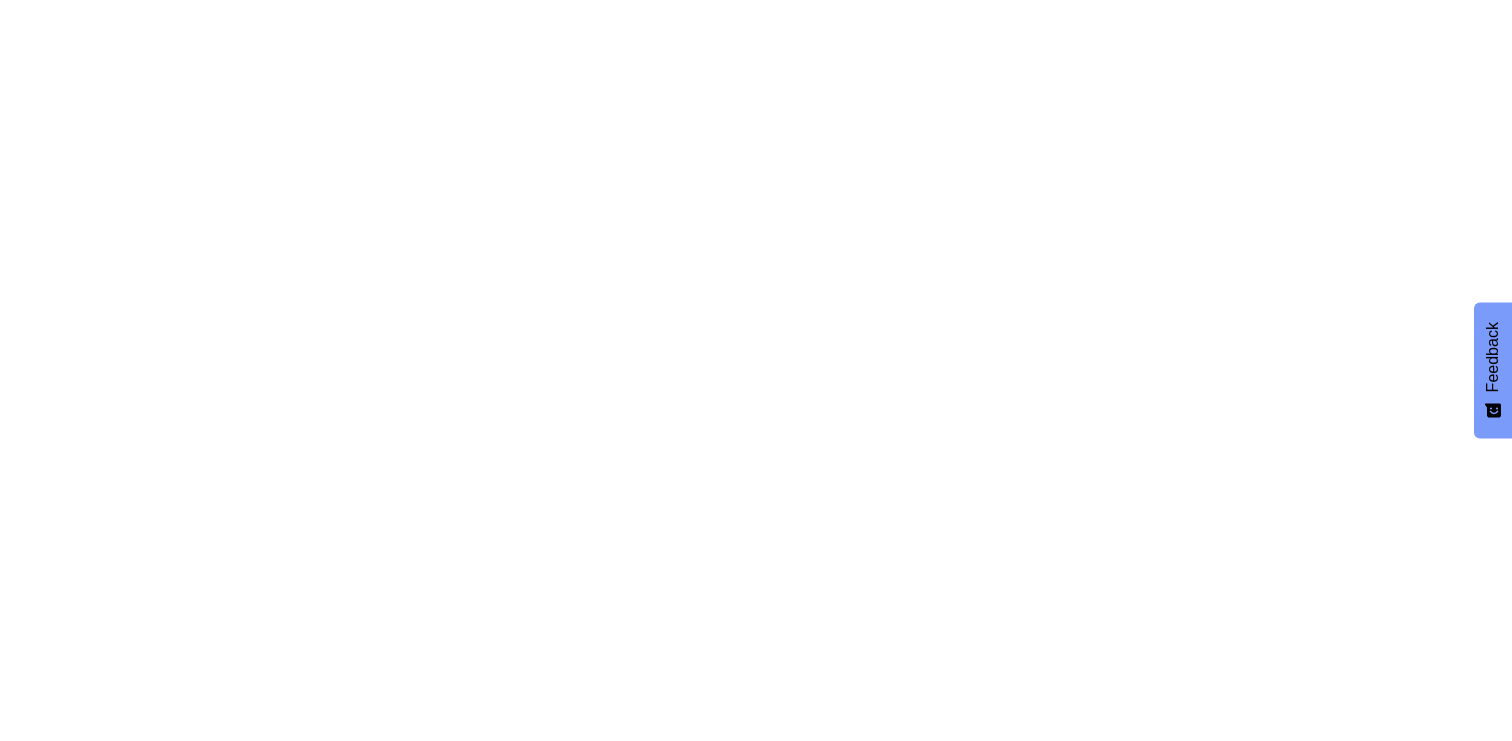 scroll, scrollTop: 0, scrollLeft: 0, axis: both 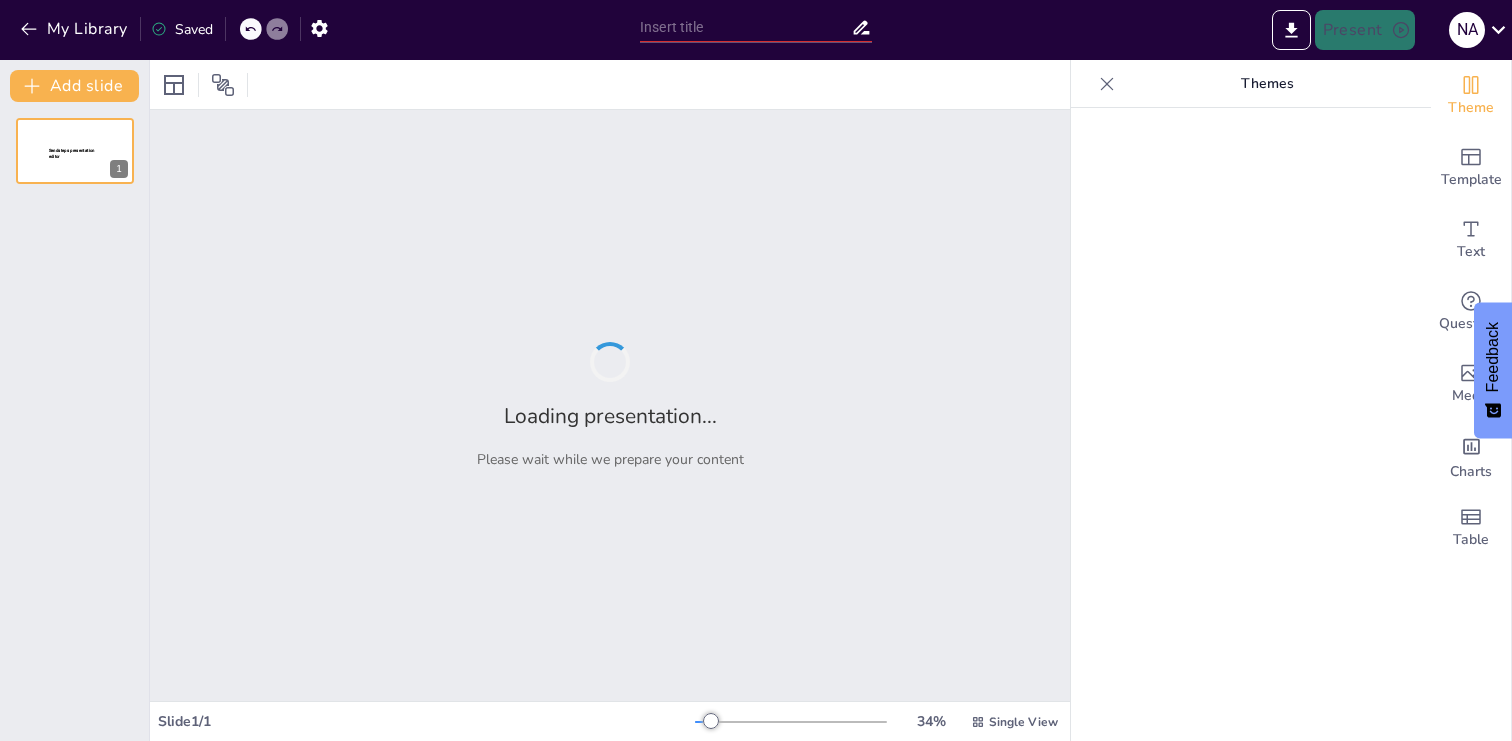 type on "Del Código a la Estrategia: Habilidades Clave para el Profesional de TI" 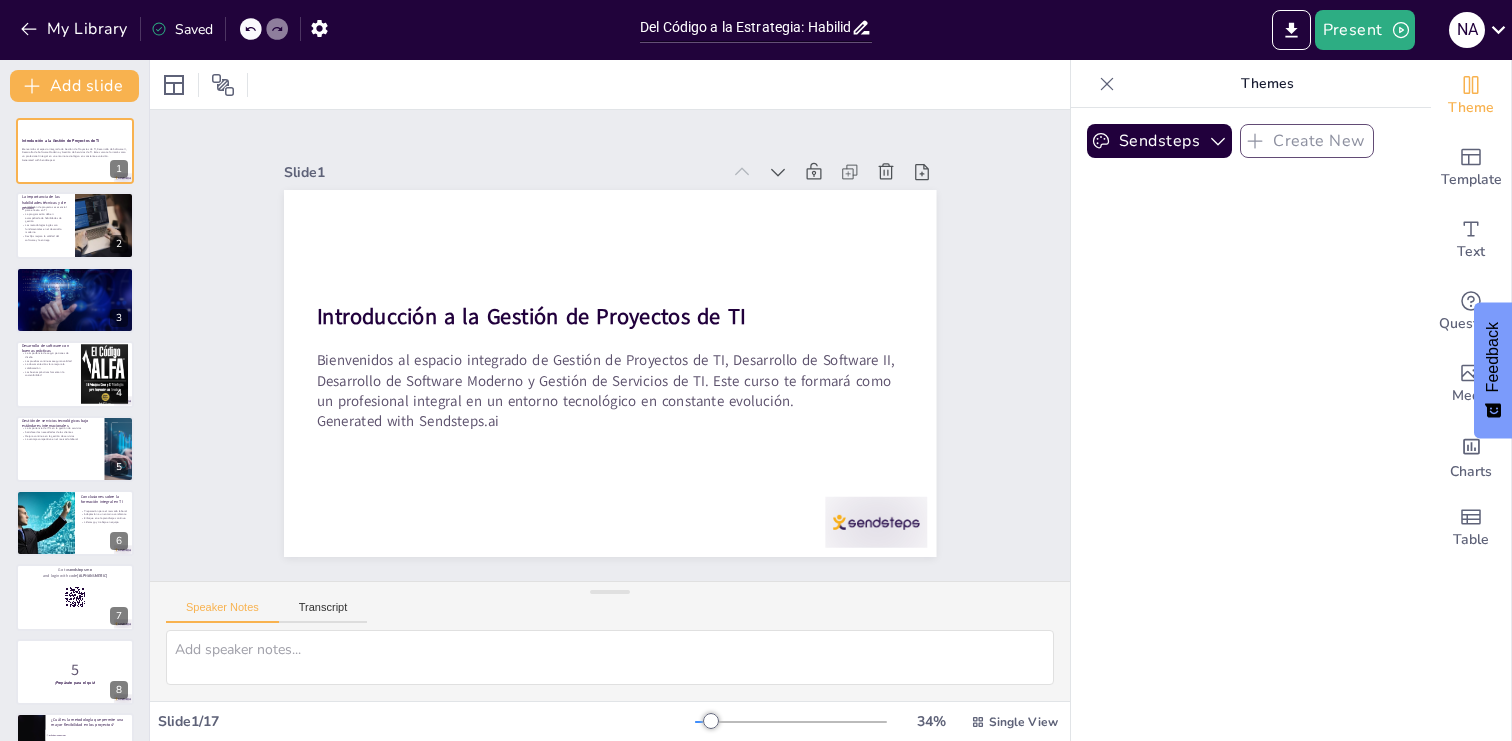 checkbox on "true" 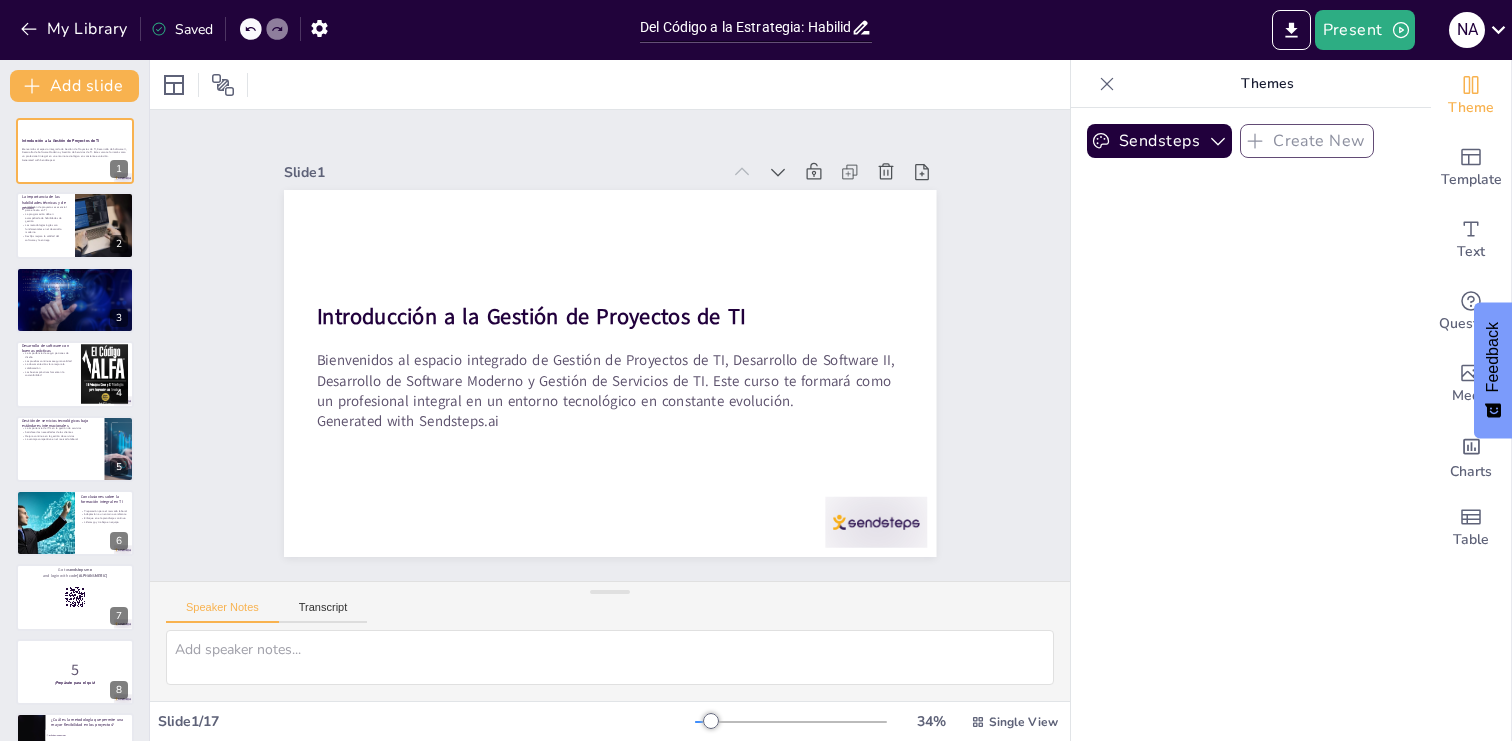 checkbox on "true" 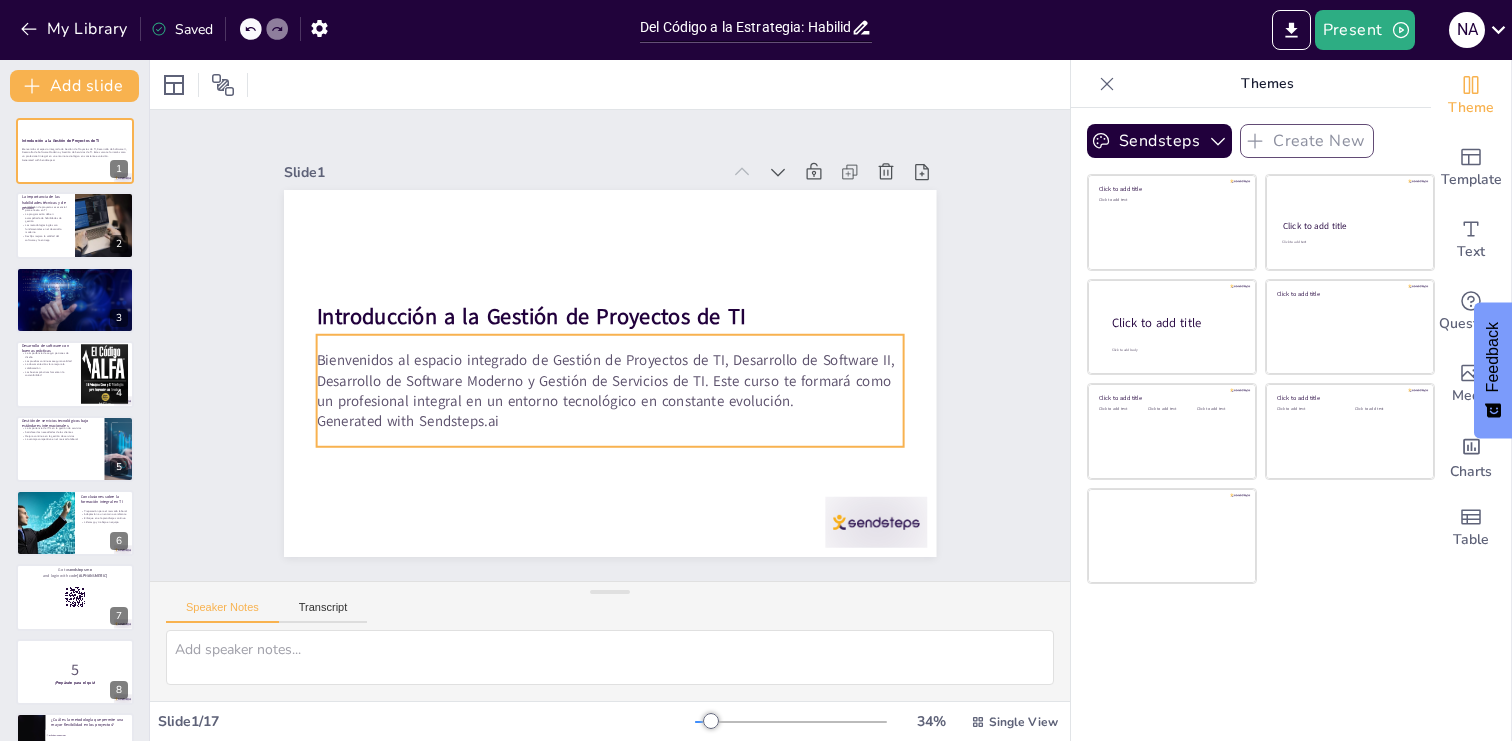 checkbox on "true" 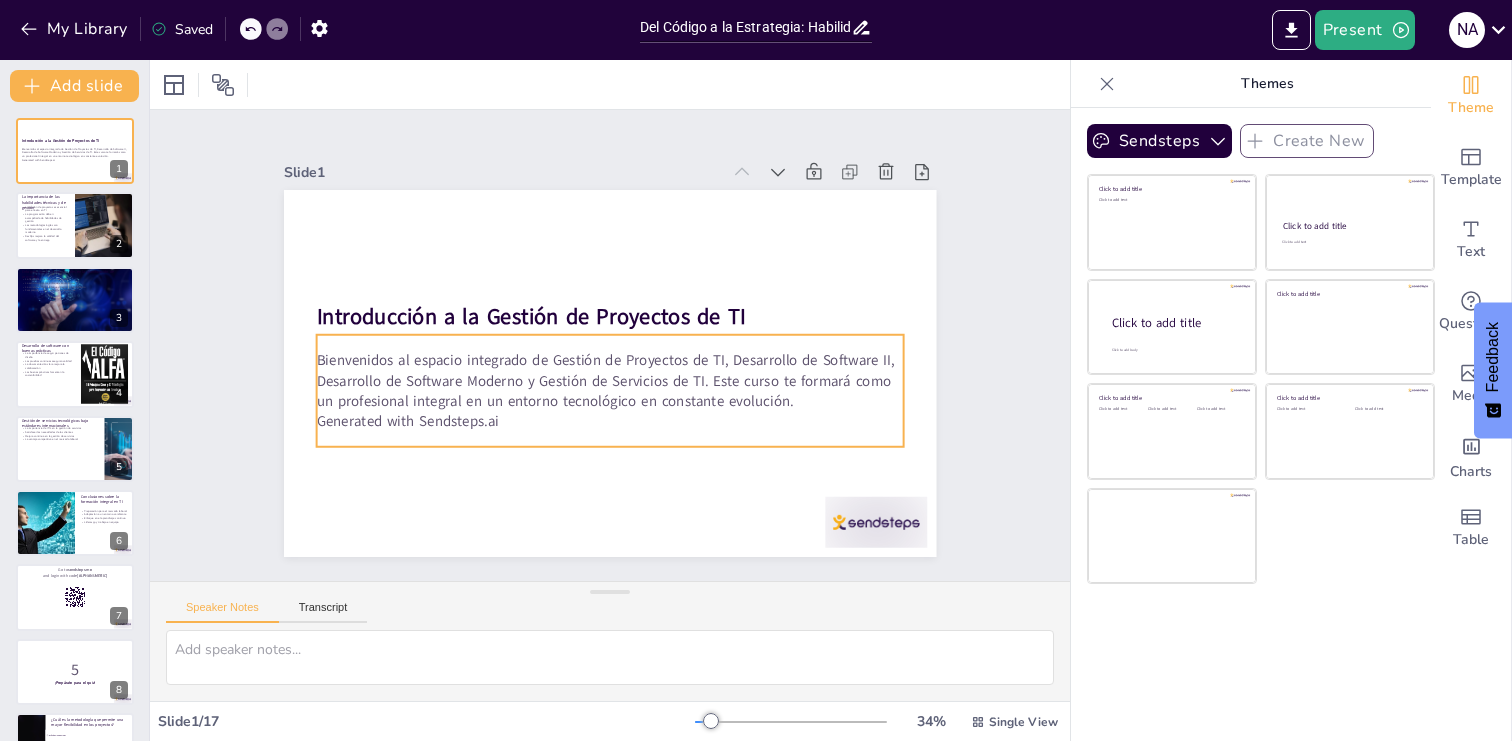 checkbox on "true" 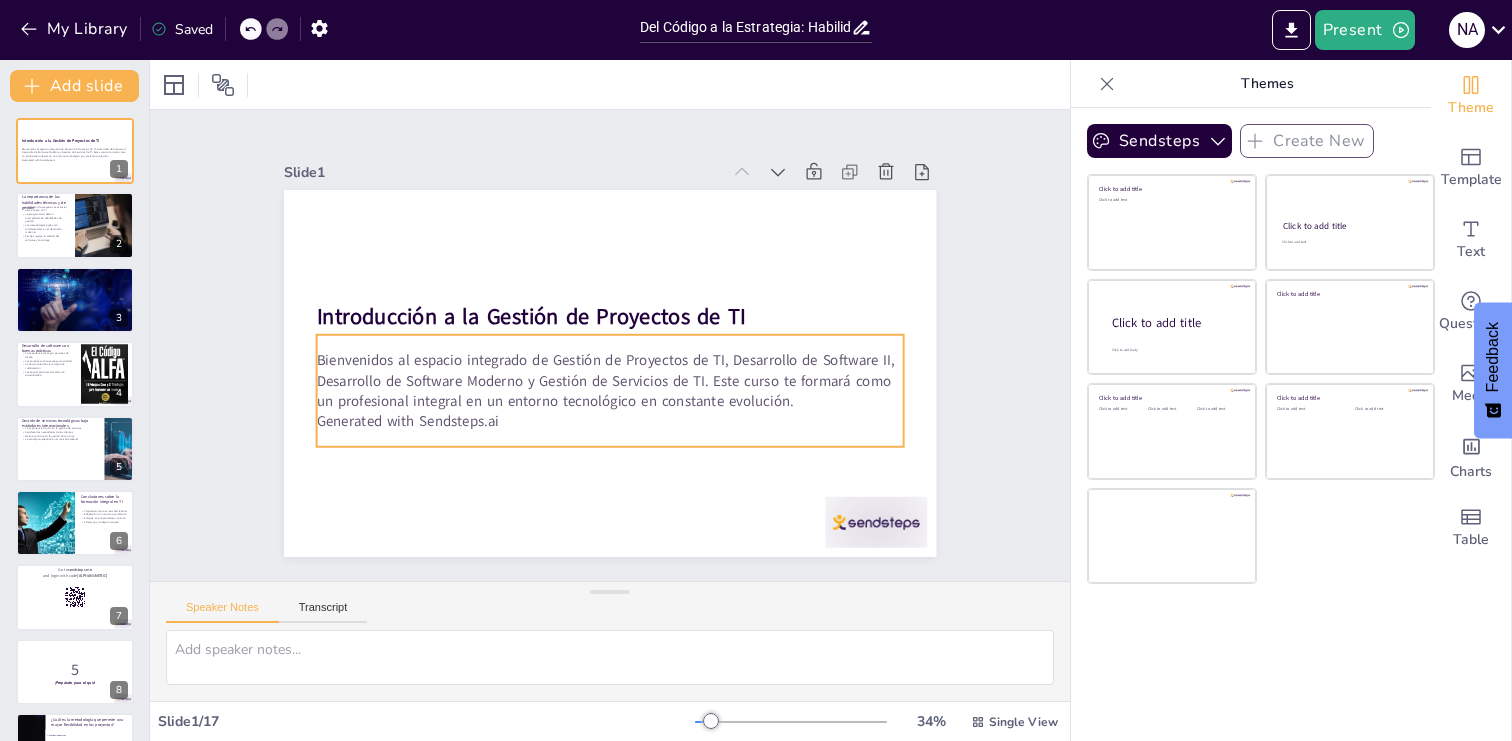 checkbox on "true" 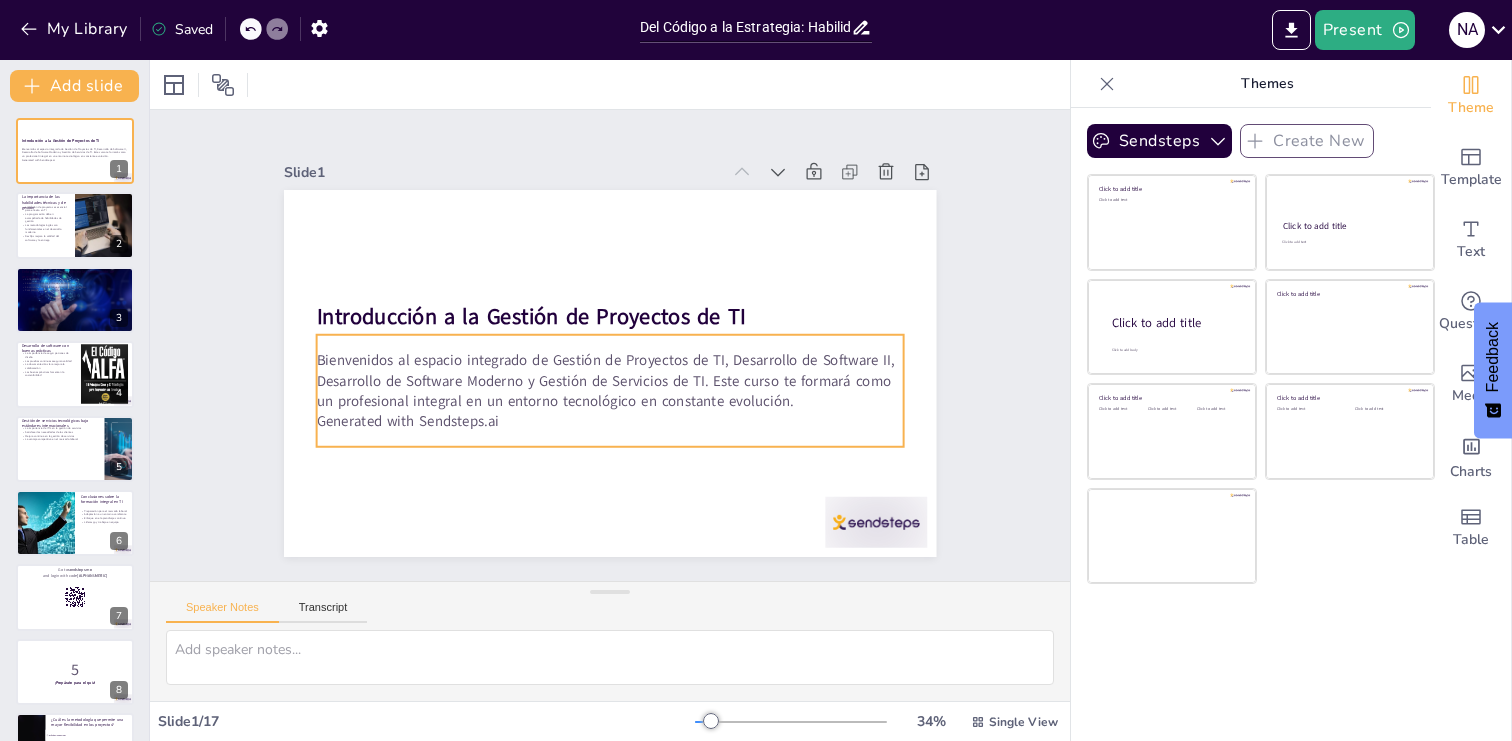 checkbox on "true" 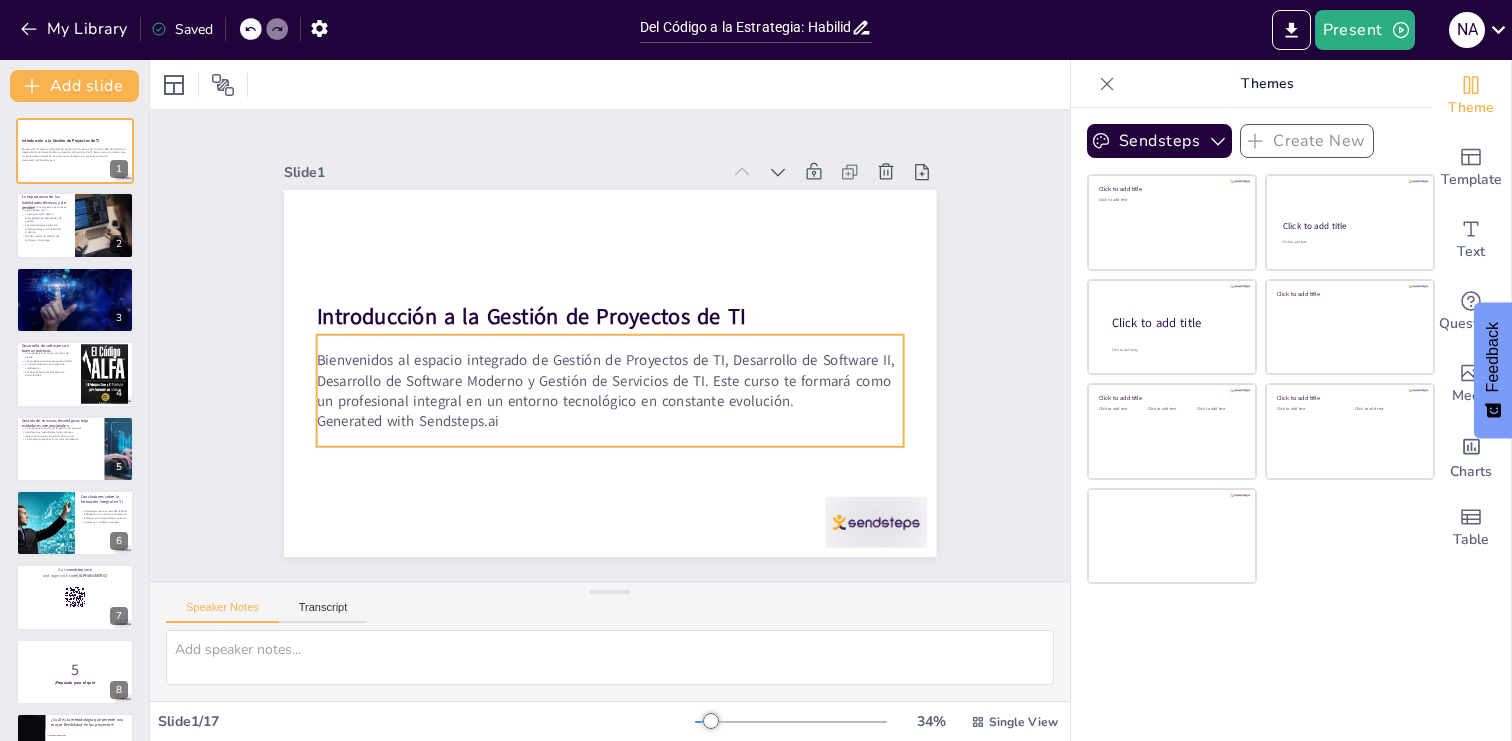checkbox on "true" 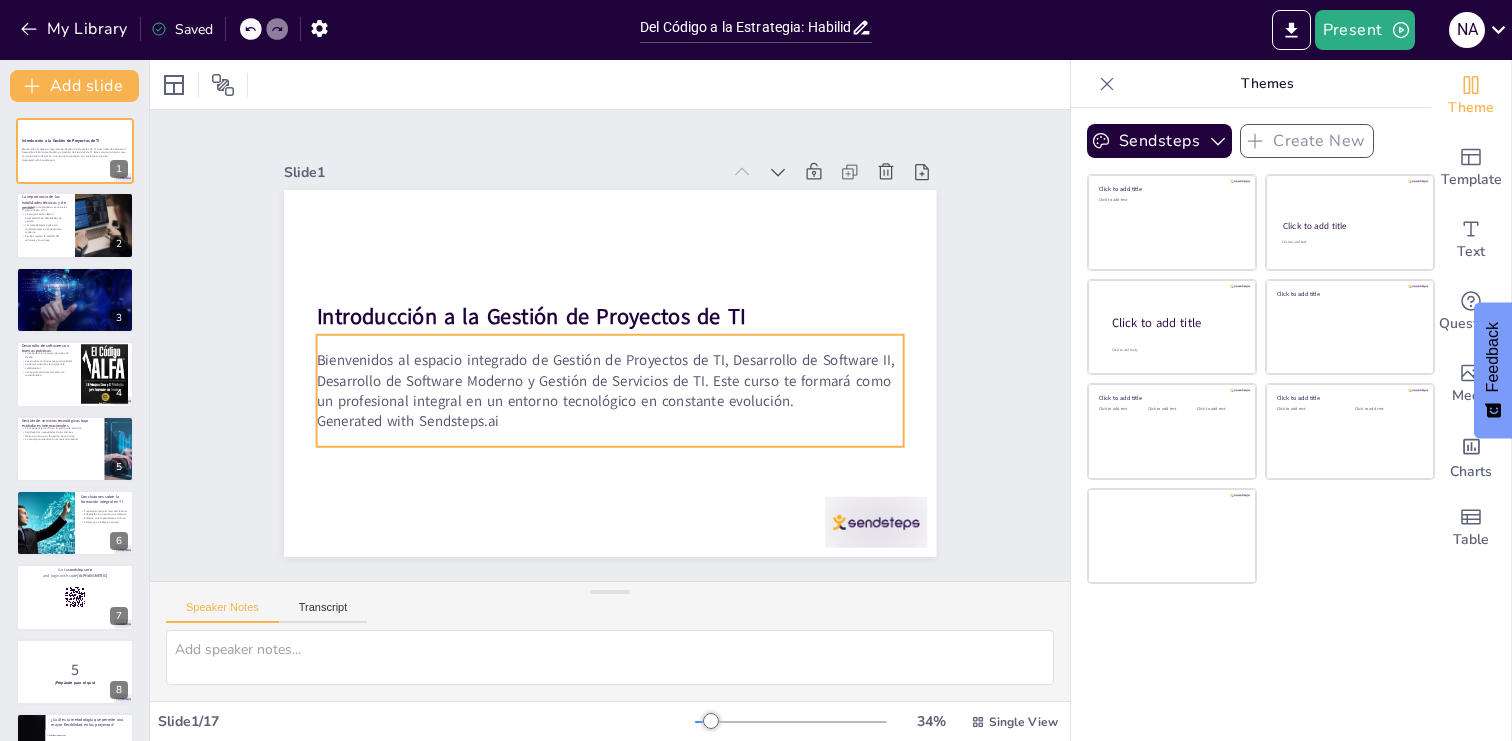 checkbox on "true" 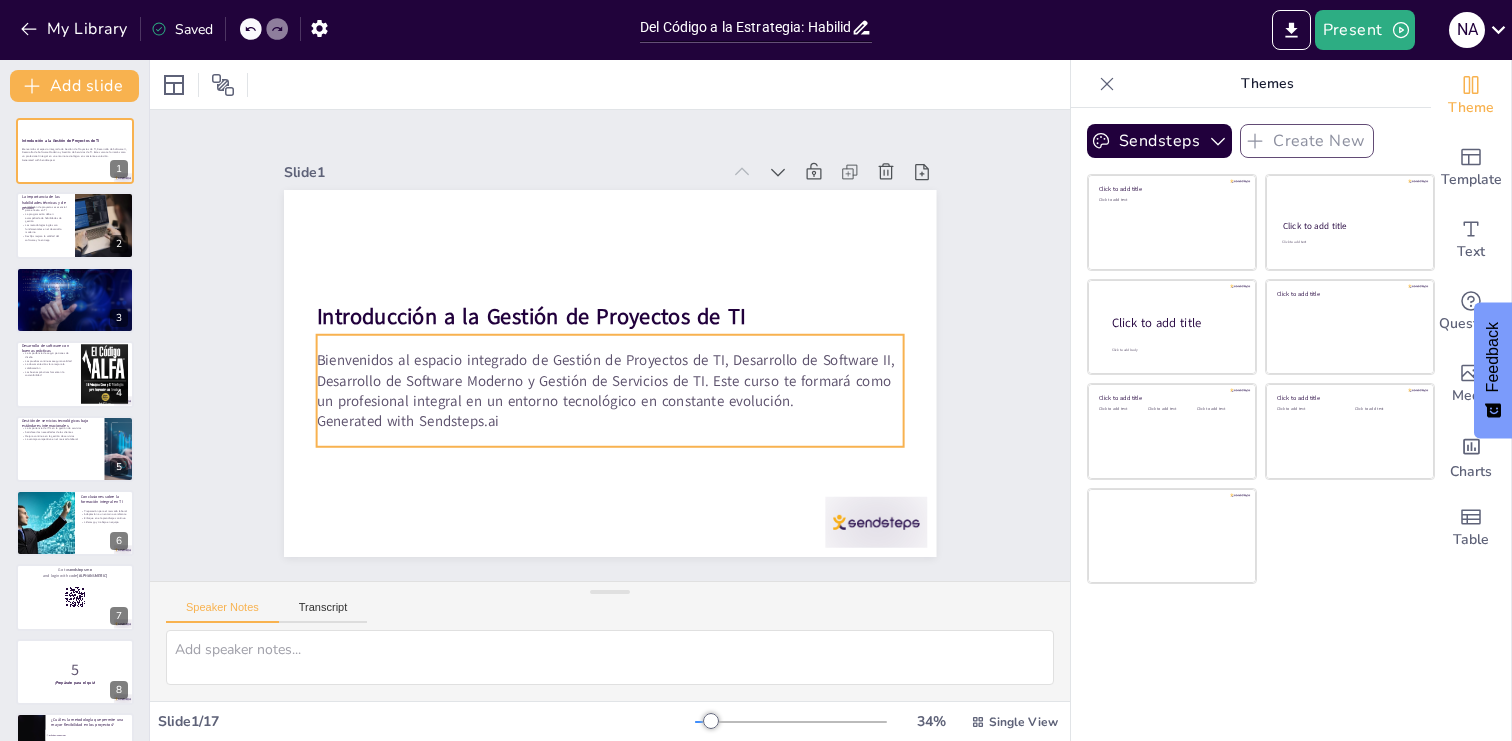 checkbox on "true" 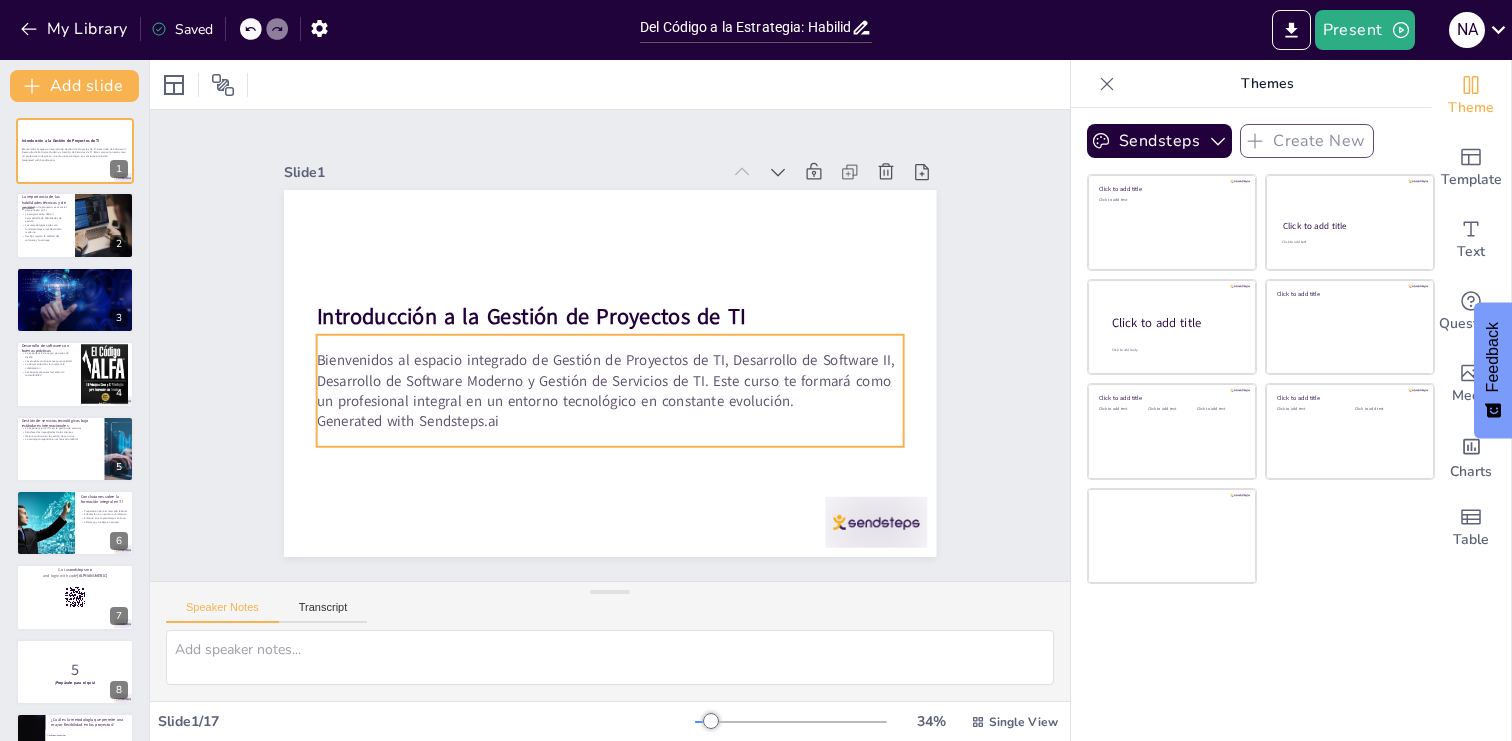 checkbox on "true" 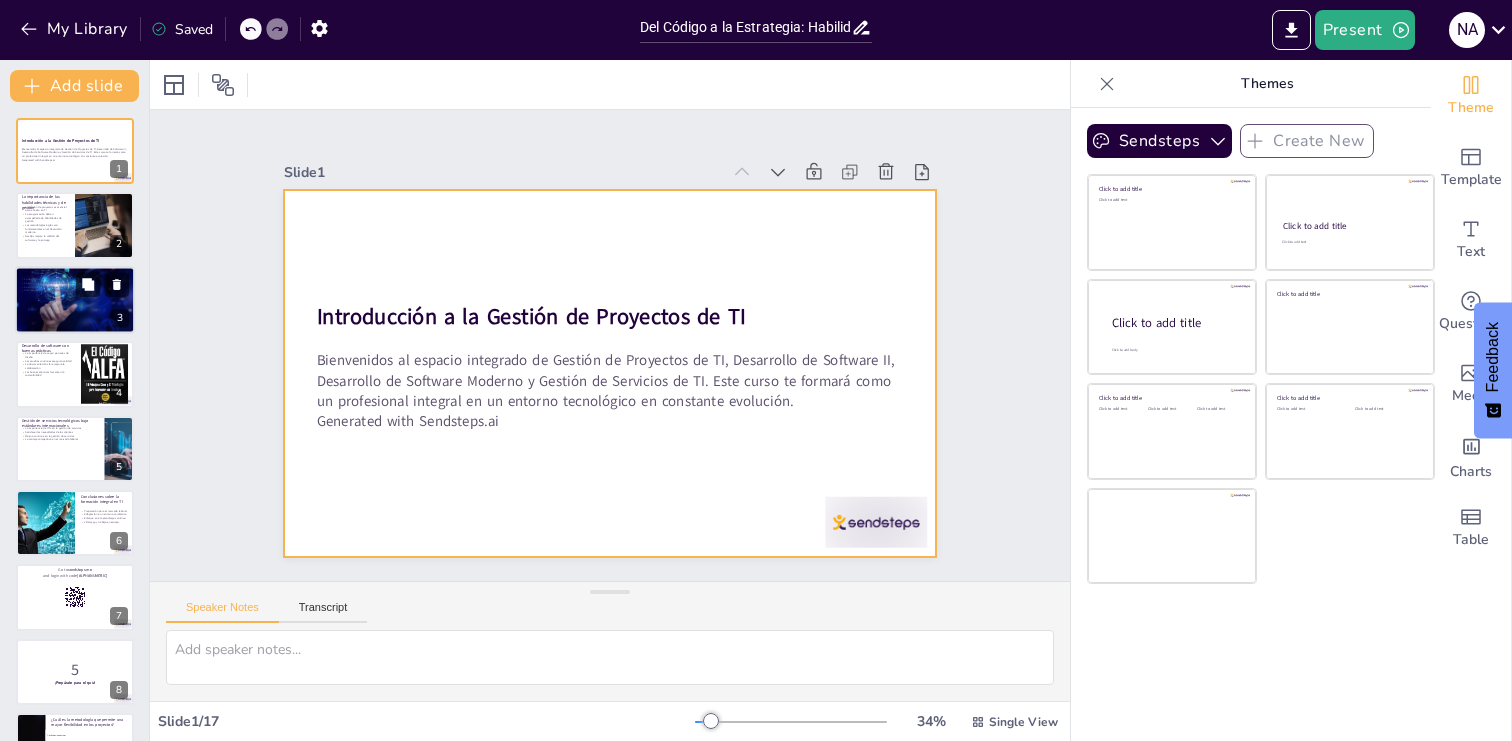 checkbox on "true" 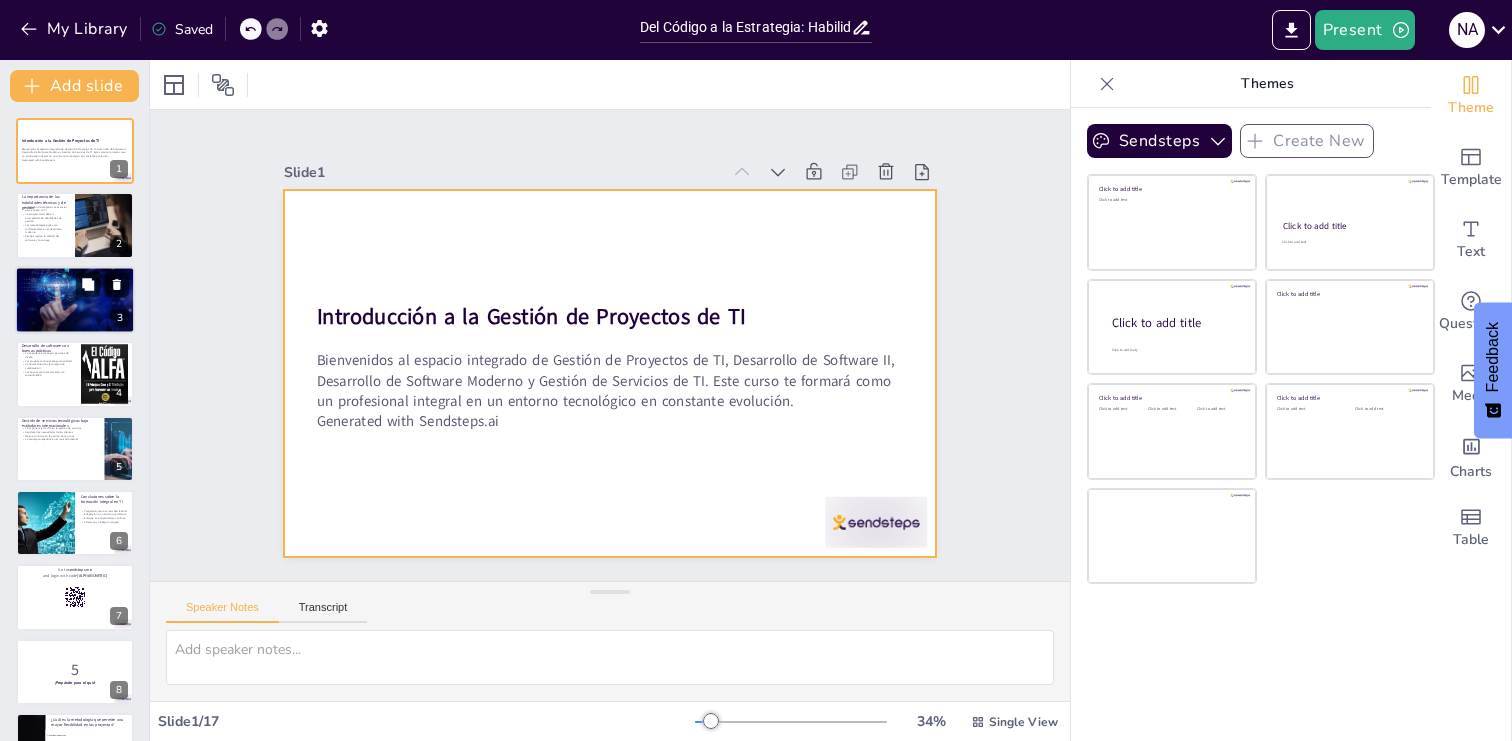 checkbox on "true" 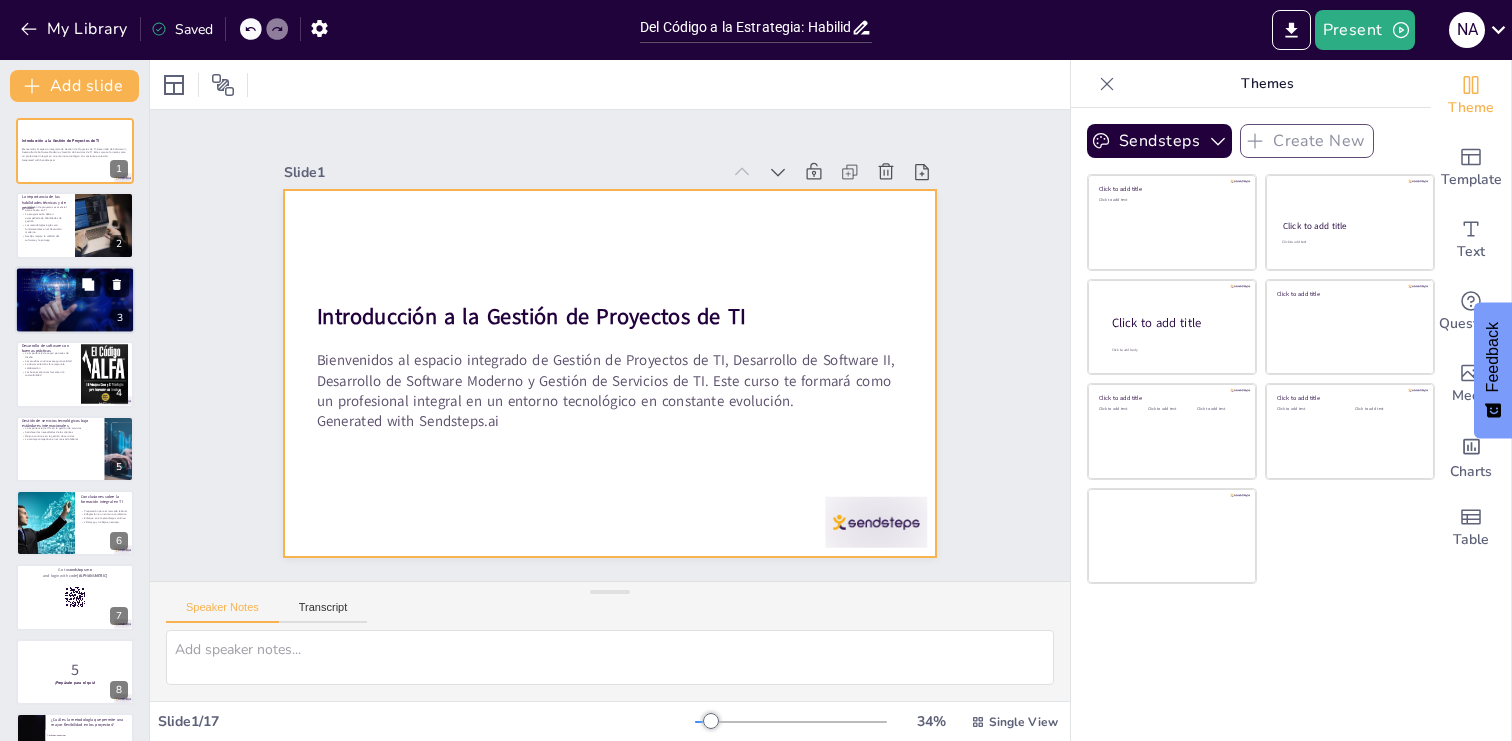 checkbox on "true" 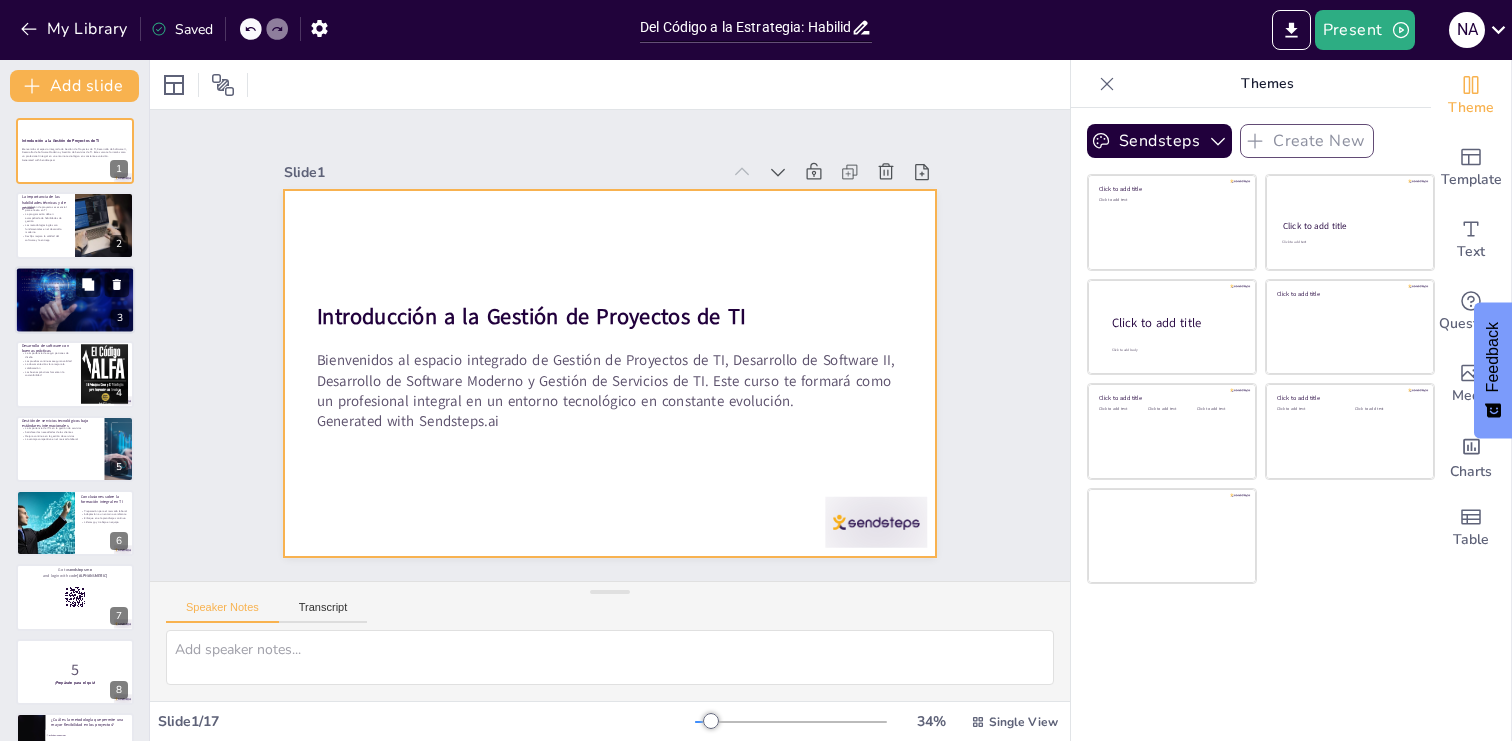 checkbox on "true" 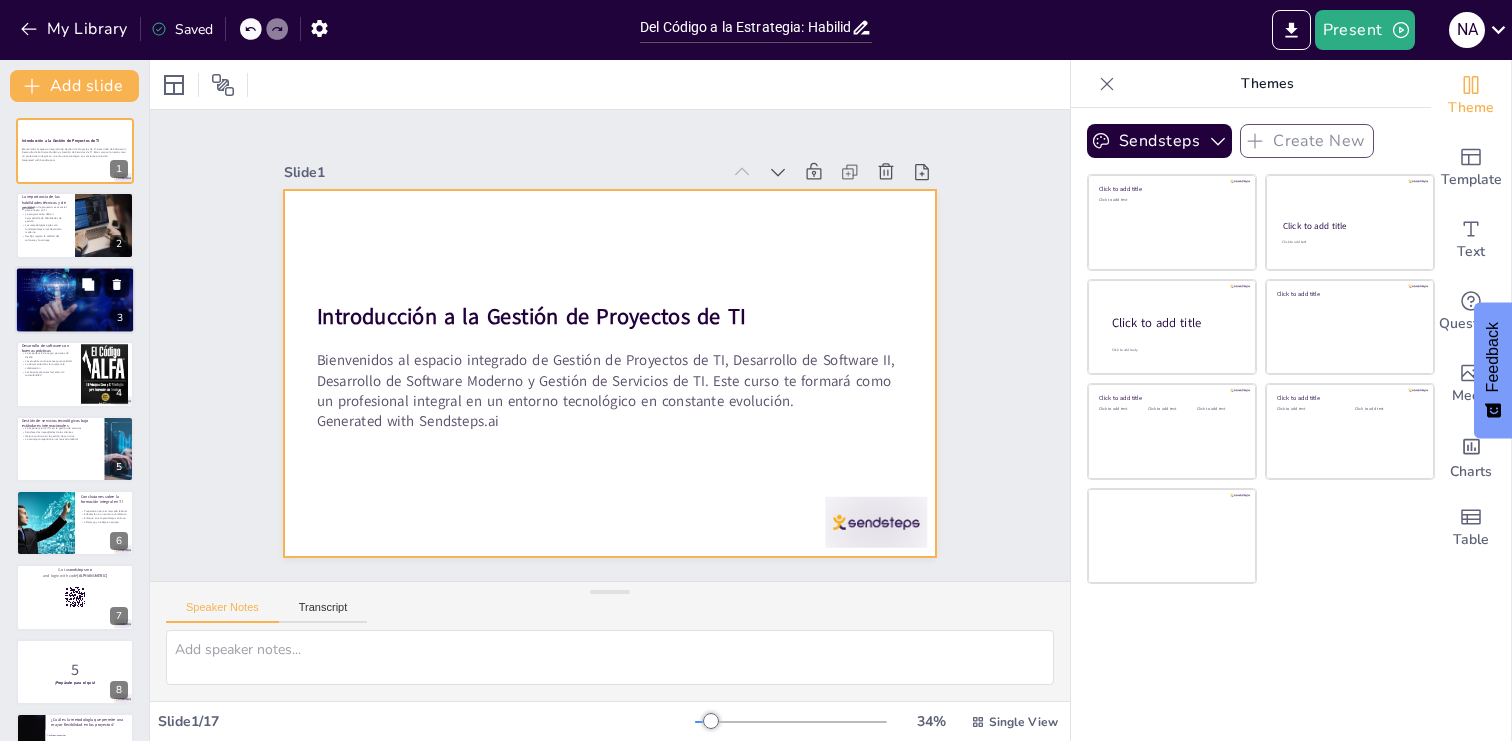 checkbox on "true" 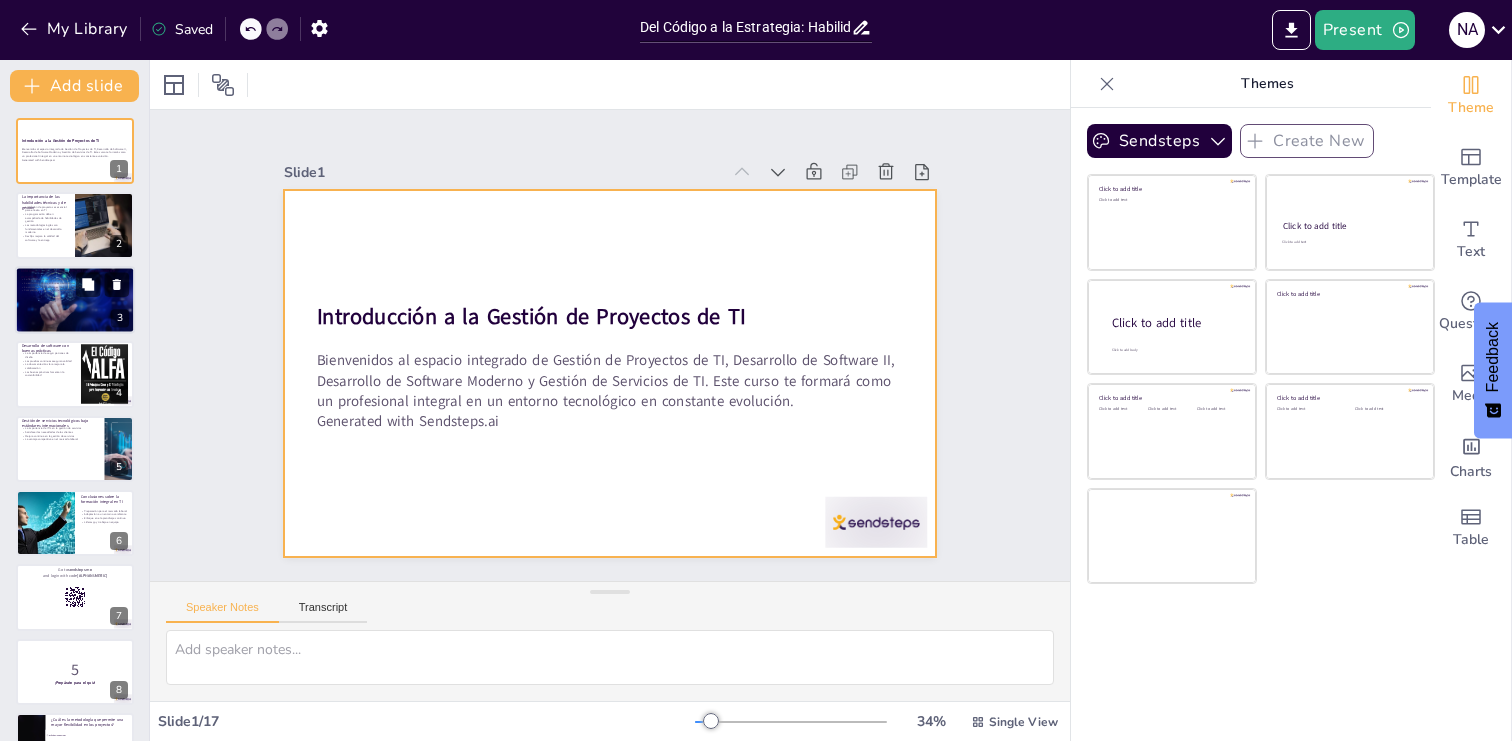 checkbox on "true" 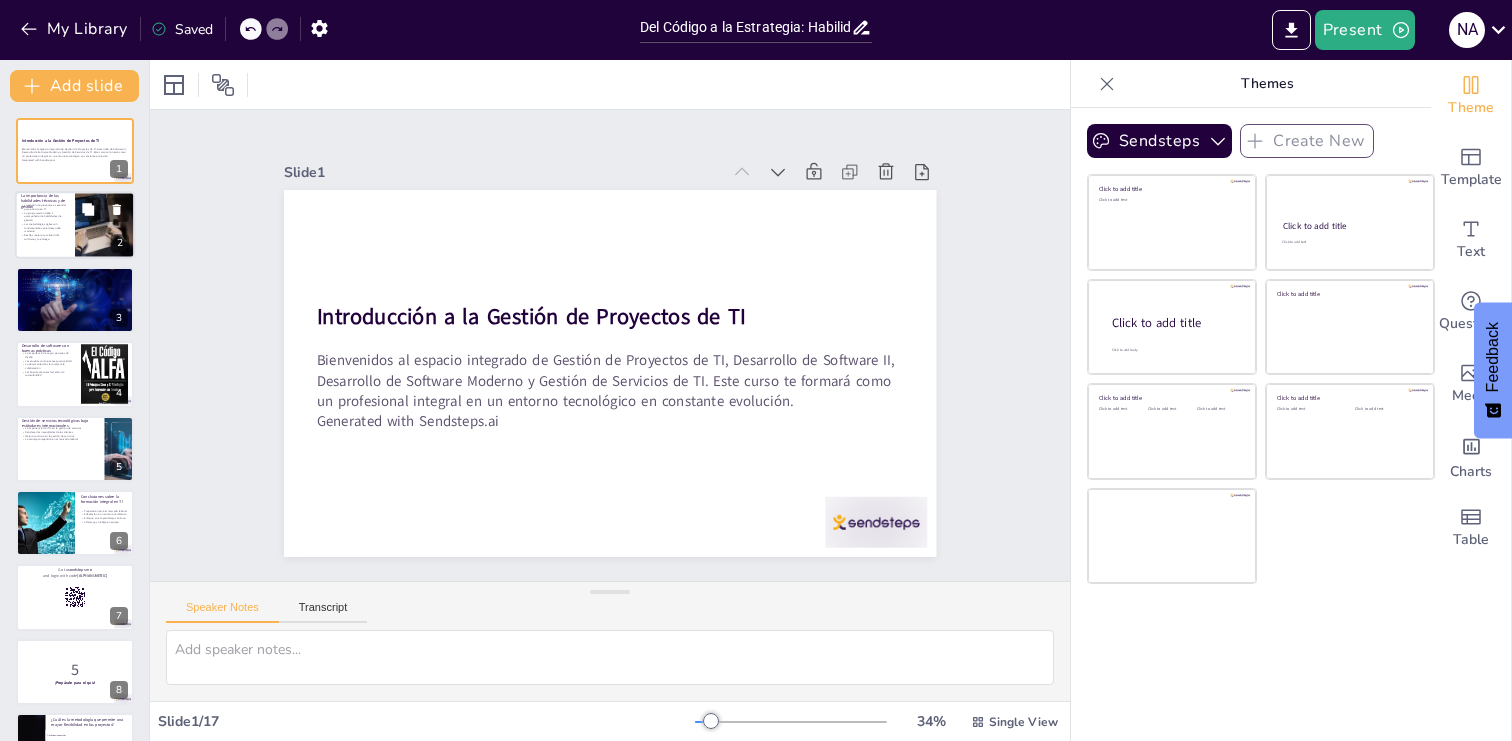checkbox on "true" 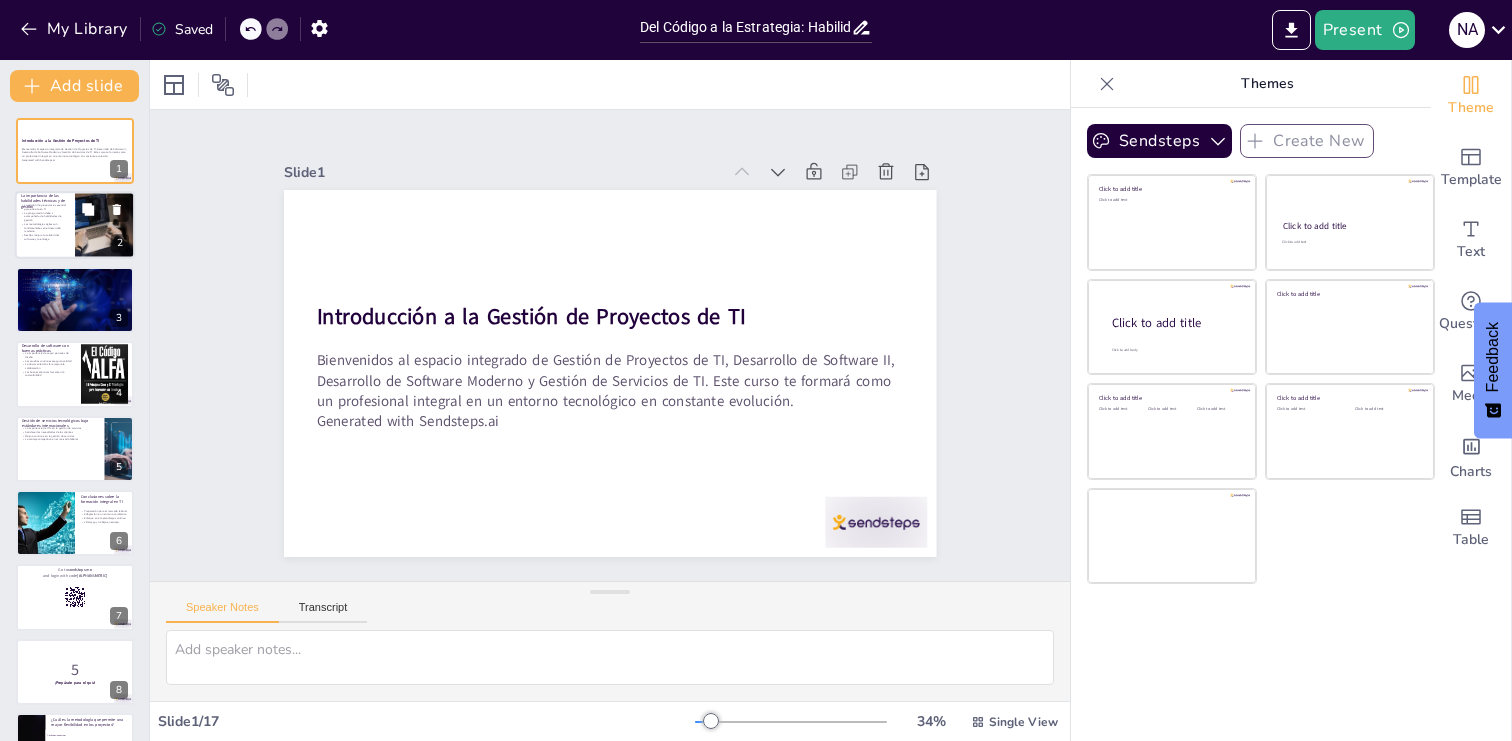 checkbox on "true" 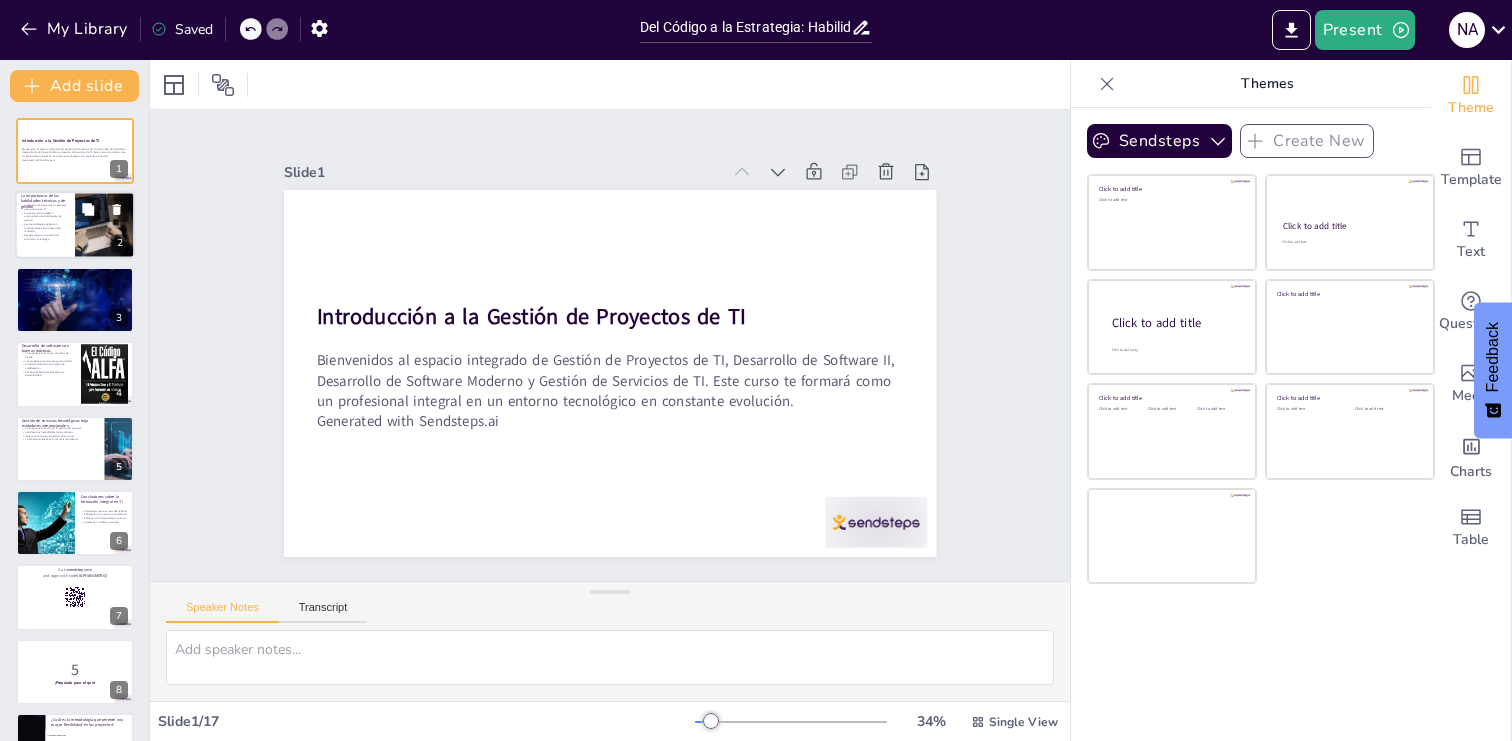 checkbox on "true" 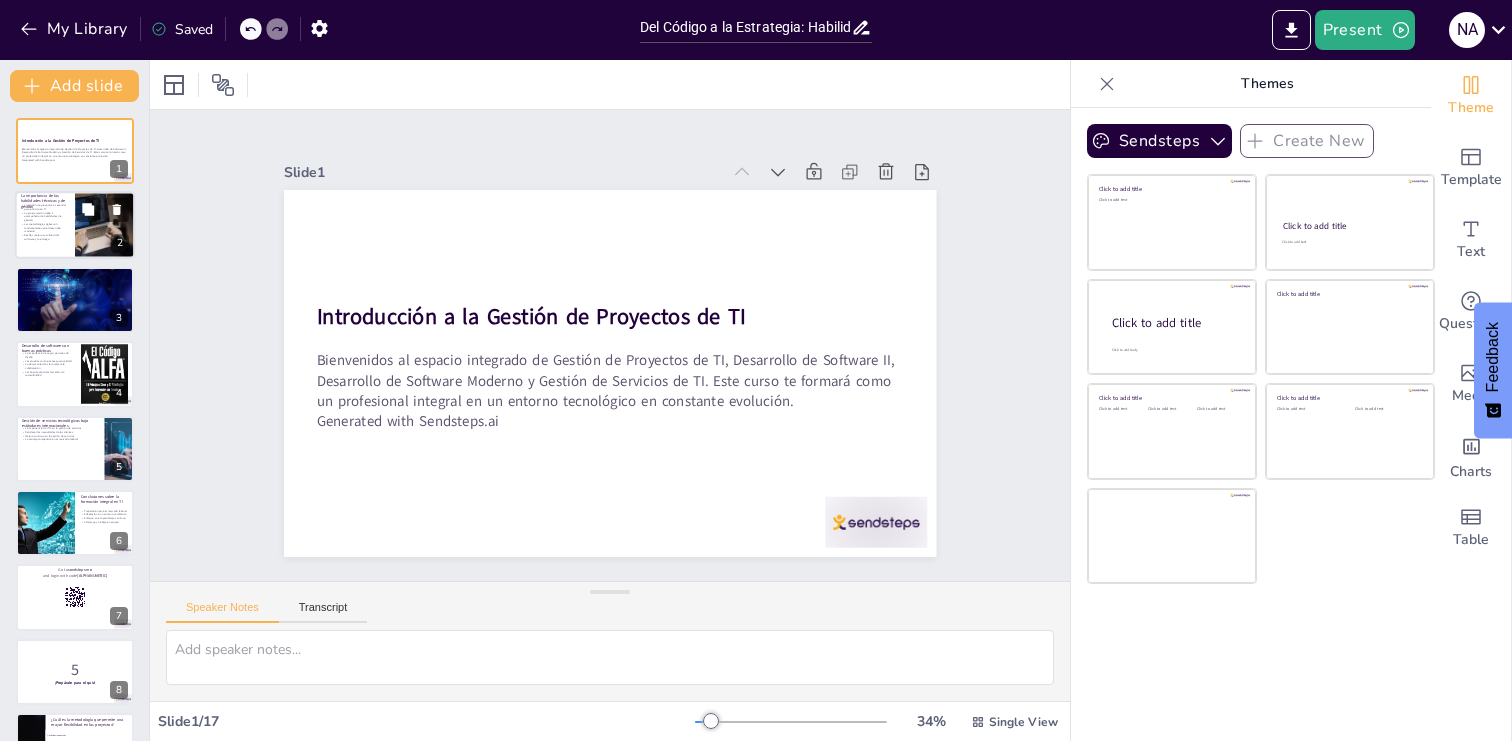 checkbox on "true" 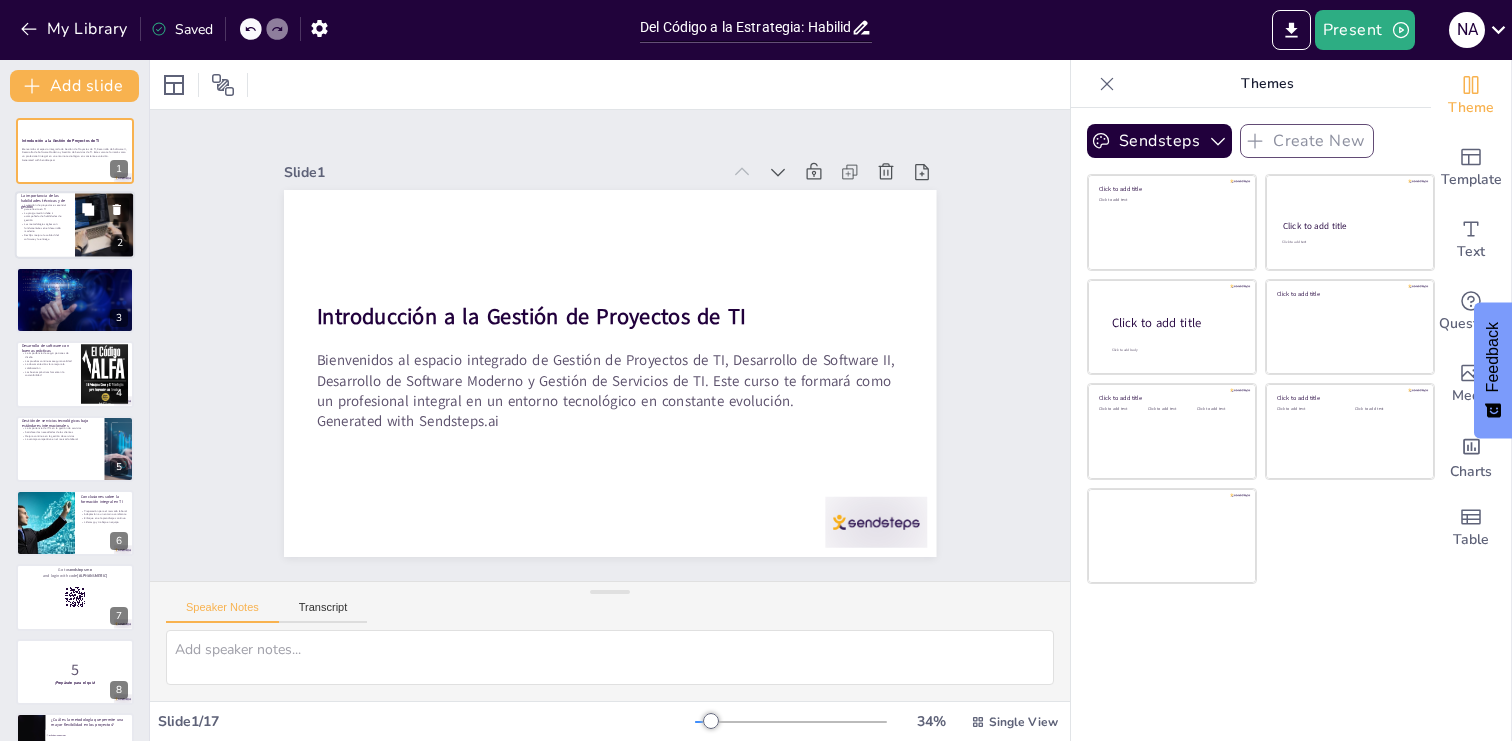 checkbox on "true" 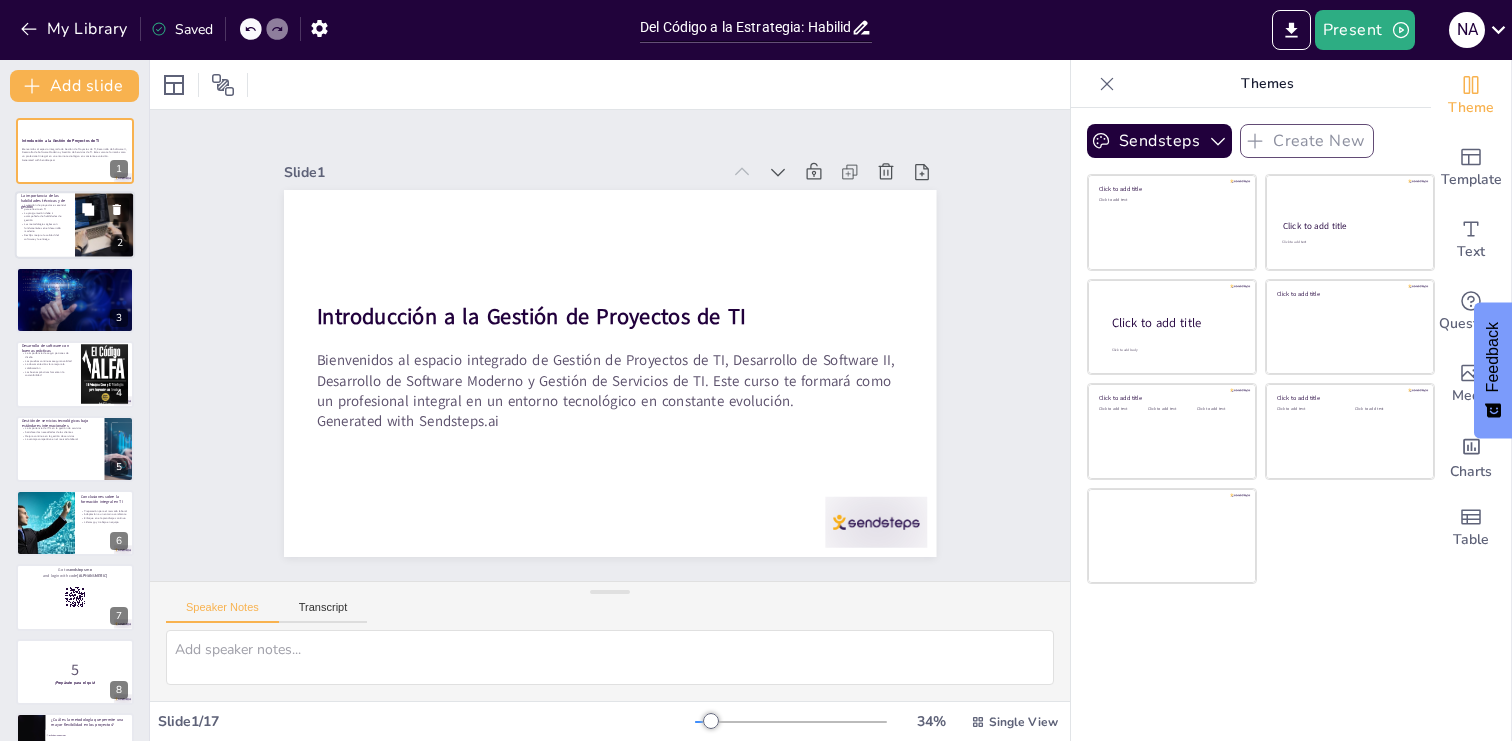 checkbox on "true" 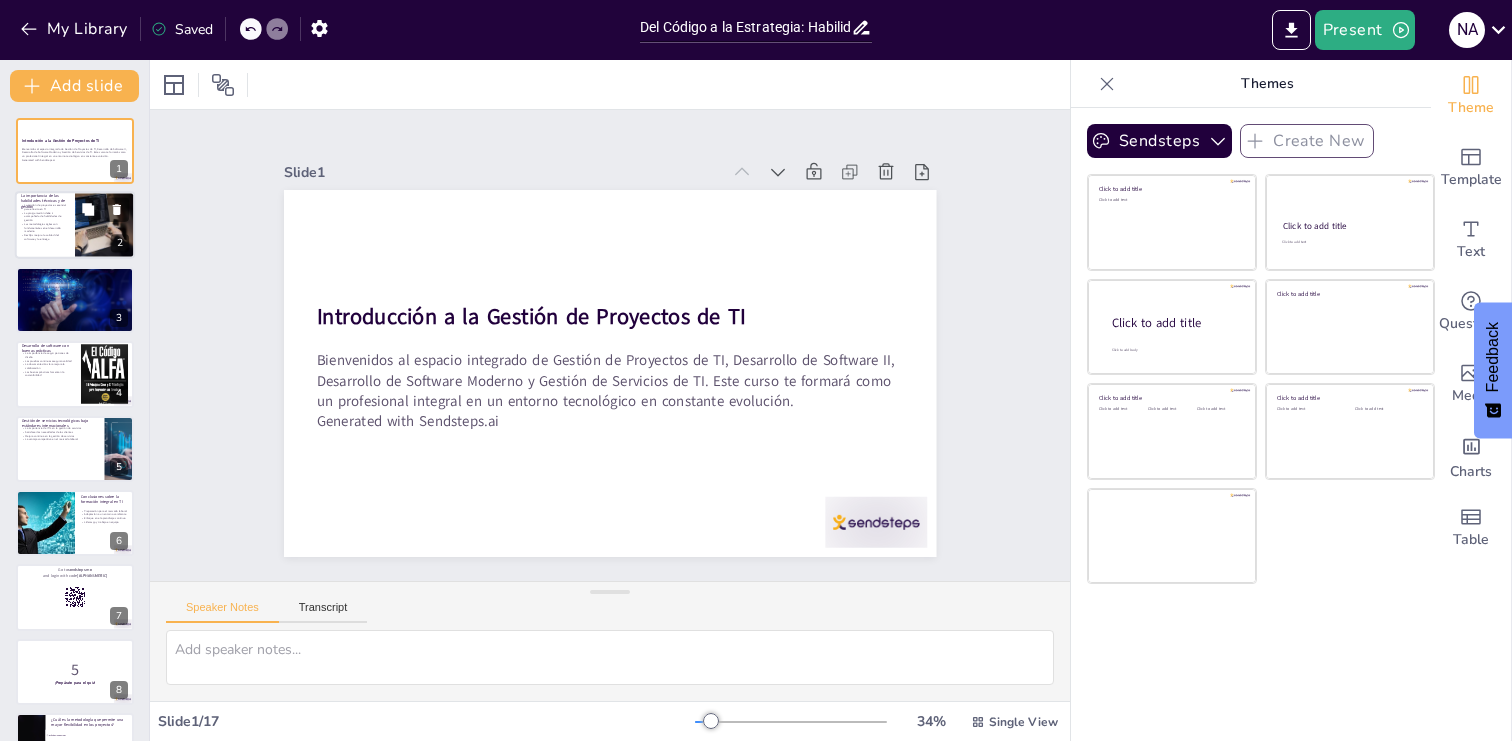 checkbox on "true" 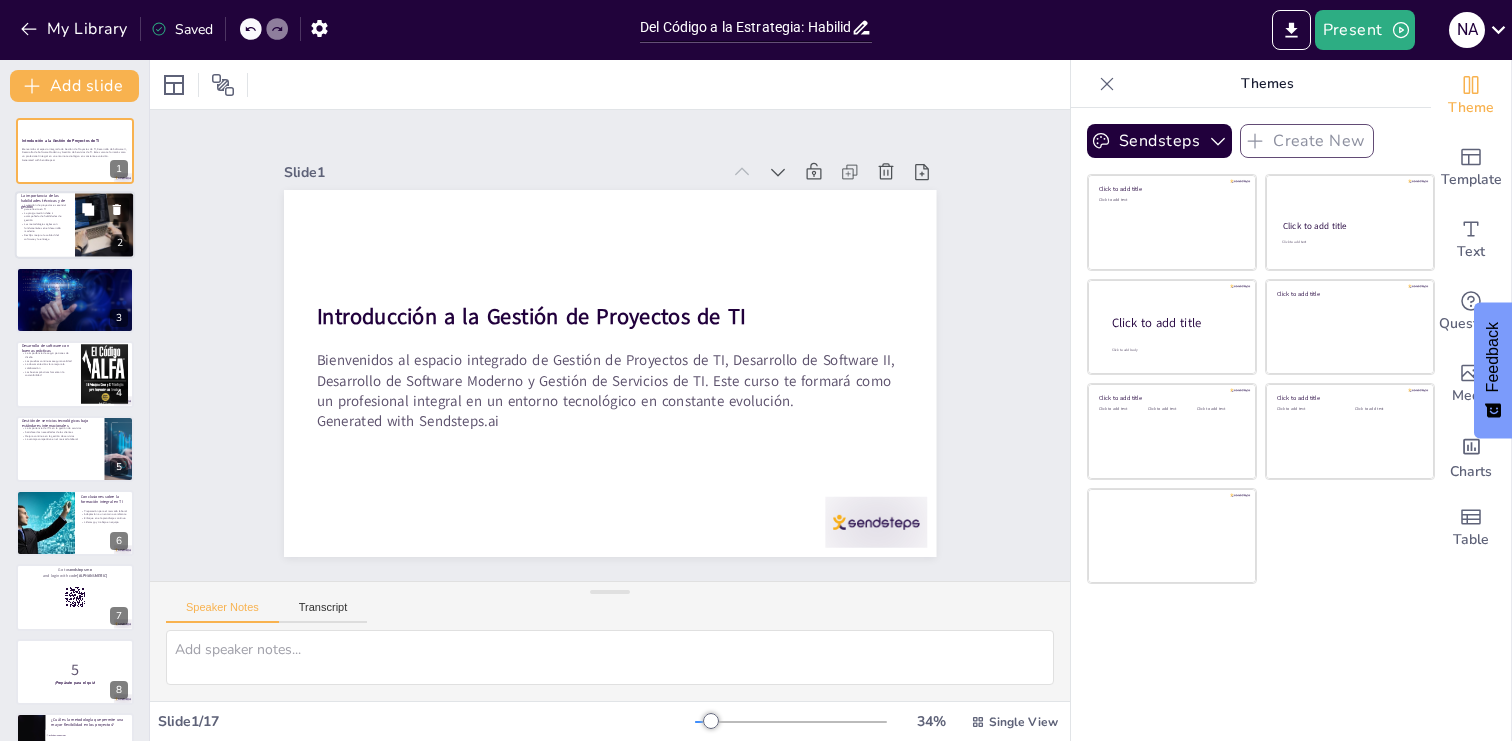 checkbox on "true" 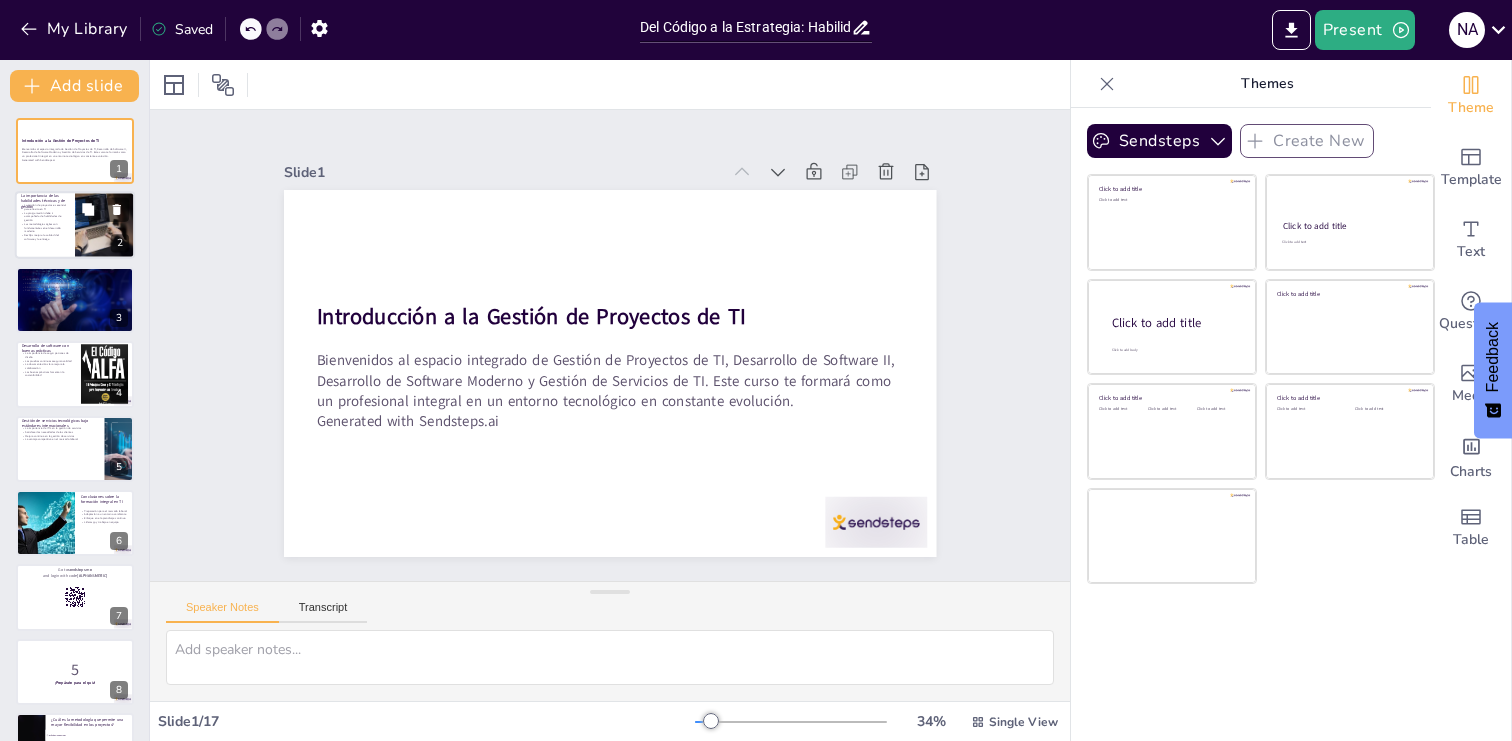 checkbox on "true" 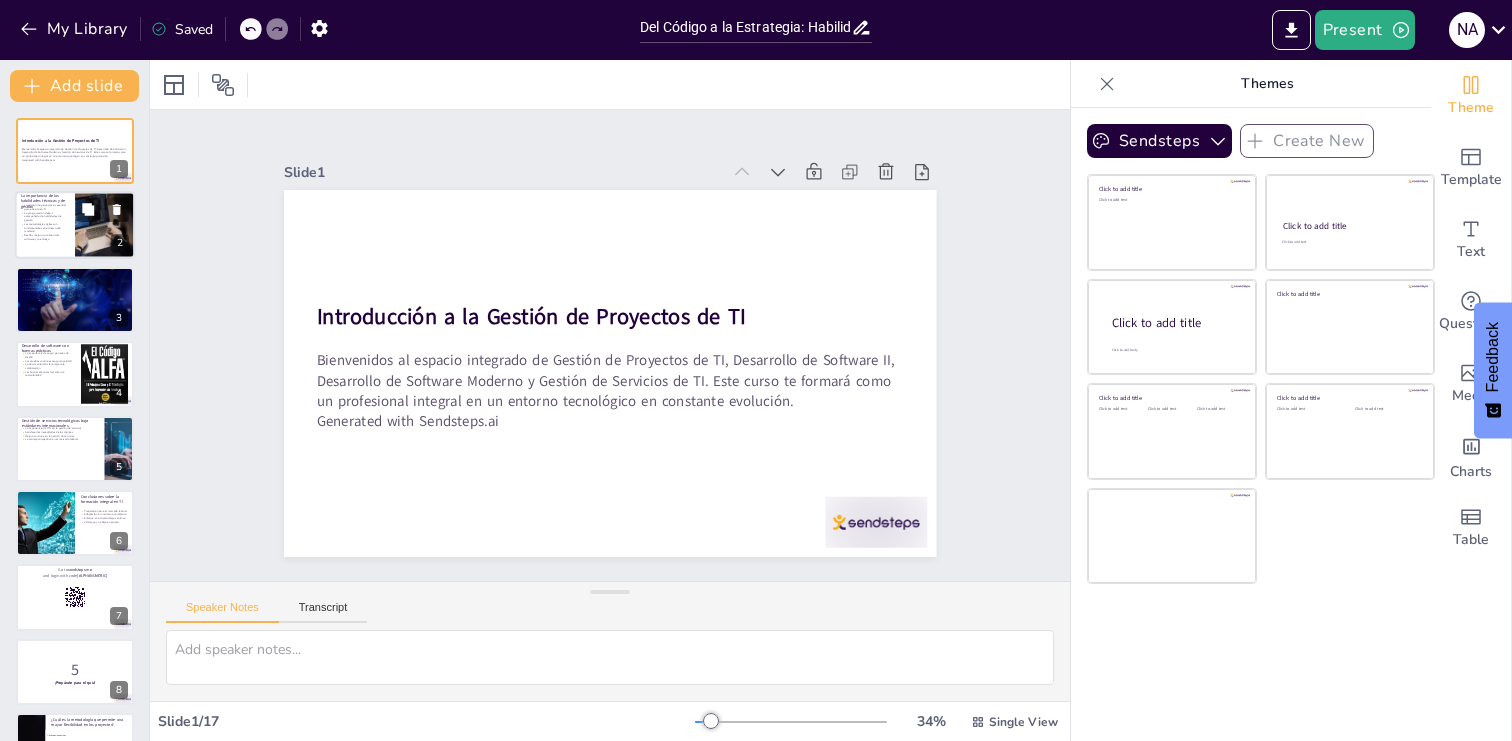 type on "La gestión de proyectos permite a los profesionales de TI organizar y dirigir sus esfuerzos de manera efectiva. Sin habilidades de gestión, incluso los mejores desarrolladores pueden tener dificultades para cumplir plazos y expectativas.
La combinación de habilidades técnicas y de gestión es fundamental. Los desarrolladores que entienden la gestión de proyectos pueden colaborar mejor con sus equipos y contribuir al éxito general de la organización.
Las metodologías ágiles permiten a los equipos adaptarse rápidamente a los cambios y mejorar continuamente. Esto es vital en un entorno tecnológico donde las necesidades del cliente pueden cambiar rápidamente.
La integración de DevOps en el proceso de desarrollo permite una colaboración más estrecha entre desarrollo y operaciones. Esto resulta en un software de mayor calidad y una entrega más rápida al cliente." 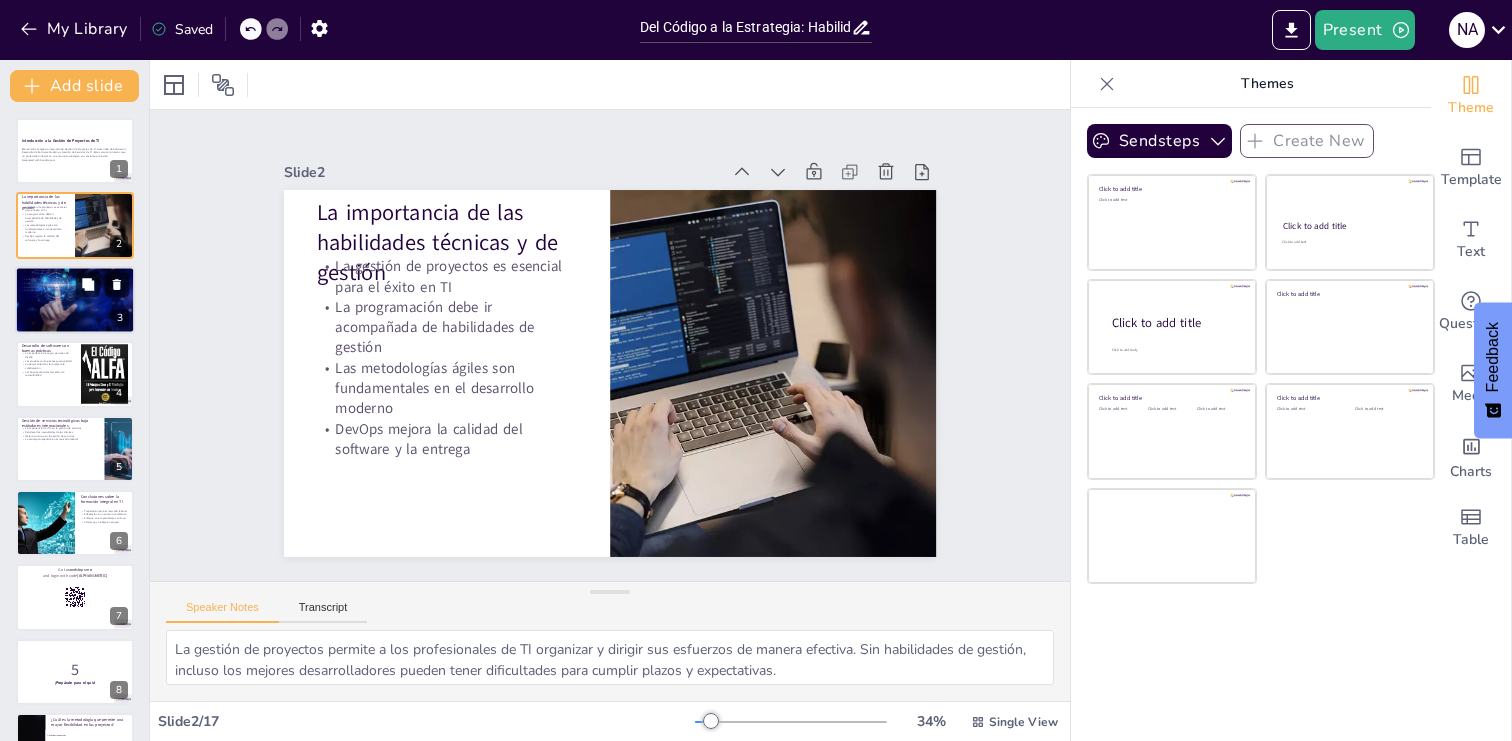 checkbox on "true" 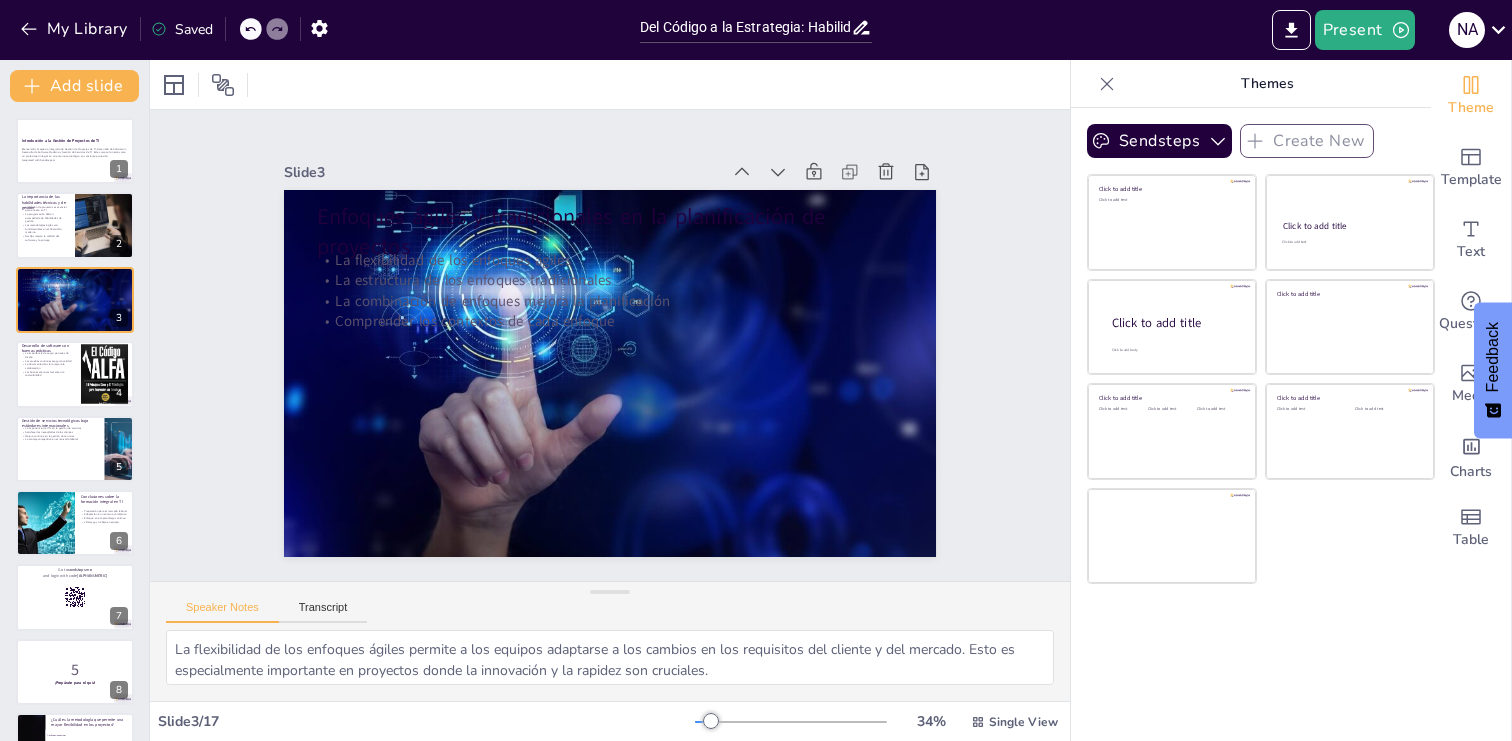 checkbox on "true" 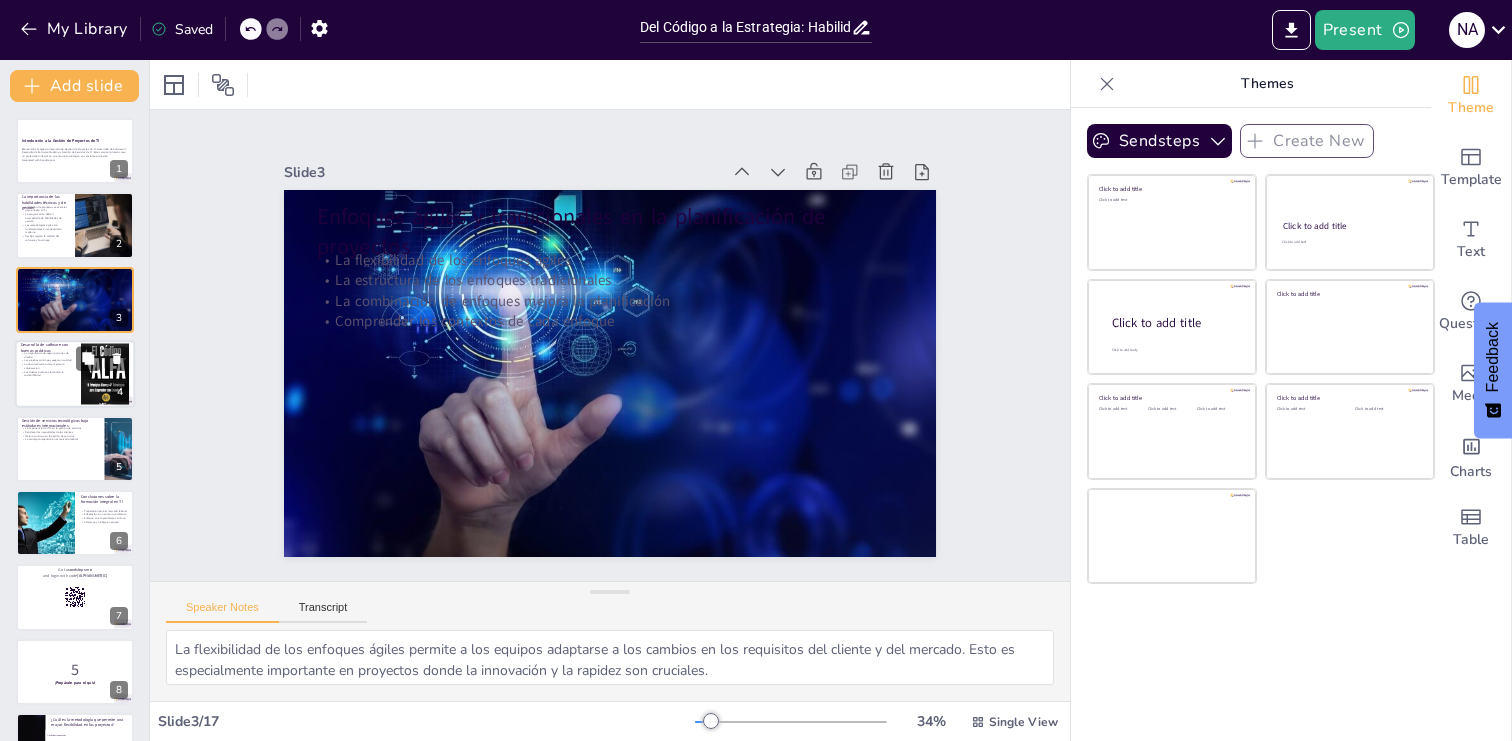 checkbox on "true" 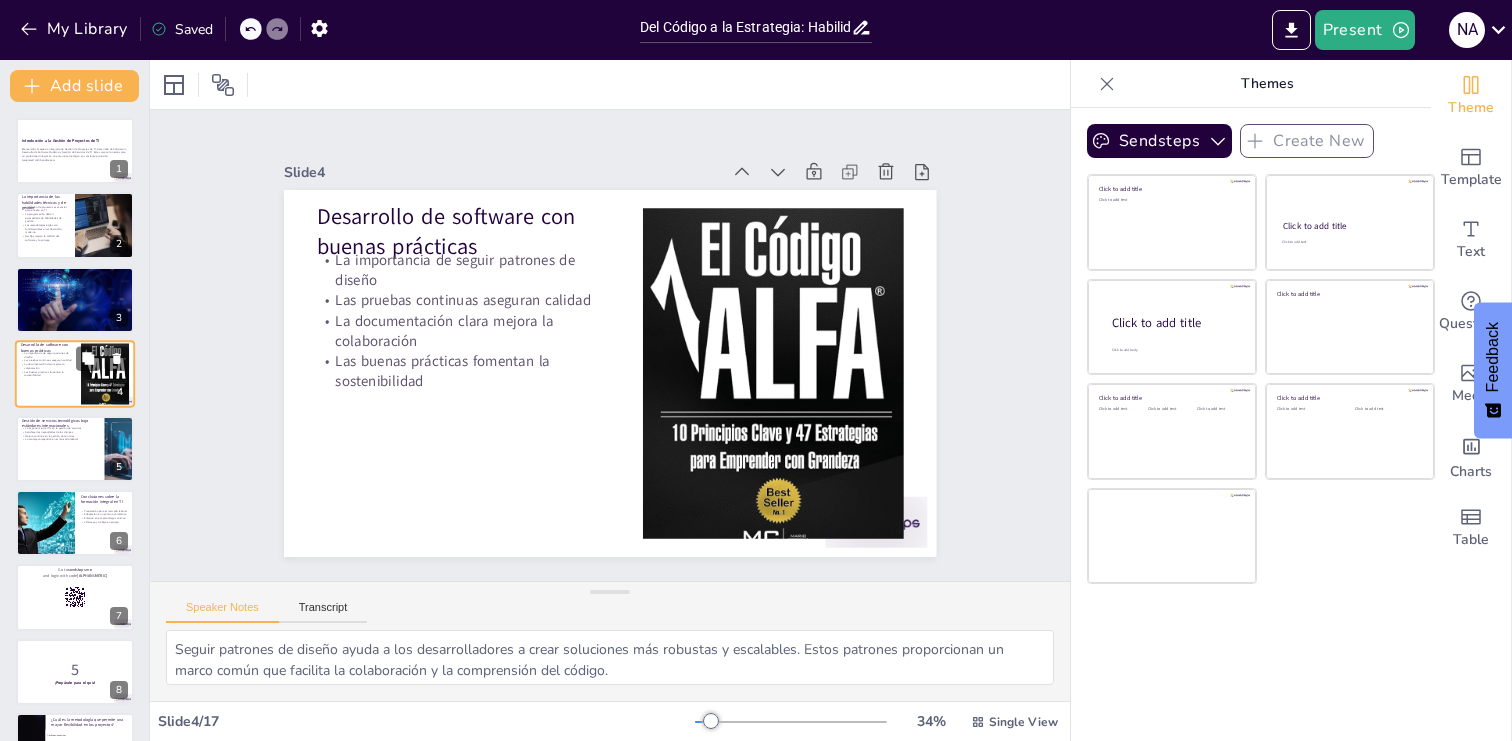 checkbox on "true" 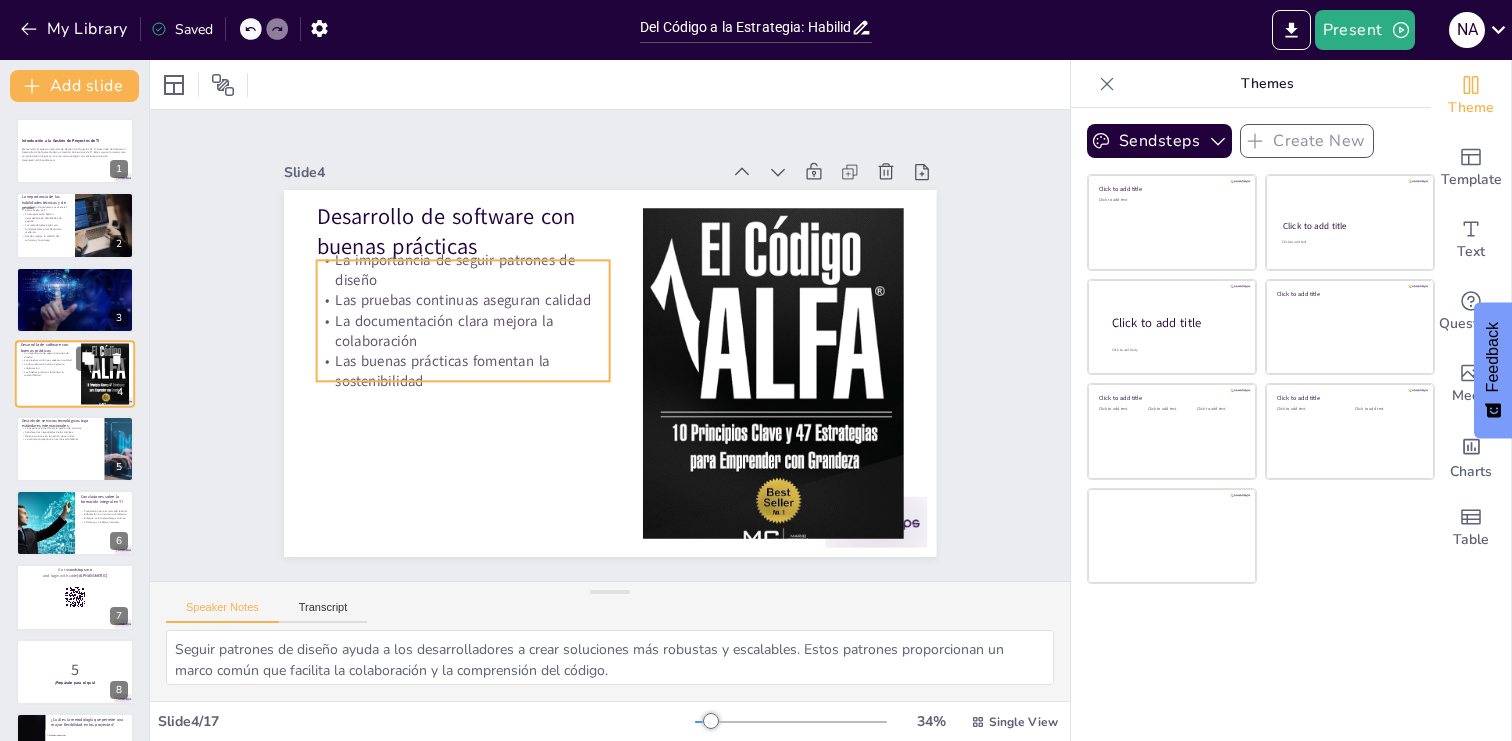 checkbox on "true" 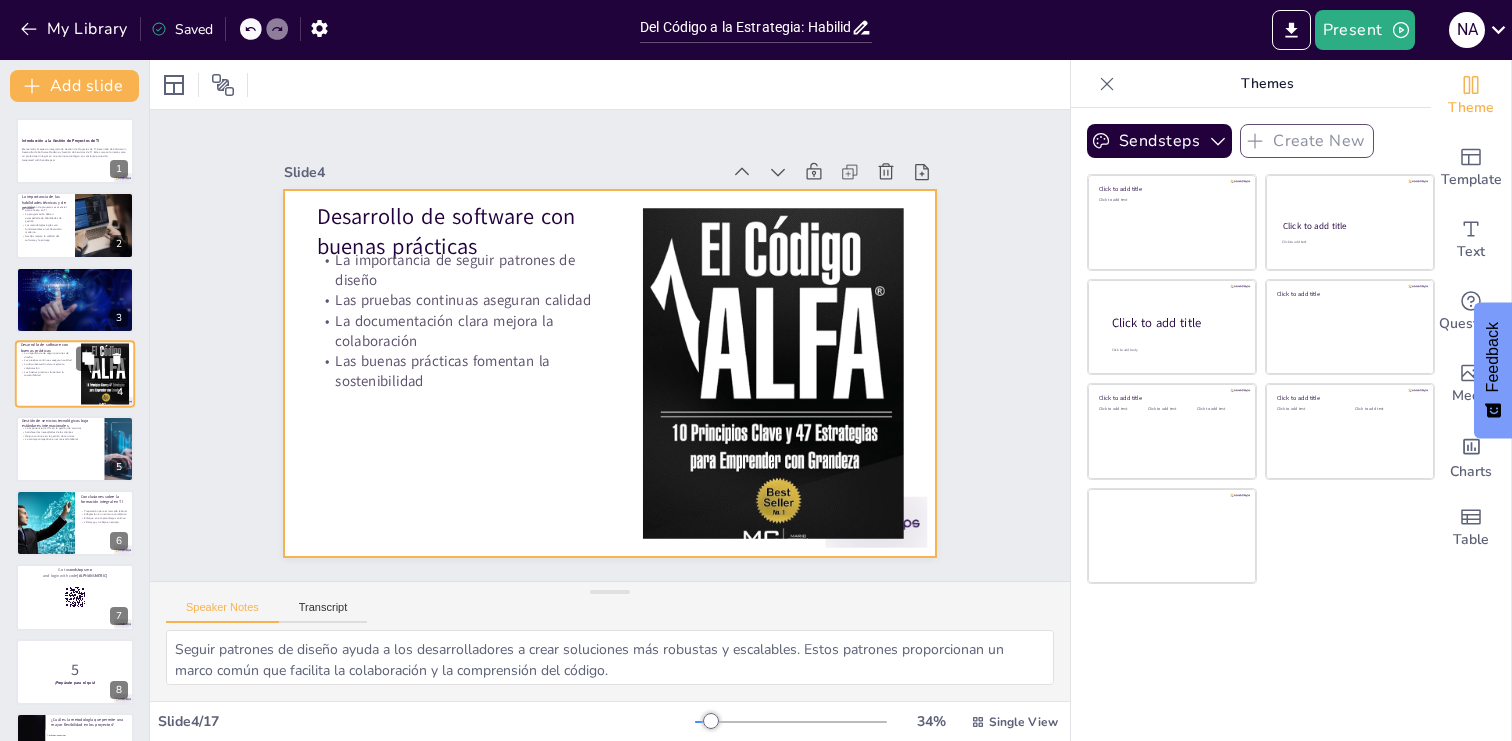 checkbox on "true" 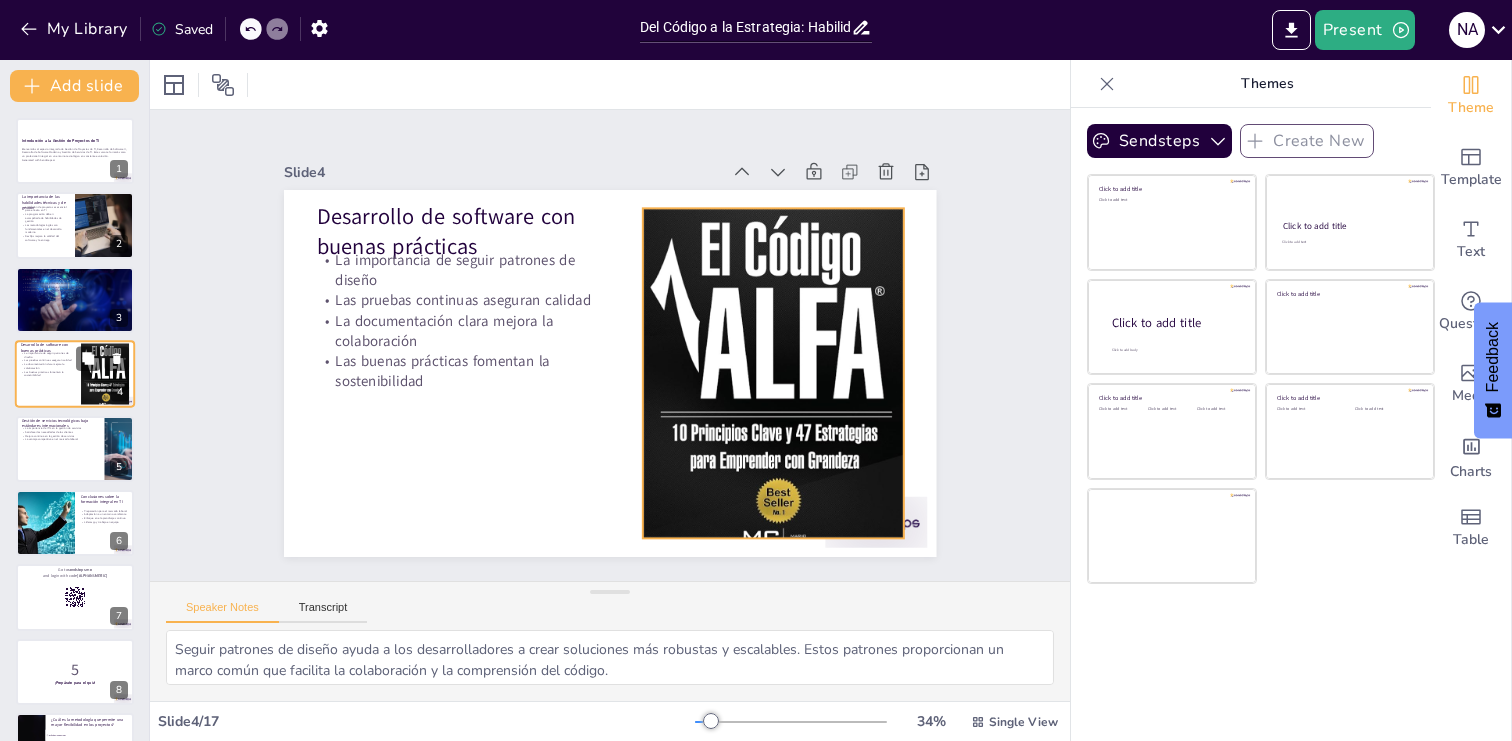 checkbox on "true" 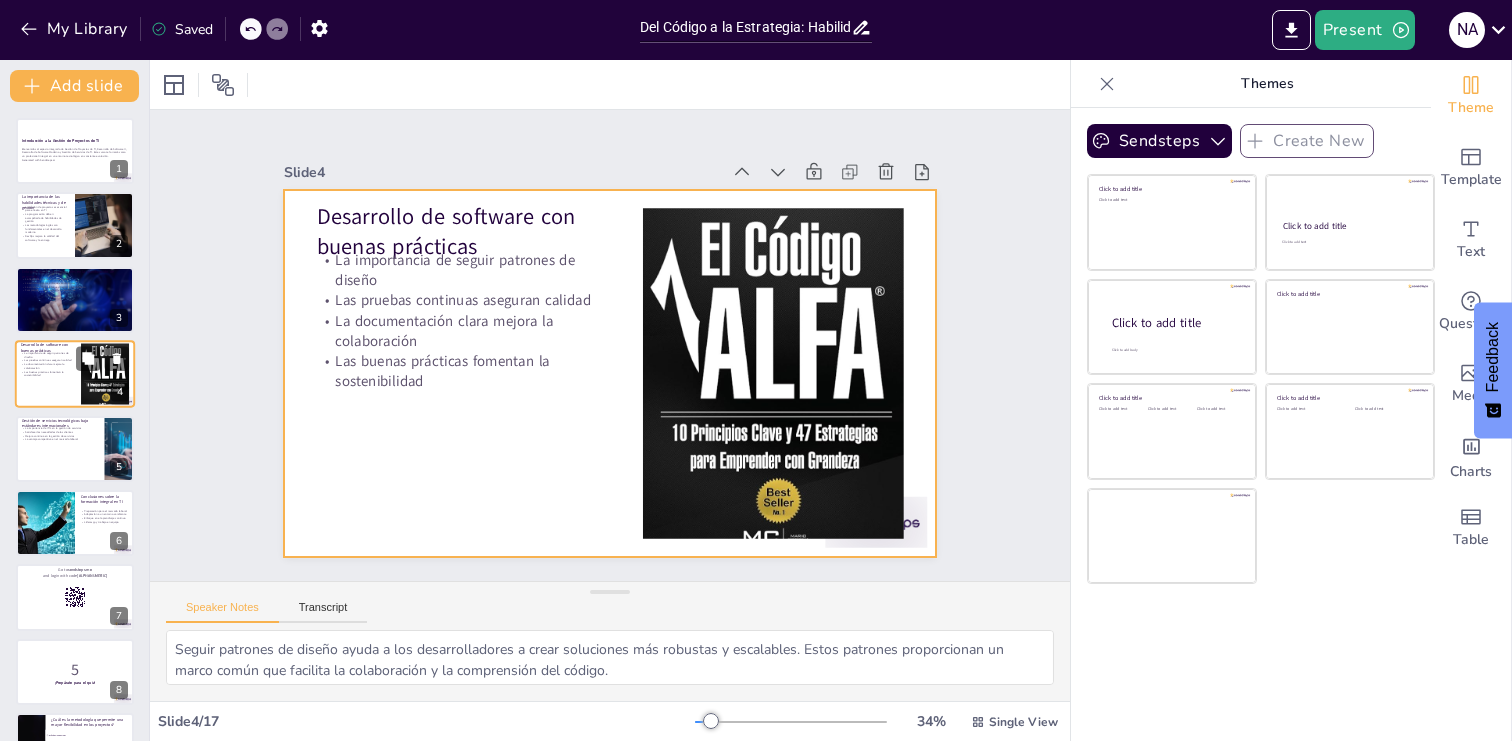 checkbox on "true" 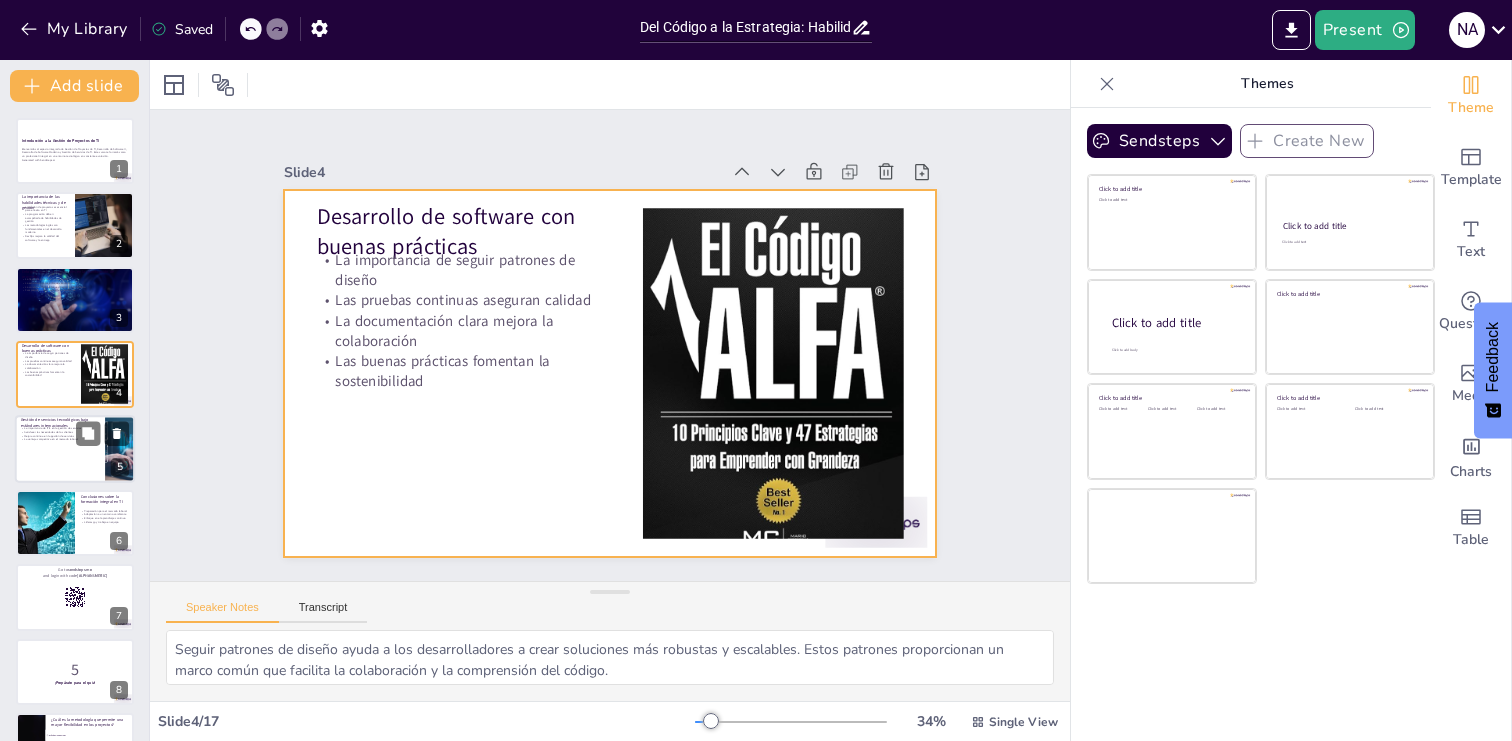 checkbox on "true" 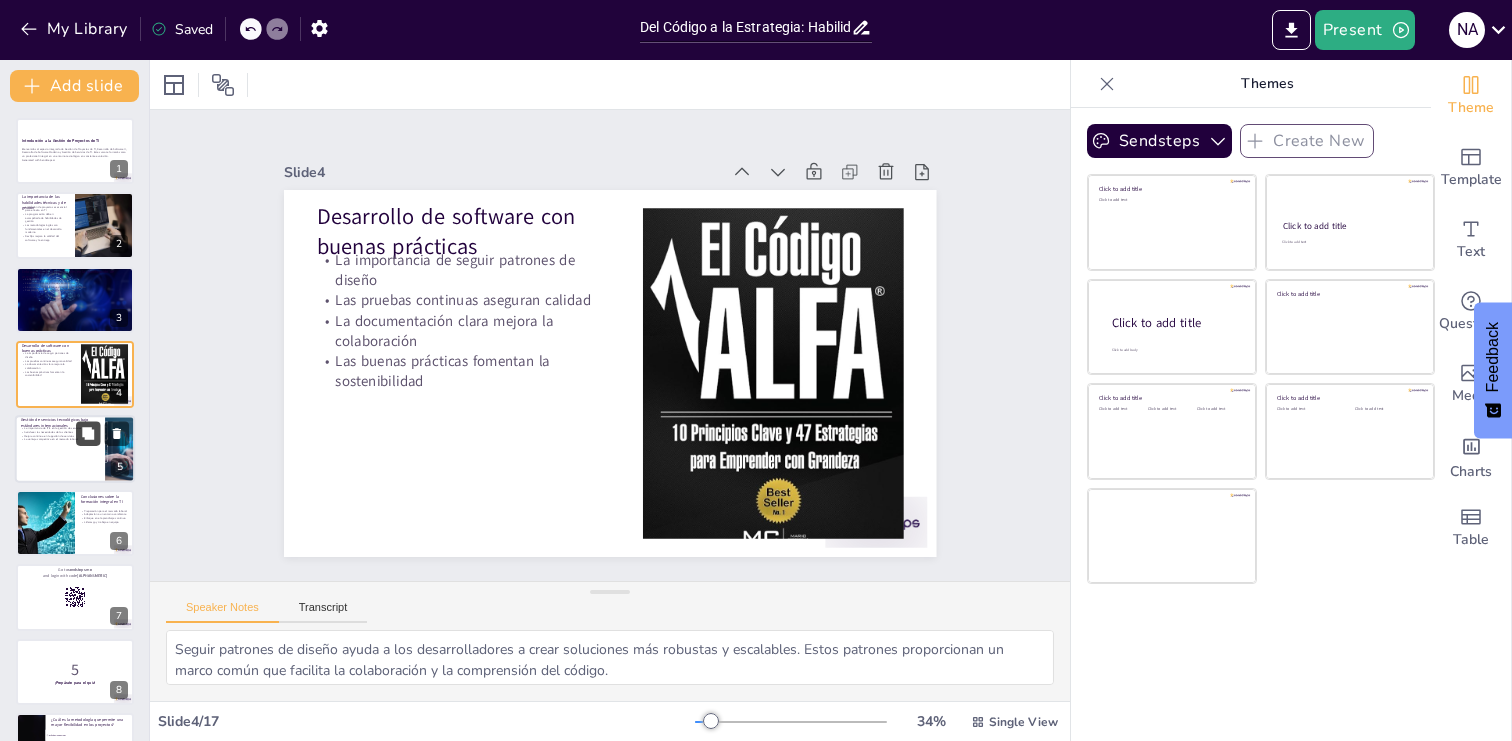 click 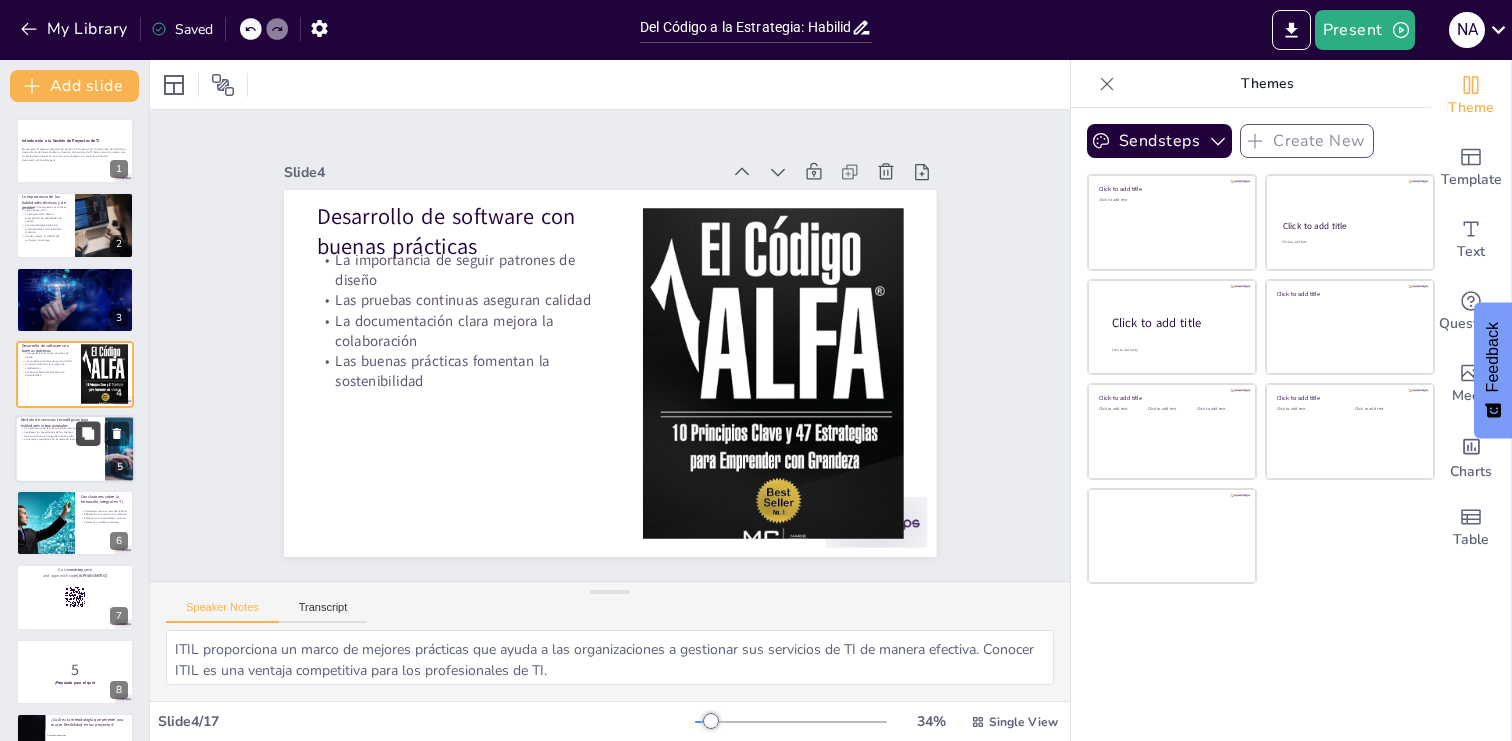 scroll, scrollTop: 101, scrollLeft: 0, axis: vertical 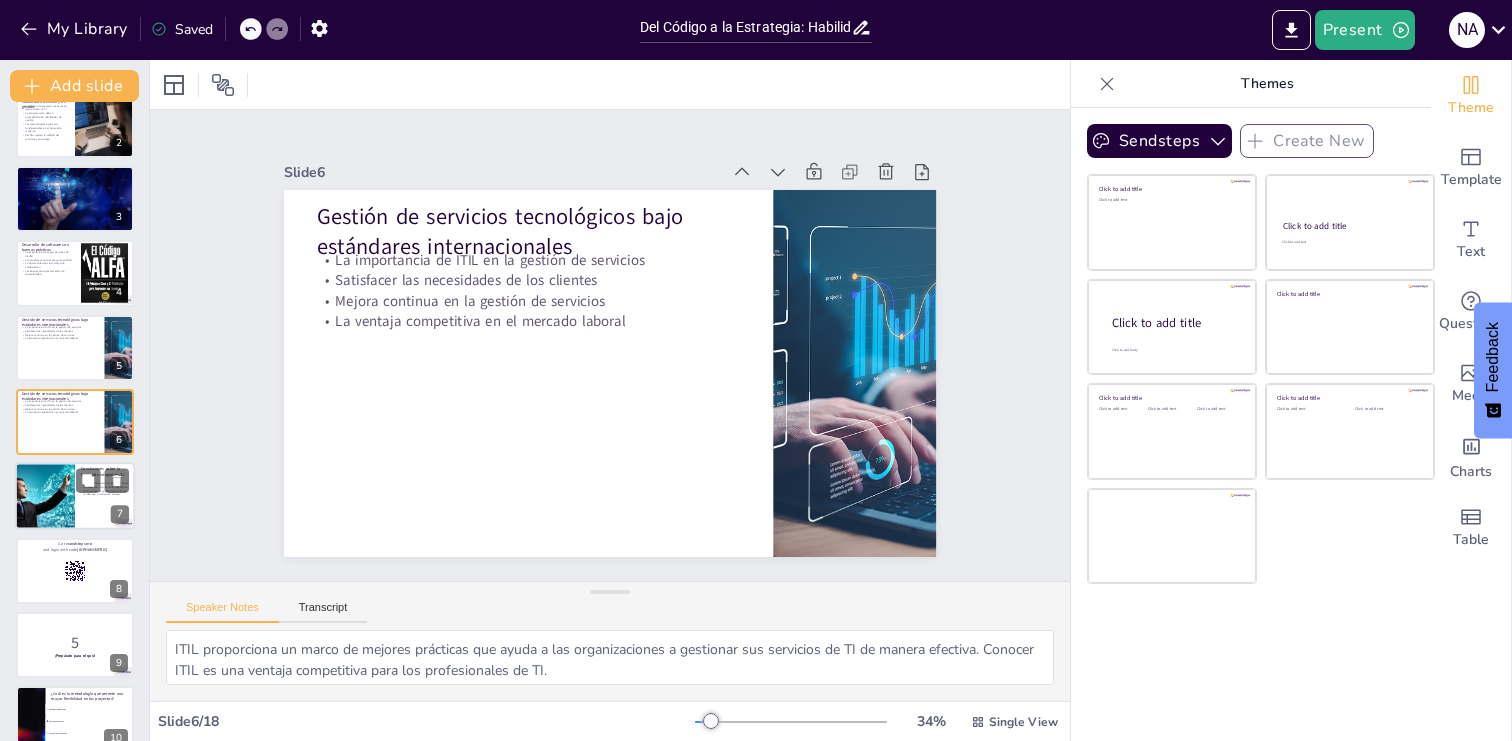 click at bounding box center [44, 497] 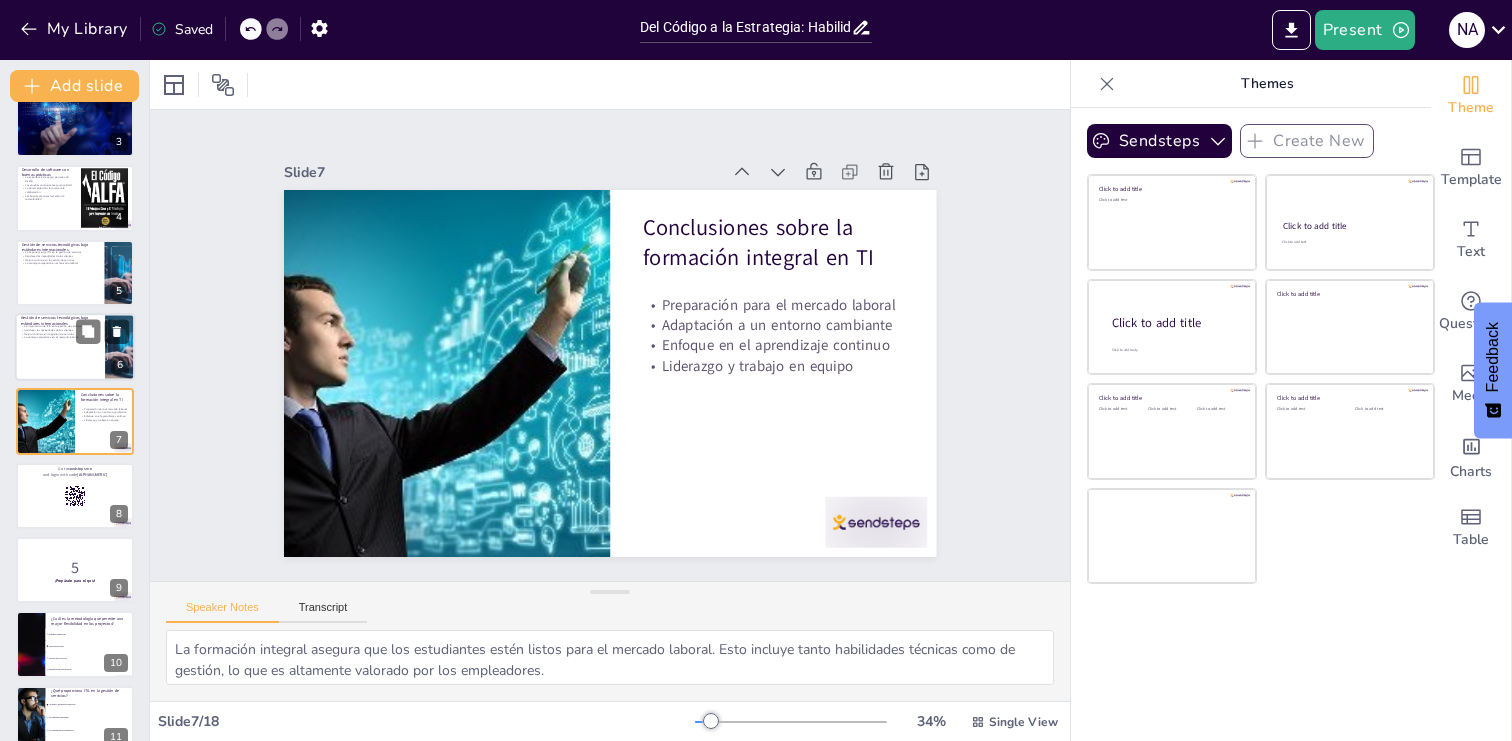 scroll, scrollTop: 0, scrollLeft: 0, axis: both 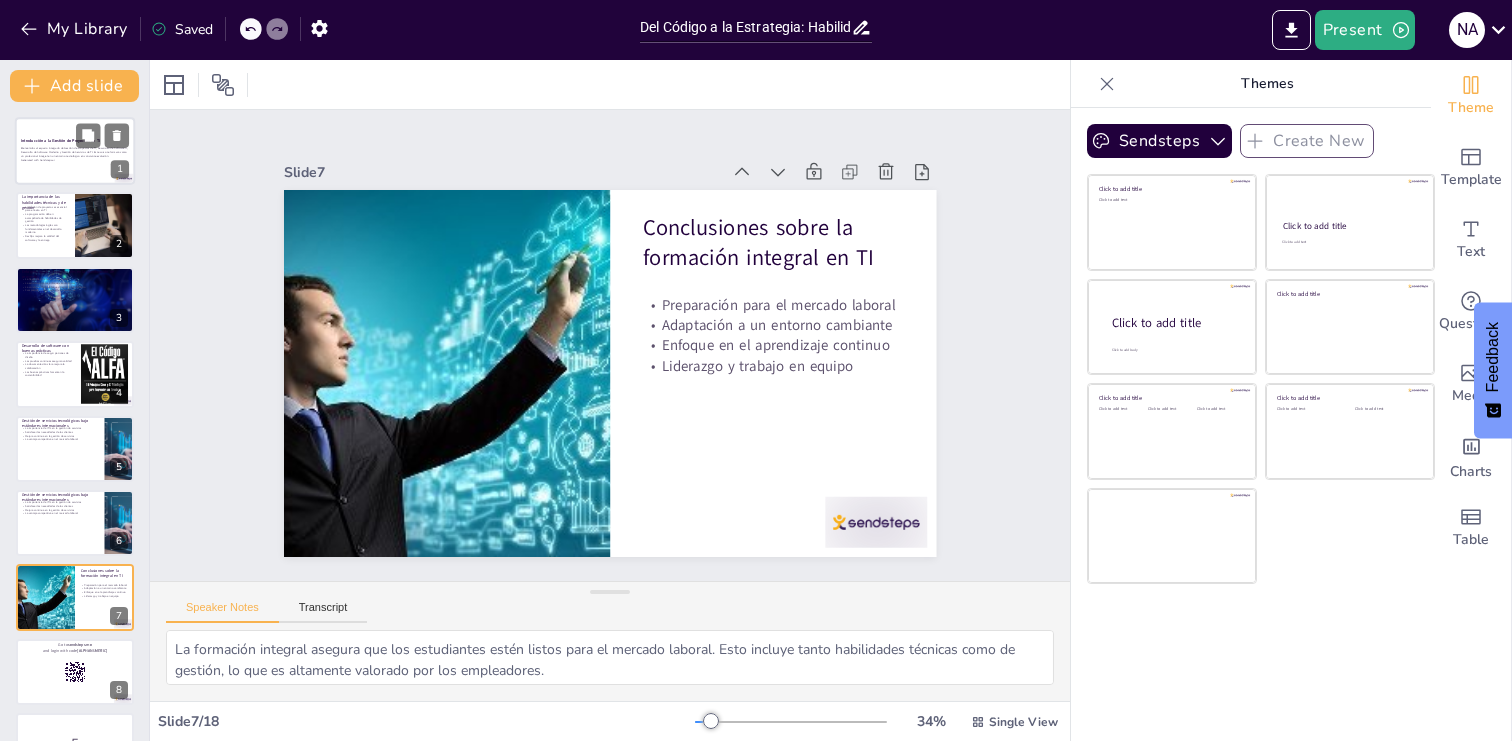 click on "Generated with Sendsteps.ai" at bounding box center [75, 160] 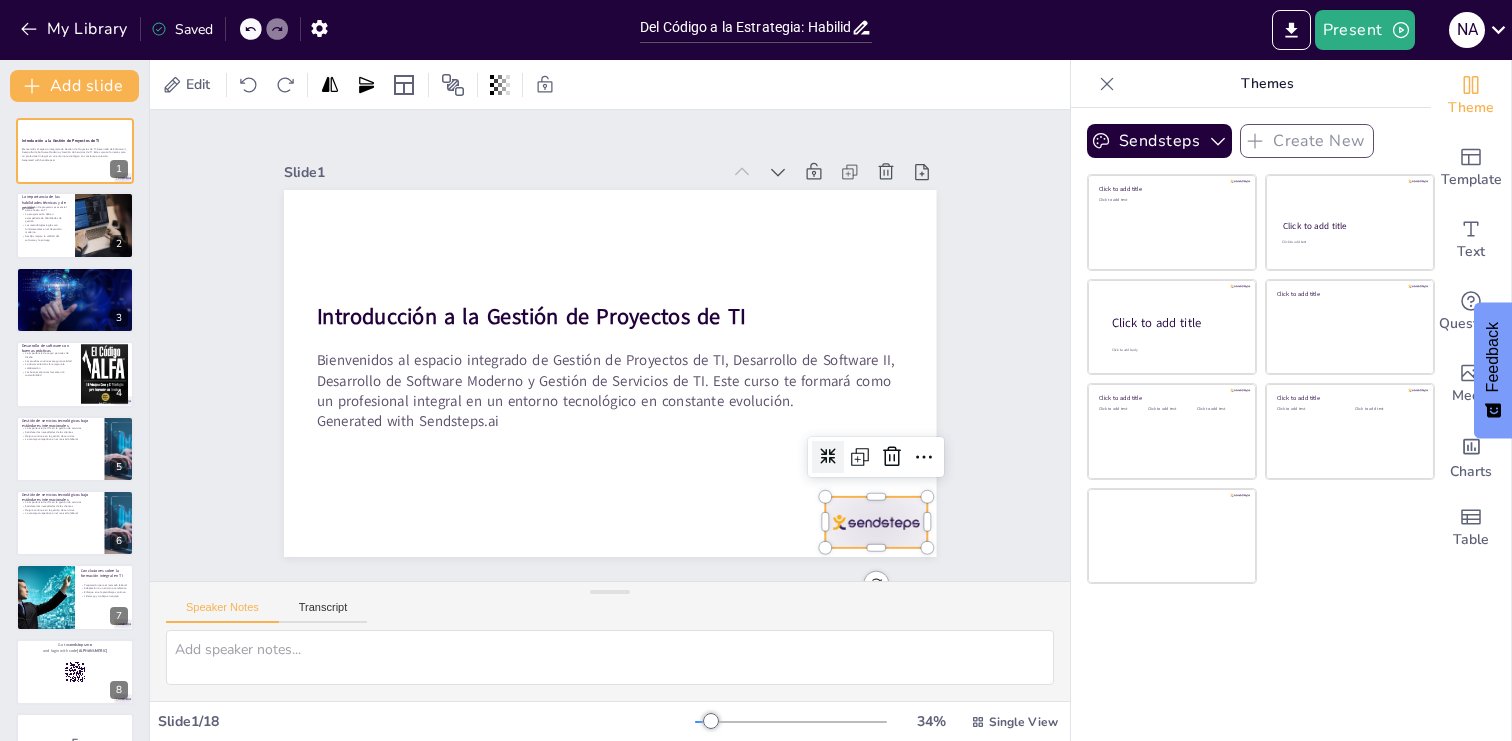 click at bounding box center (856, 549) 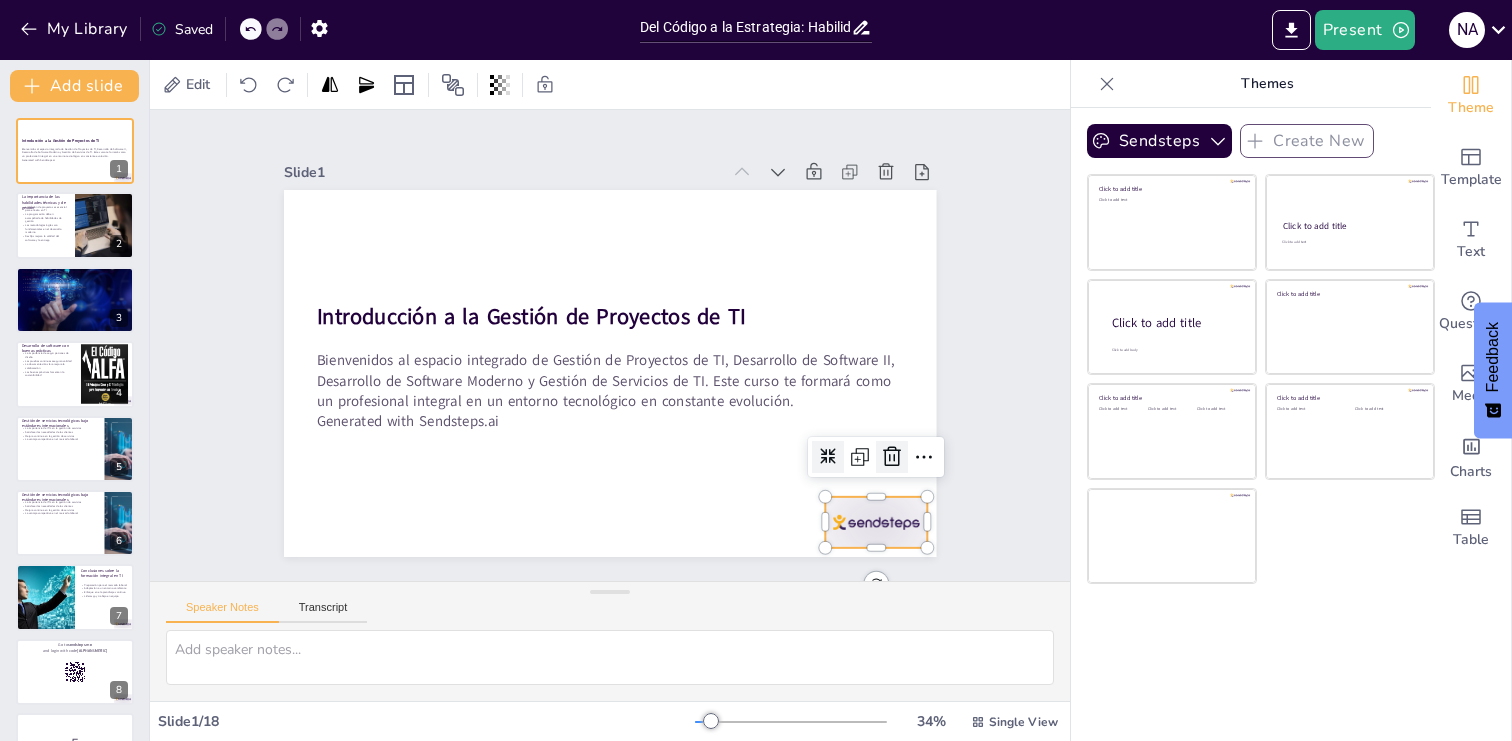 click 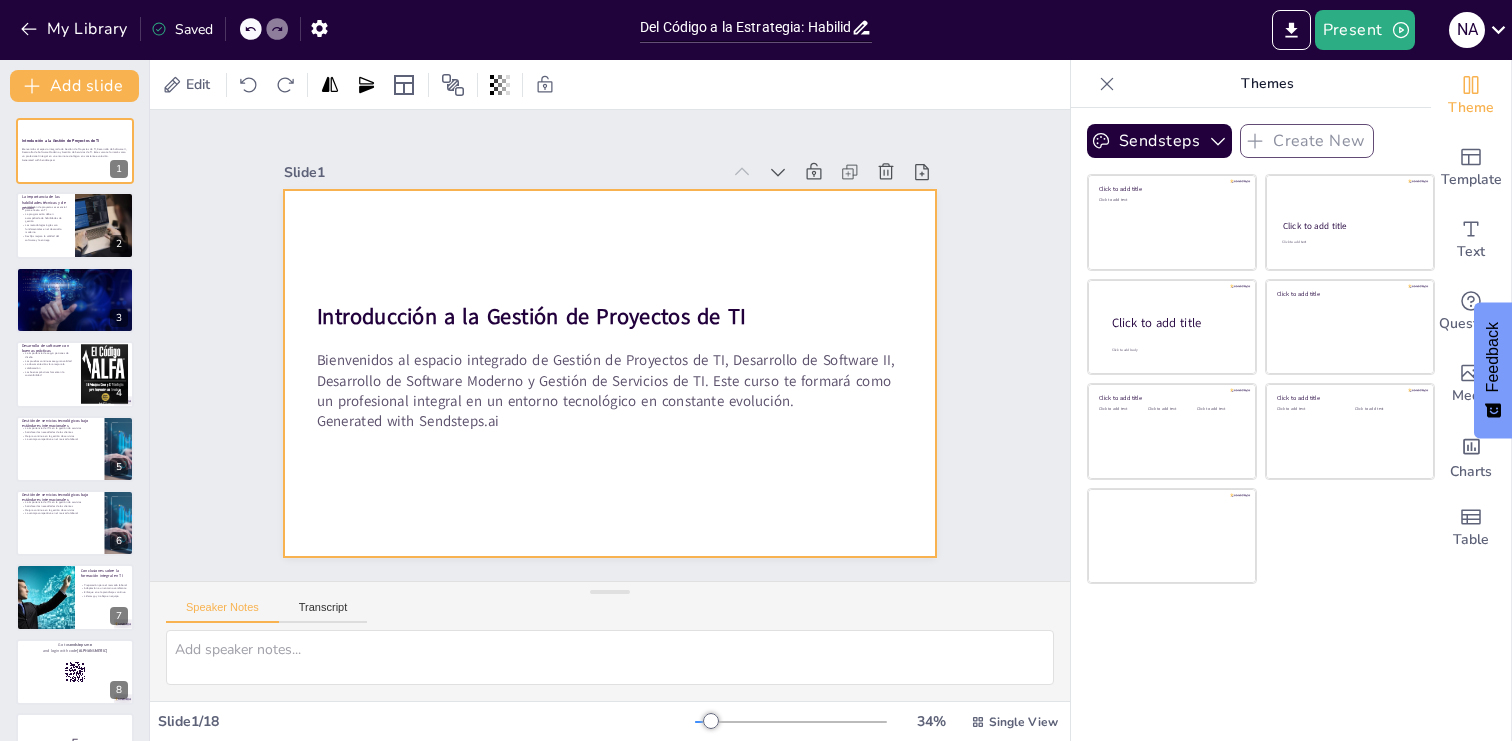 click at bounding box center [601, 372] 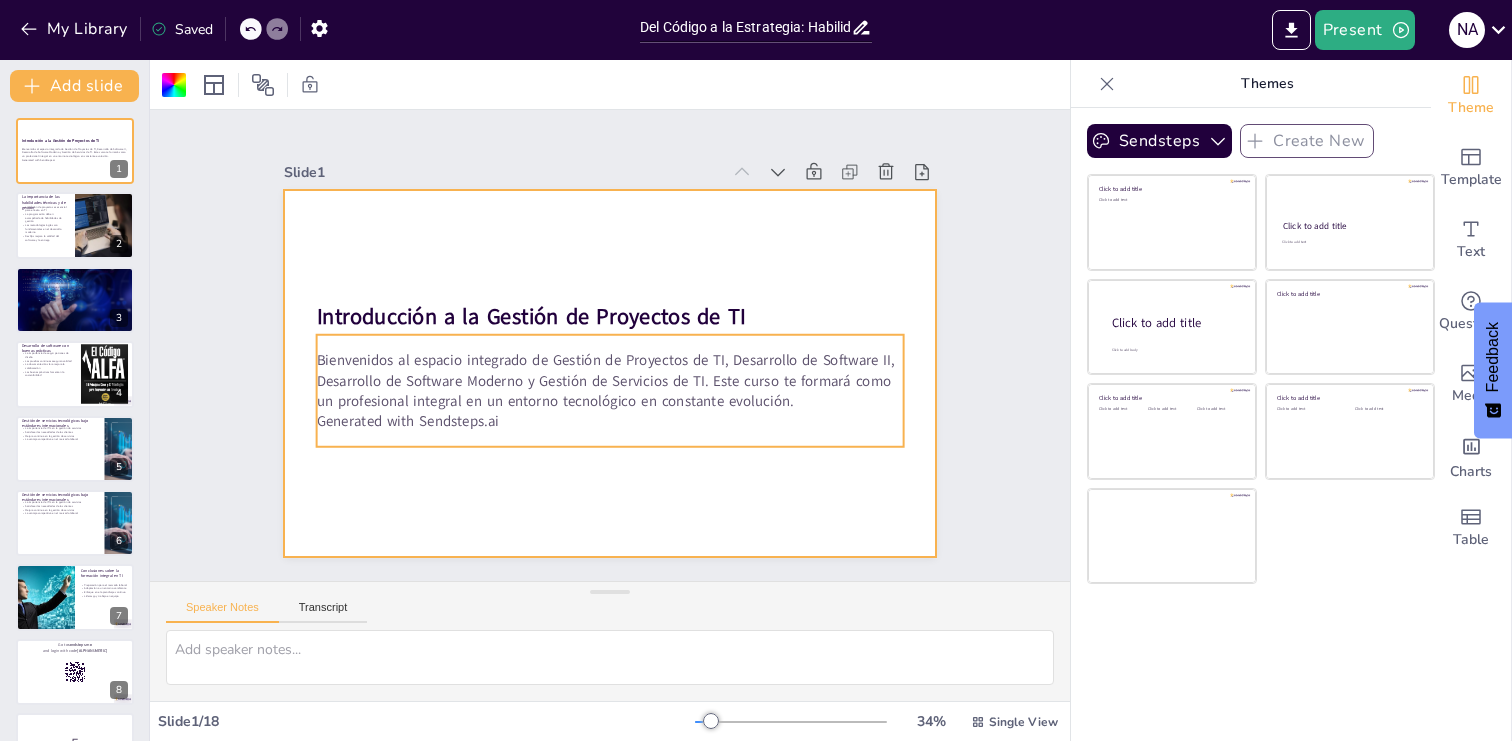 click on "Bienvenidos al espacio integrado de Gestión de Proyectos de TI, Desarrollo de Software II, Desarrollo de Software Moderno y Gestión de Servicios de TI. Este curso te formará como un profesional integral en un entorno tecnológico en constante evolución." at bounding box center [595, 378] 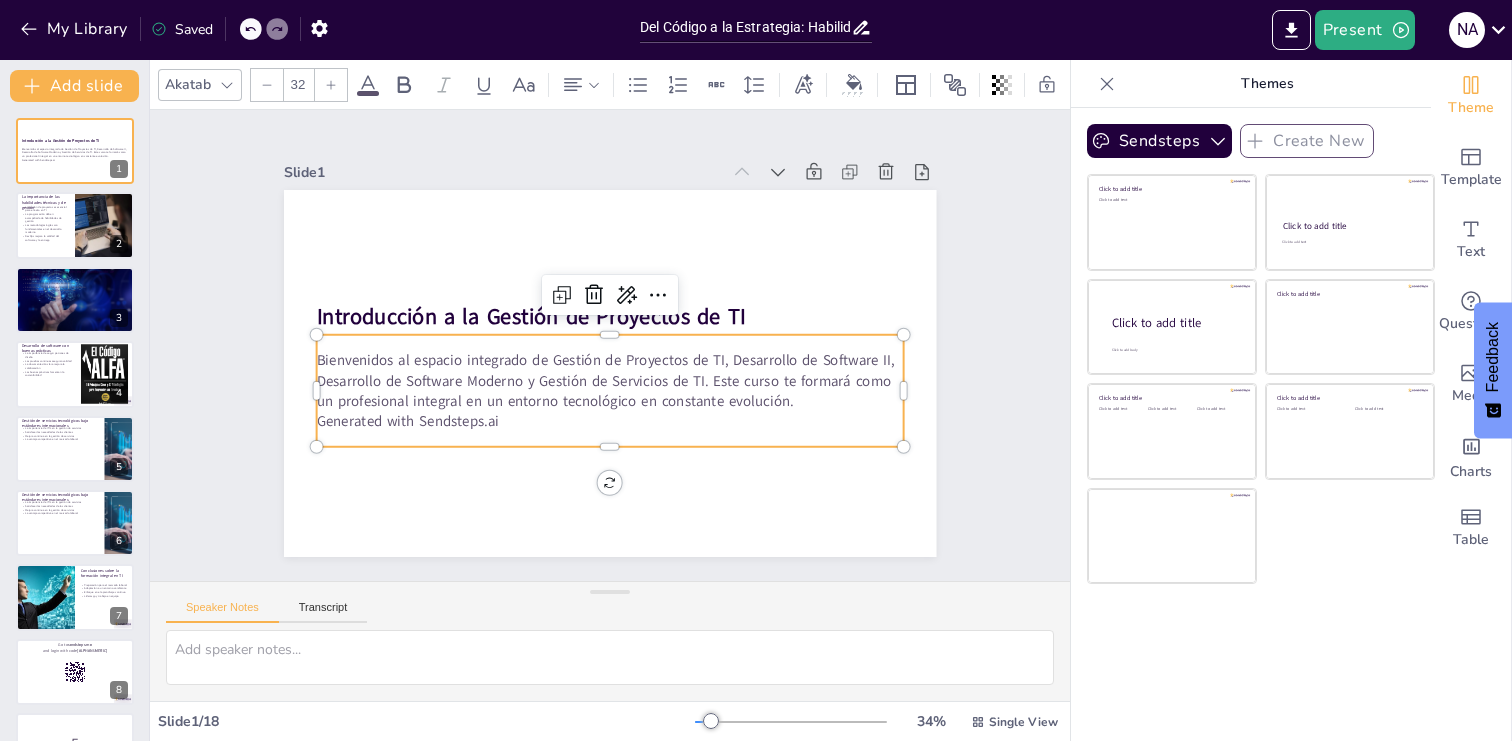 click on "Bienvenidos al espacio integrado de Gestión de Proyectos de TI, Desarrollo de Software II, Desarrollo de Software Moderno y Gestión de Servicios de TI. Este curso te formará como un profesional integral en un entorno tecnológico en constante evolución." at bounding box center (606, 381) 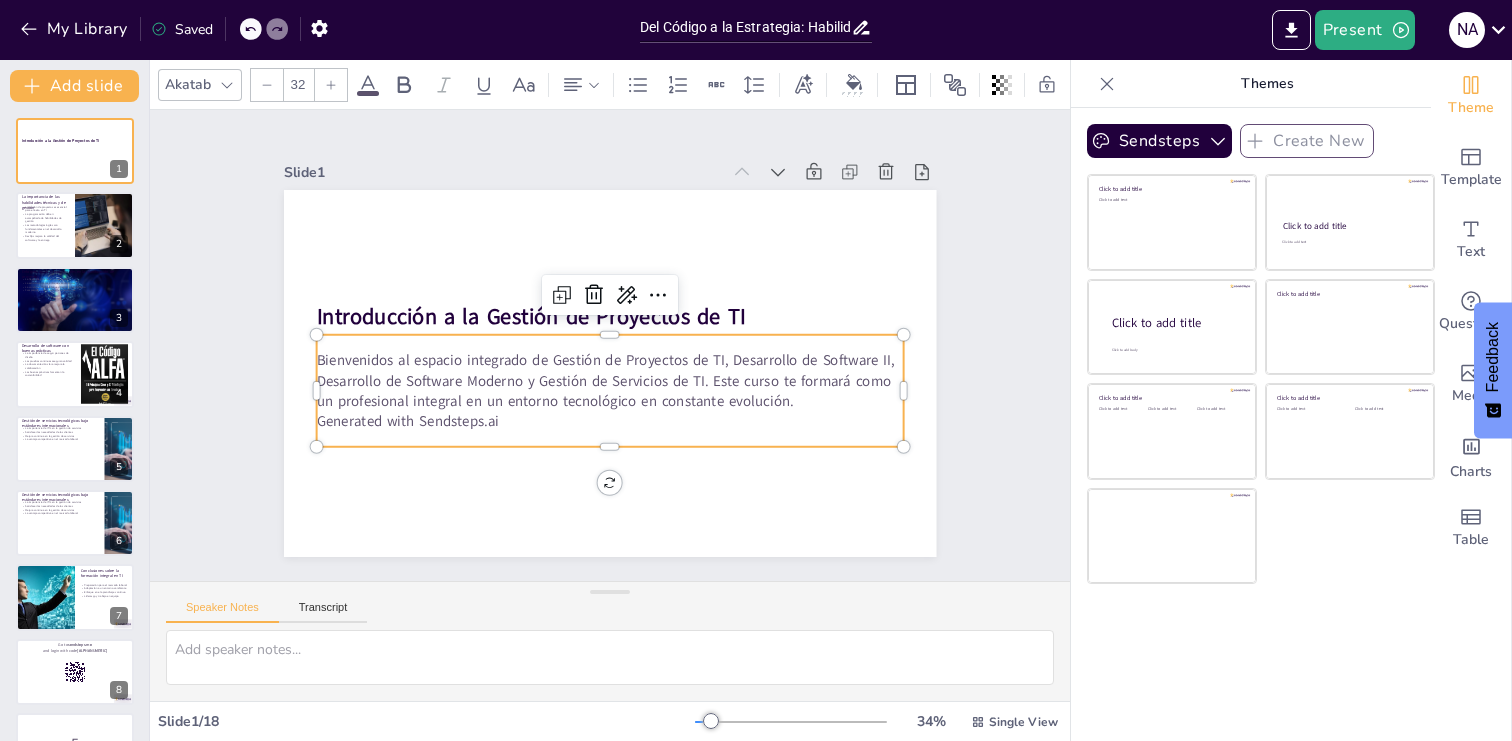 click on "Bienvenidos al espacio integrado de Gestión de Proyectos de TI, Desarrollo de Software II, Desarrollo de Software Moderno y Gestión de Servicios de TI. Este curso te formará como un profesional integral en un entorno tecnológico en constante evolución." at bounding box center (606, 381) 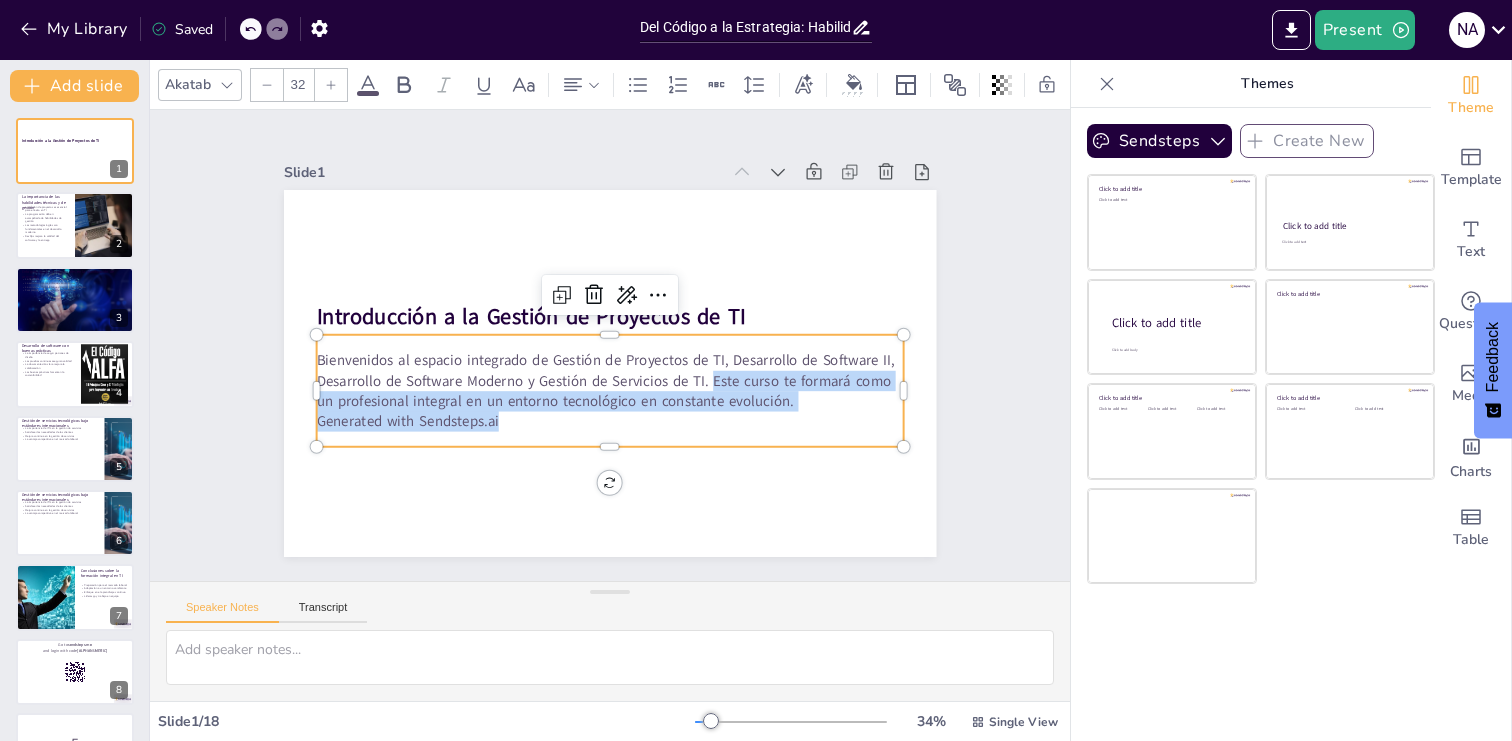 drag, startPoint x: 713, startPoint y: 381, endPoint x: 725, endPoint y: 414, distance: 35.1141 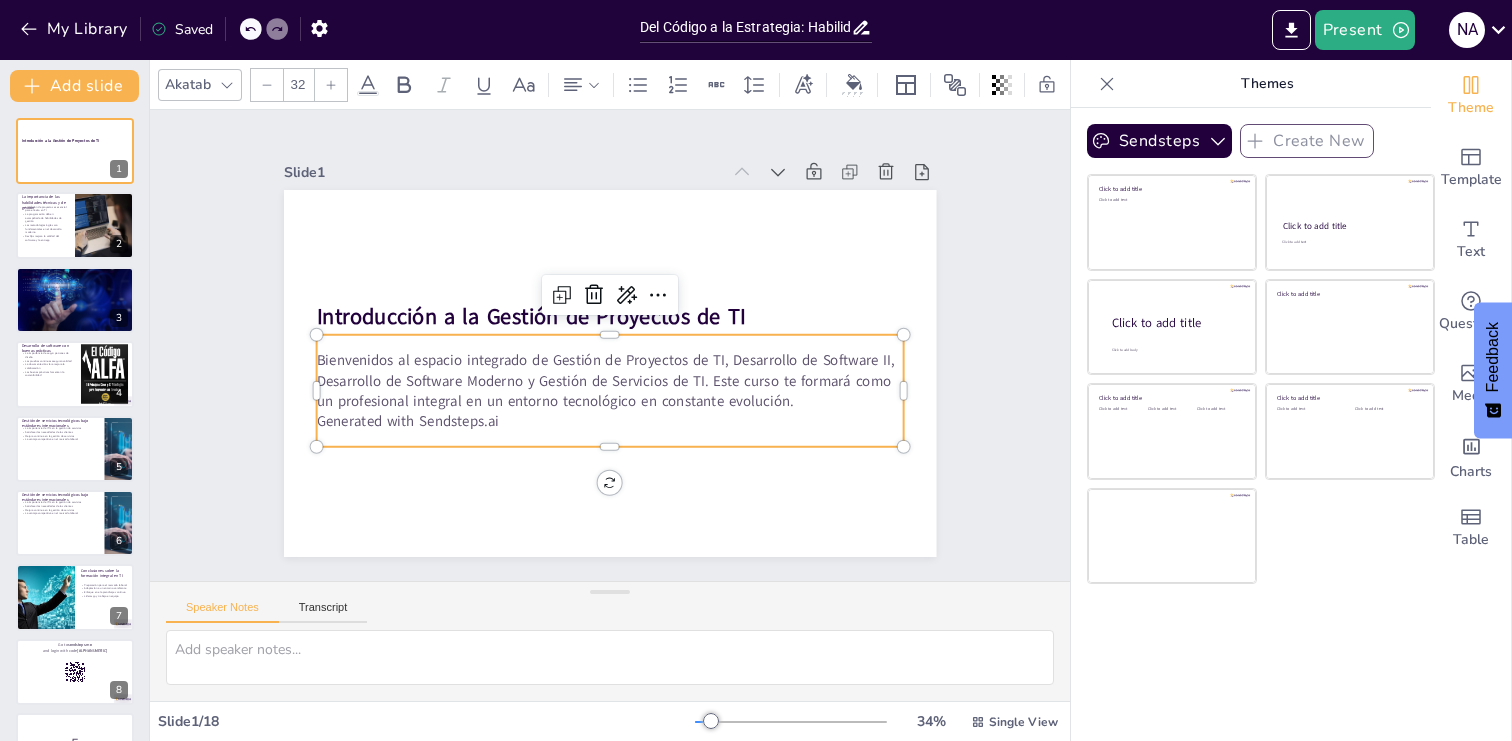 click on "Bienvenidos al espacio integrado de Gestión de Proyectos de TI, Desarrollo de Software II, Desarrollo de Software Moderno y Gestión de Servicios de TI. Este curso te formará como un profesional integral en un entorno tecnológico en constante evolución." at bounding box center (595, 378) 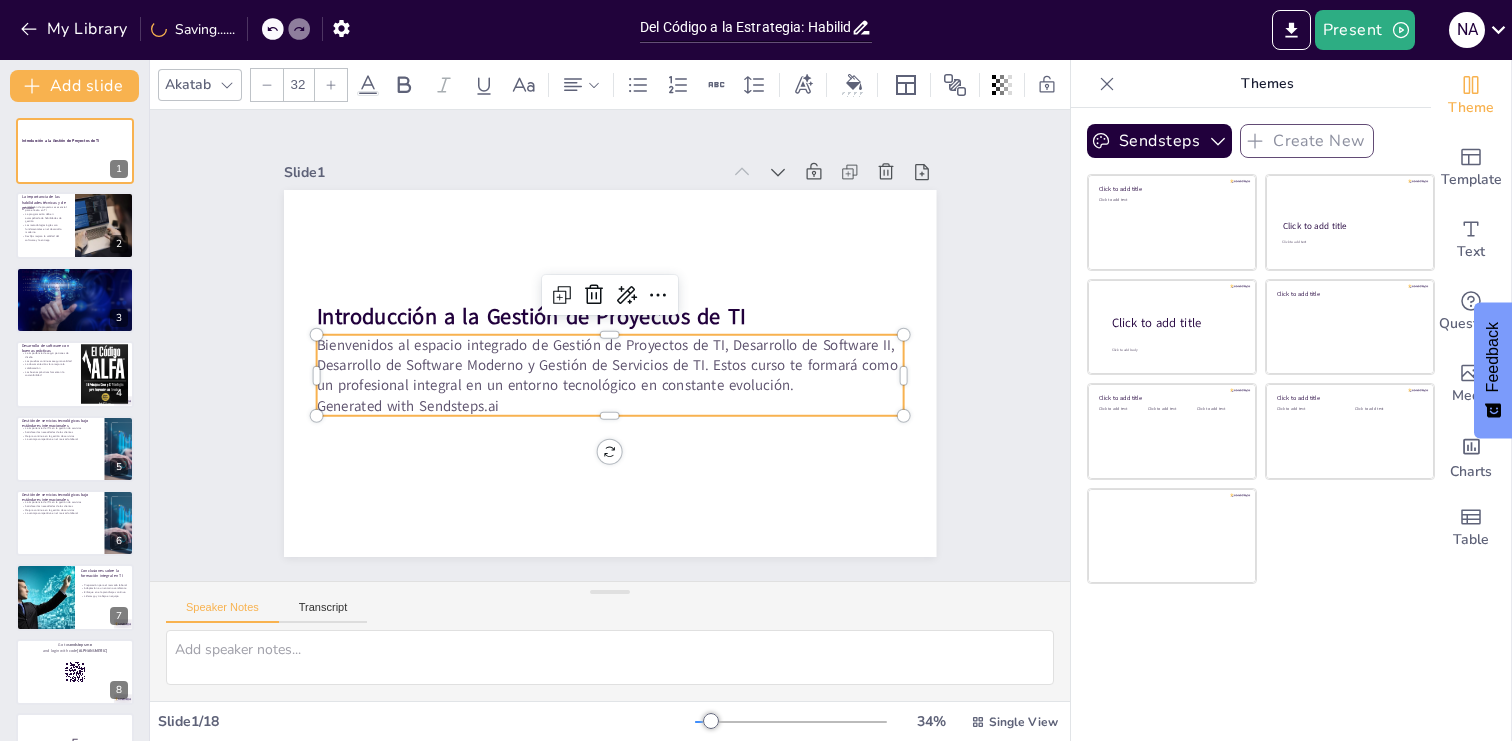 click on "Bienvenidos al espacio integrado de Gestión de Proyectos de TI, Desarrollo de Software II, Desarrollo de Software Moderno y Gestión de Servicios de TI. Estos curso te formará como un profesional integral en un entorno tecnológico en constante evolución." at bounding box center (605, 365) 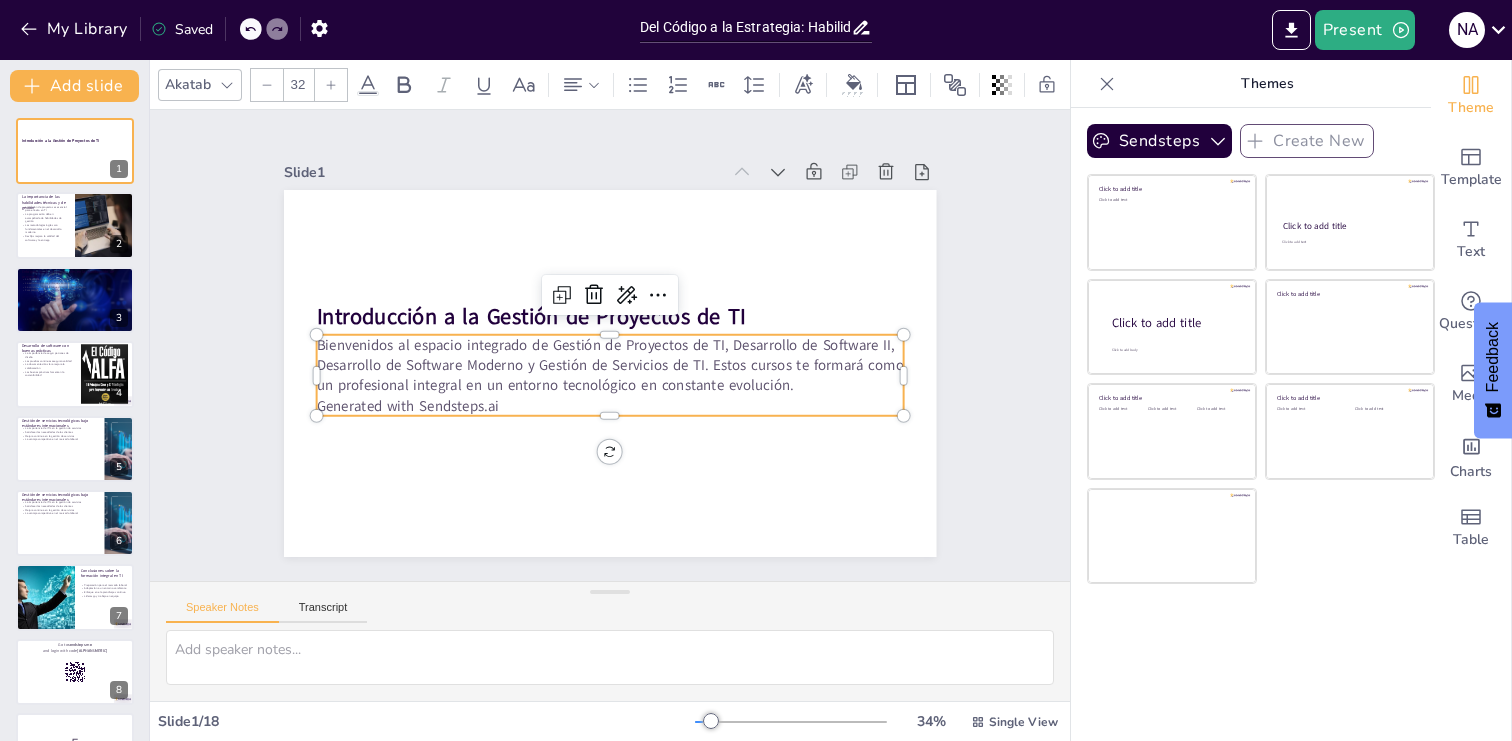 click on "Bienvenidos al espacio integrado de Gestión de Proyectos de TI, Desarrollo de Software II, Desarrollo de Software Moderno y Gestión de Servicios de TI. Estos cursos te formará como un profesional integral en un entorno tecnológico en constante evolución." at bounding box center [603, 364] 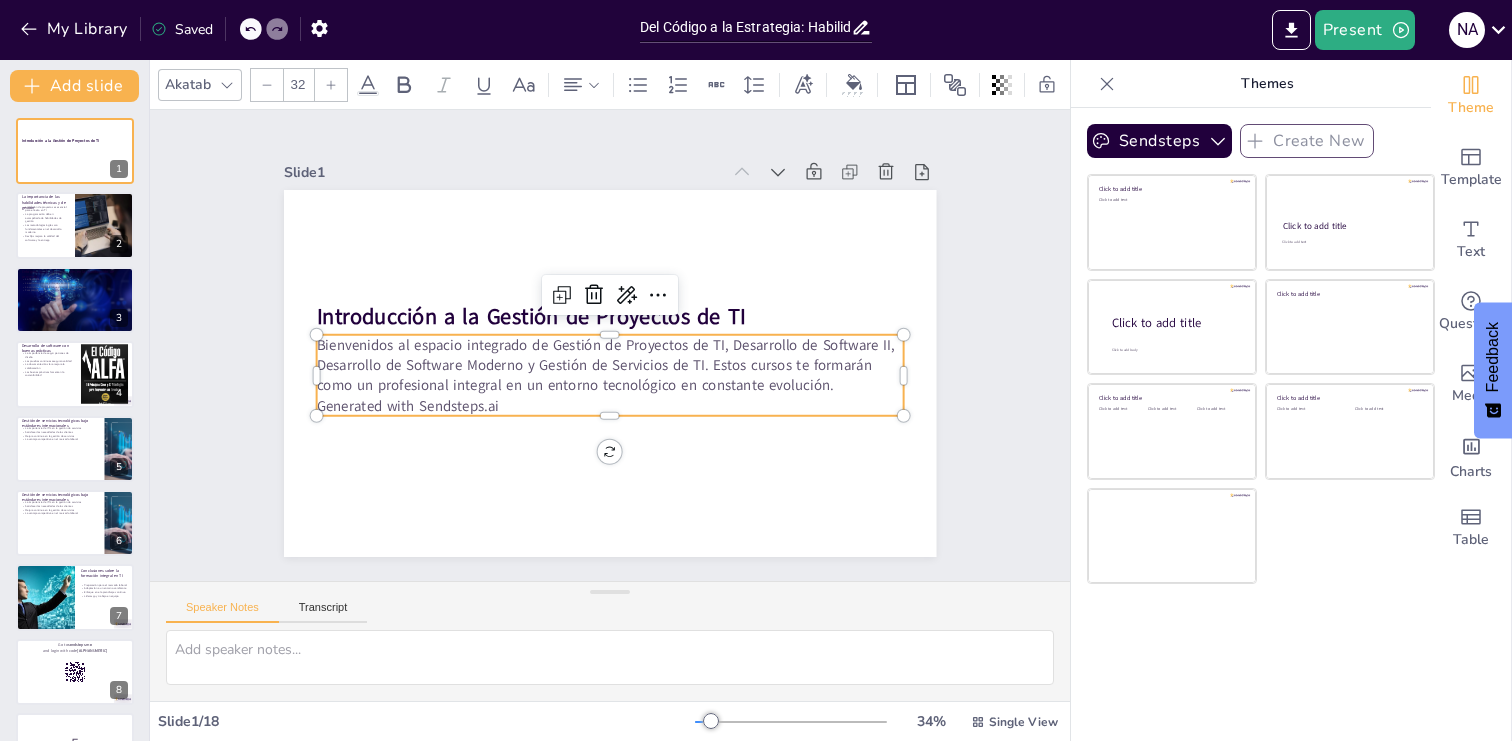 click on "Bienvenidos al espacio integrado de Gestión de Proyectos de TI, Desarrollo de Software II, Desarrollo de Software Moderno y Gestión de Servicios de TI. Estos cursos te formarán como un profesional integral en un entorno tecnológico en constante evolución." at bounding box center [608, 365] 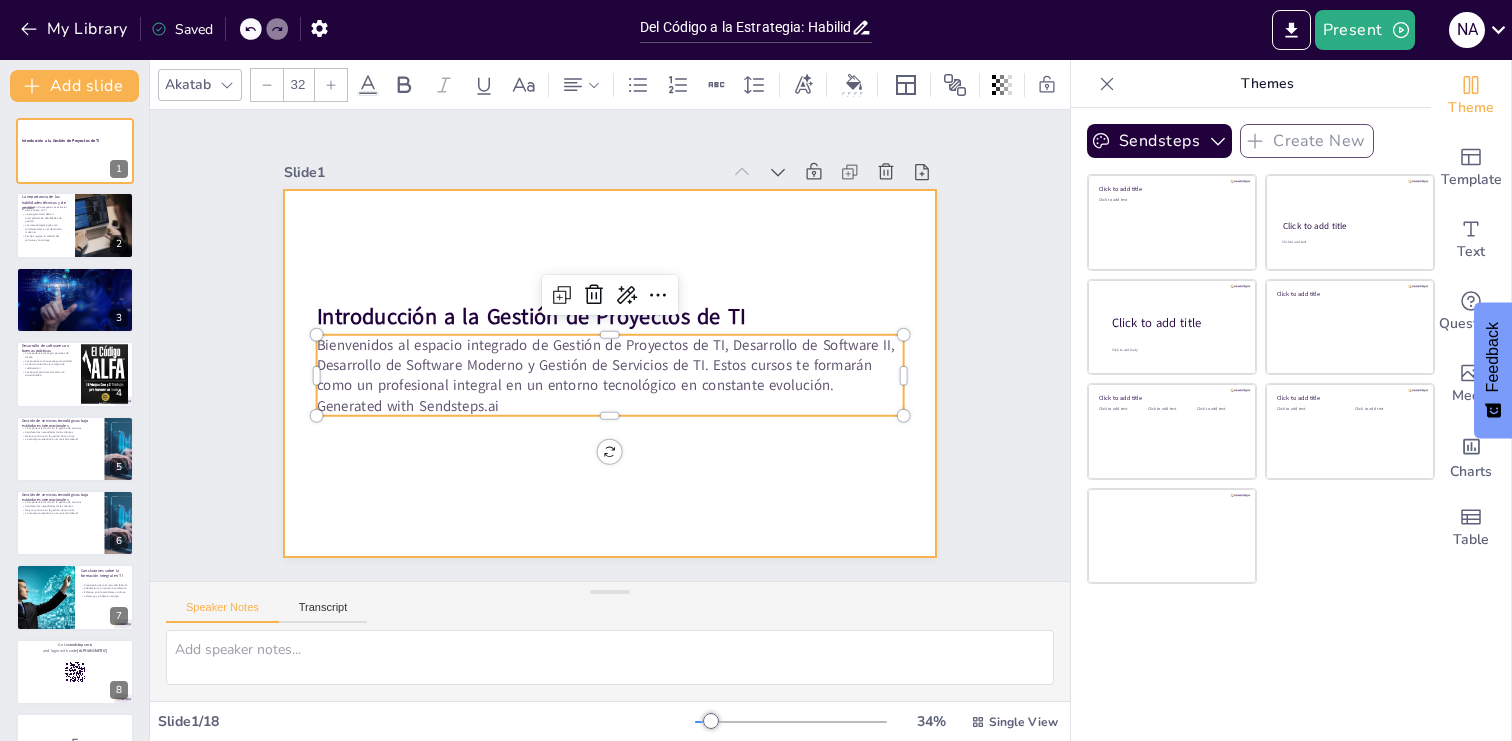 drag, startPoint x: 562, startPoint y: 401, endPoint x: 308, endPoint y: 403, distance: 254.00787 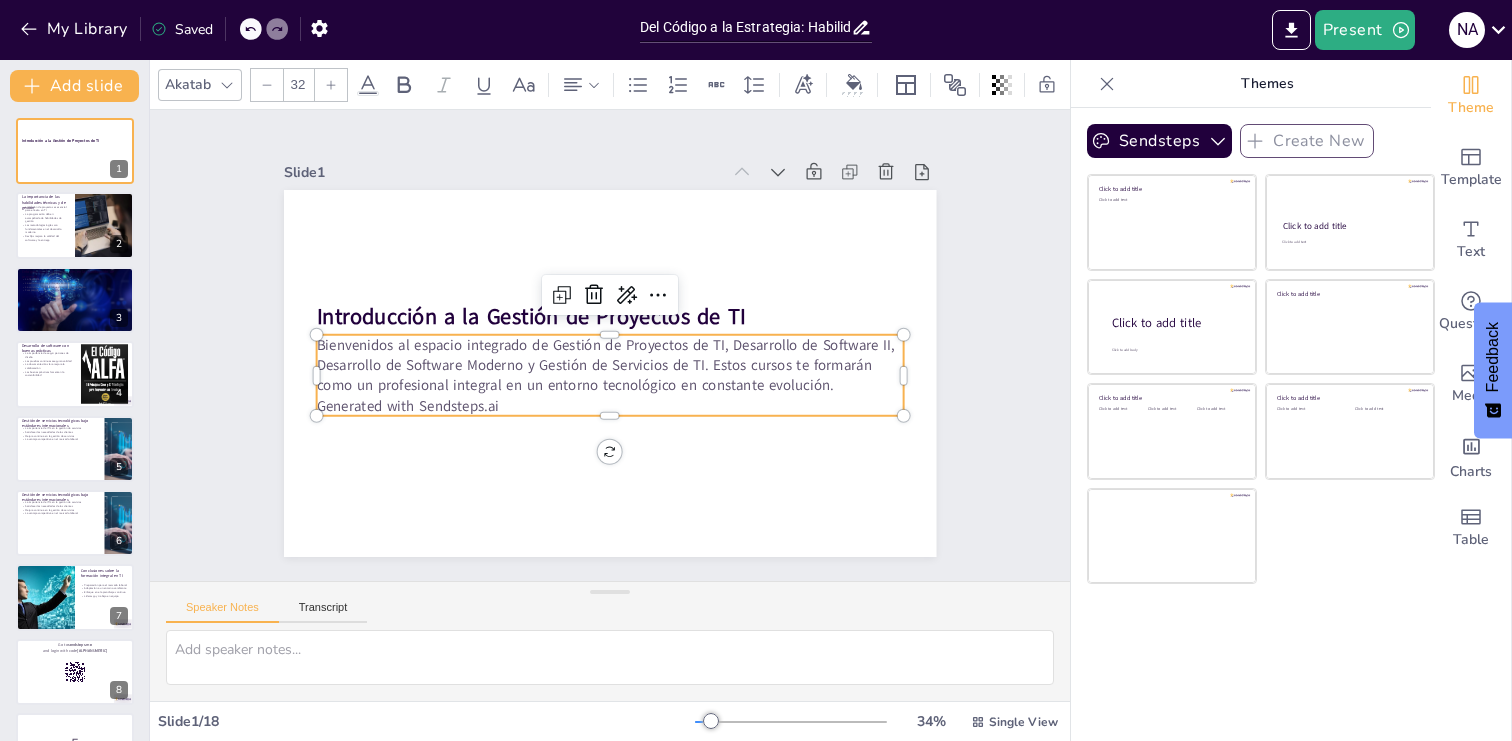 click on "Generated with Sendsteps.ai" at bounding box center (580, 397) 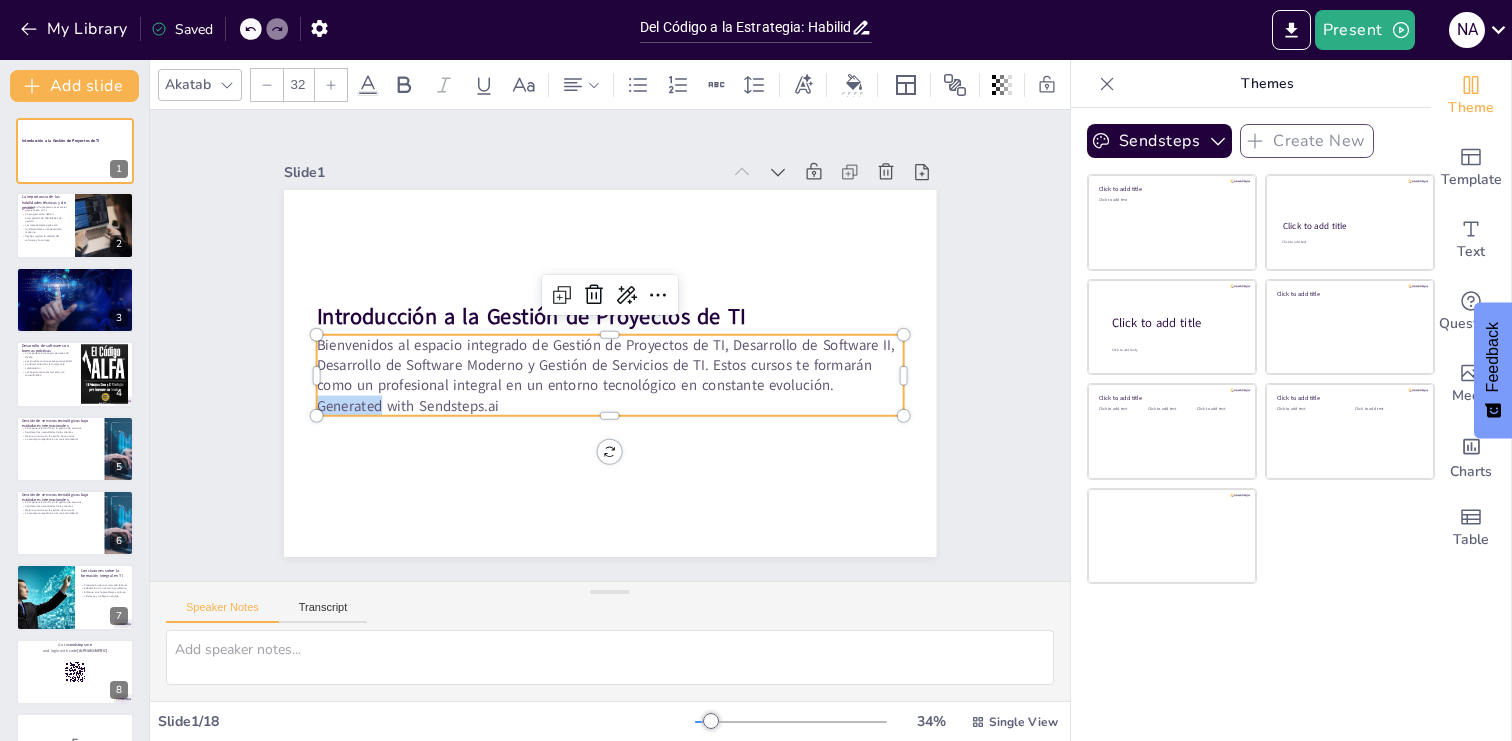click on "Generated with Sendsteps.ai" at bounding box center (597, 405) 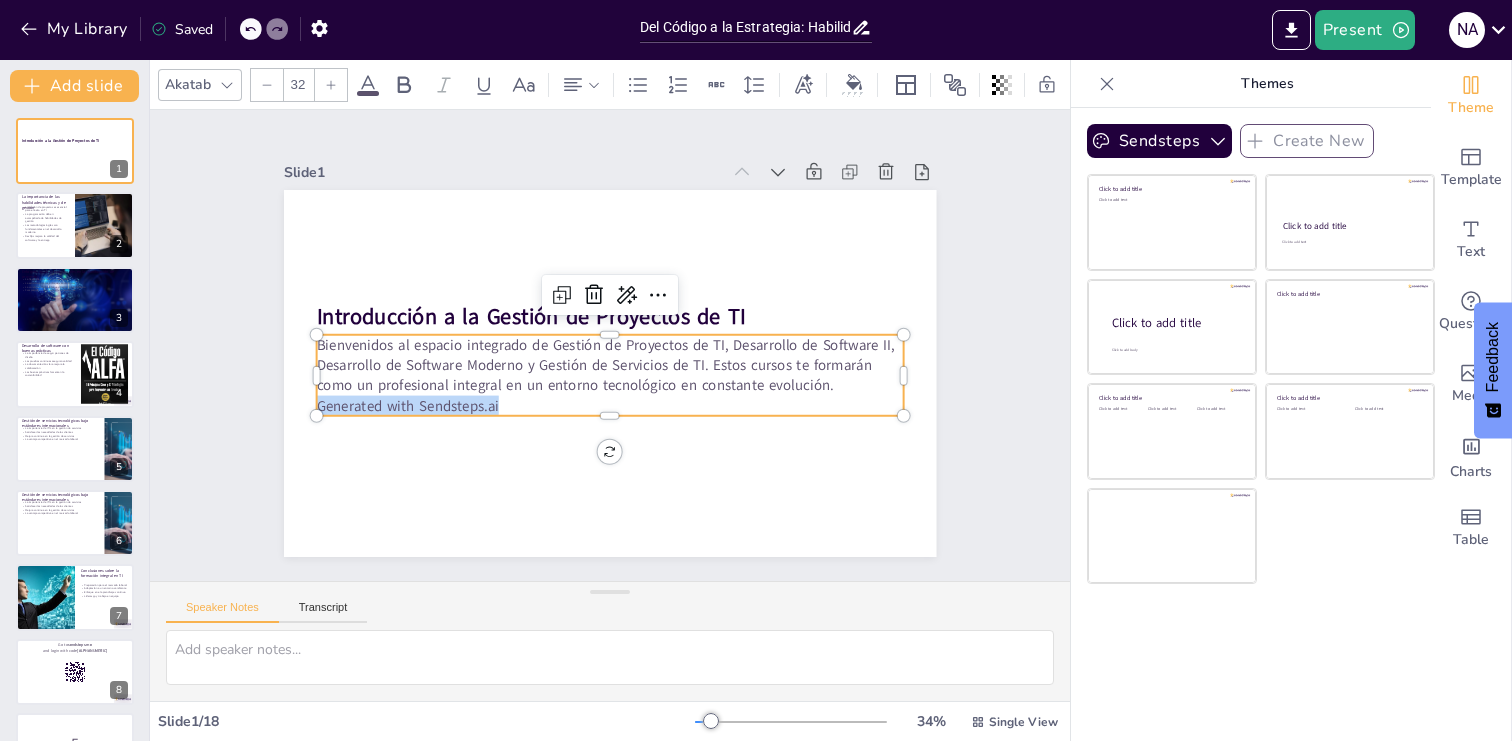 click on "Generated with Sendsteps.ai" at bounding box center (604, 405) 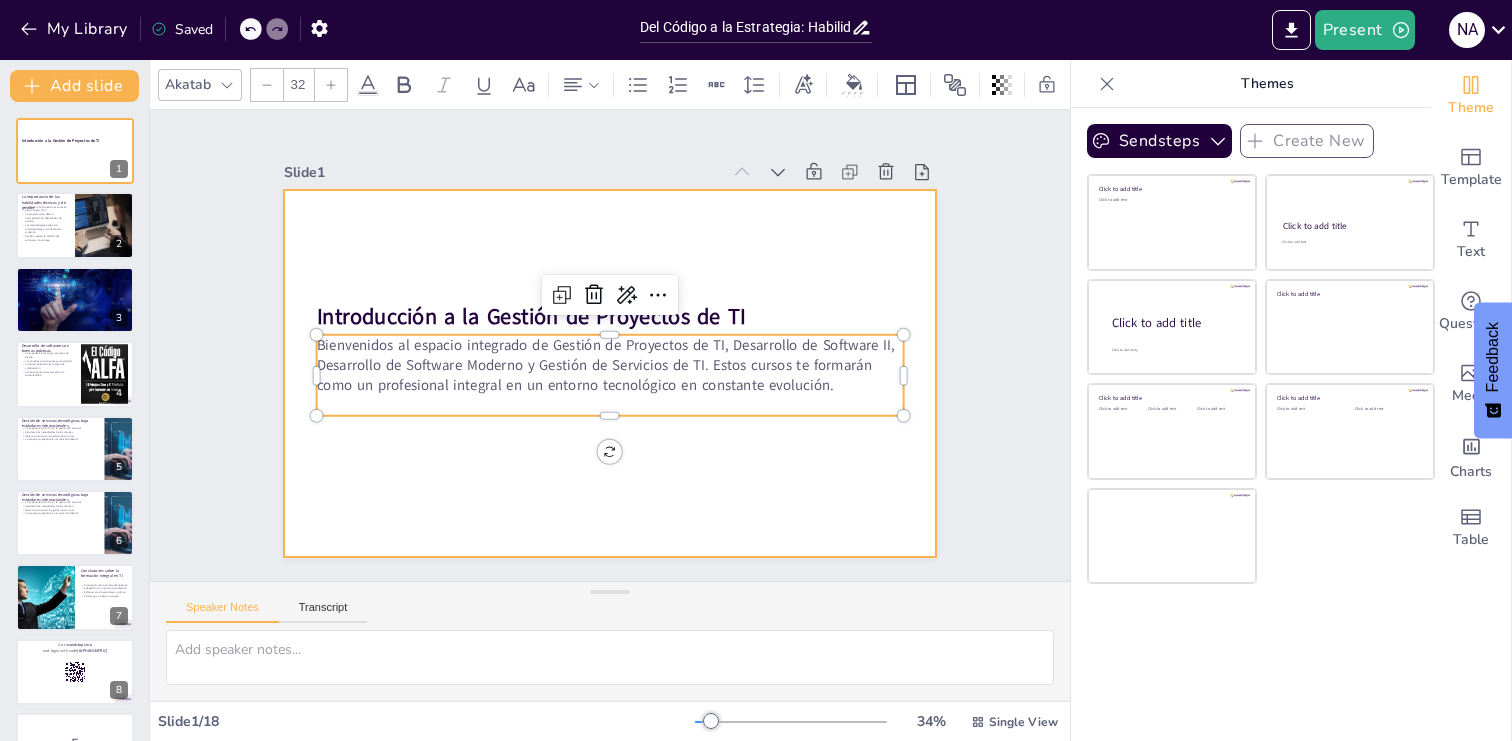 click at bounding box center (587, 362) 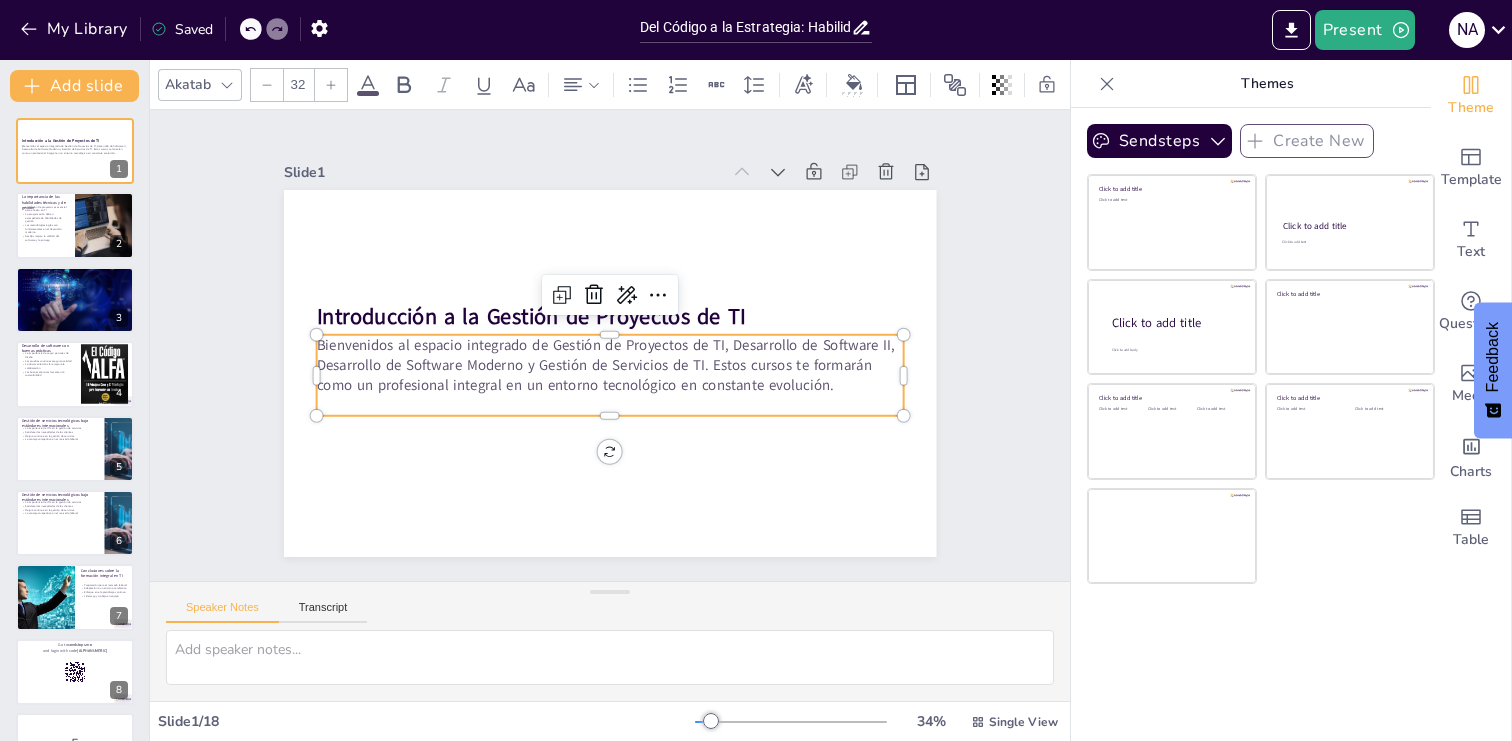 click at bounding box center (597, 405) 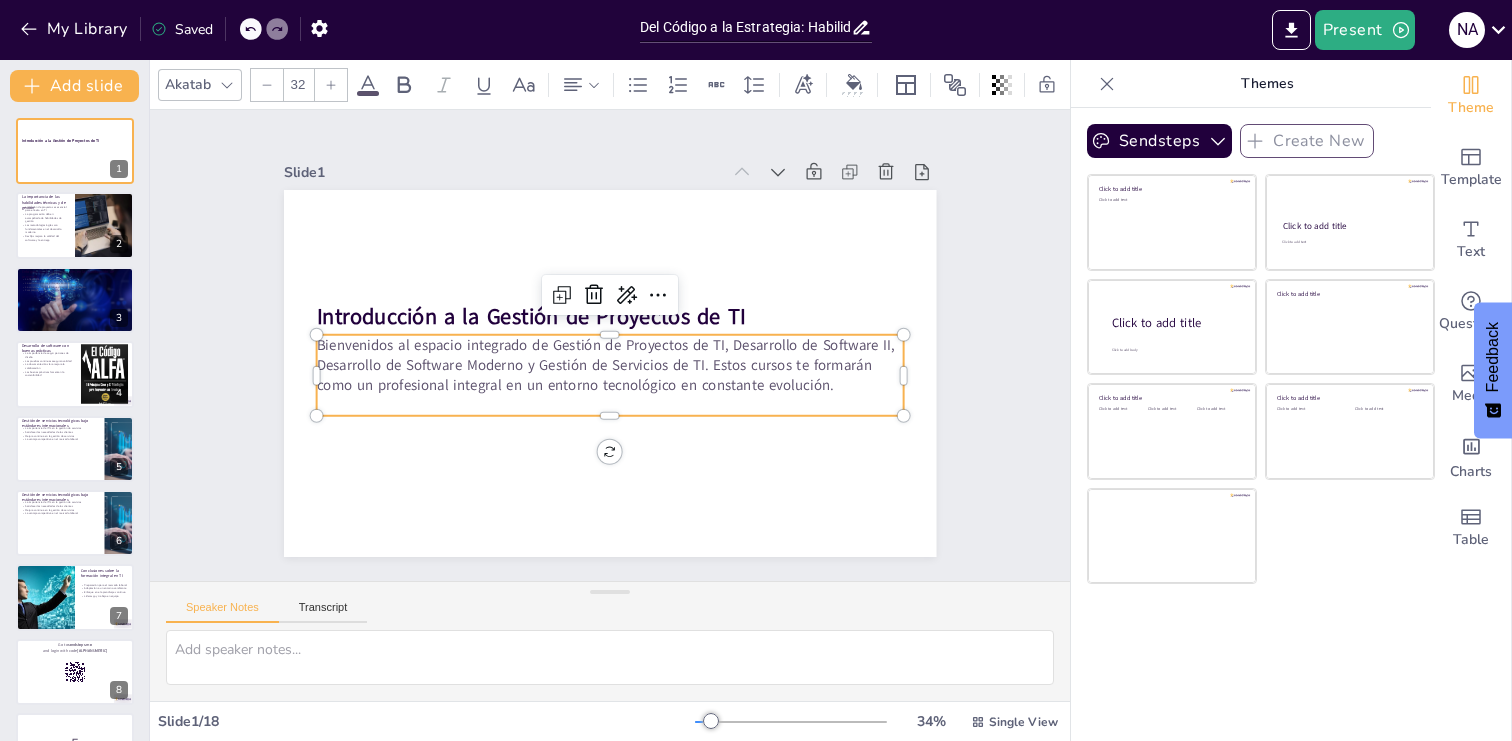 click at bounding box center [591, 402] 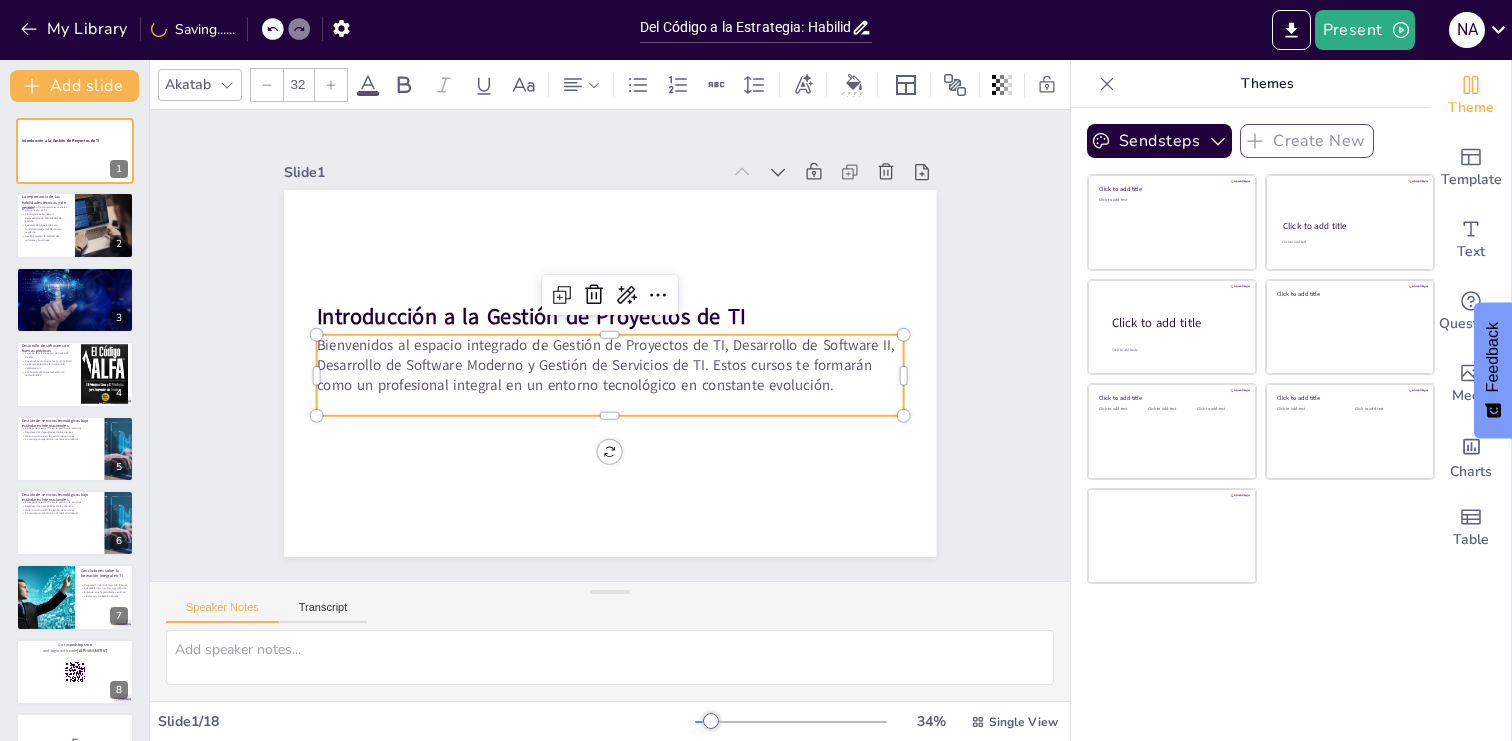 click 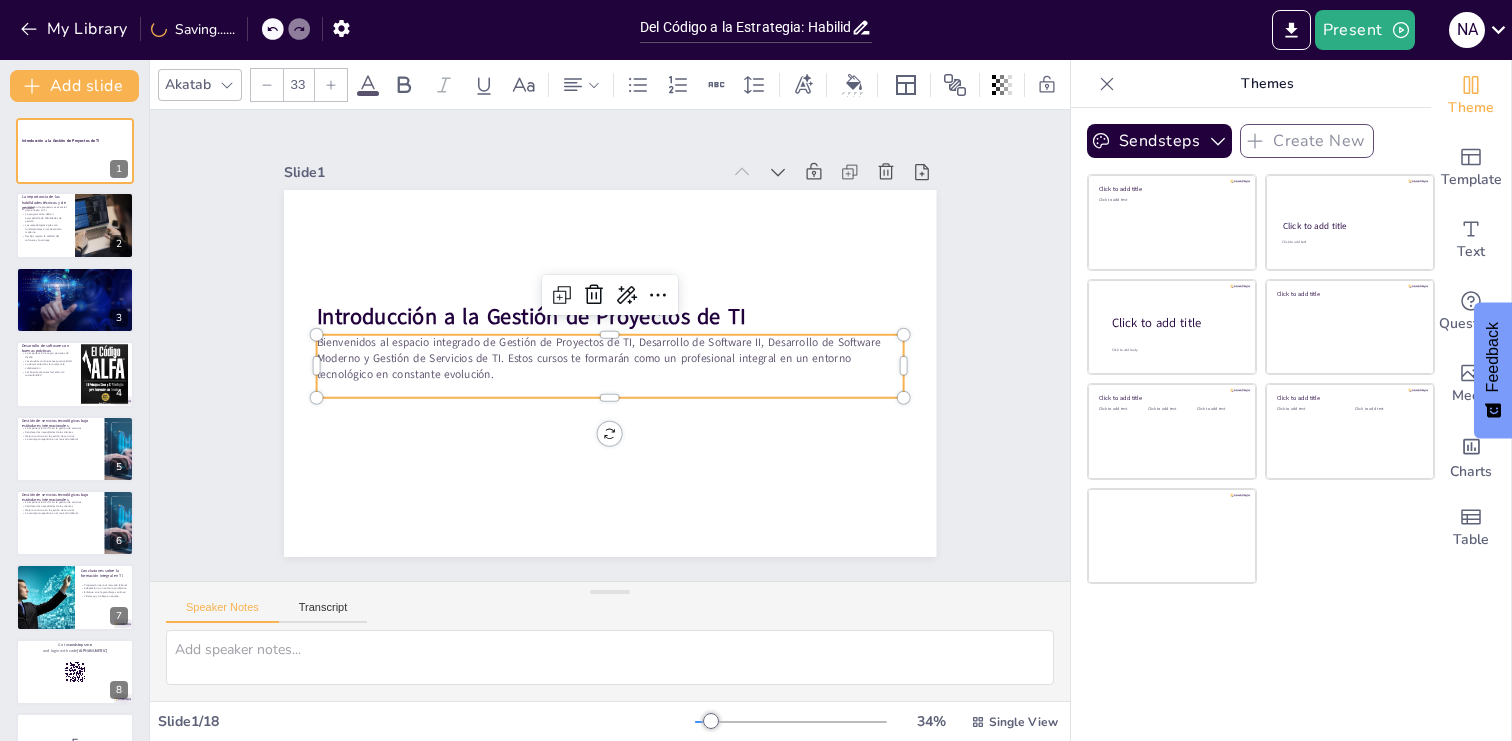 click 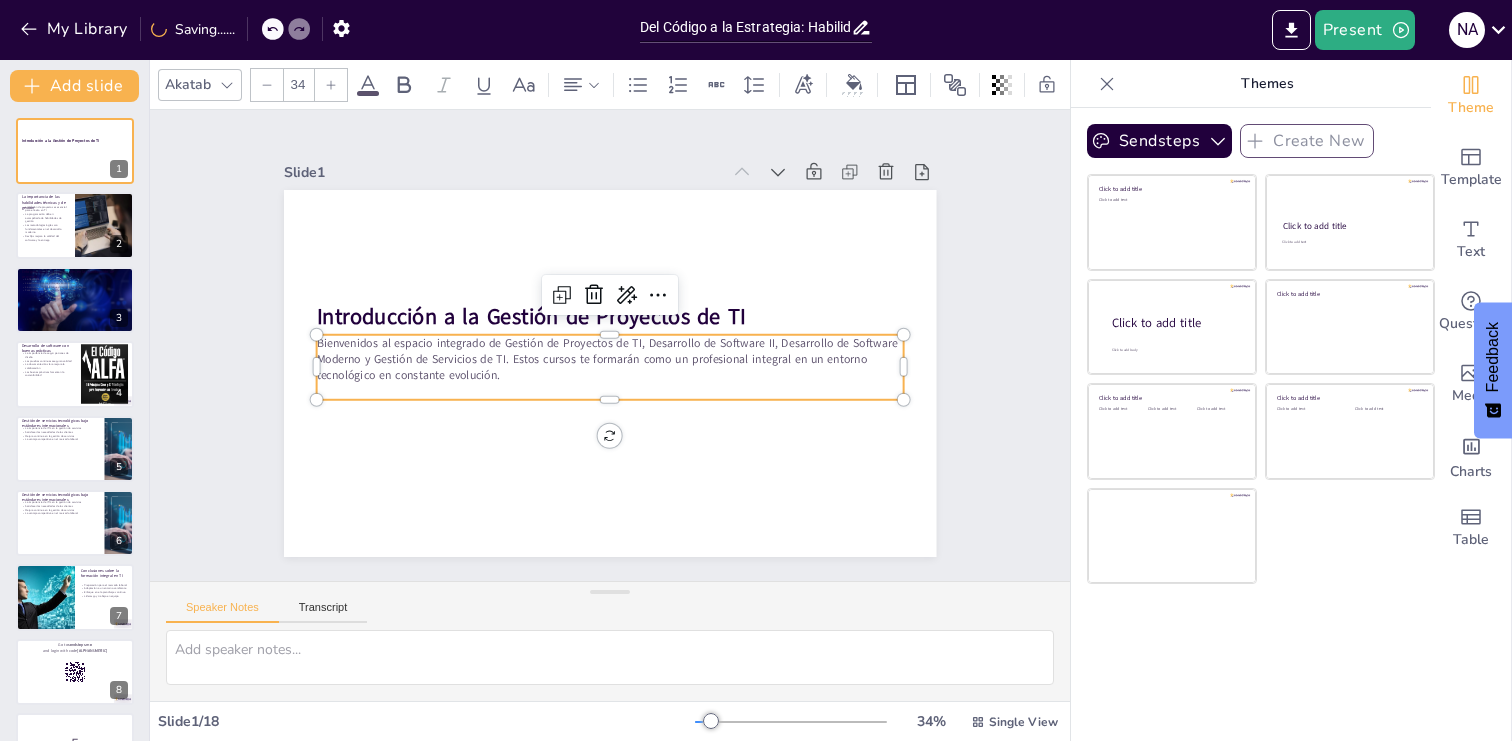 click 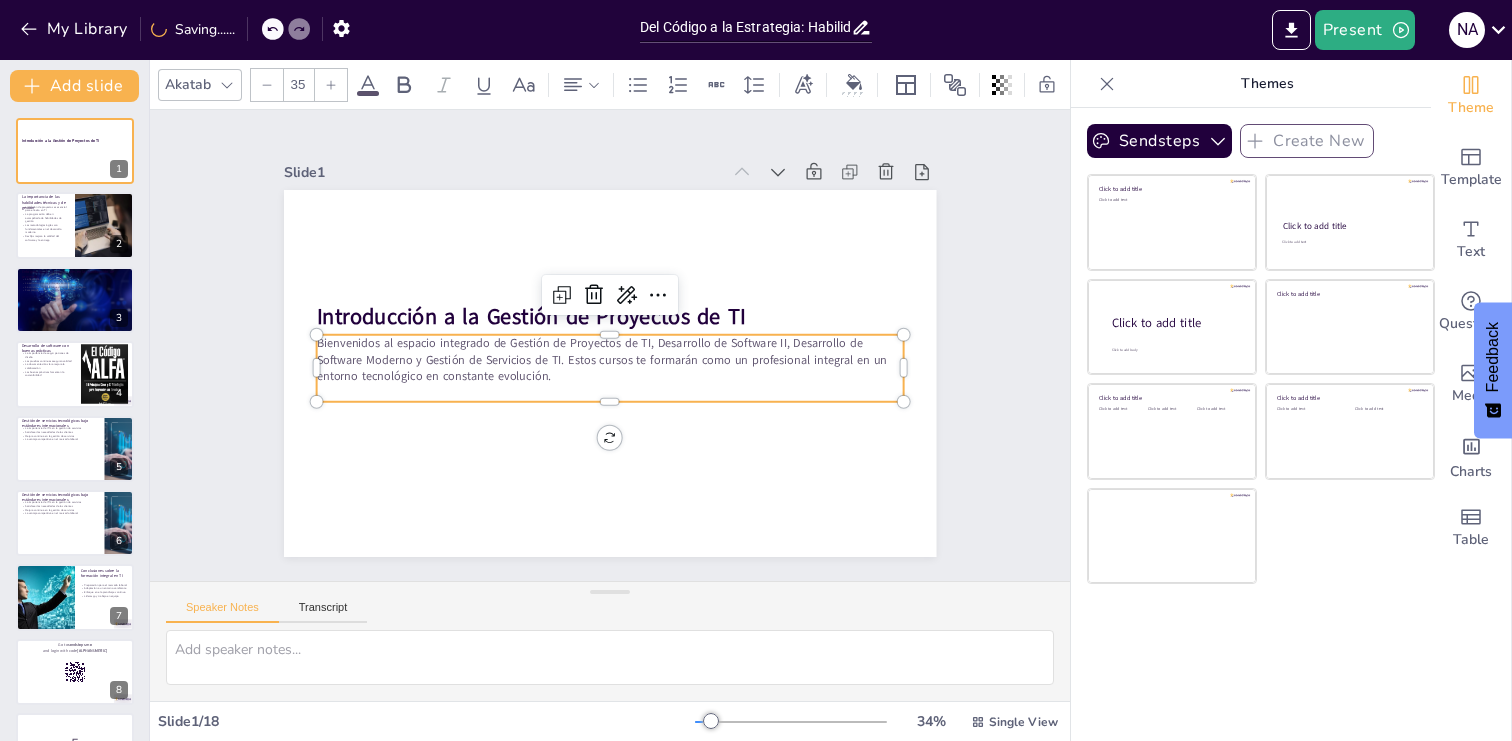 click 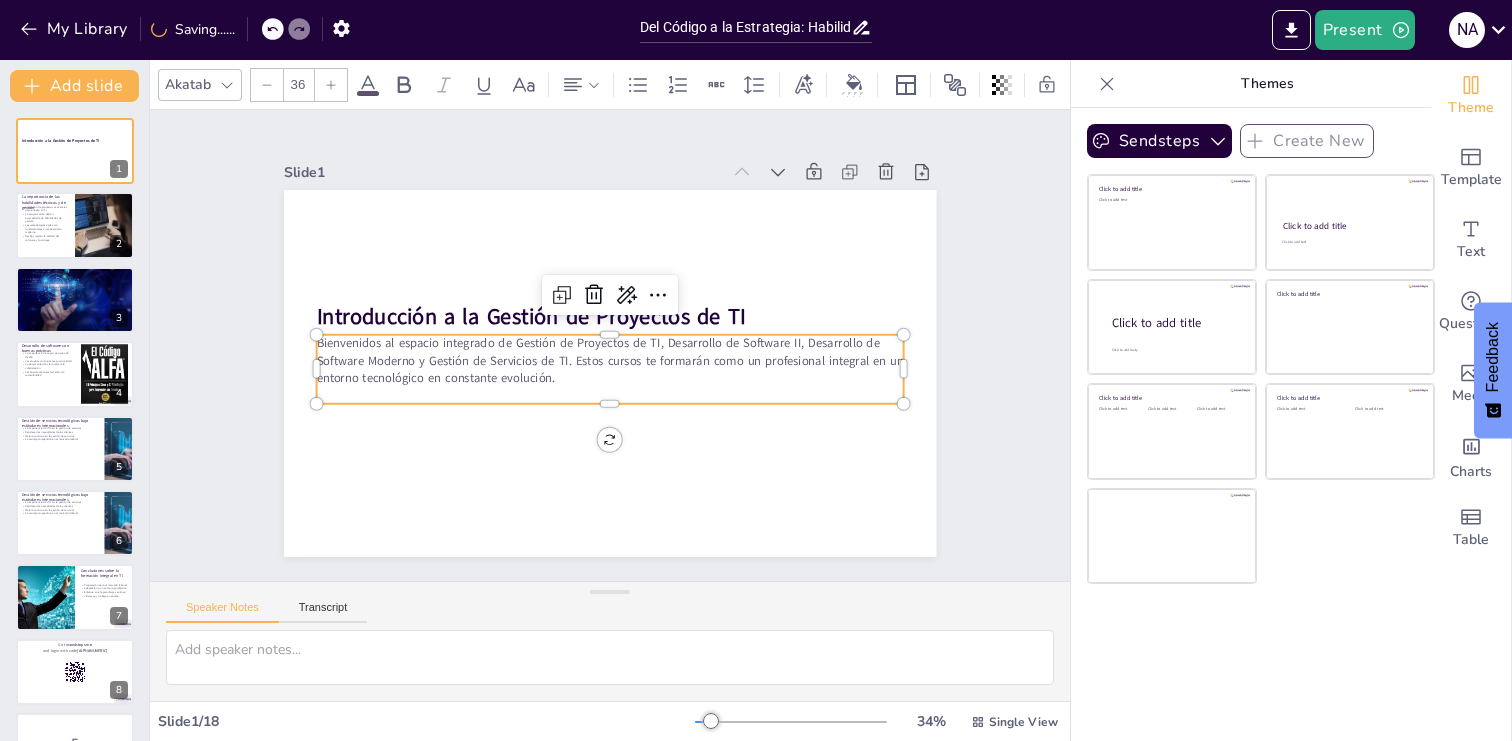click 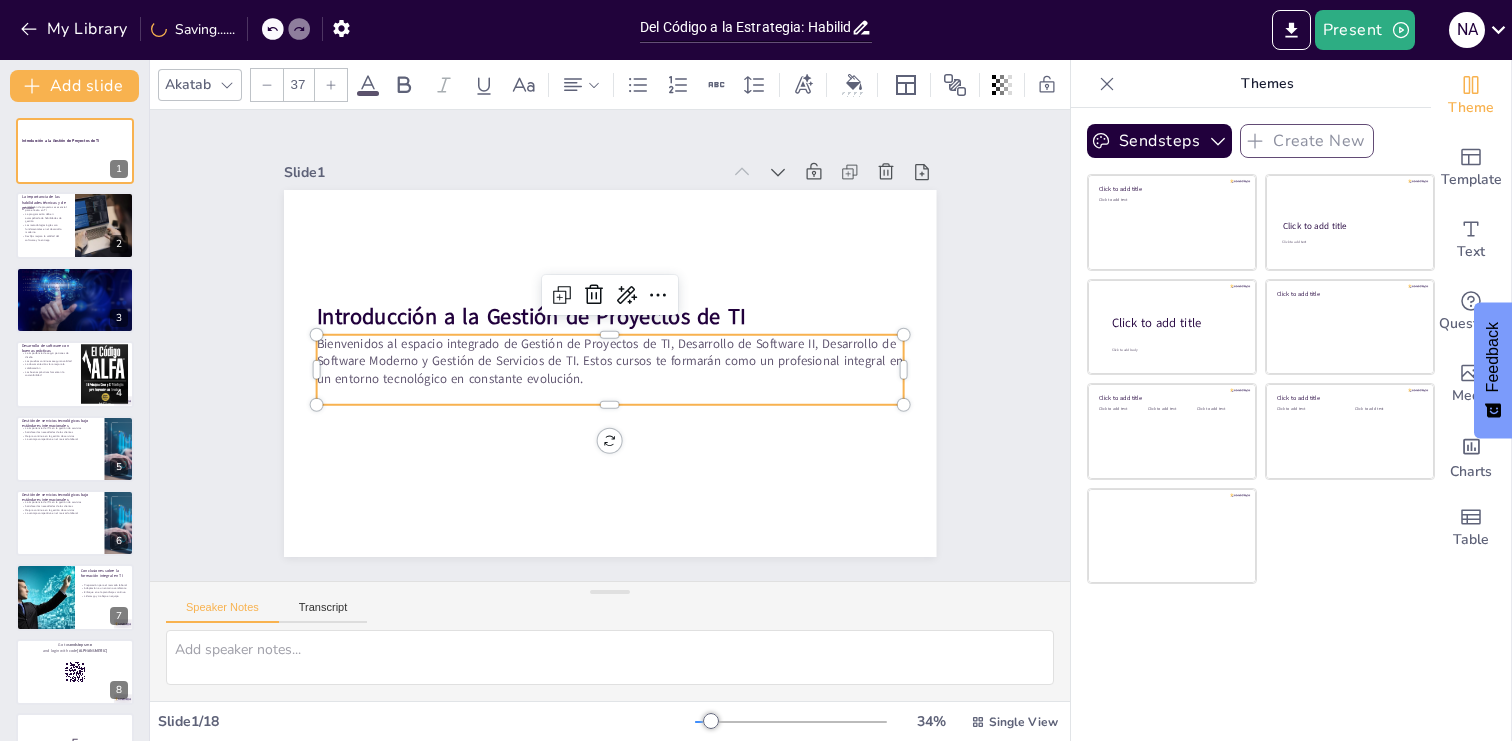click 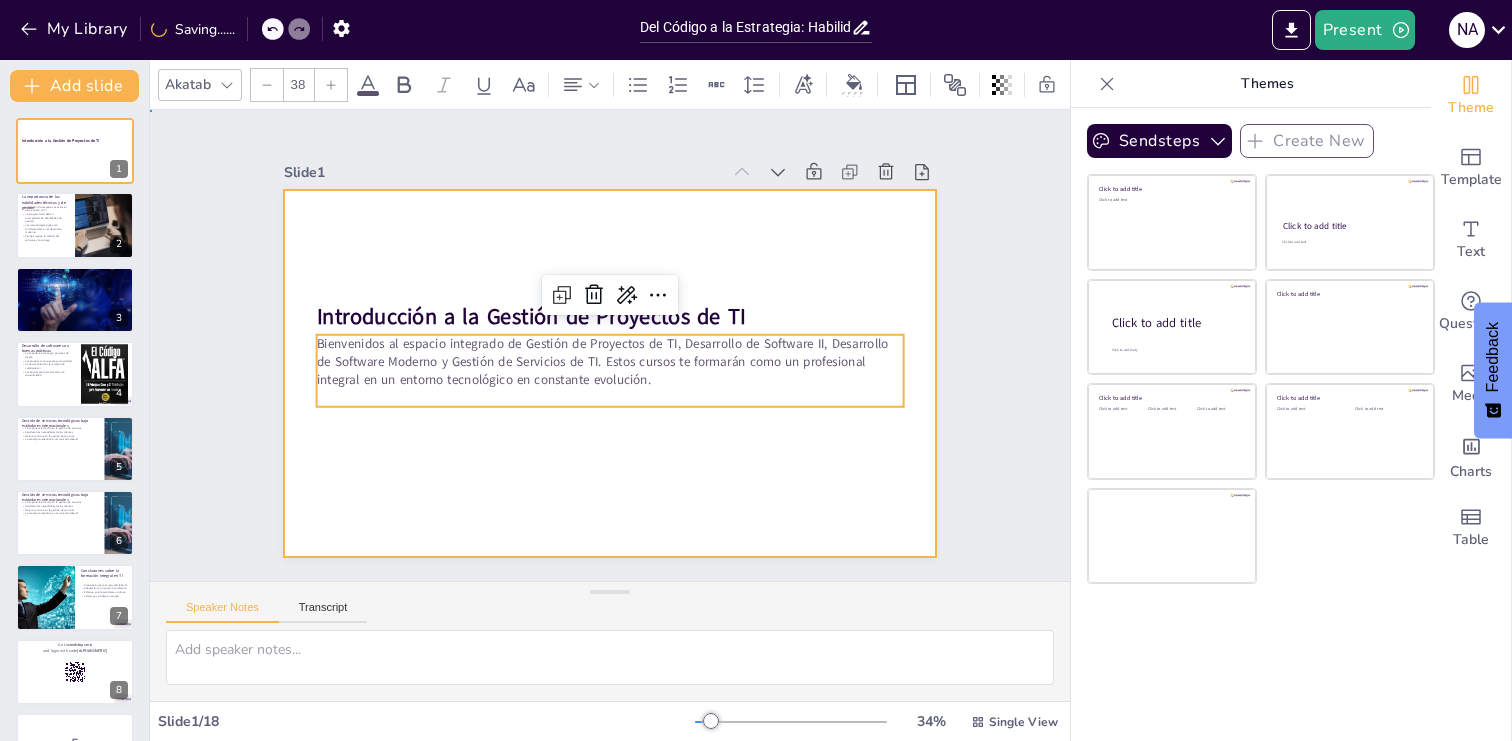 click at bounding box center [604, 373] 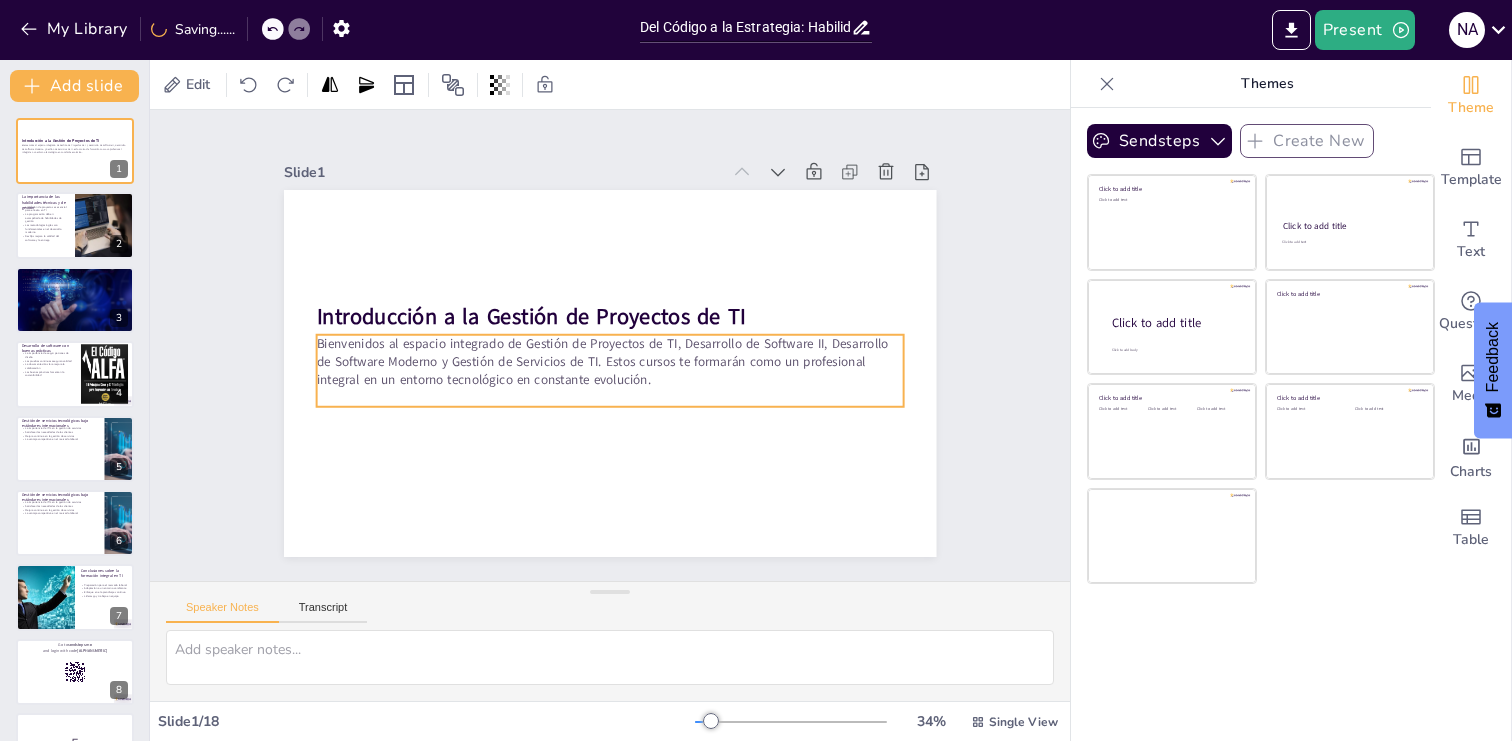 click at bounding box center (594, 395) 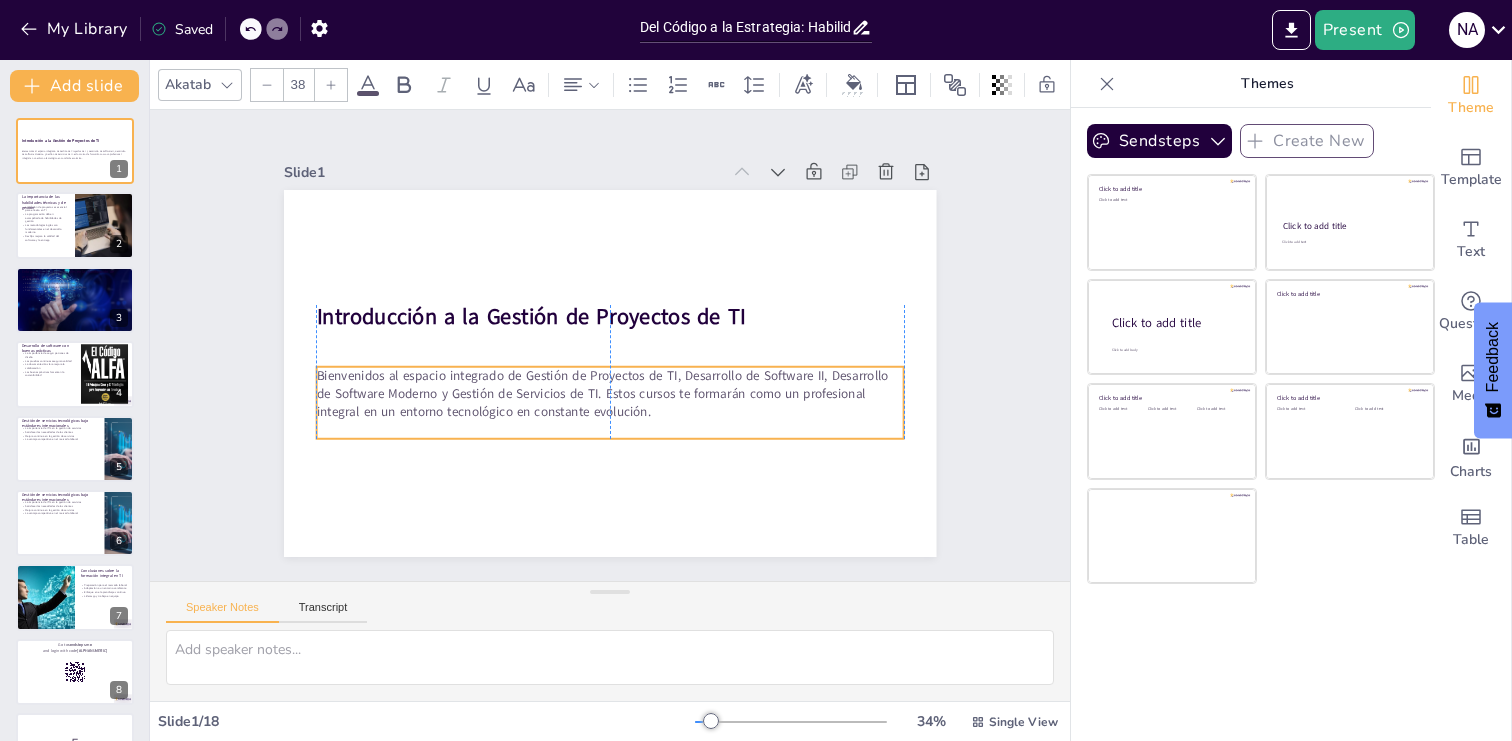 drag, startPoint x: 608, startPoint y: 403, endPoint x: 606, endPoint y: 435, distance: 32.06244 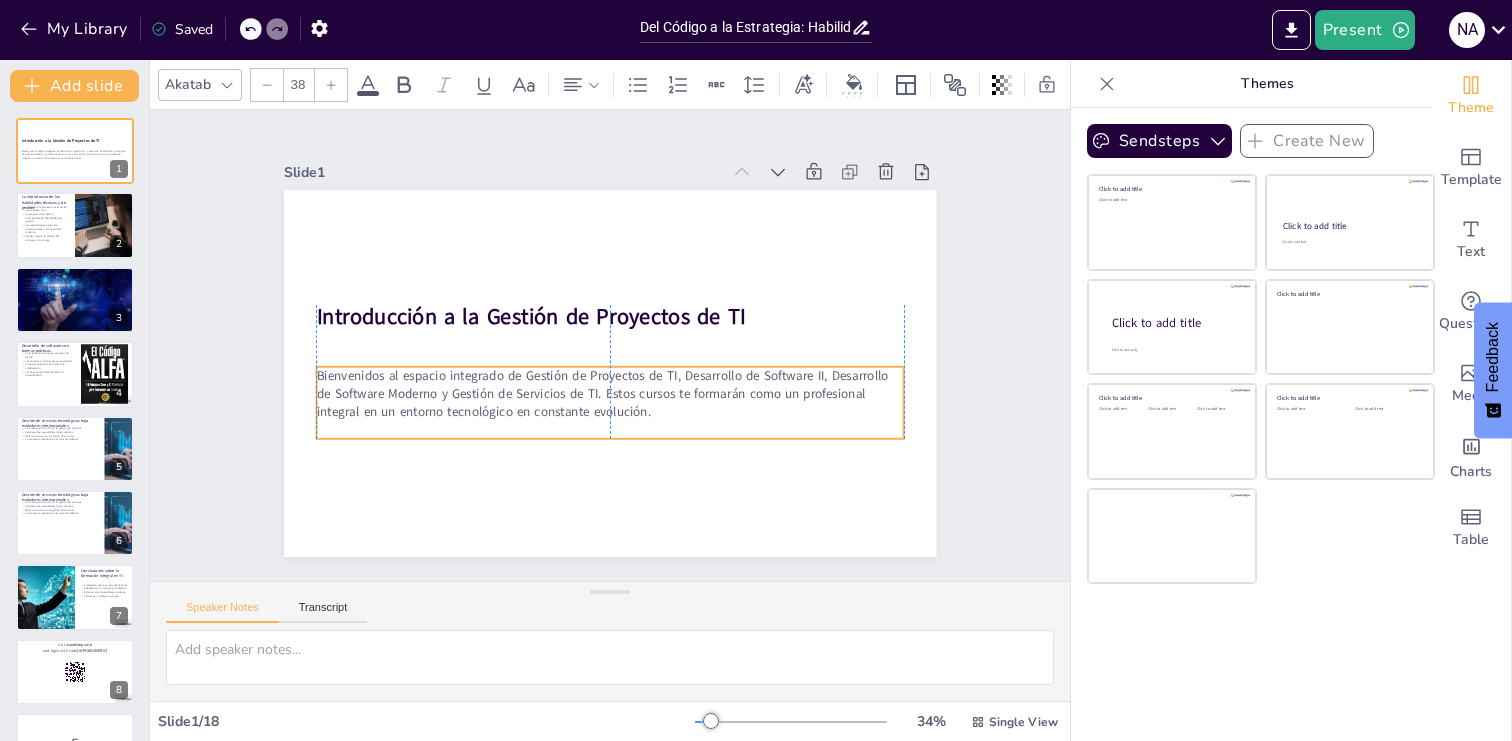 click at bounding box center (601, 429) 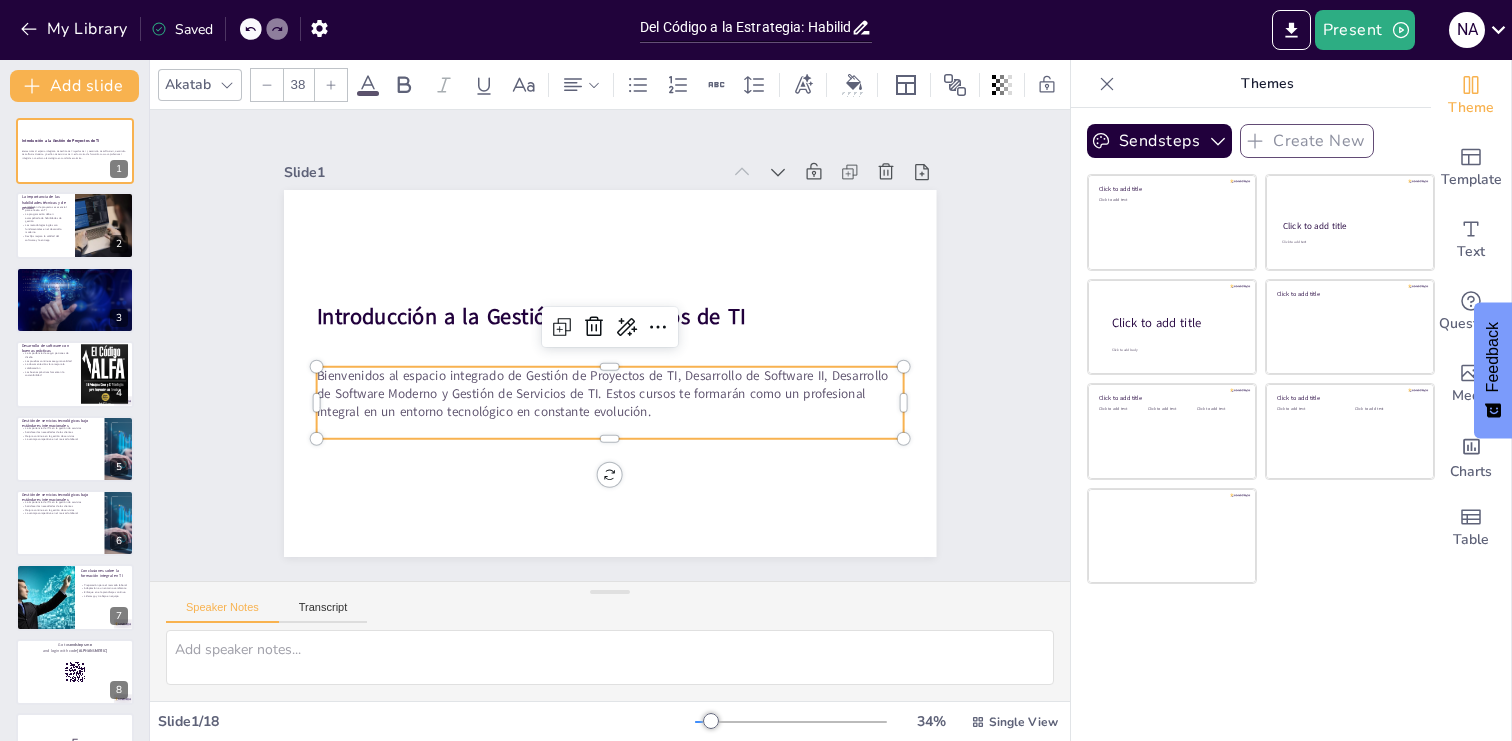 click on "Bienvenidos al espacio integrado de Gestión de Proyectos de TI, Desarrollo de Software II, Desarrollo de Software Moderno y Gestión de Servicios de TI. Estos cursos te formarán como un profesional integral en un entorno tecnológico en constante evolución." at bounding box center (605, 393) 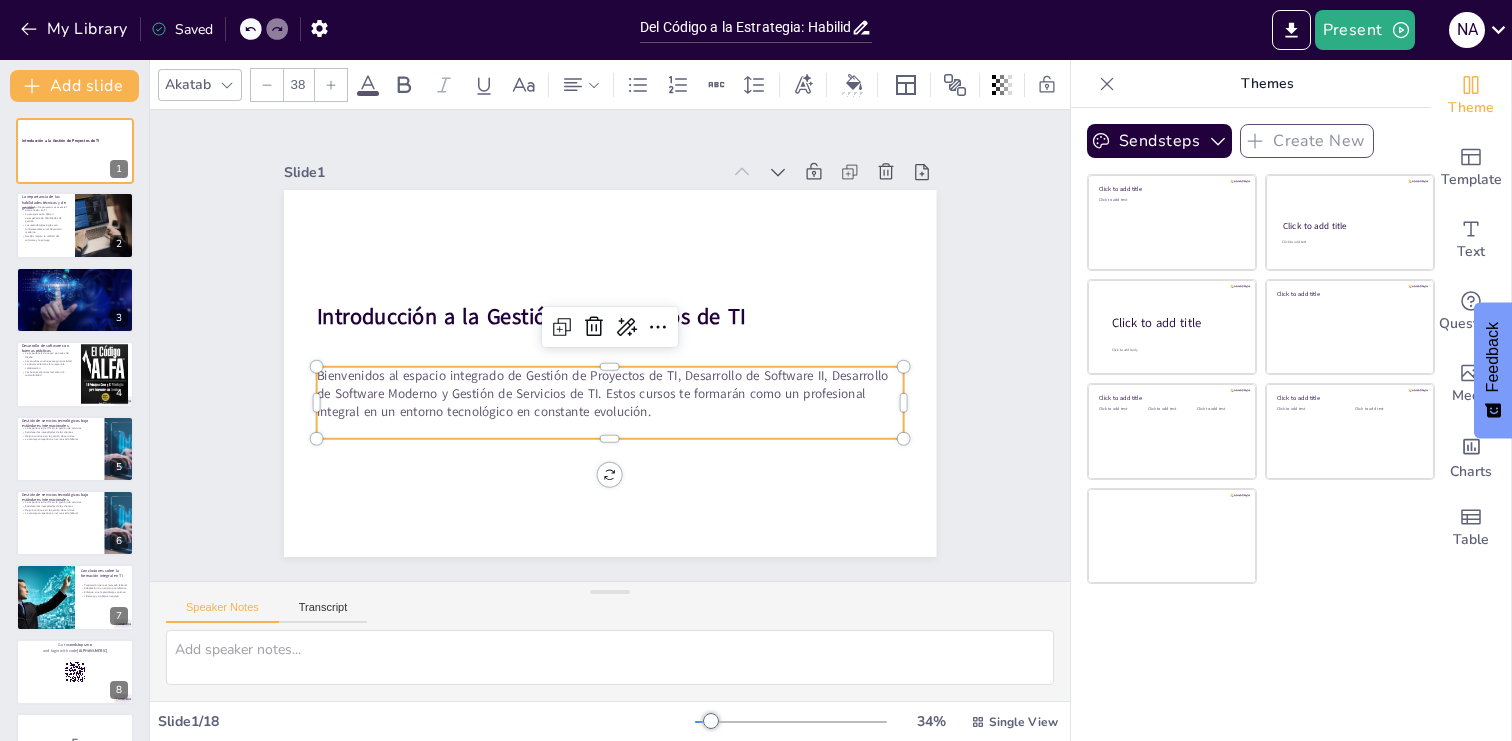 click on "Bienvenidos al espacio integrado de Gestión de Proyectos de TI, Desarrollo de Software II, Desarrollo de Software Moderno y Gestión de Servicios de TI. Estos cursos te formarán como un profesional integral en un entorno tecnológico en constante evolución." at bounding box center [600, 392] 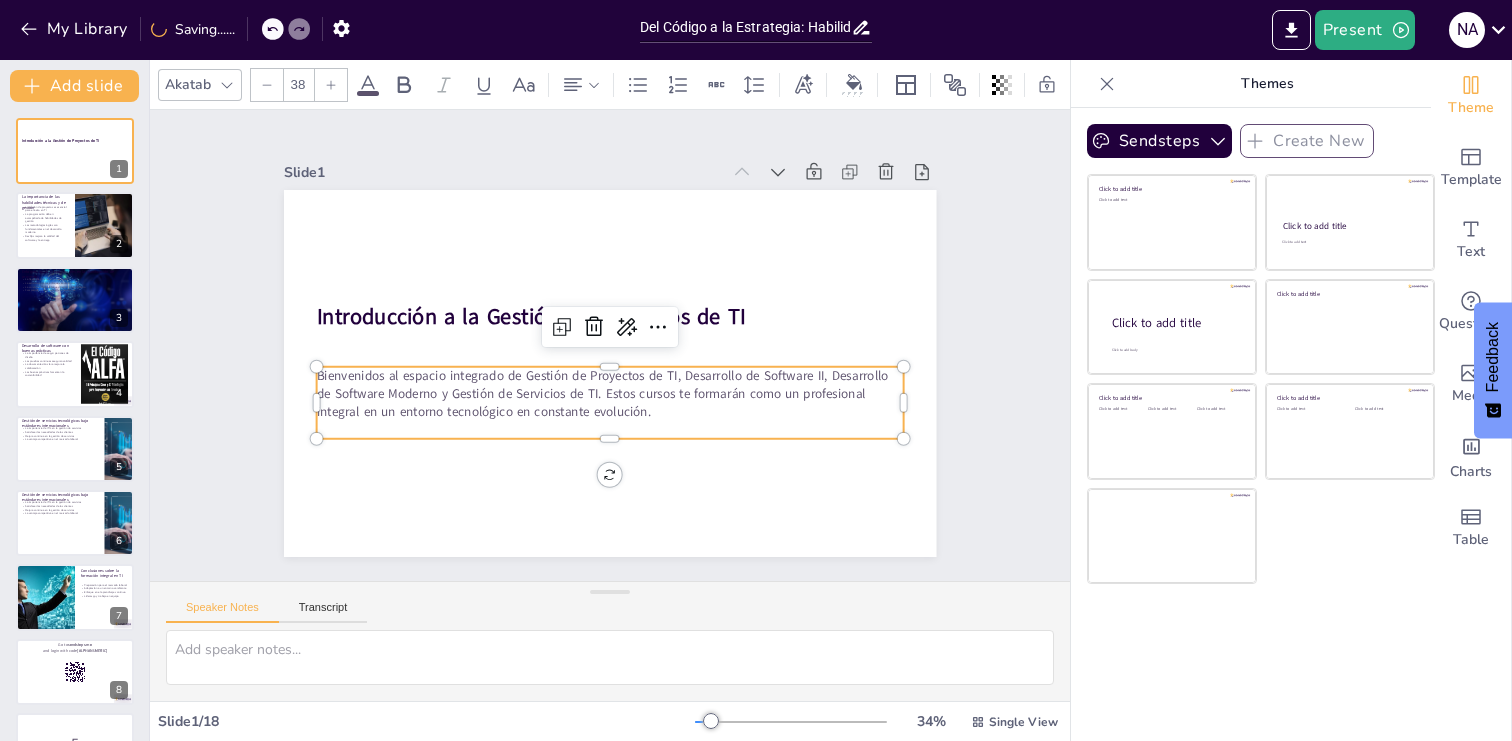 click 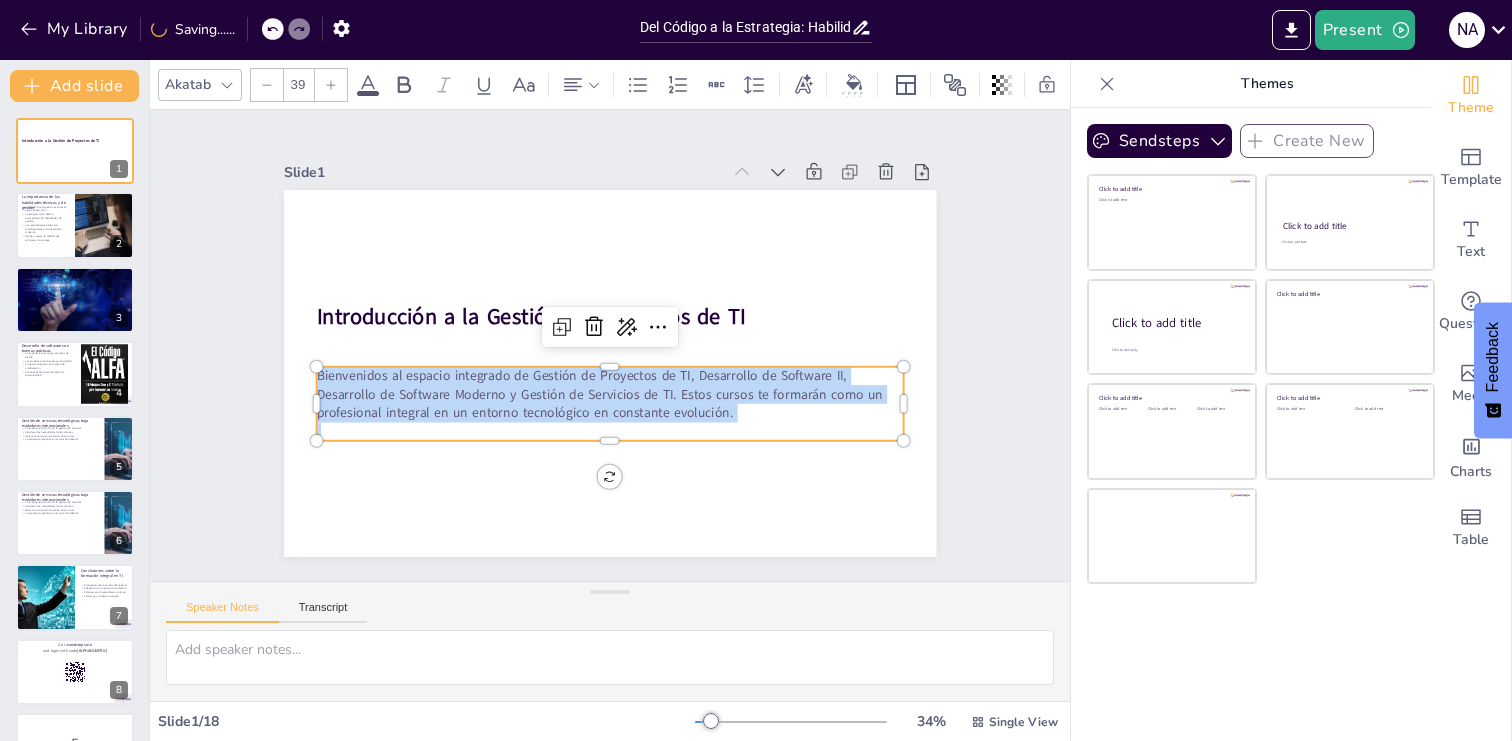 click 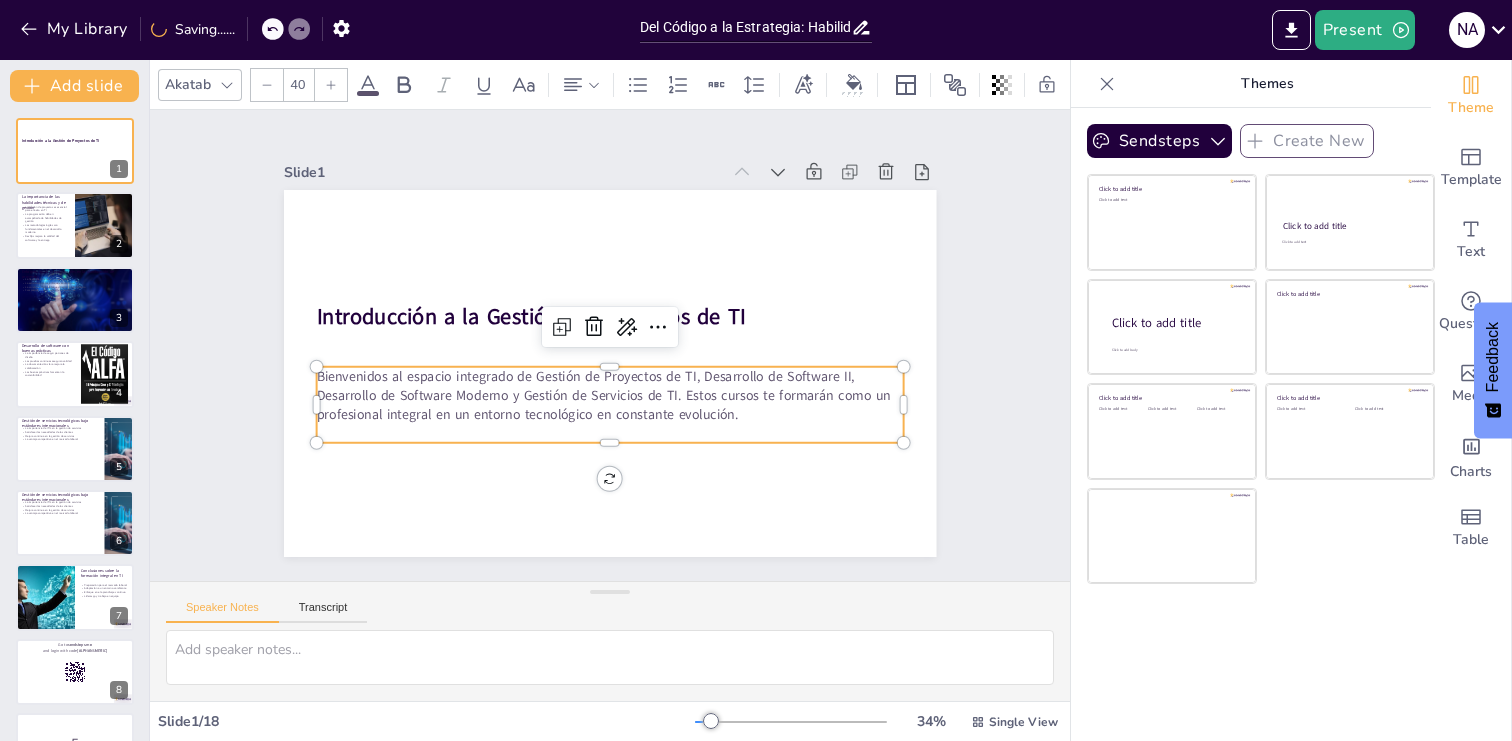 click 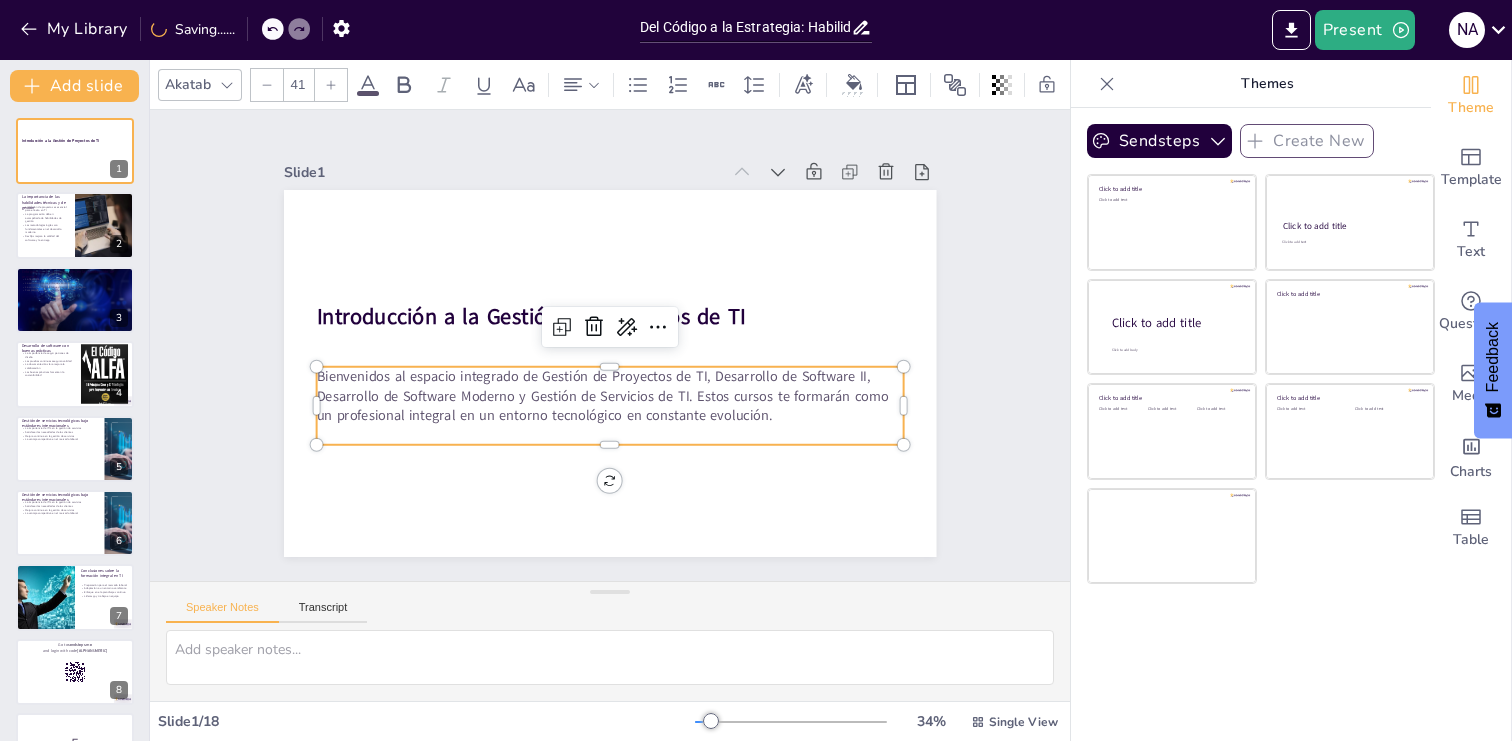 click 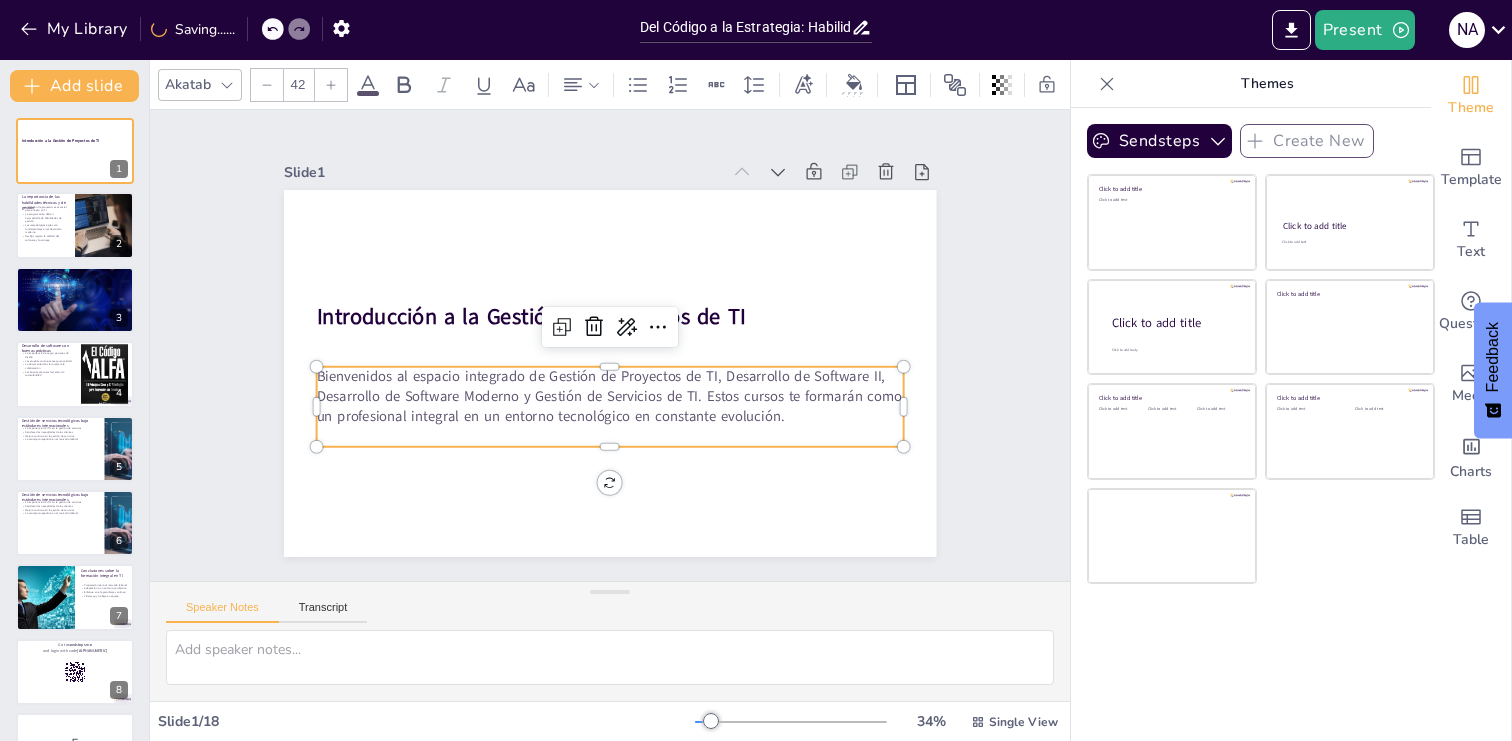 click 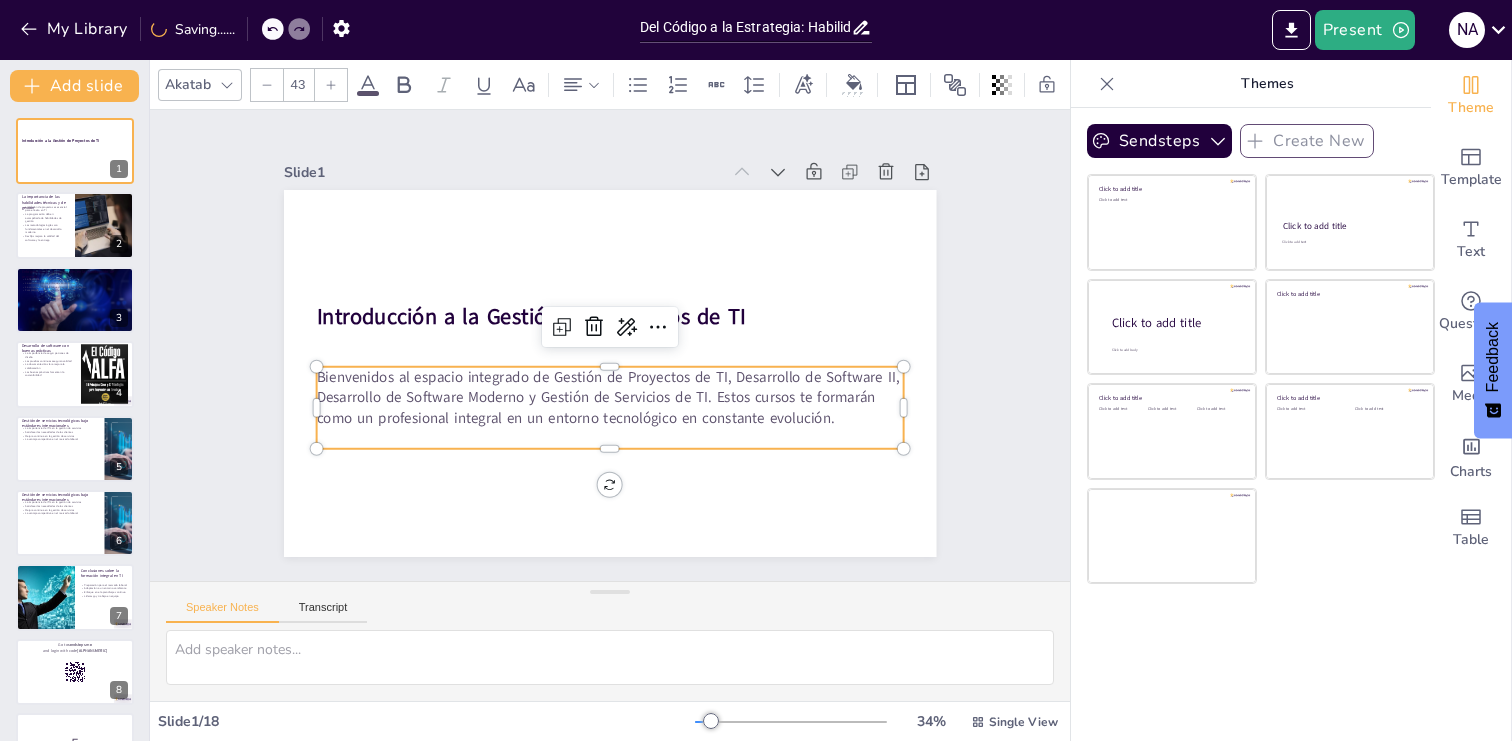 click 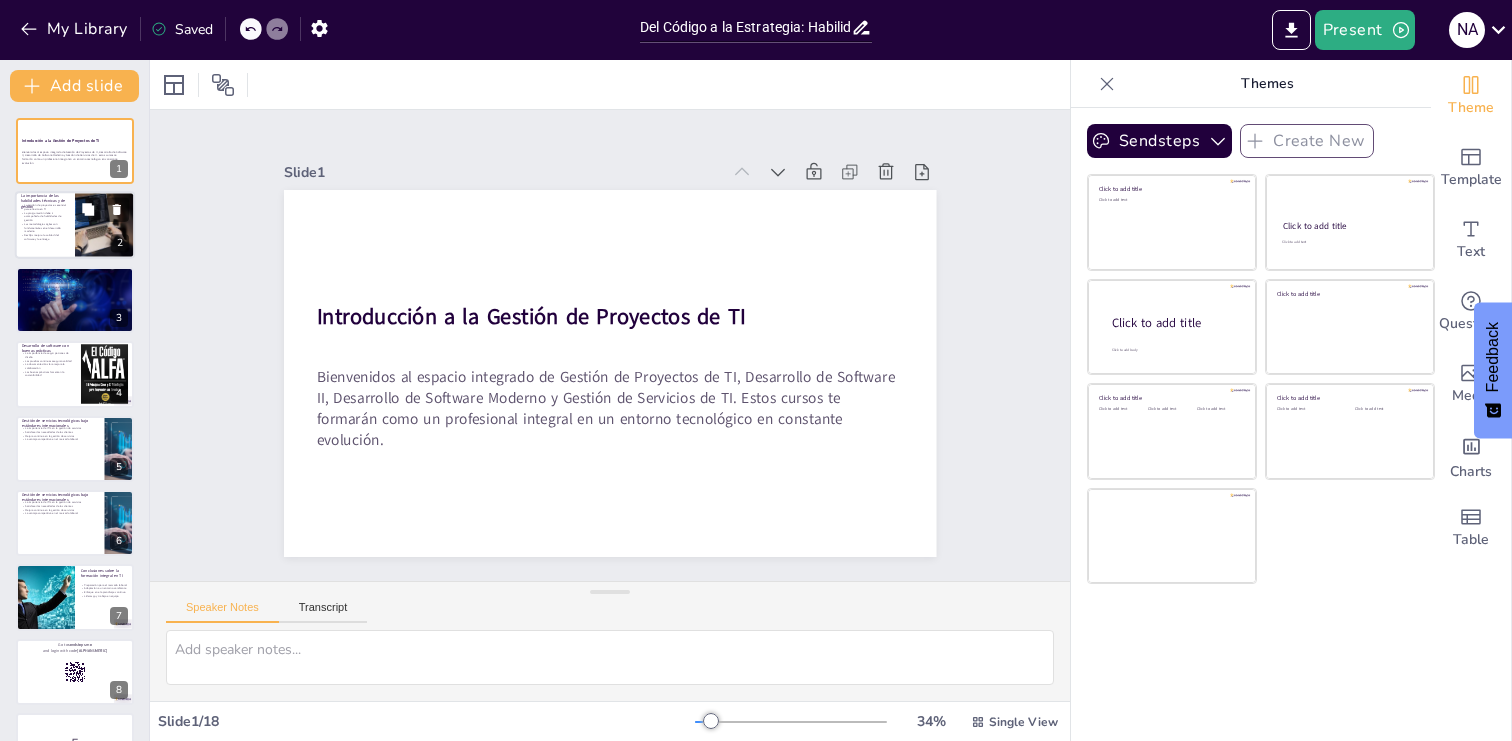 click at bounding box center (105, 226) 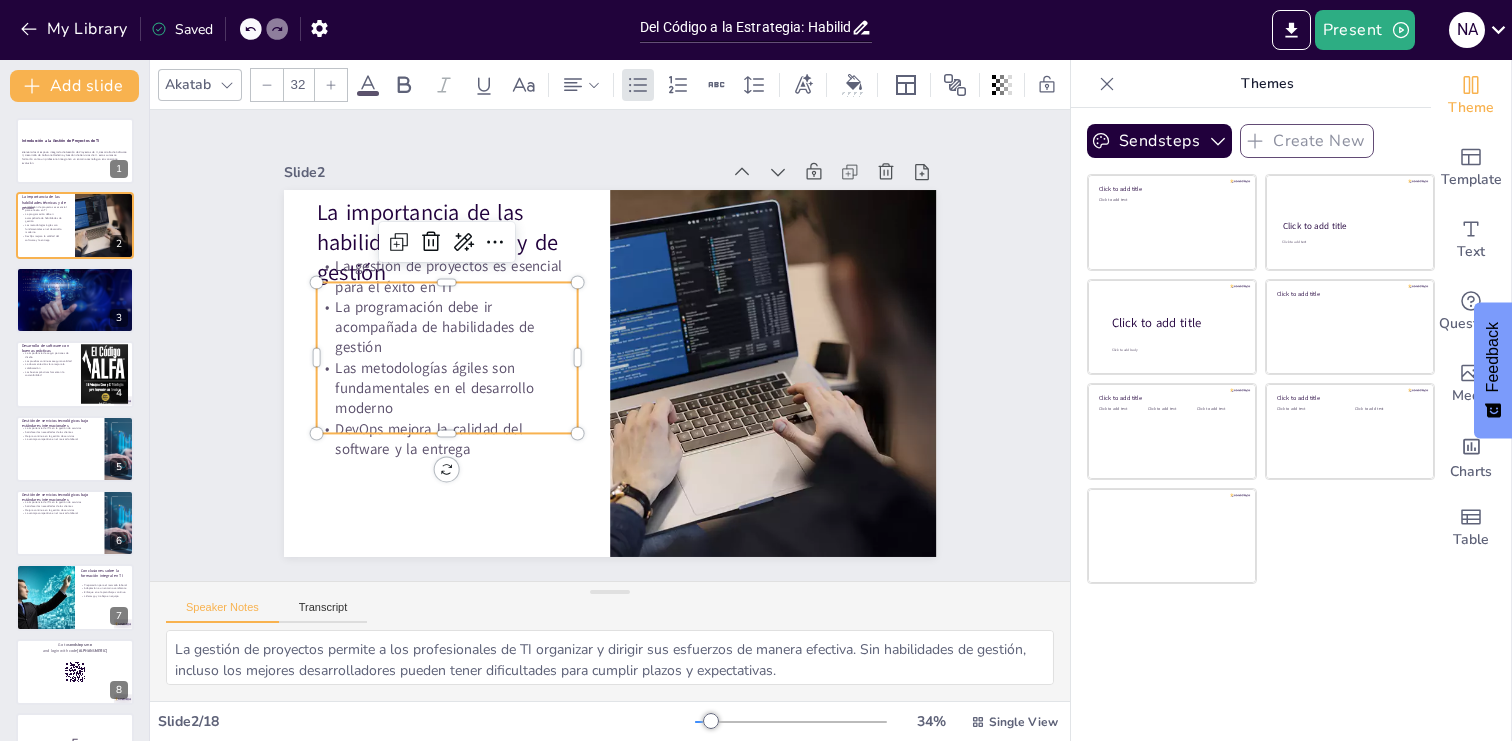 click on "La programación debe ir acompañada de habilidades de gestión" at bounding box center [450, 310] 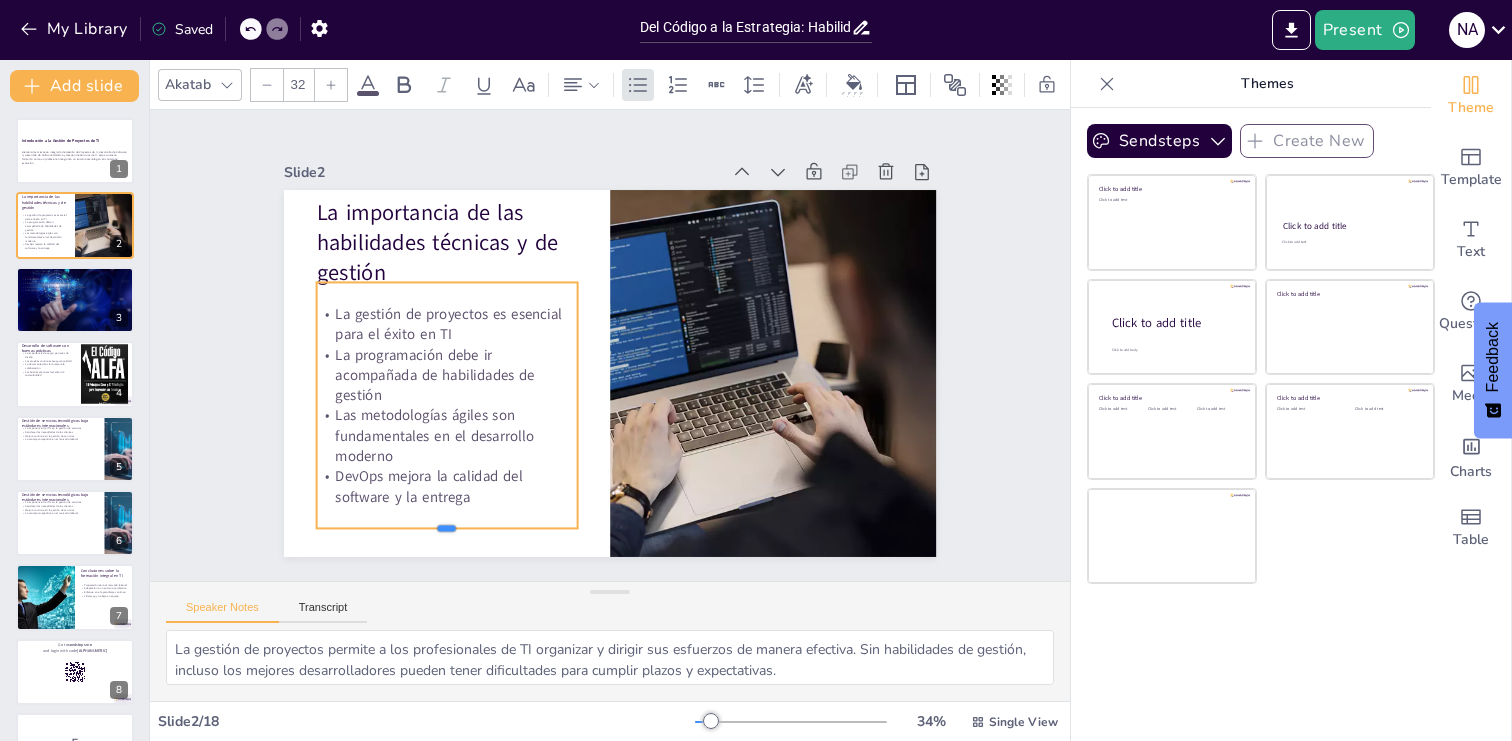 drag, startPoint x: 450, startPoint y: 434, endPoint x: 450, endPoint y: 529, distance: 95 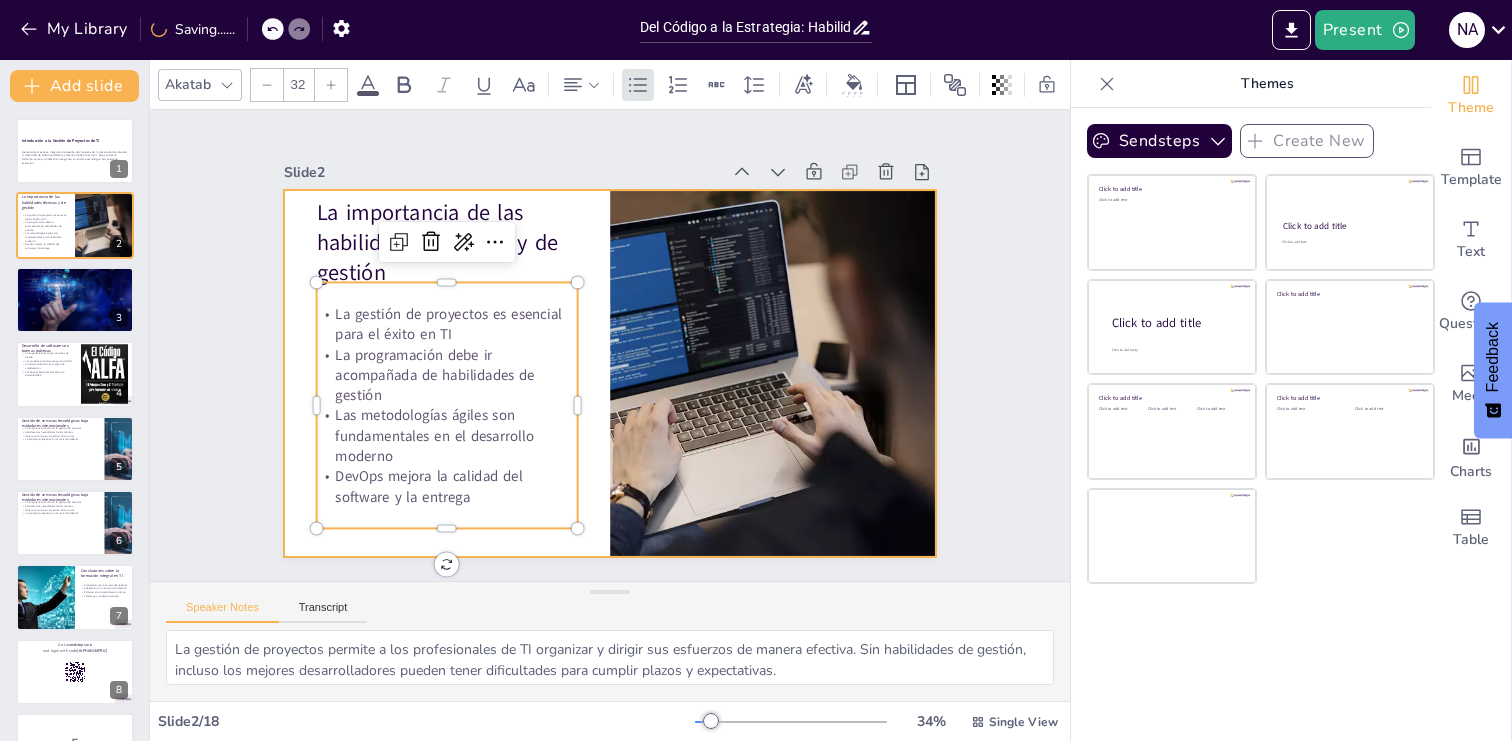 click at bounding box center [606, 373] 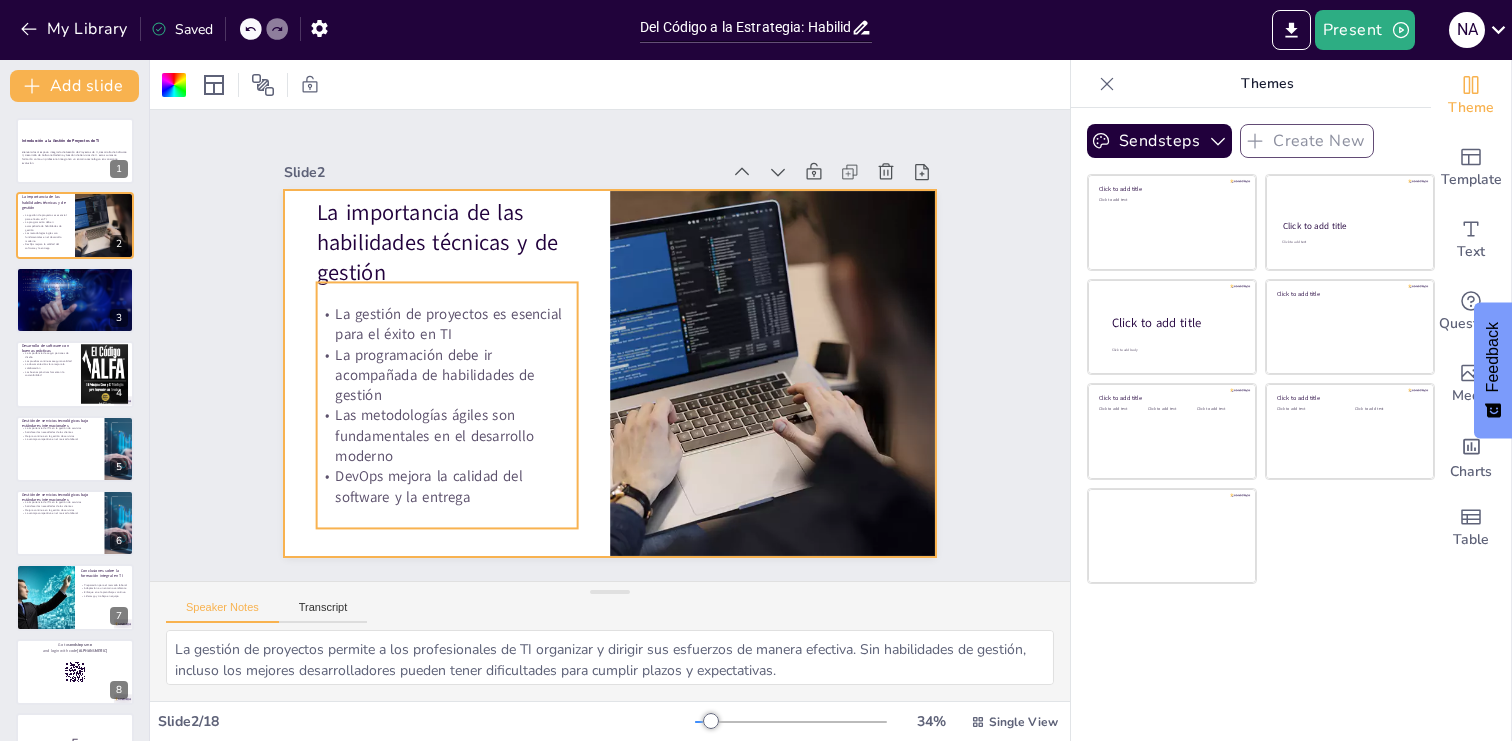 click on "La programación debe ir acompañada de habilidades de gestión" at bounding box center (445, 323) 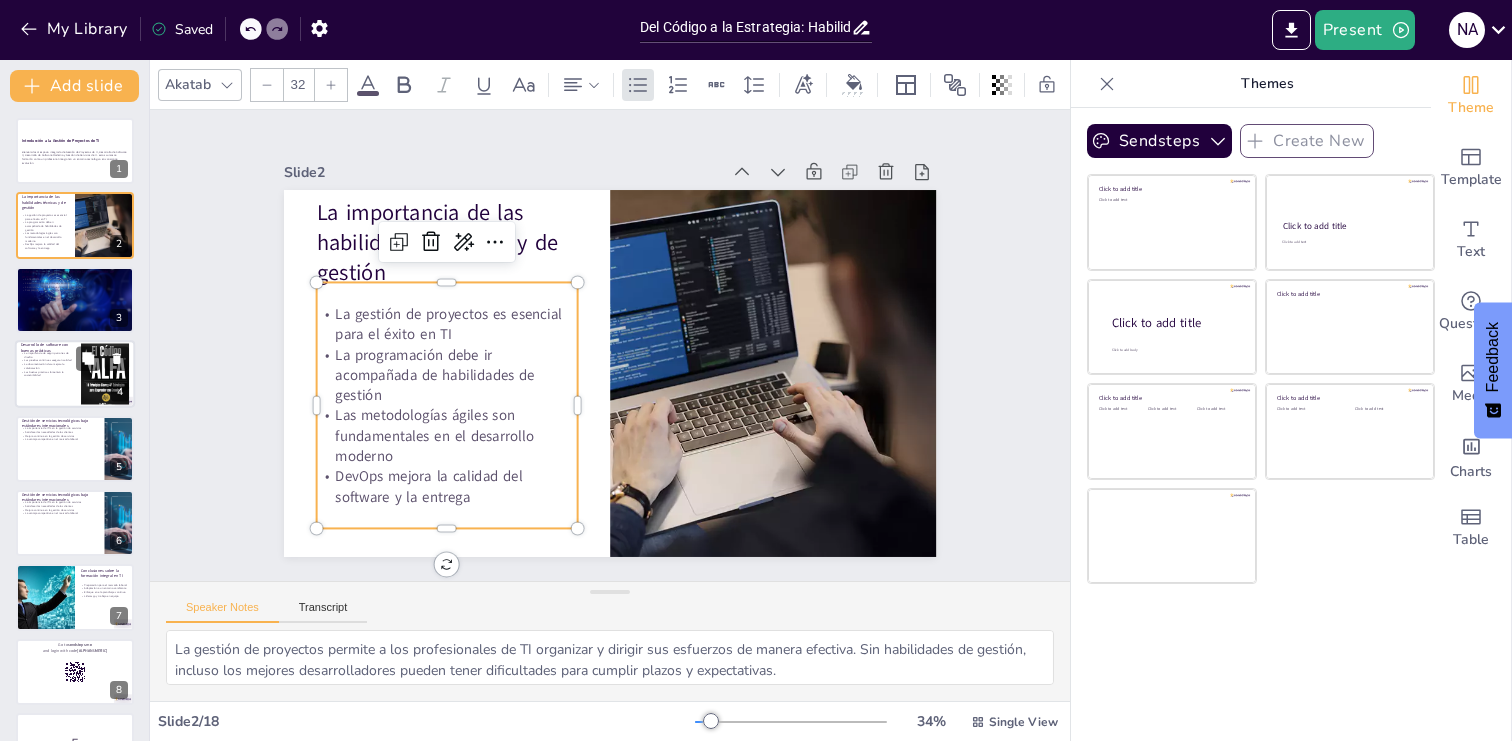 click at bounding box center [75, 374] 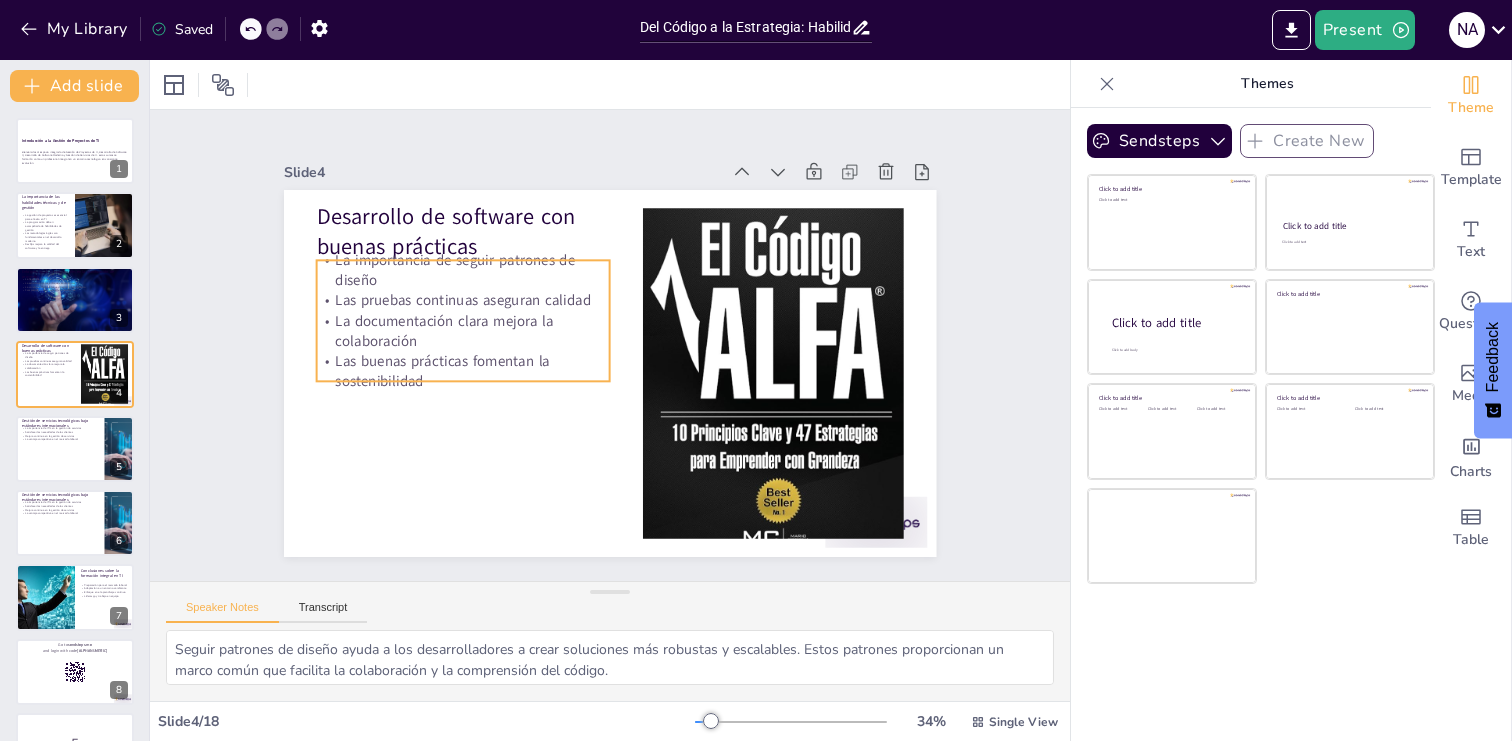 click on "Las buenas prácticas fomentan la sostenibilidad" at bounding box center [461, 356] 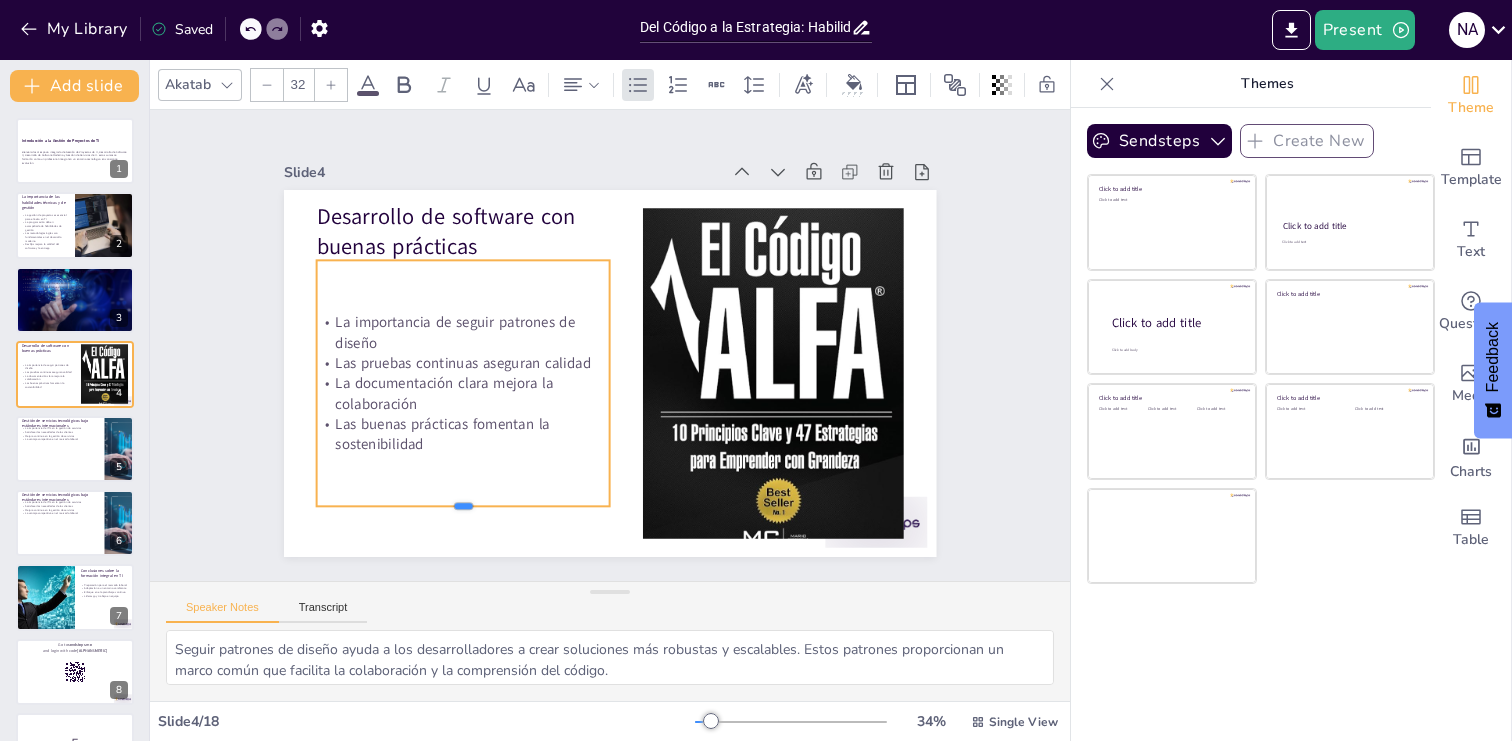 drag, startPoint x: 463, startPoint y: 383, endPoint x: 455, endPoint y: 508, distance: 125.25574 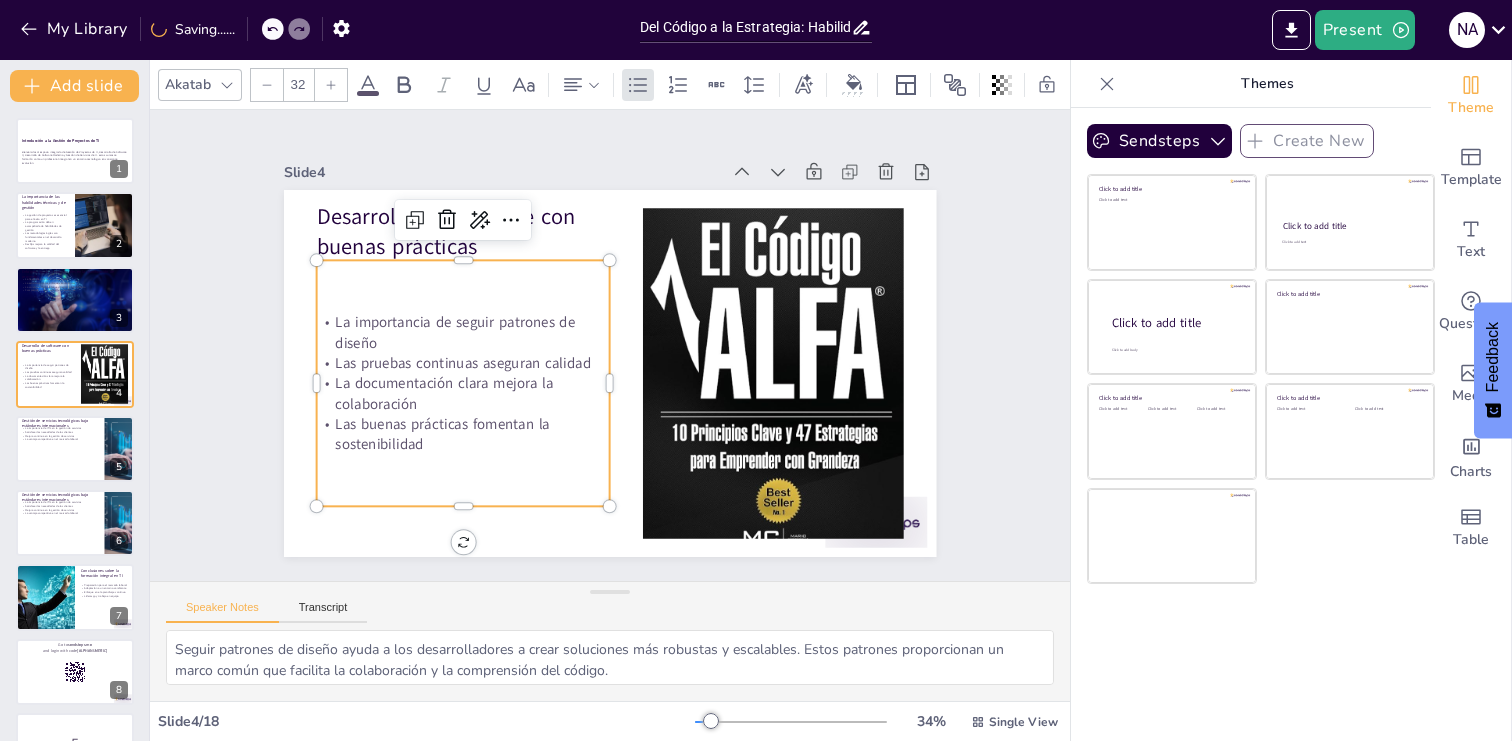 click on "La importancia de seguir patrones de diseño Las pruebas continuas aseguran calidad La documentación clara mejora la colaboración Las buenas prácticas fomentan la sostenibilidad" at bounding box center [463, 383] 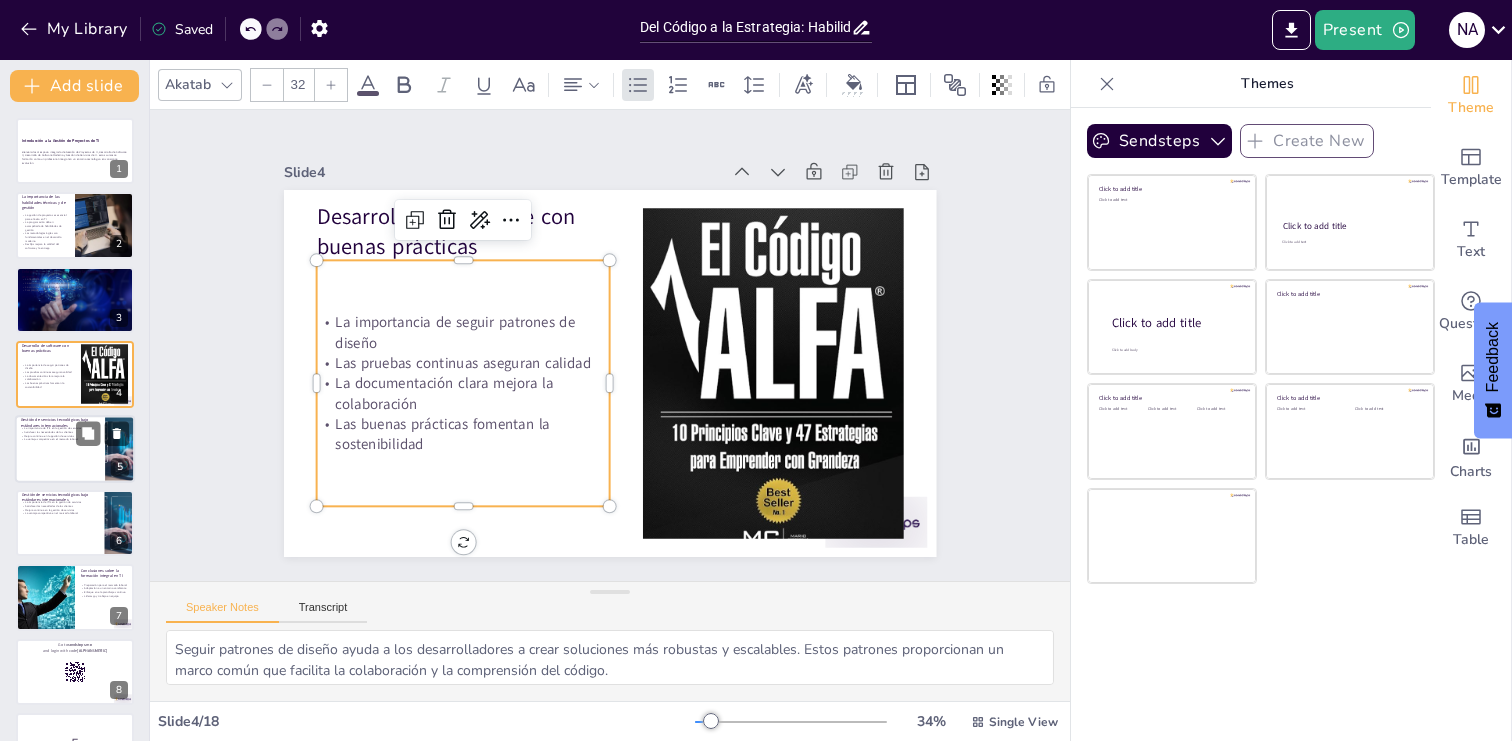 click at bounding box center (75, 449) 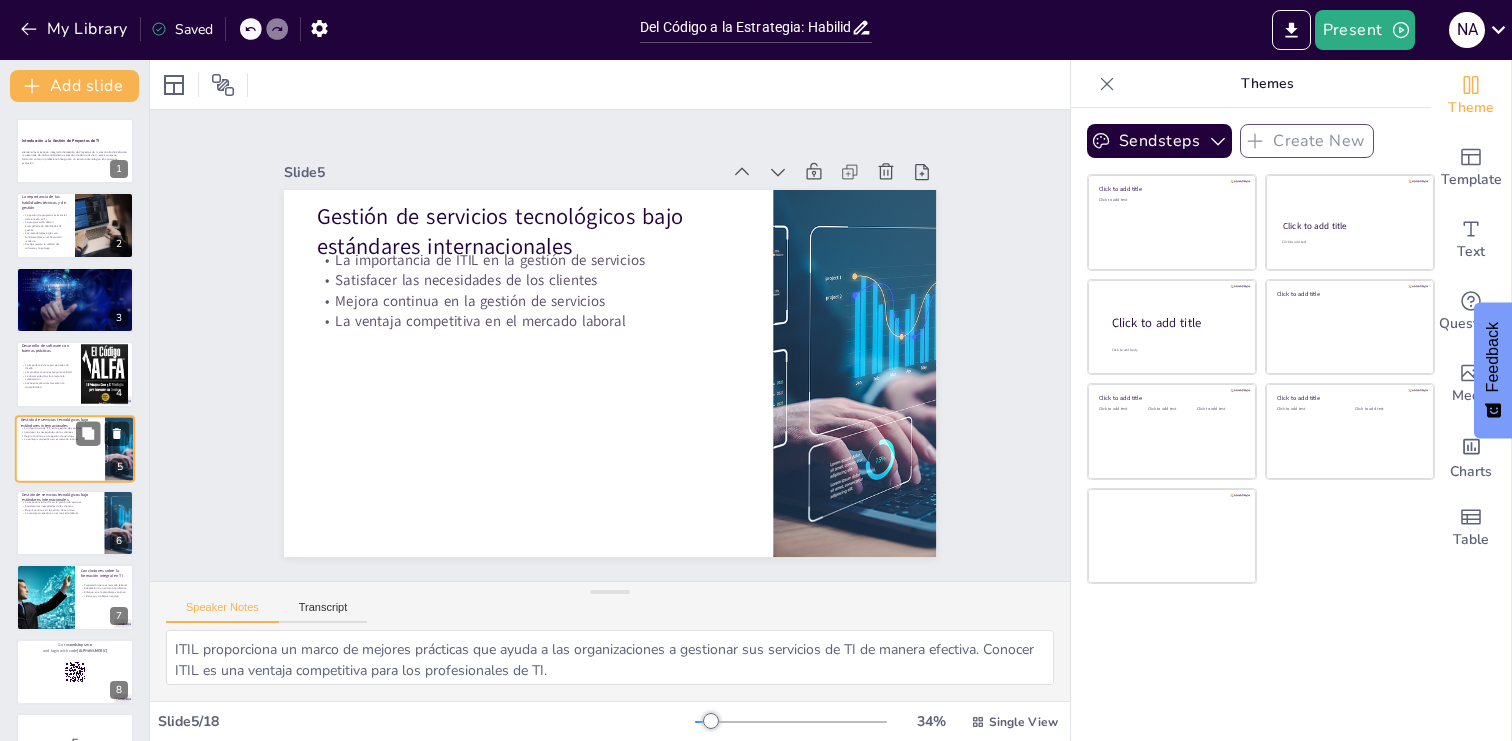 scroll, scrollTop: 27, scrollLeft: 0, axis: vertical 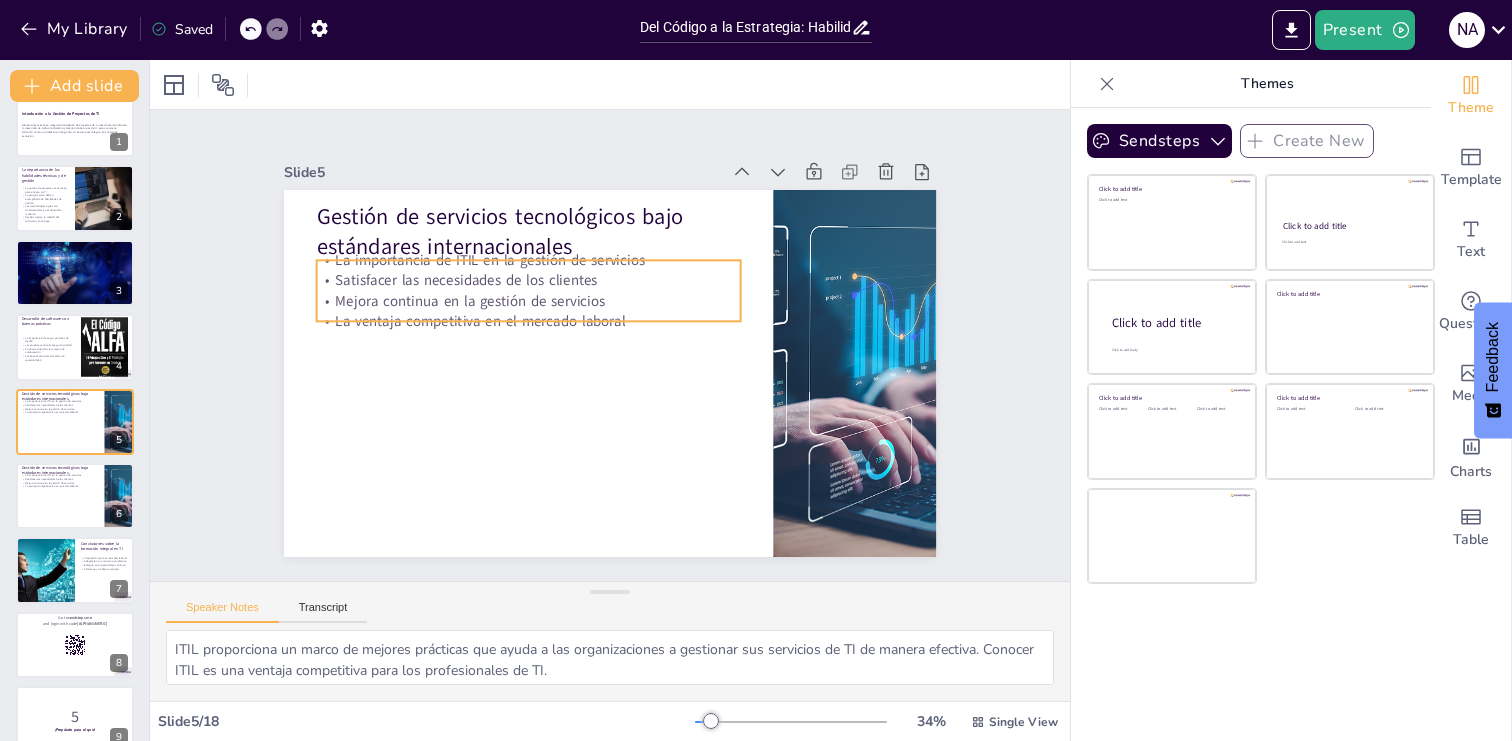 click on "Satisfacer las necesidades de los clientes" at bounding box center (536, 272) 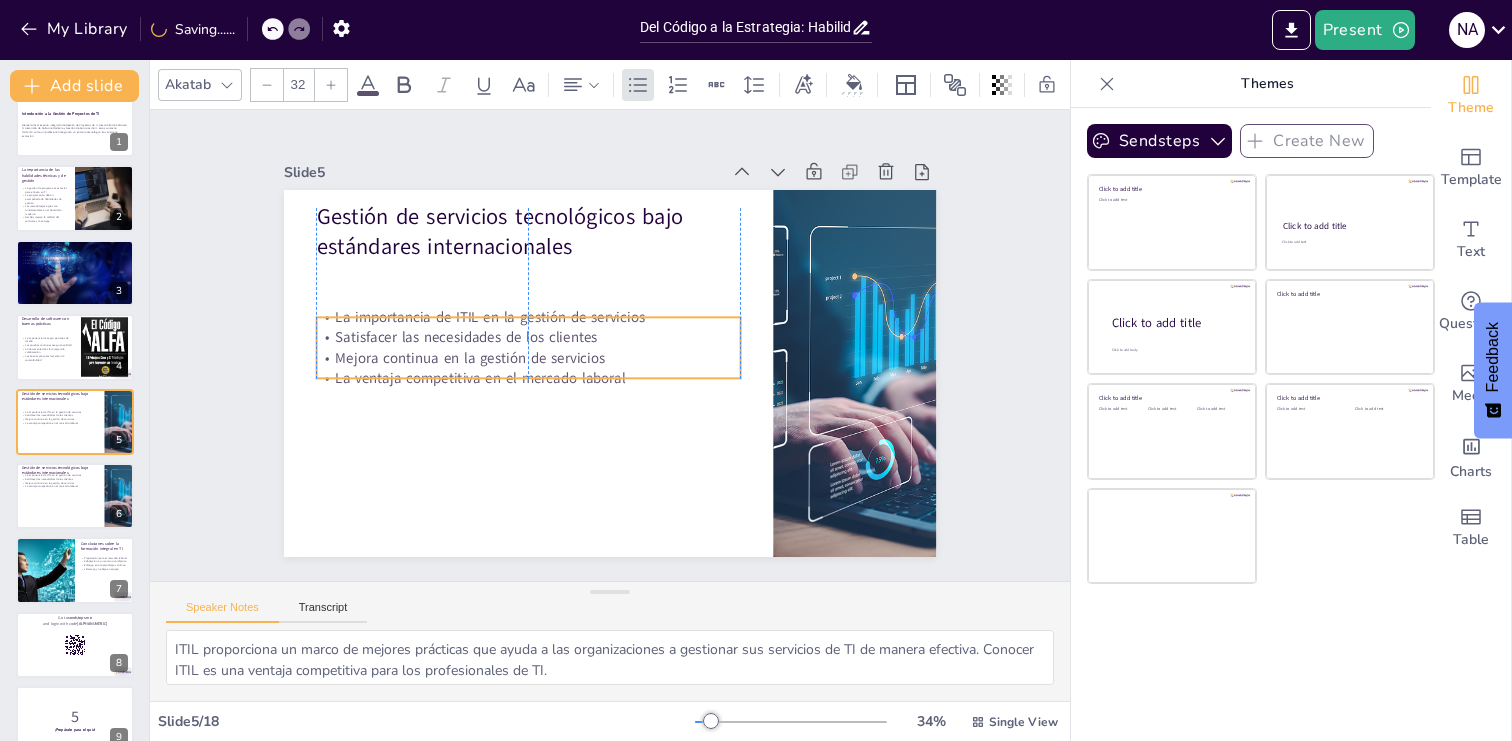 drag, startPoint x: 527, startPoint y: 320, endPoint x: 525, endPoint y: 377, distance: 57.035076 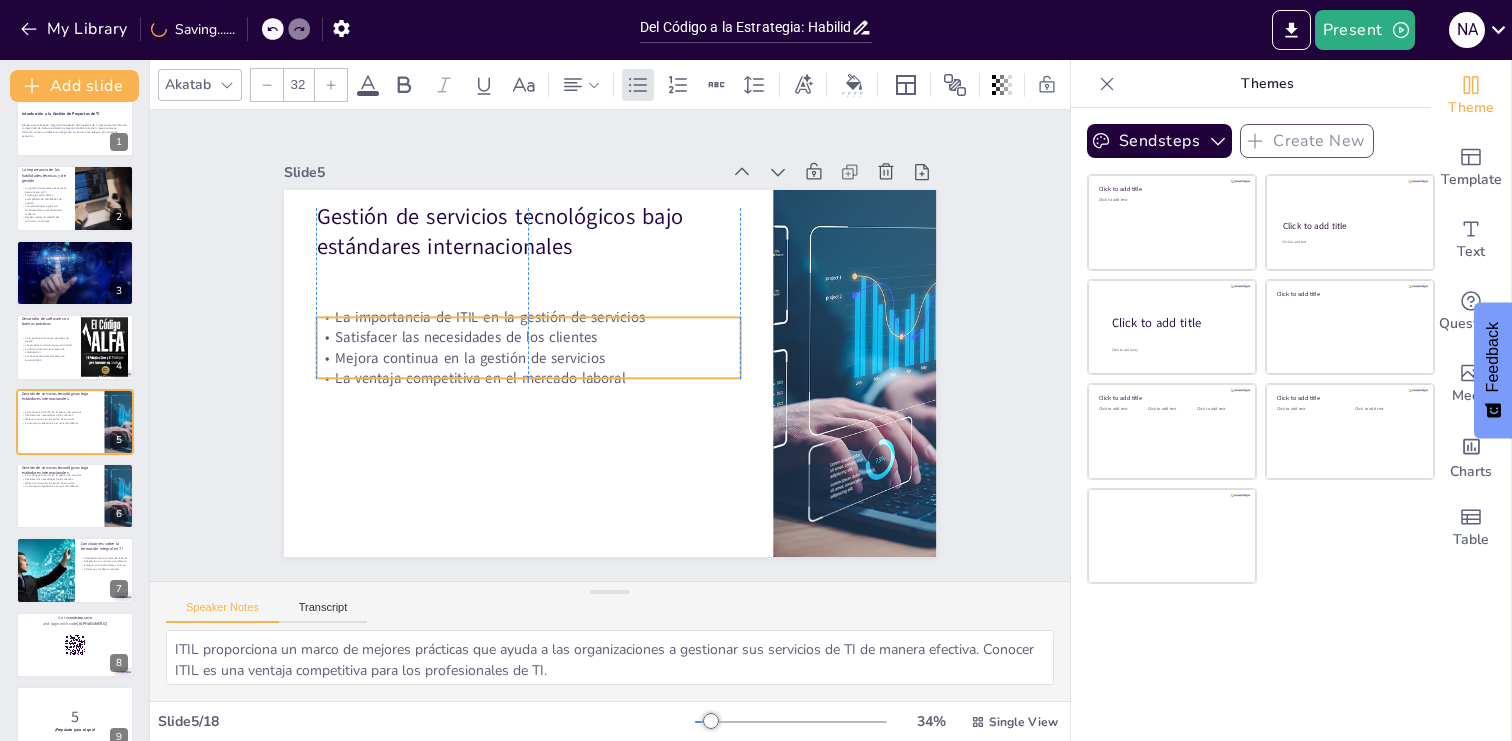 click on "La ventaja competitiva en el mercado laboral" at bounding box center (528, 378) 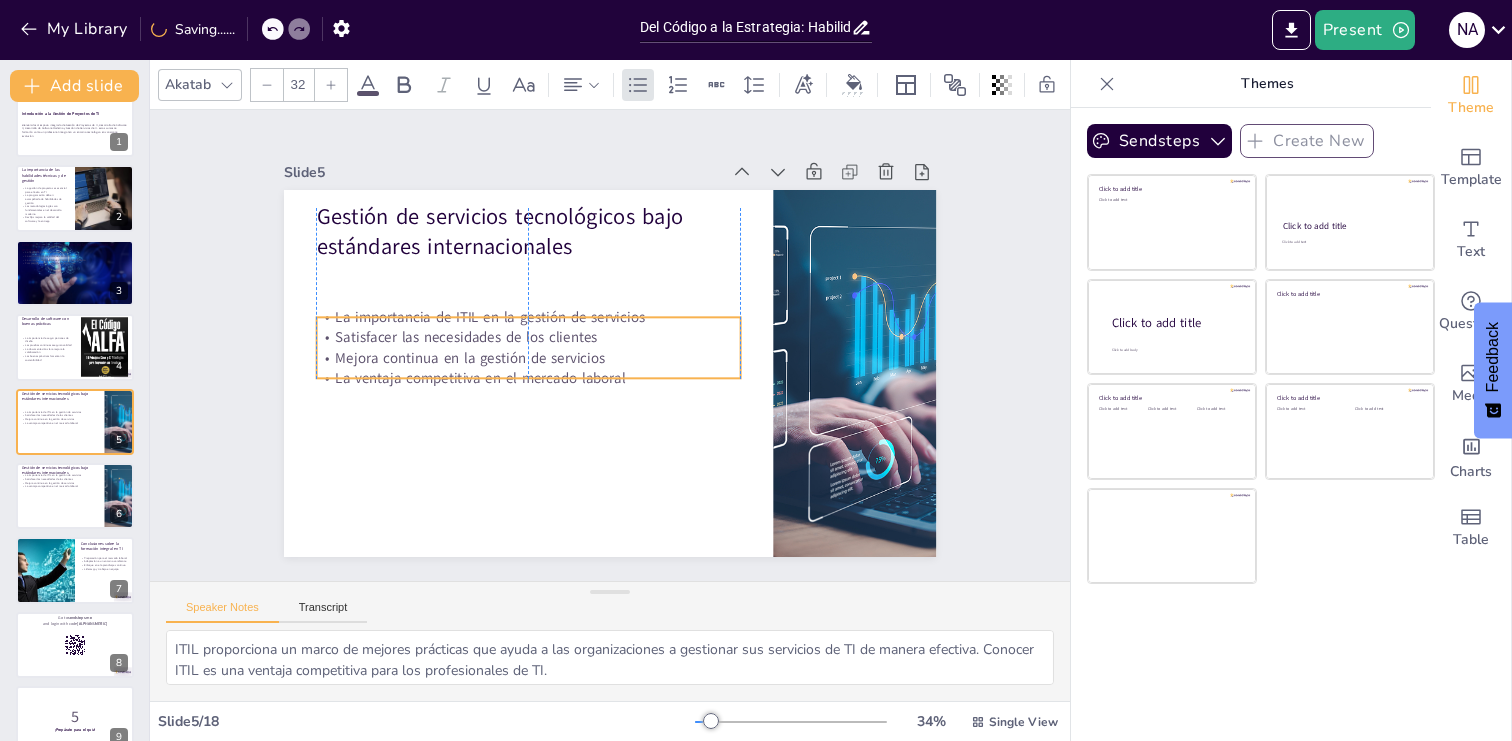click on "La ventaja competitiva en el mercado laboral" at bounding box center (526, 369) 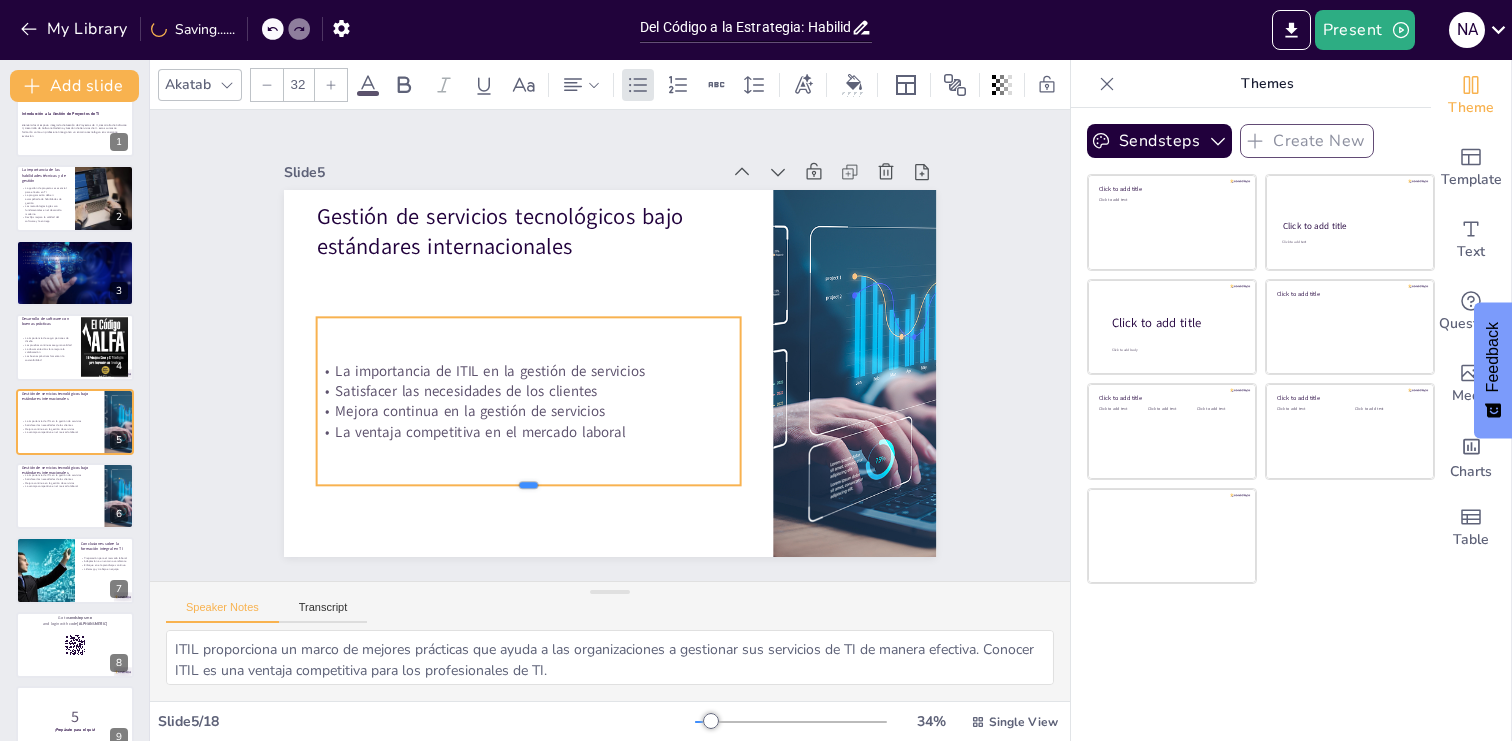 drag, startPoint x: 530, startPoint y: 382, endPoint x: 516, endPoint y: 489, distance: 107.912 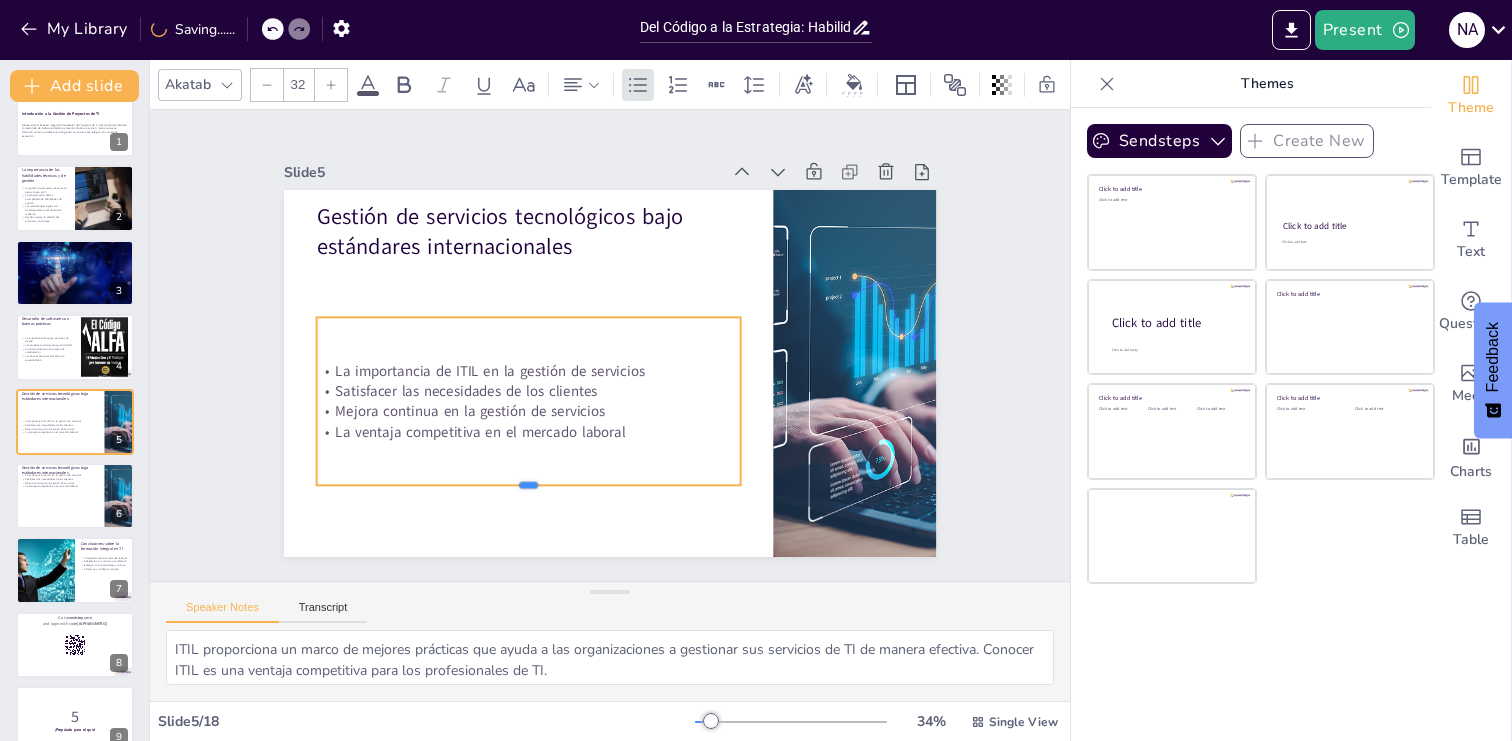 click at bounding box center (528, 493) 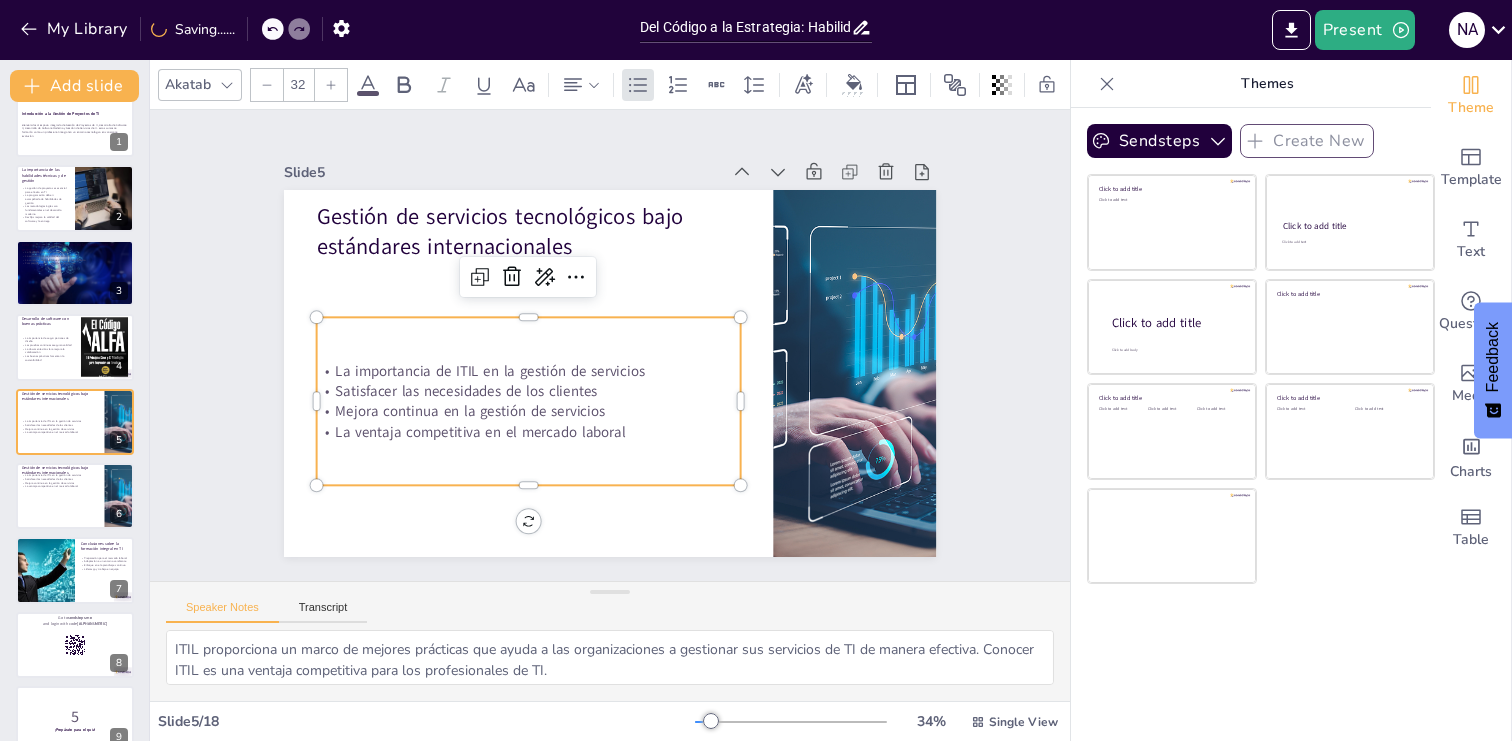 click at bounding box center [532, 301] 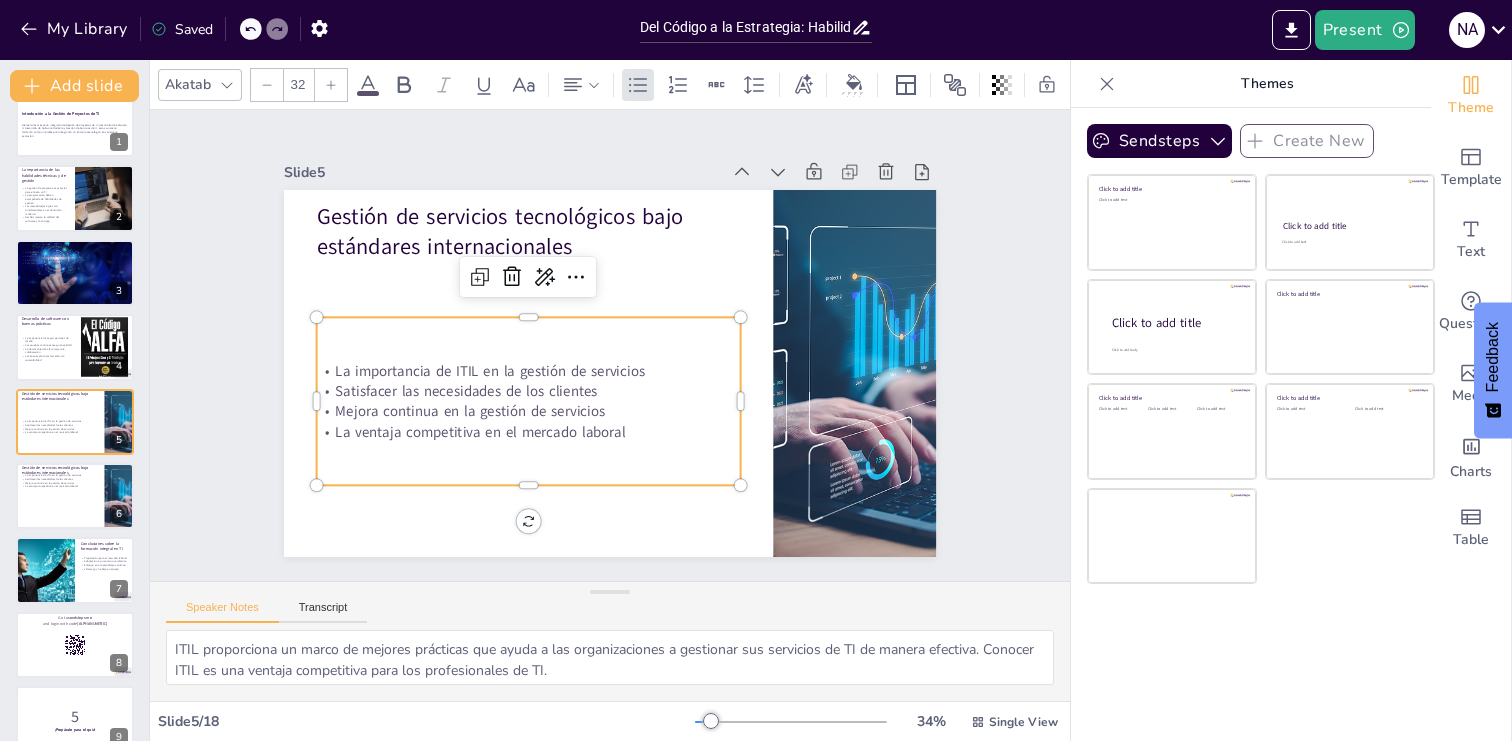 click 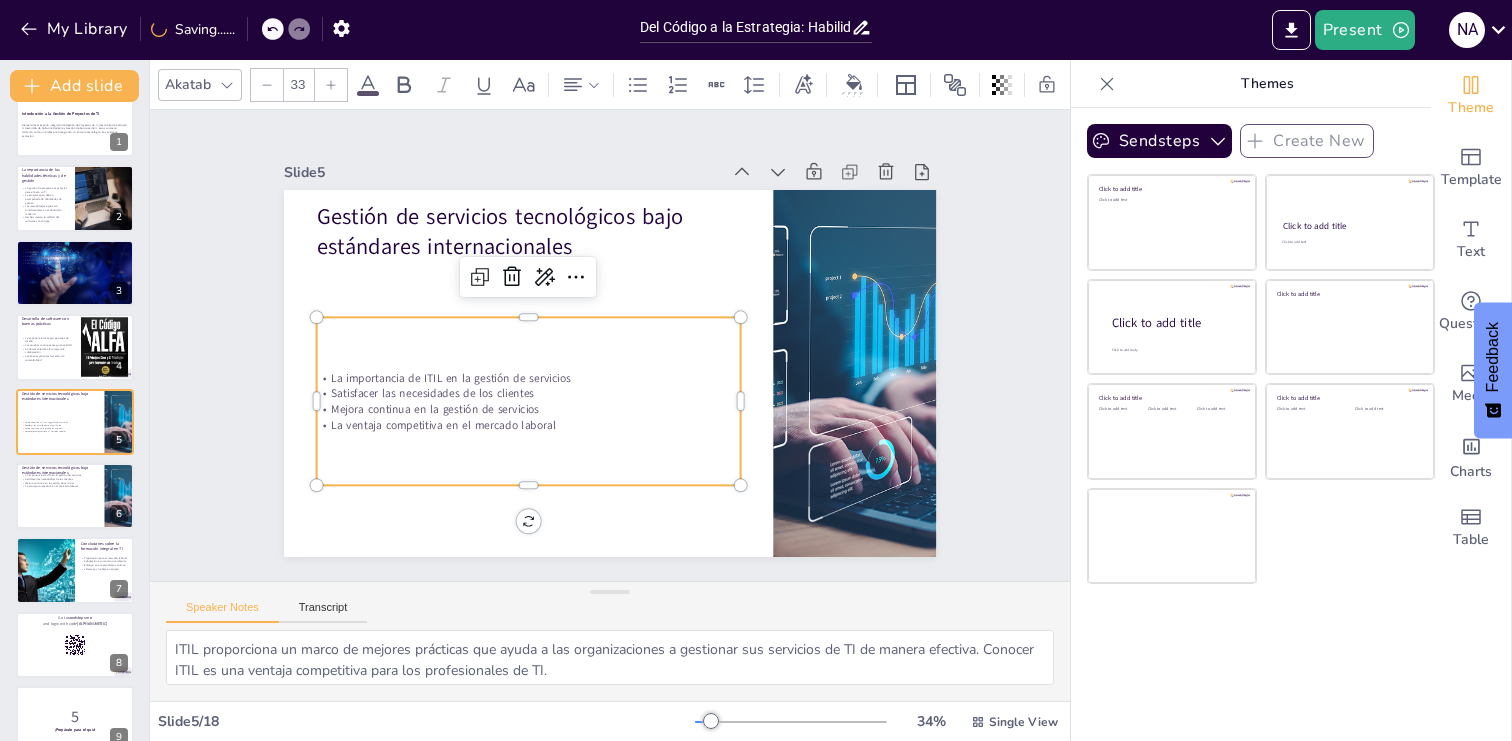 click 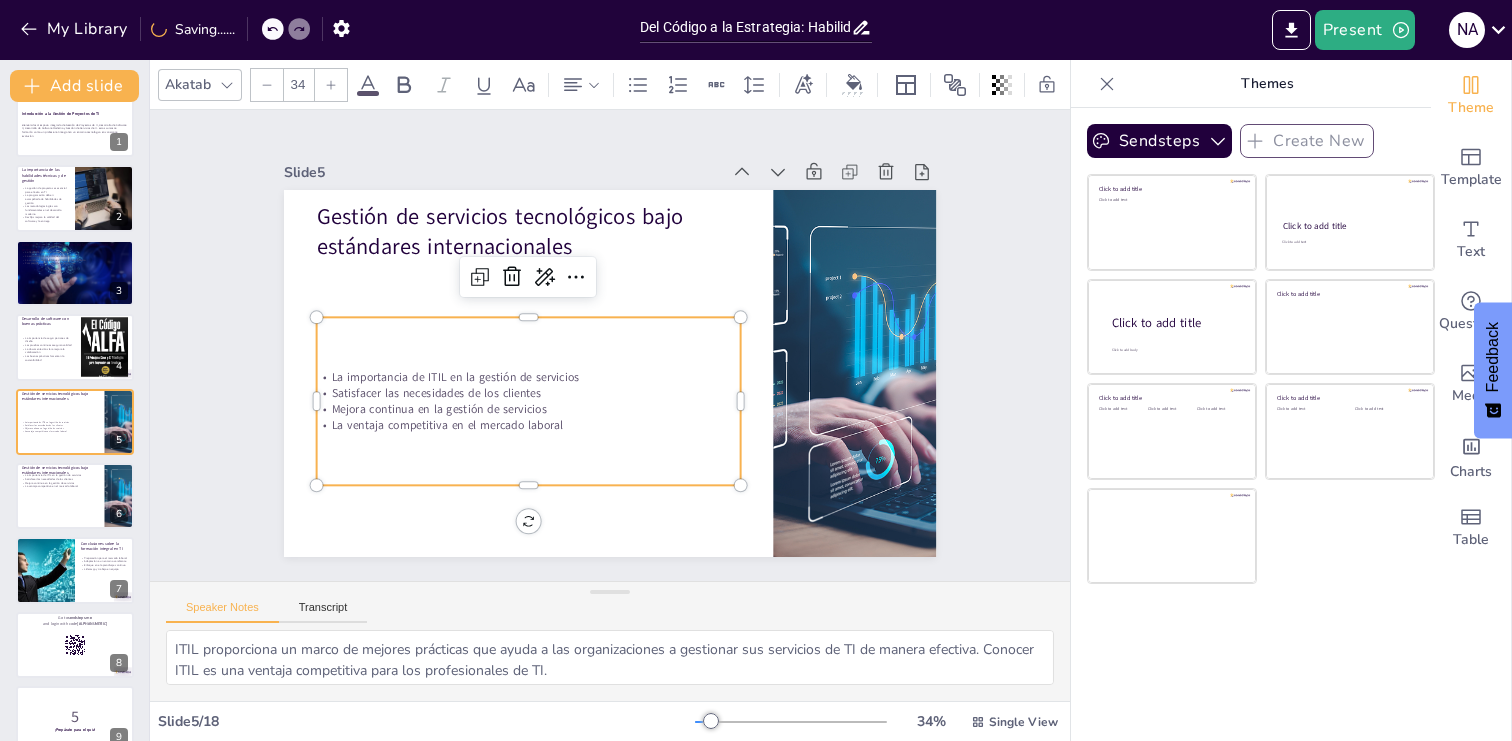 click 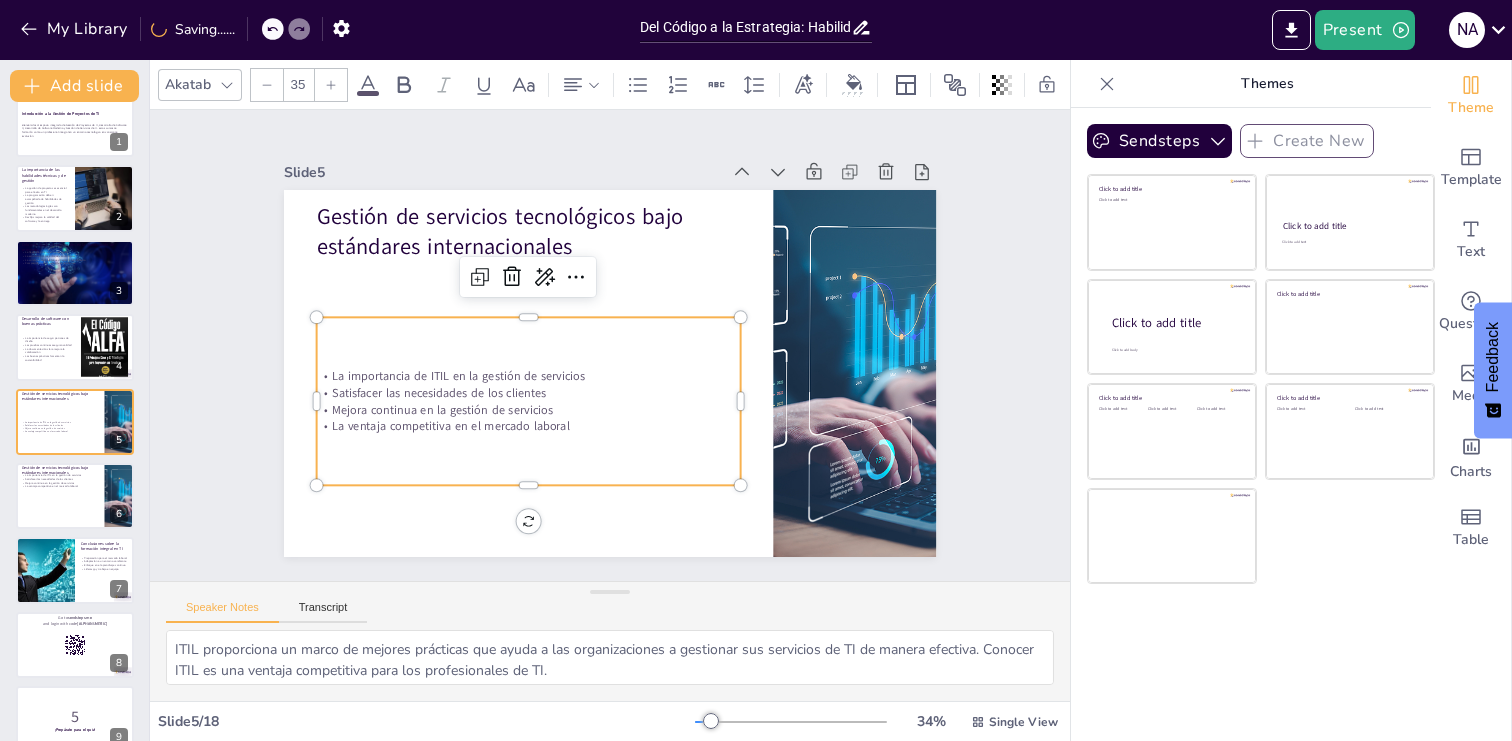 click 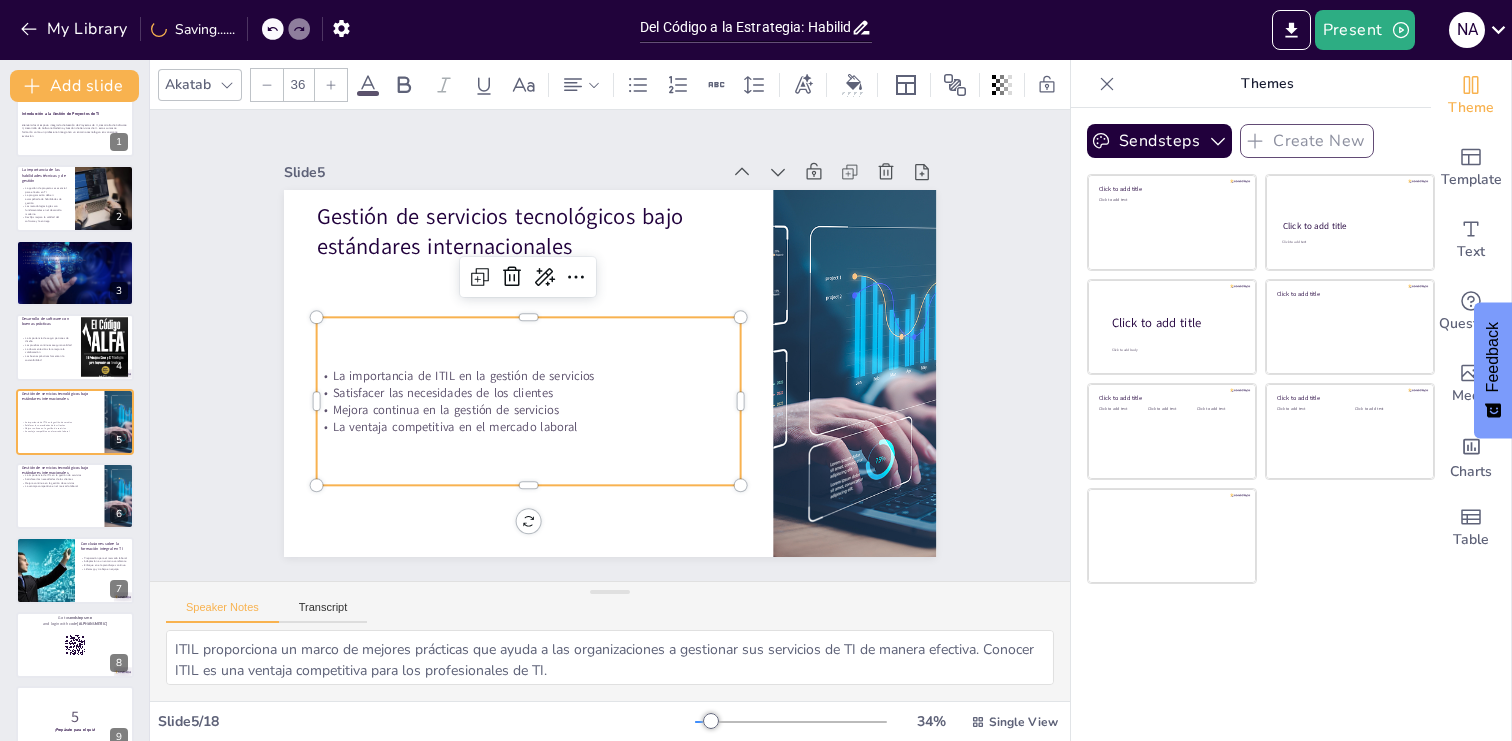 click 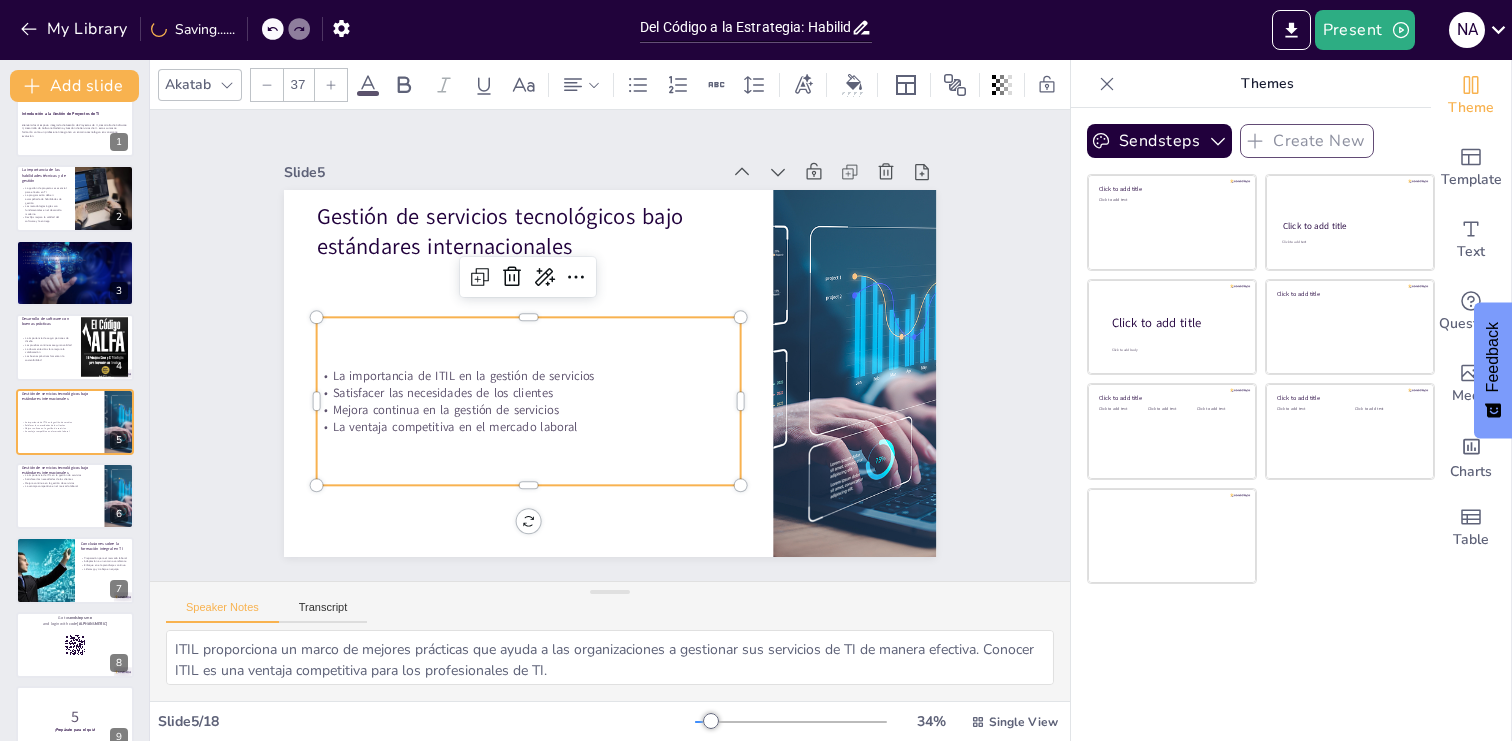 click 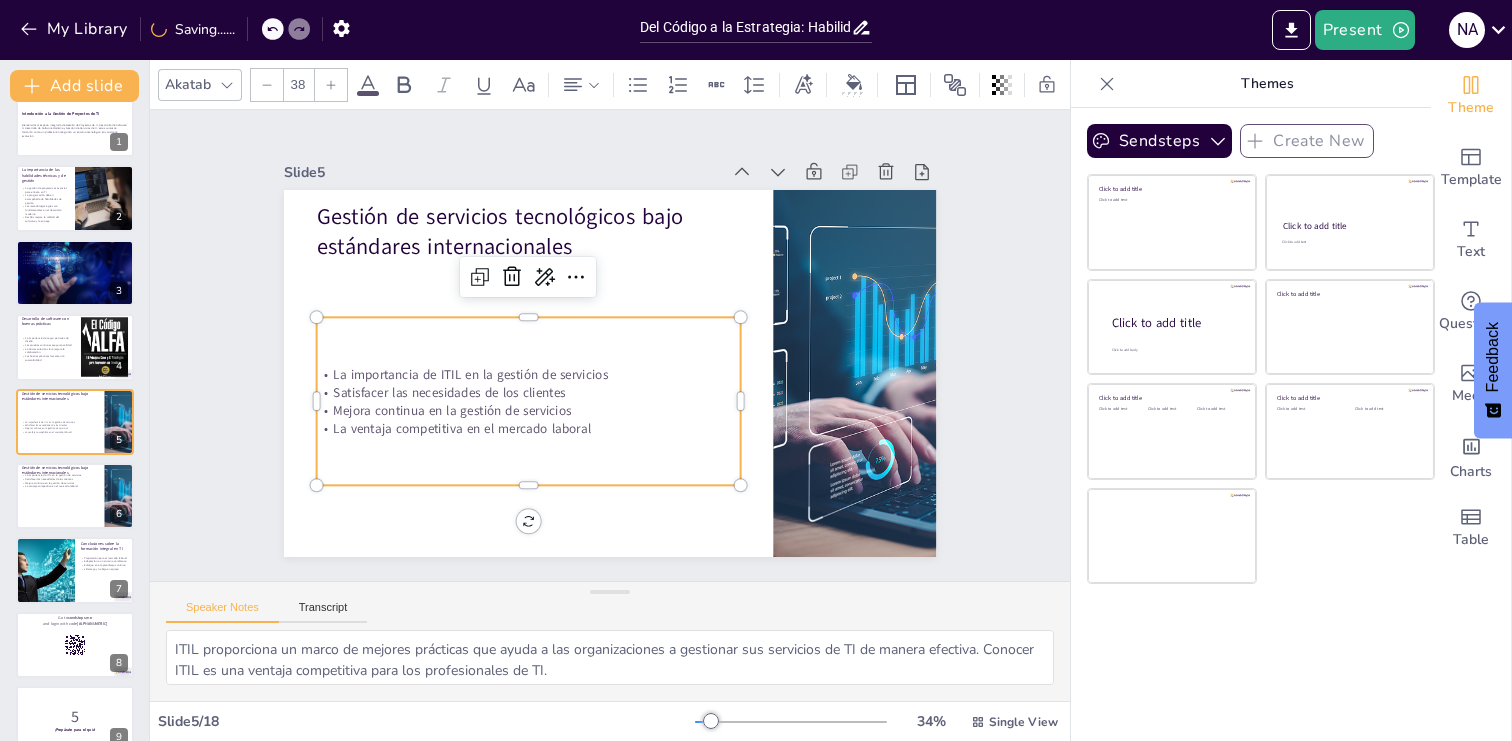 click 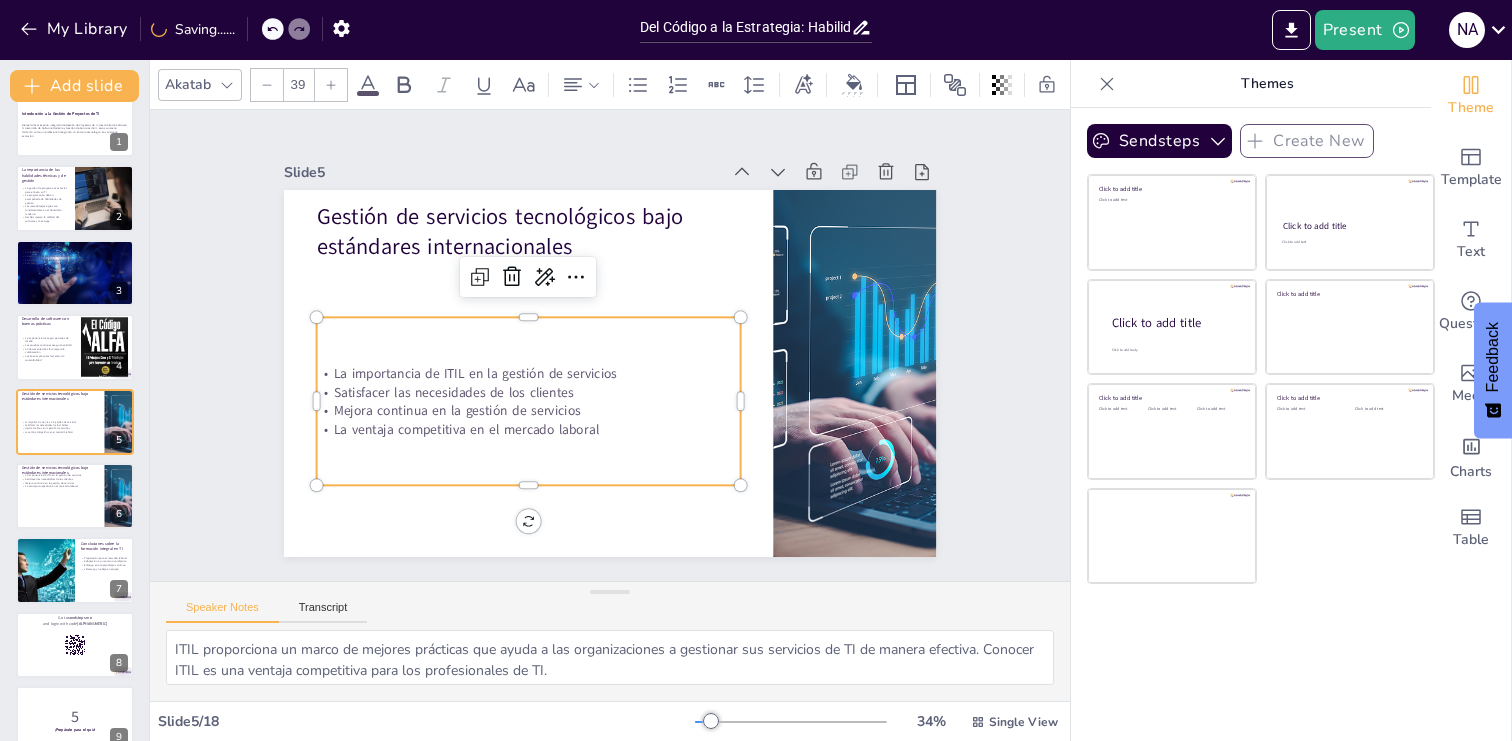click 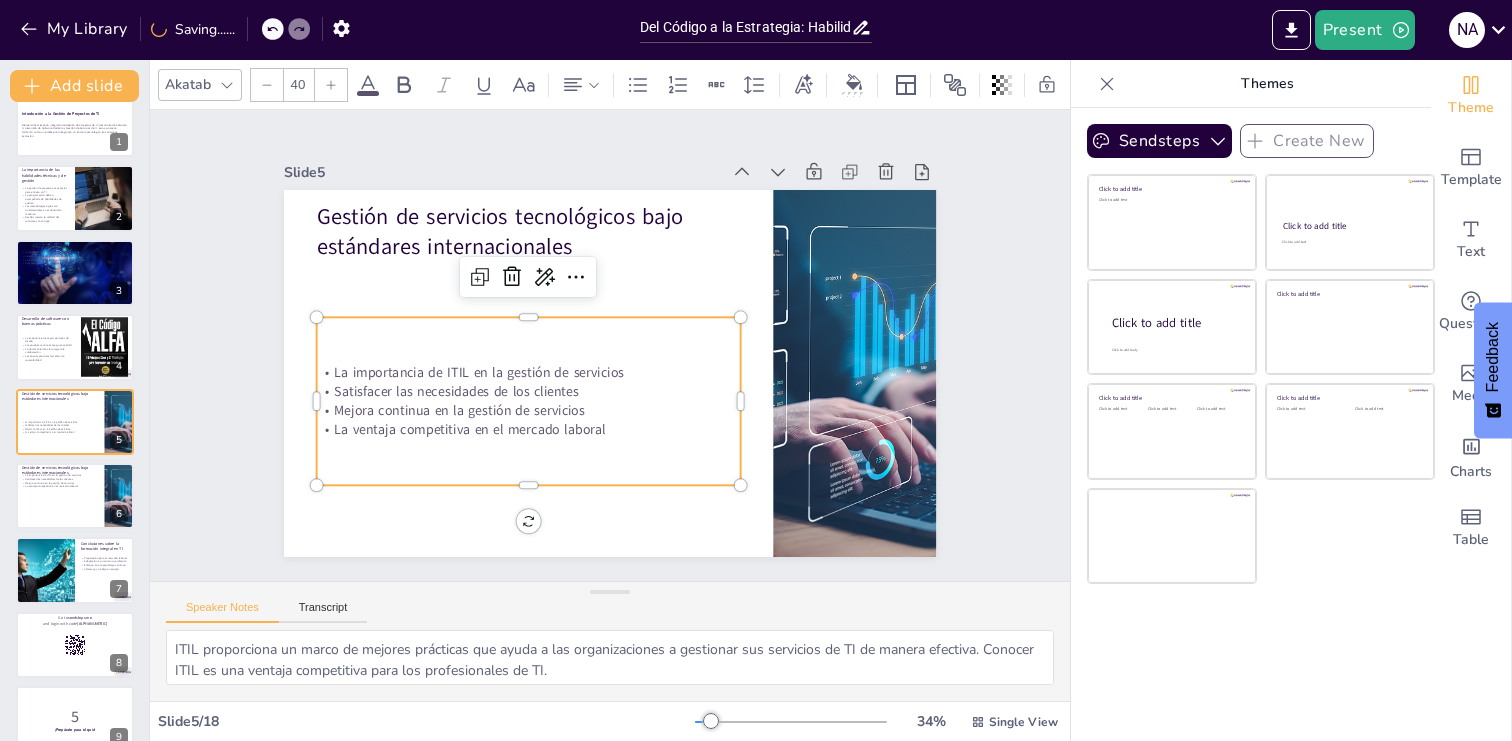 click 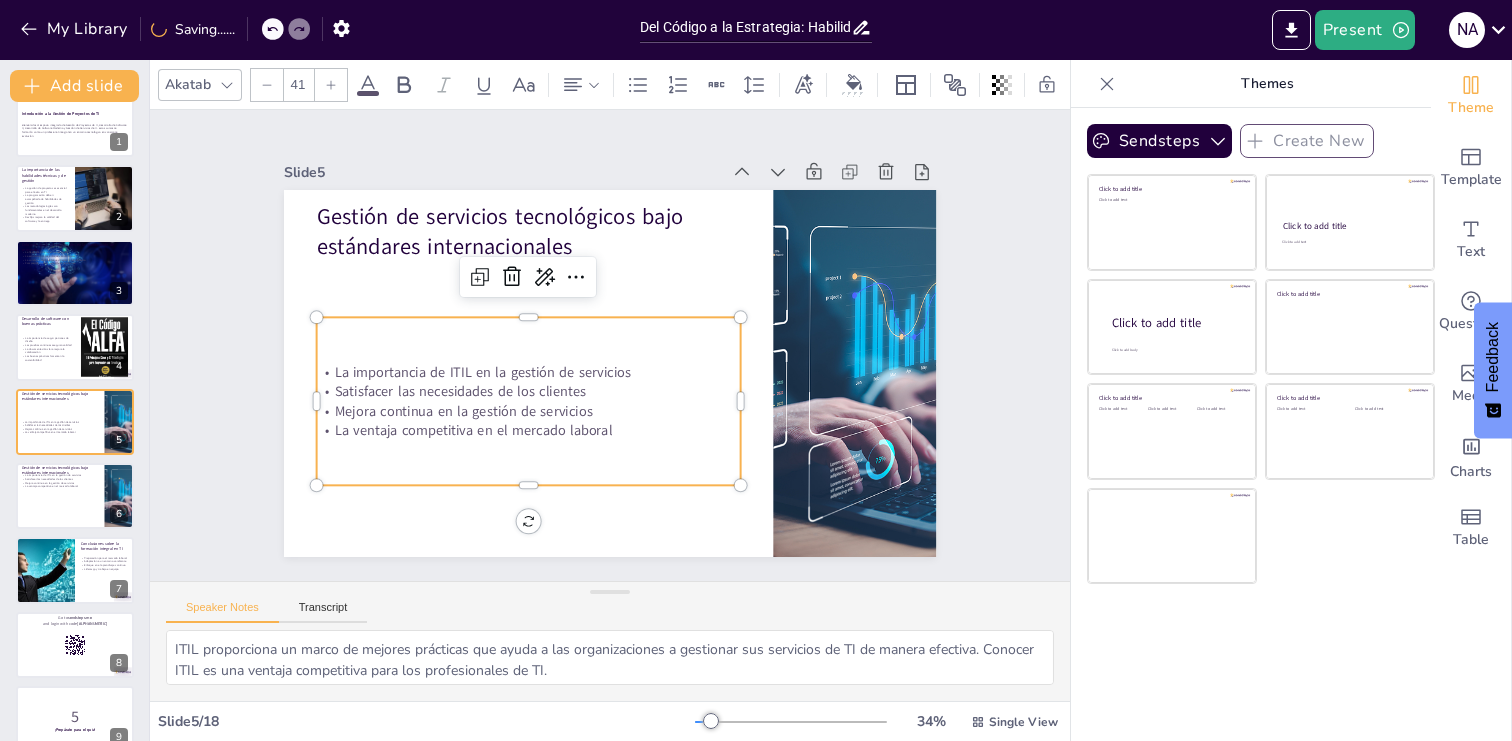 click 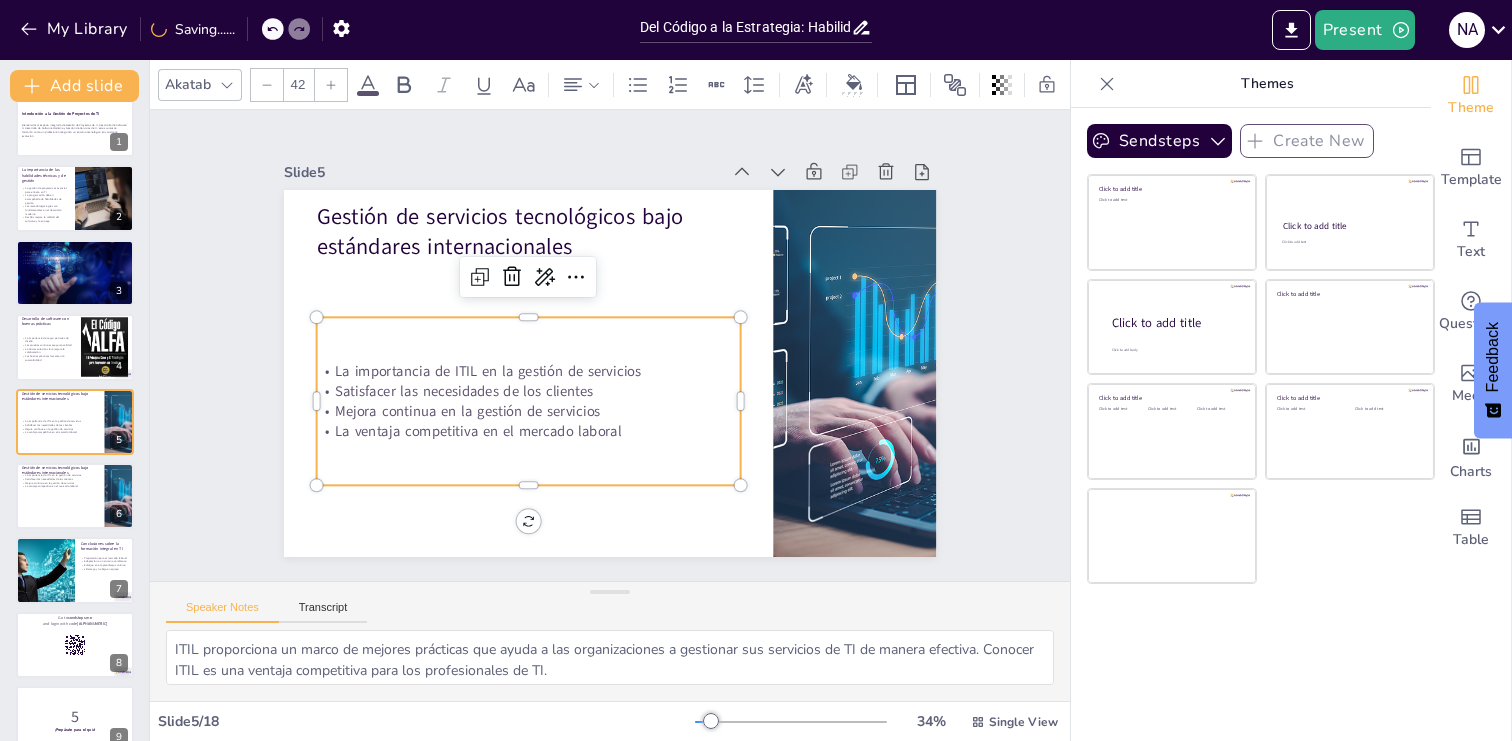 click 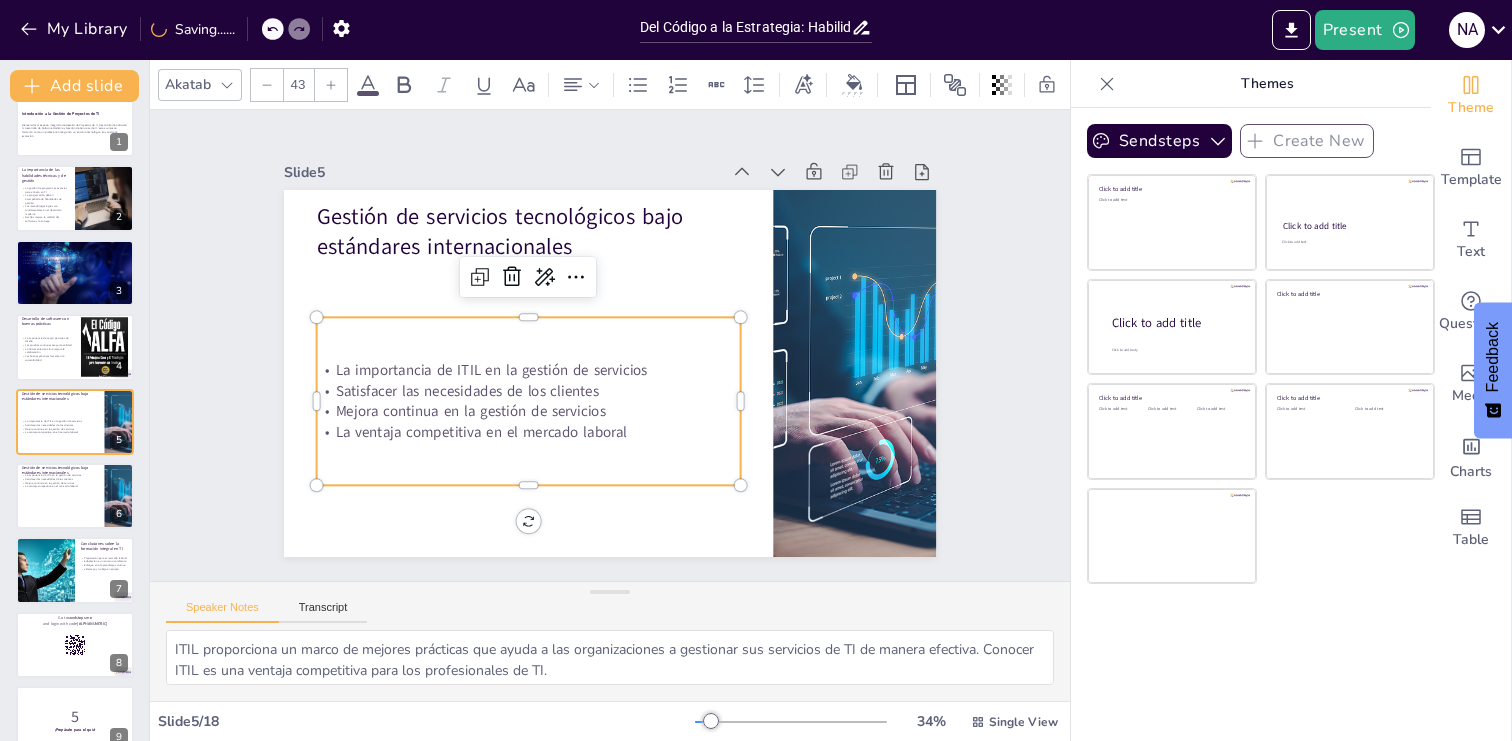 click 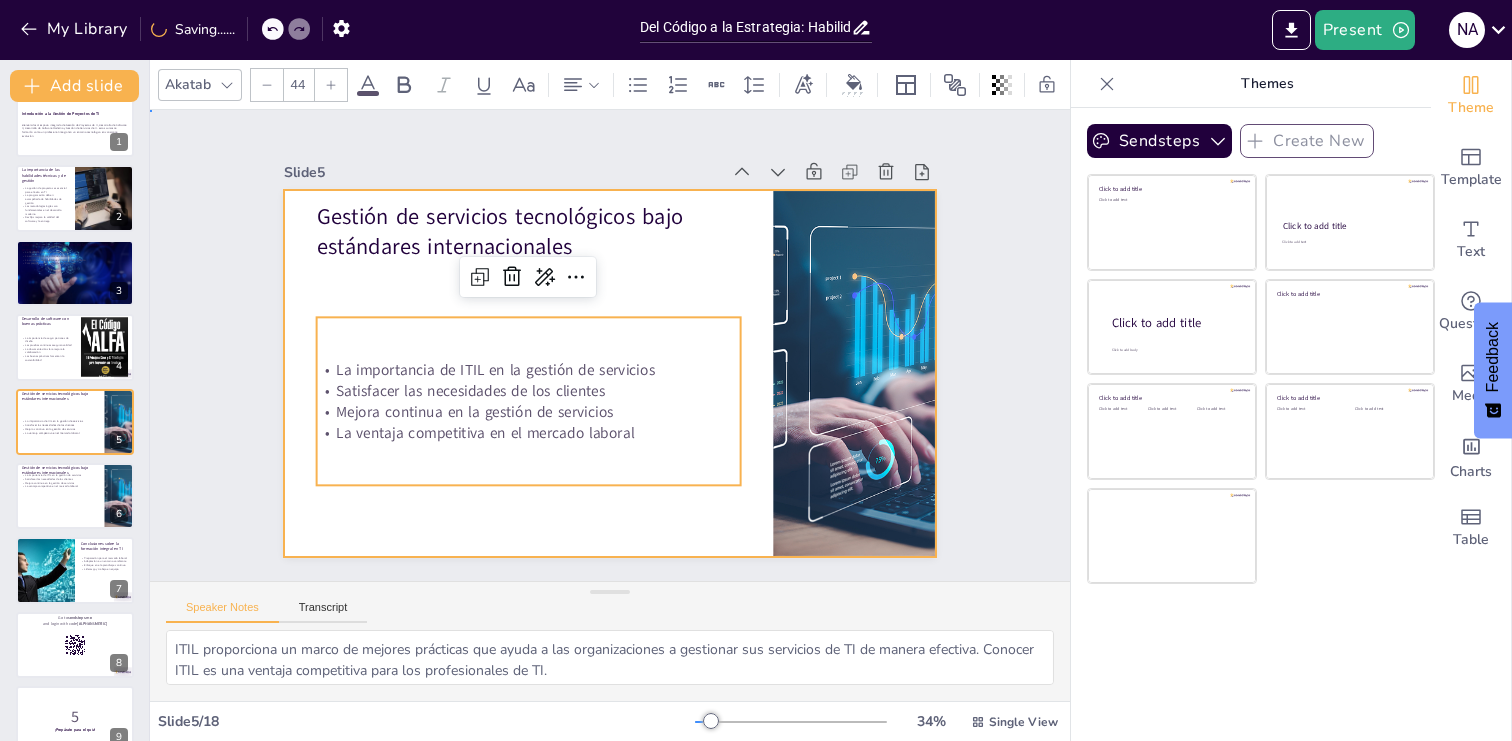 click at bounding box center [610, 373] 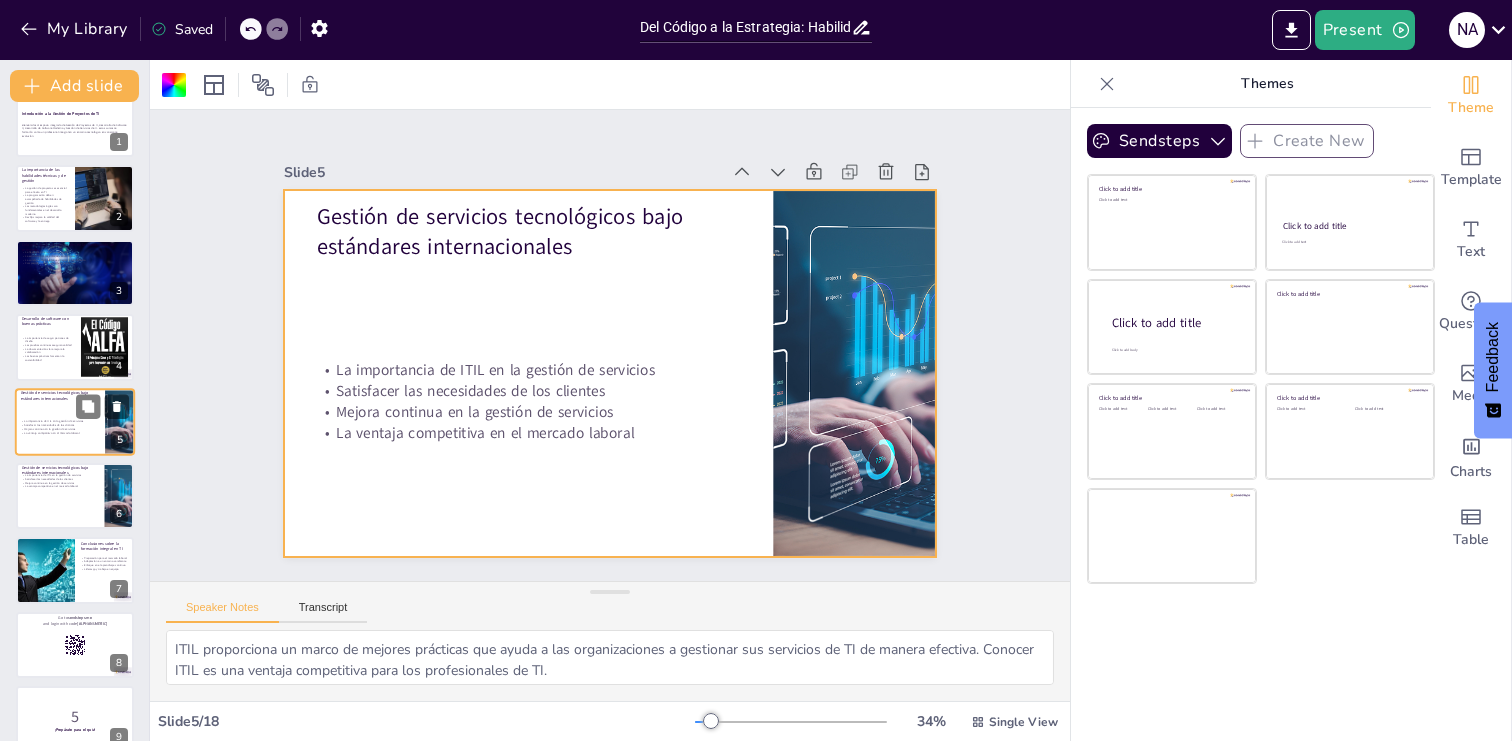click at bounding box center (75, 422) 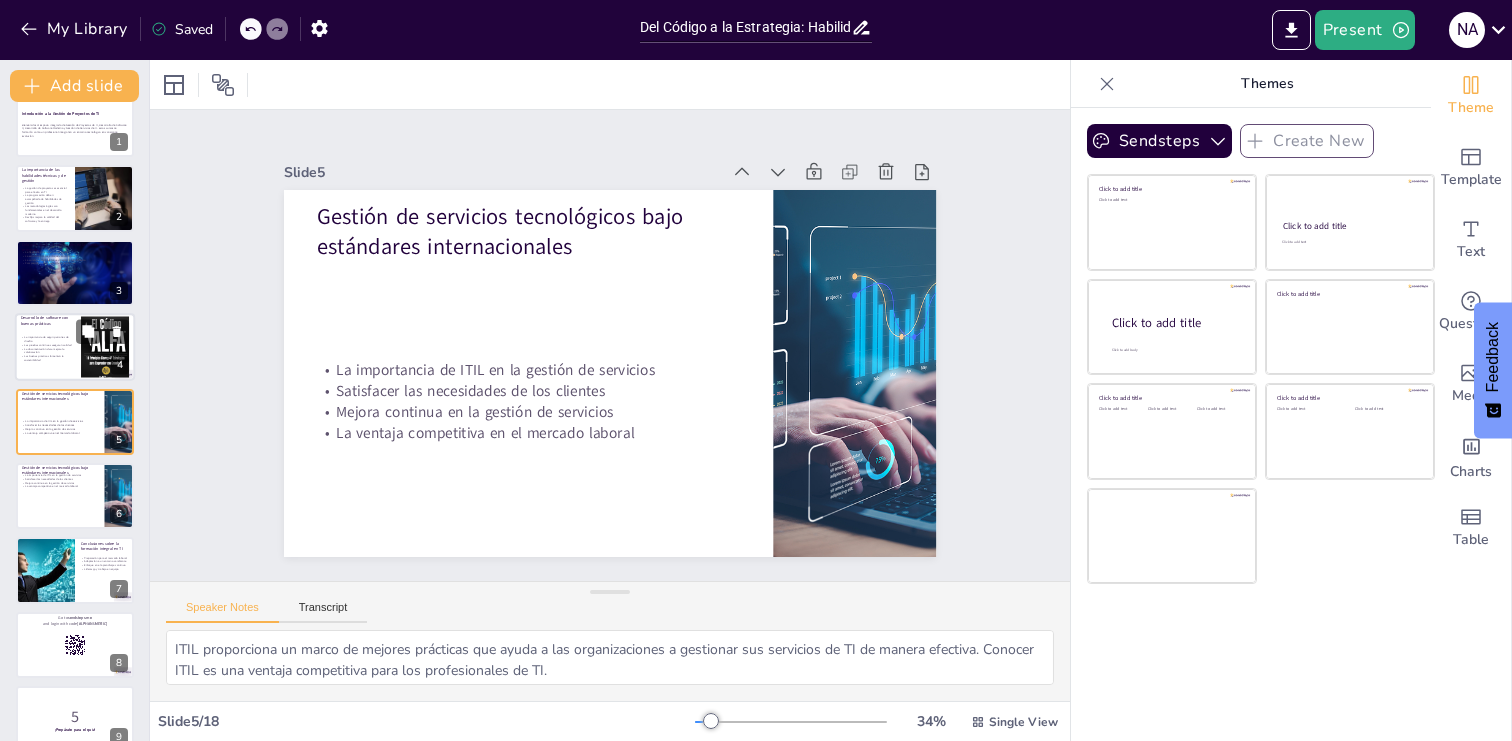 click on "Las pruebas continuas aseguran calidad" at bounding box center (48, 346) 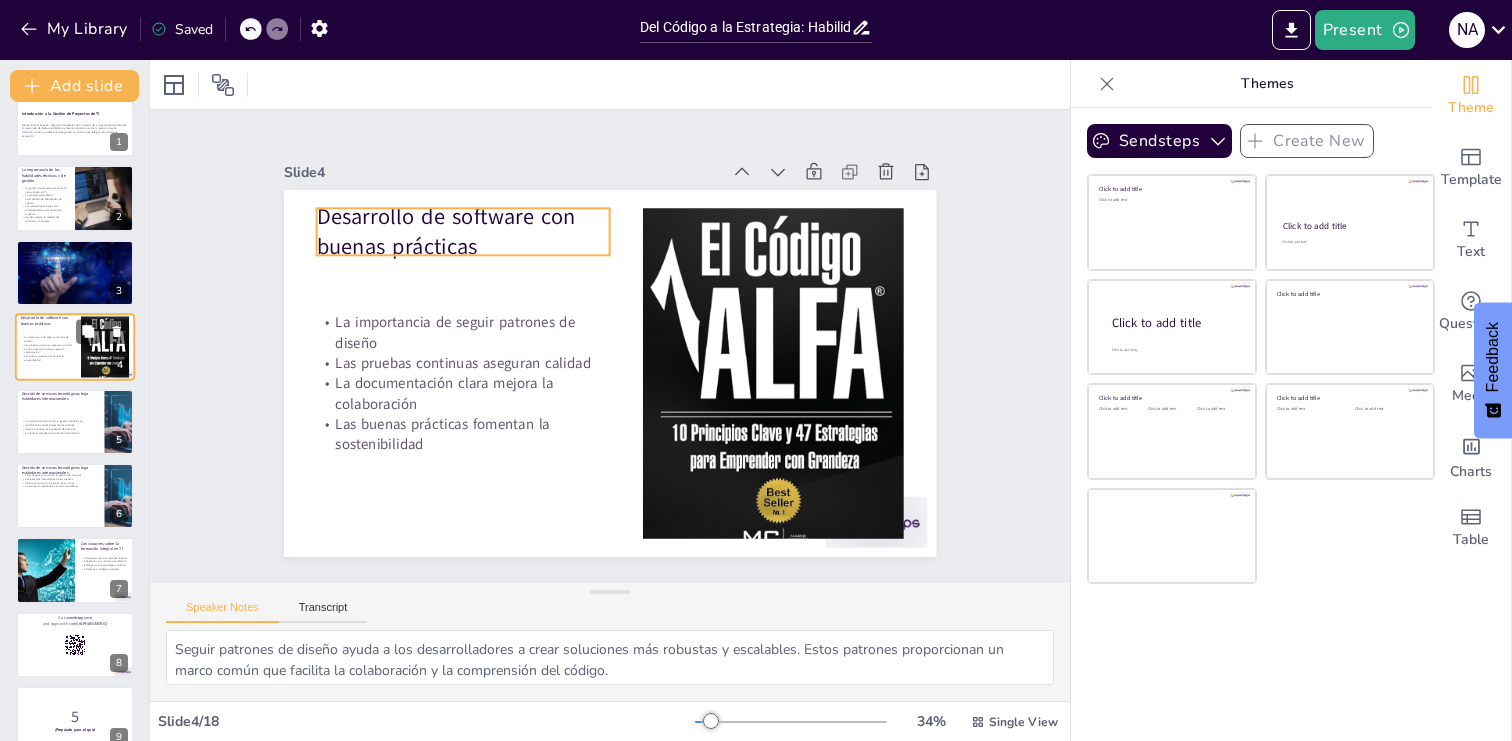 scroll, scrollTop: 0, scrollLeft: 0, axis: both 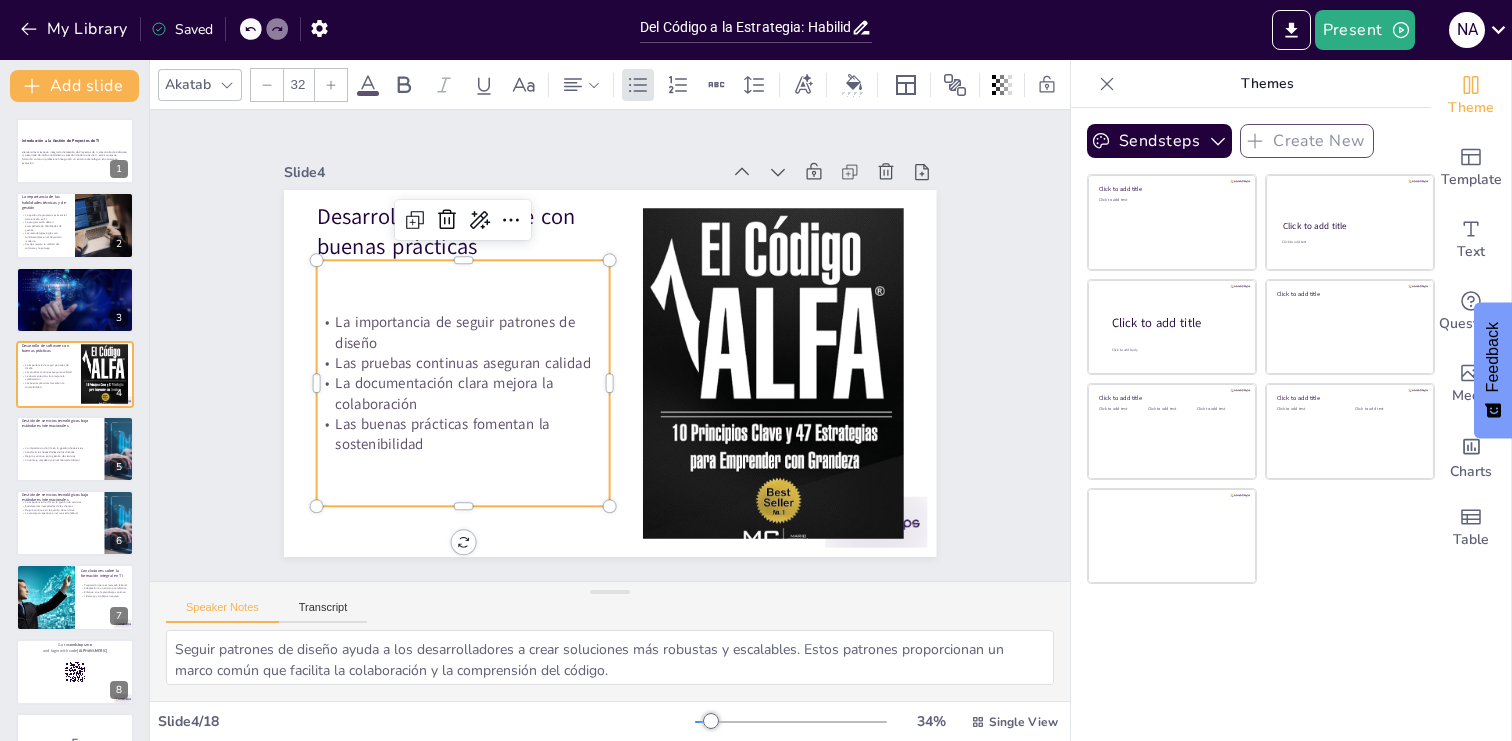click on "Las buenas prácticas fomentan la sostenibilidad" at bounding box center [455, 418] 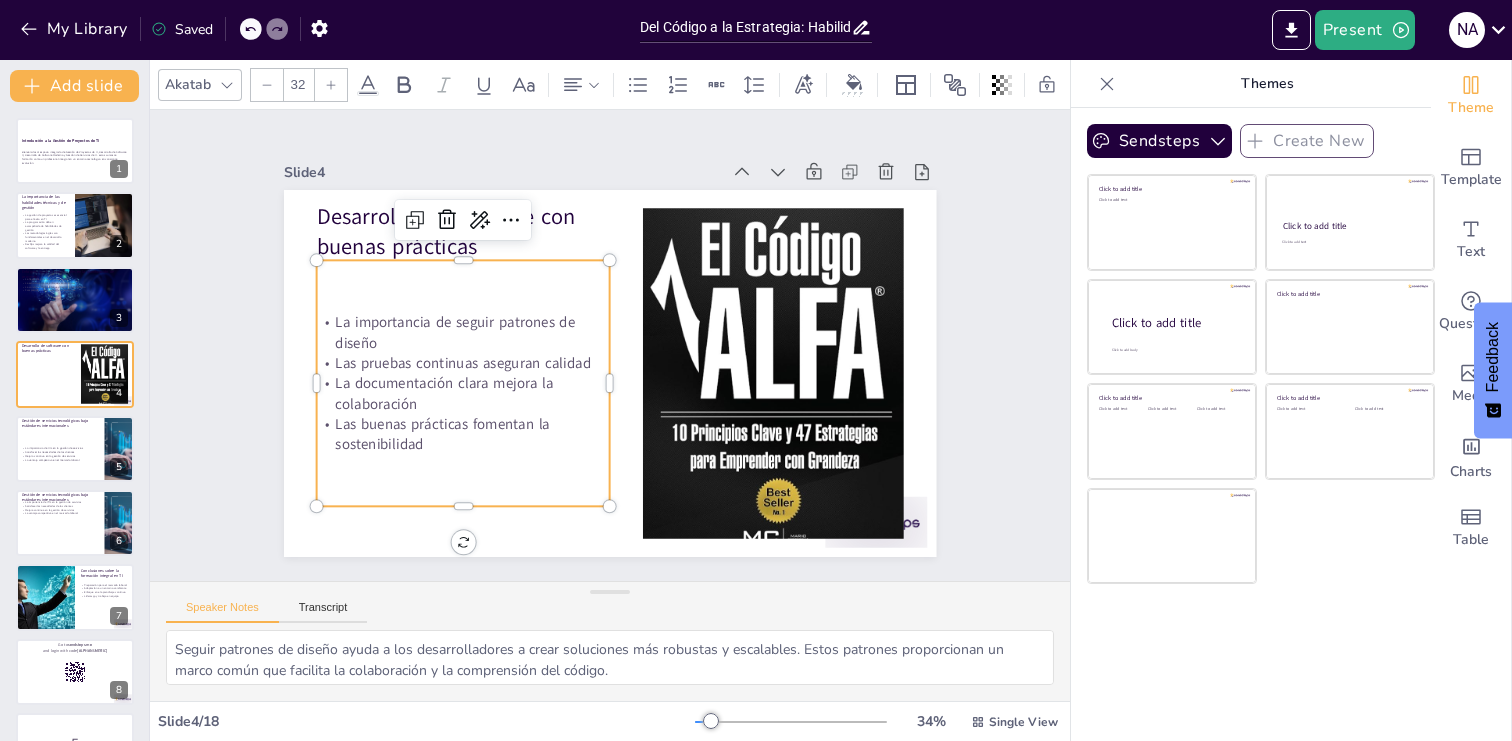 click on "Las buenas prácticas fomentan la sostenibilidad" at bounding box center (440, 366) 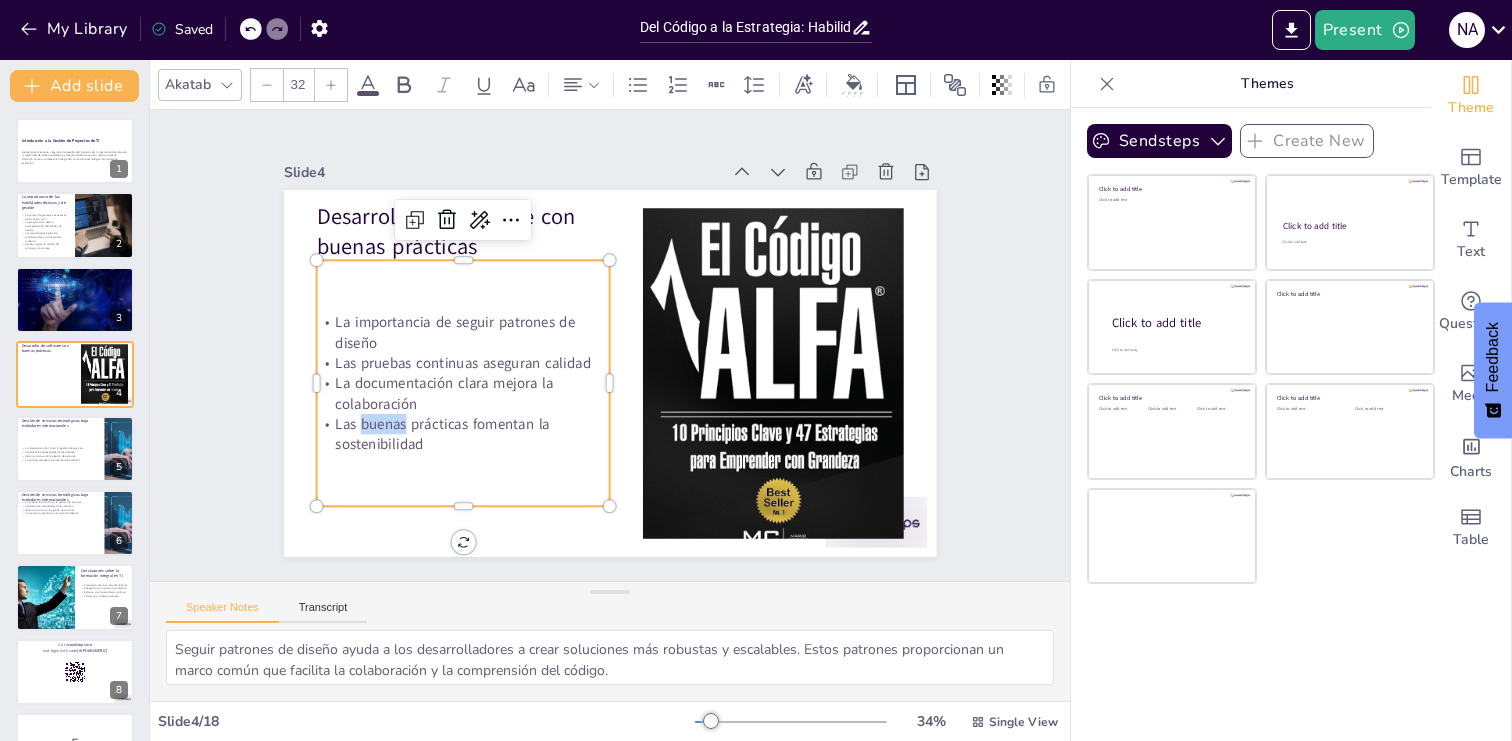 click on "Las buenas prácticas fomentan la sostenibilidad" at bounding box center [448, 401] 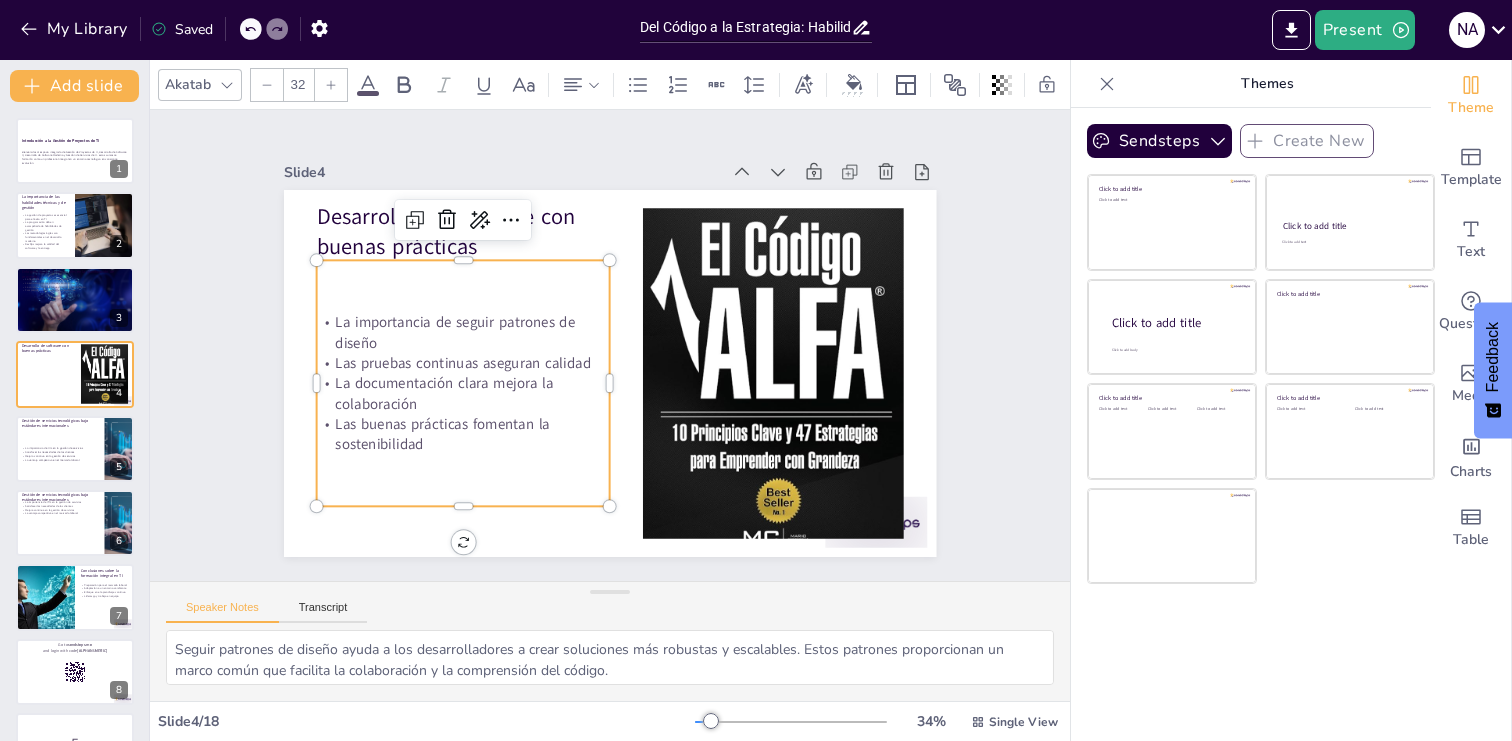 click on "Las buenas prácticas fomentan la sostenibilidad" at bounding box center (455, 418) 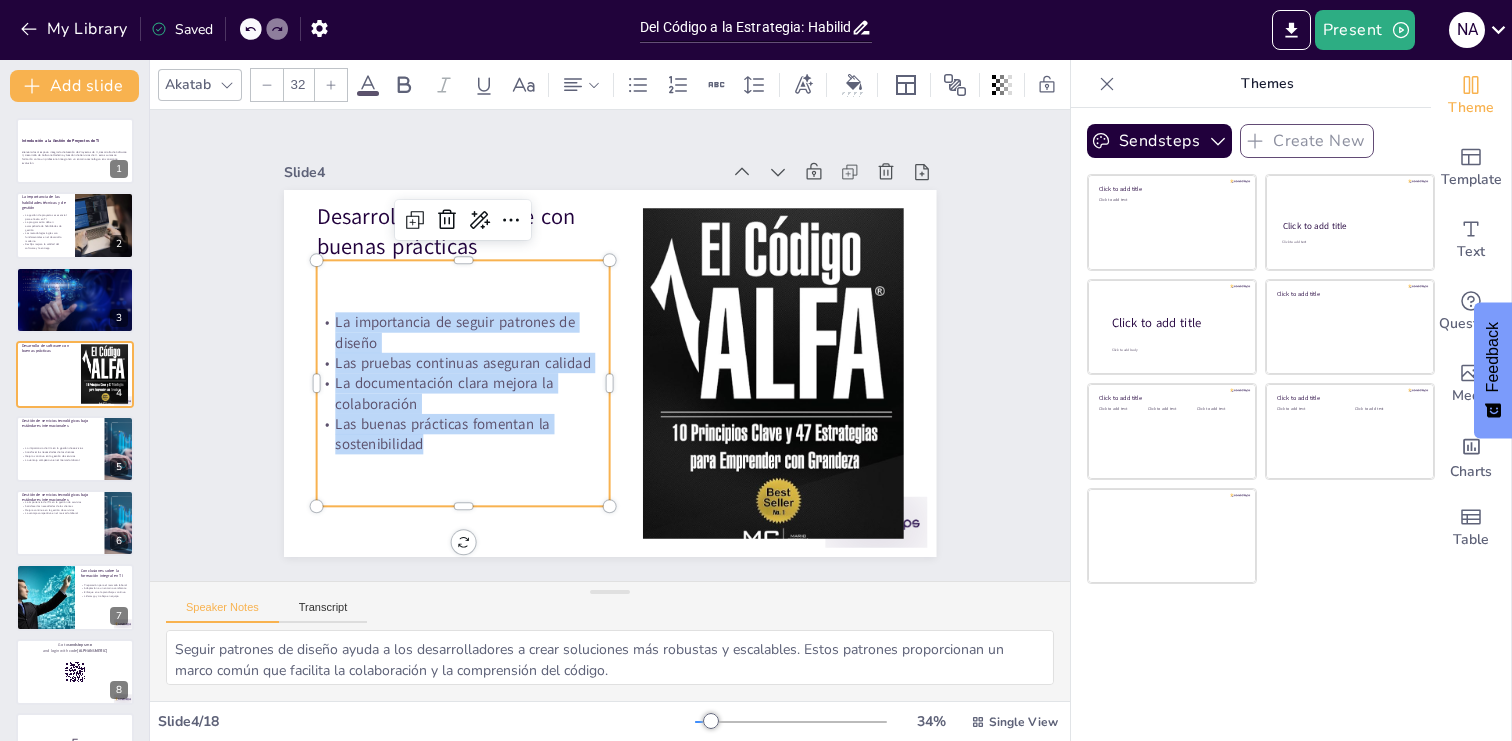 drag, startPoint x: 440, startPoint y: 444, endPoint x: 320, endPoint y: 330, distance: 165.51736 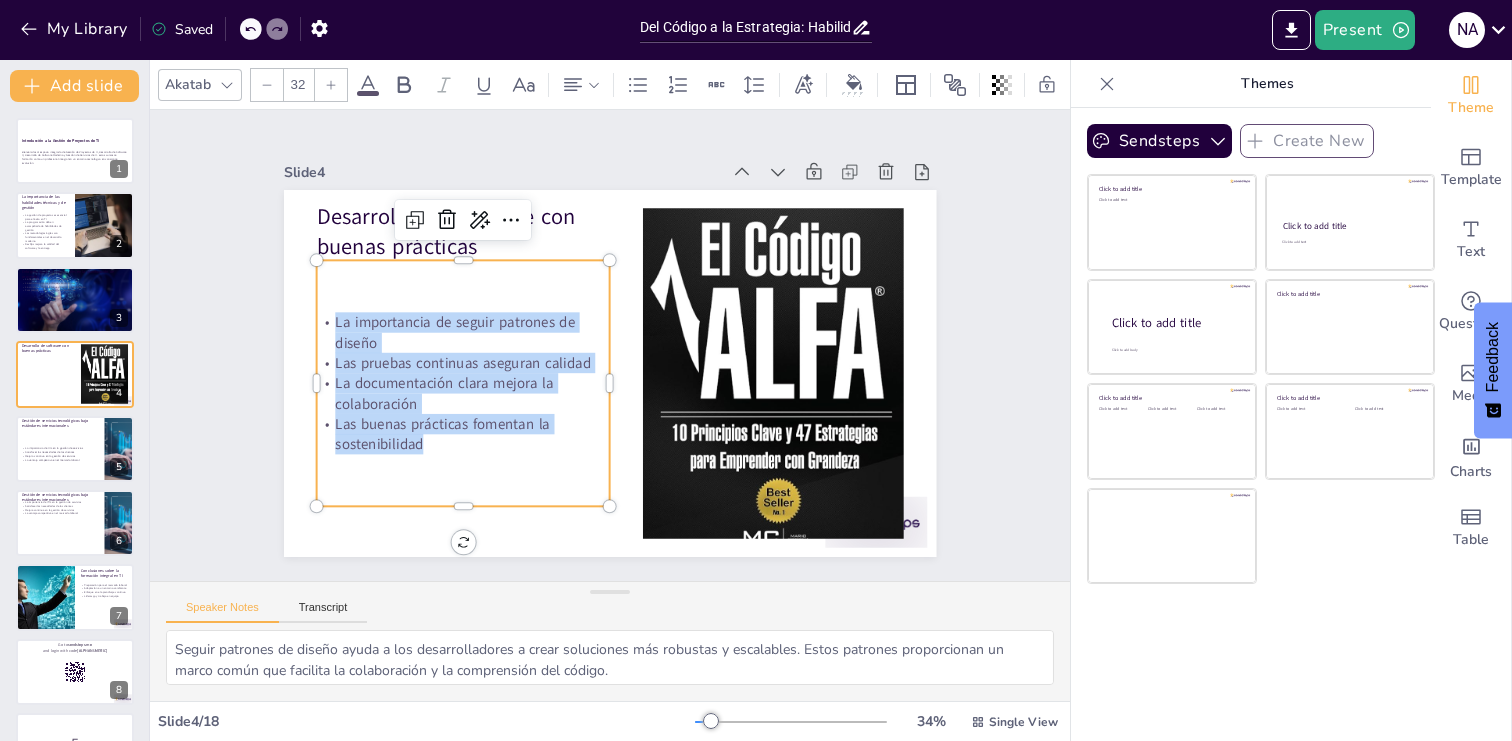 click 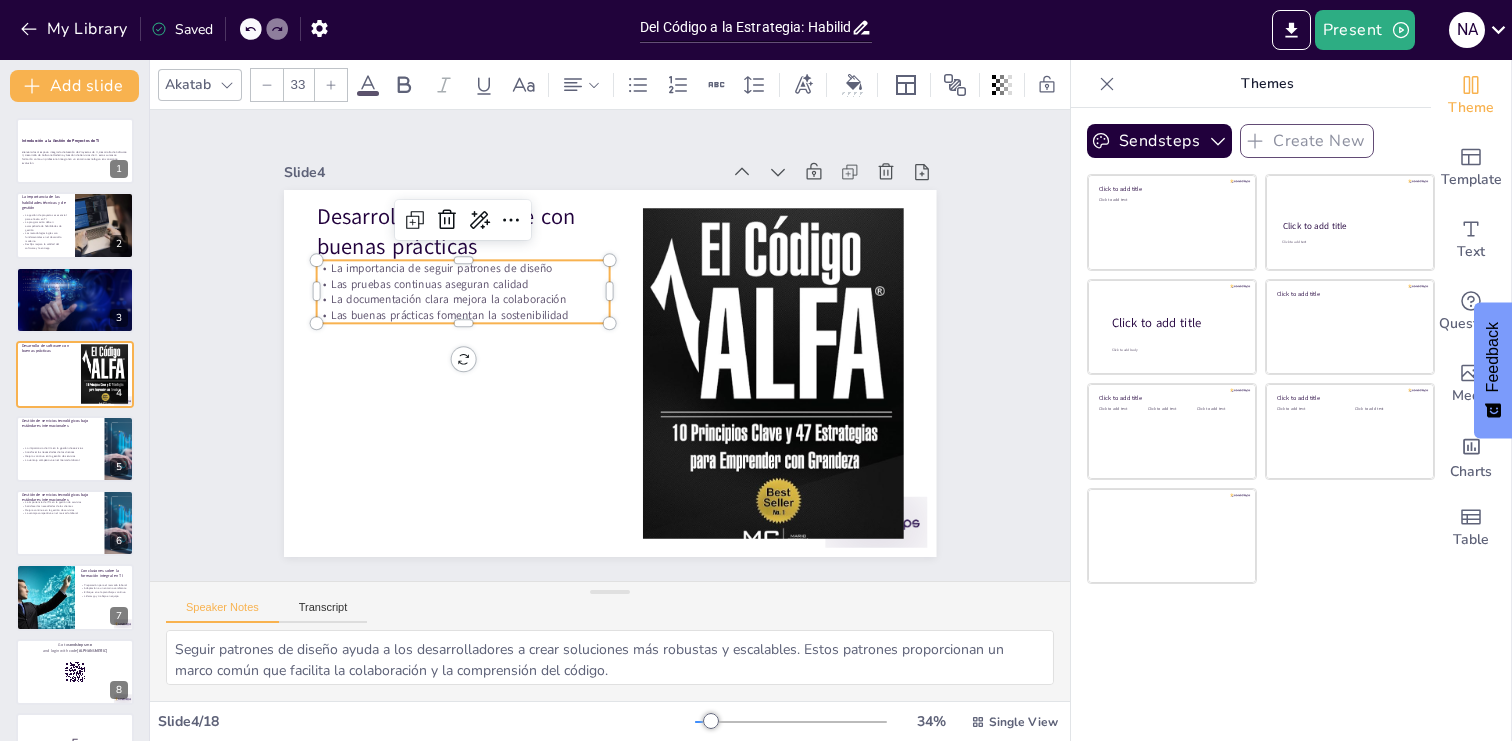 click 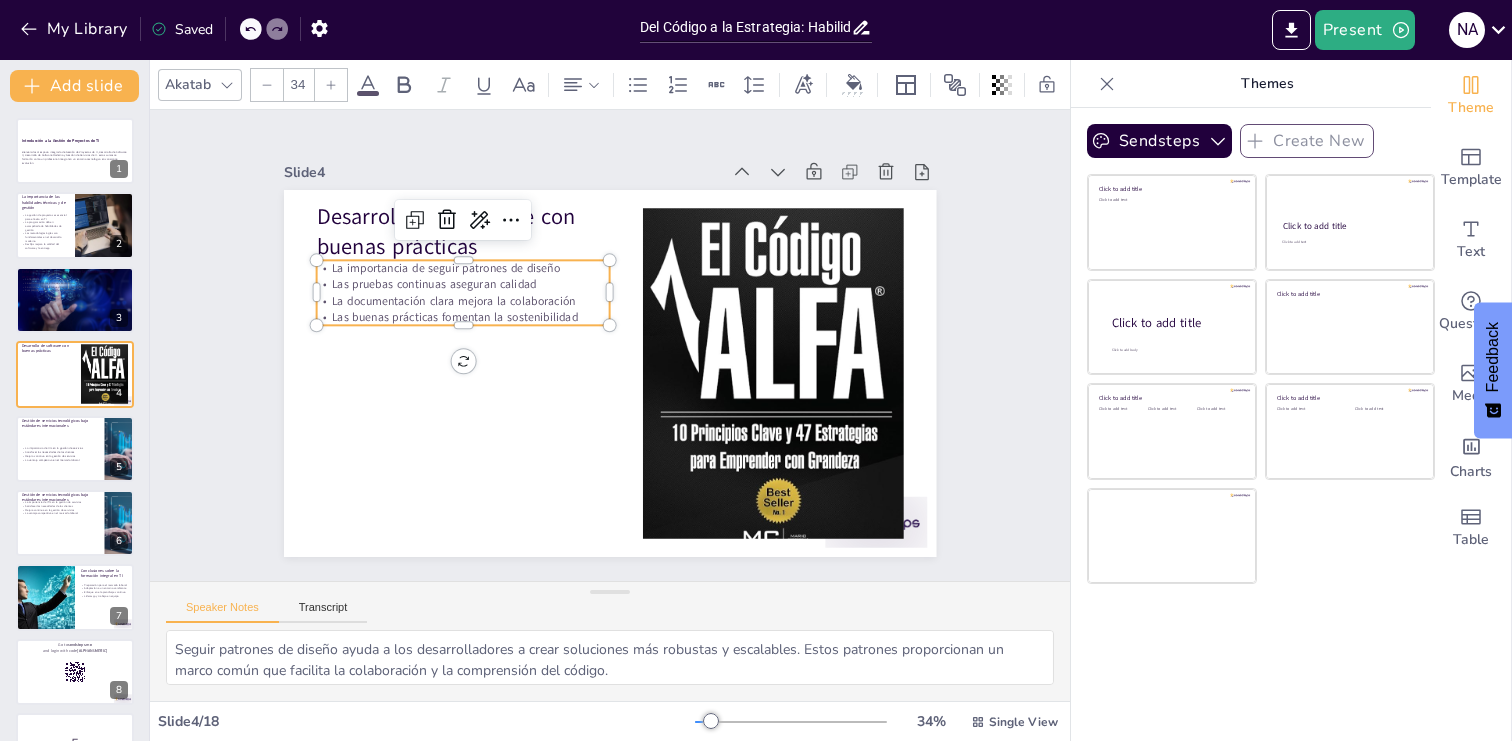 click 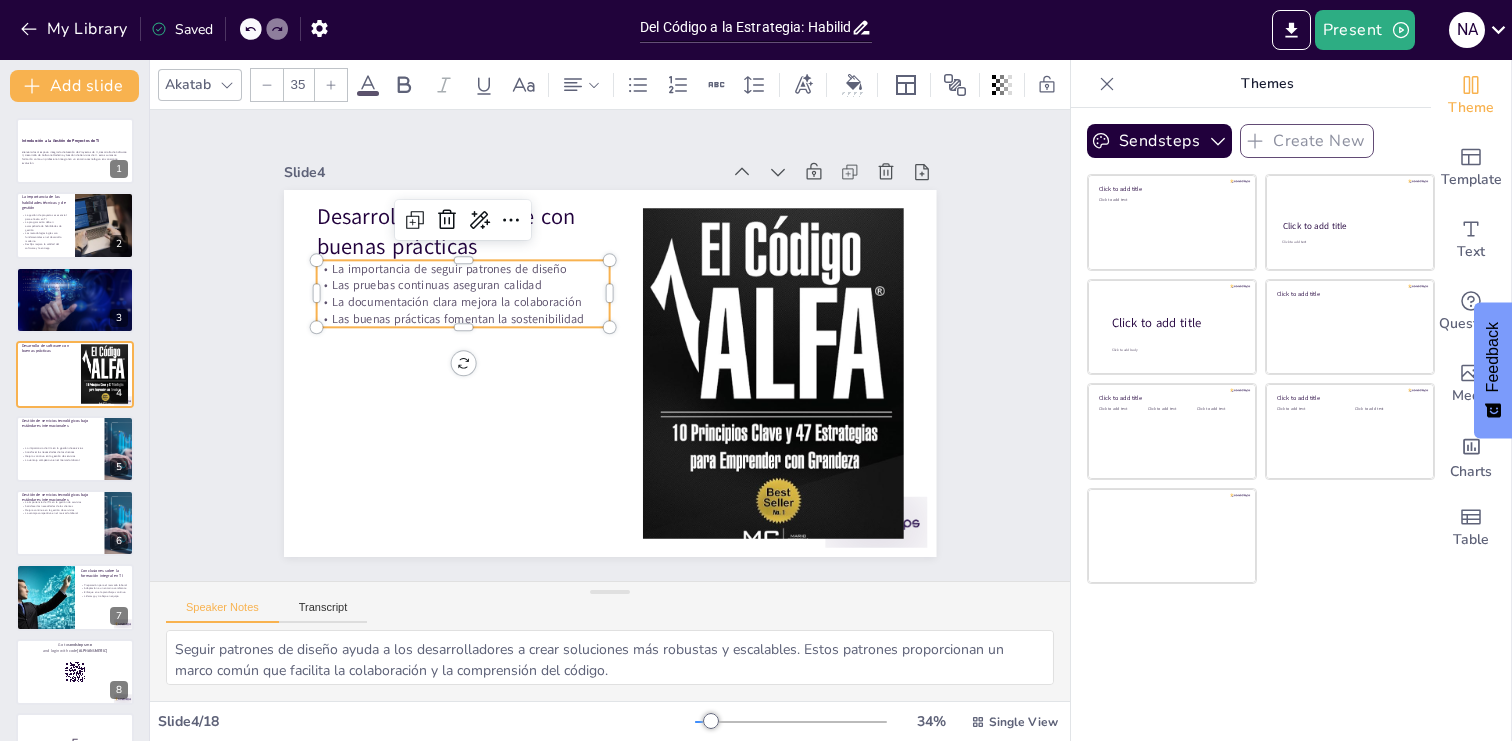 click 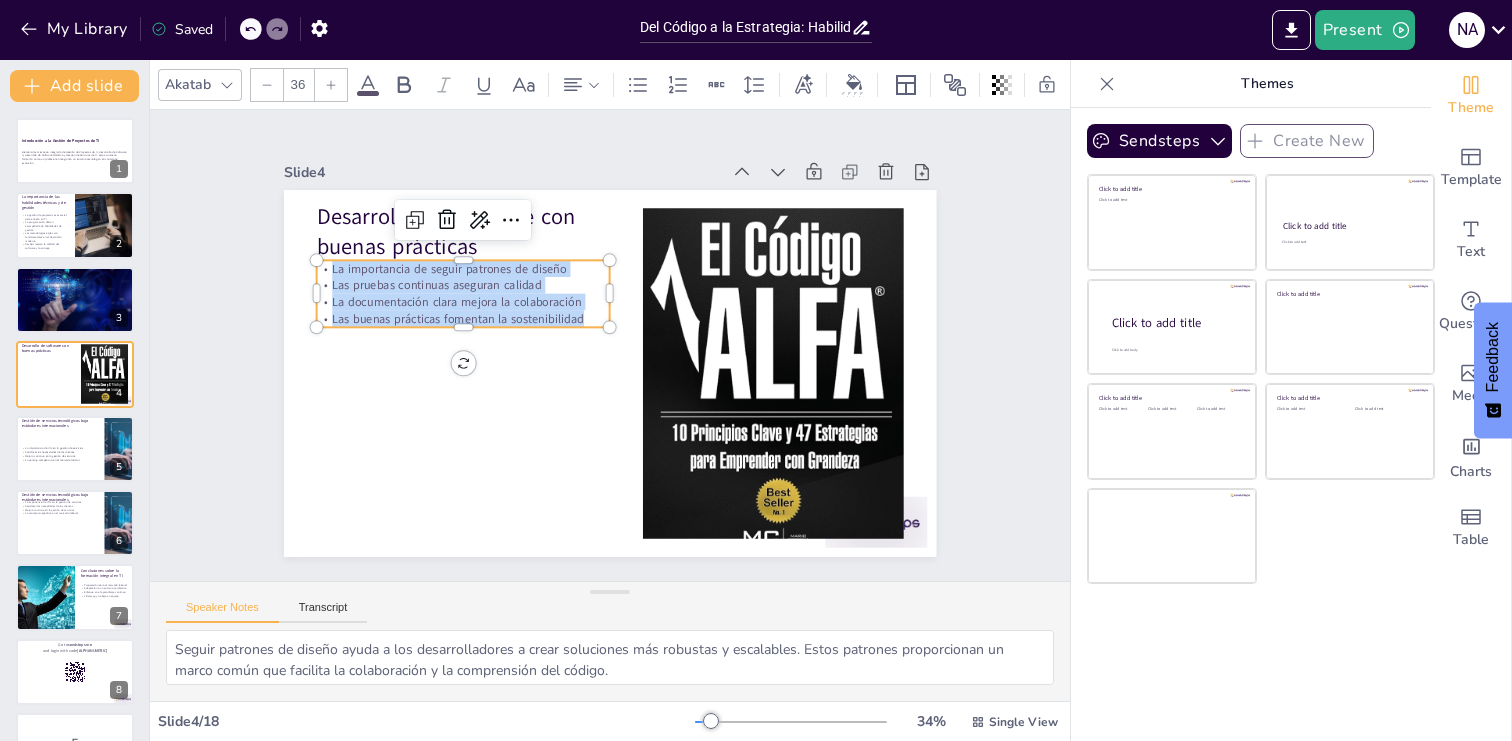 click 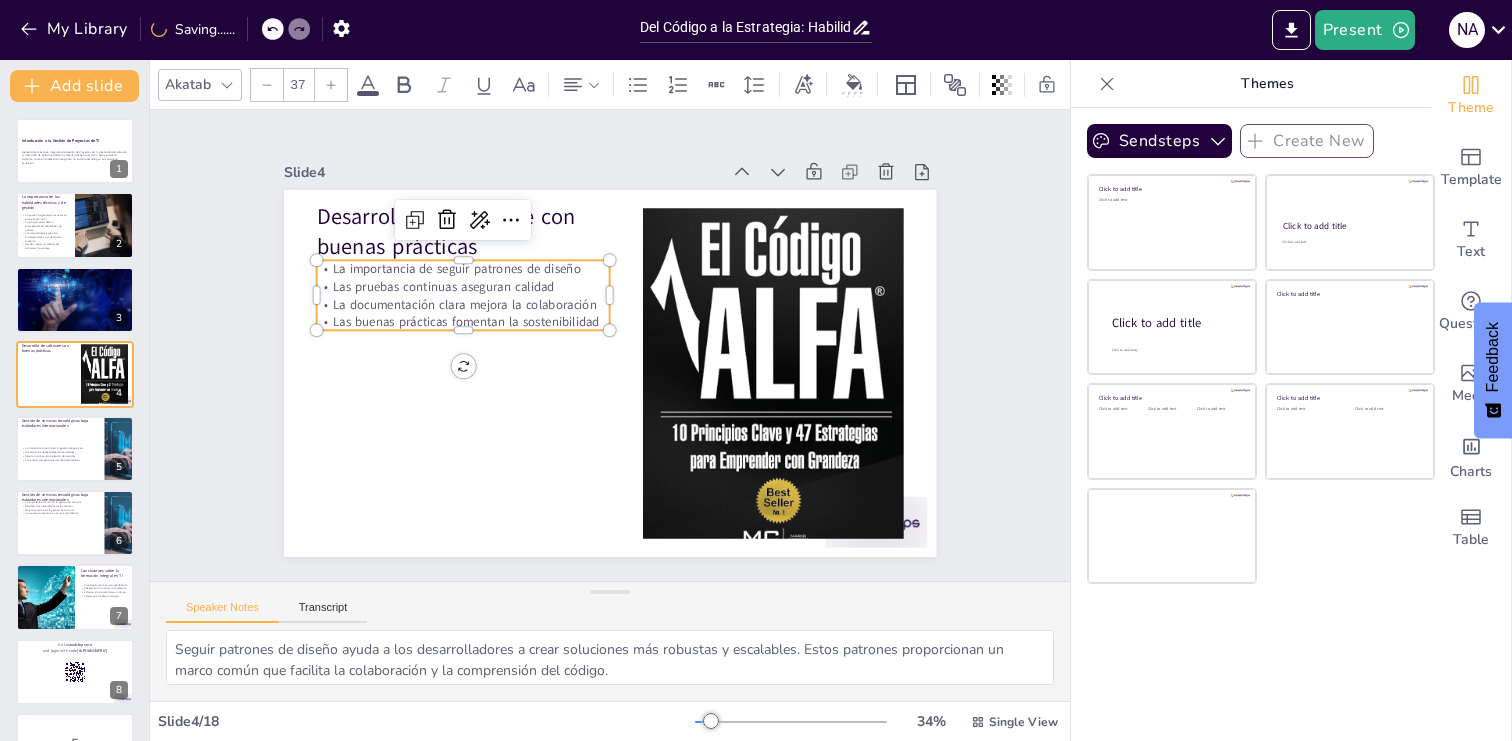 click 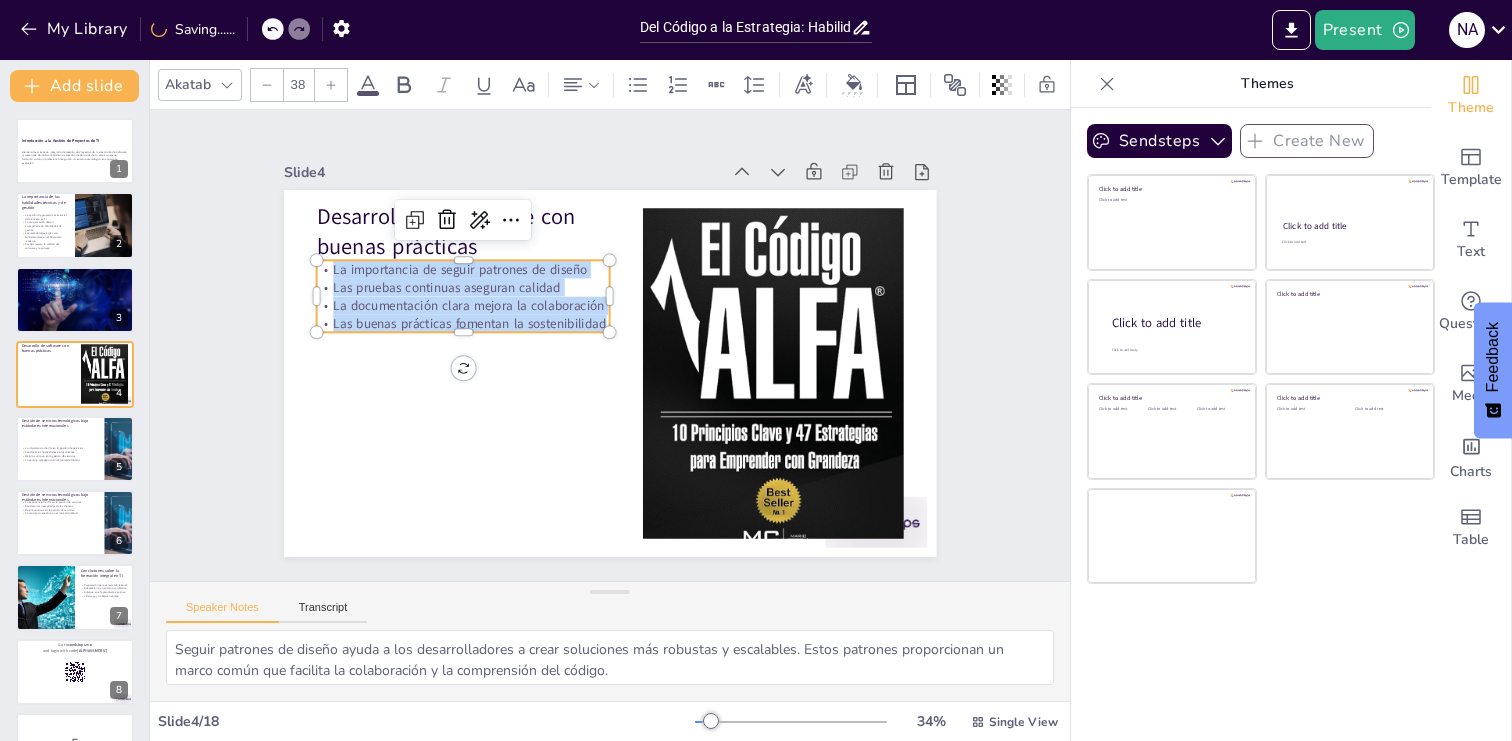click 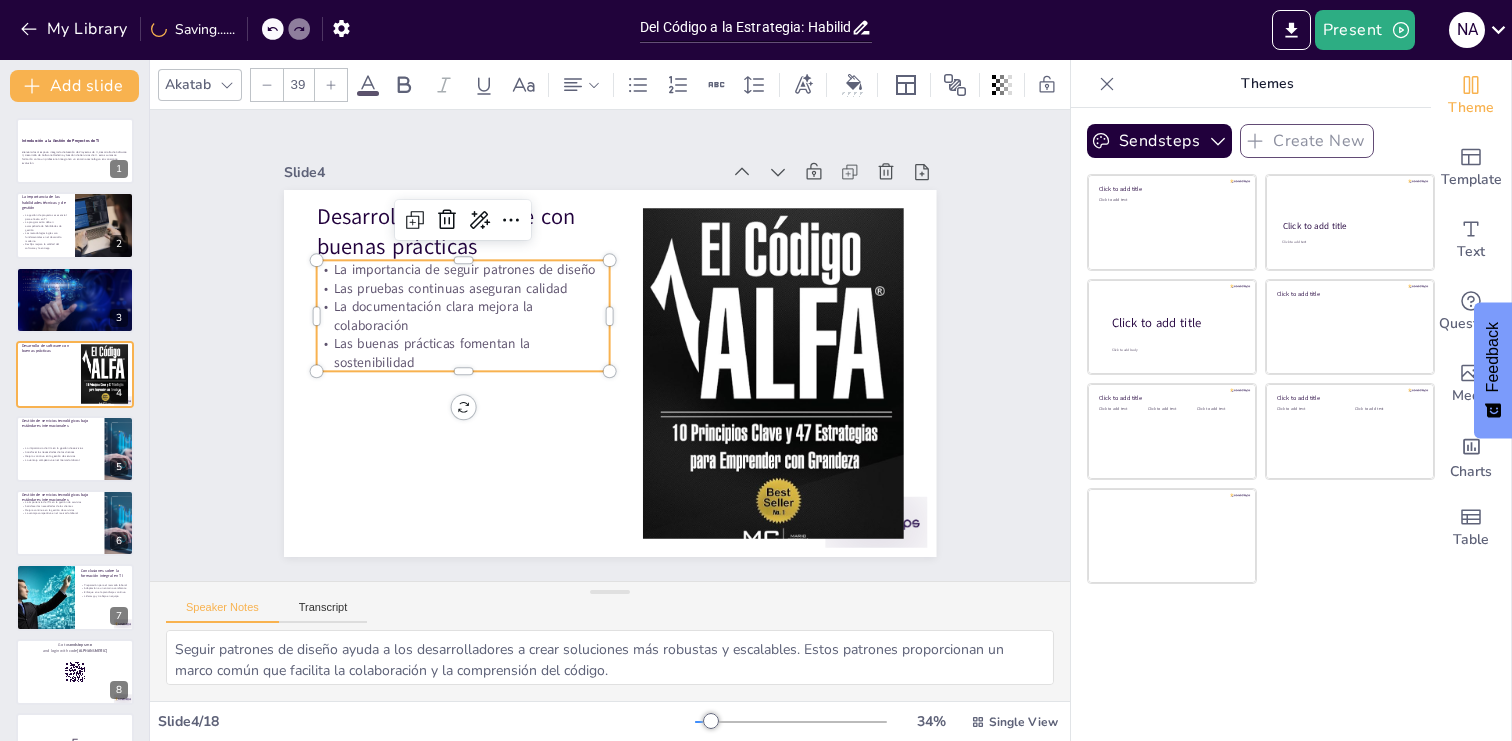 click 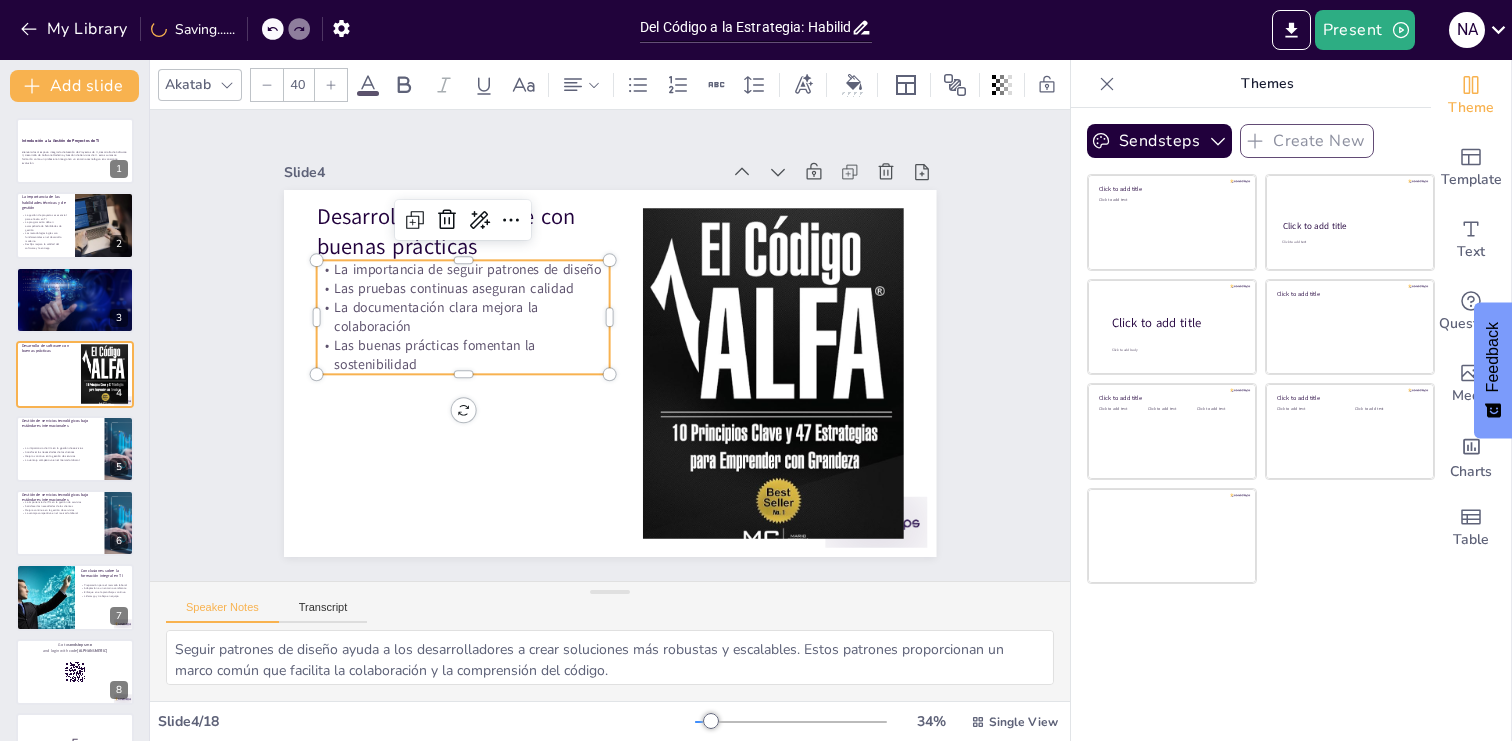 click 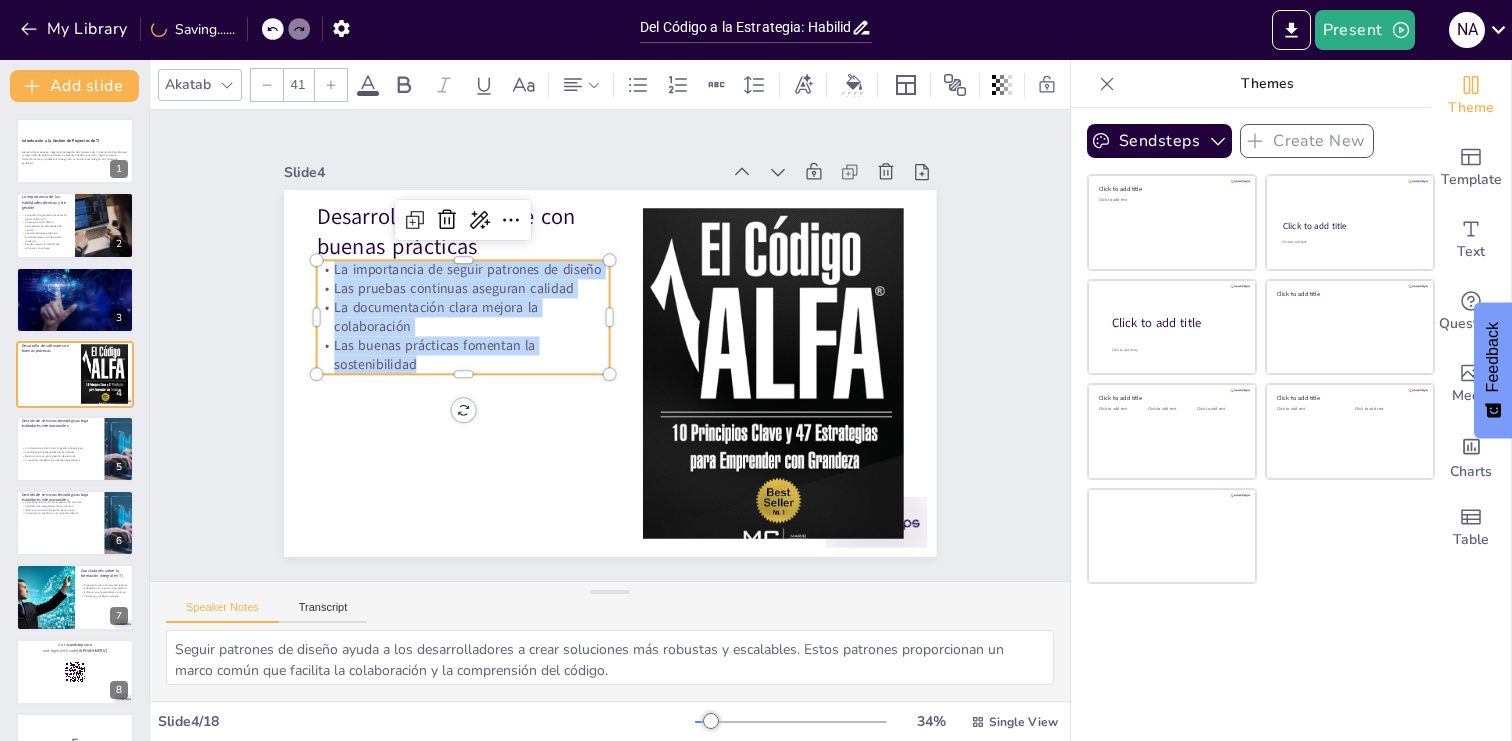 click 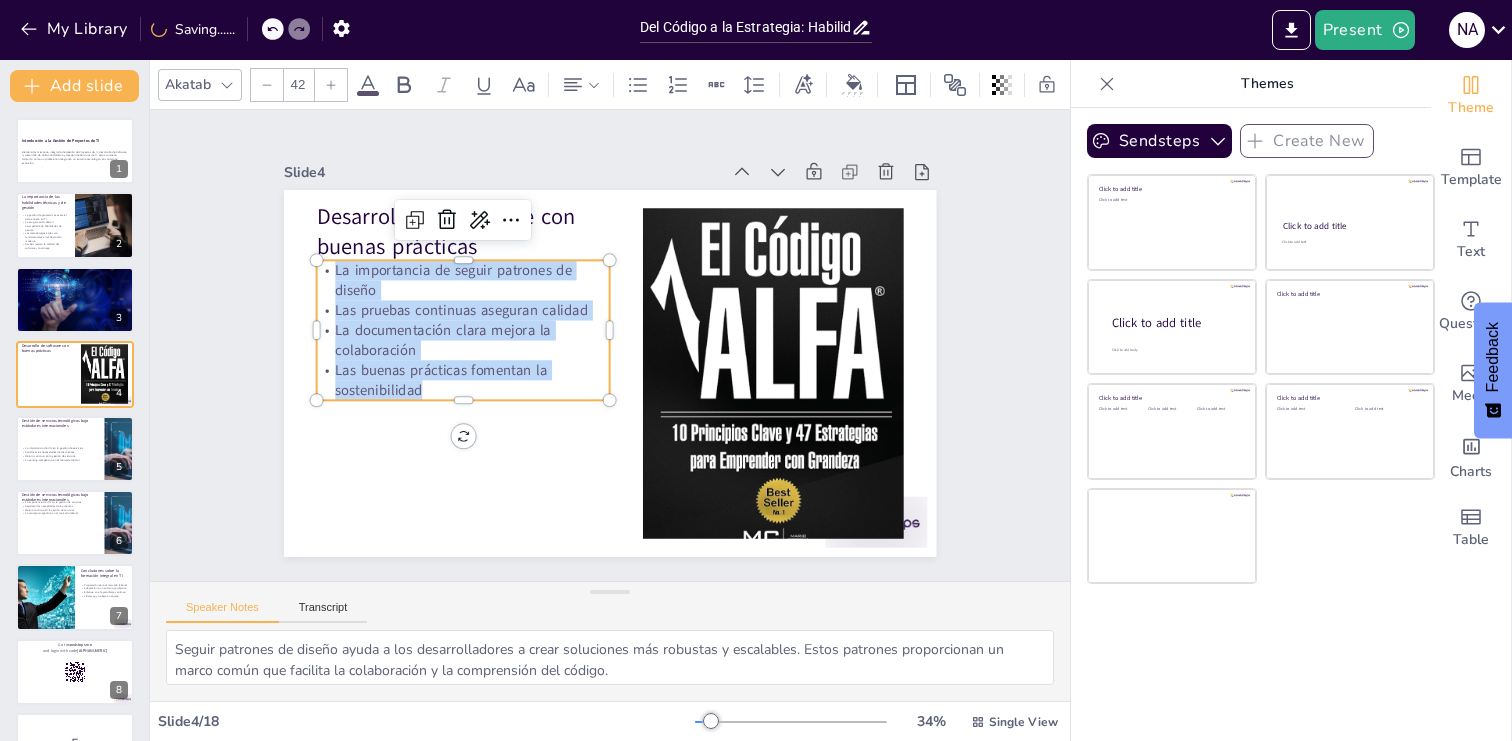 click 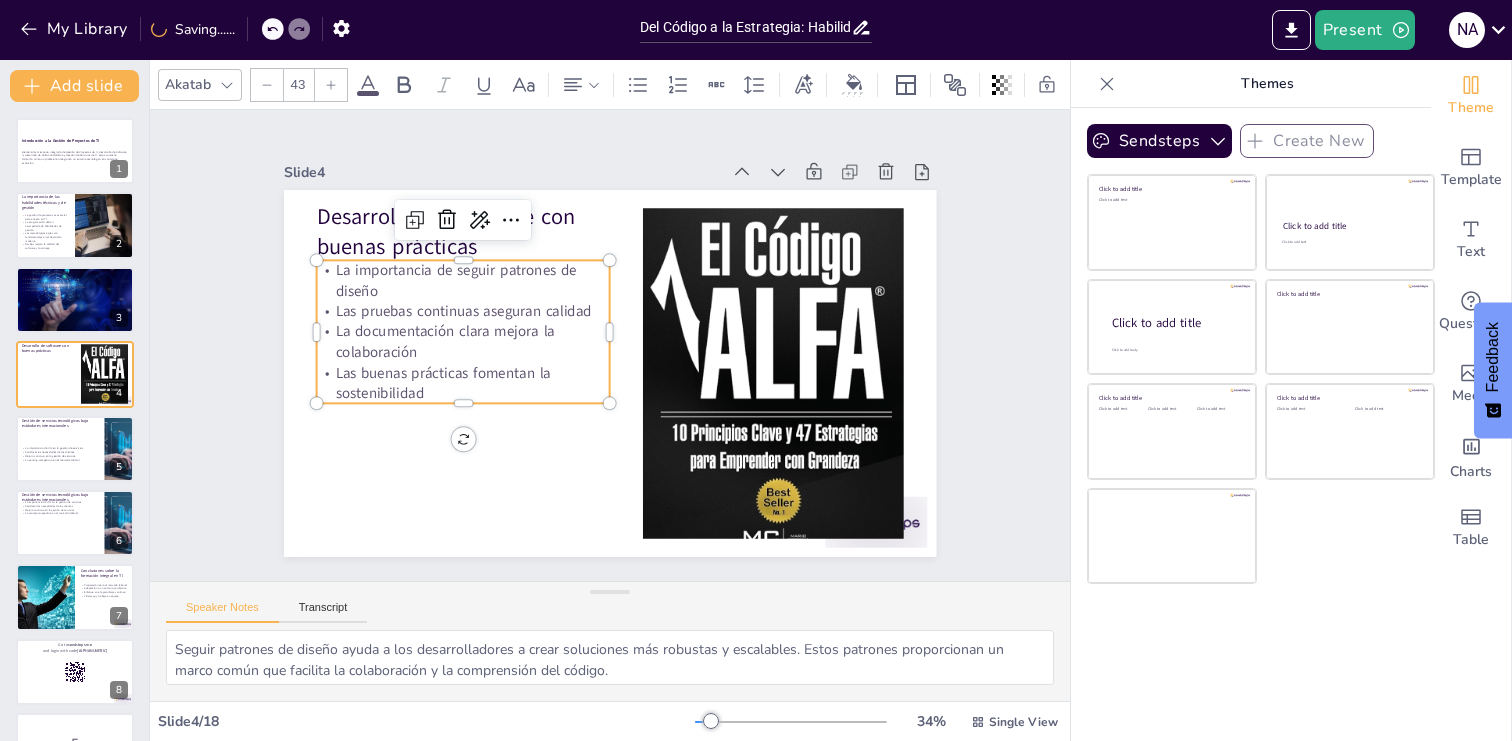 click 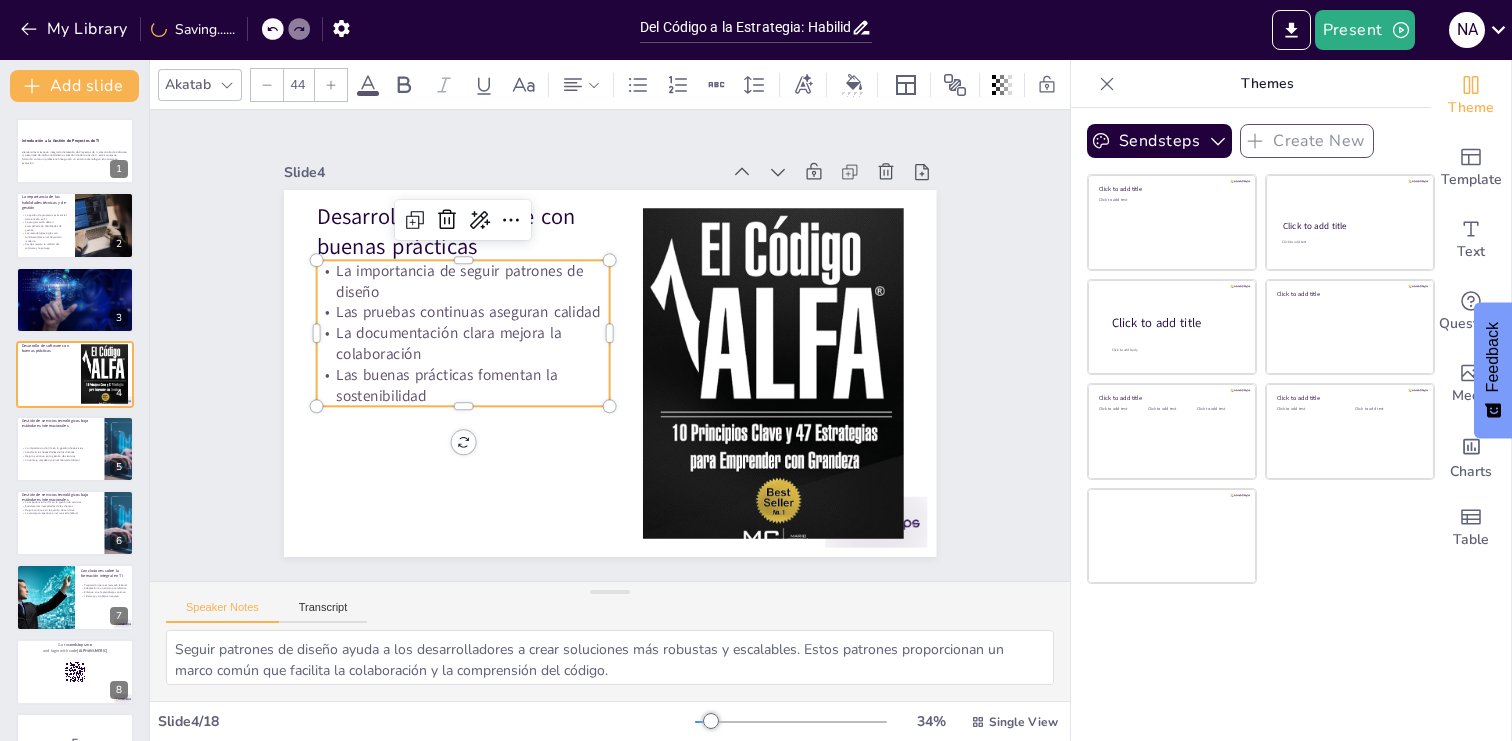 click 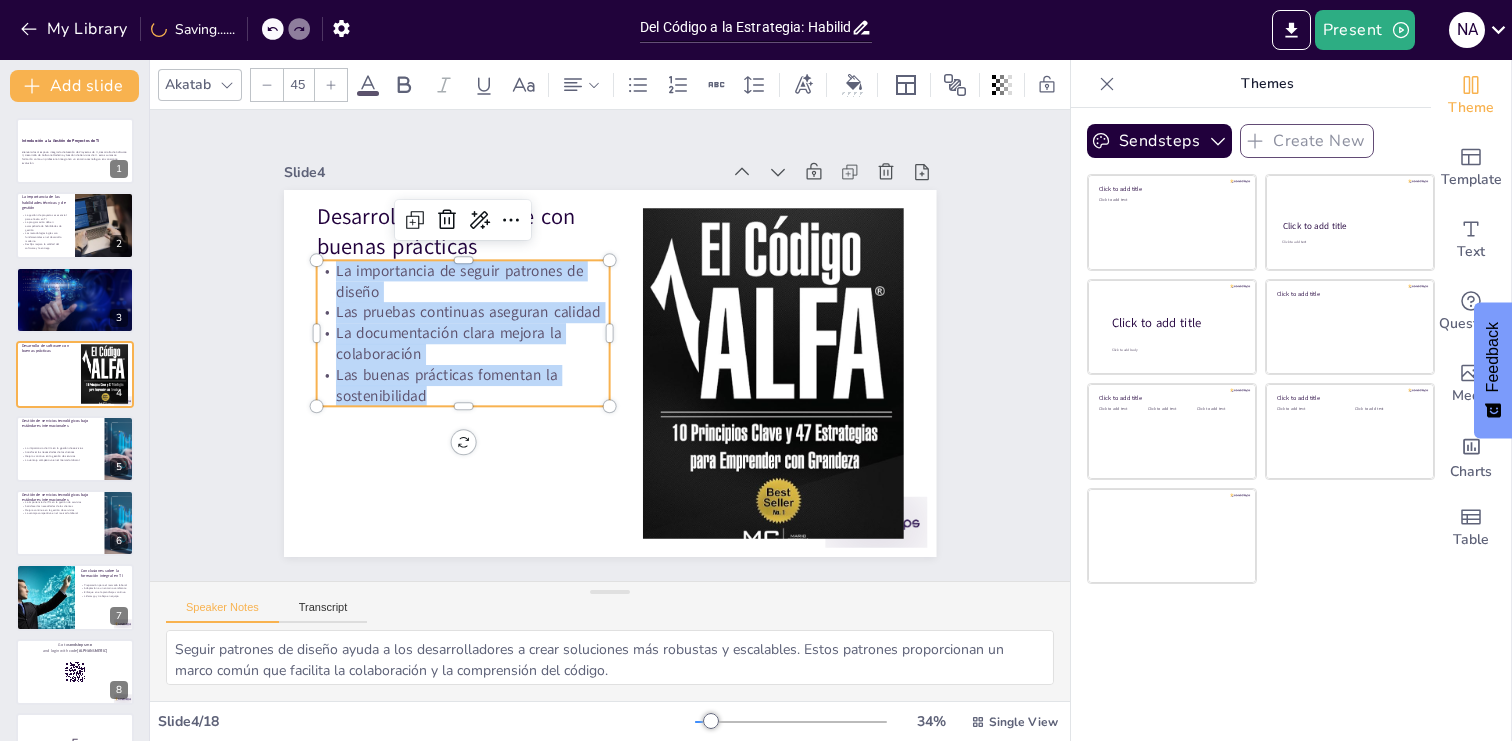 click 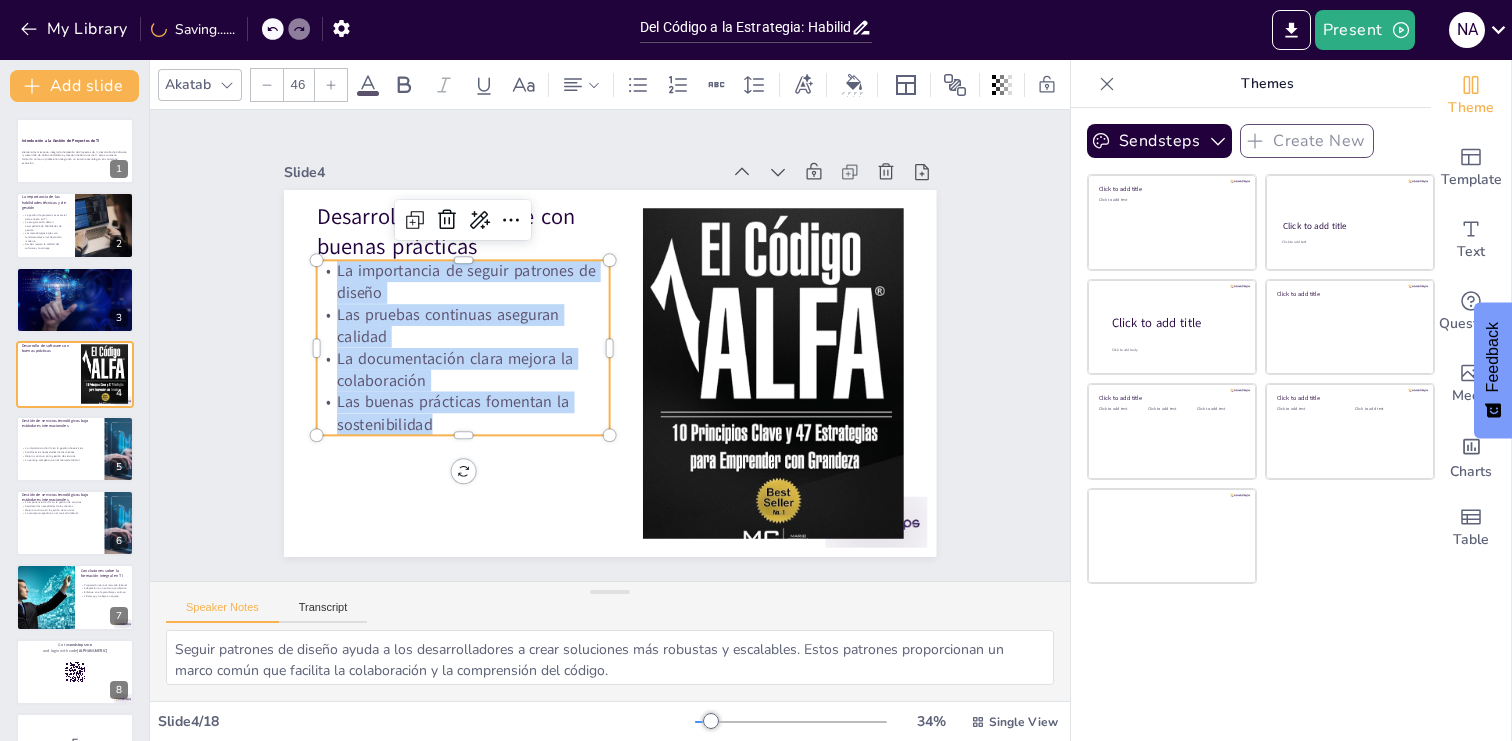 click 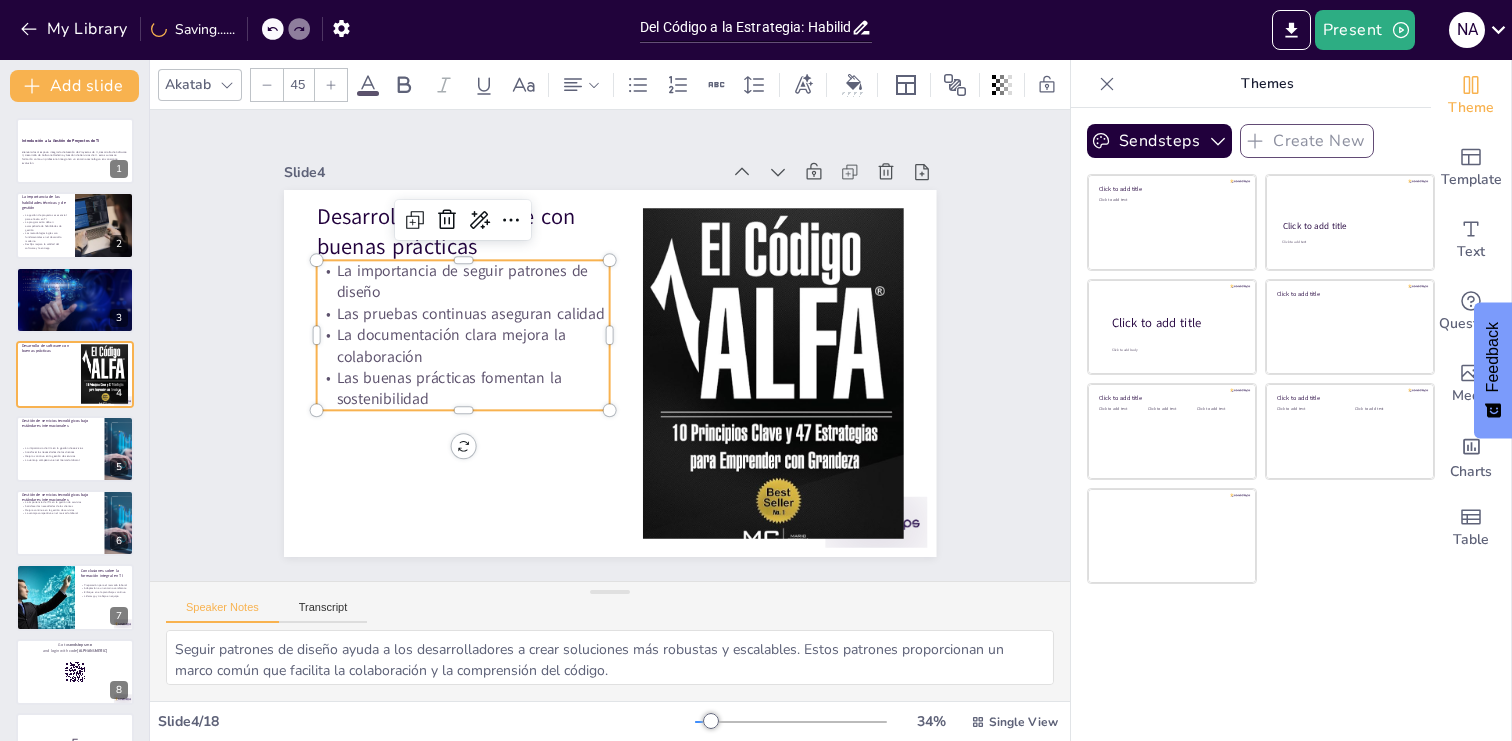 click 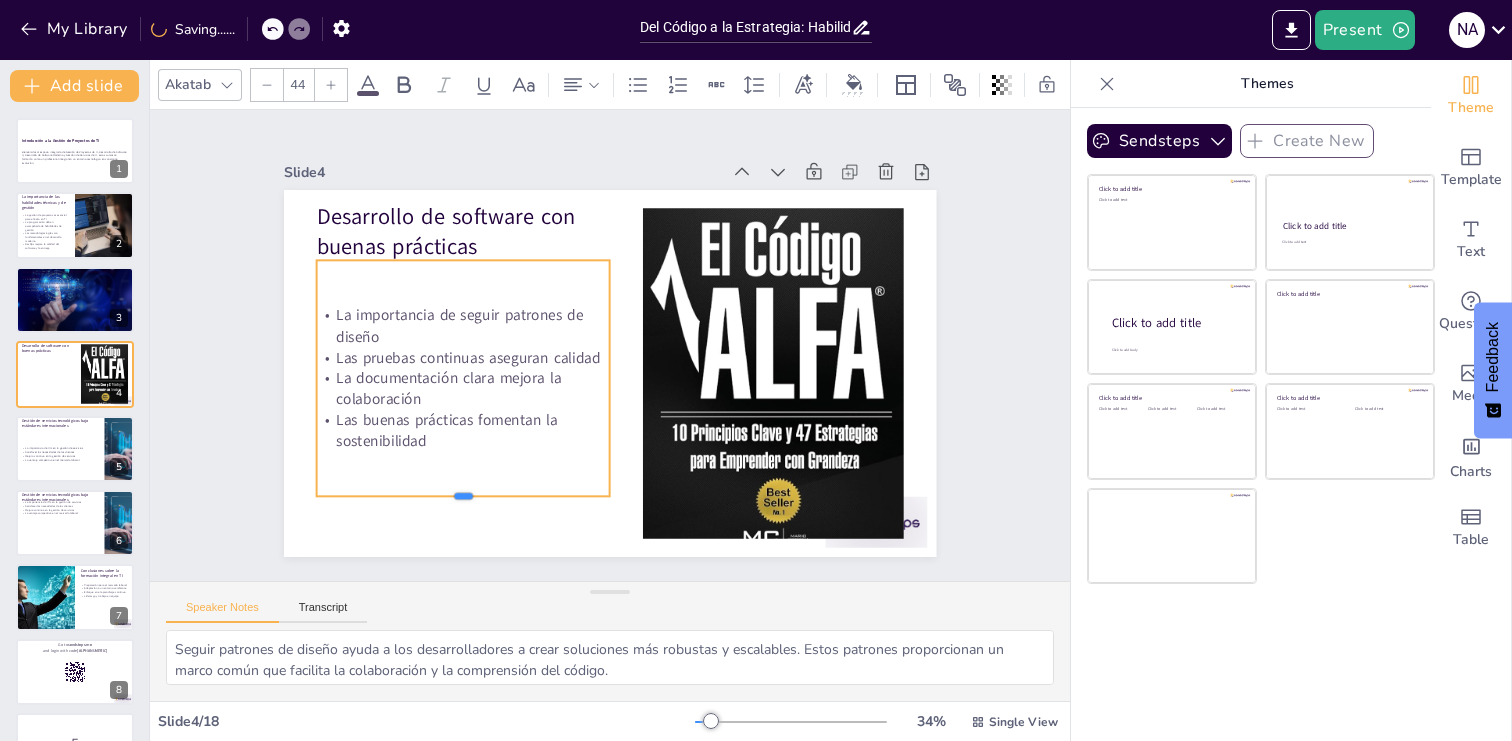 drag, startPoint x: 468, startPoint y: 410, endPoint x: 464, endPoint y: 499, distance: 89.08984 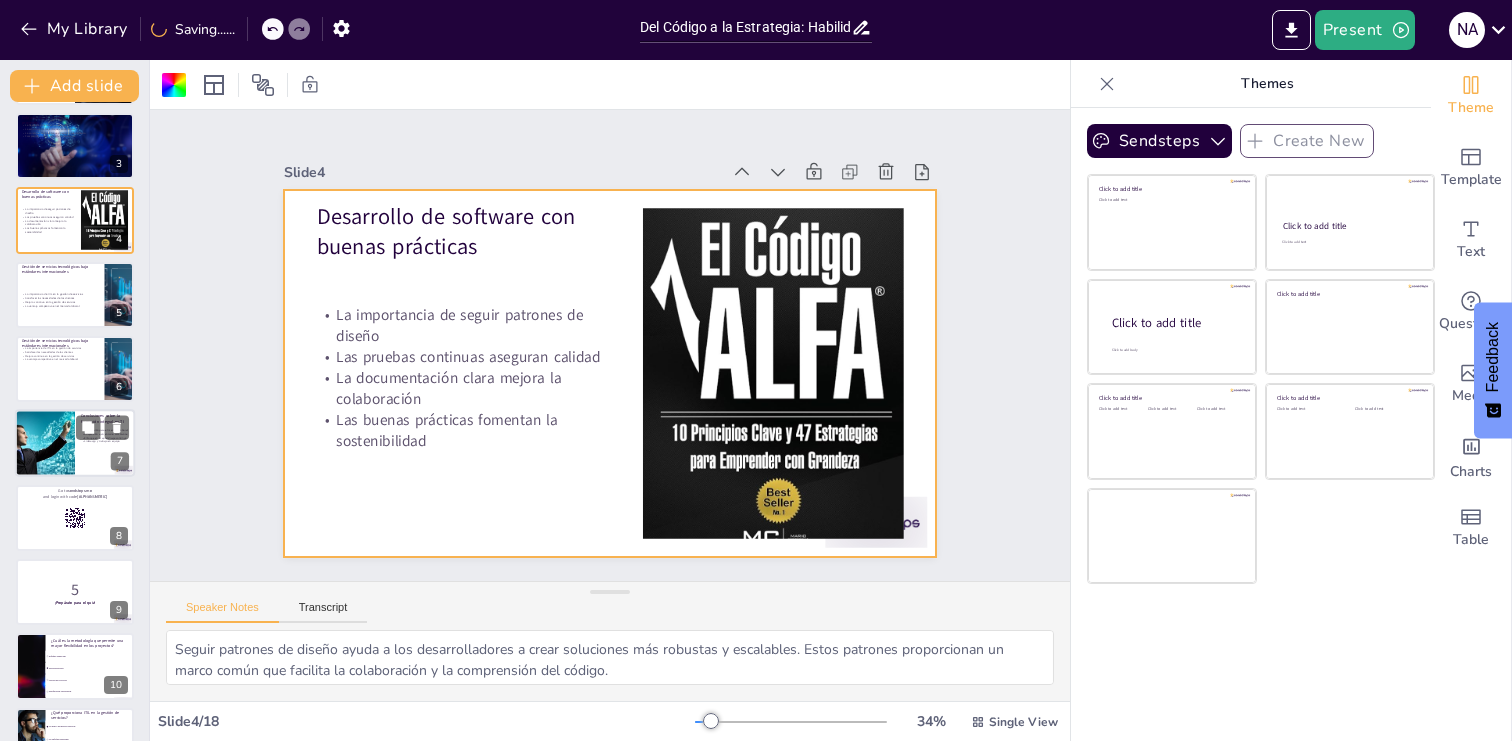 click at bounding box center [102, 428] 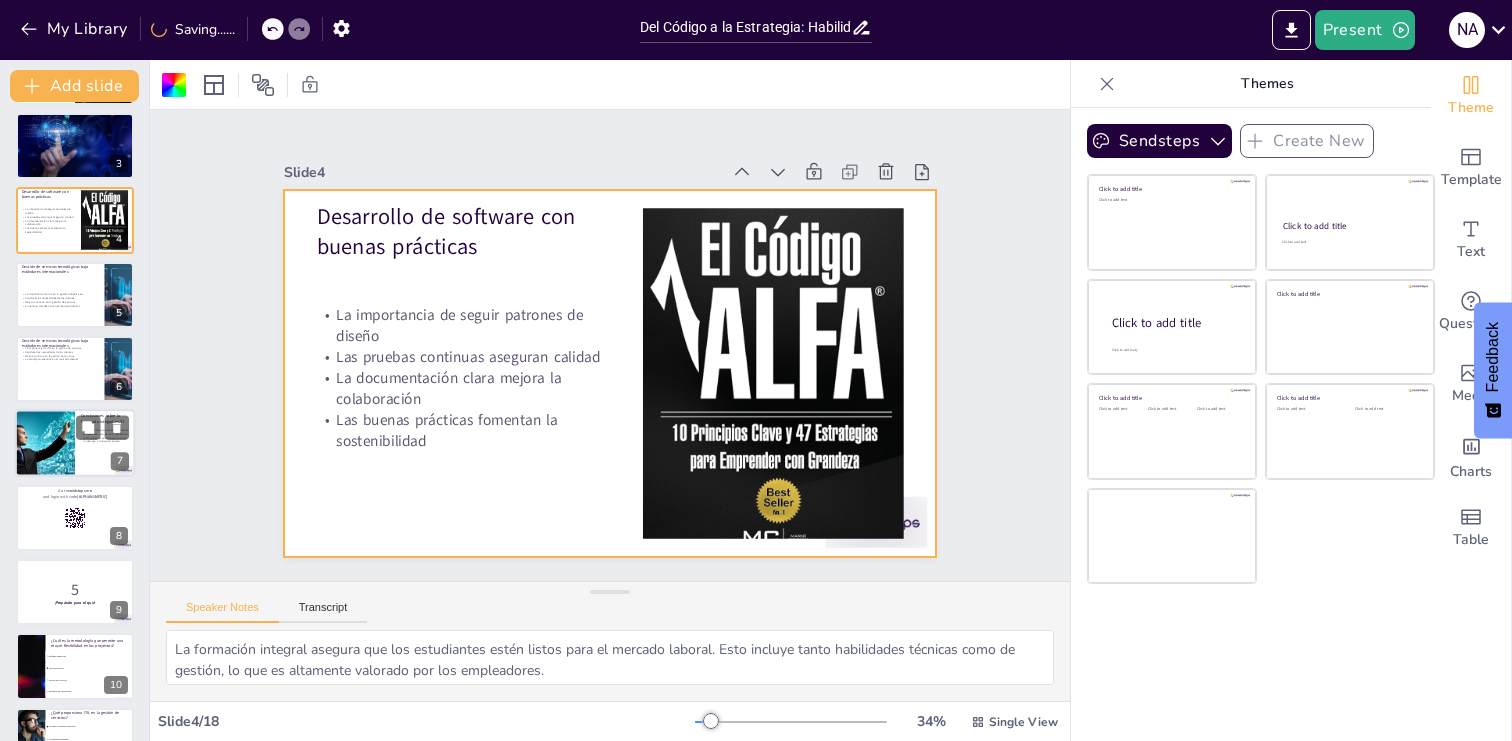 scroll, scrollTop: 176, scrollLeft: 0, axis: vertical 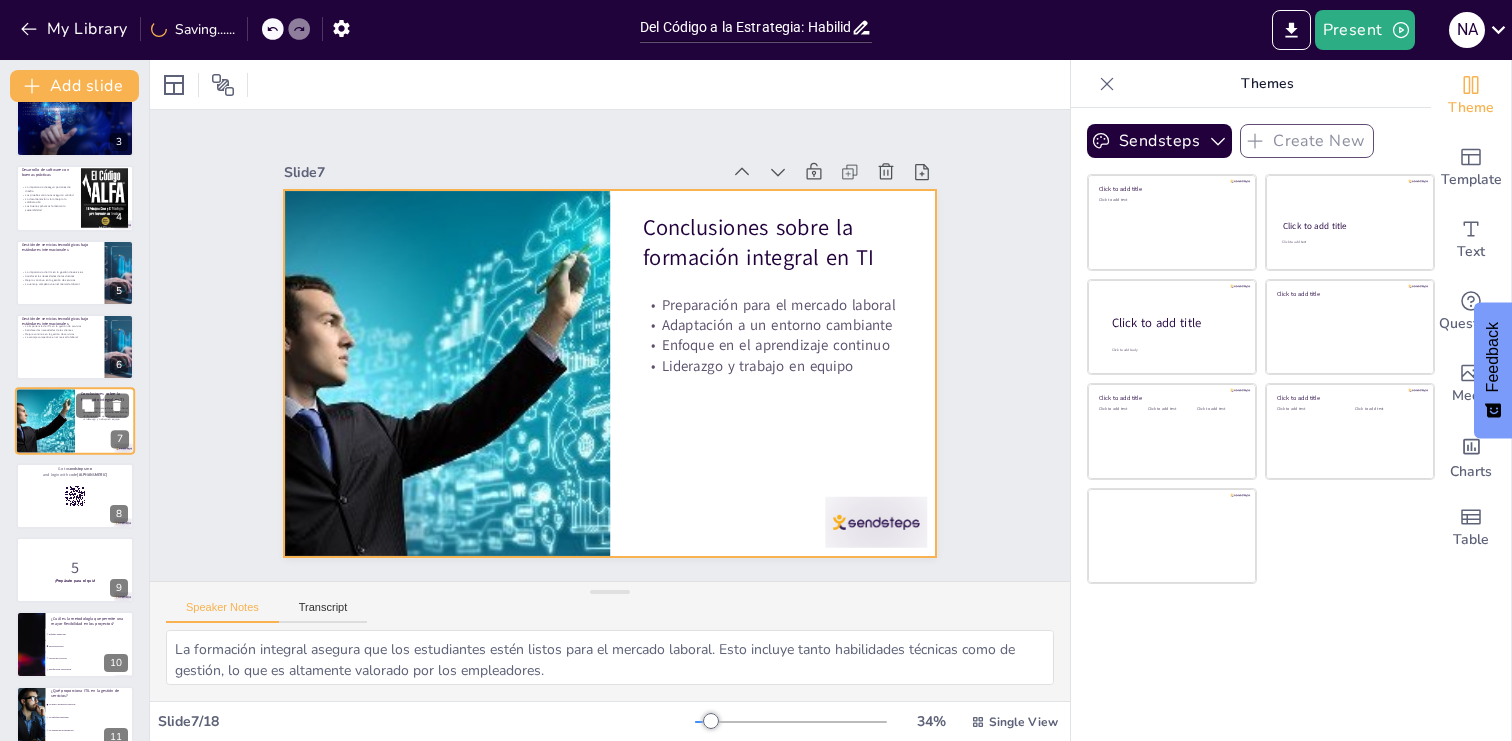 click at bounding box center [75, 422] 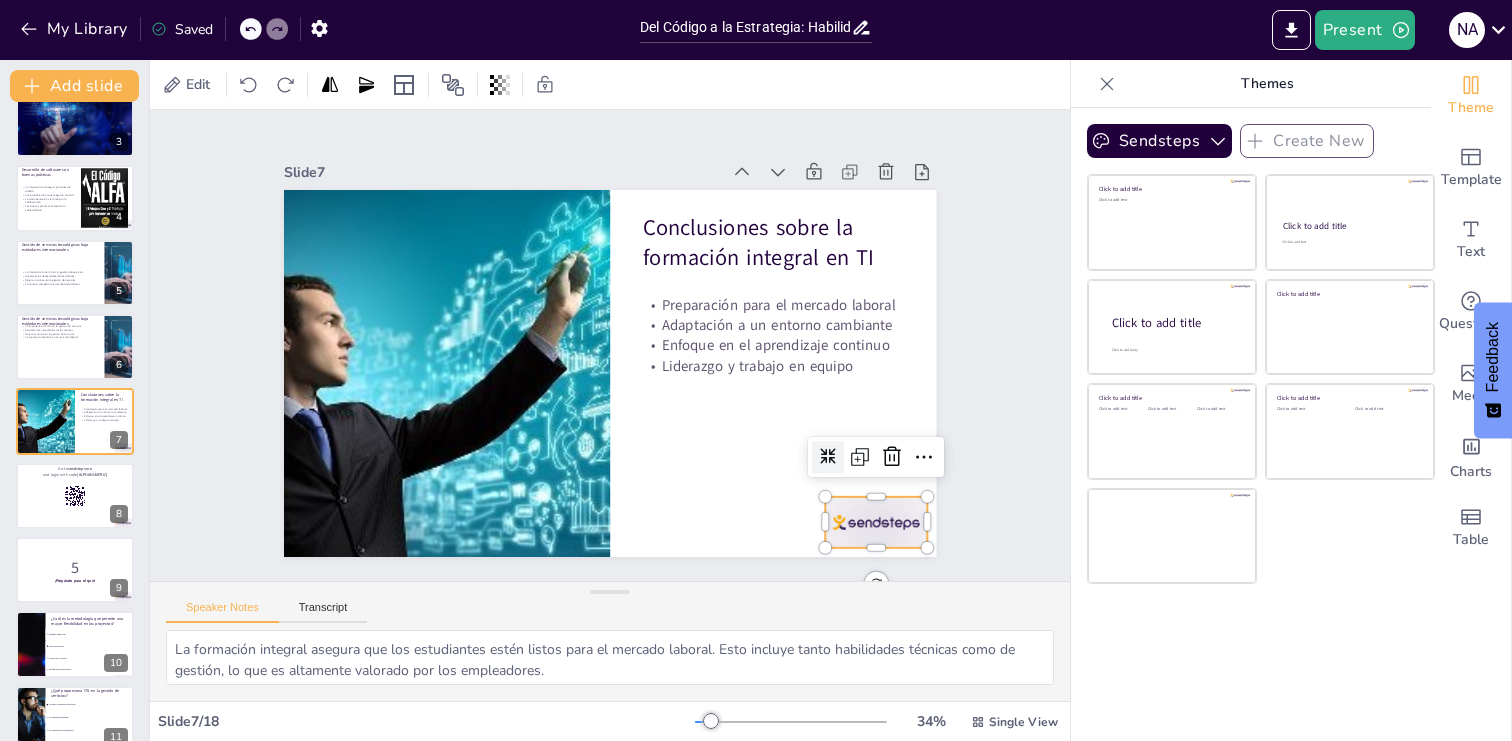 click at bounding box center (833, 573) 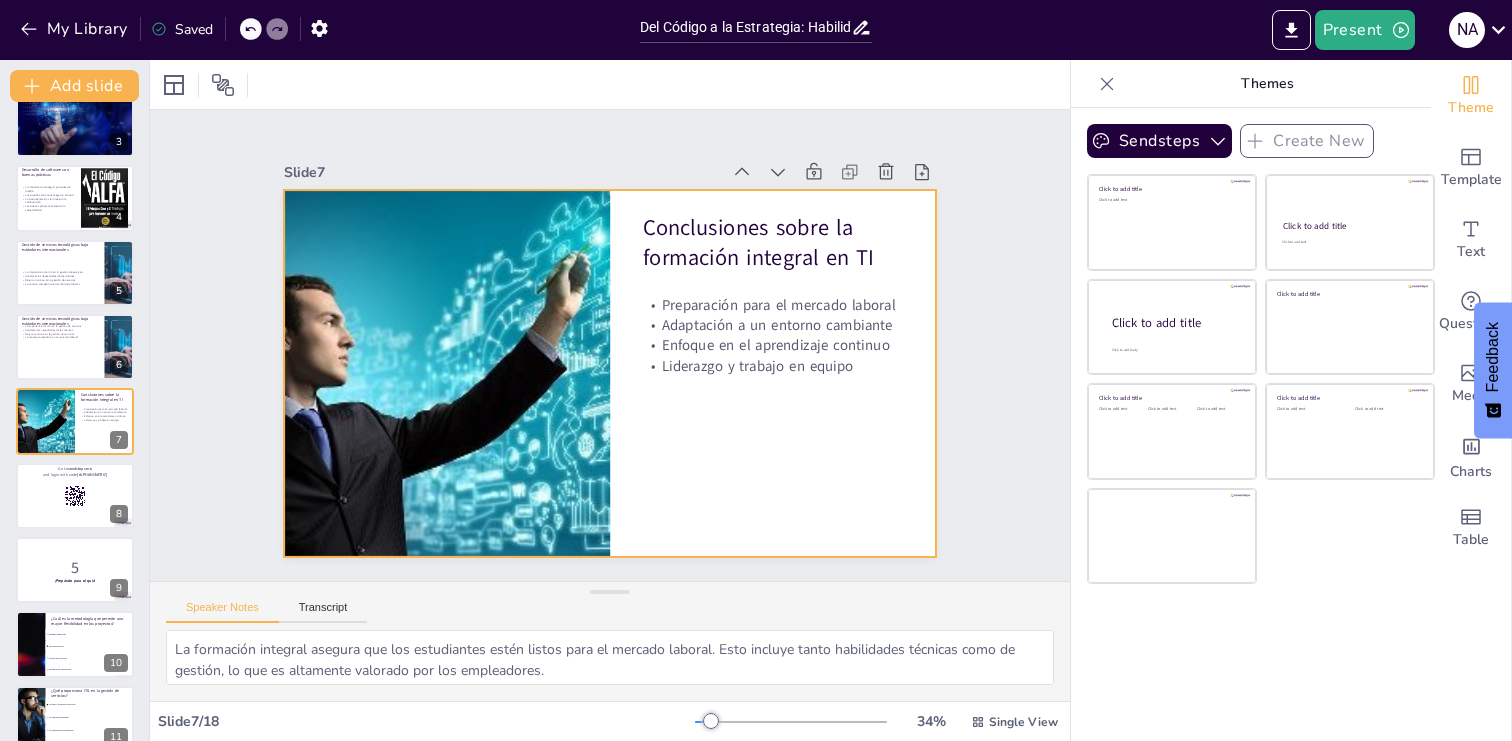 click at bounding box center [606, 373] 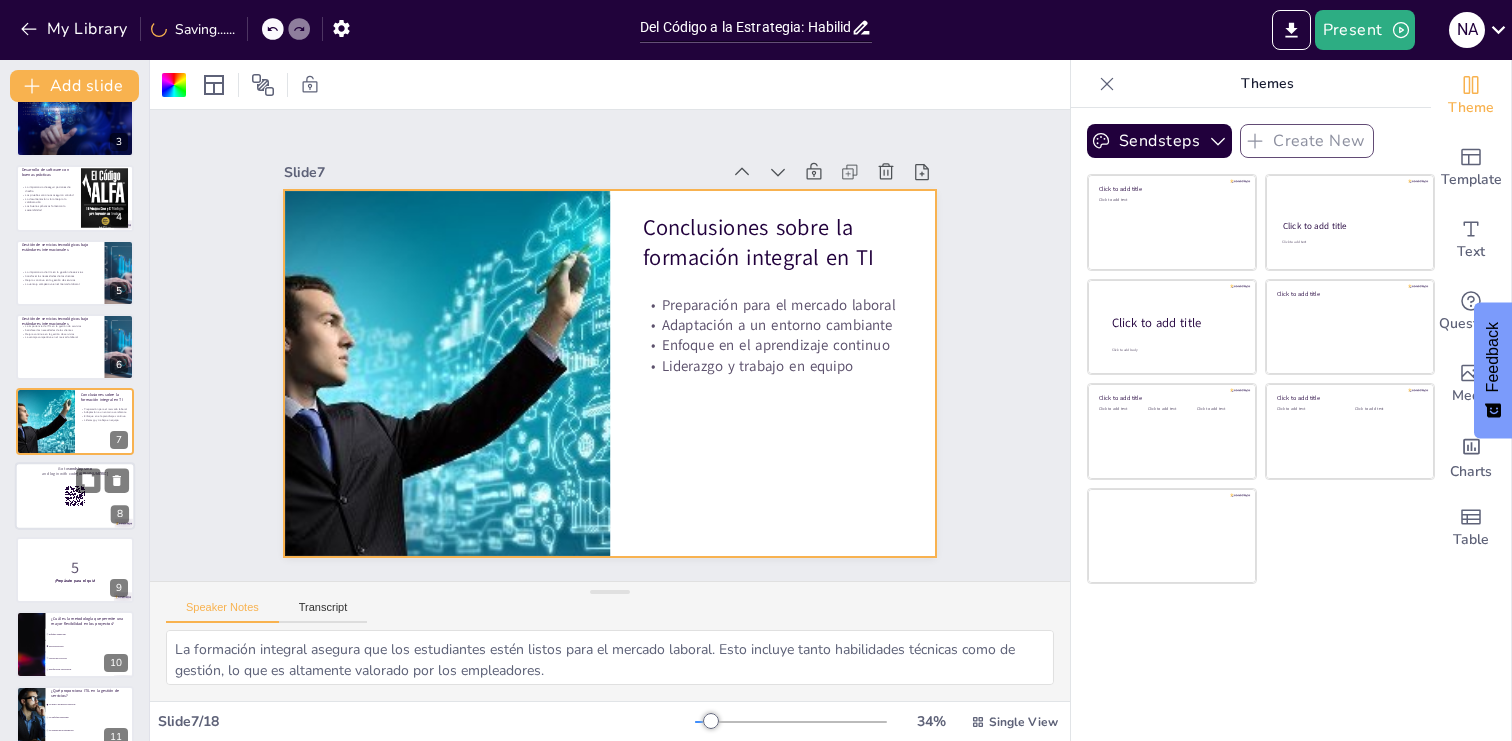 click at bounding box center [75, 496] 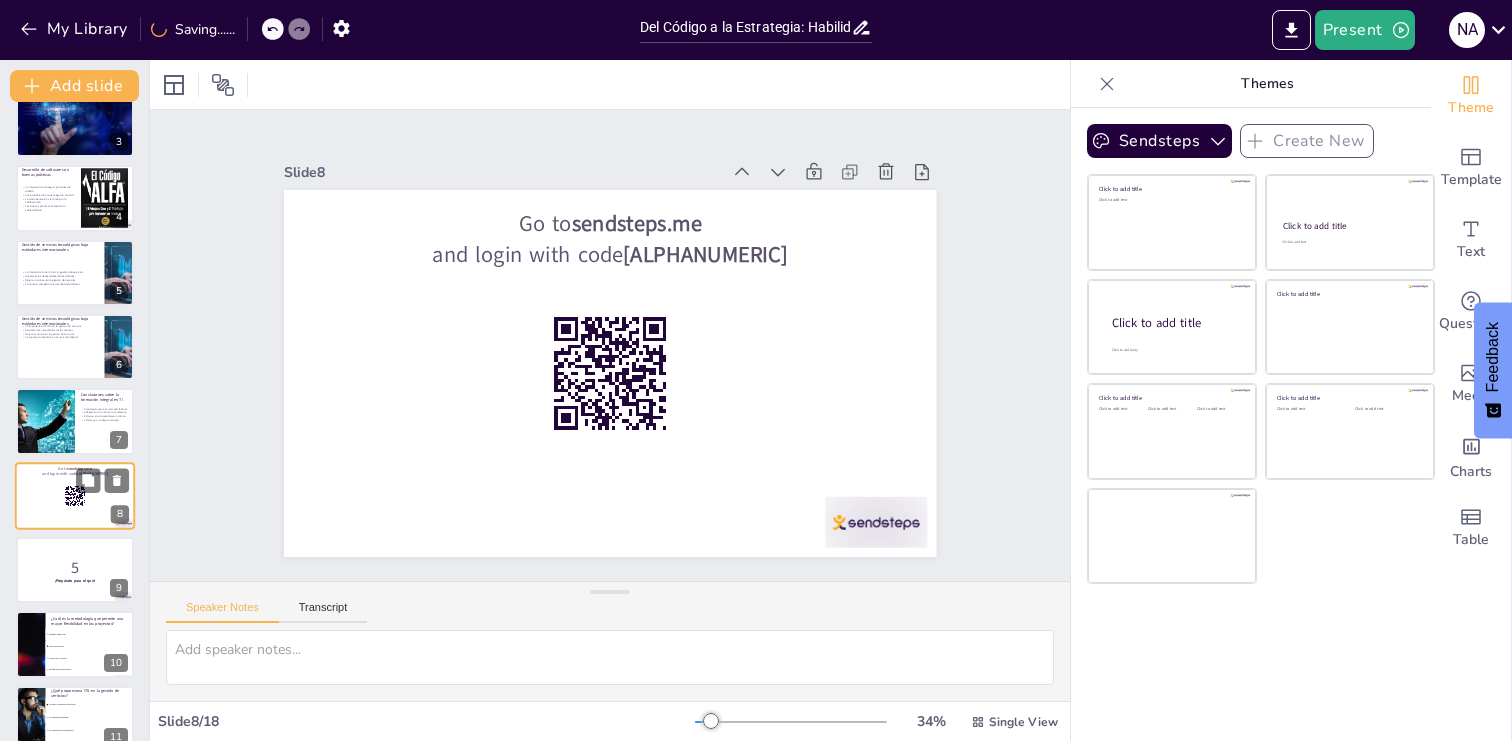 scroll, scrollTop: 250, scrollLeft: 0, axis: vertical 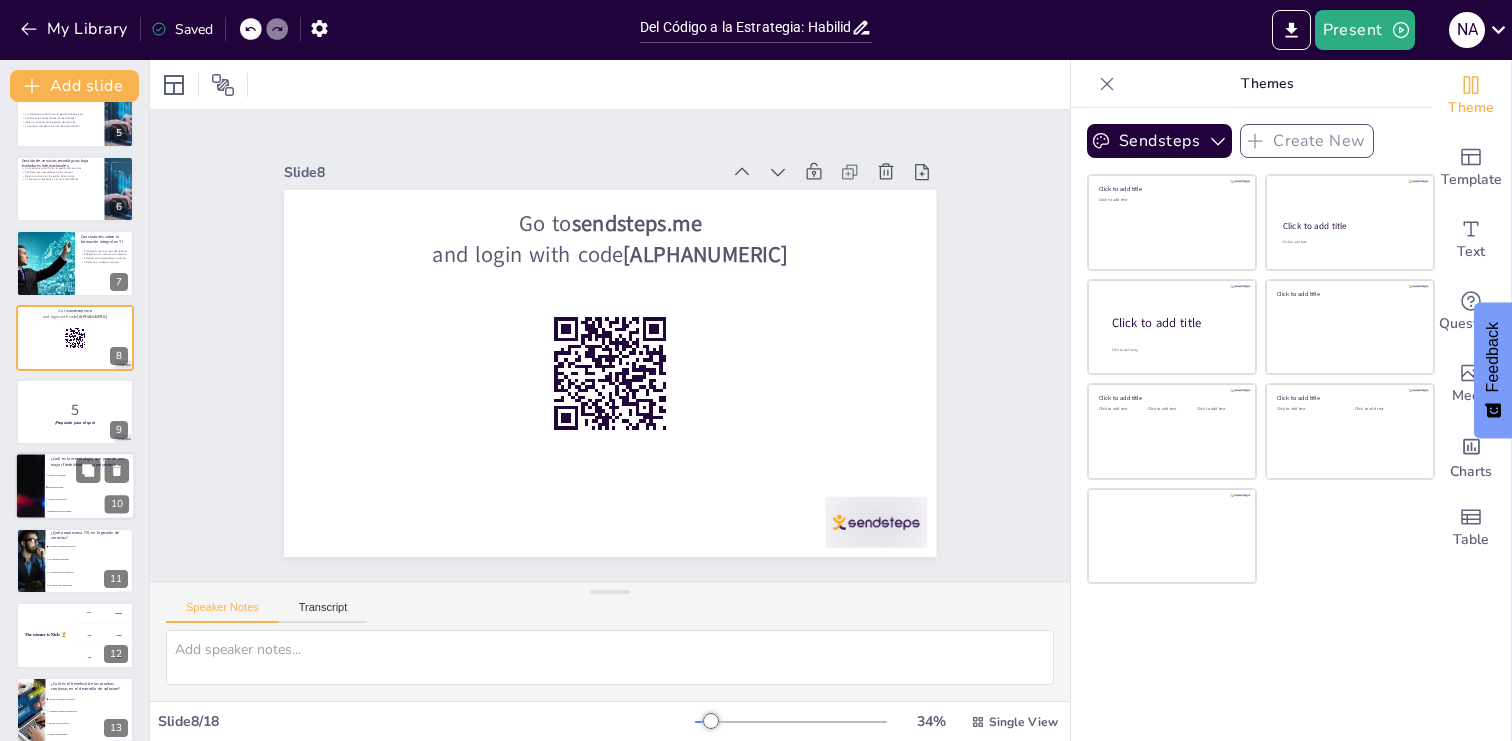 click on "Gestión de proyectos" at bounding box center [90, 500] 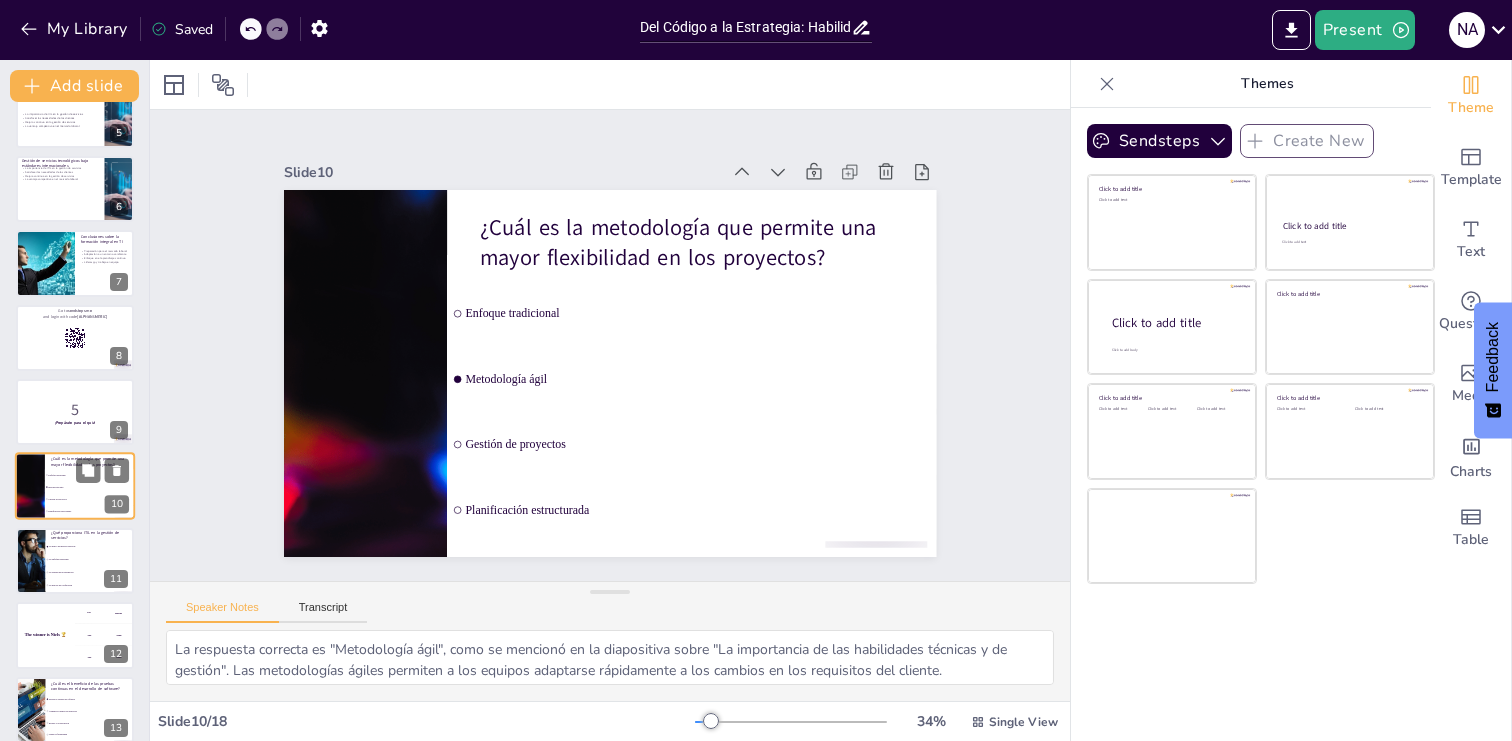scroll, scrollTop: 399, scrollLeft: 0, axis: vertical 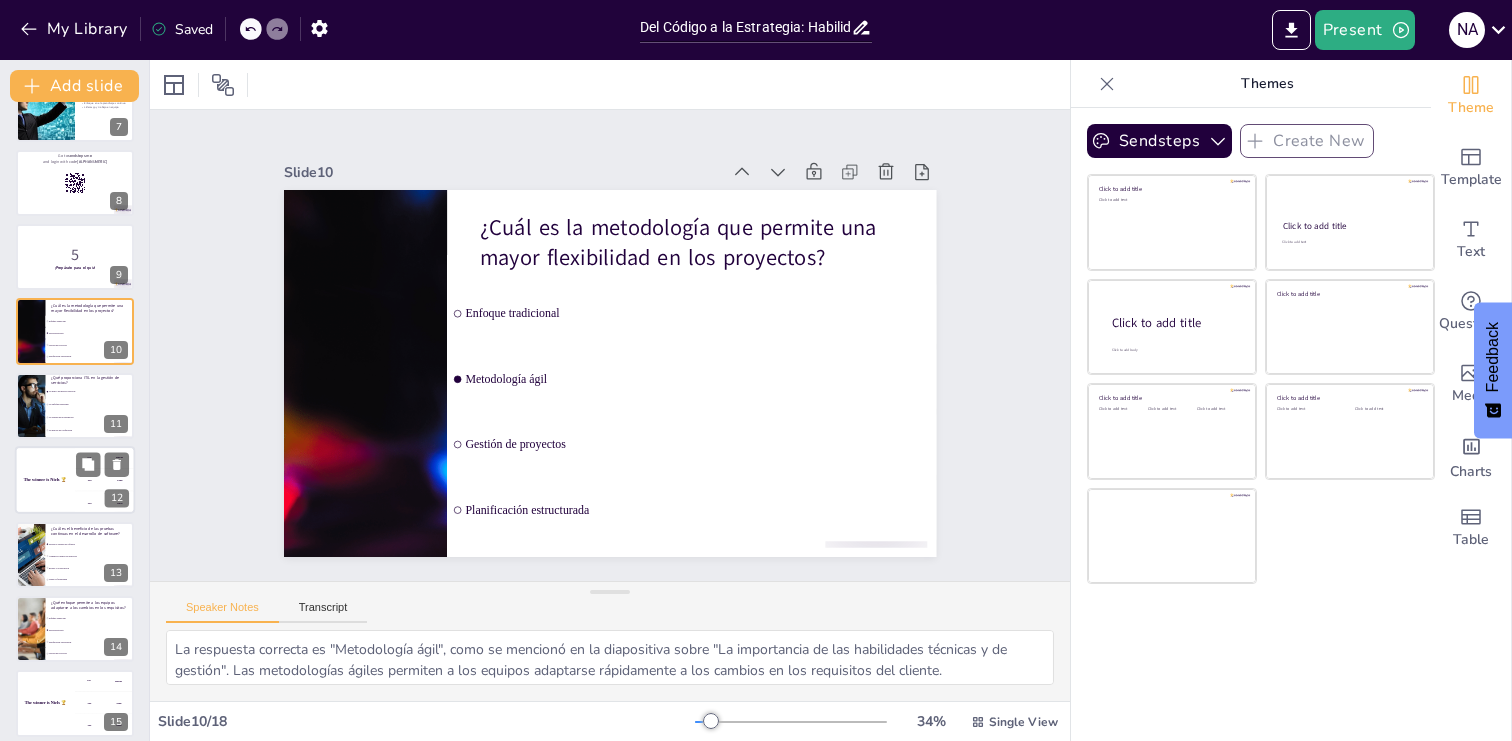 click on "The winner is   Niels 🏆" at bounding box center (45, 480) 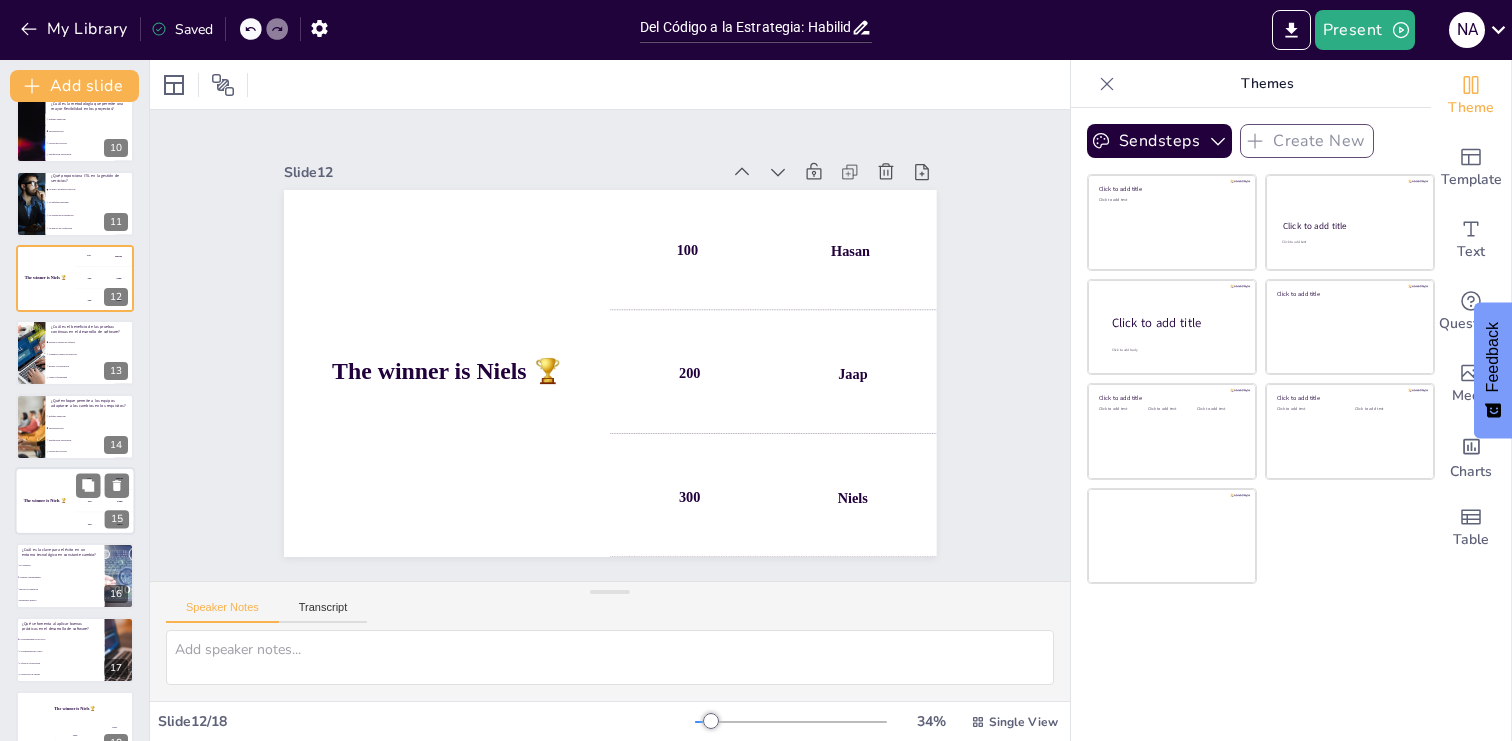 scroll, scrollTop: 724, scrollLeft: 0, axis: vertical 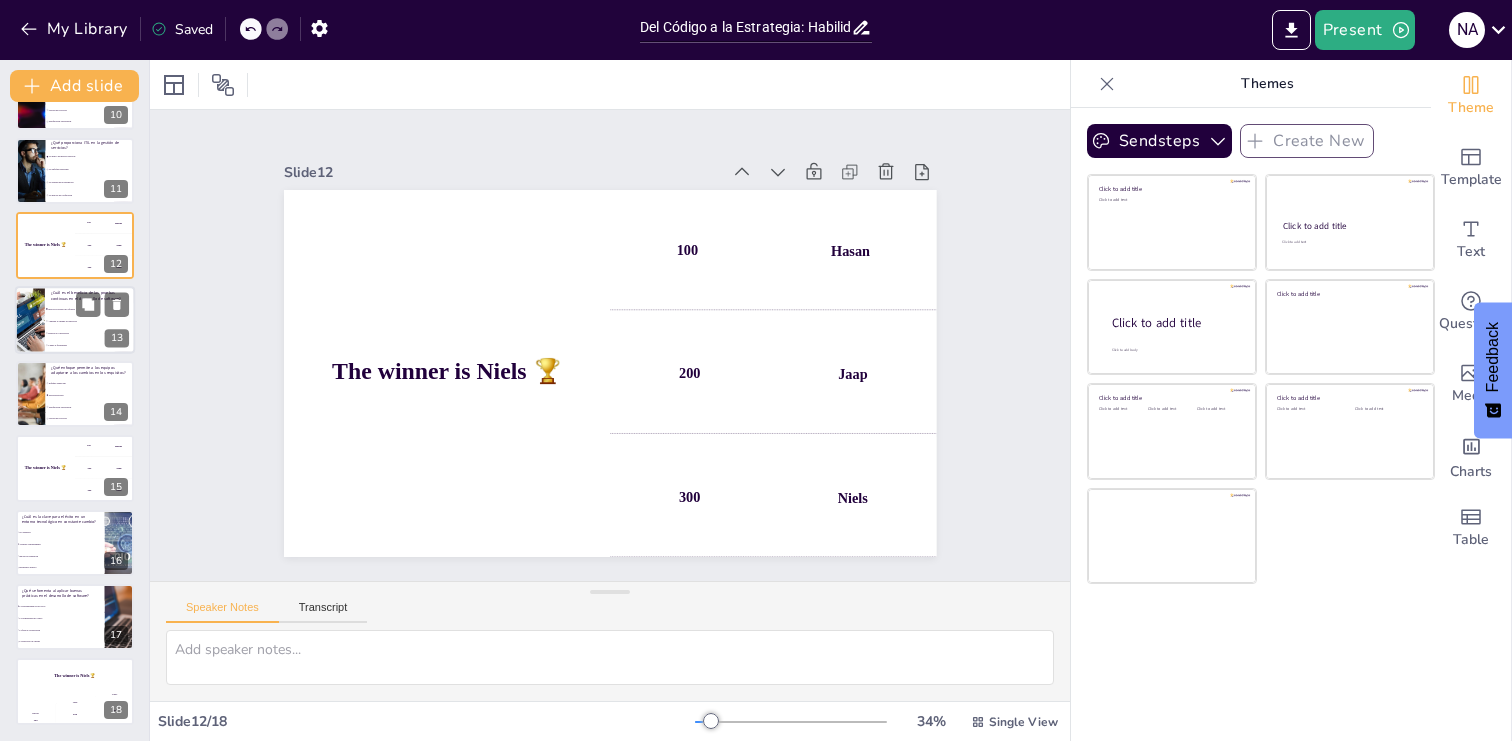 click on "Limita la flexibilidad" at bounding box center (90, 345) 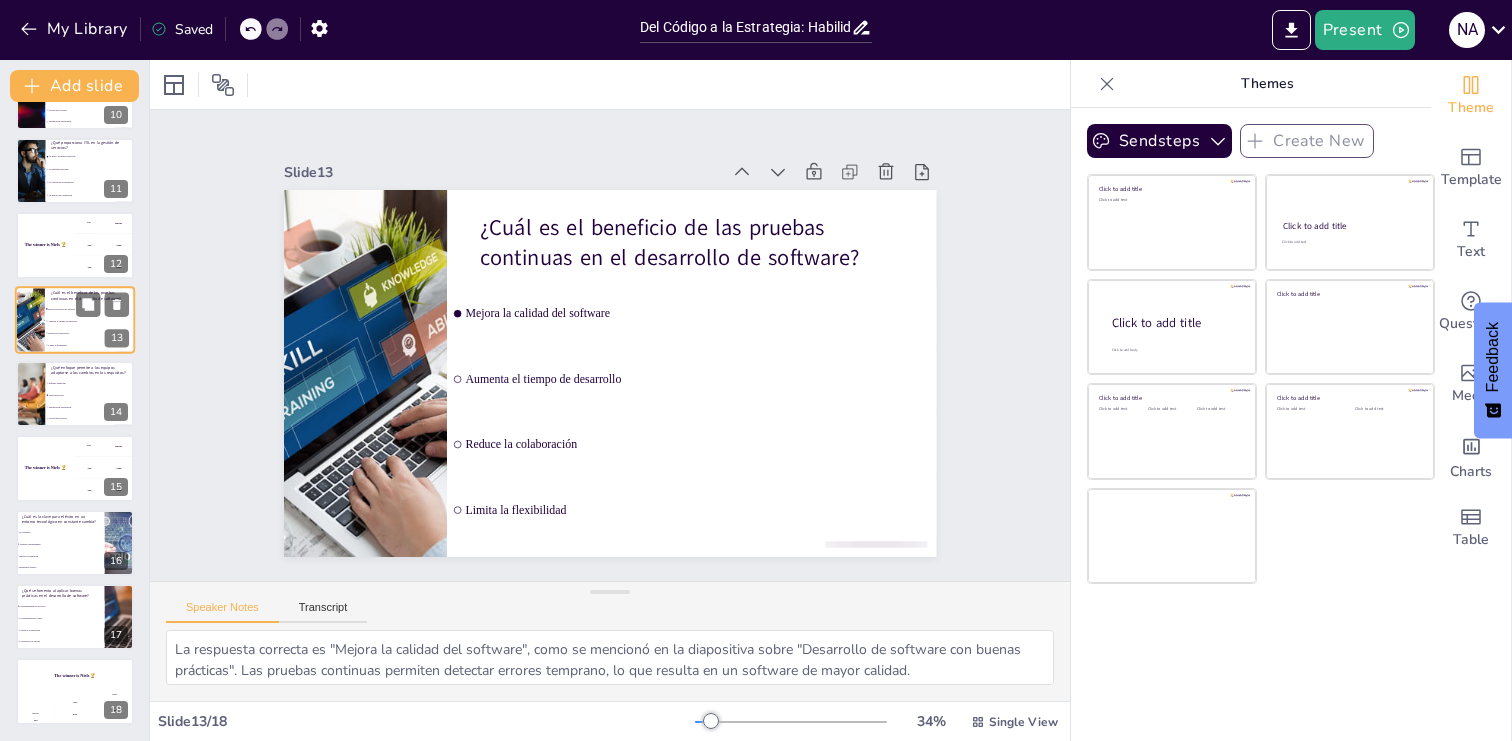 scroll, scrollTop: 622, scrollLeft: 0, axis: vertical 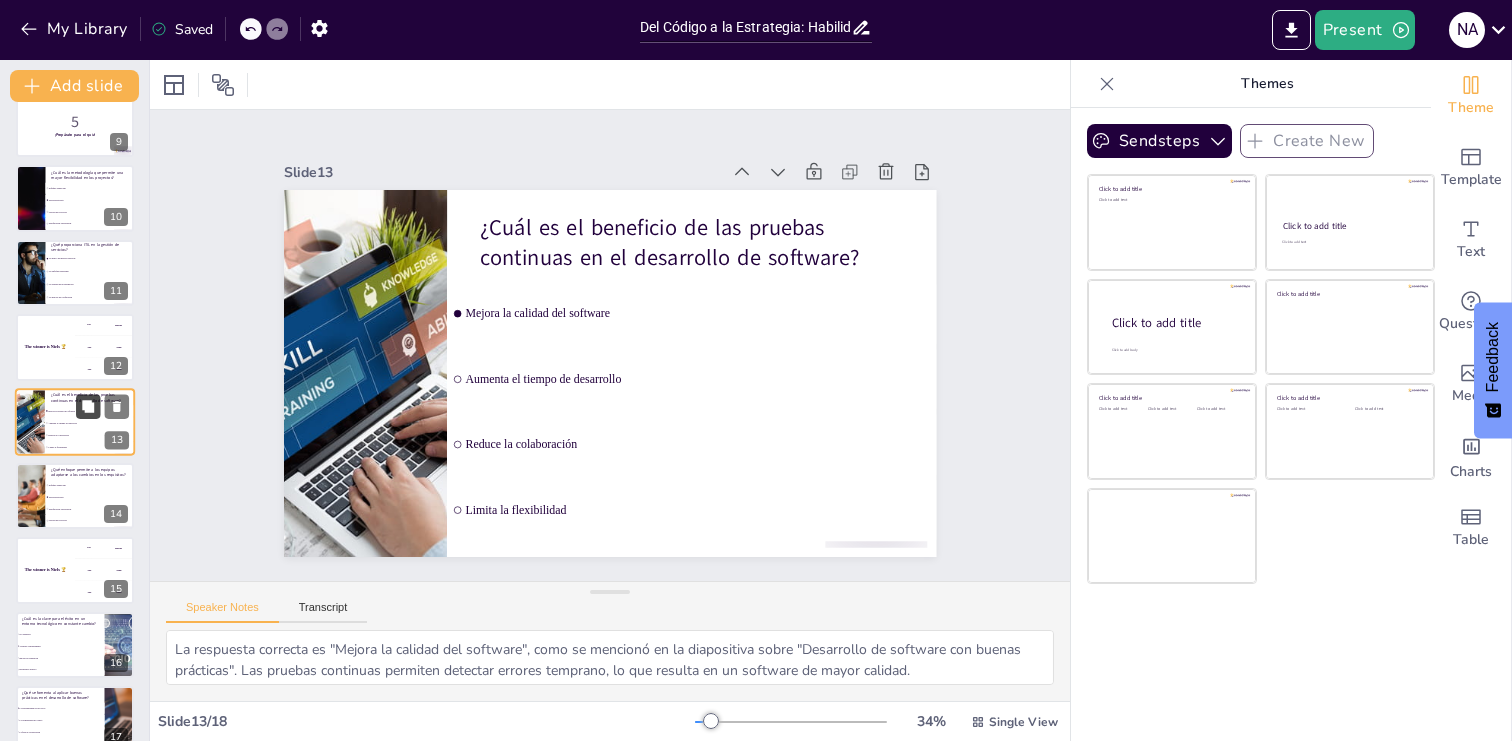 click at bounding box center (88, 406) 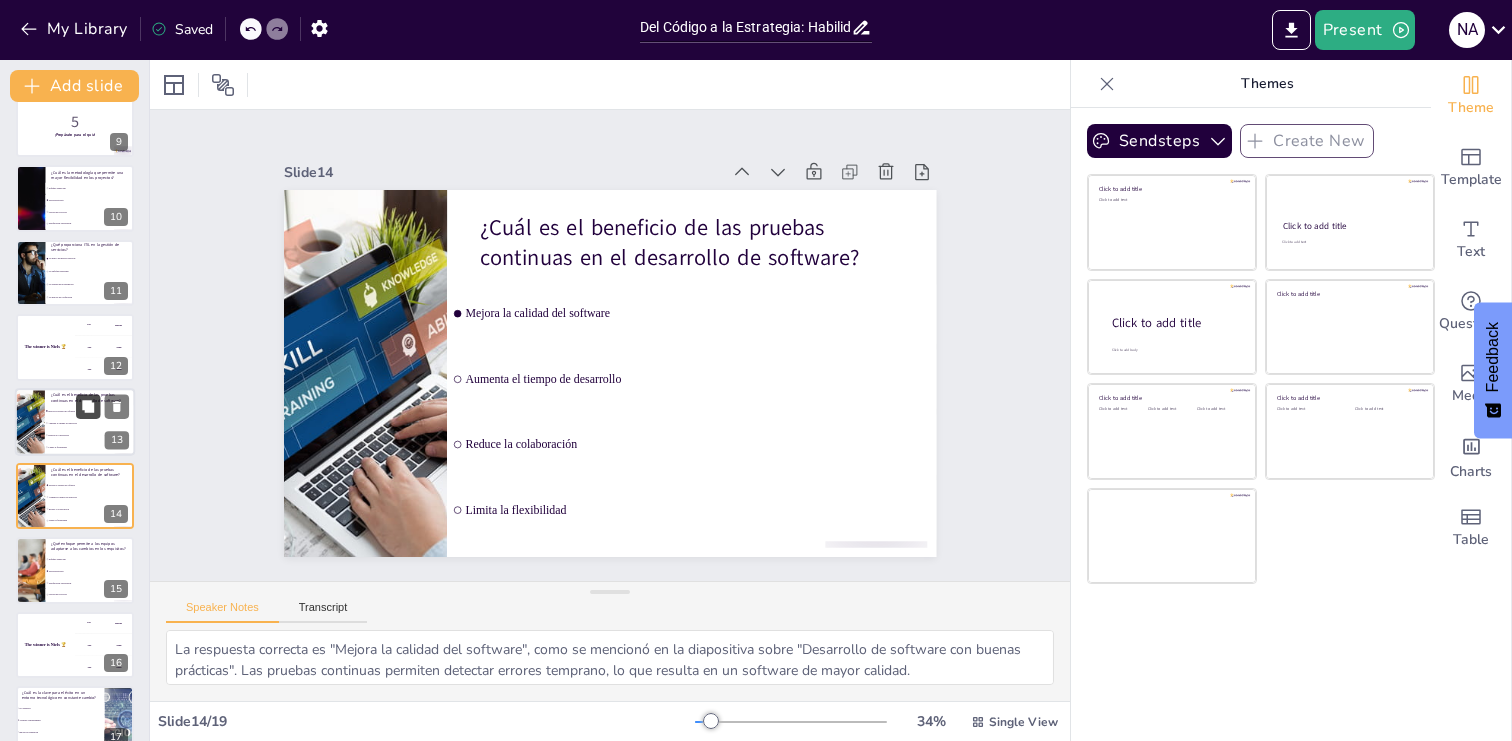 scroll, scrollTop: 696, scrollLeft: 0, axis: vertical 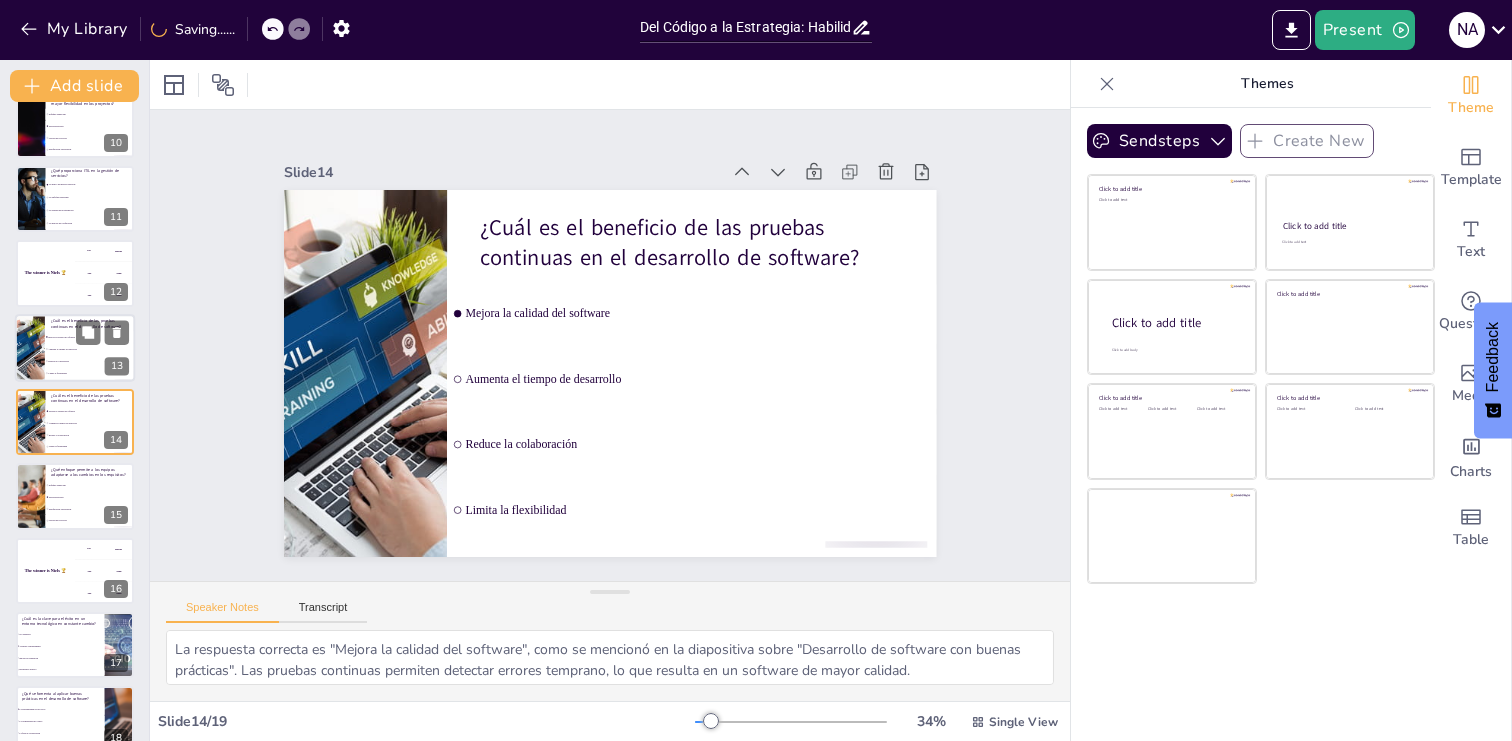 click on "Reduce la colaboración" at bounding box center (90, 361) 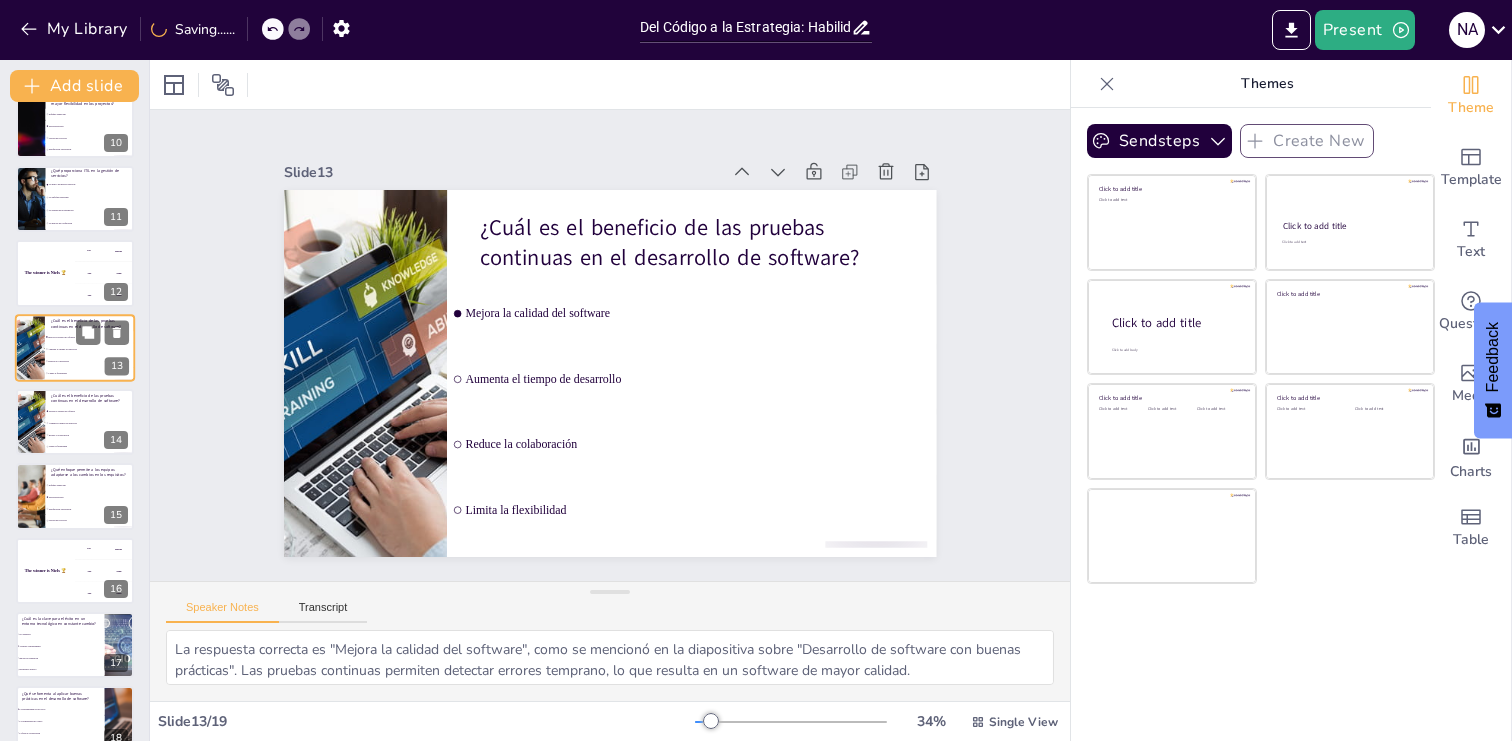 scroll, scrollTop: 622, scrollLeft: 0, axis: vertical 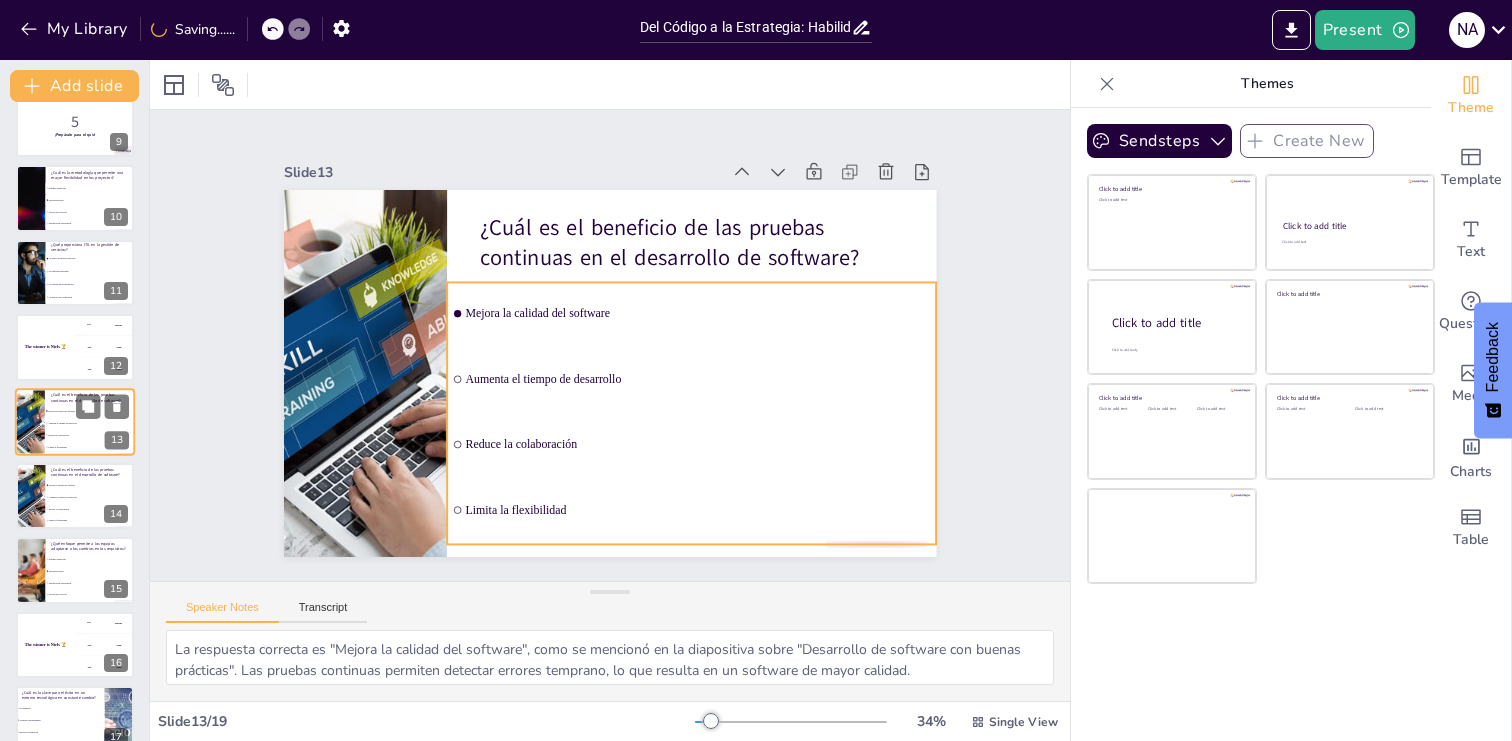 click on "Aumenta el tiempo de desarrollo" at bounding box center (90, 423) 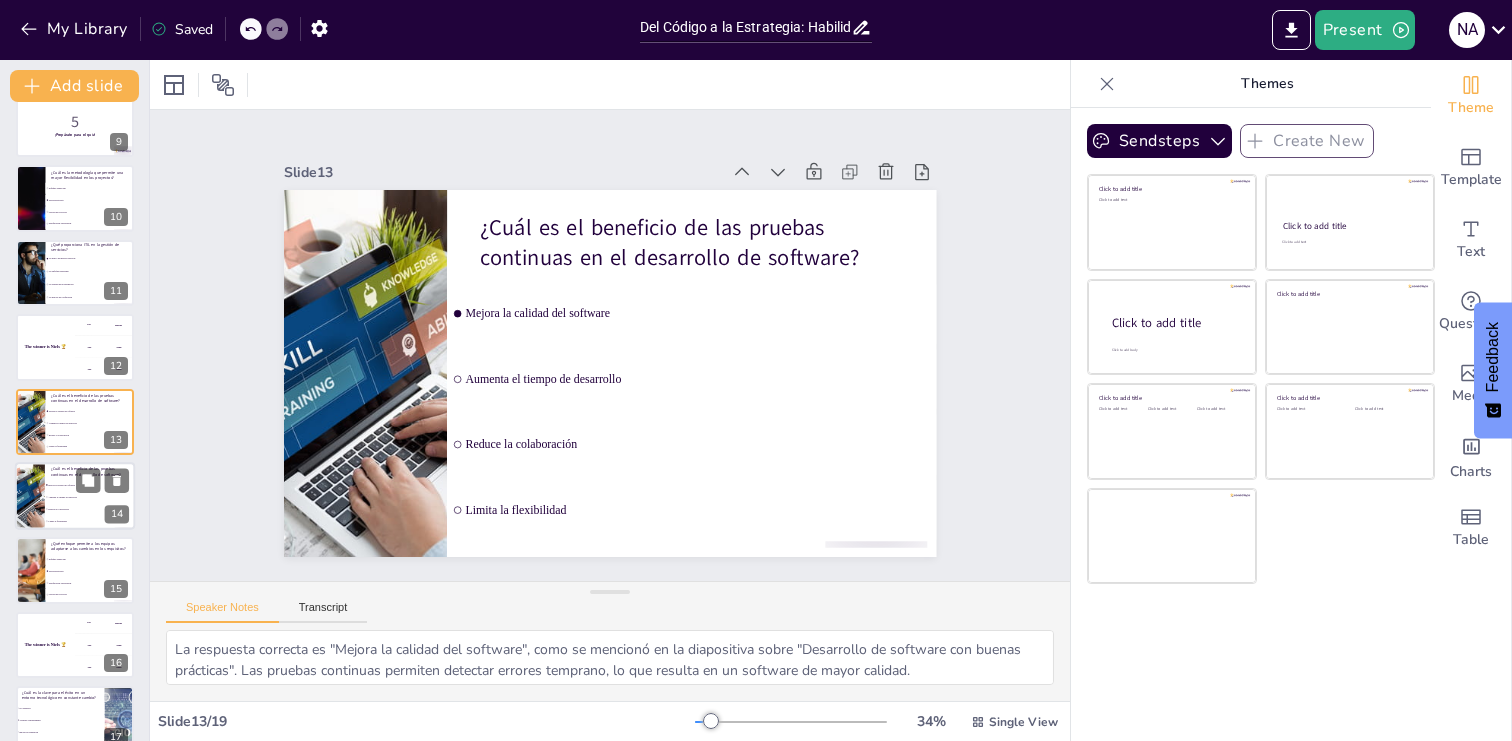 click on "Mejora la calidad del software" at bounding box center (90, 485) 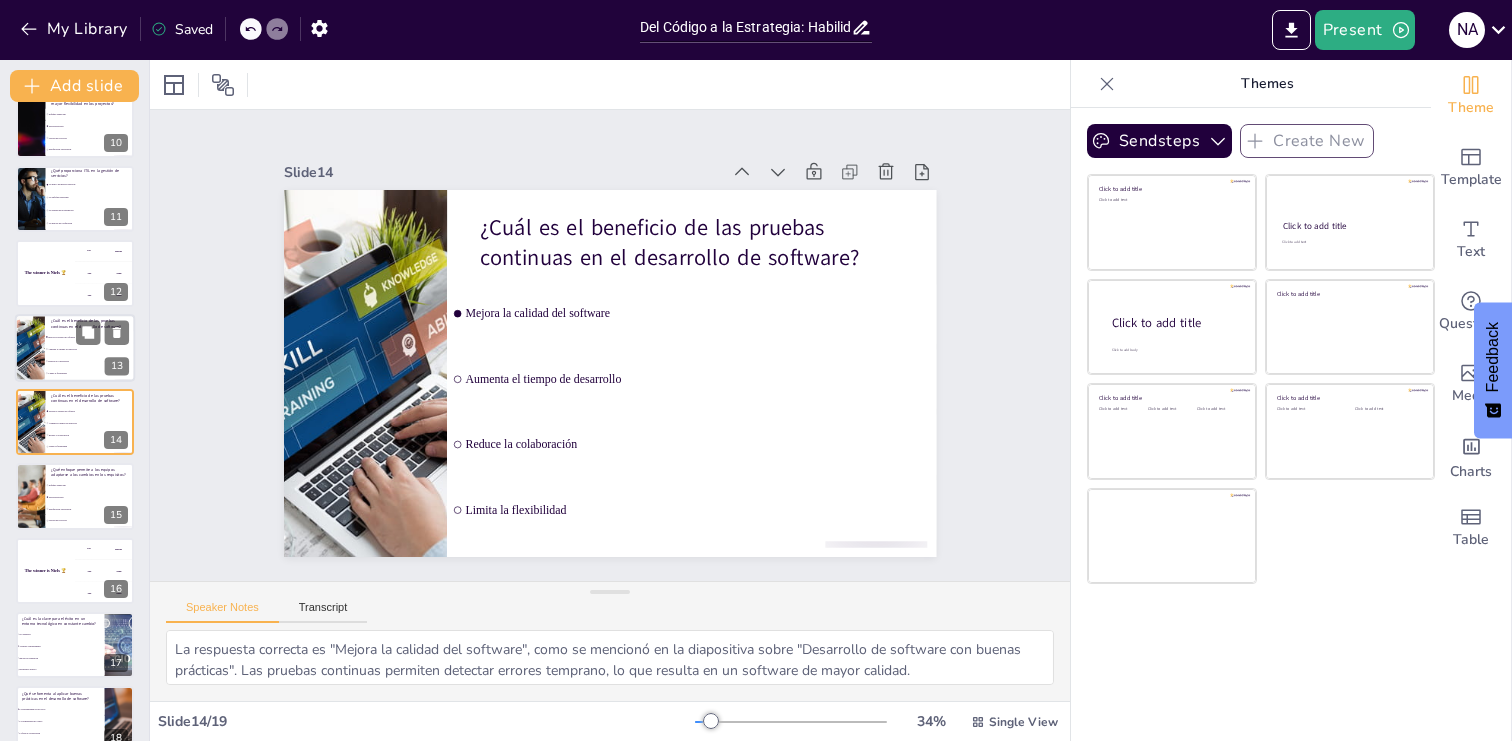 click at bounding box center (29, 348) 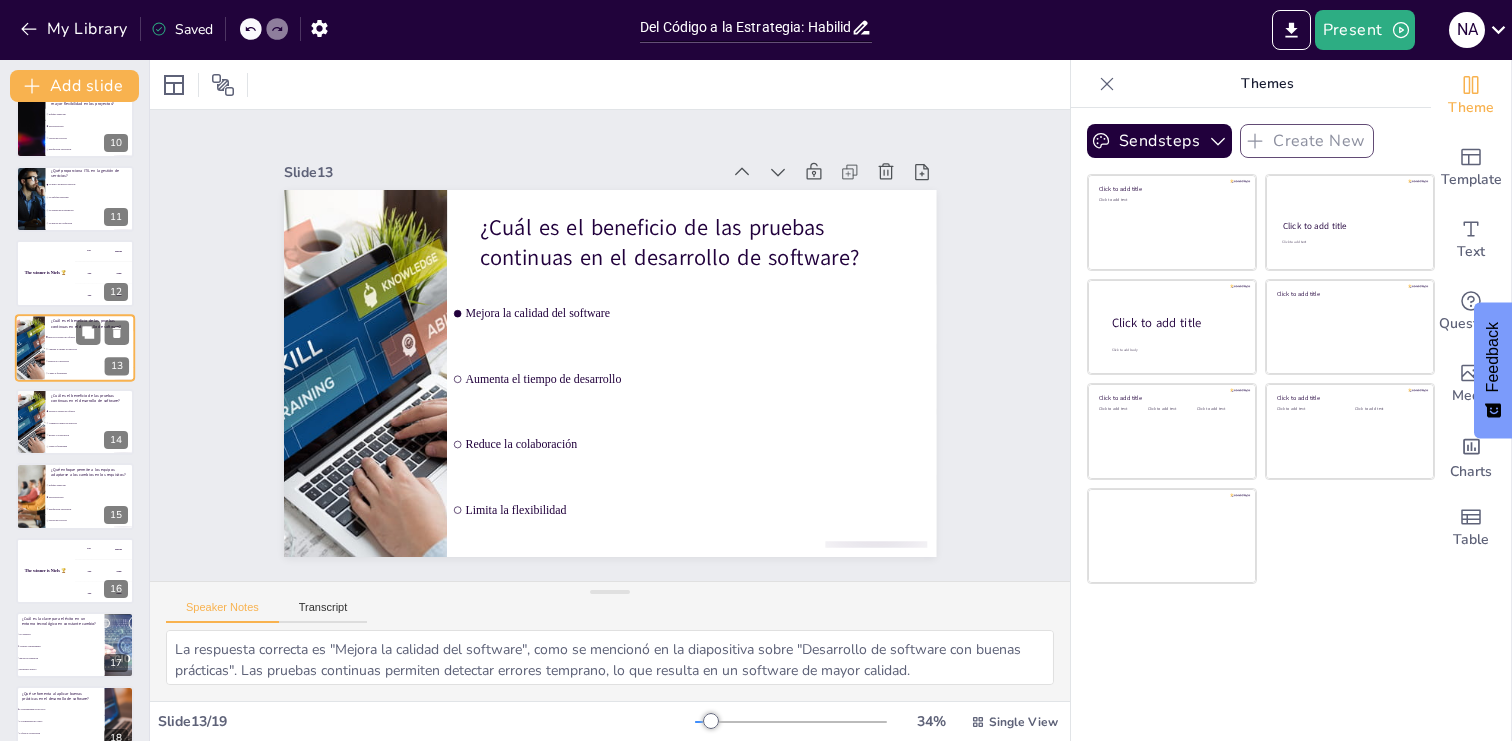 scroll, scrollTop: 622, scrollLeft: 0, axis: vertical 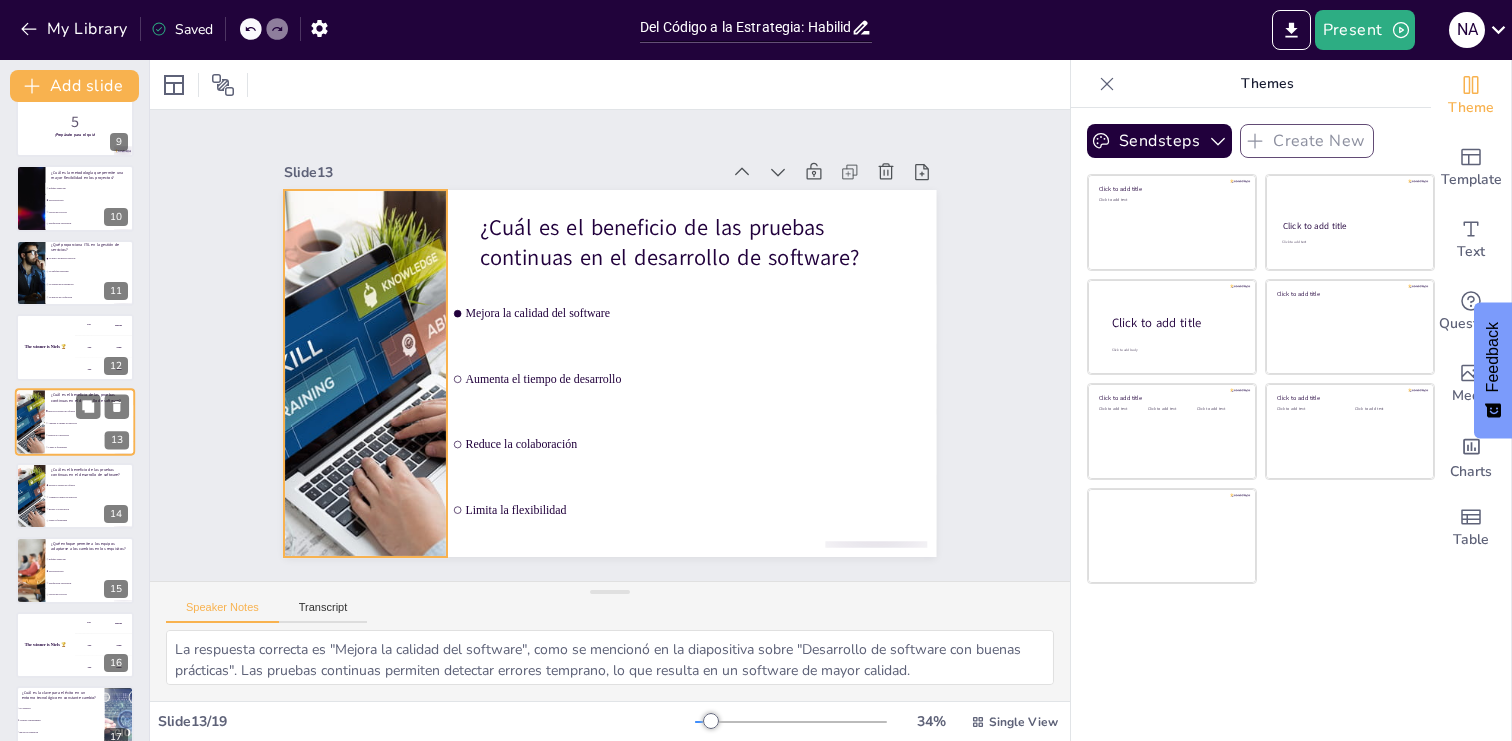 click on "Aumenta el tiempo de desarrollo" at bounding box center (90, 423) 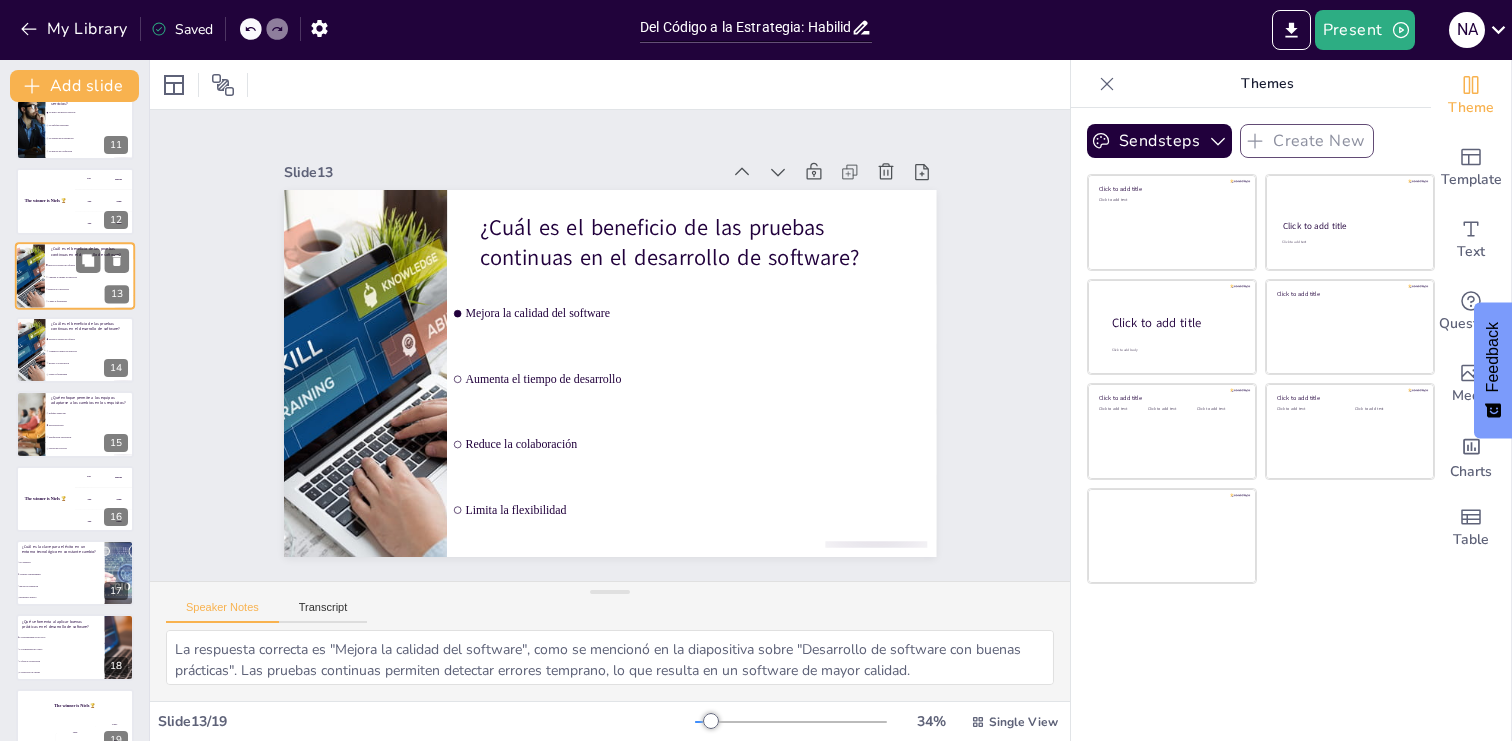 click at bounding box center (47, 425) 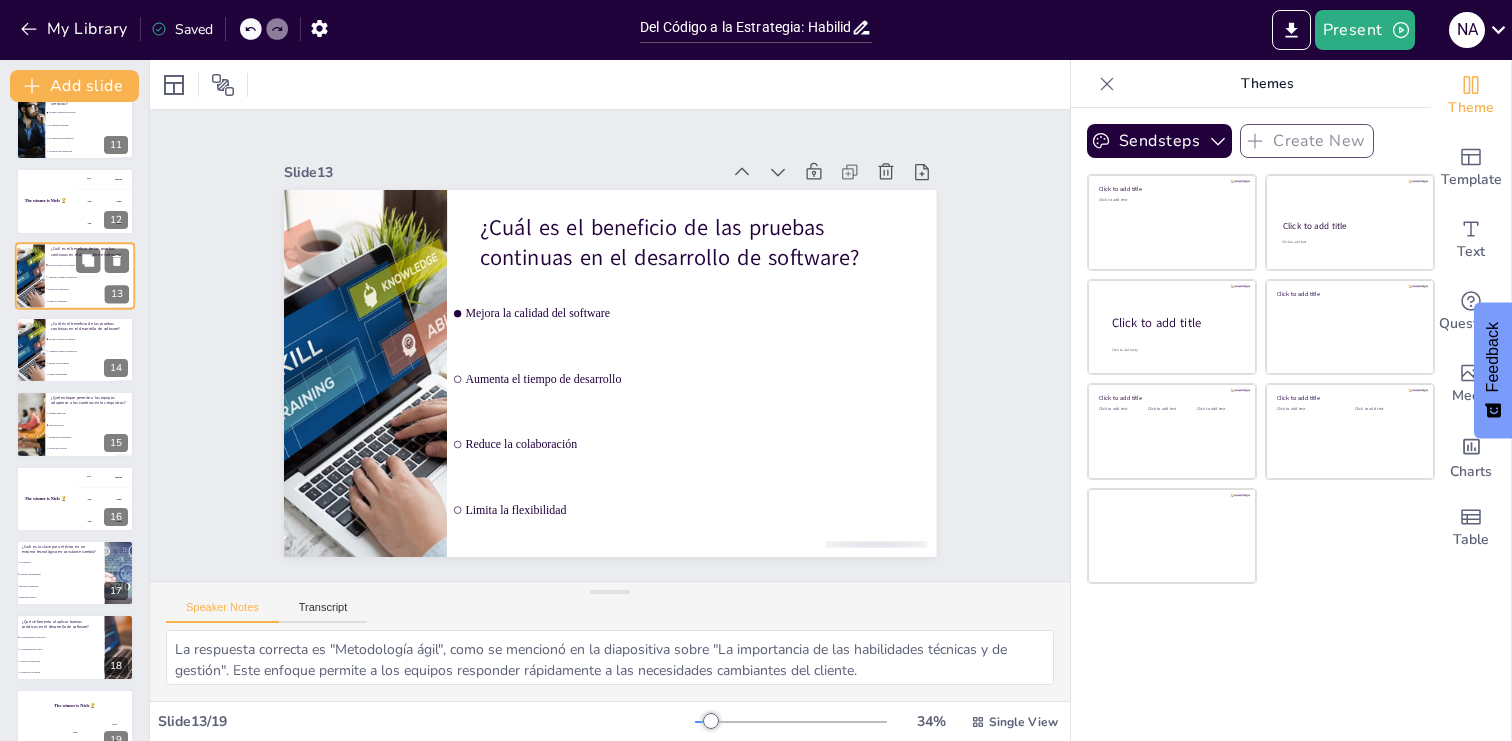 scroll, scrollTop: 771, scrollLeft: 0, axis: vertical 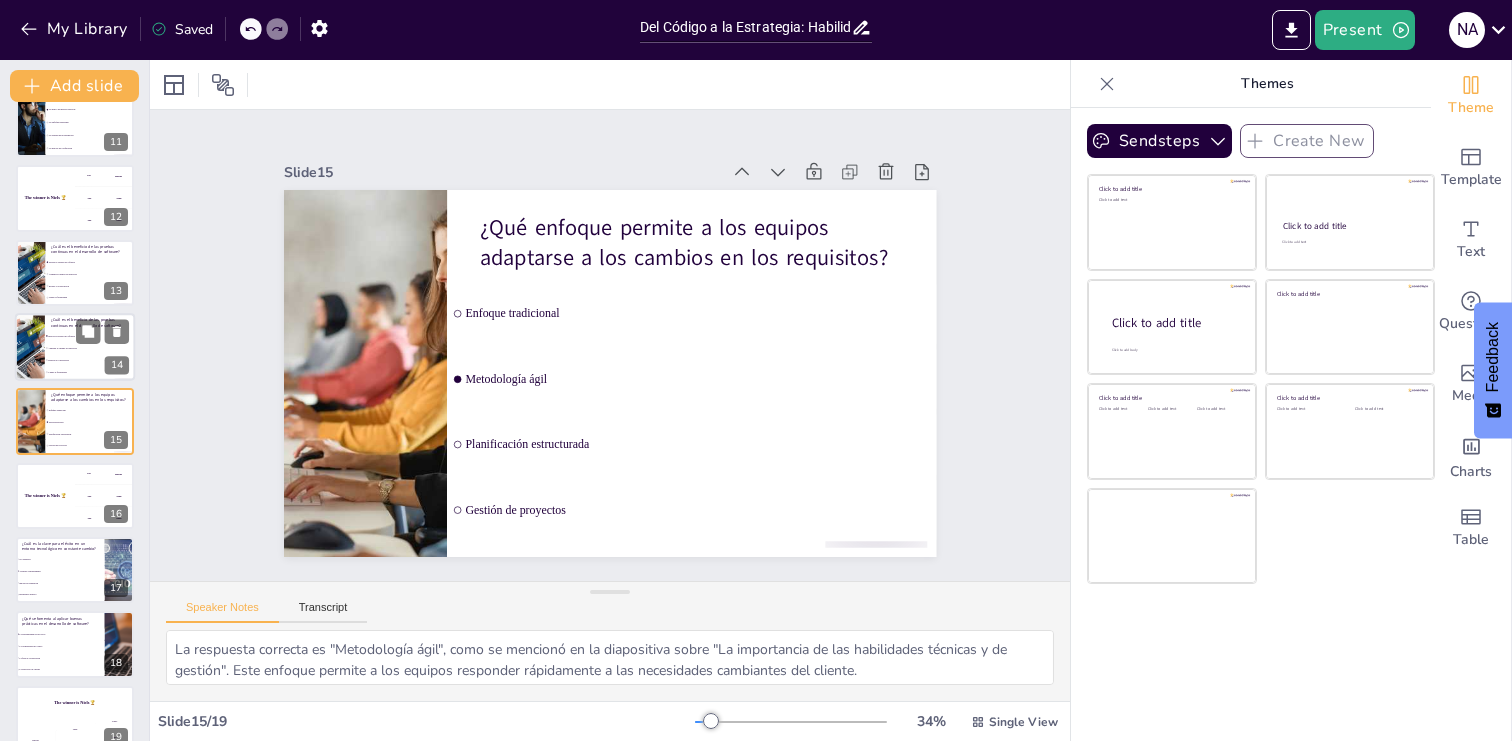 click on "Aumenta el tiempo de desarrollo" at bounding box center [91, 348] 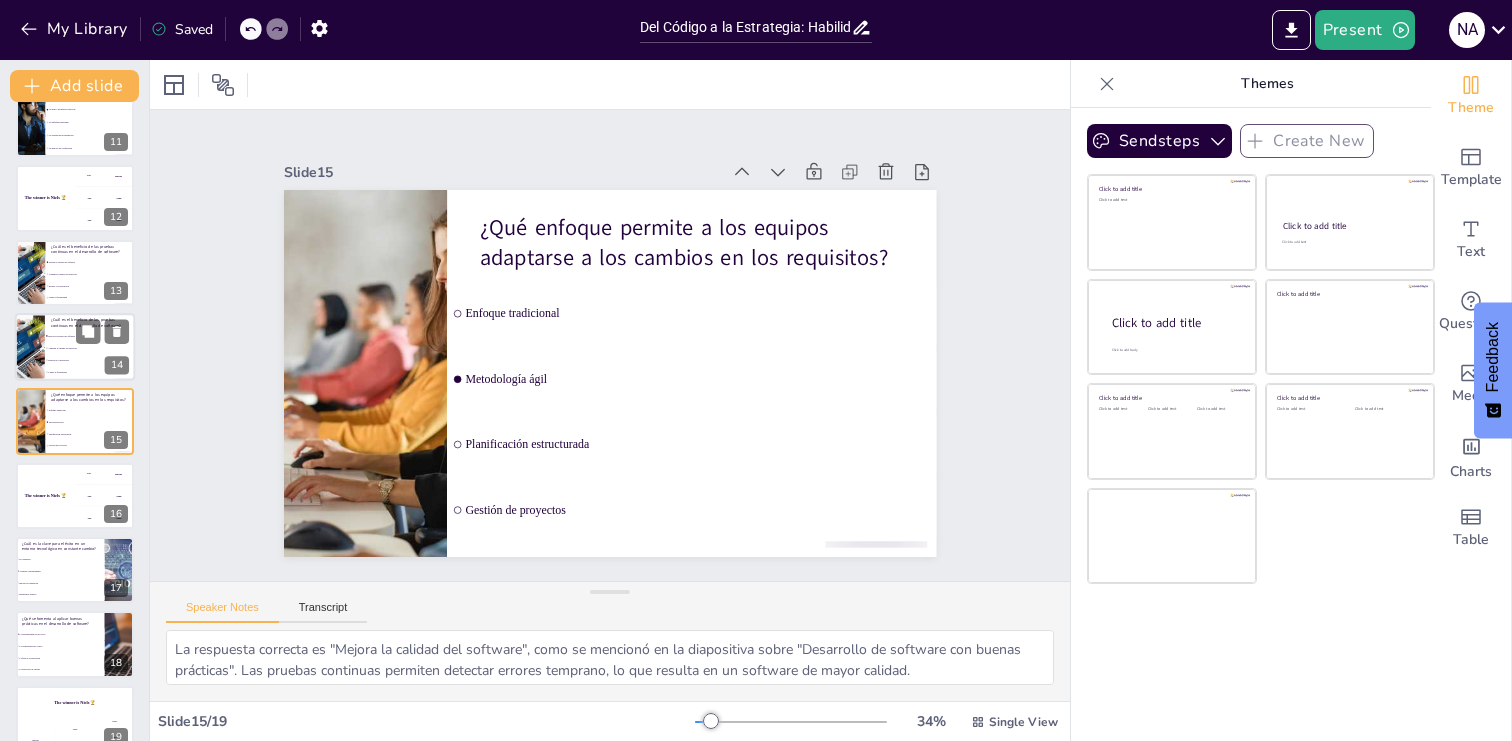 scroll, scrollTop: 696, scrollLeft: 0, axis: vertical 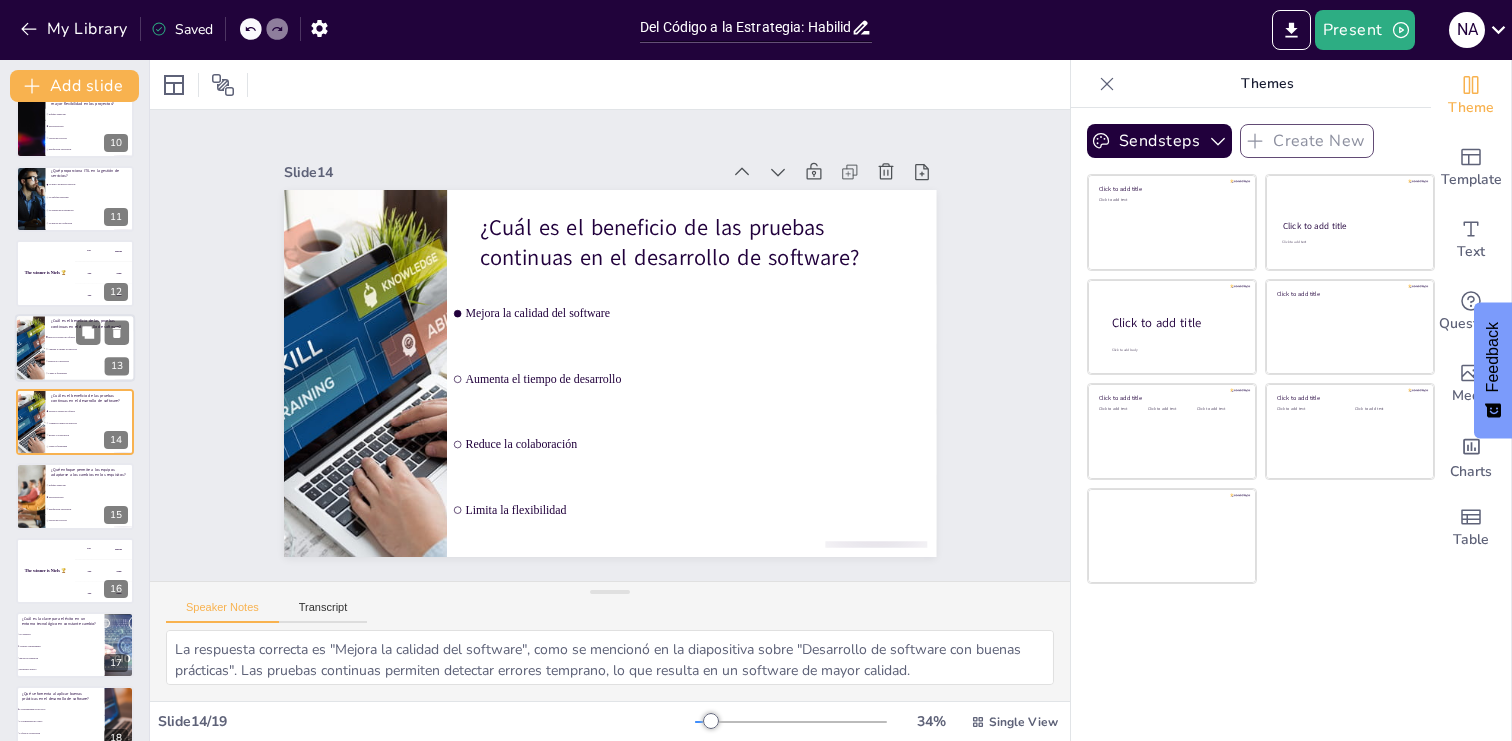 click on "Reduce la colaboración" at bounding box center [90, 361] 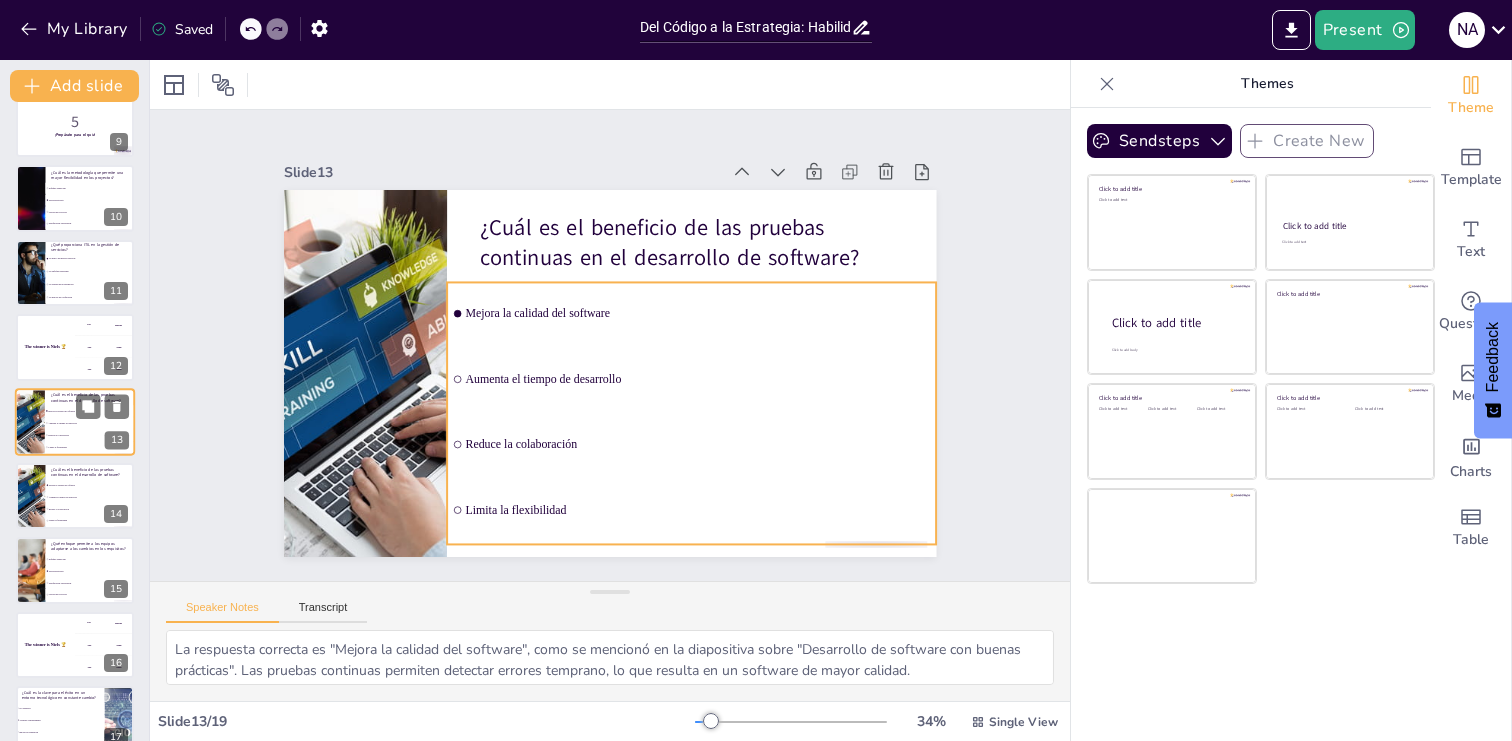 scroll, scrollTop: 798, scrollLeft: 0, axis: vertical 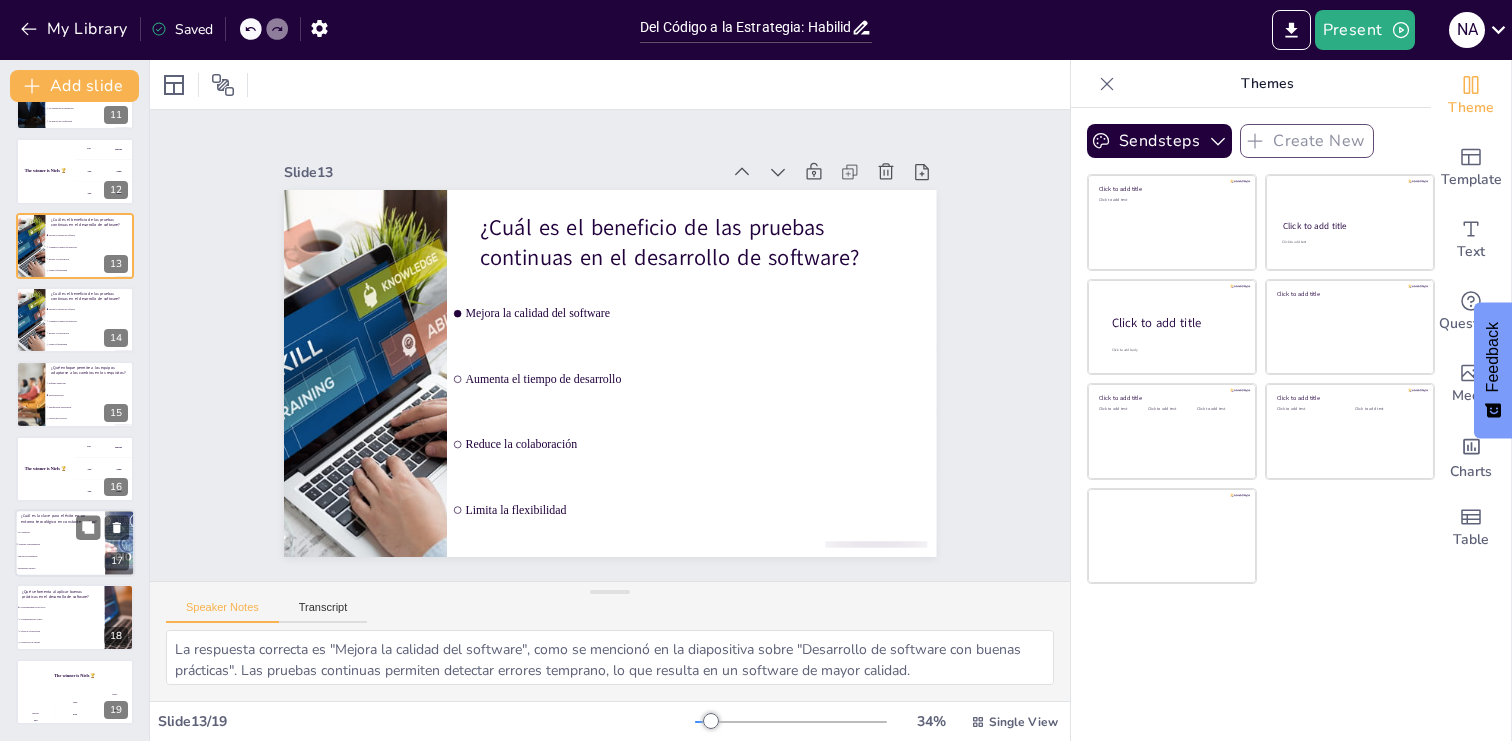 click on "Aprender continuamente" at bounding box center [60, 544] 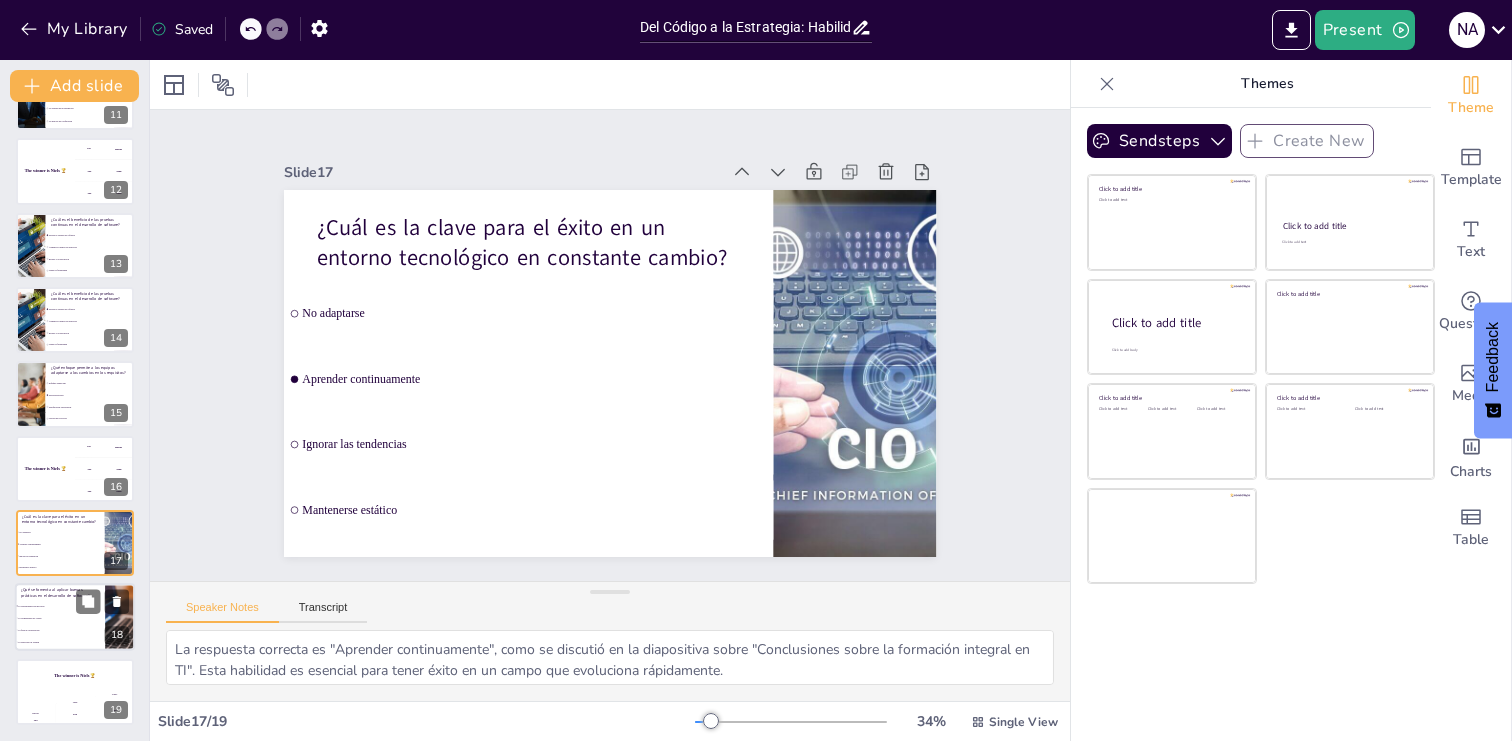 click on "La falta de colaboración" at bounding box center [60, 631] 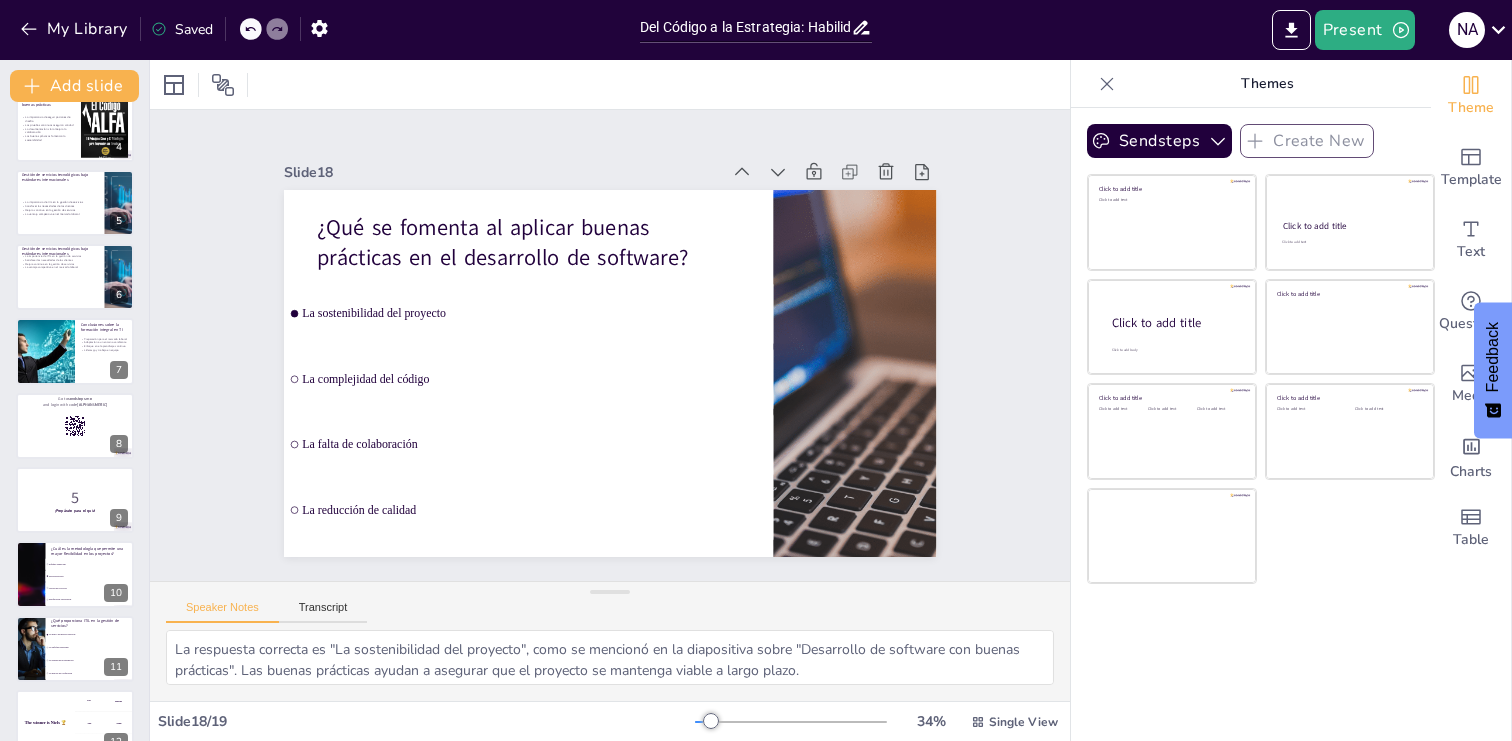 scroll, scrollTop: 0, scrollLeft: 0, axis: both 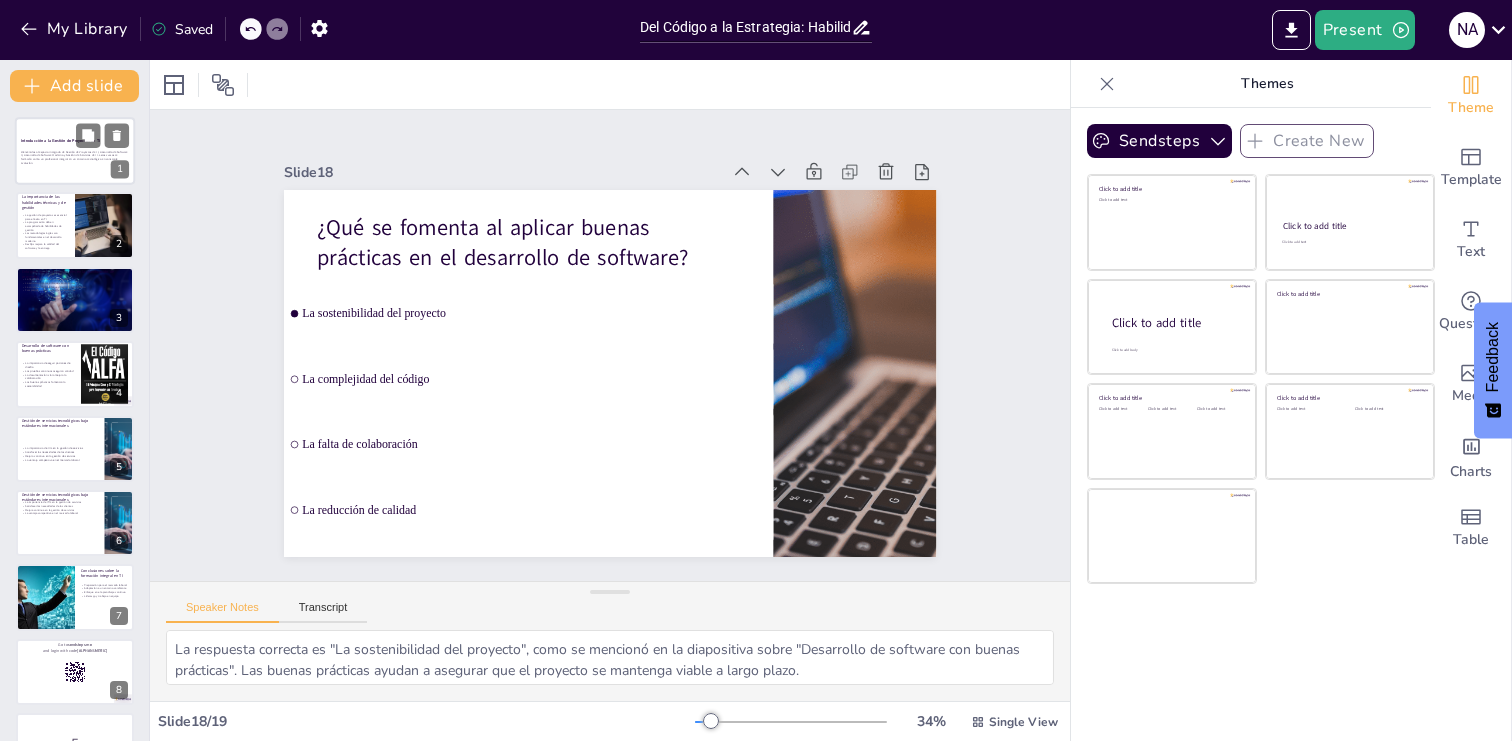 click at bounding box center [75, 167] 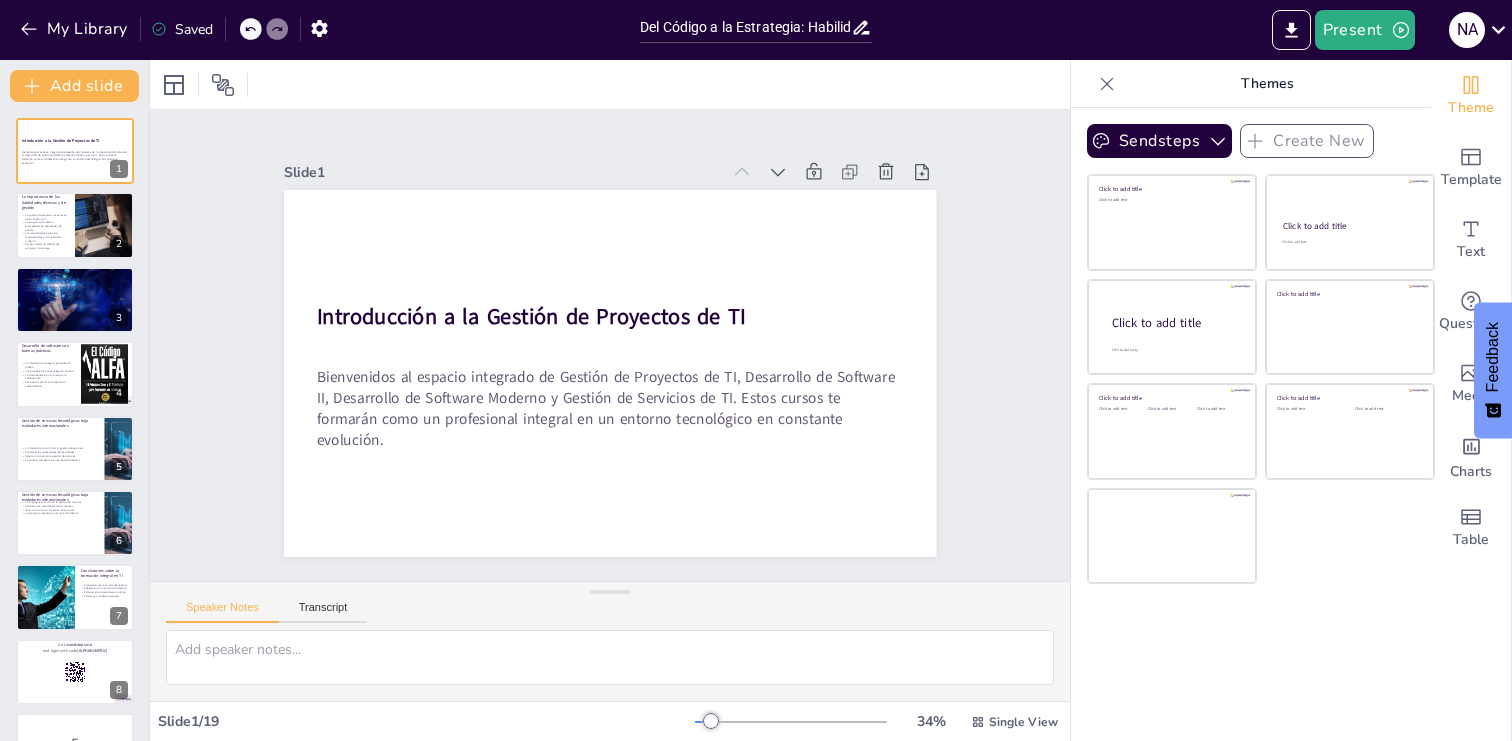 click 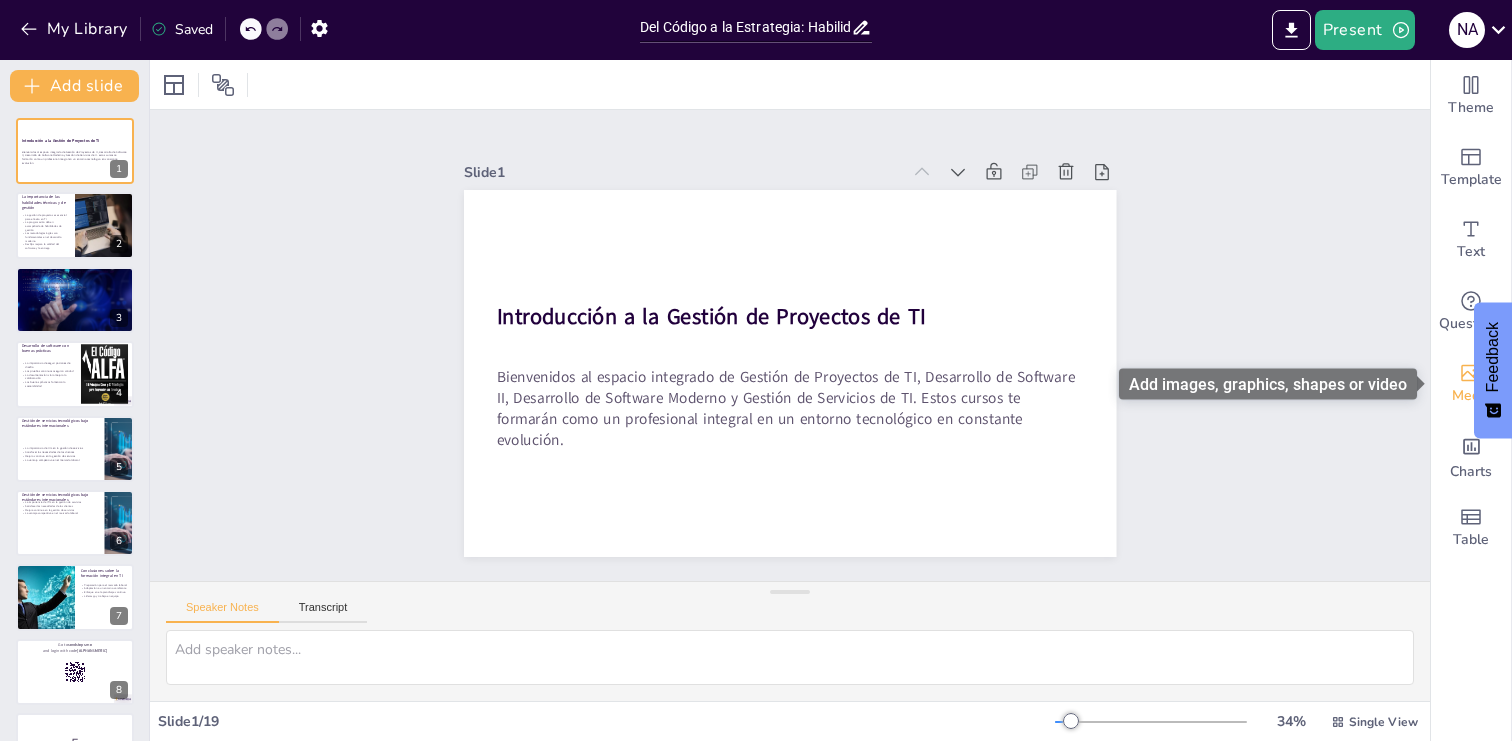 click 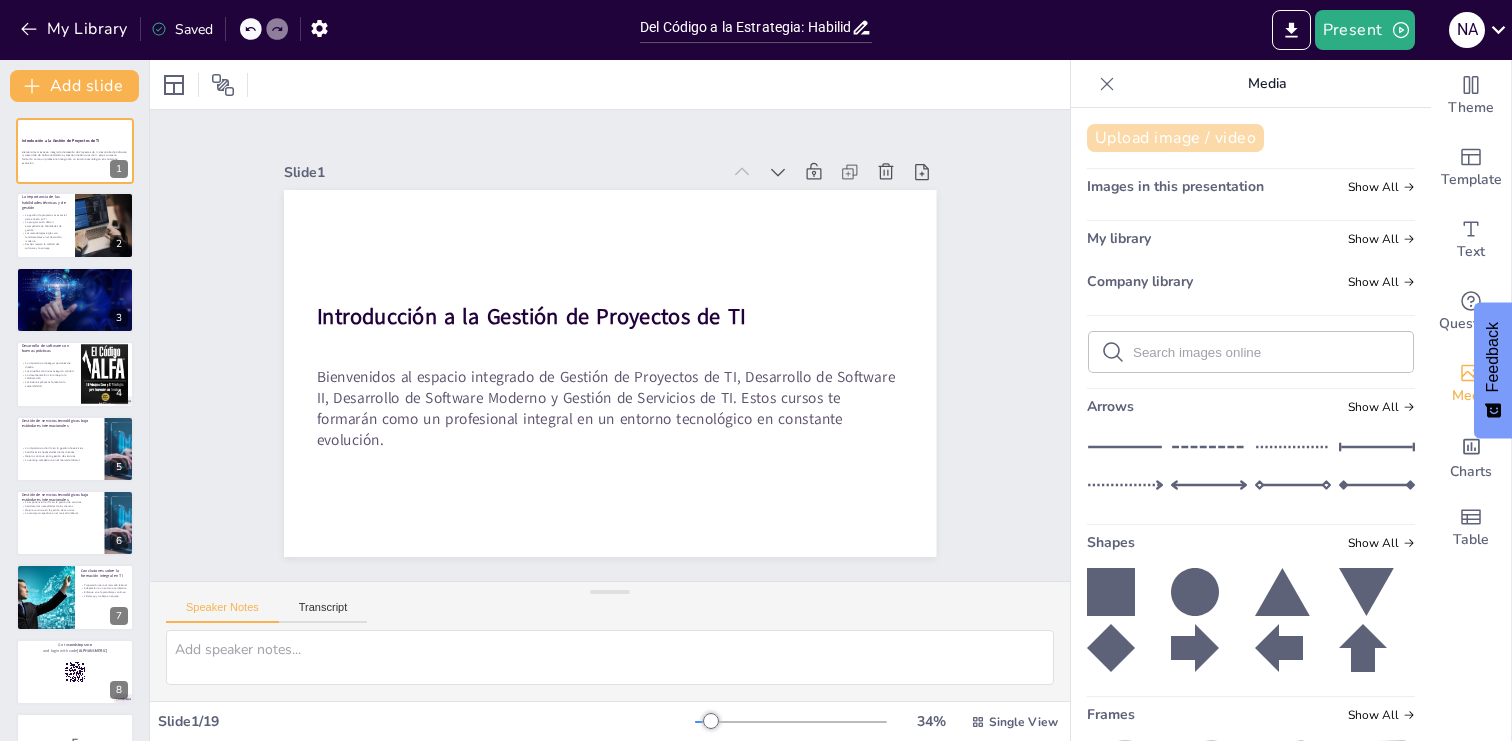 click on "Upload image / video" at bounding box center [1175, 138] 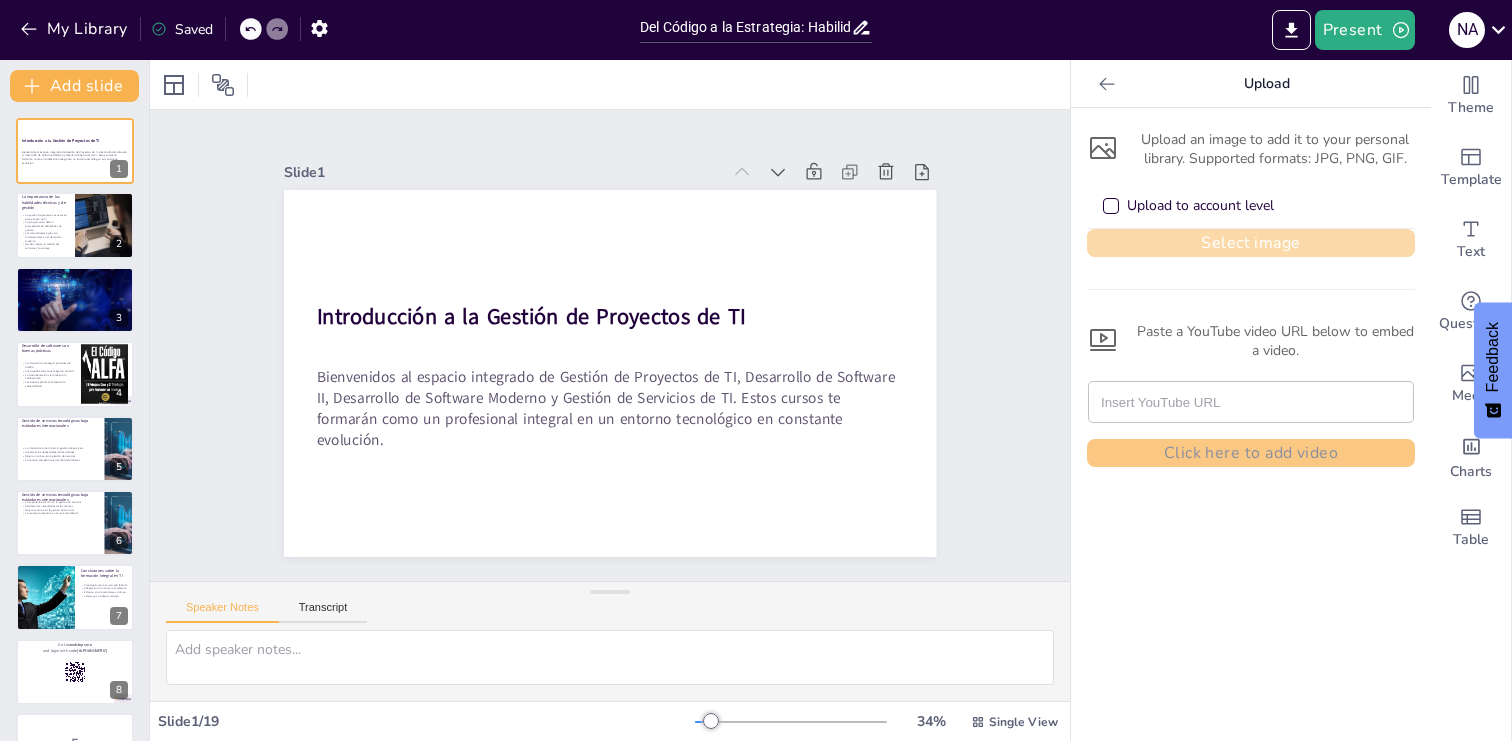 click on "Select image" at bounding box center [1251, 243] 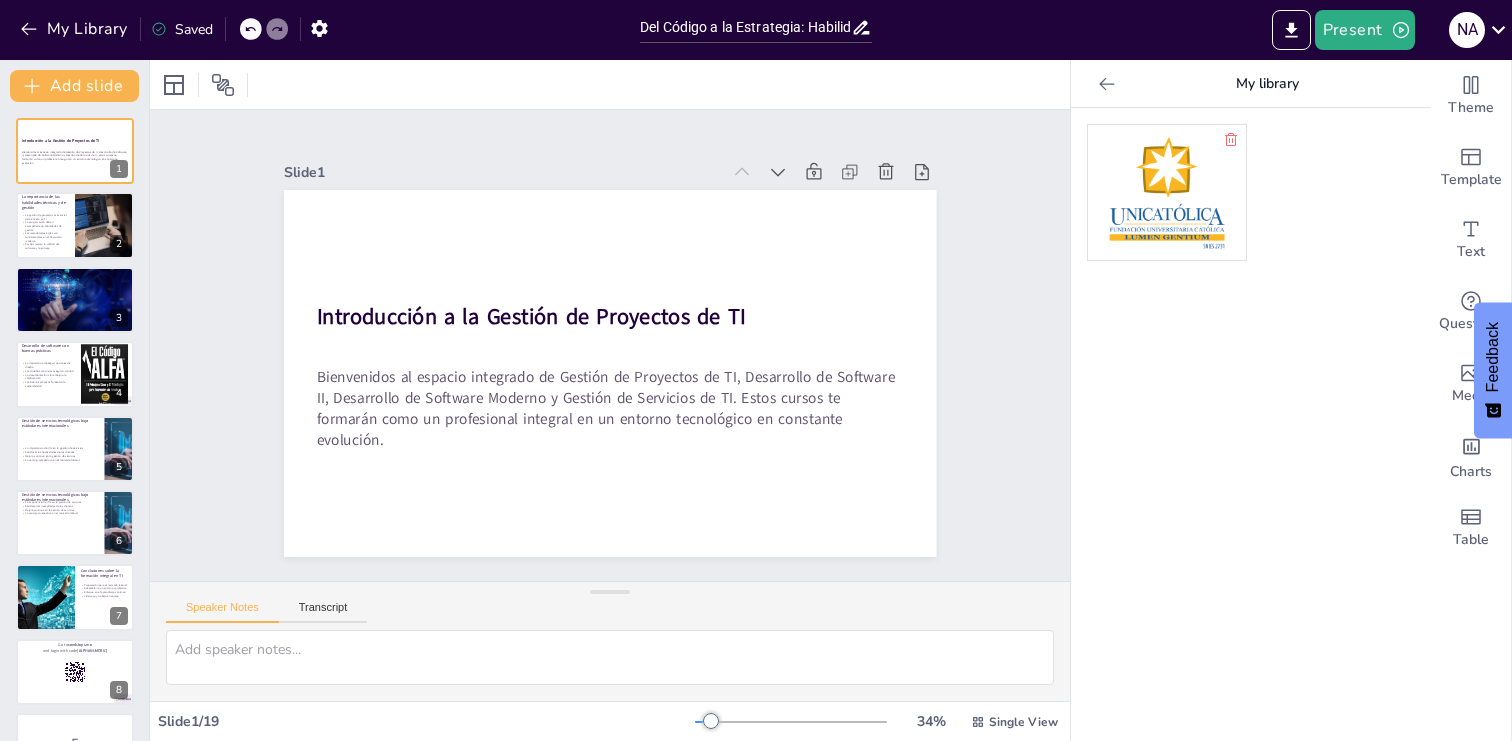 click at bounding box center (1167, 192) 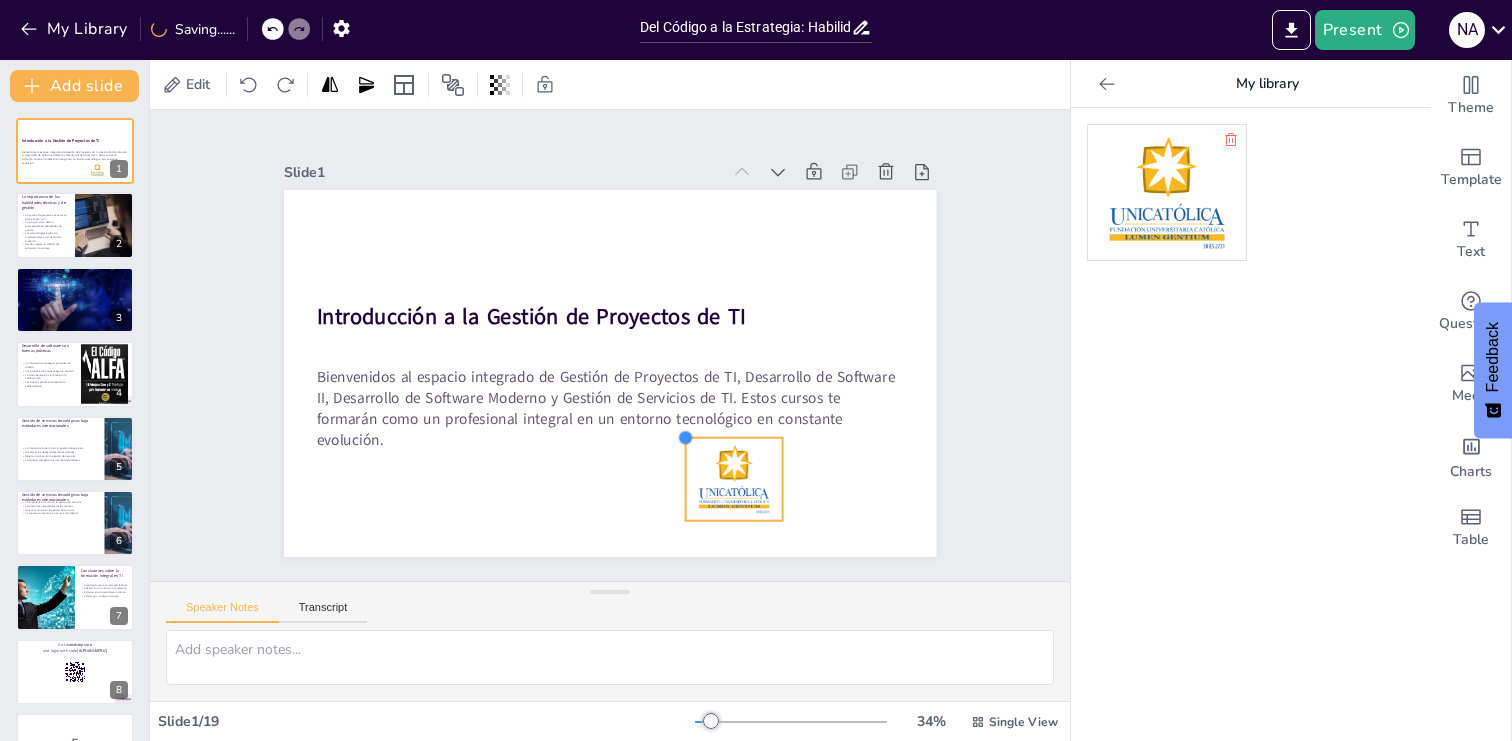 drag, startPoint x: 435, startPoint y: 225, endPoint x: 783, endPoint y: 435, distance: 406.45294 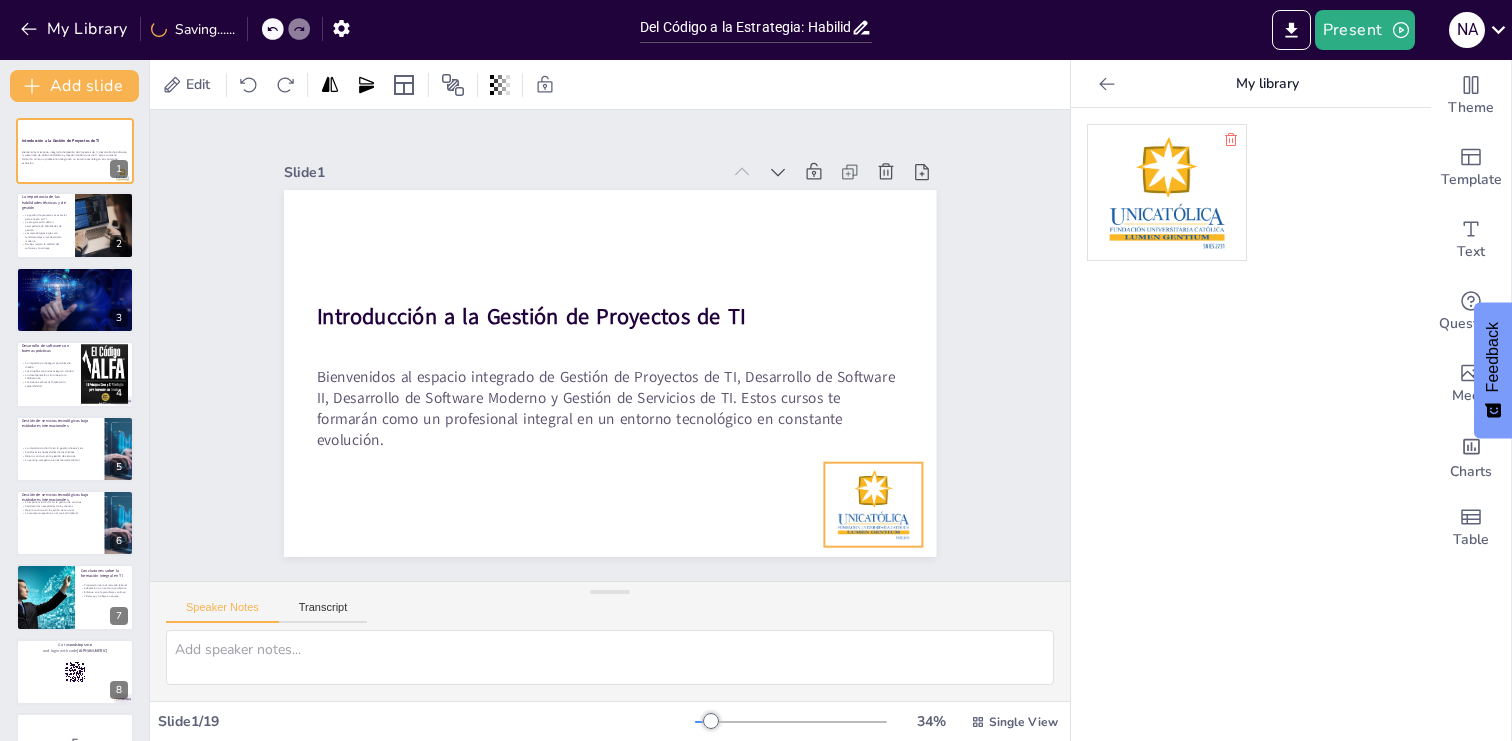 drag, startPoint x: 746, startPoint y: 464, endPoint x: 886, endPoint y: 490, distance: 142.39381 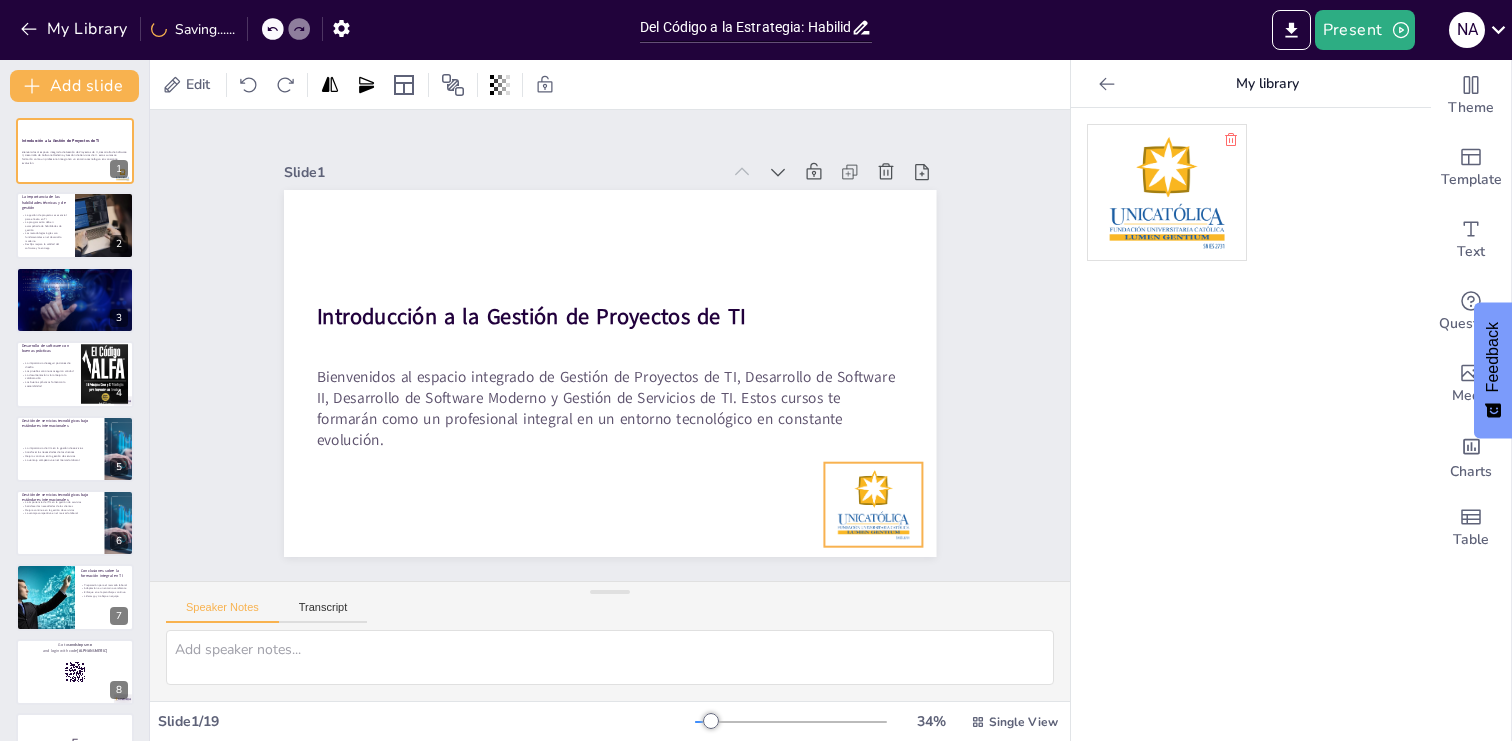 click at bounding box center (834, 556) 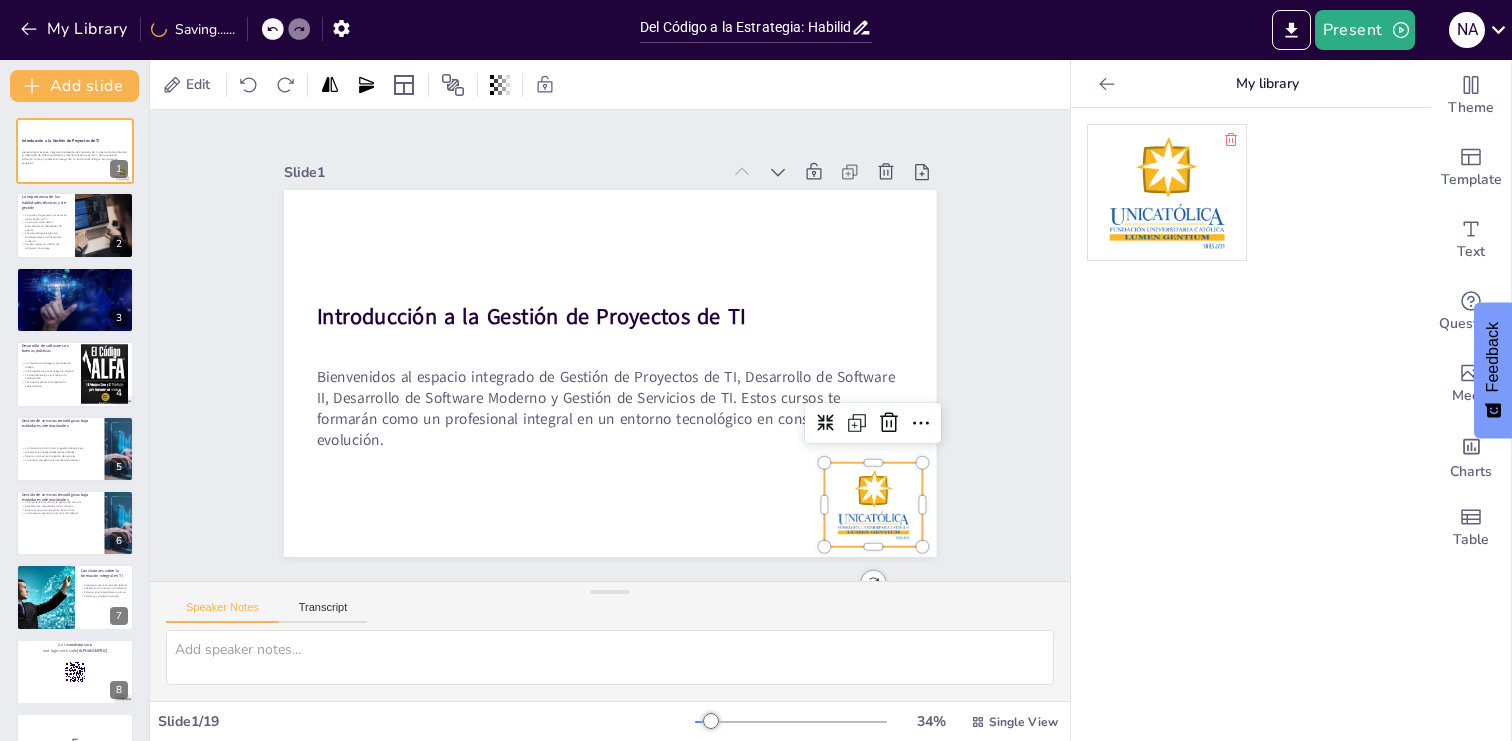 click on "Slide  1 Introducción a la Gestión de Proyectos de TI Bienvenidos al espacio integrado de Gestión de Proyectos de TI, Desarrollo de Software II, Desarrollo de Software Moderno y Gestión de Servicios de TI. Estos cursos te formarán como un profesional integral en un entorno tecnológico en constante evolución. Slide  2 La importancia de las habilidades técnicas y de gestión La gestión de proyectos es esencial para el éxito en TI La programación debe ir acompañada de habilidades de gestión Las metodologías ágiles son fundamentales en el desarrollo moderno DevOps mejora la calidad del software y la entrega Slide  3 Enfoques ágiles y tradicionales en la planificación de proyectos La flexibilidad de los enfoques ágiles La estructura de los enfoques tradicionales La combinación de enfoques mejora la planificación Comprender los contextos de cada enfoque Slide  4 Desarrollo de software con buenas prácticas La importancia de seguir patrones de diseño Las pruebas continuas aseguran calidad Slide" at bounding box center (610, 345) 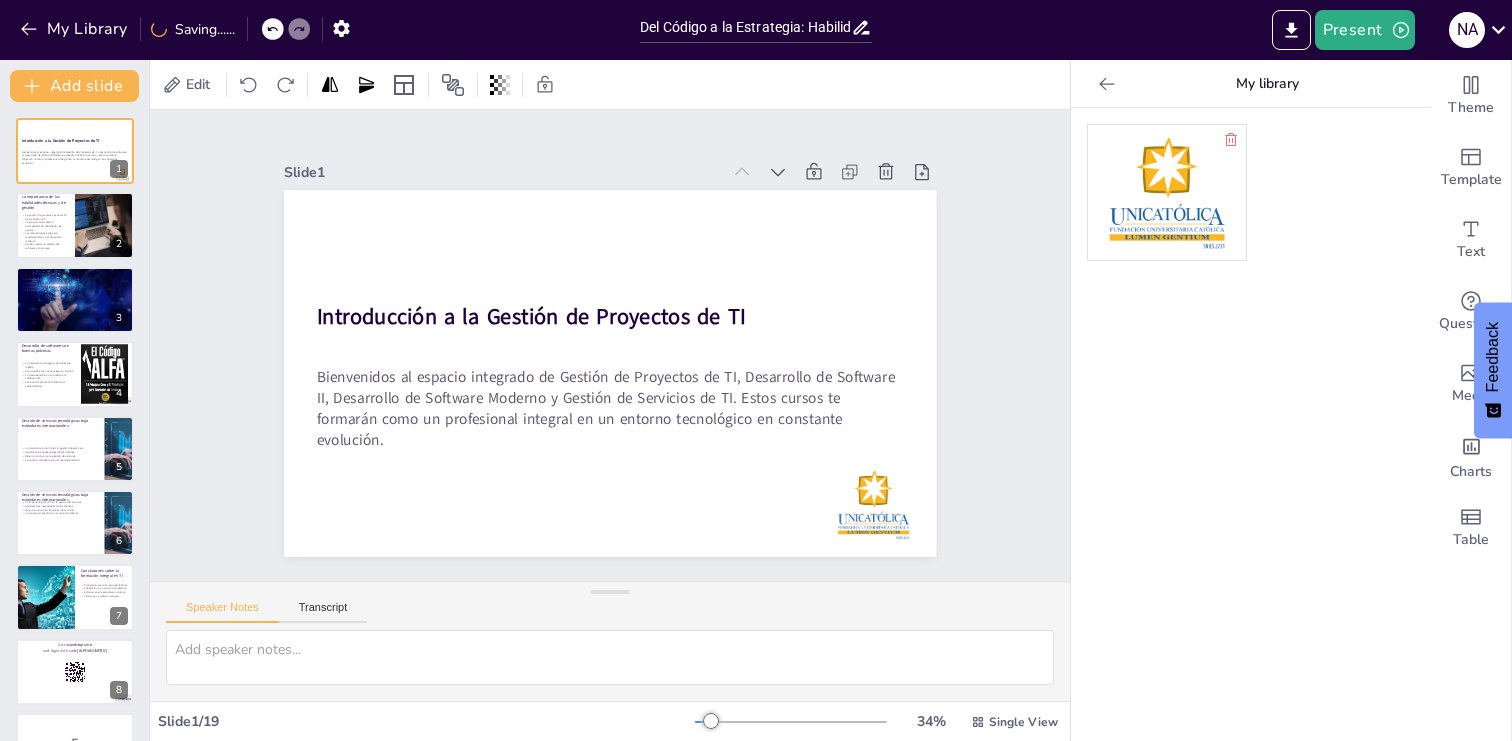 click at bounding box center (1107, 84) 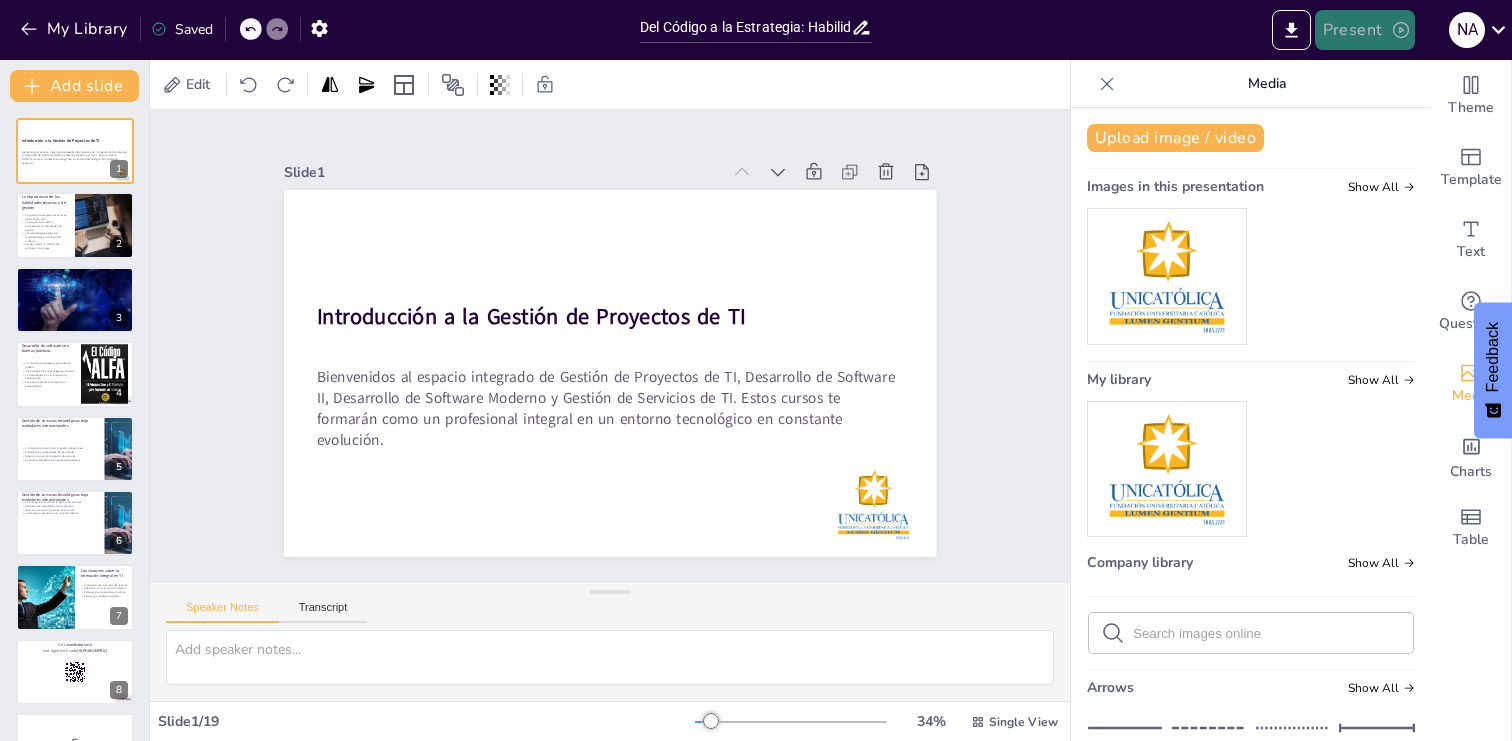 click on "Present" at bounding box center (1365, 30) 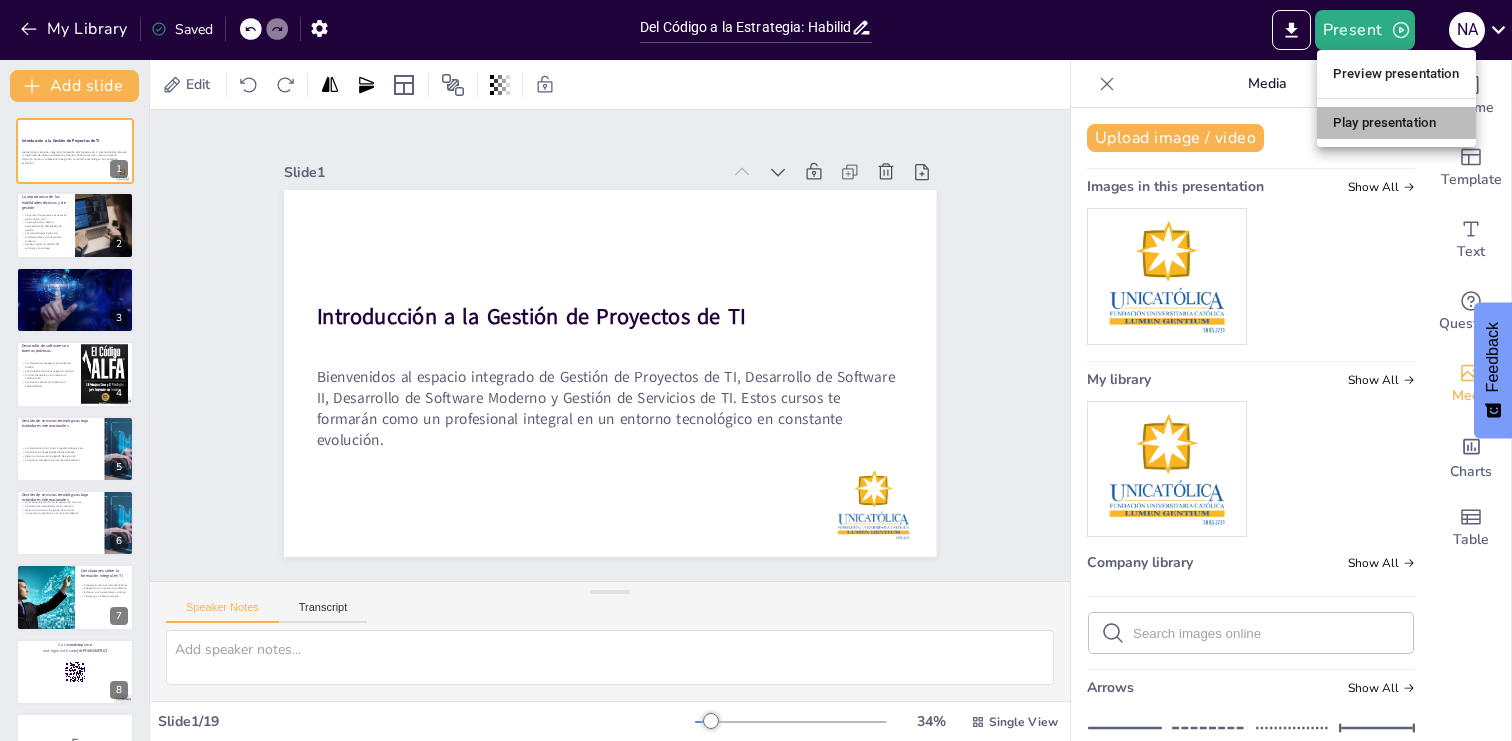 click on "Play presentation" at bounding box center (1396, 123) 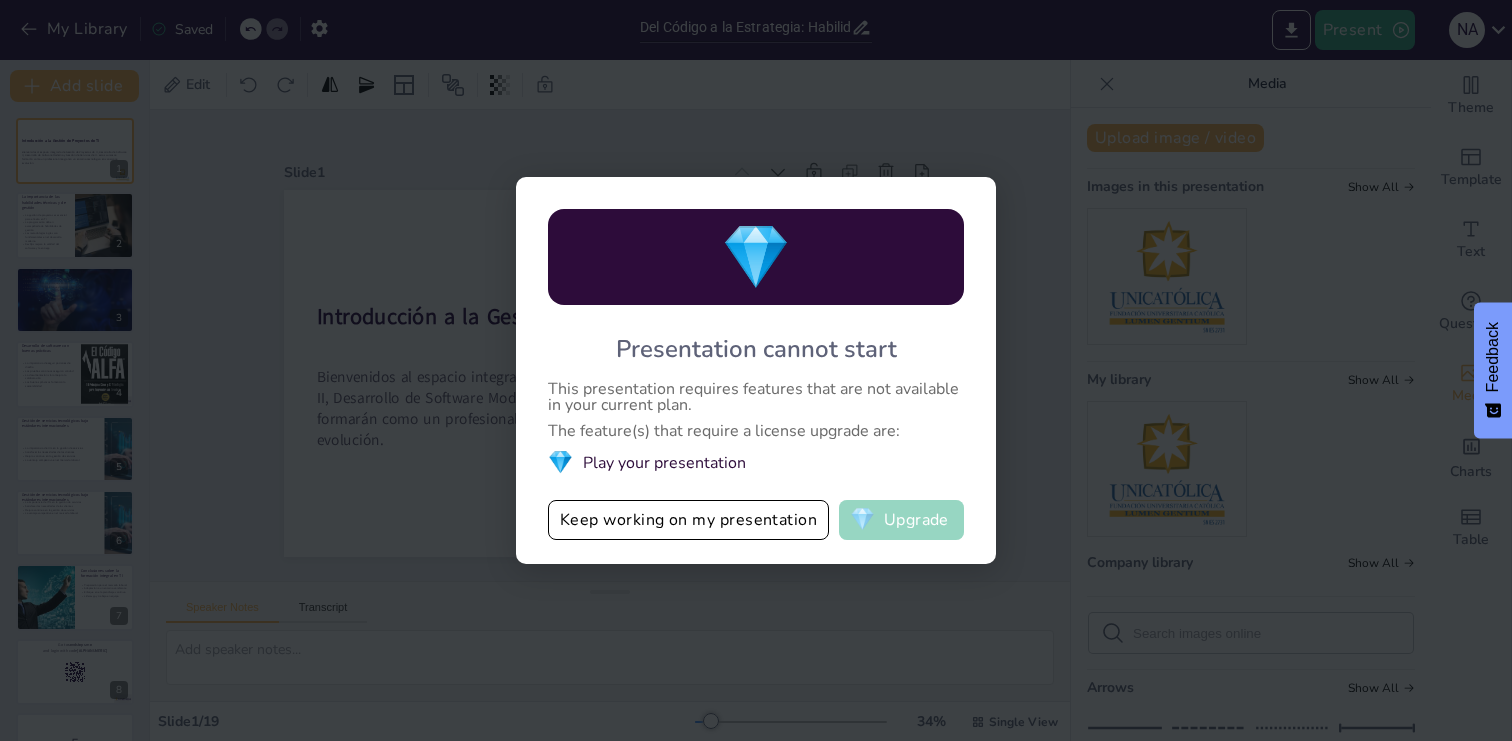 click on "💎 Upgrade" at bounding box center [901, 520] 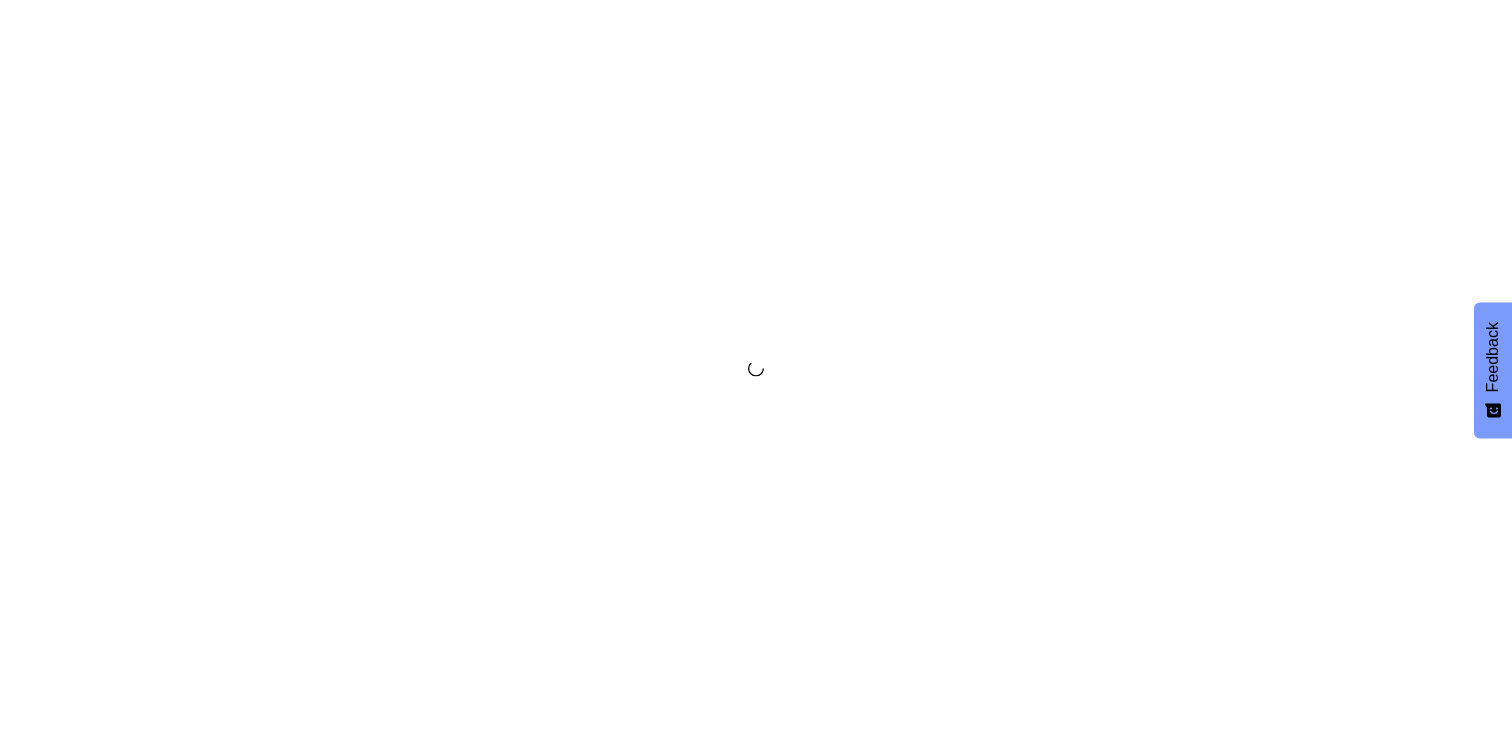 scroll, scrollTop: 0, scrollLeft: 0, axis: both 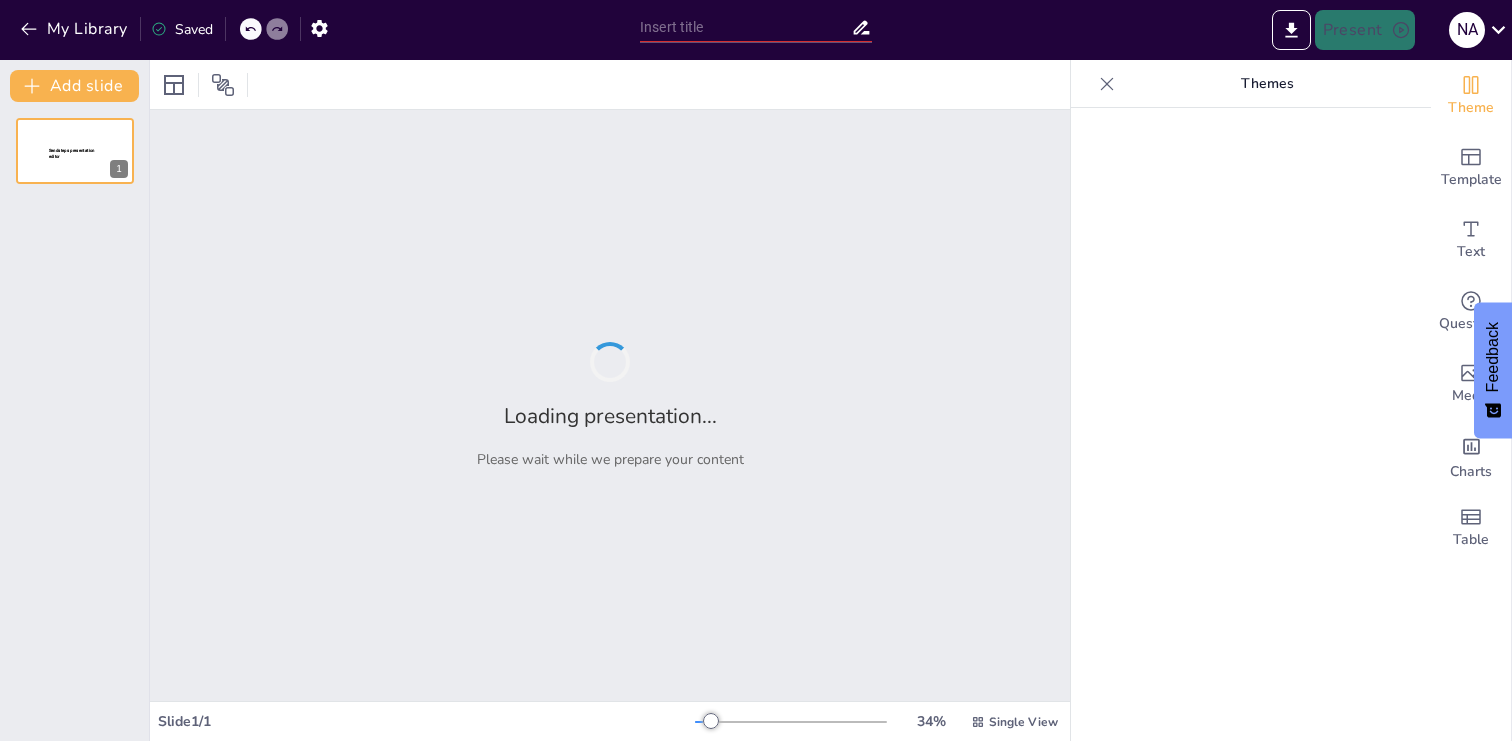 type on "Del Código a la Estrategia: Habilidades Clave para el Profesional de TI" 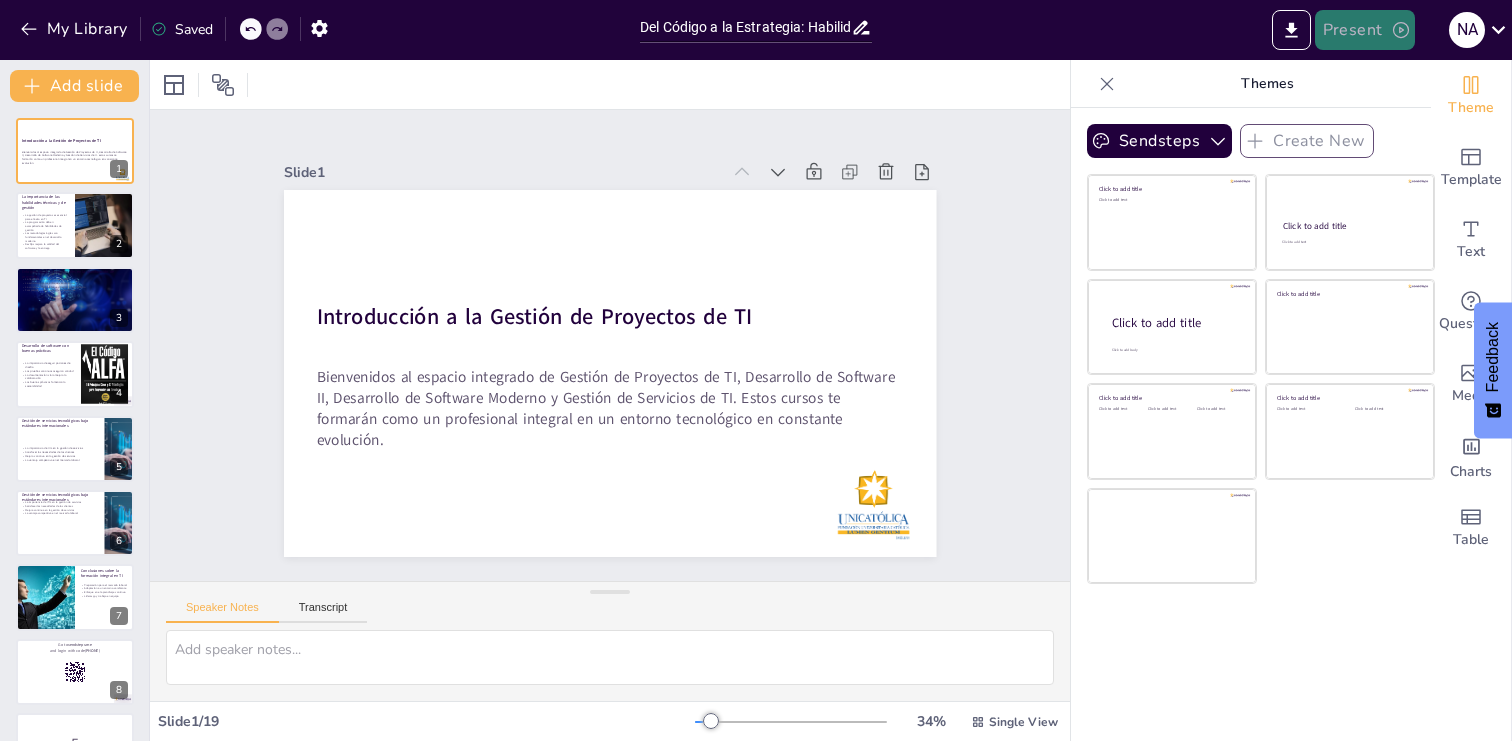 click on "Present" at bounding box center [1365, 30] 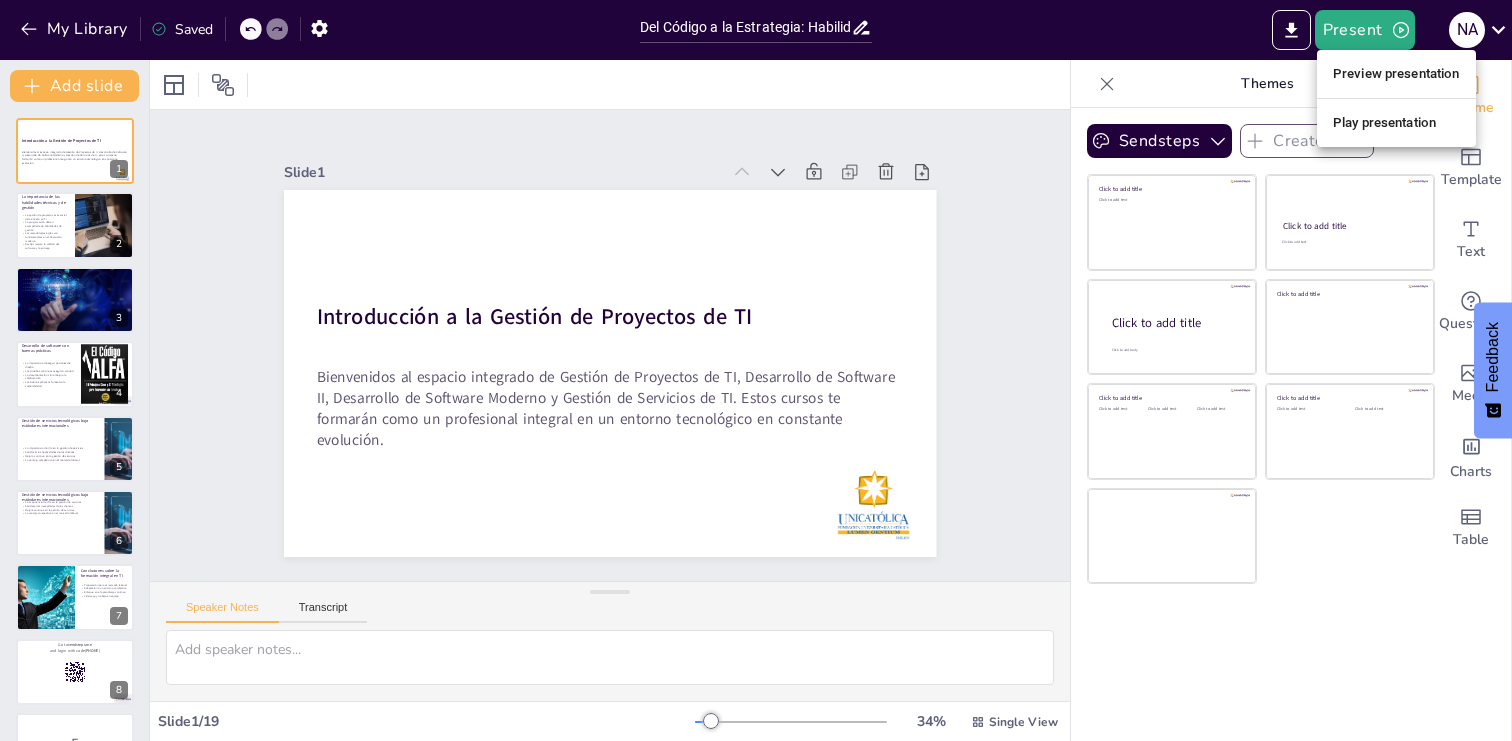 click on "Play presentation" at bounding box center [1396, 123] 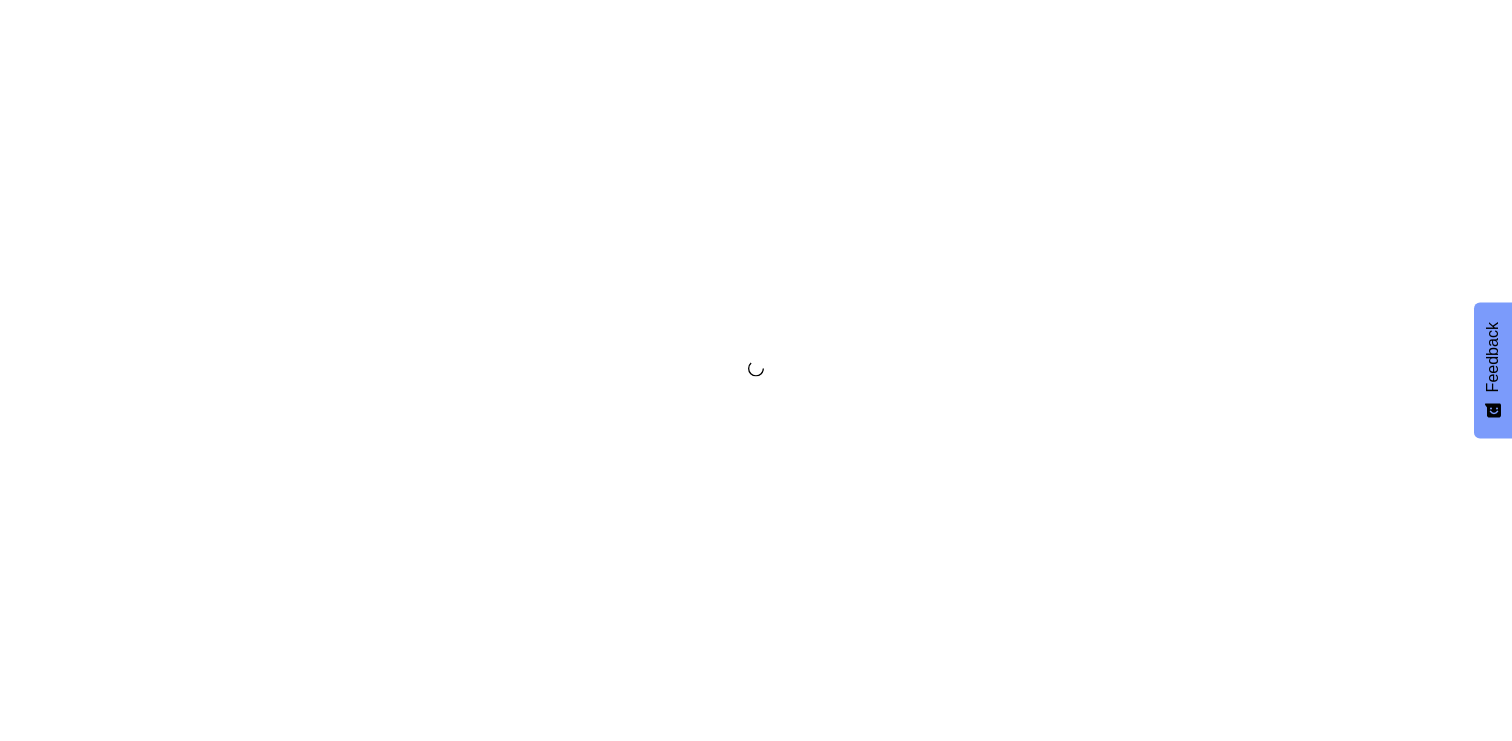 scroll, scrollTop: 0, scrollLeft: 0, axis: both 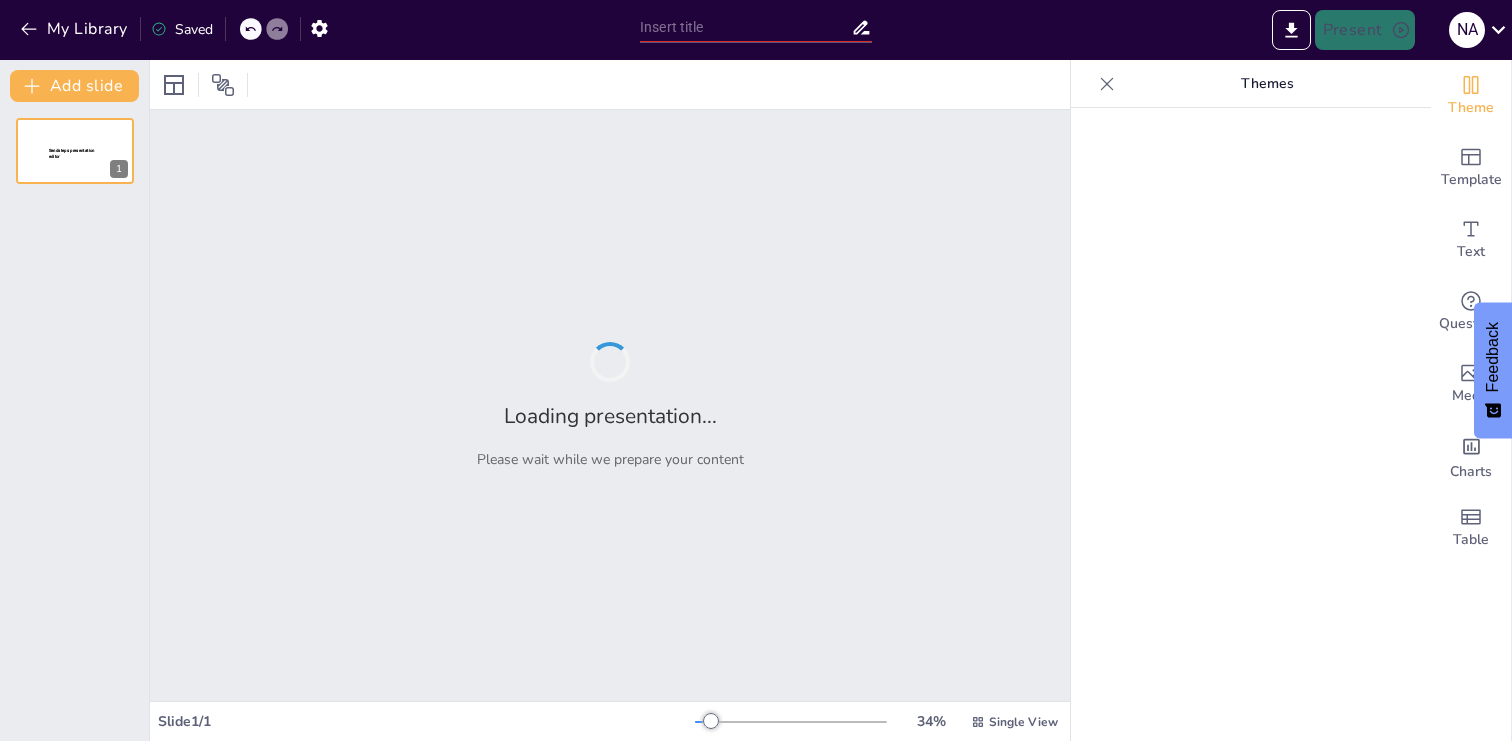 type on "Del Código a la Estrategia: Habilidades Clave para el Profesional de TI" 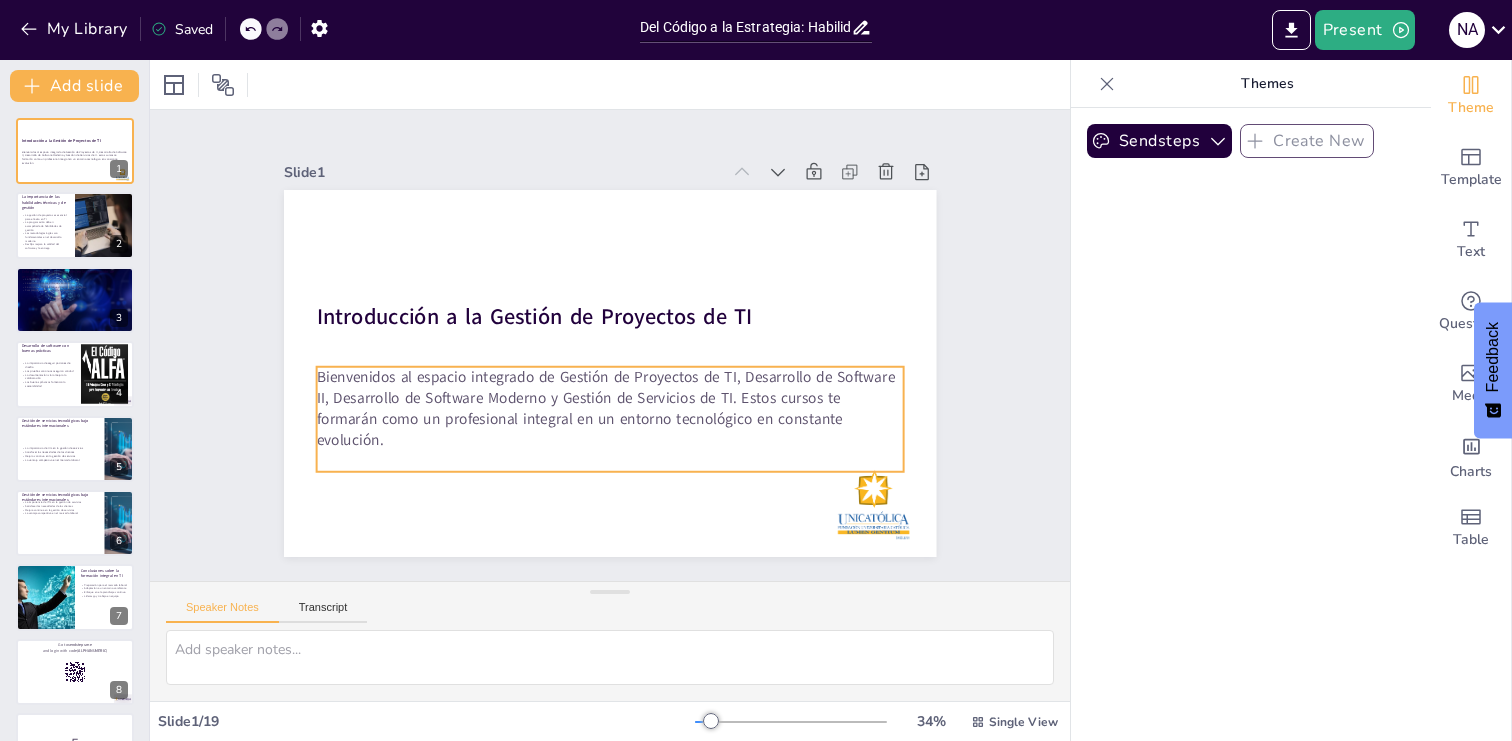 checkbox on "true" 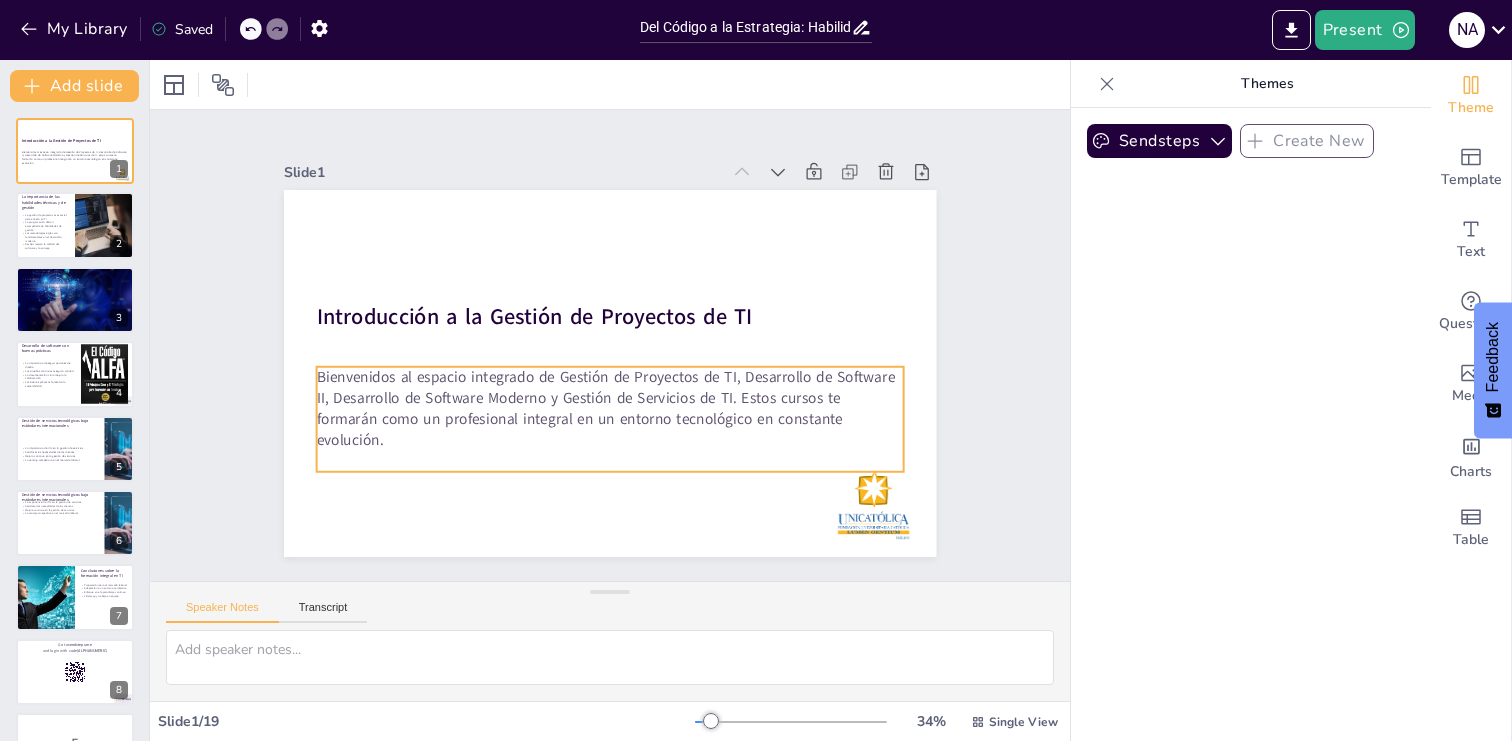 checkbox on "true" 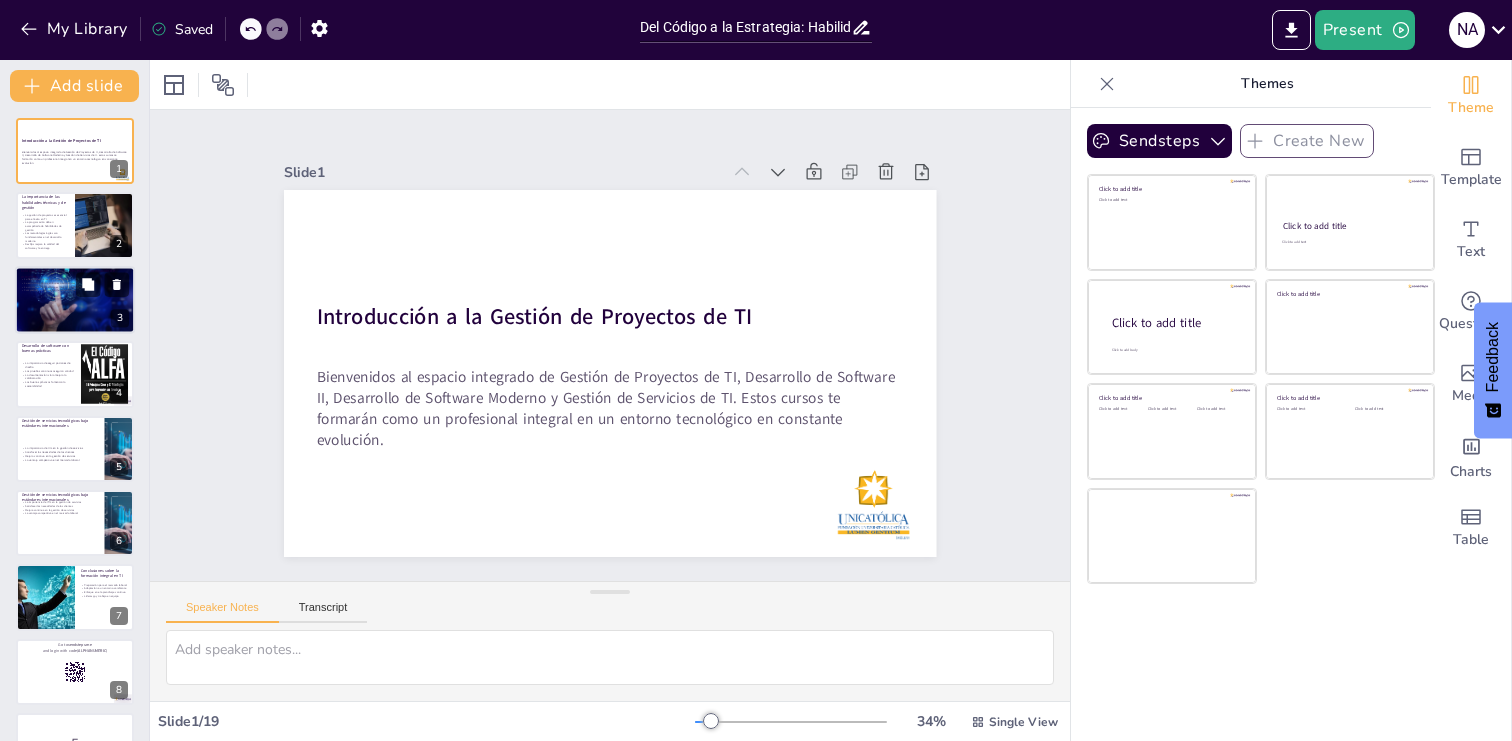 checkbox on "true" 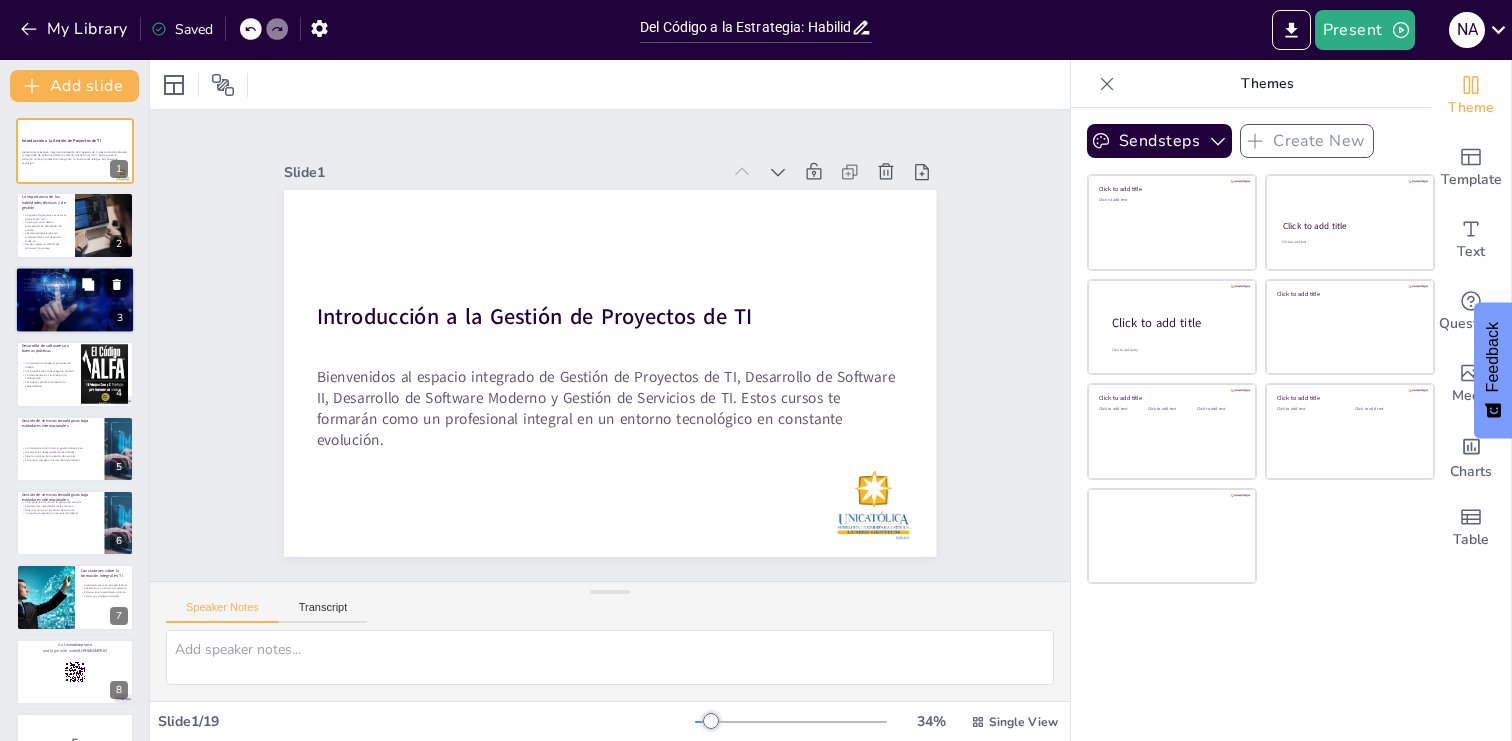 checkbox on "true" 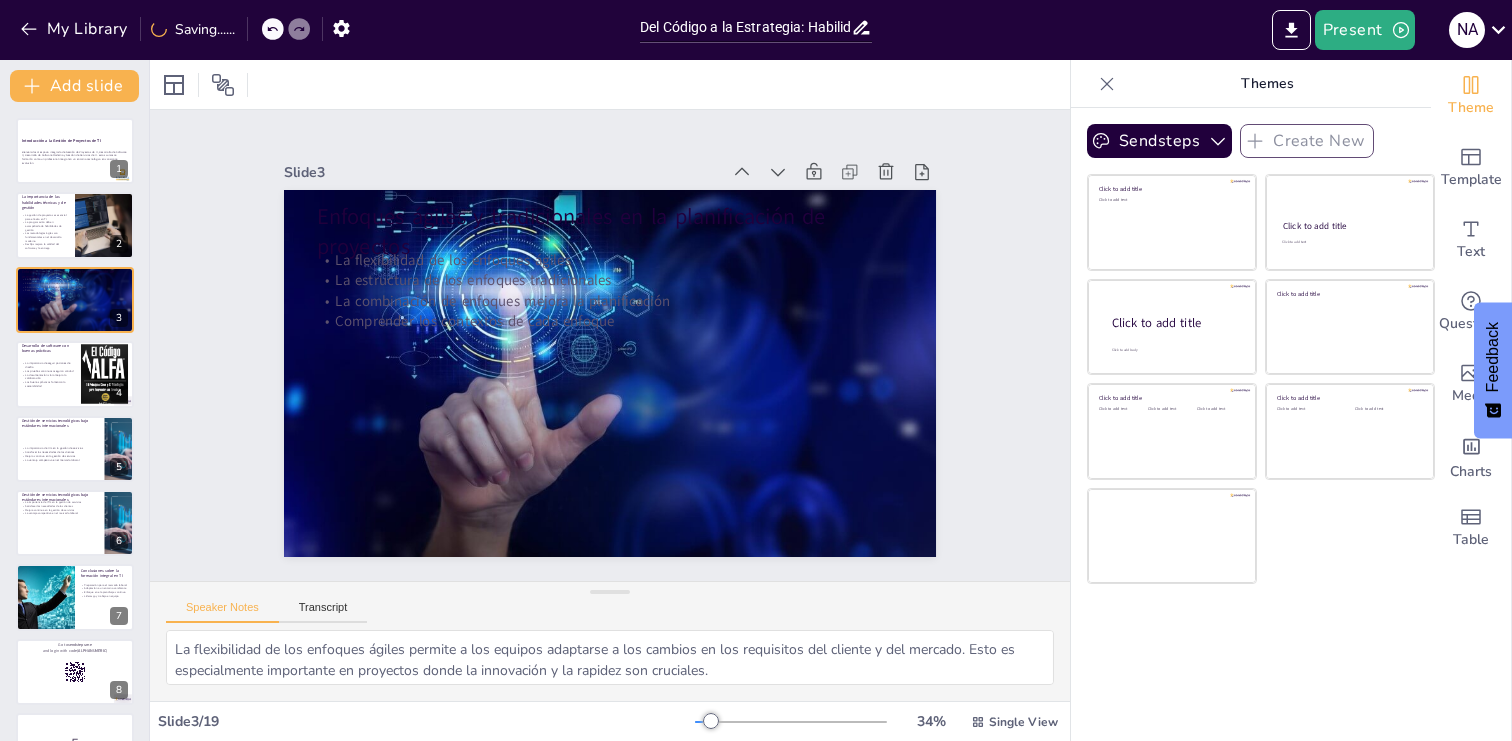 checkbox on "true" 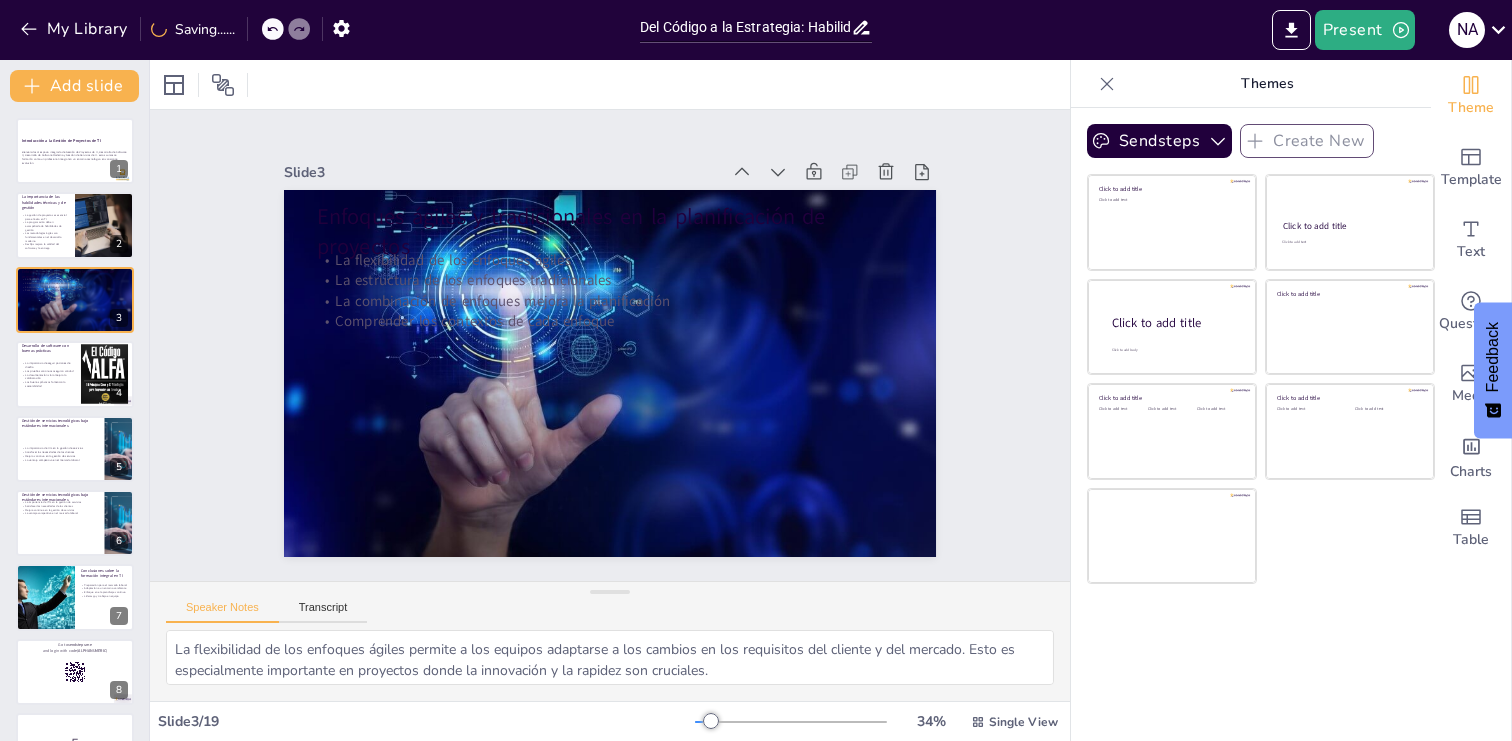 checkbox on "true" 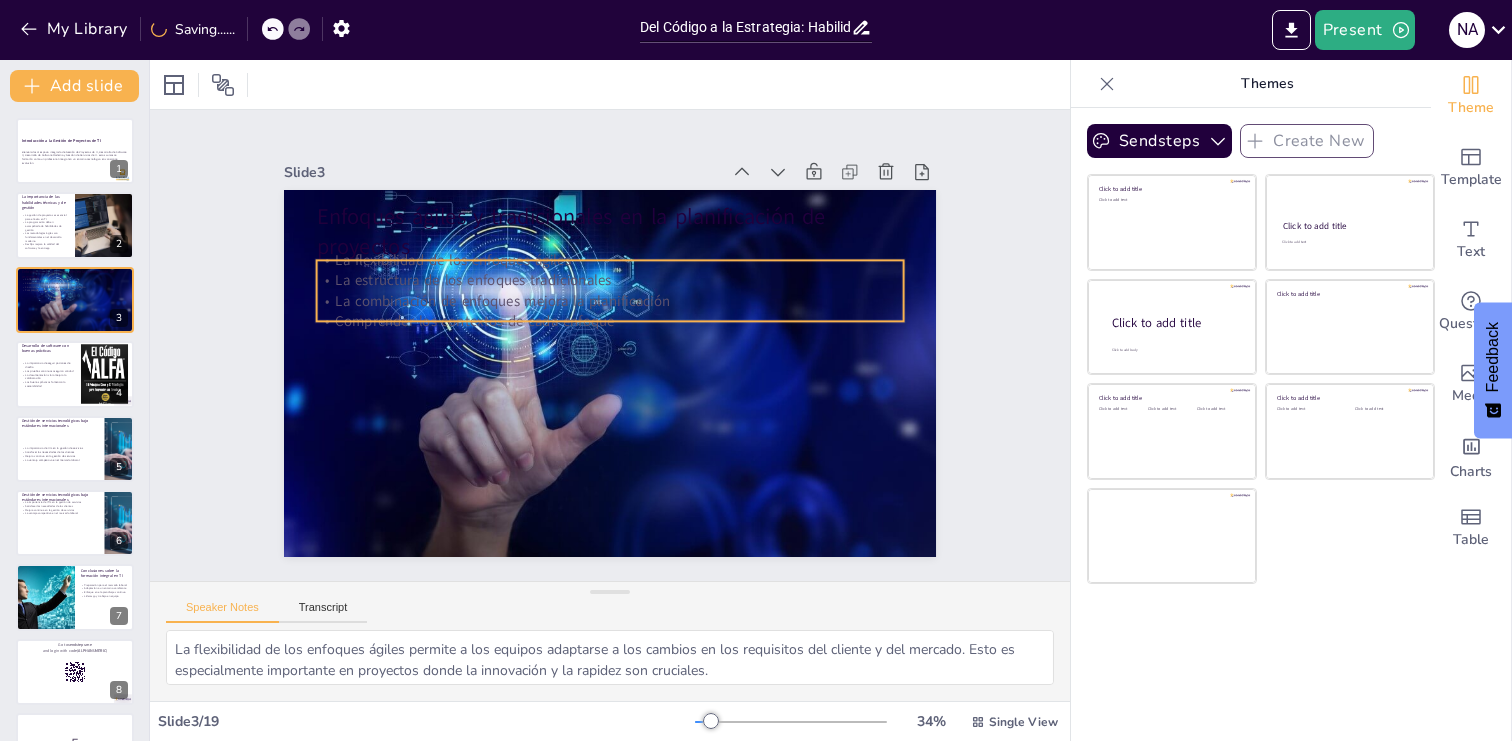 checkbox on "true" 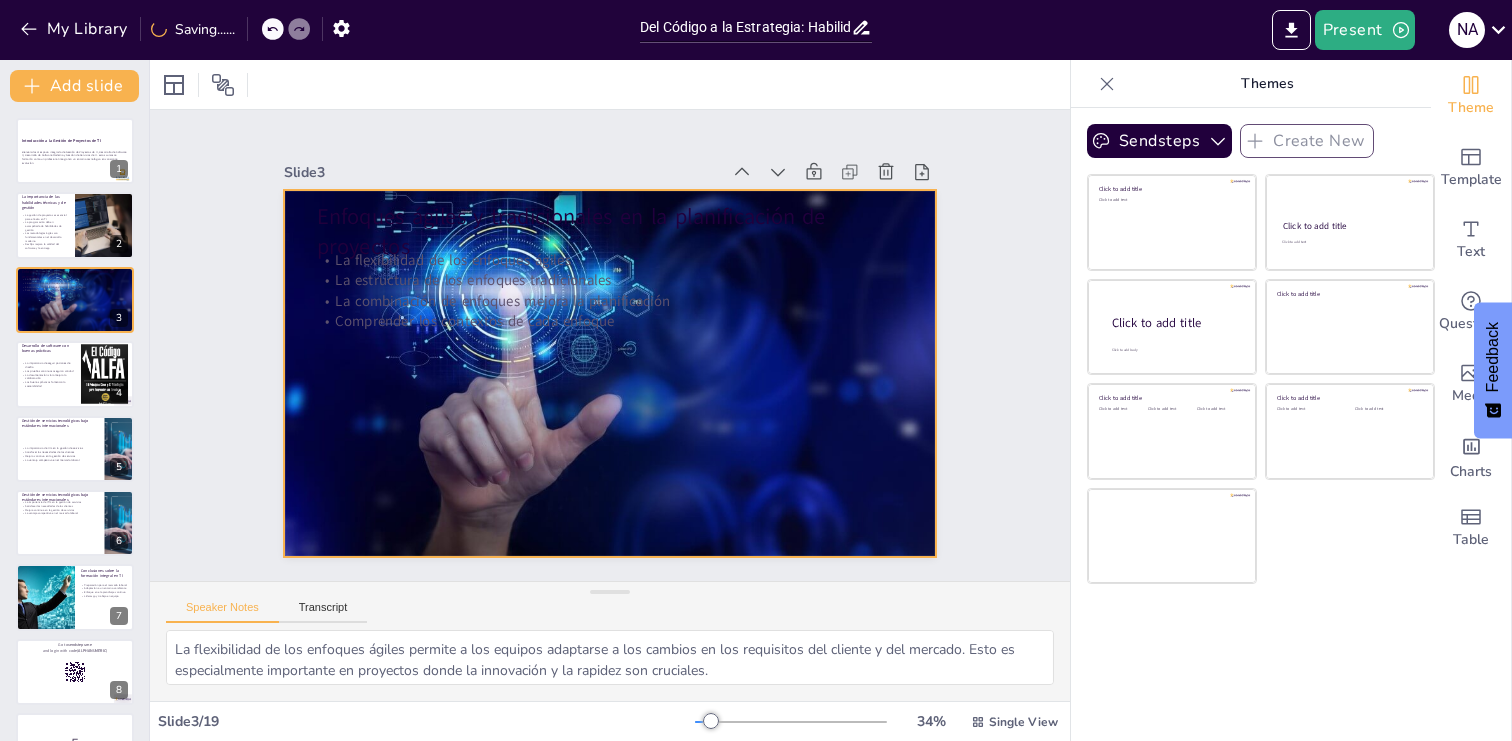 checkbox on "true" 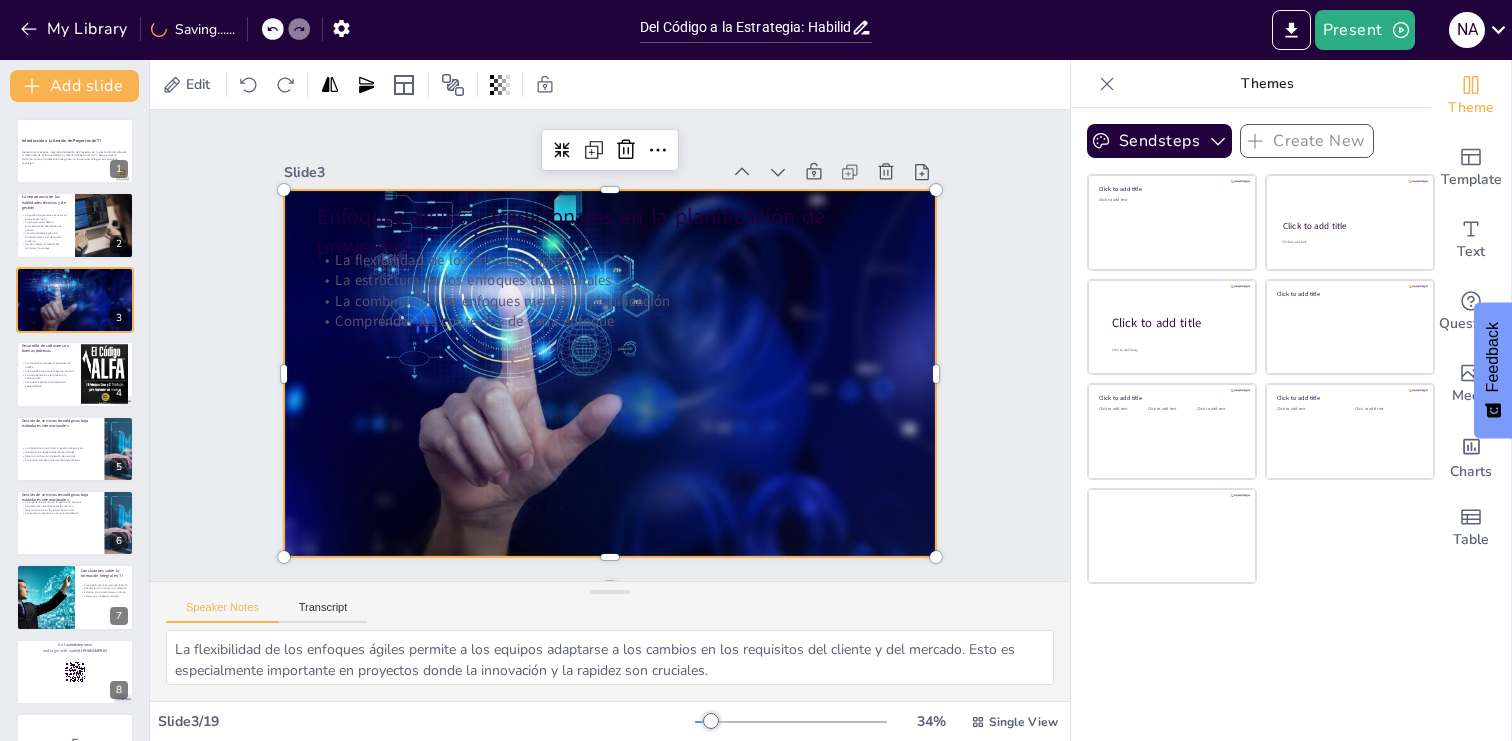 click at bounding box center (607, 373) 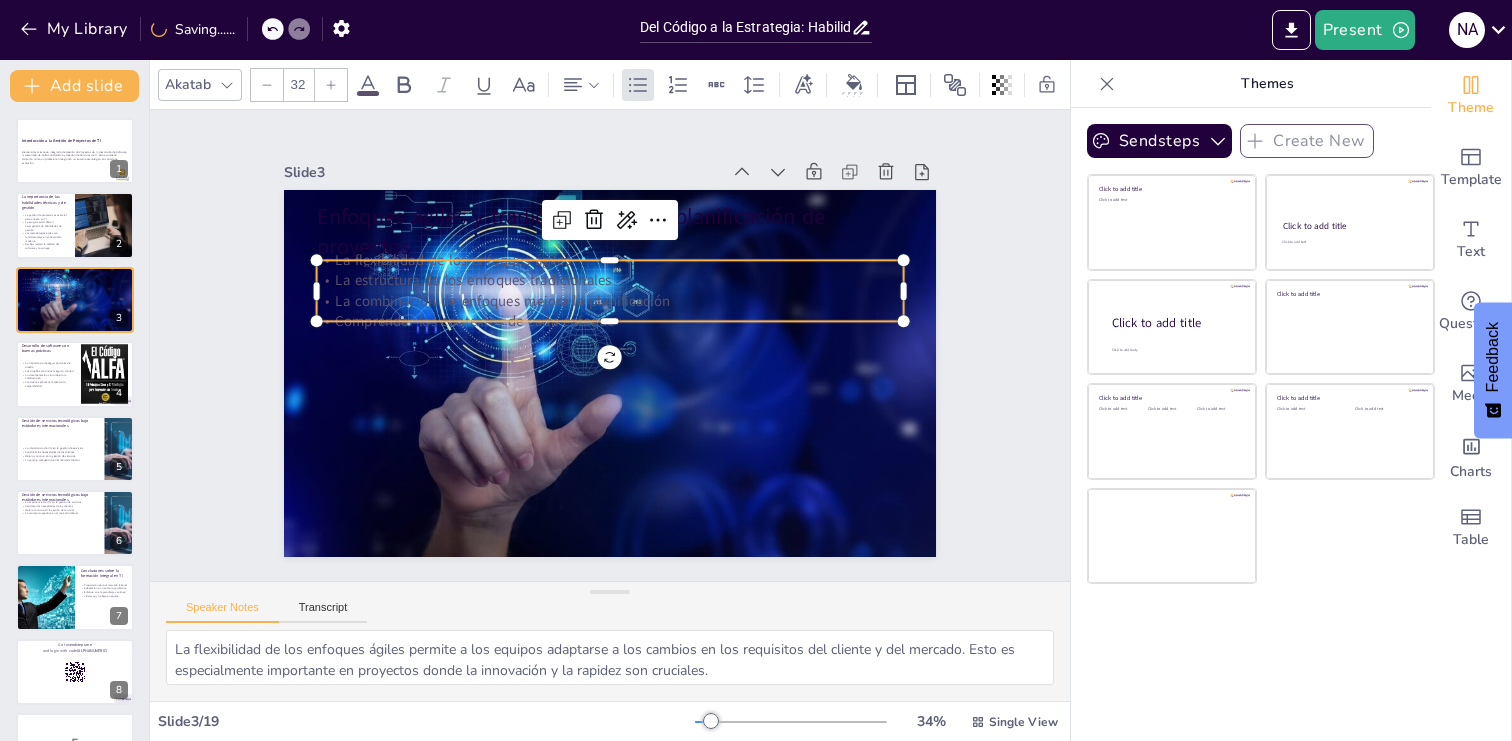 click on "La combinación de enfoques mejora la planificación" at bounding box center [609, 301] 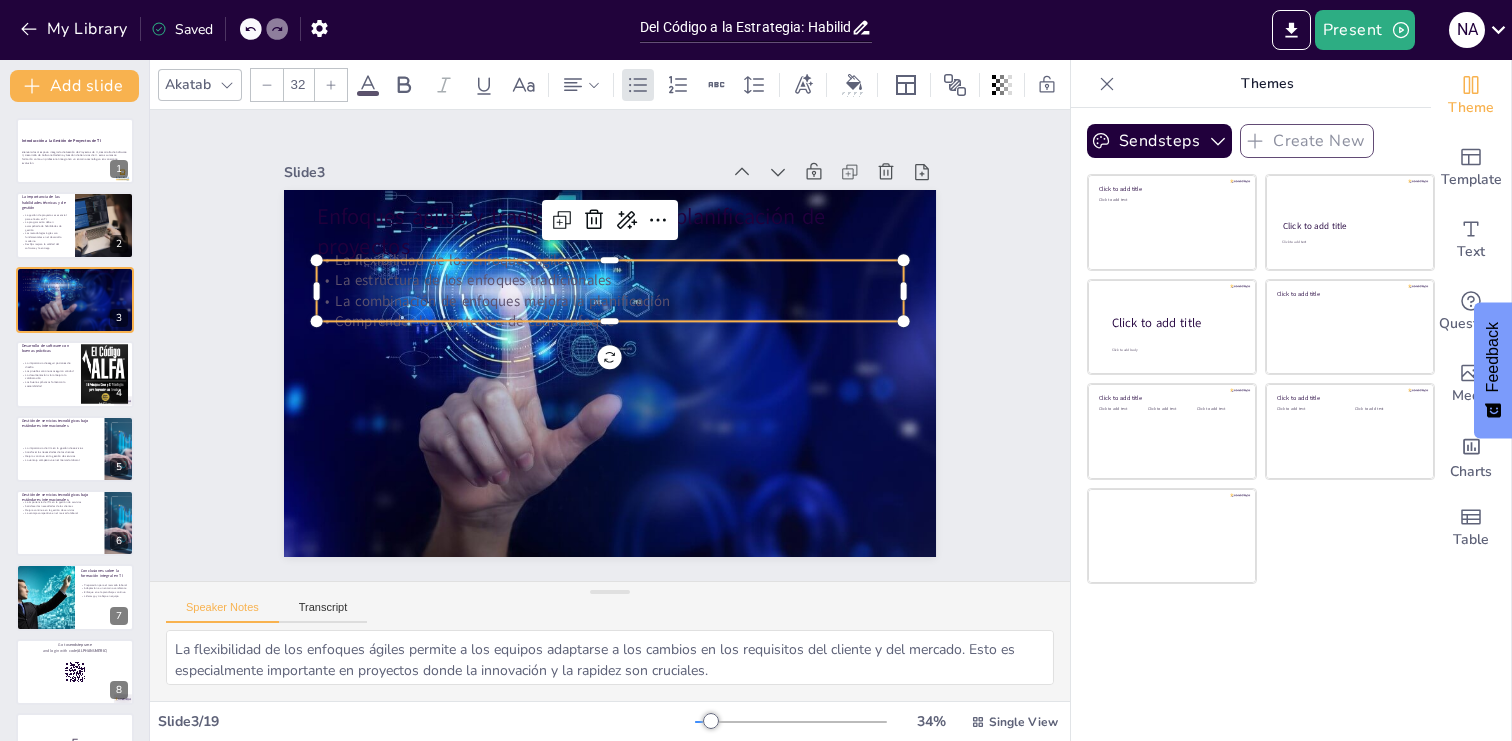 checkbox on "true" 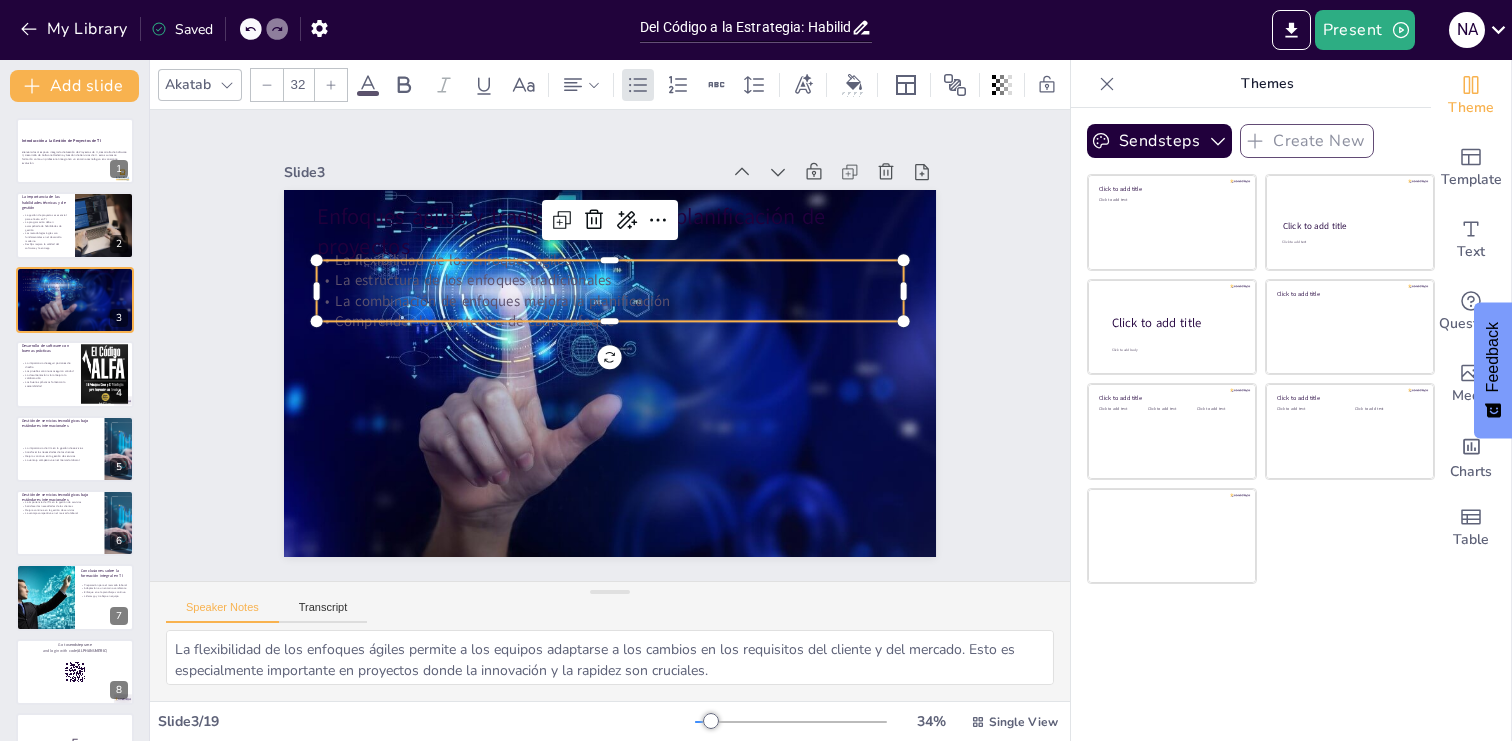 click on "La combinación de enfoques mejora la planificación" at bounding box center [609, 301] 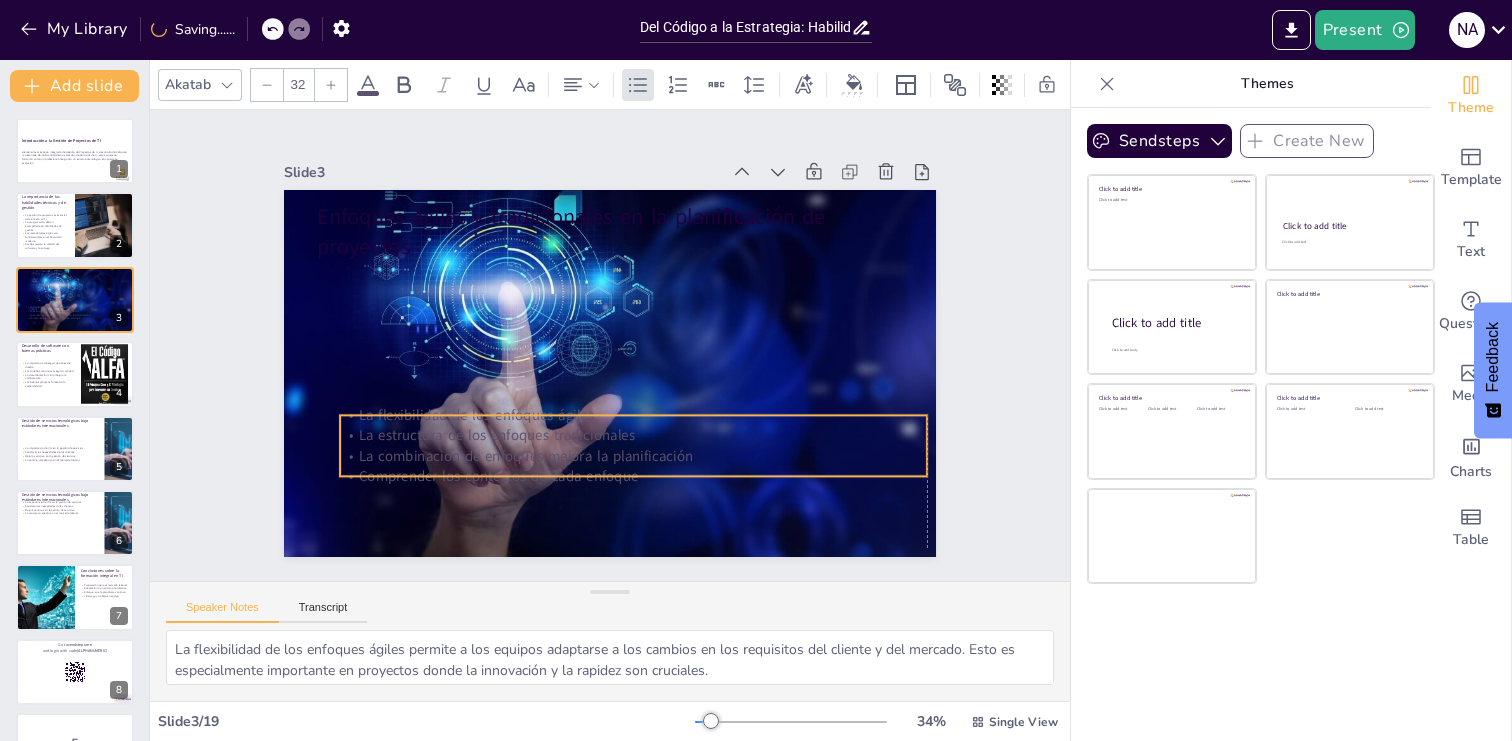 drag, startPoint x: 738, startPoint y: 263, endPoint x: 762, endPoint y: 418, distance: 156.84706 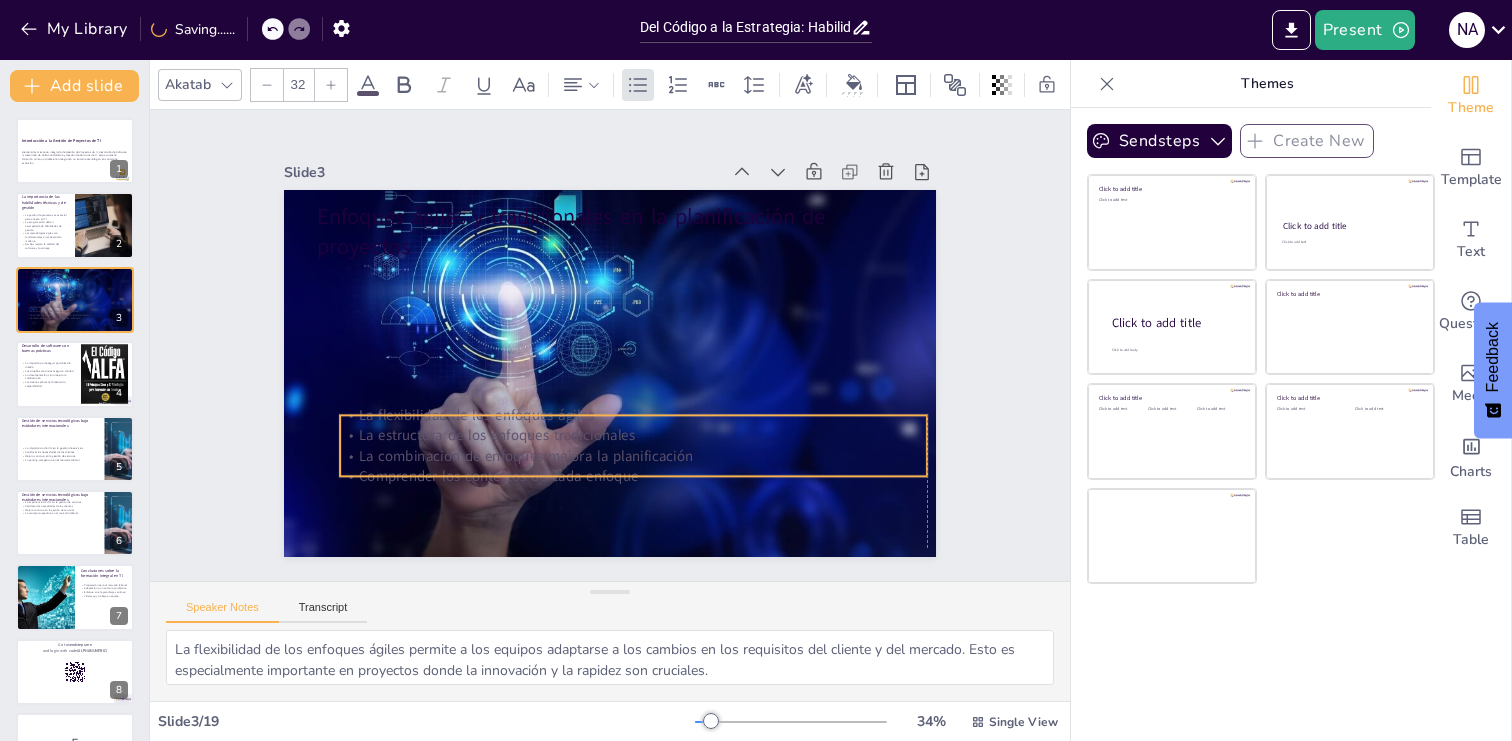 click on "La flexibilidad de los enfoques ágiles" at bounding box center (618, 419) 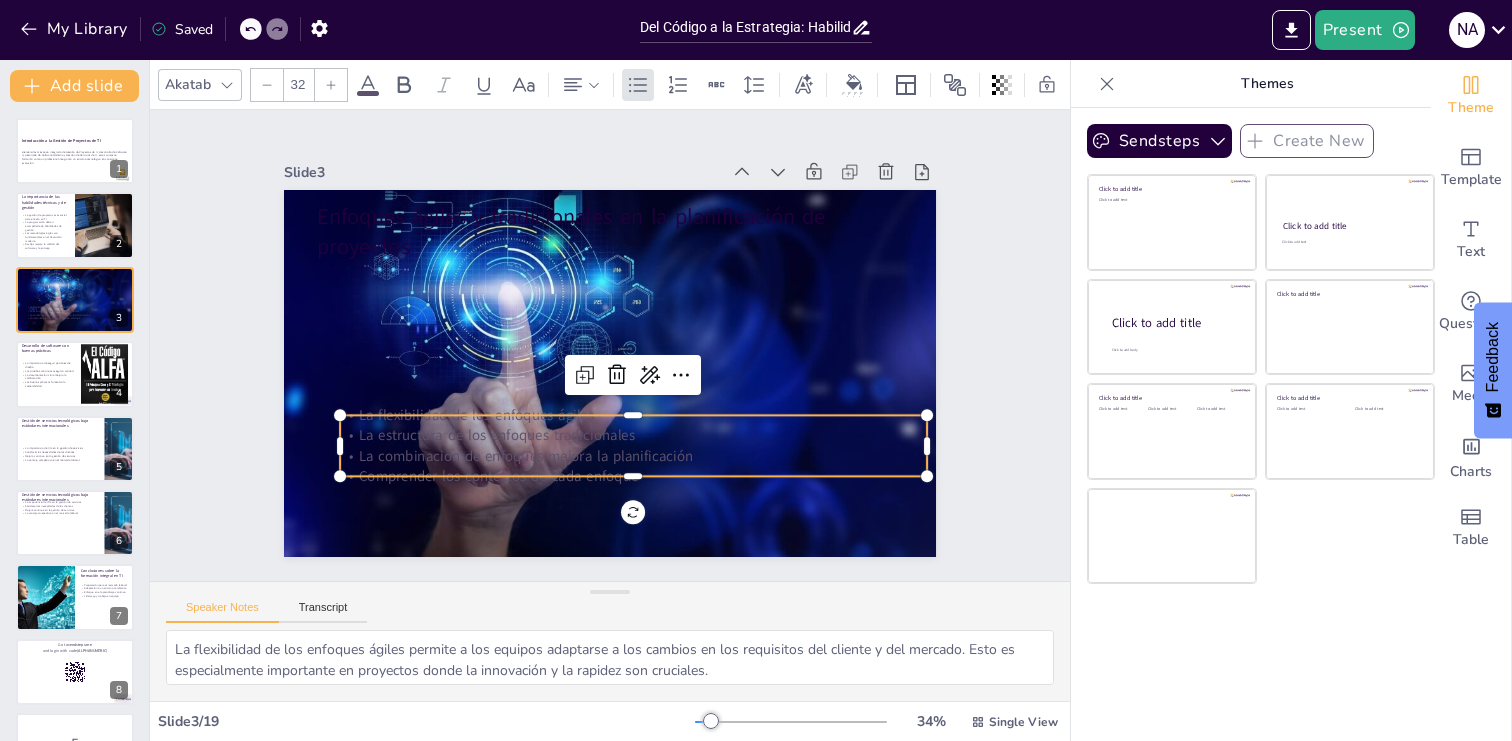 click 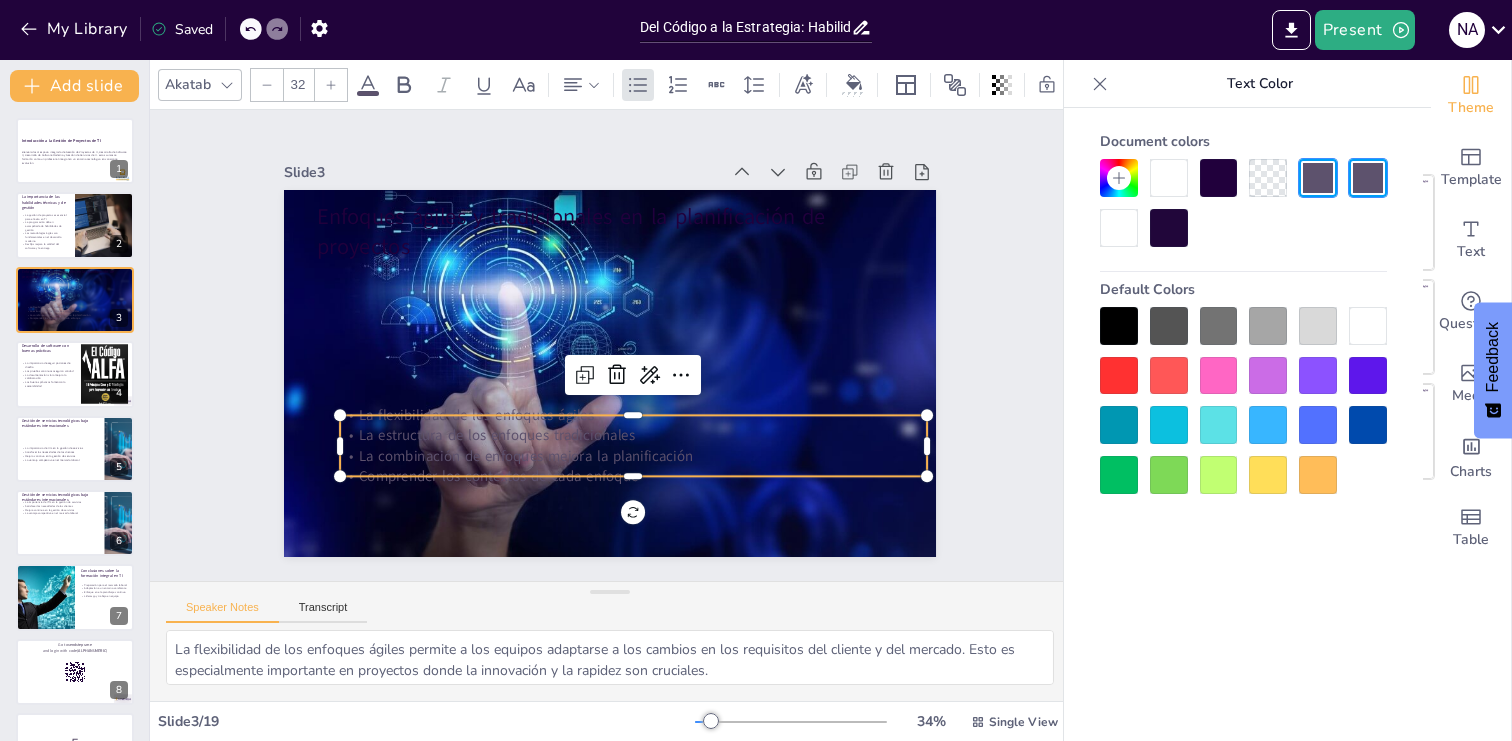 click at bounding box center [1368, 326] 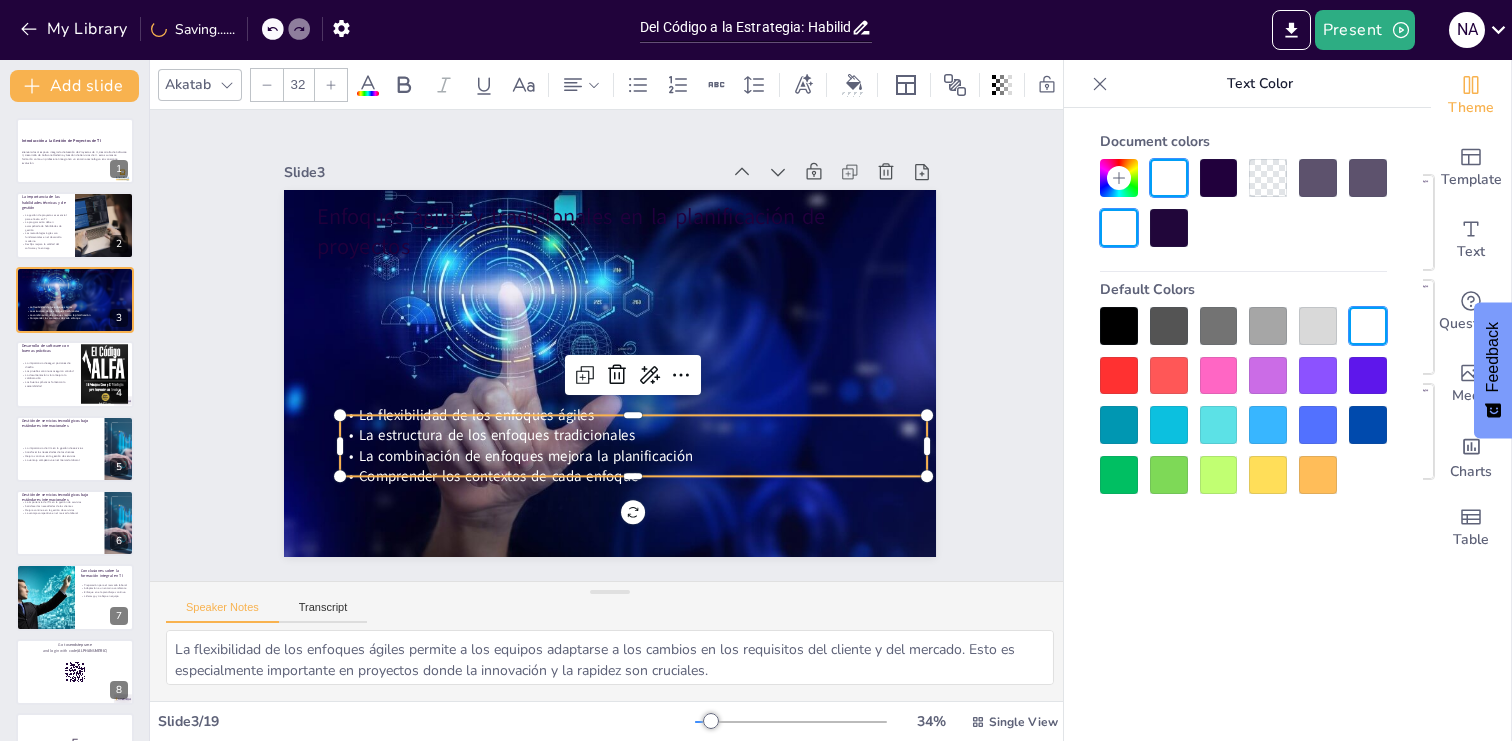 click 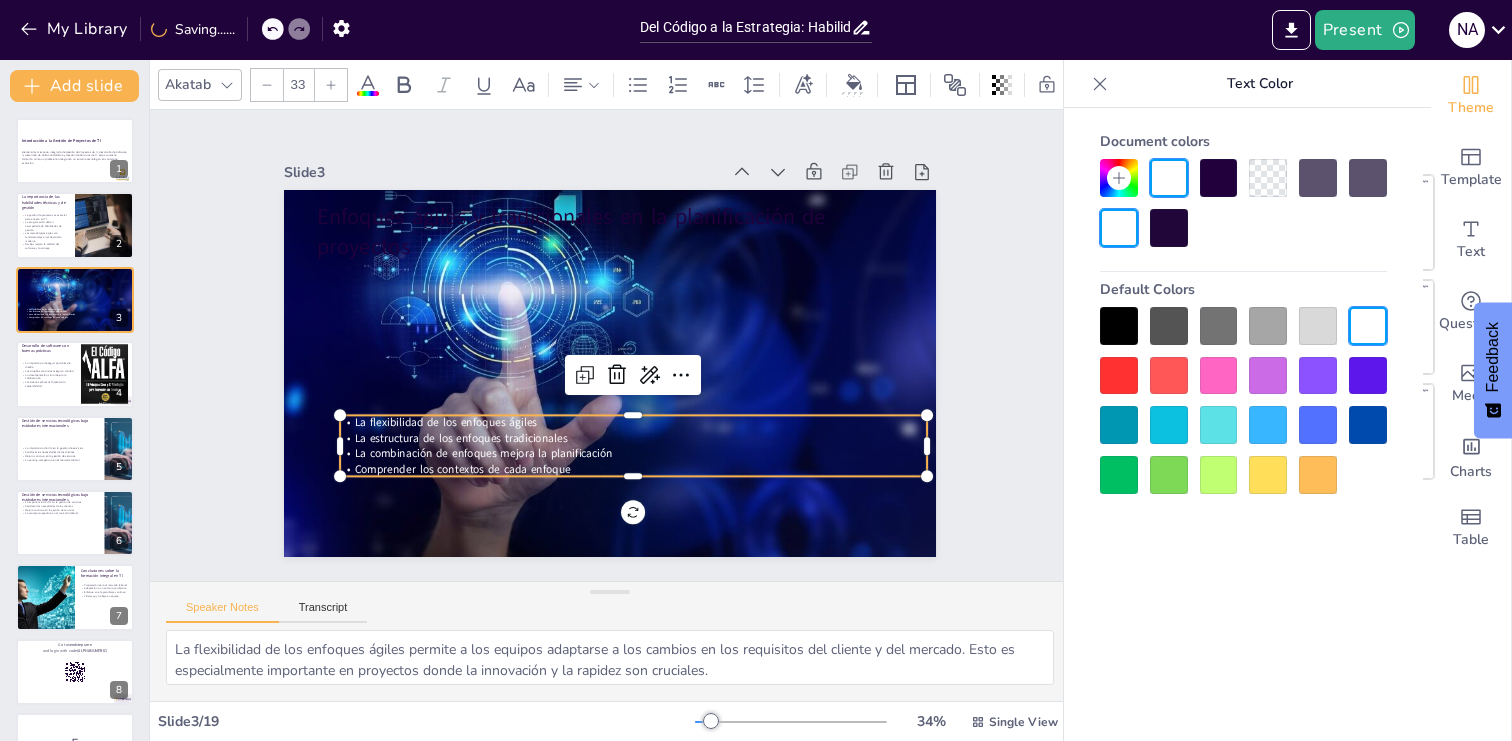 click 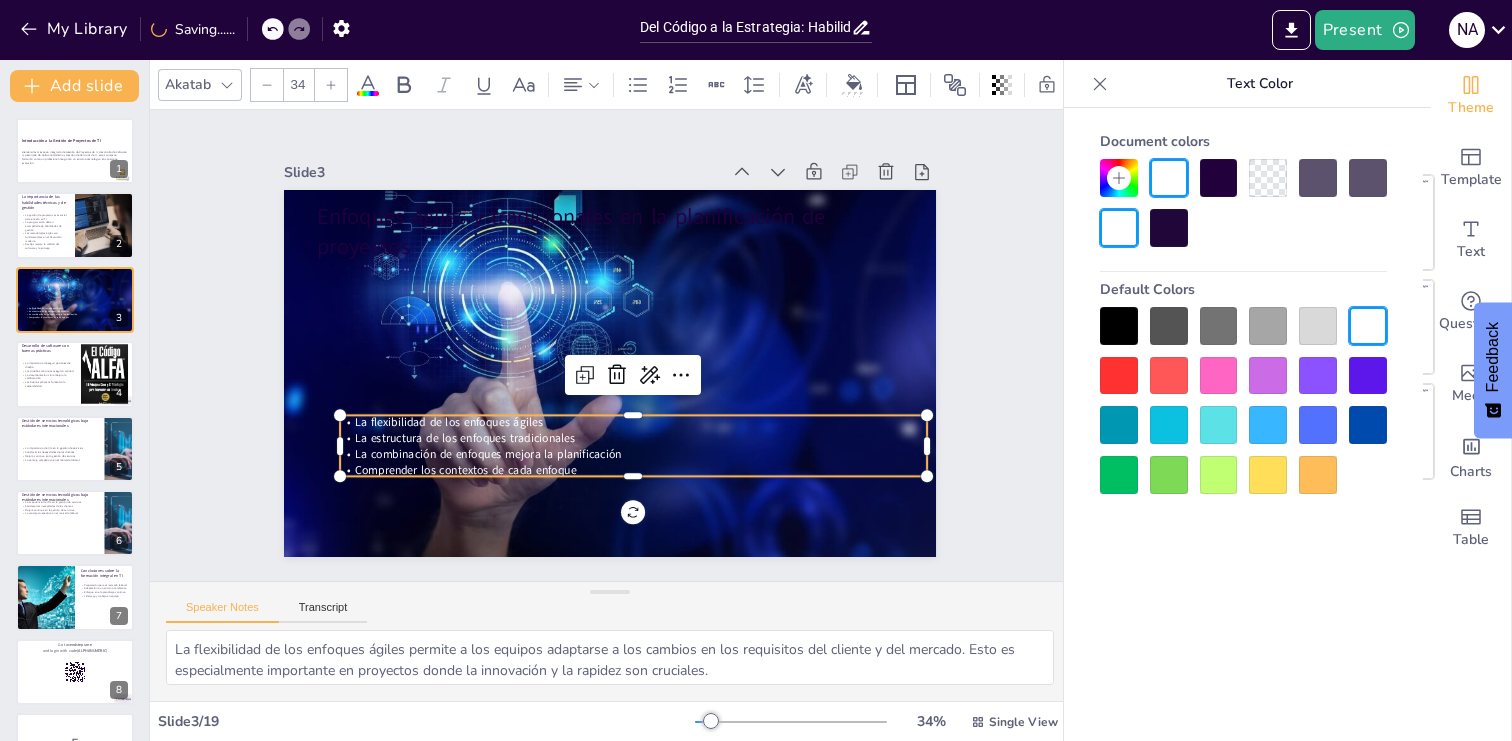 click 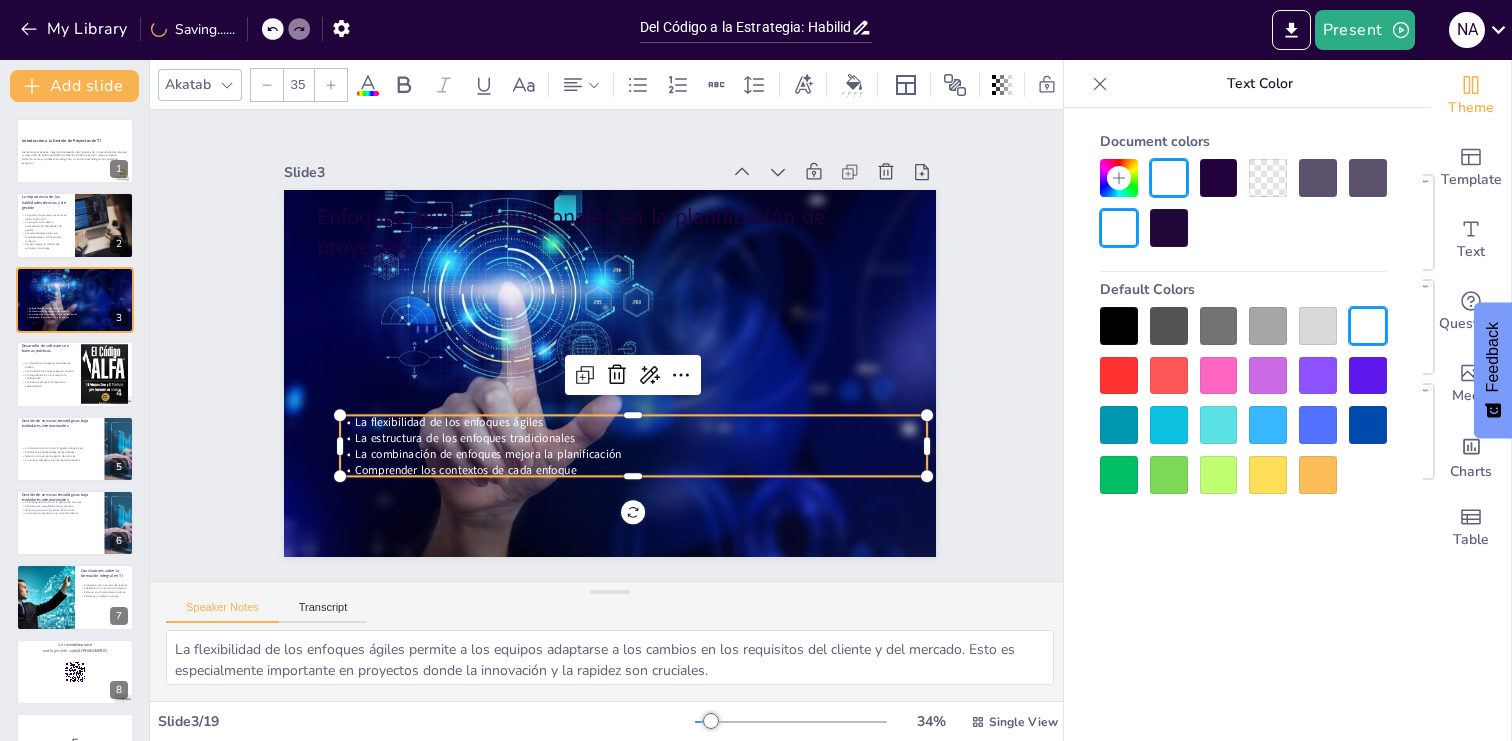 click 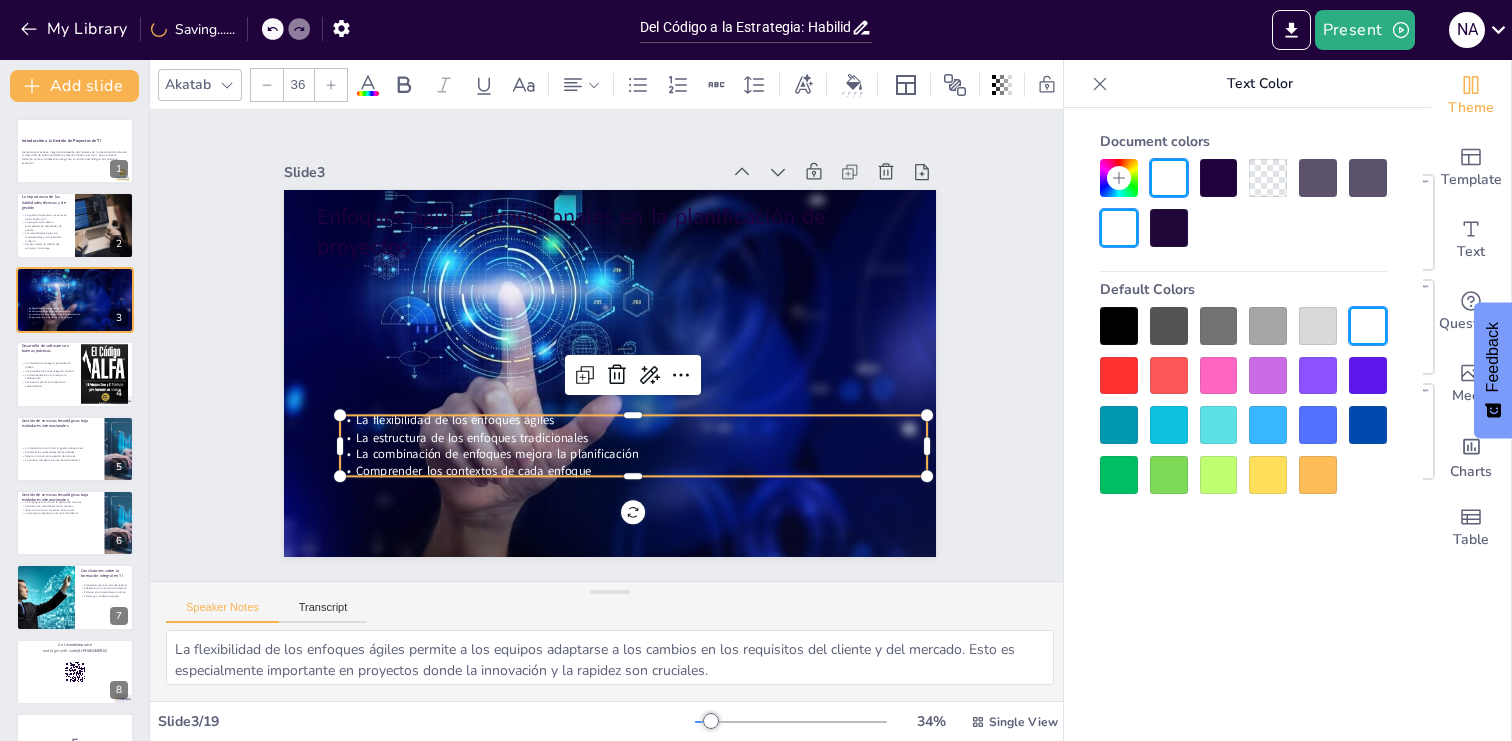 click 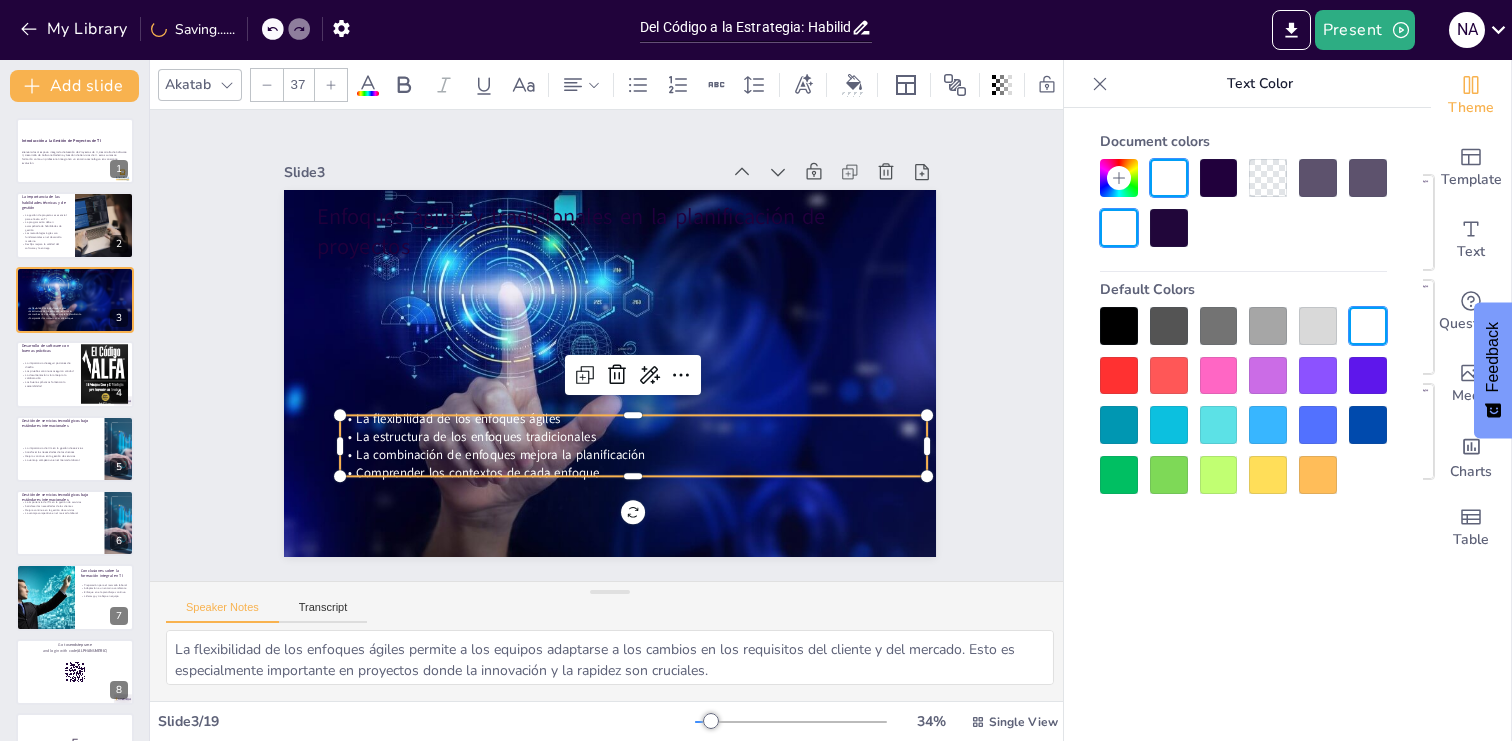 click 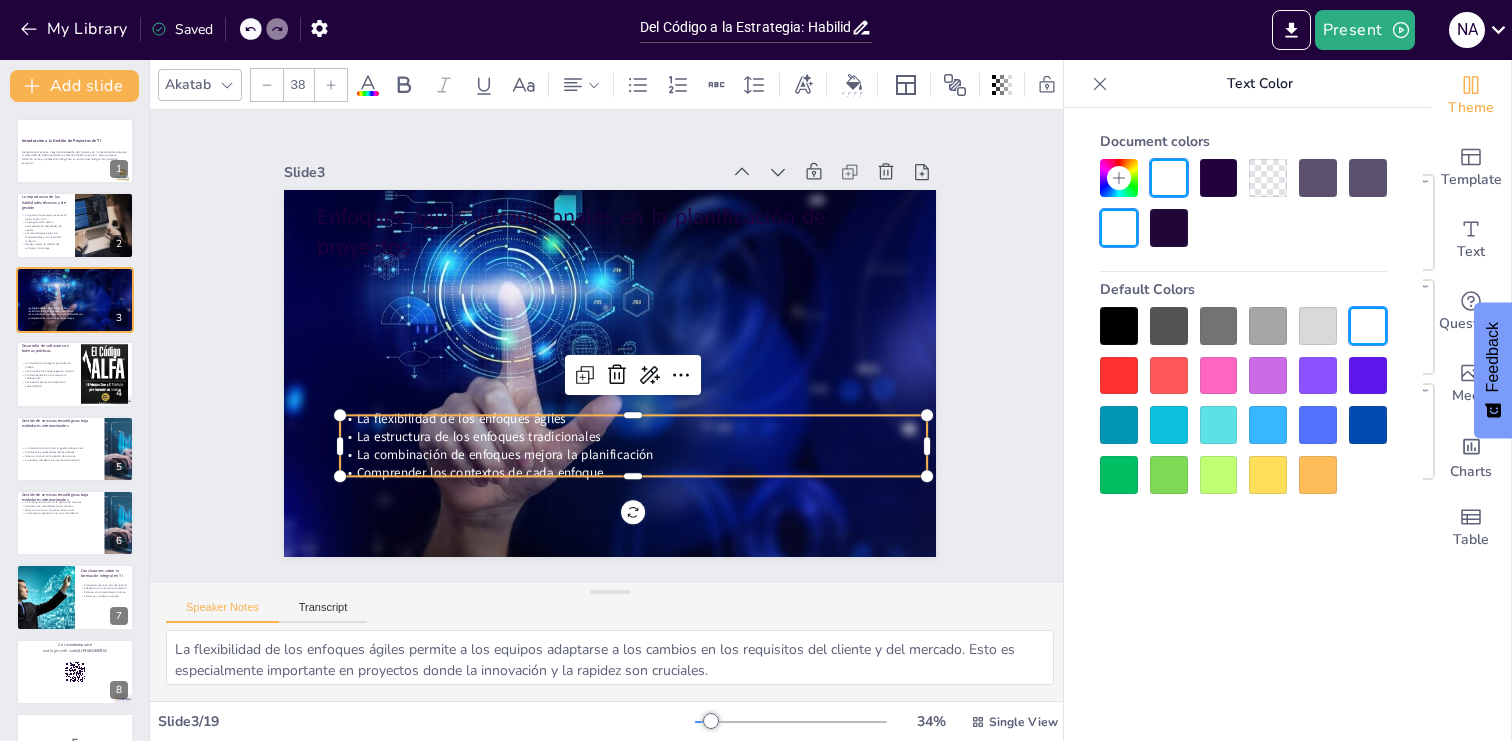click 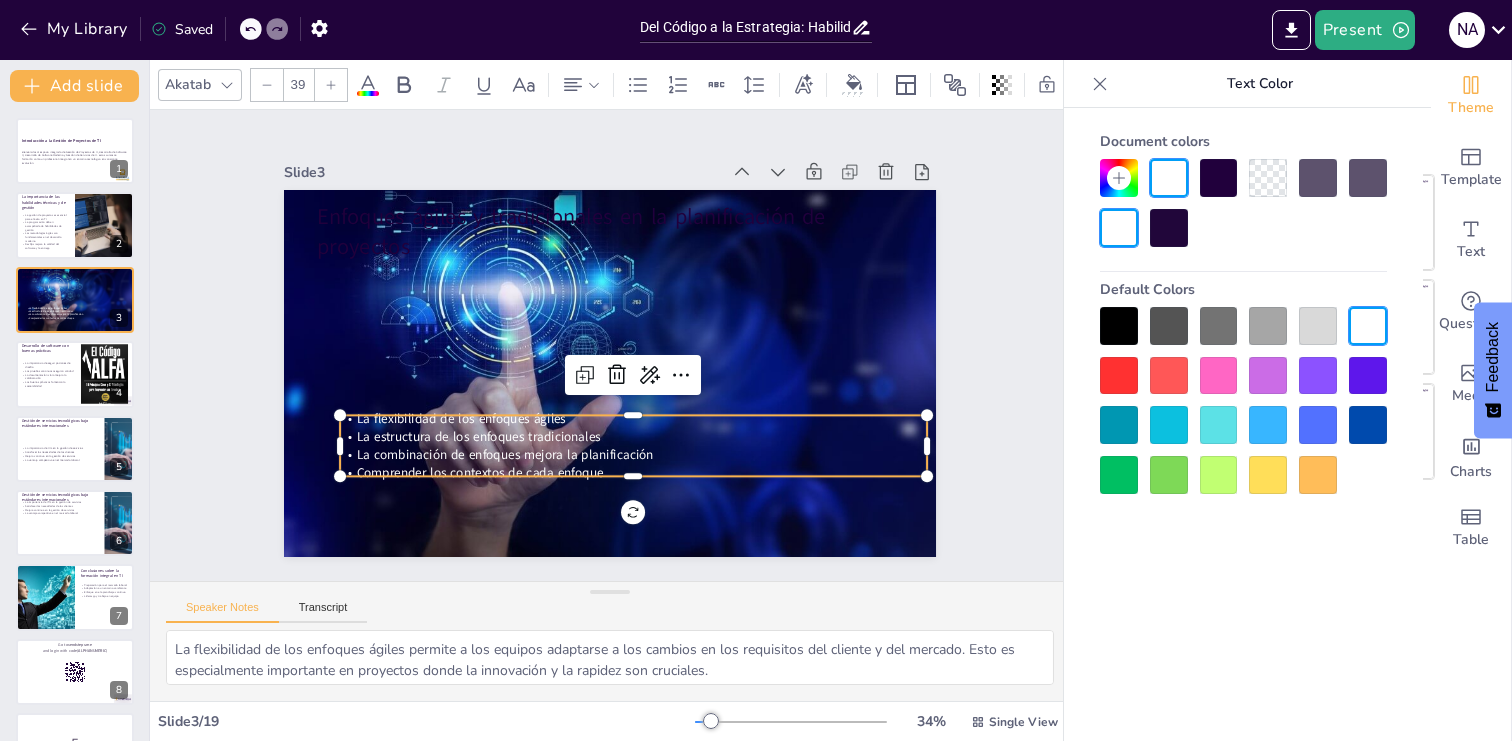 click 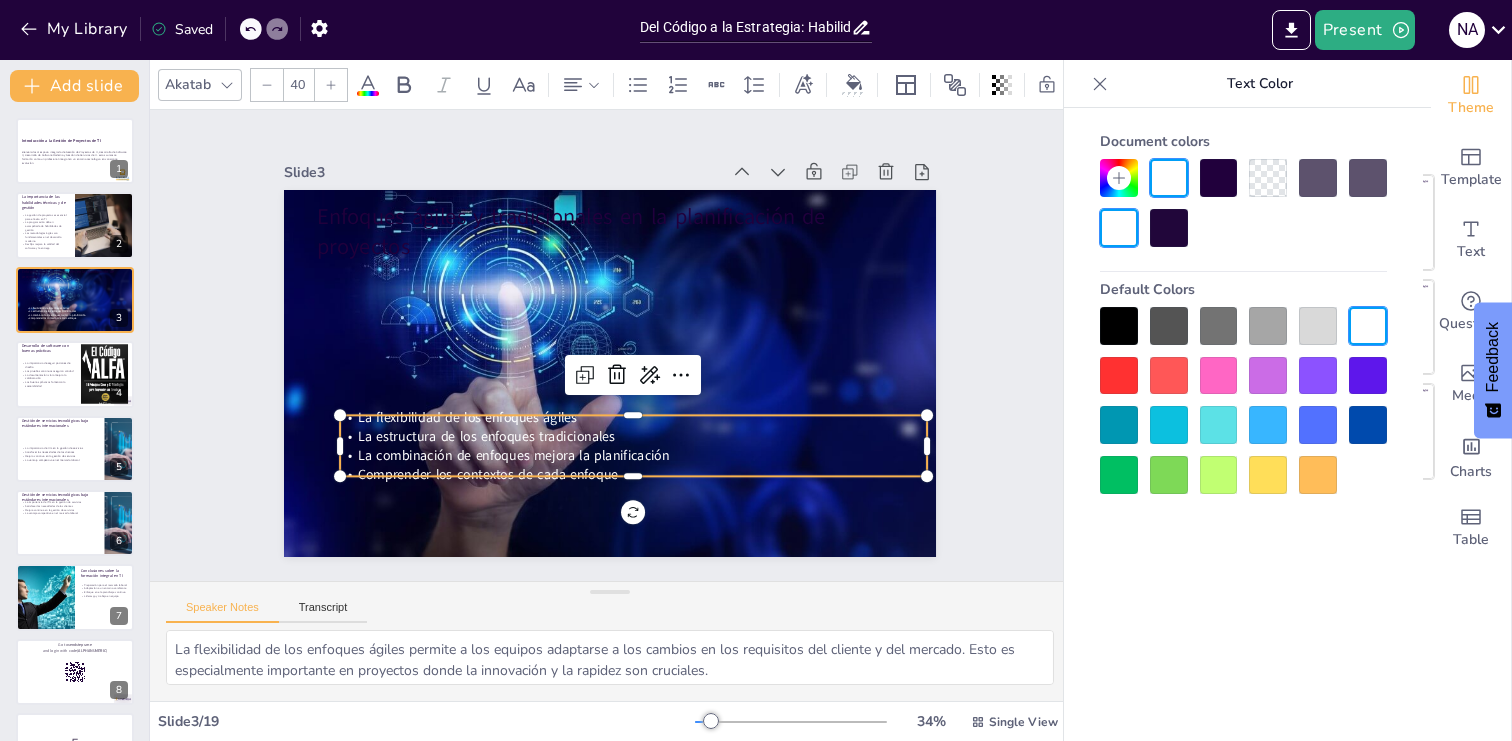 click 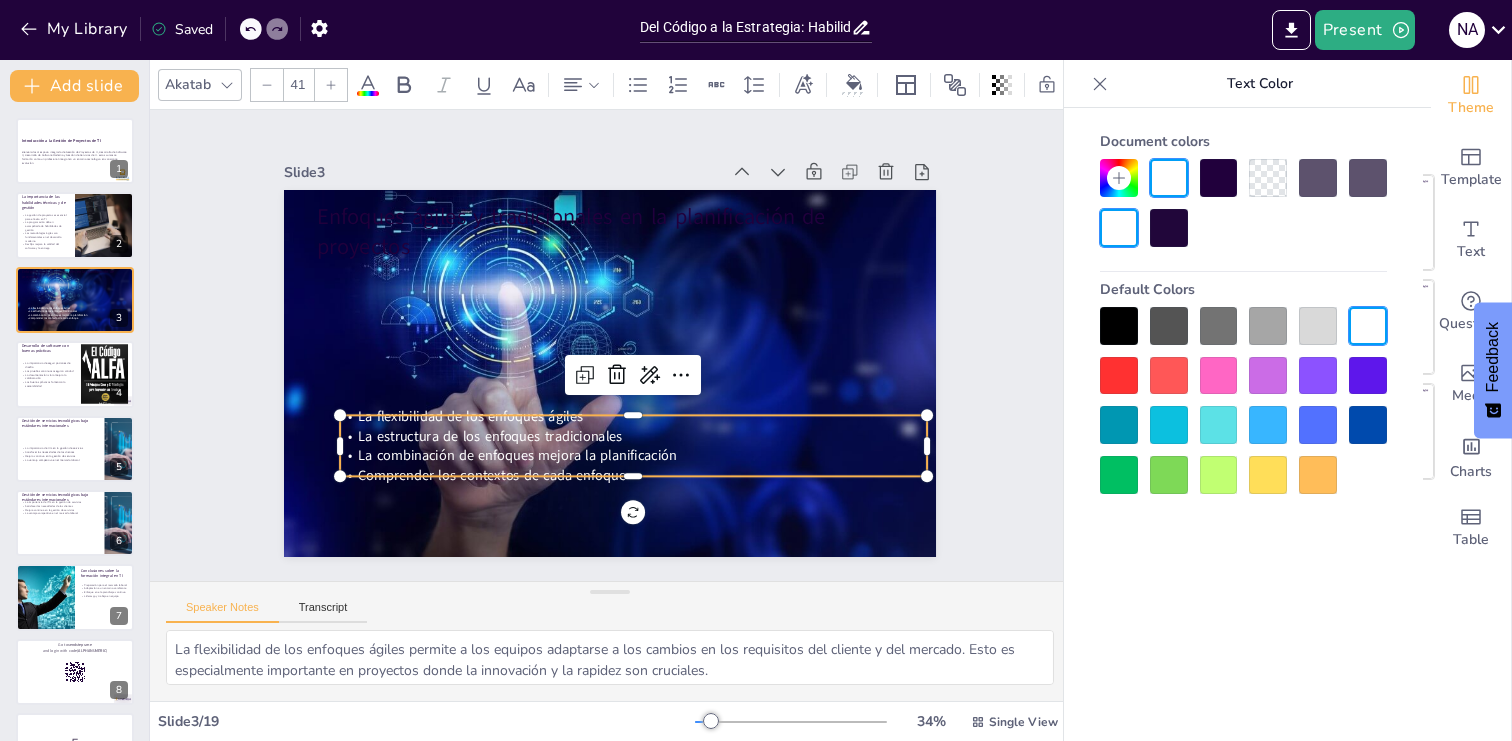 click 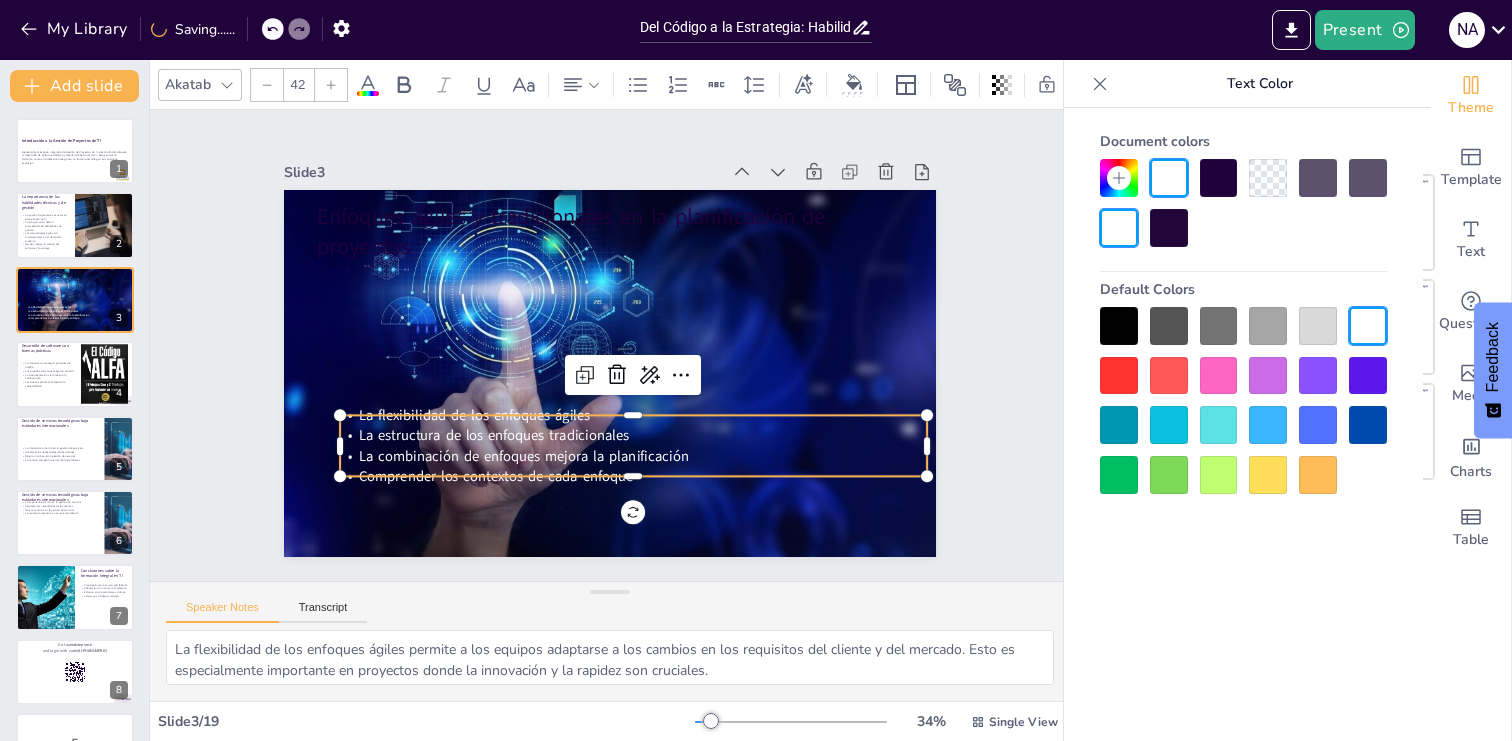 click 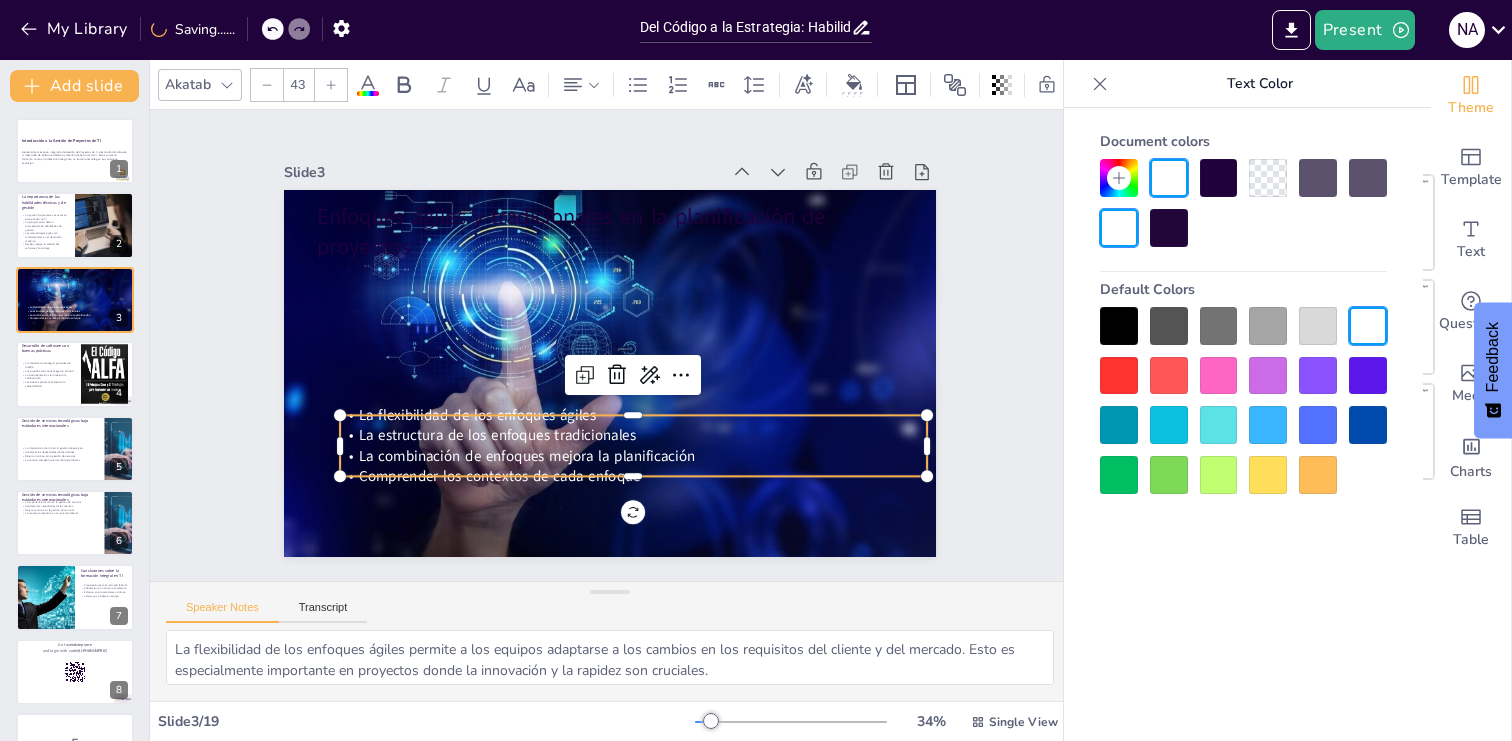 click 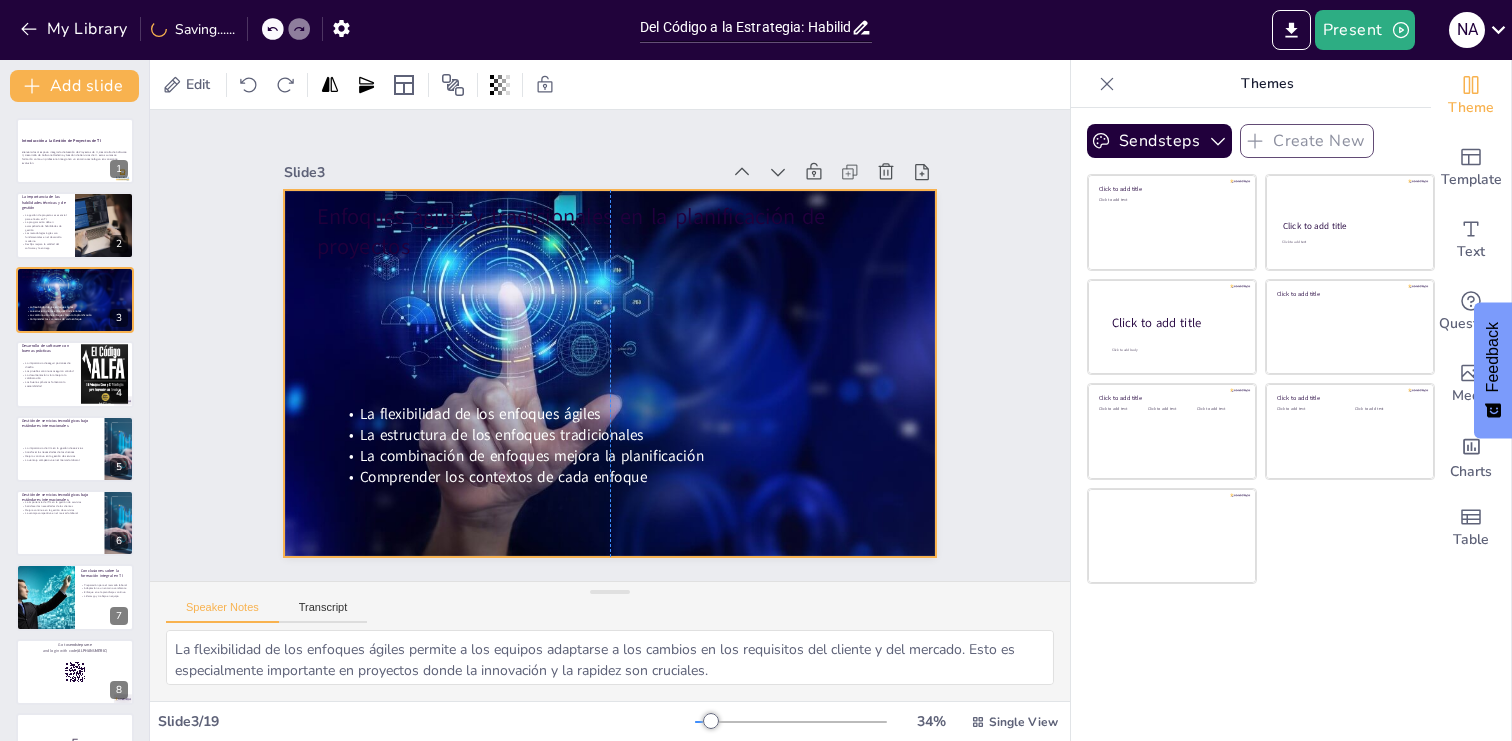 click at bounding box center [604, 373] 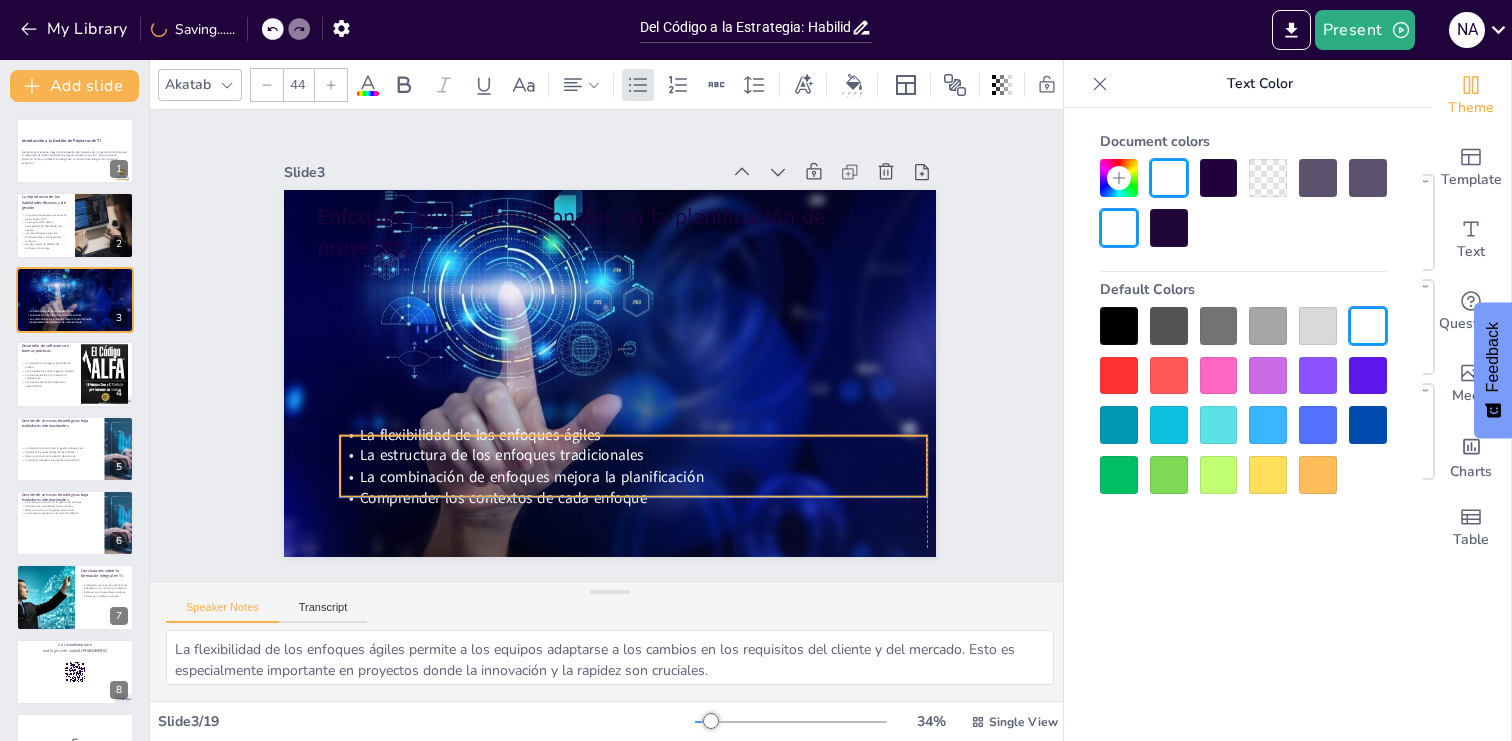 drag, startPoint x: 673, startPoint y: 476, endPoint x: 672, endPoint y: 496, distance: 20.024984 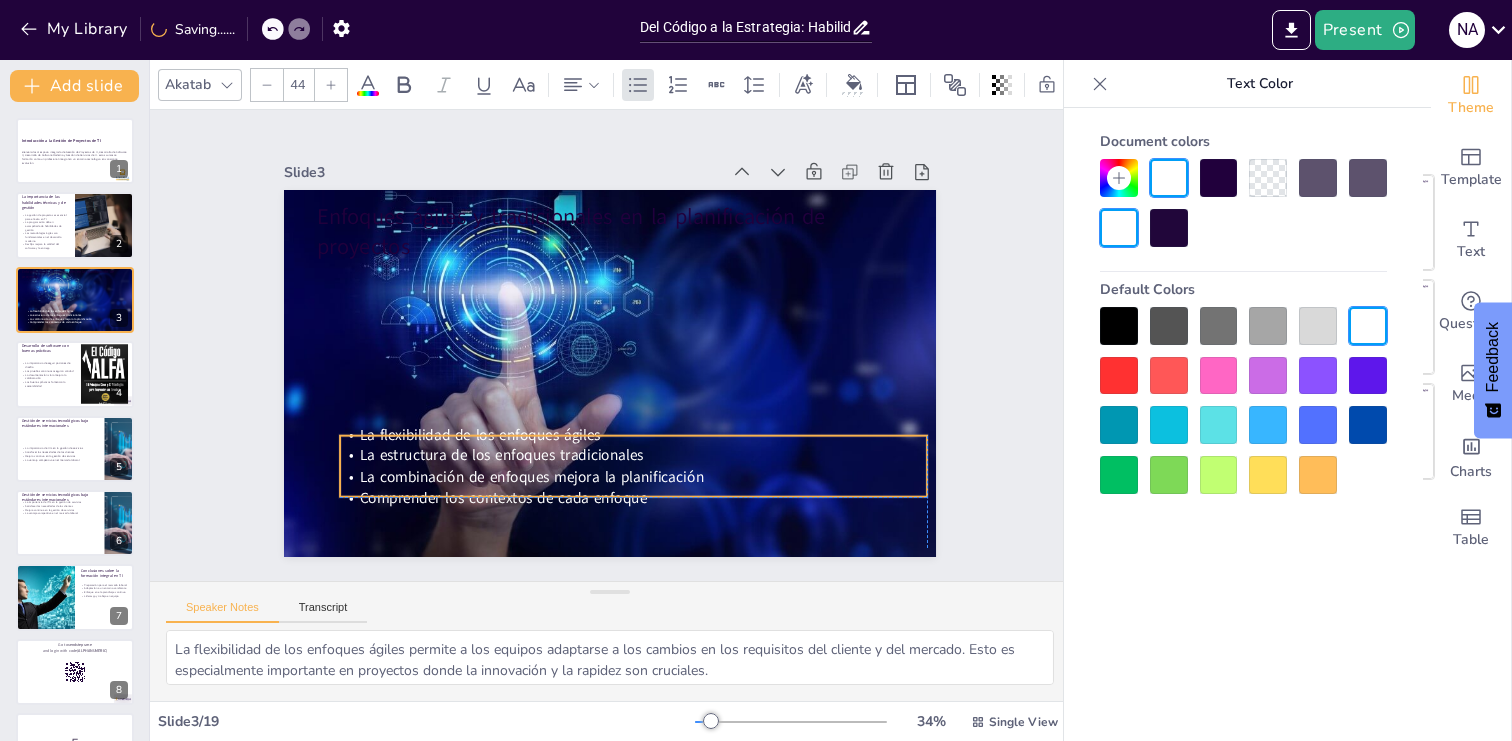 click on "Comprender los contextos de cada enfoque" at bounding box center [525, 474] 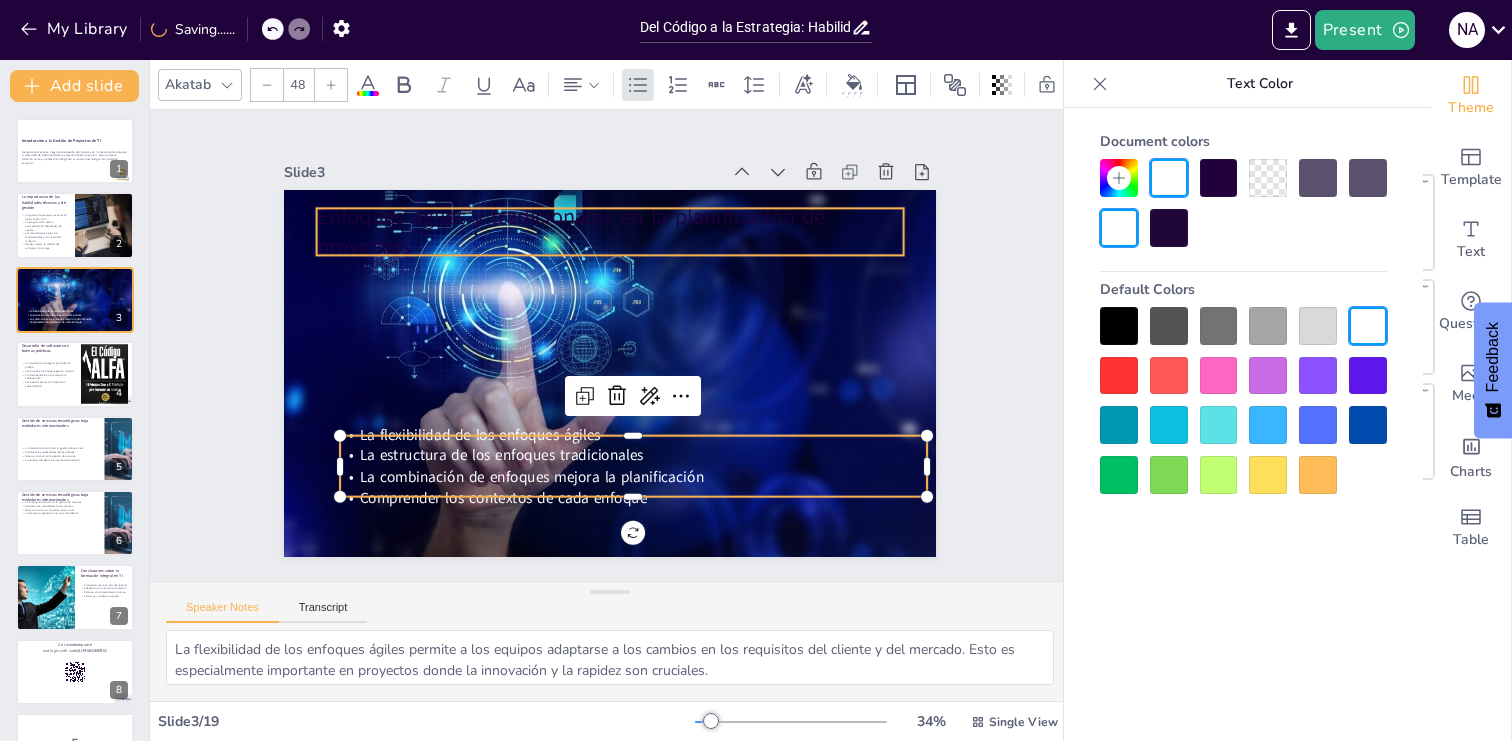 click on "Enfoques ágiles y tradicionales en la planificación de proyectos" at bounding box center [609, 231] 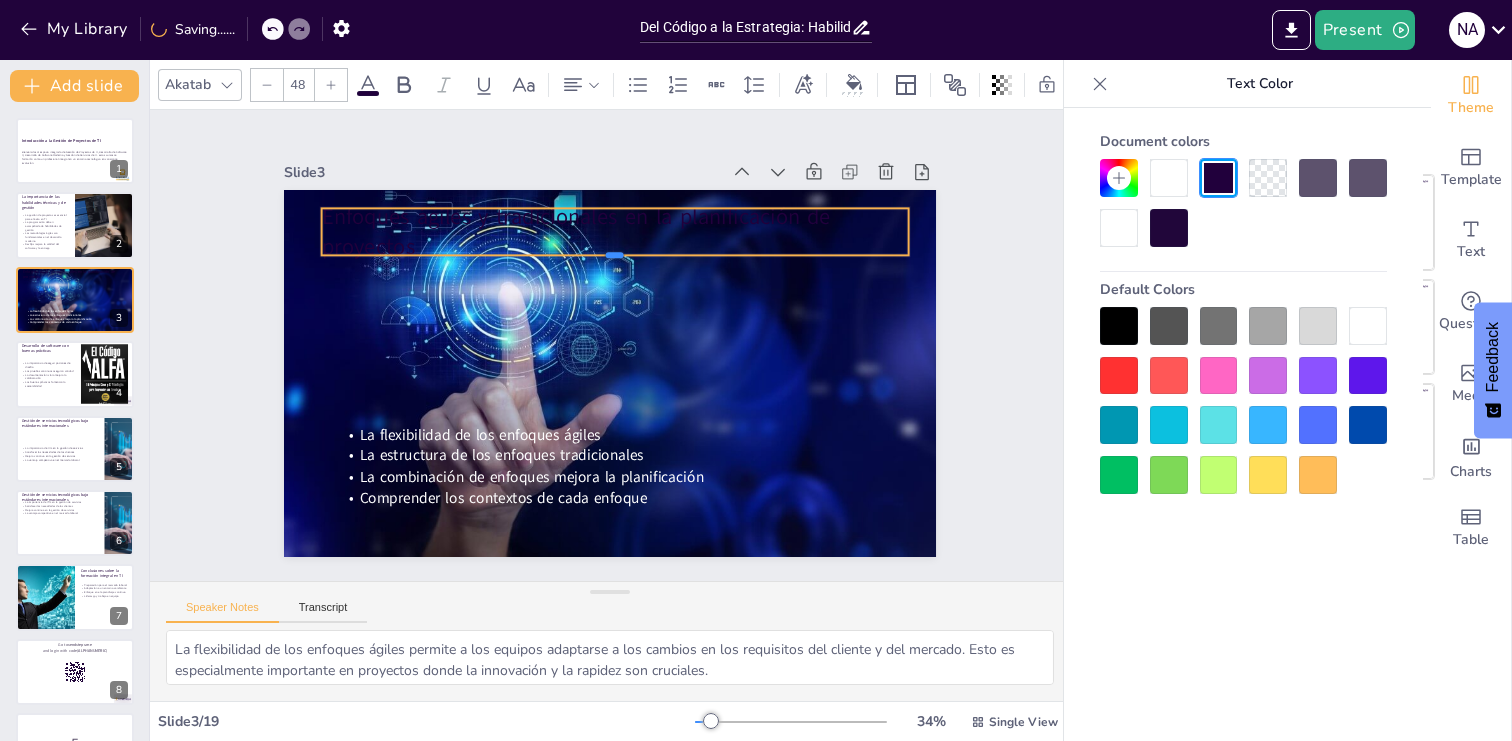 click at bounding box center [624, 263] 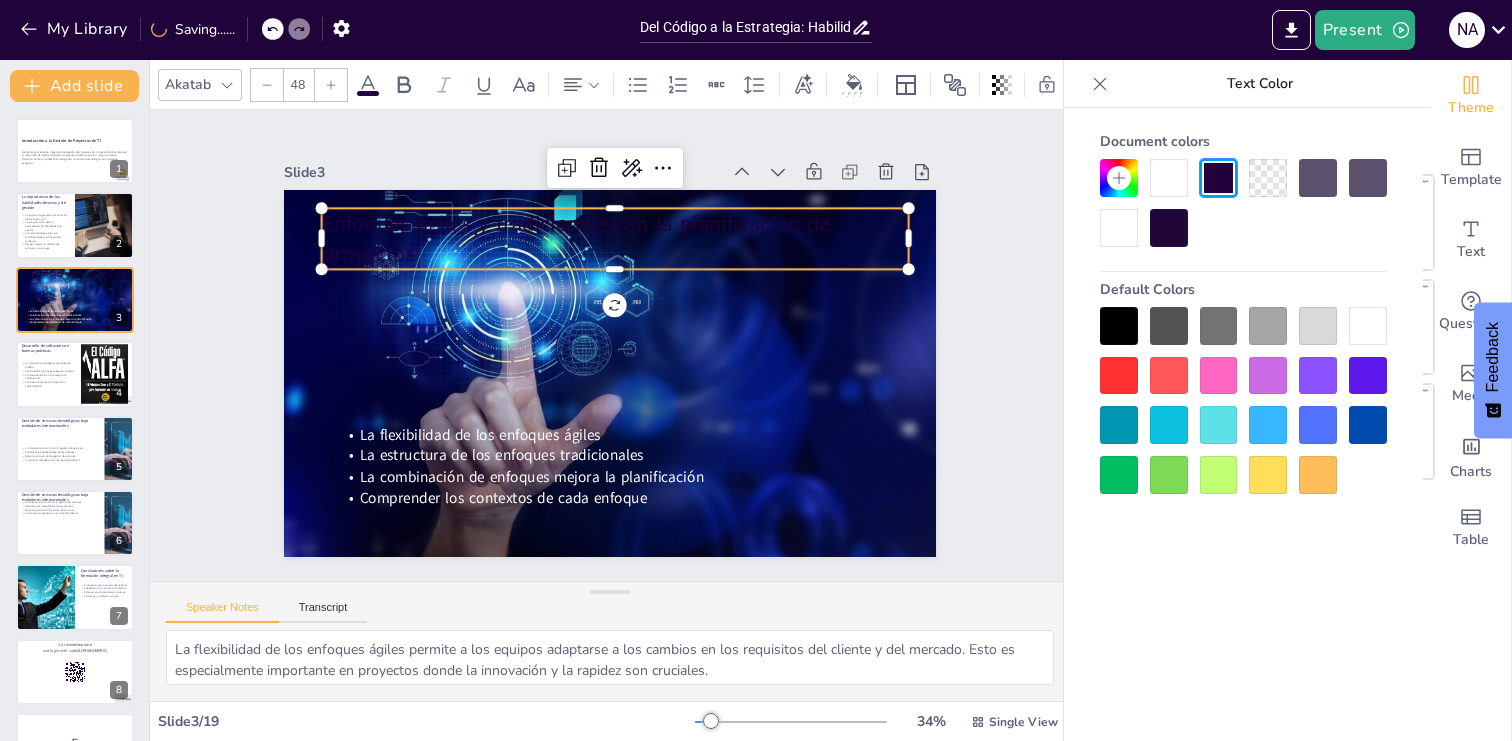 click at bounding box center [1368, 326] 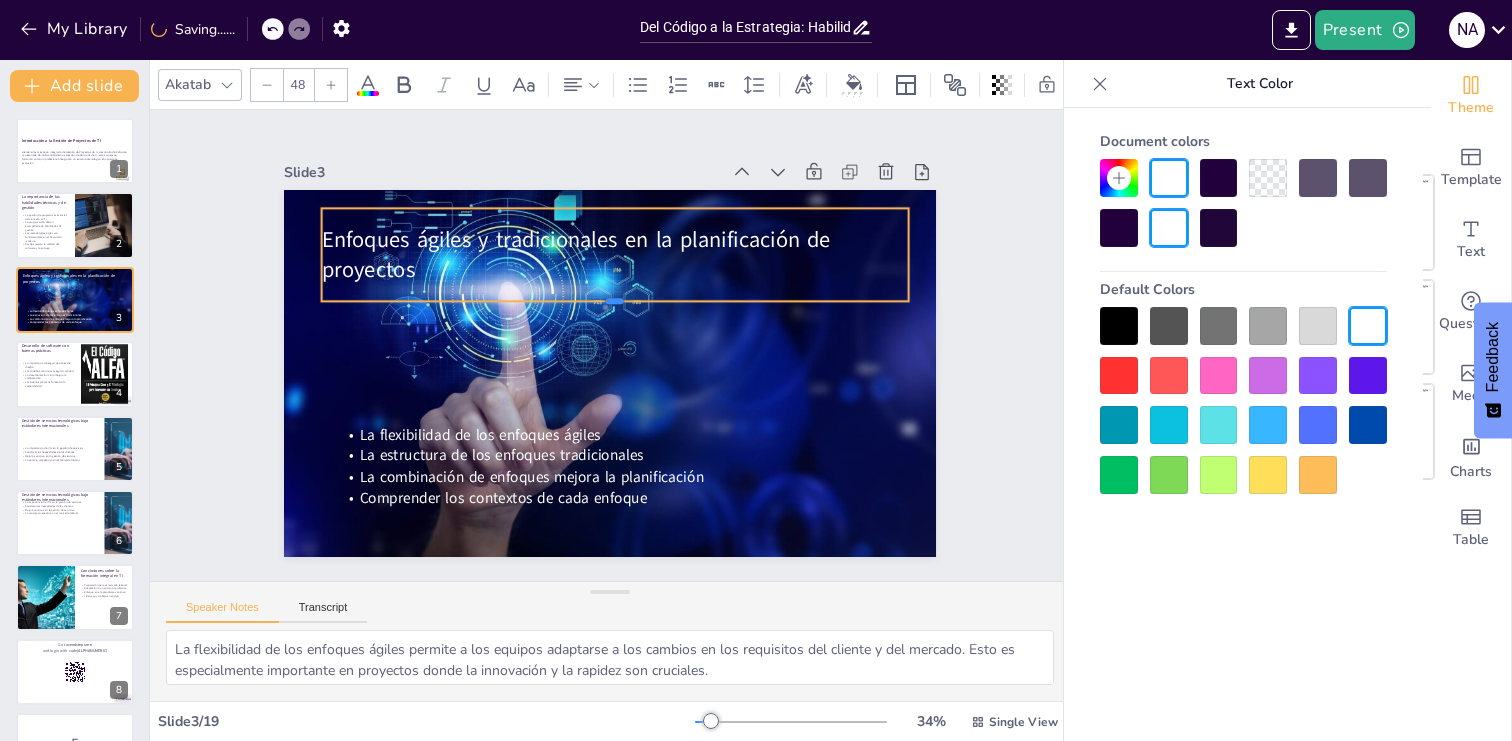 drag, startPoint x: 764, startPoint y: 271, endPoint x: 769, endPoint y: 303, distance: 32.38827 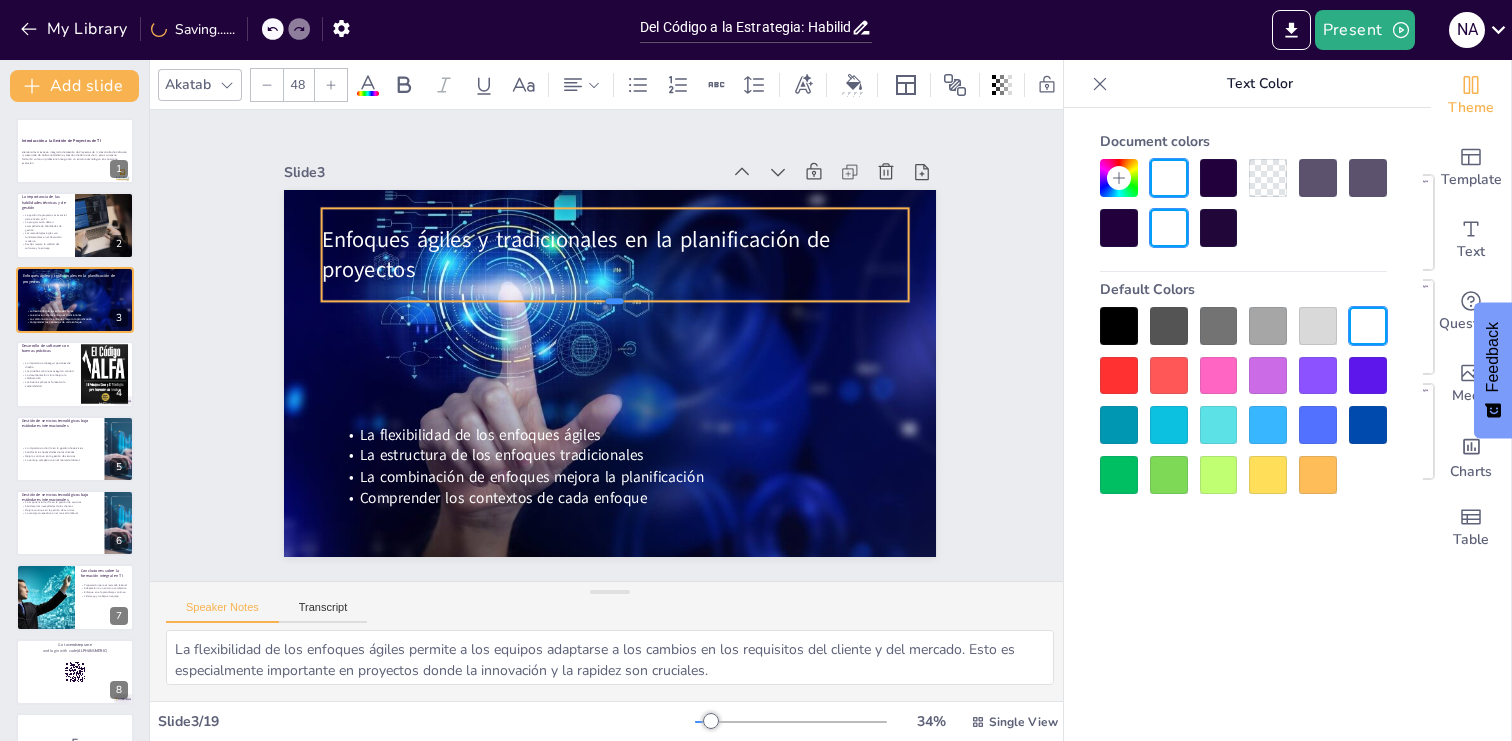 click at bounding box center [614, 309] 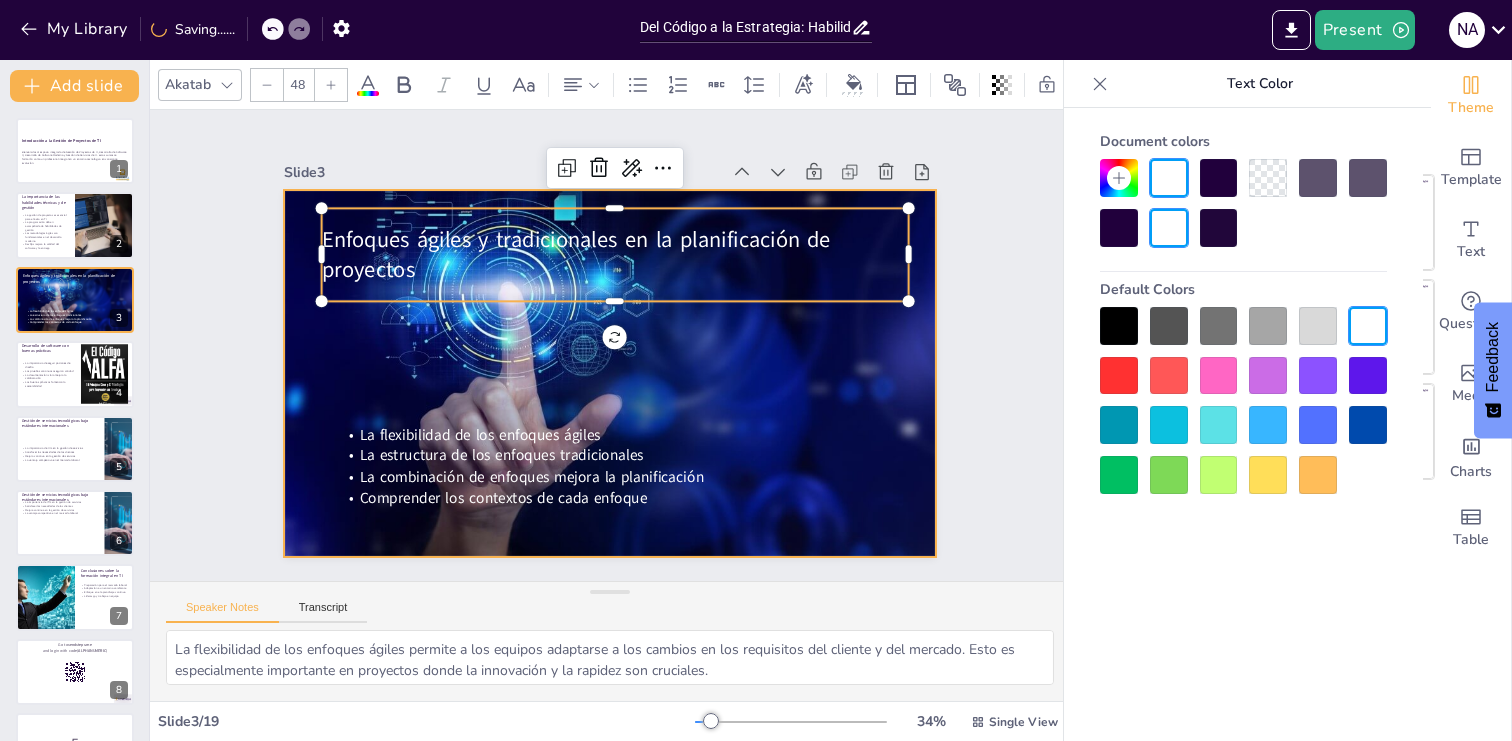 click at bounding box center (587, 361) 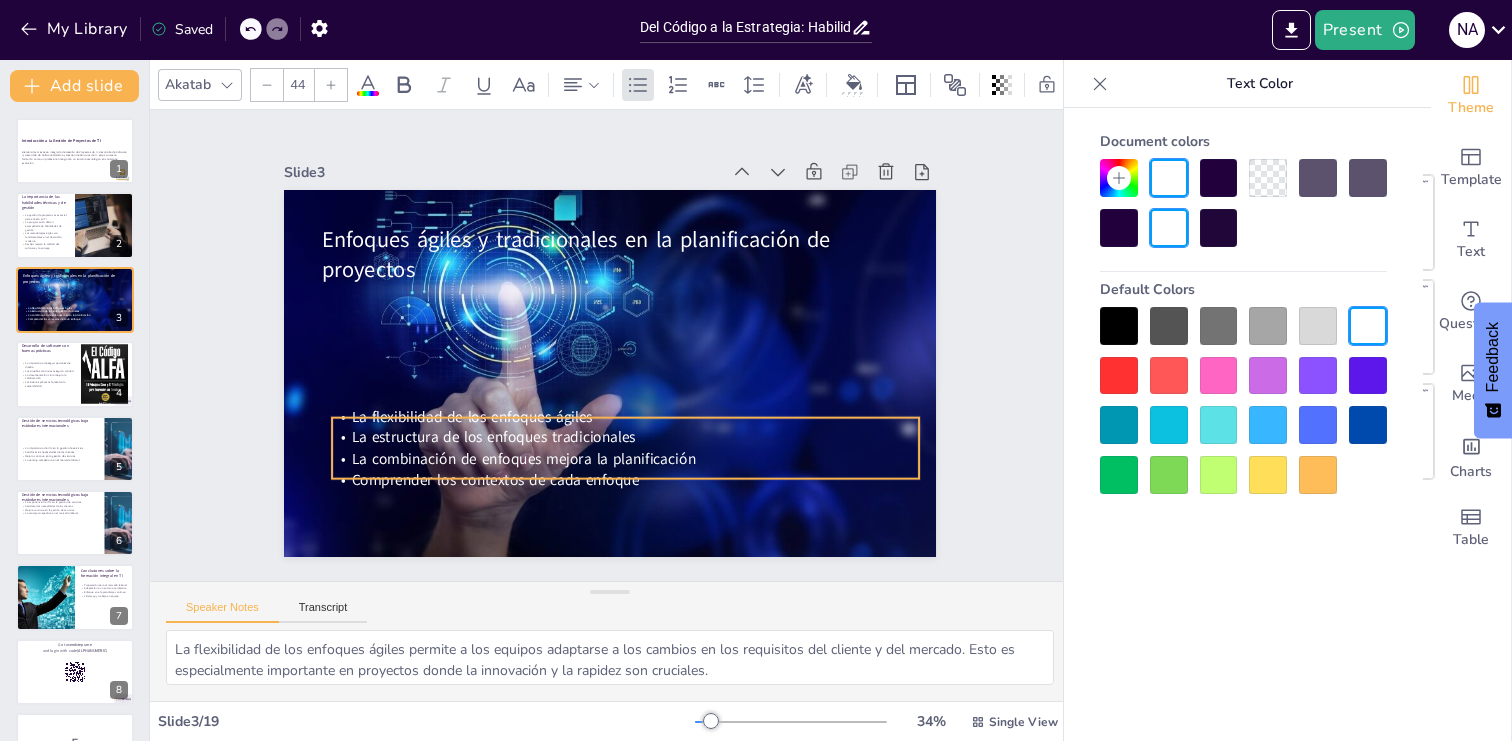 drag, startPoint x: 666, startPoint y: 434, endPoint x: 658, endPoint y: 416, distance: 19.697716 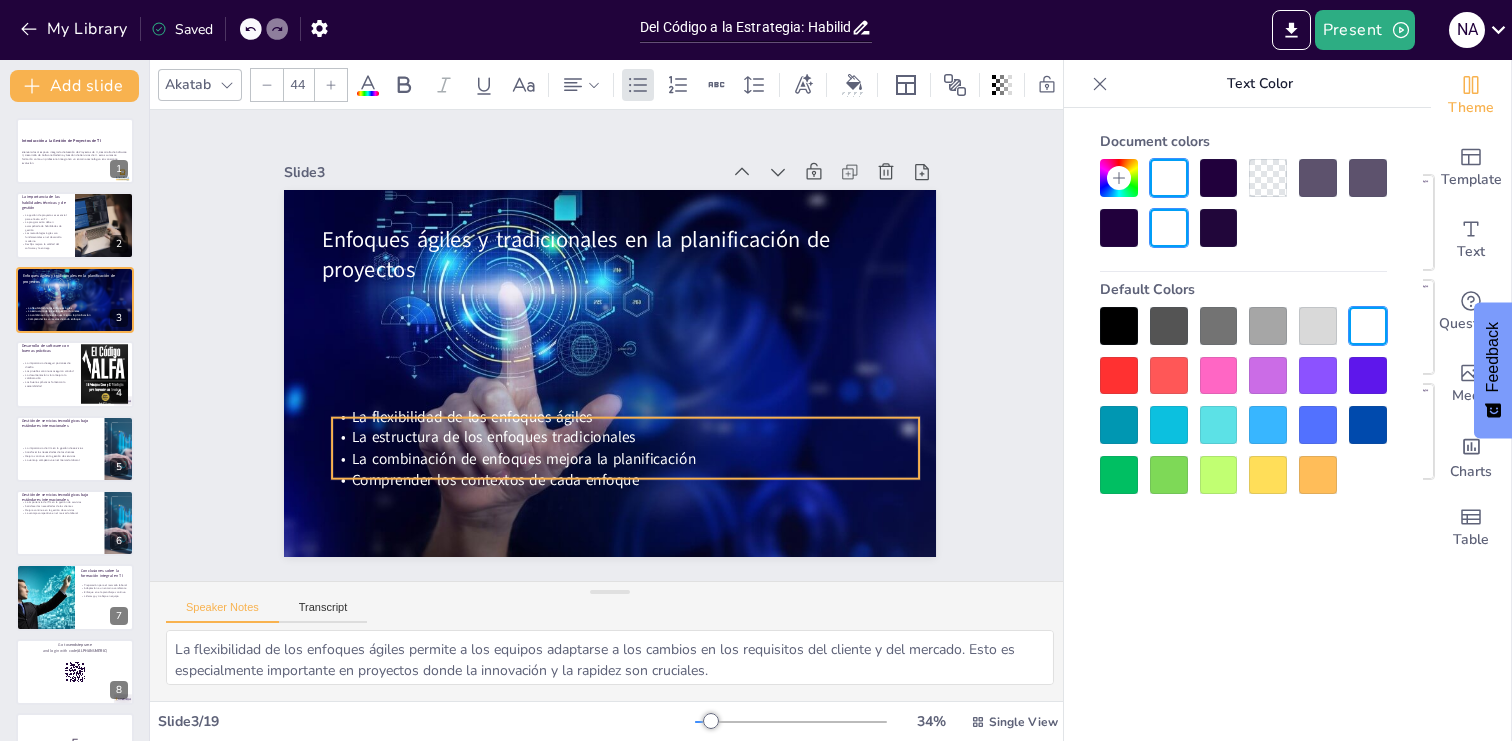 click on "La flexibilidad de los enfoques ágiles" at bounding box center (625, 416) 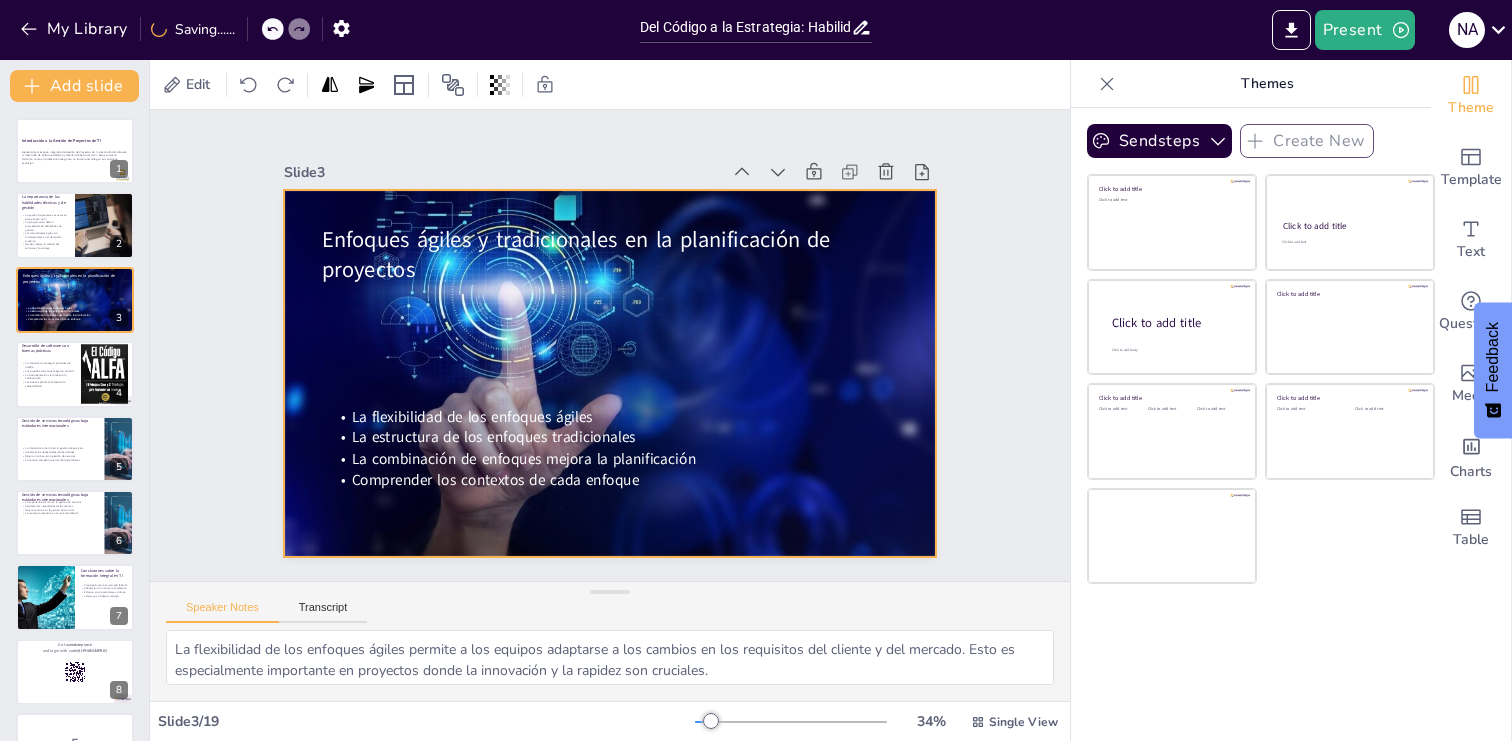 click at bounding box center (610, 373) 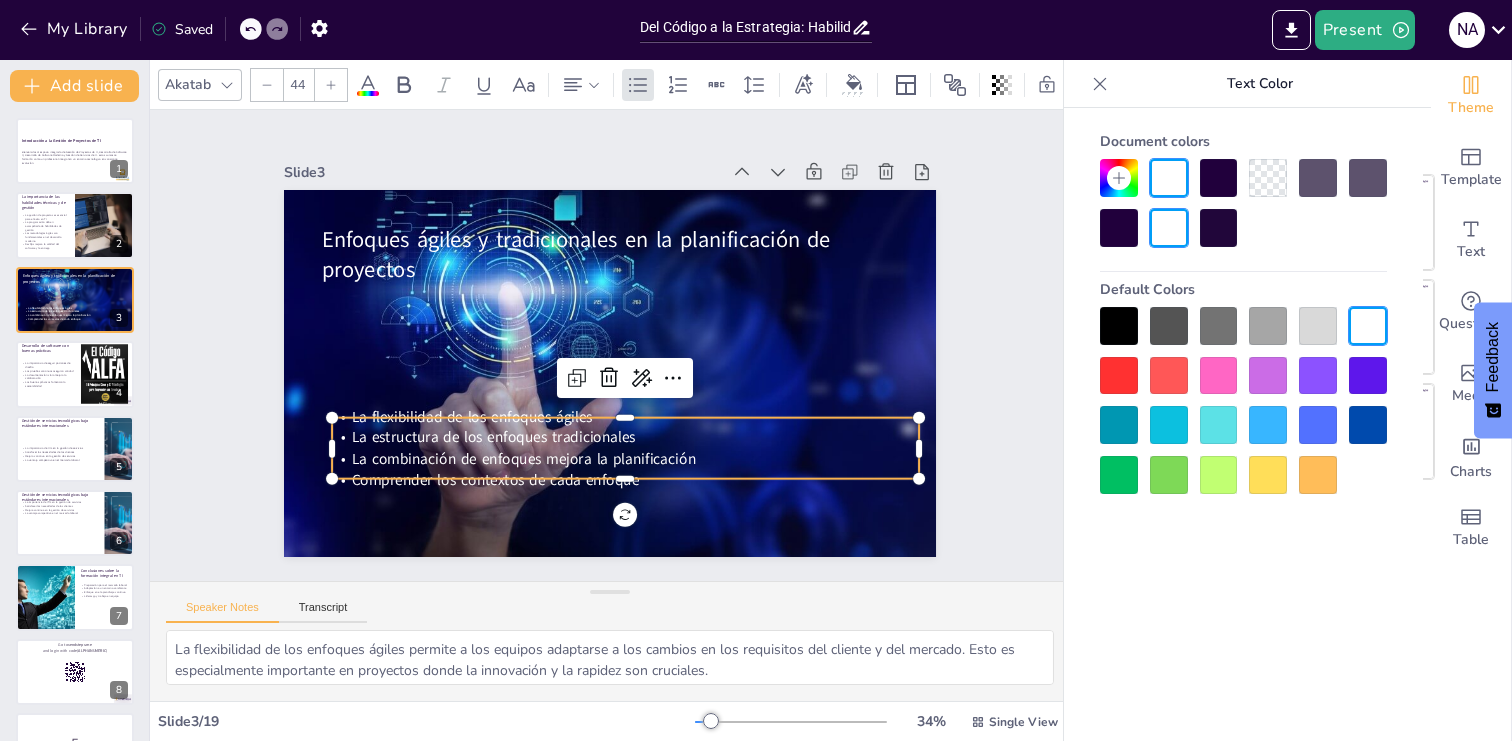 click on "Enfoques ágiles y tradicionales en la planificación de proyectos La flexibilidad de los enfoques ágiles La estructura de los enfoques tradicionales La combinación de enfoques mejora la planificación Comprender los contextos de cada enfoque" at bounding box center [606, 373] 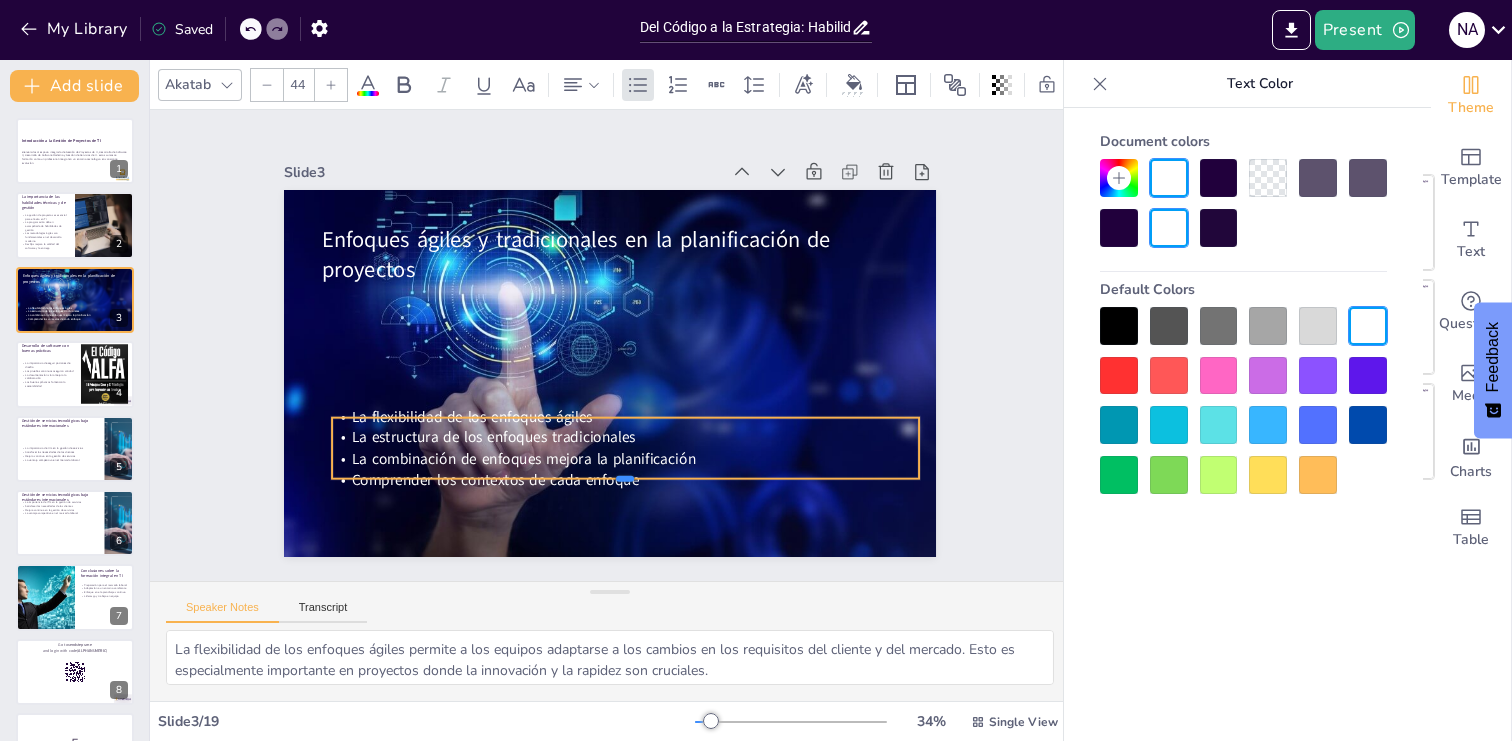 click at bounding box center [625, 487] 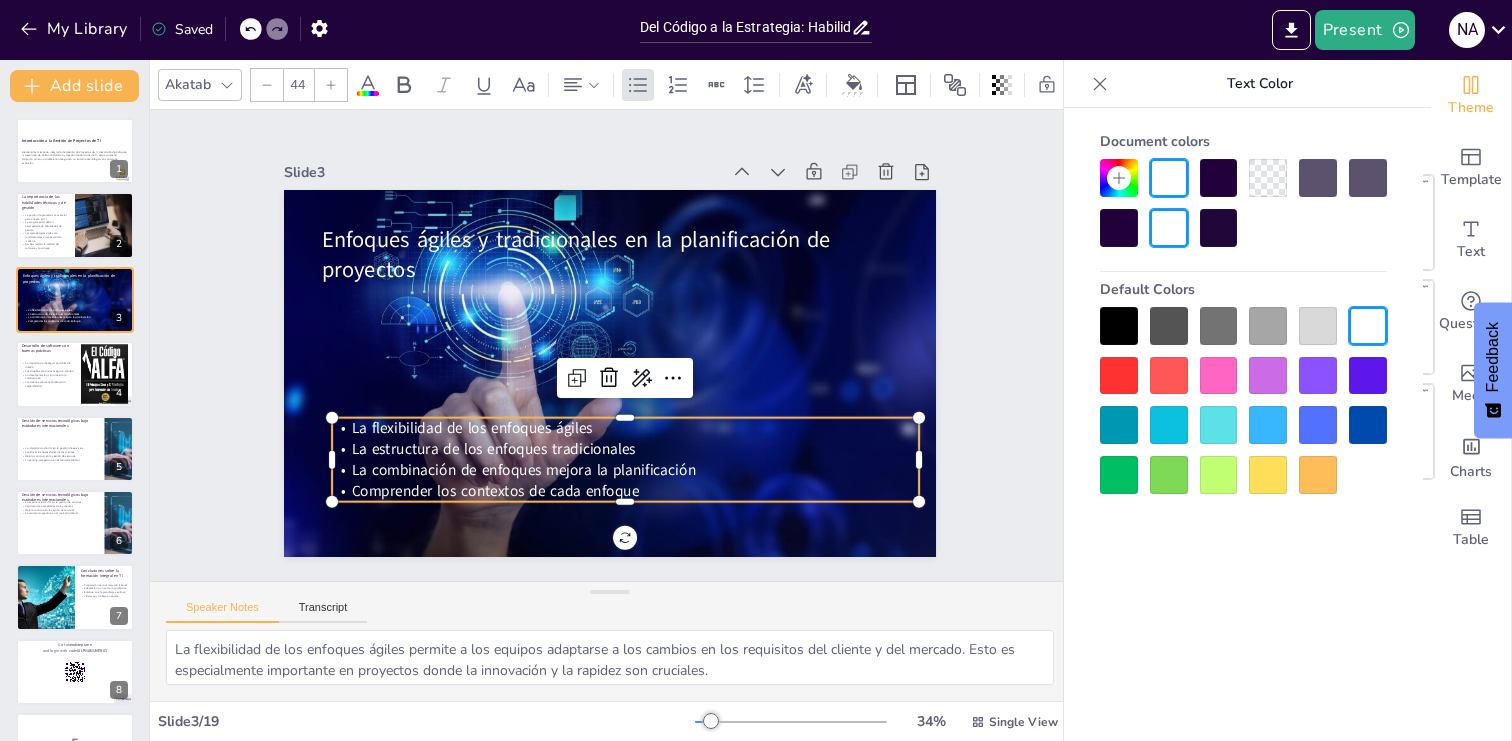 click on "Comprender los contextos de cada enfoque" at bounding box center [480, 478] 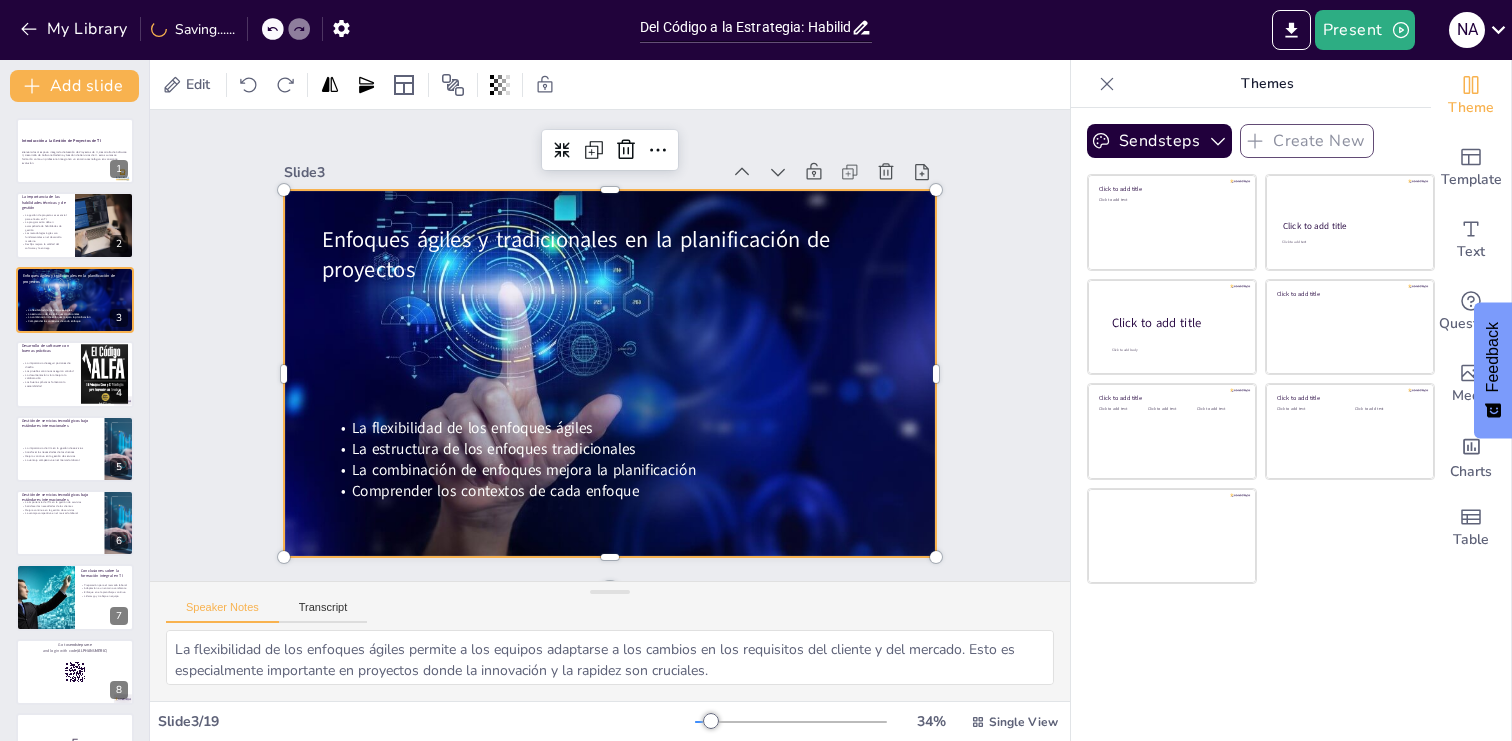 click at bounding box center [610, 373] 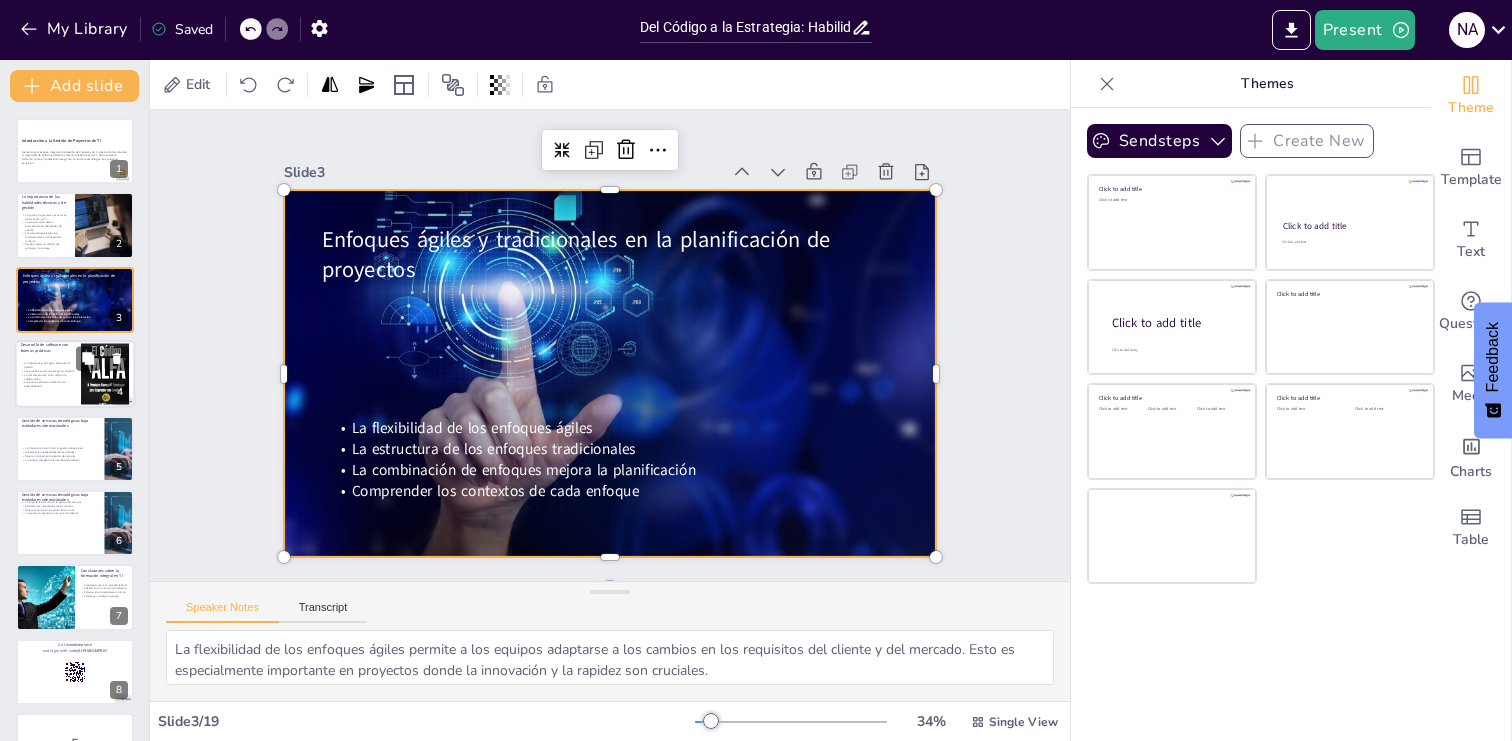 click on "Las pruebas continuas aseguran calidad" at bounding box center [48, 371] 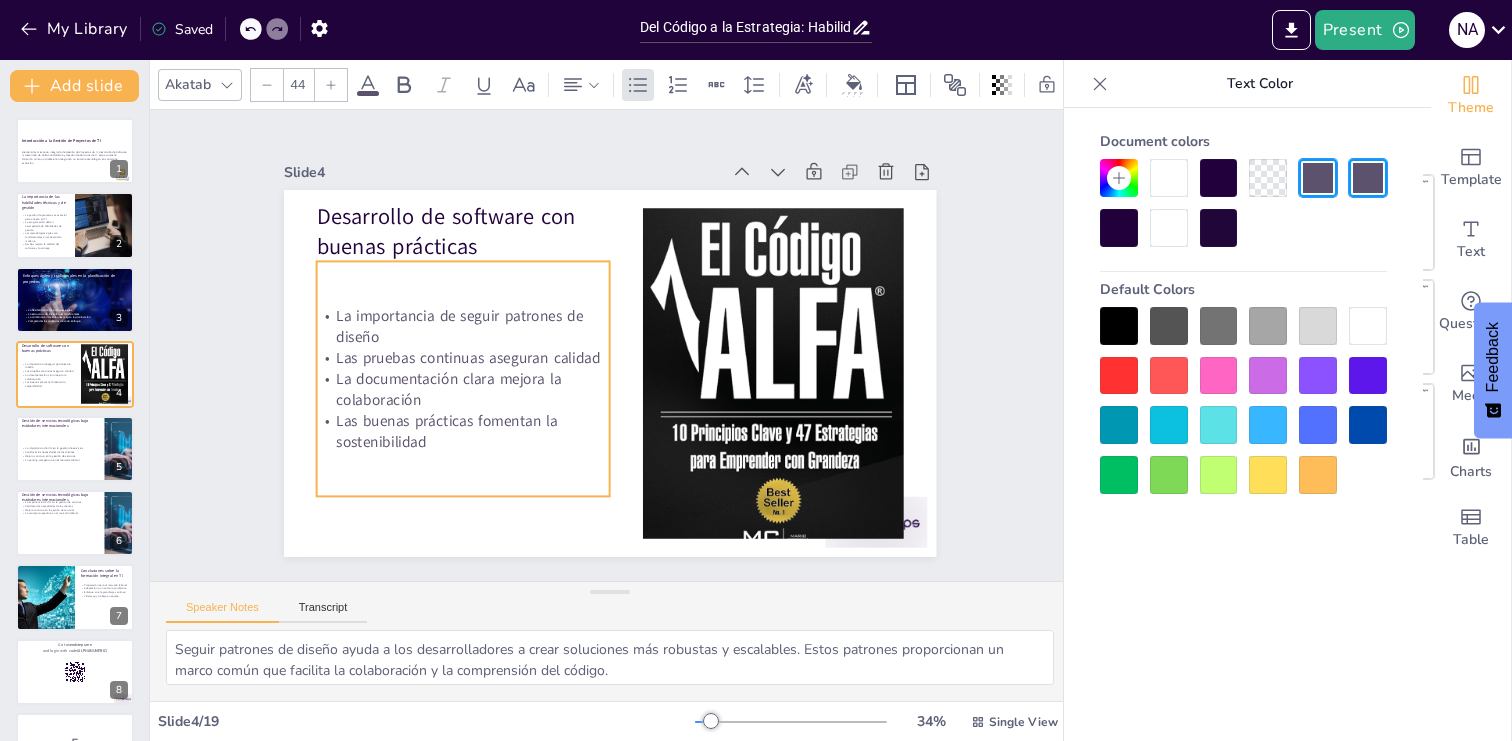 click on "La documentación clara mejora la colaboración" at bounding box center (463, 390) 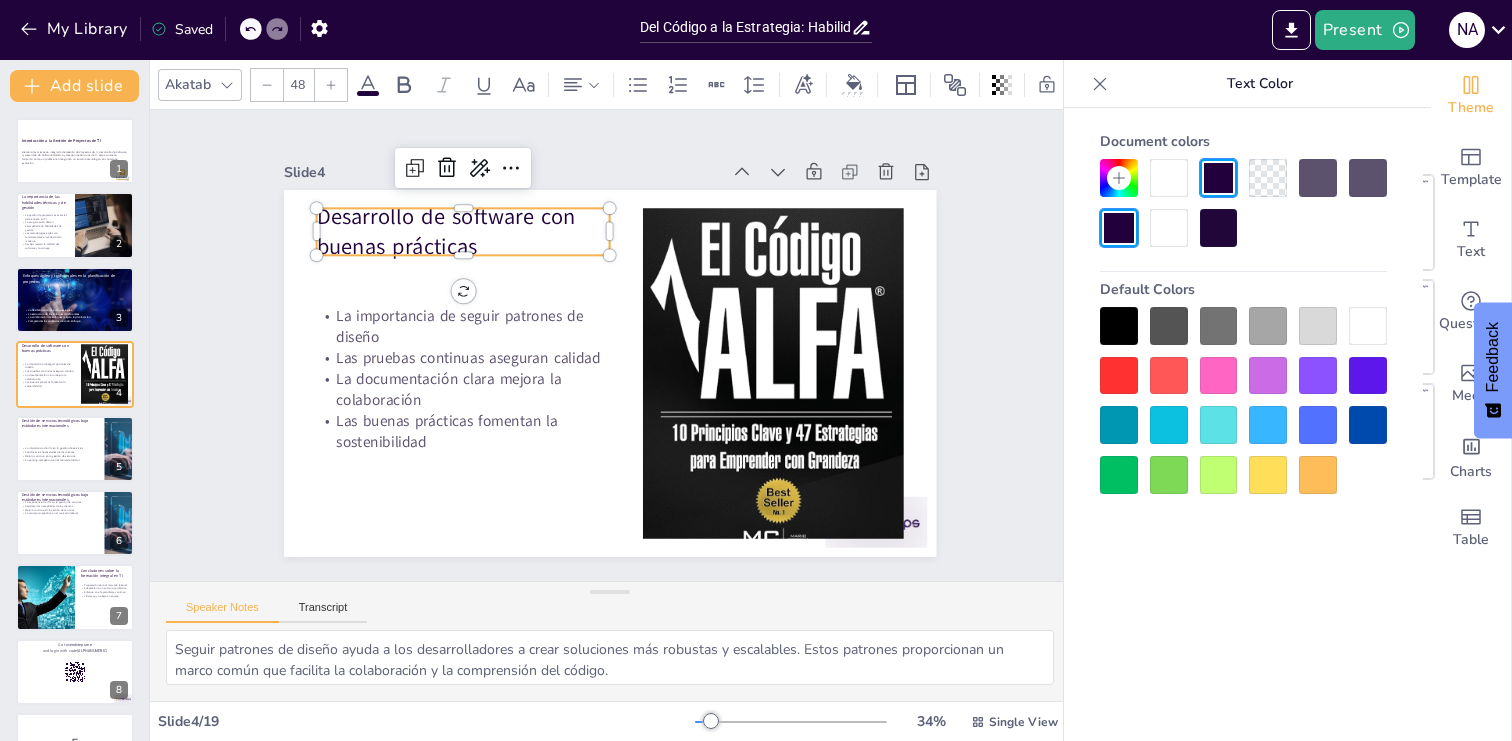 click on "Desarrollo de software con buenas prácticas" at bounding box center [476, 216] 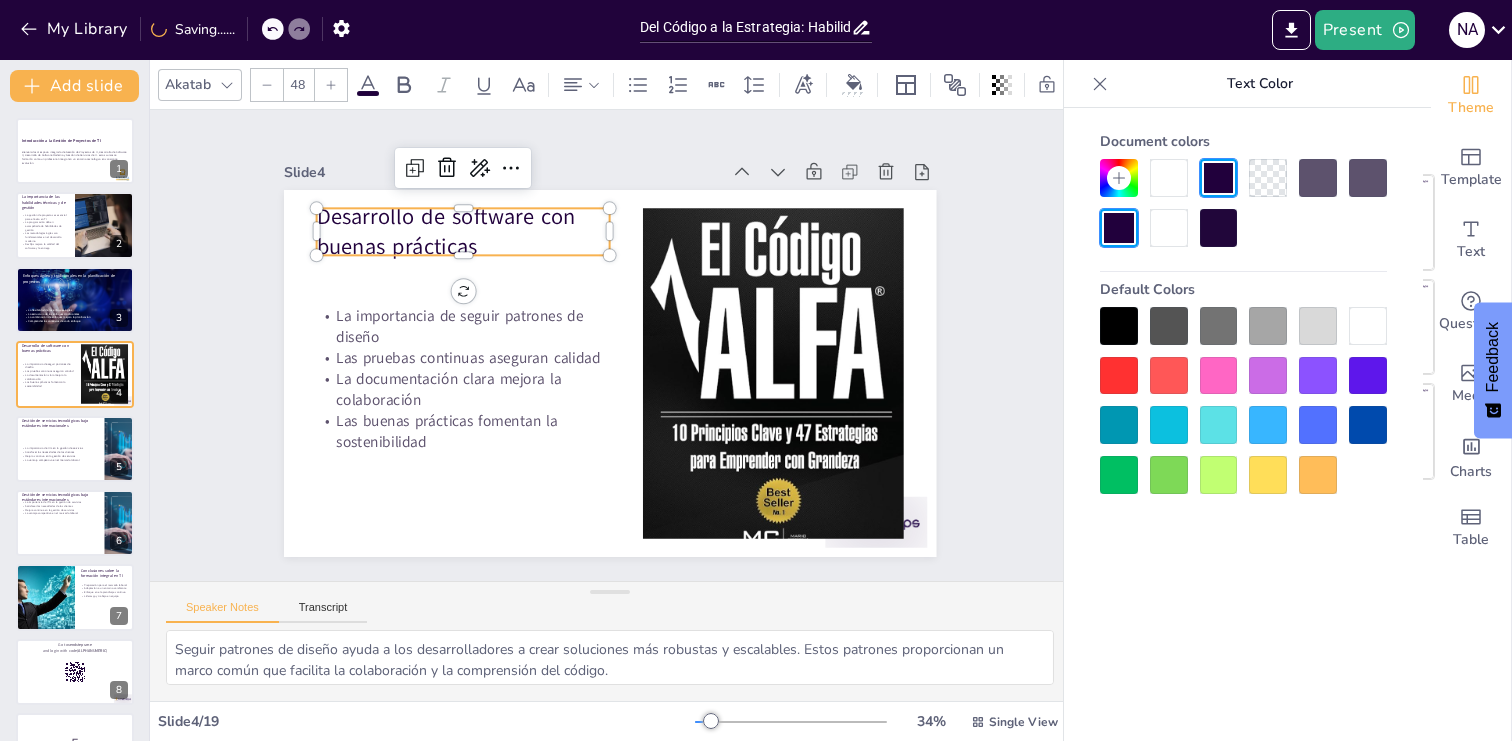 click on "Desarrollo de software con buenas prácticas" at bounding box center [476, 216] 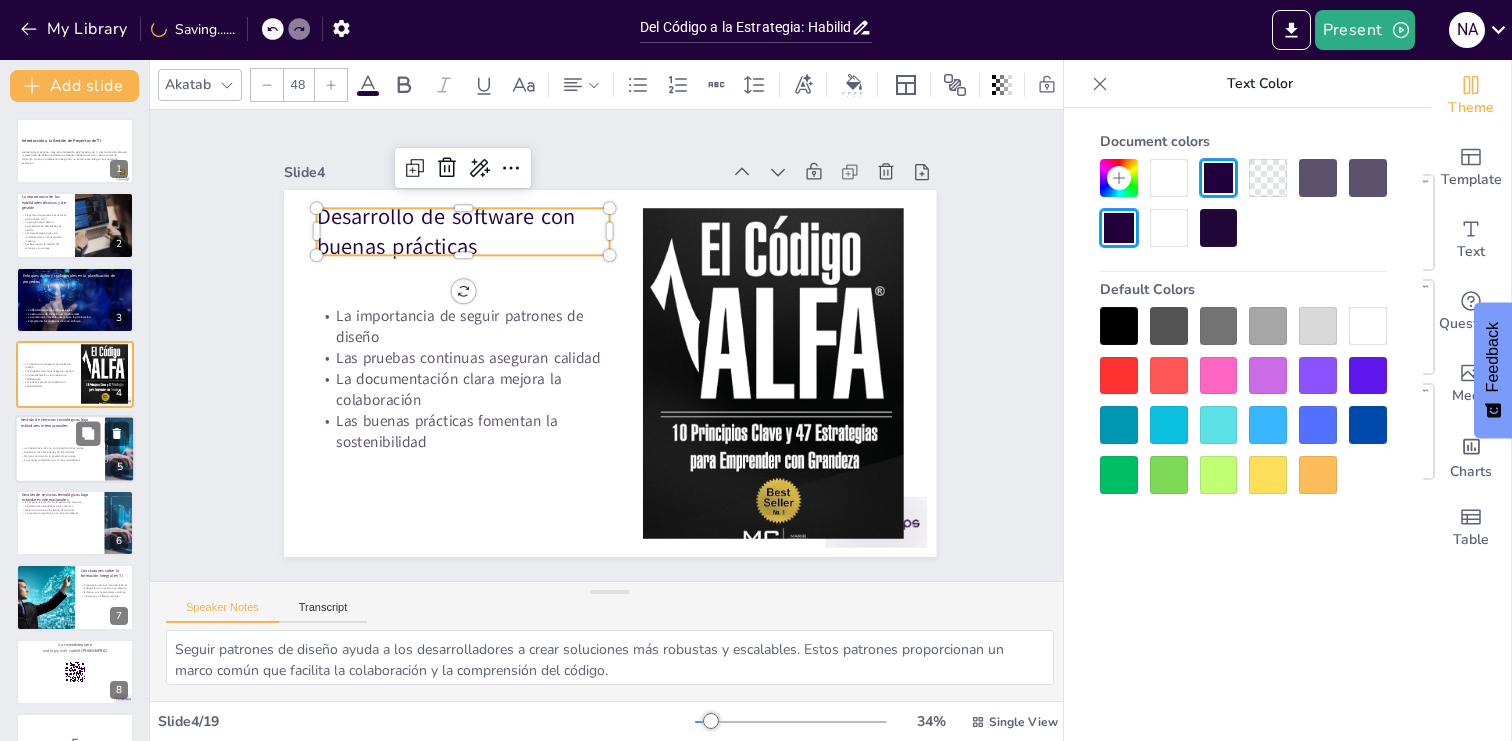 click on "Satisfacer las necesidades de los clientes" at bounding box center [60, 452] 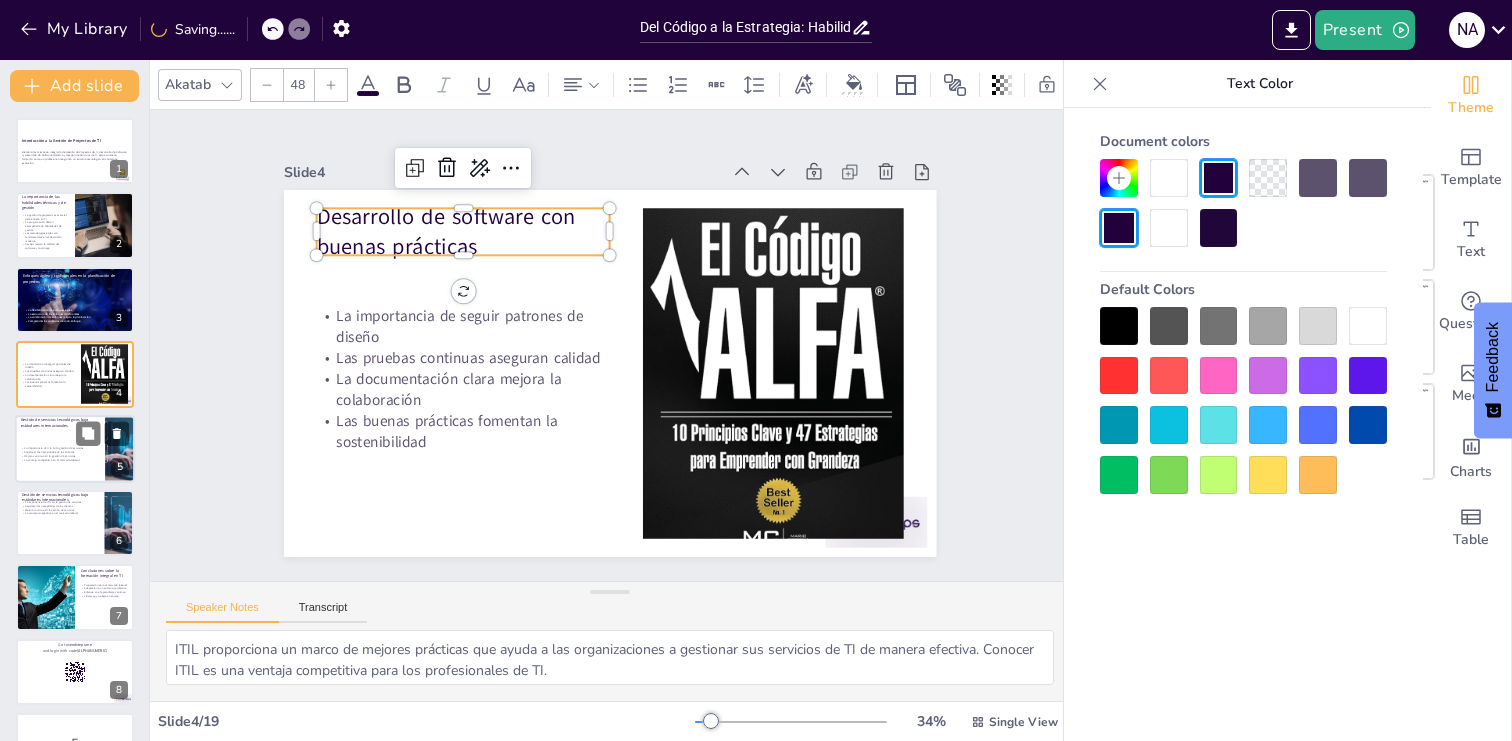 scroll, scrollTop: 27, scrollLeft: 0, axis: vertical 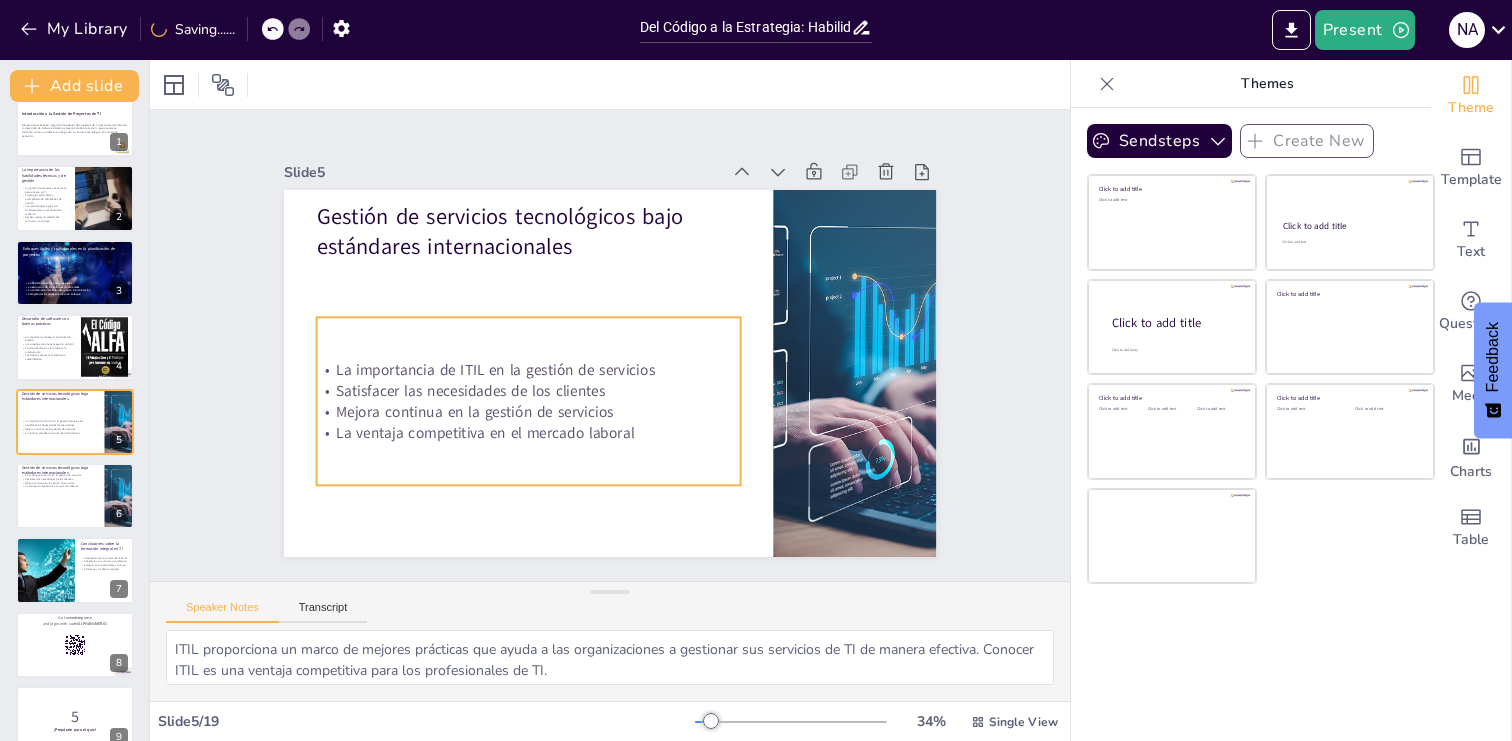 click on "Mejora continua en la gestión de servicios" at bounding box center (516, 393) 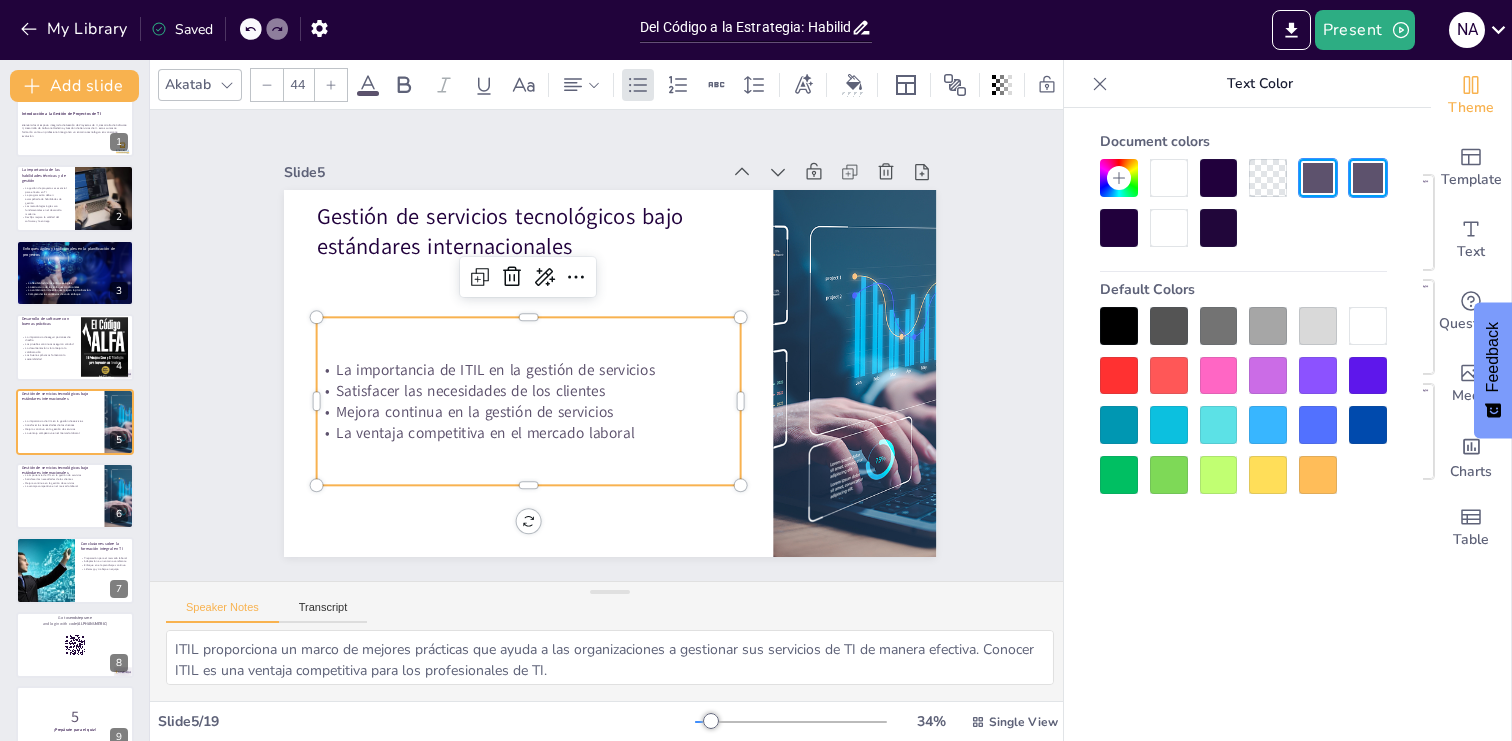 click on "Mejora continua en la gestión de servicios" at bounding box center (528, 411) 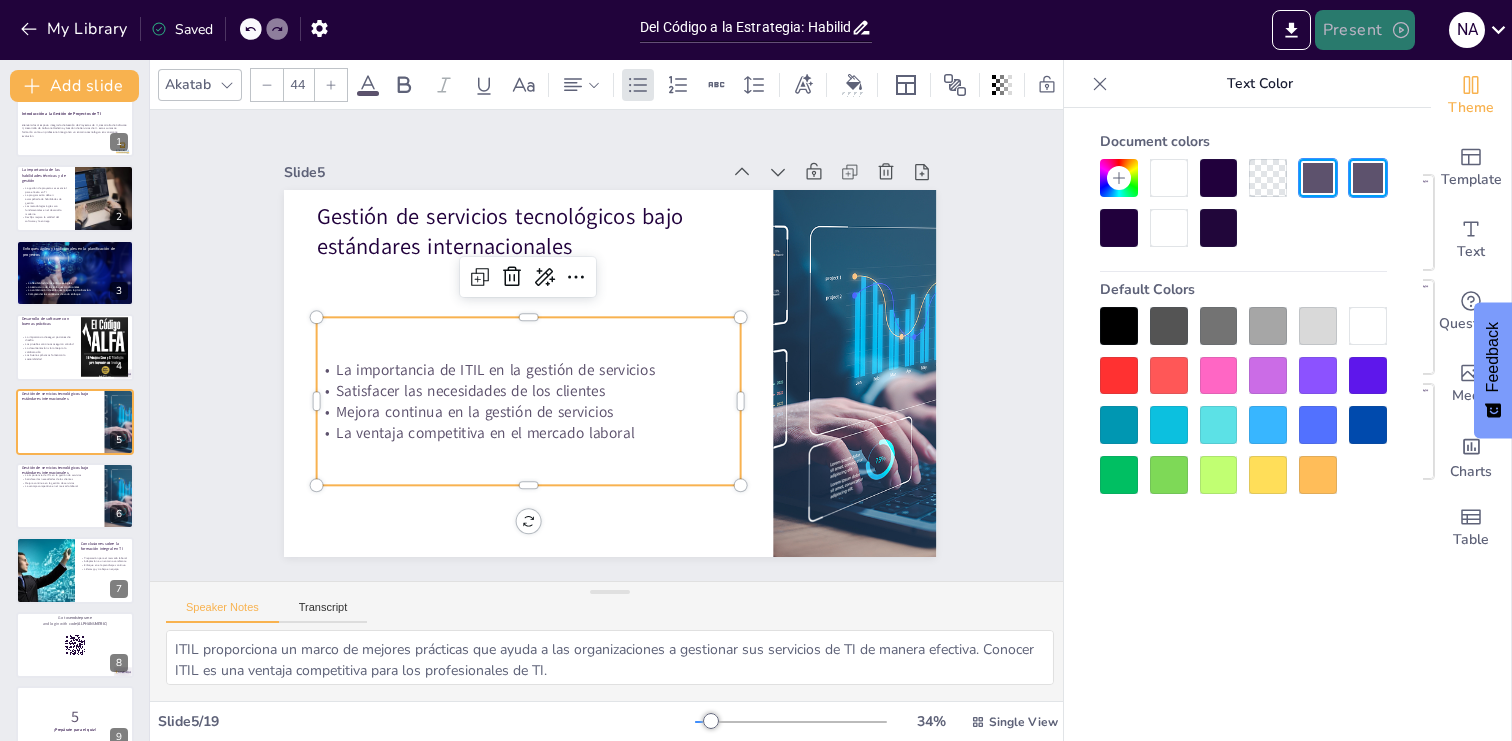 click on "Present" at bounding box center (1365, 30) 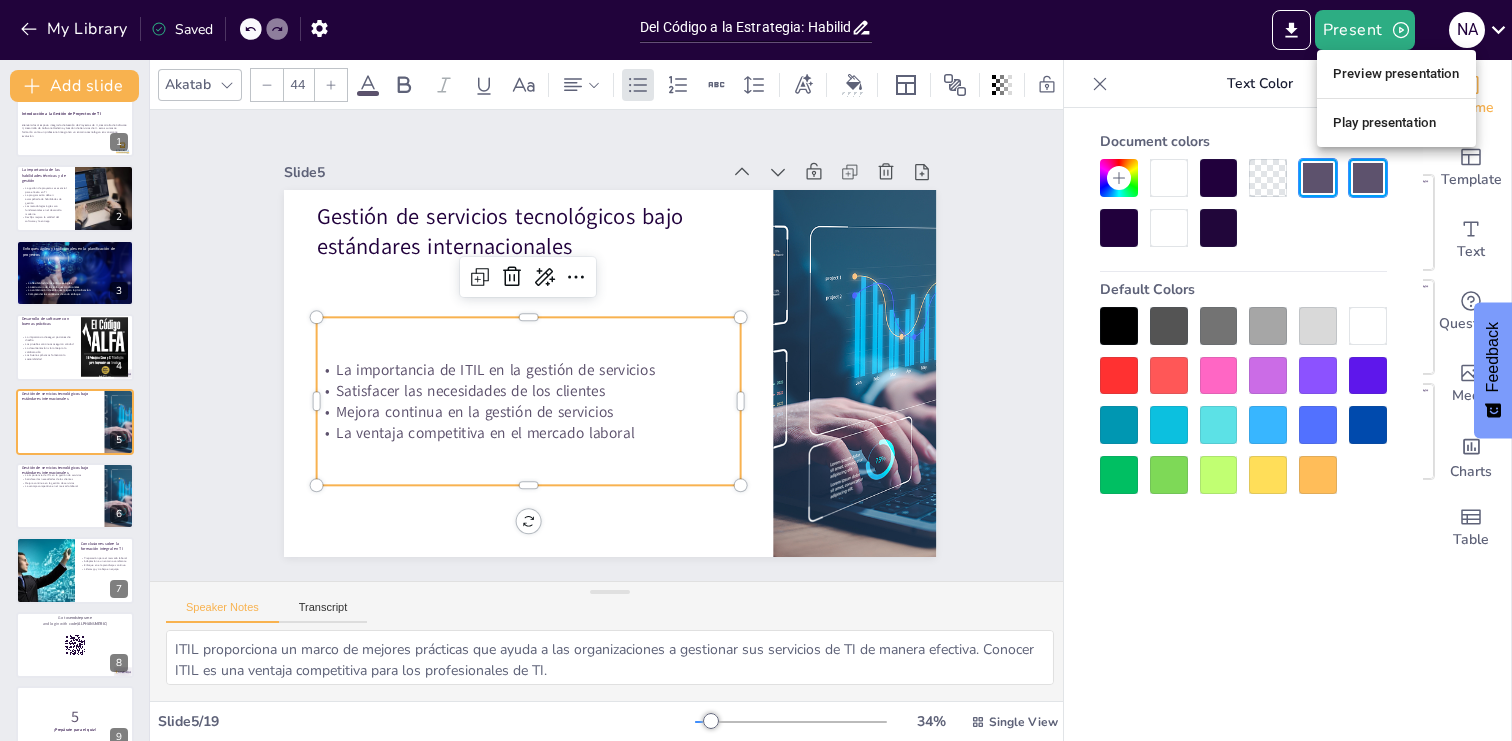 click on "Play presentation" at bounding box center [1396, 123] 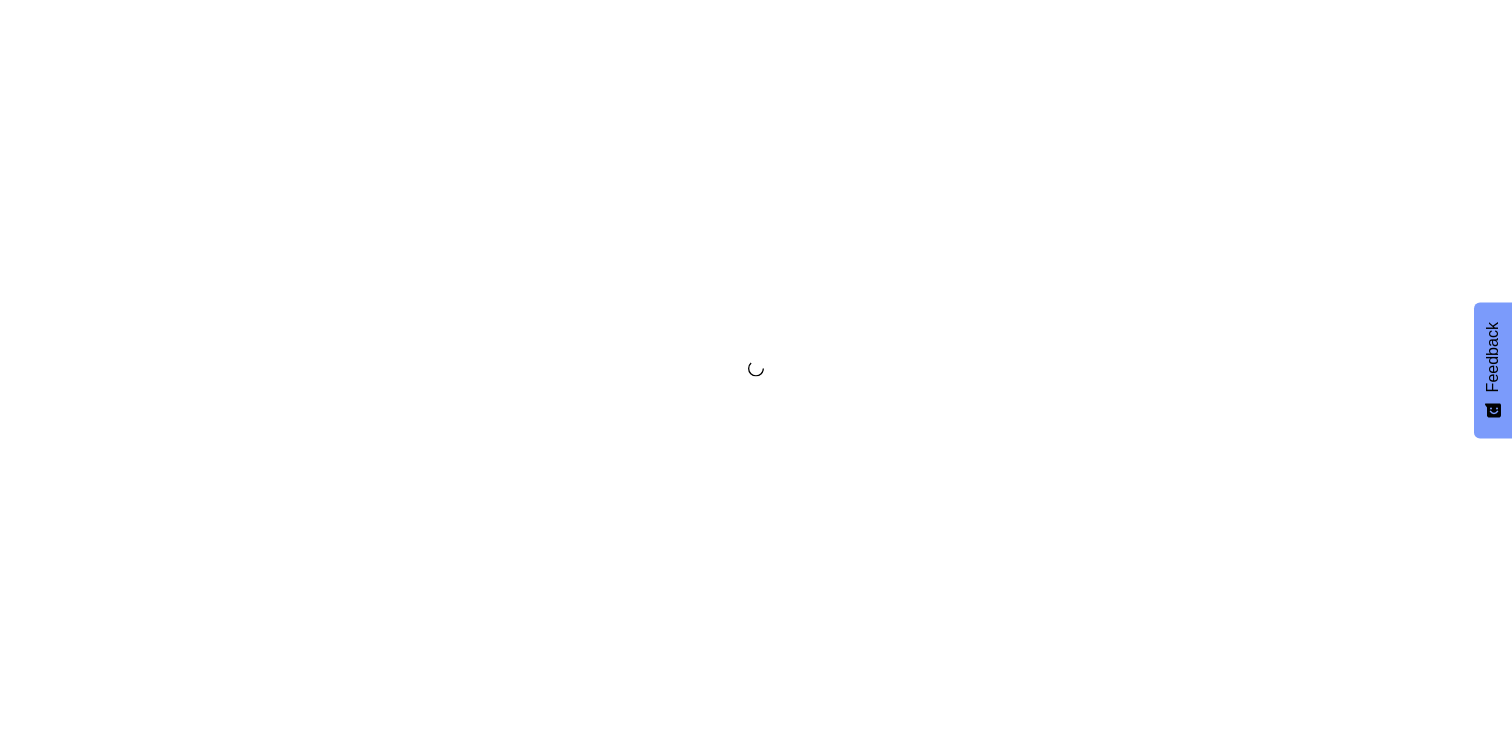 scroll, scrollTop: 0, scrollLeft: 0, axis: both 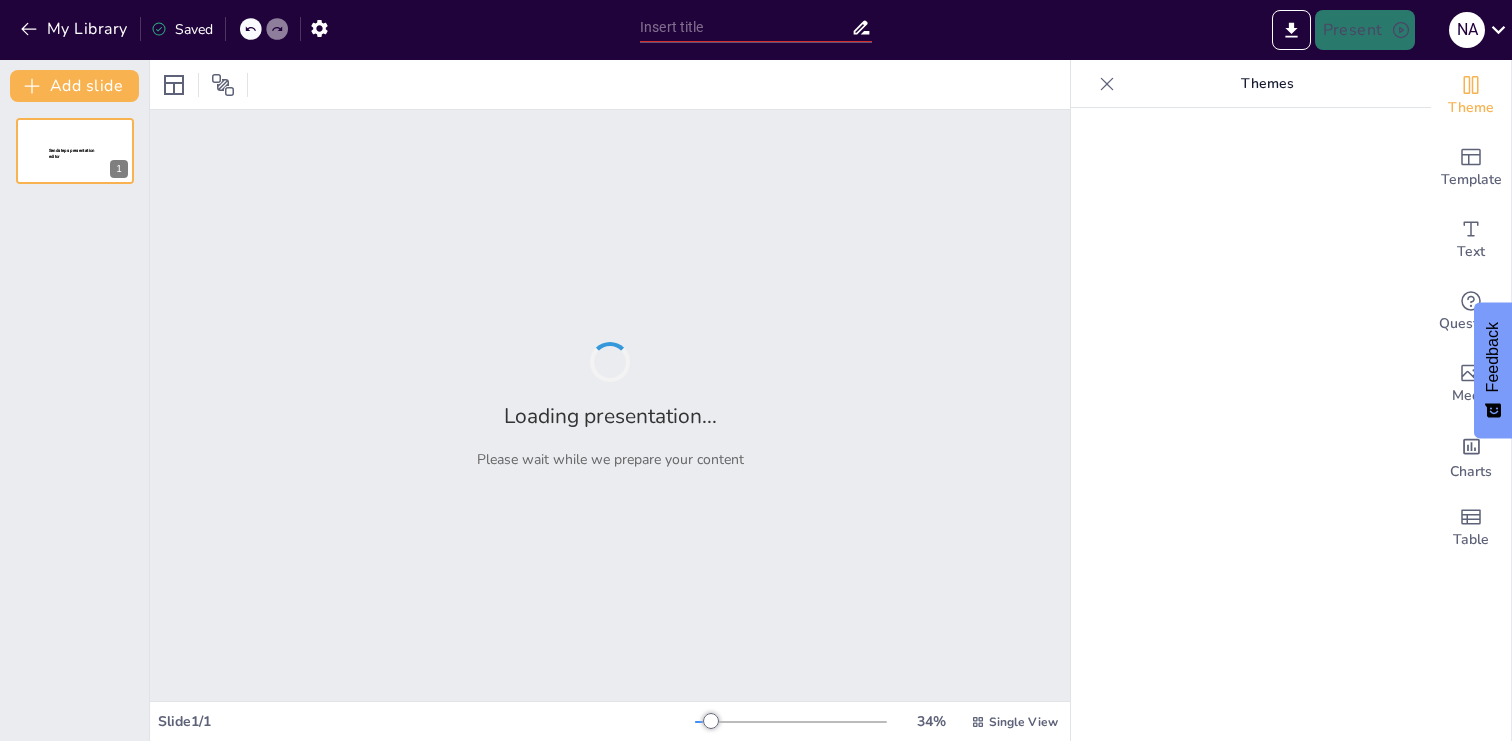 type on "Del Código a la Estrategia: Habilidades Clave para el Profesional de TI" 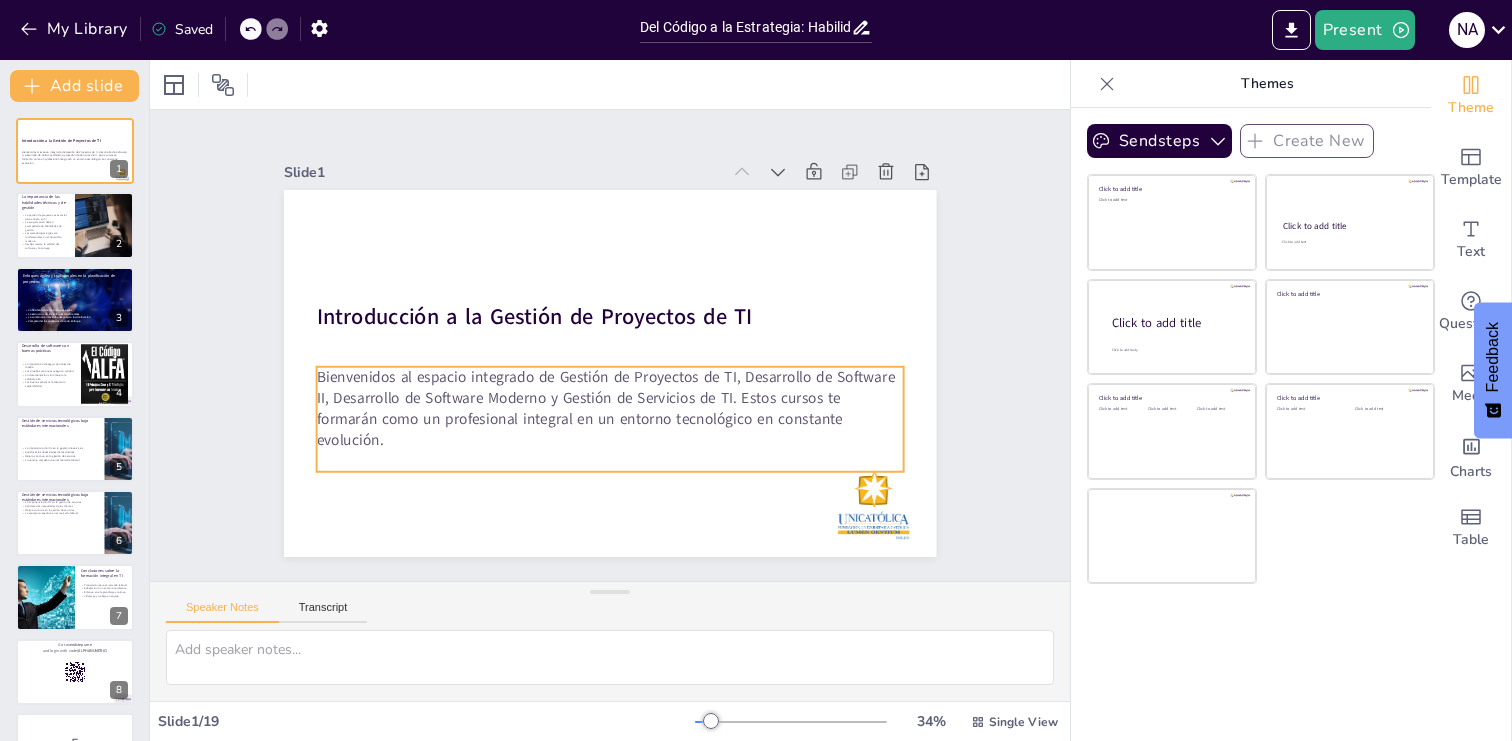 checkbox on "true" 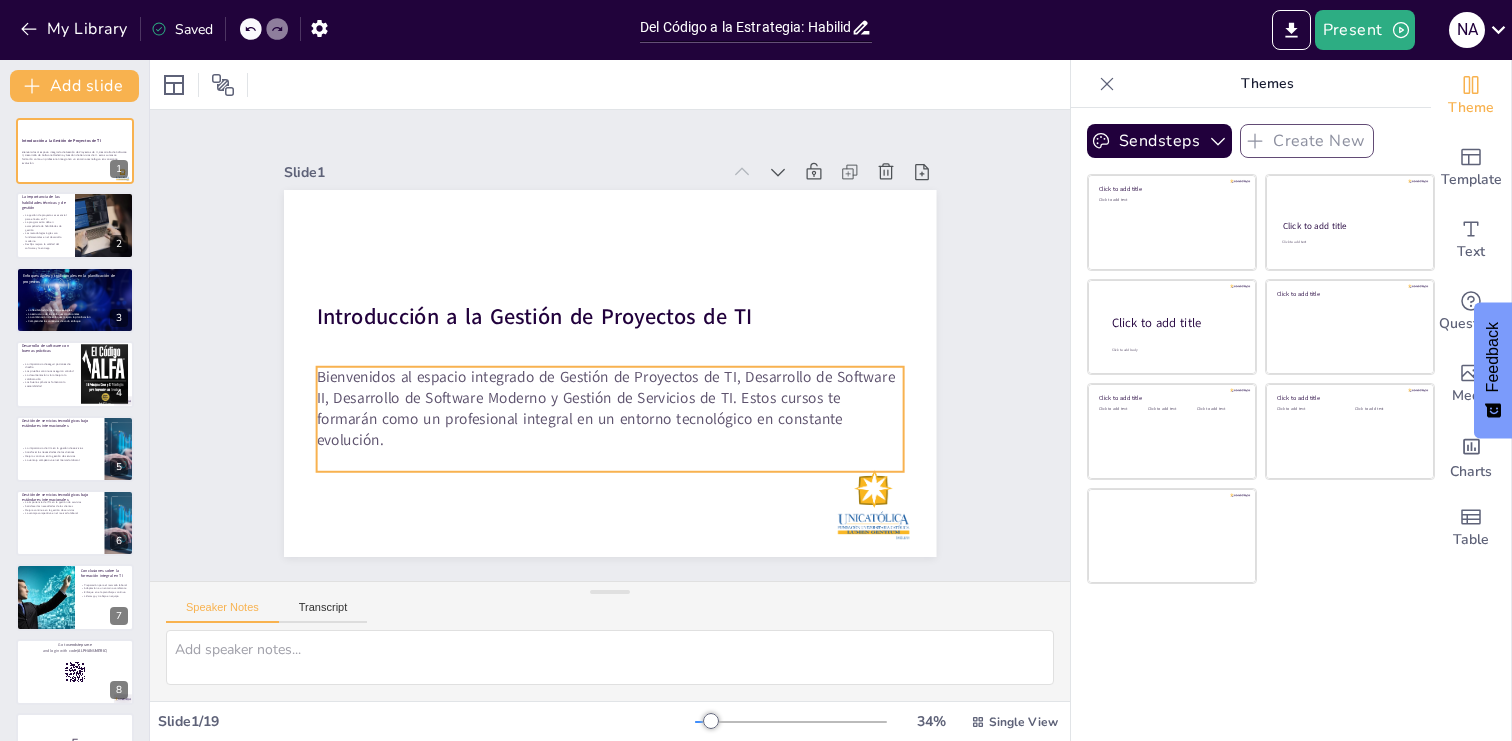 checkbox on "true" 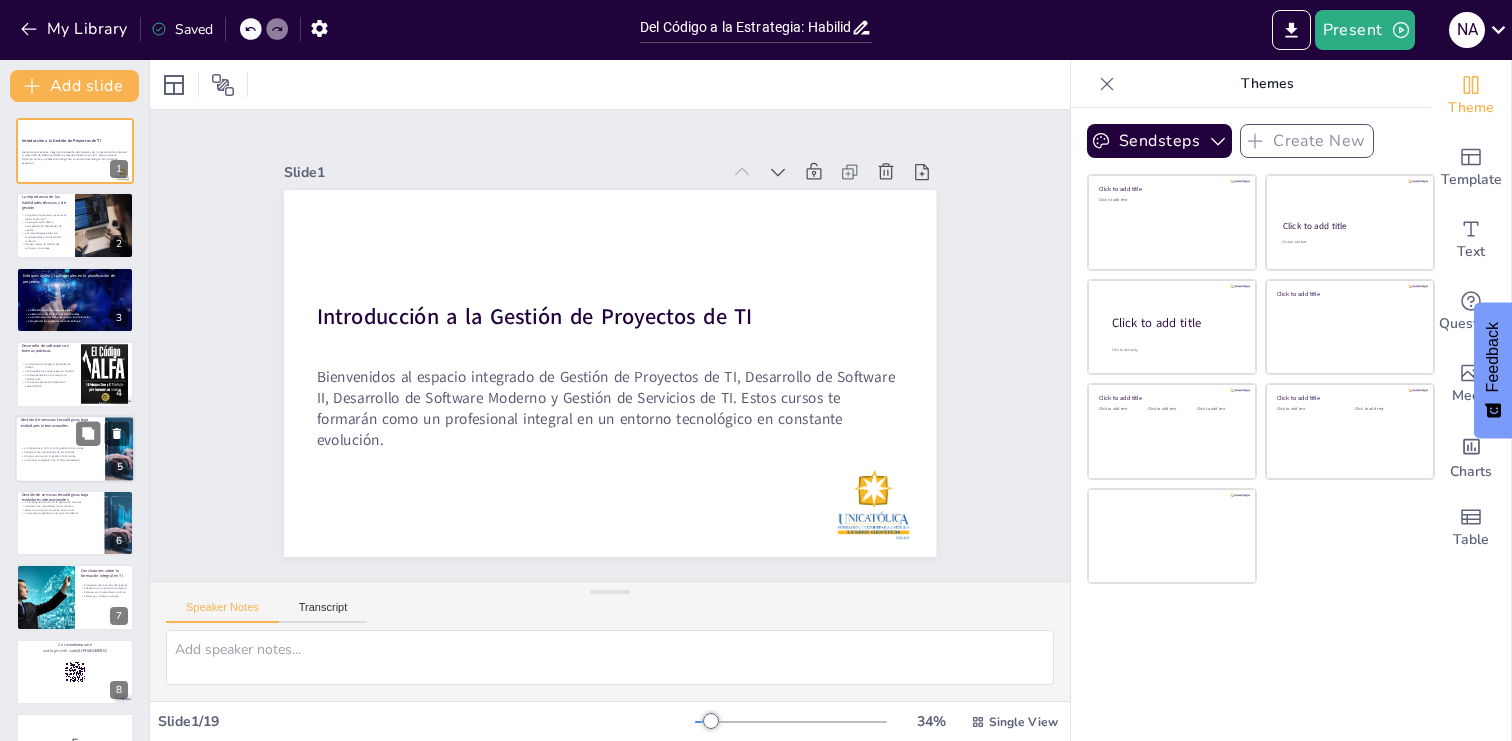 checkbox on "true" 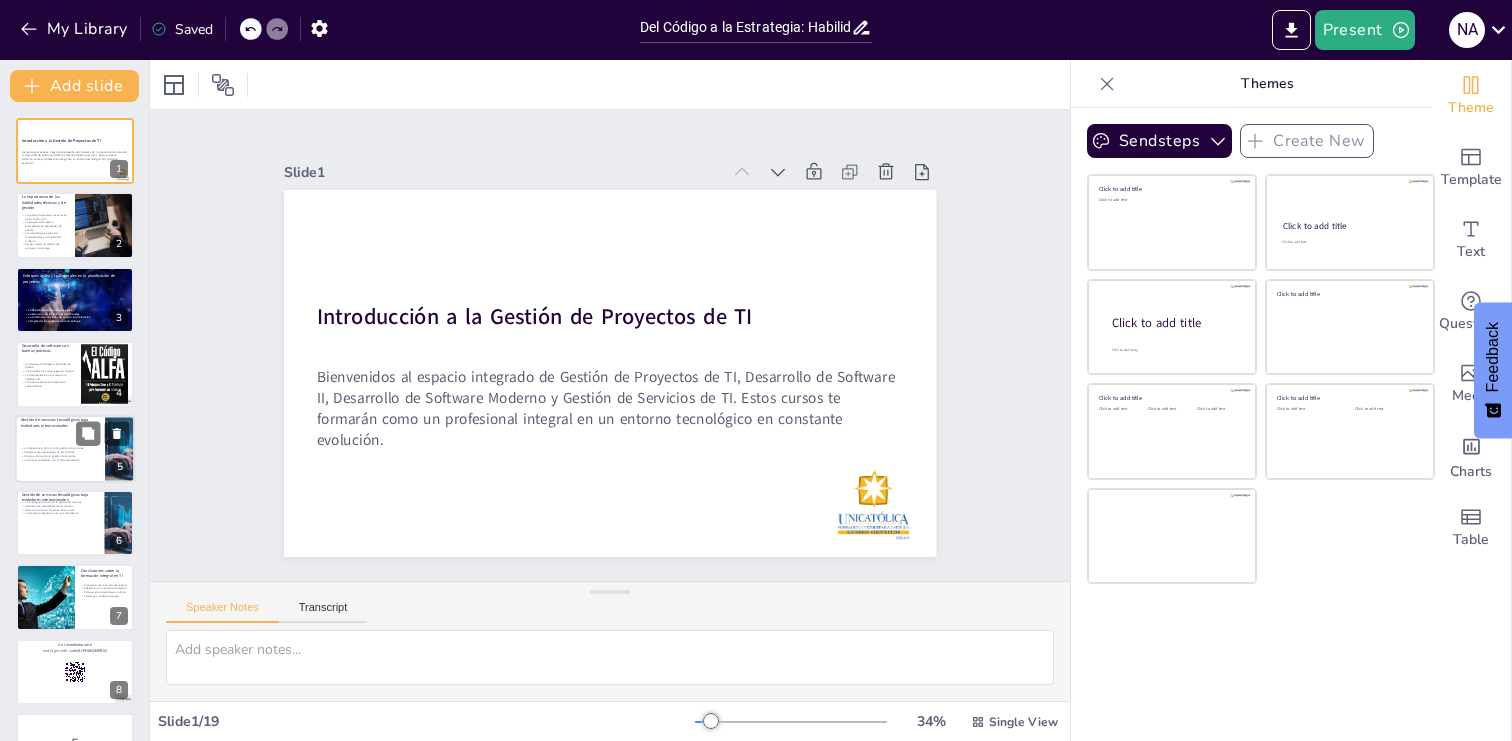 checkbox on "true" 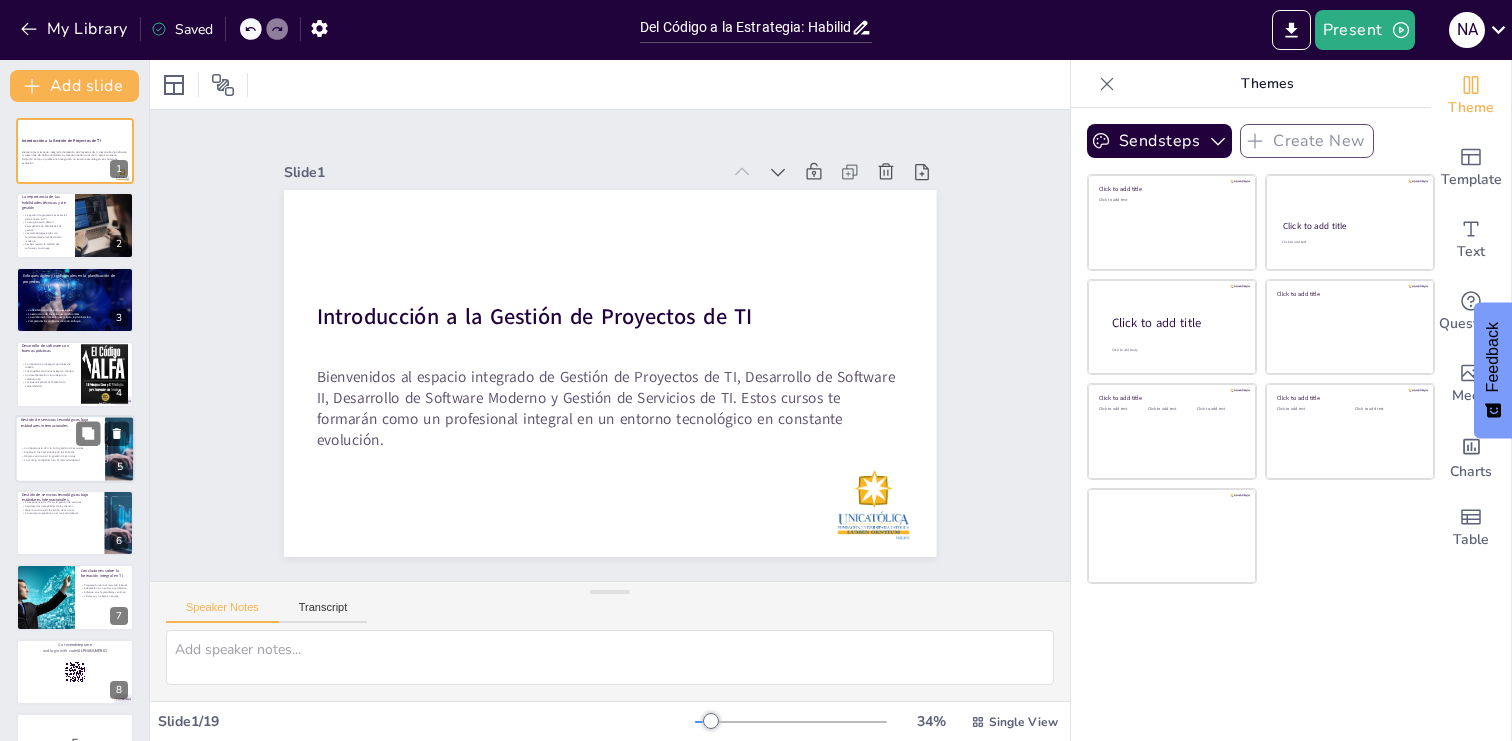 checkbox on "true" 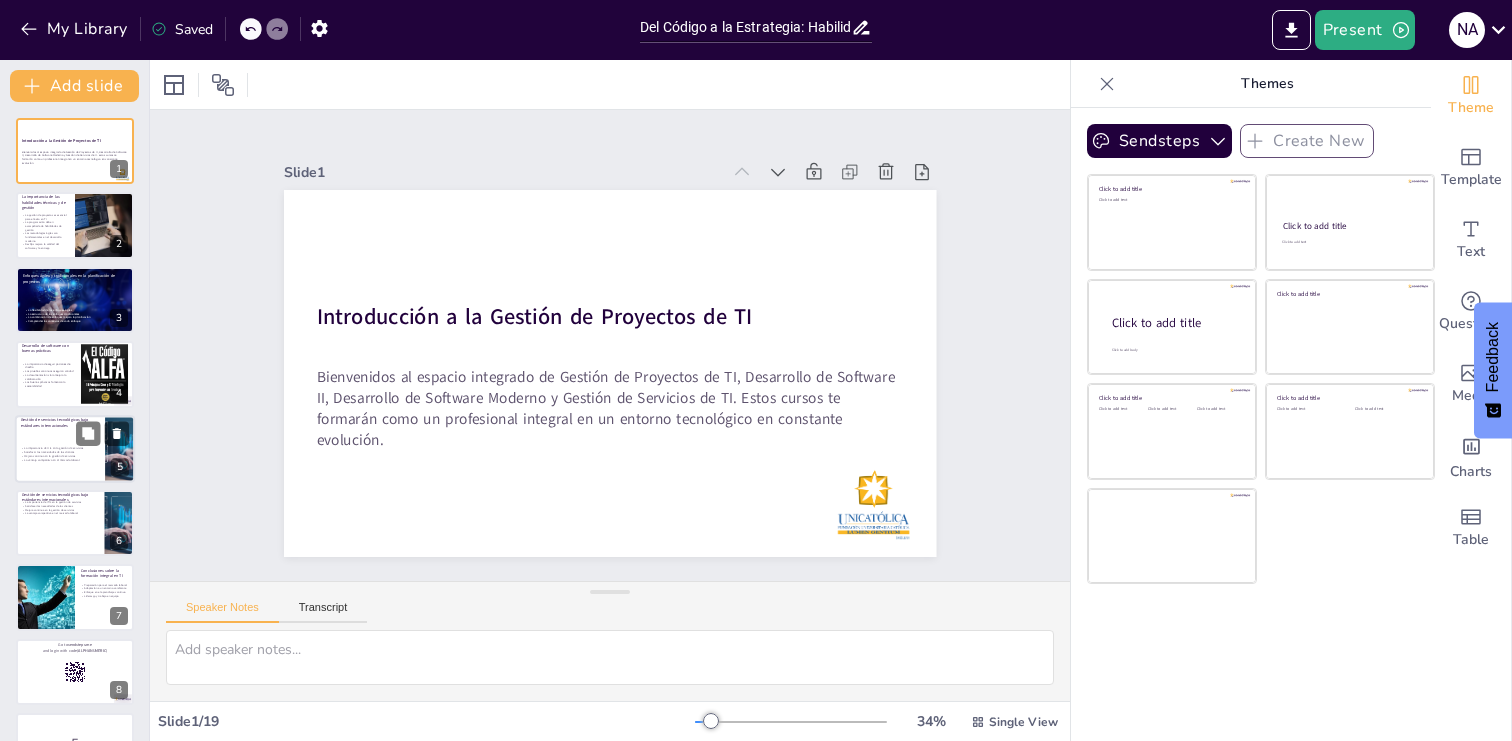 checkbox on "true" 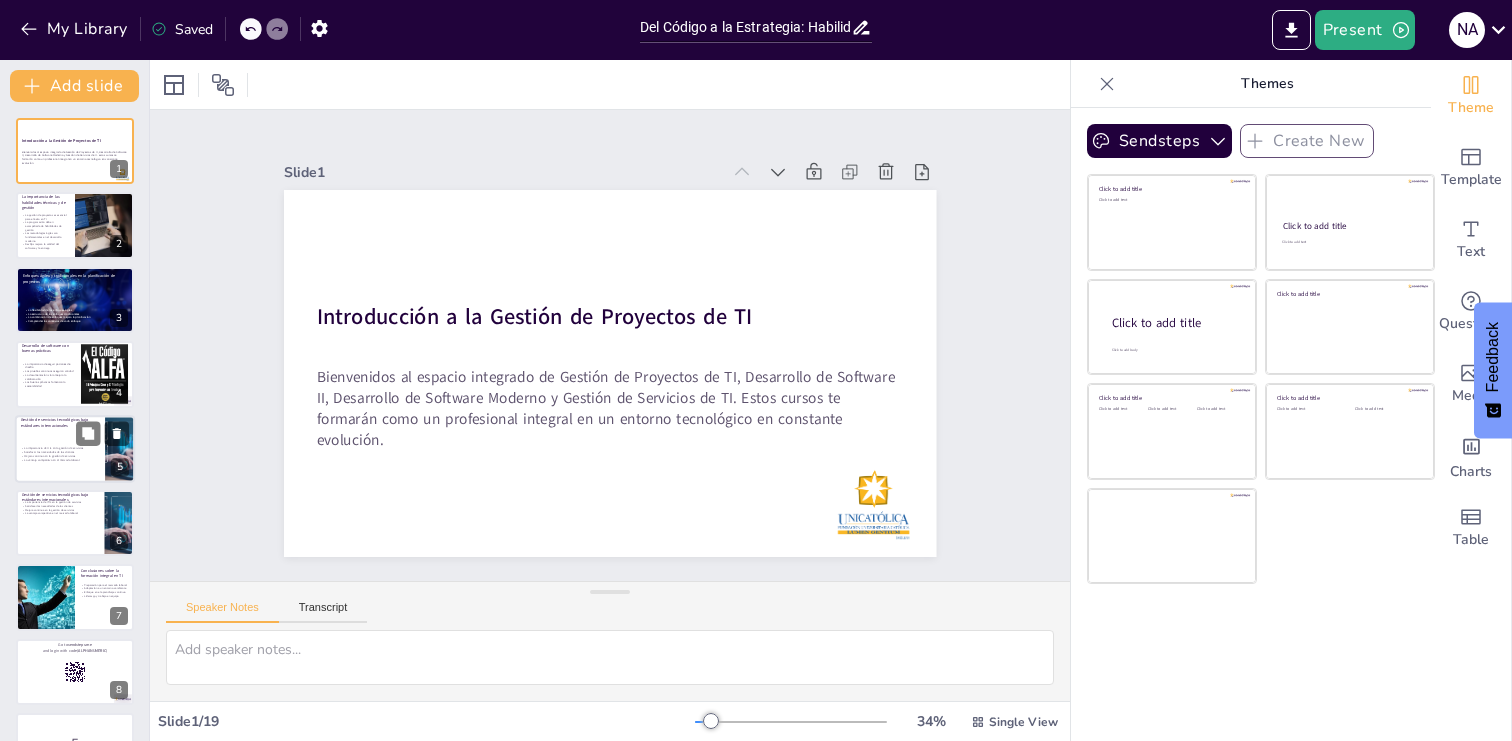 checkbox on "true" 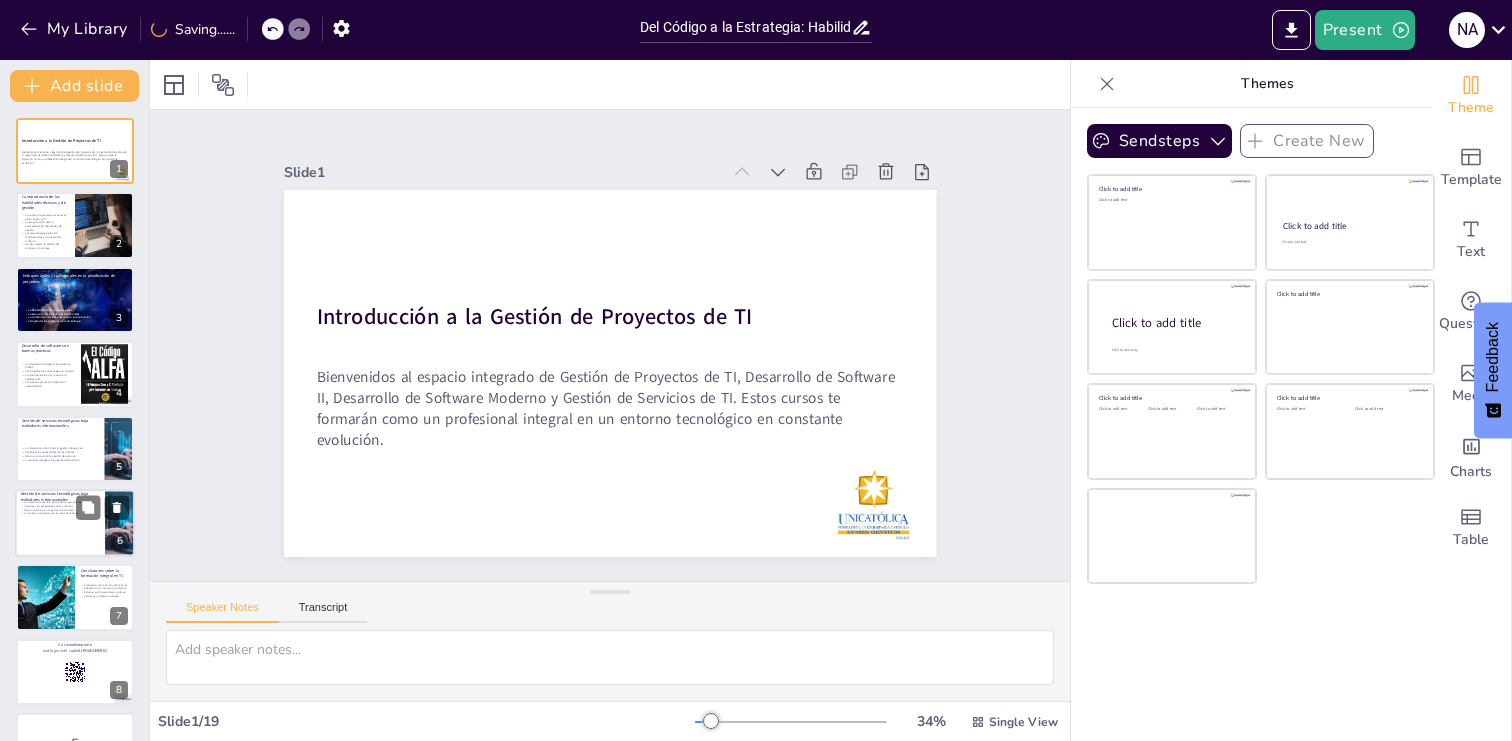 checkbox on "true" 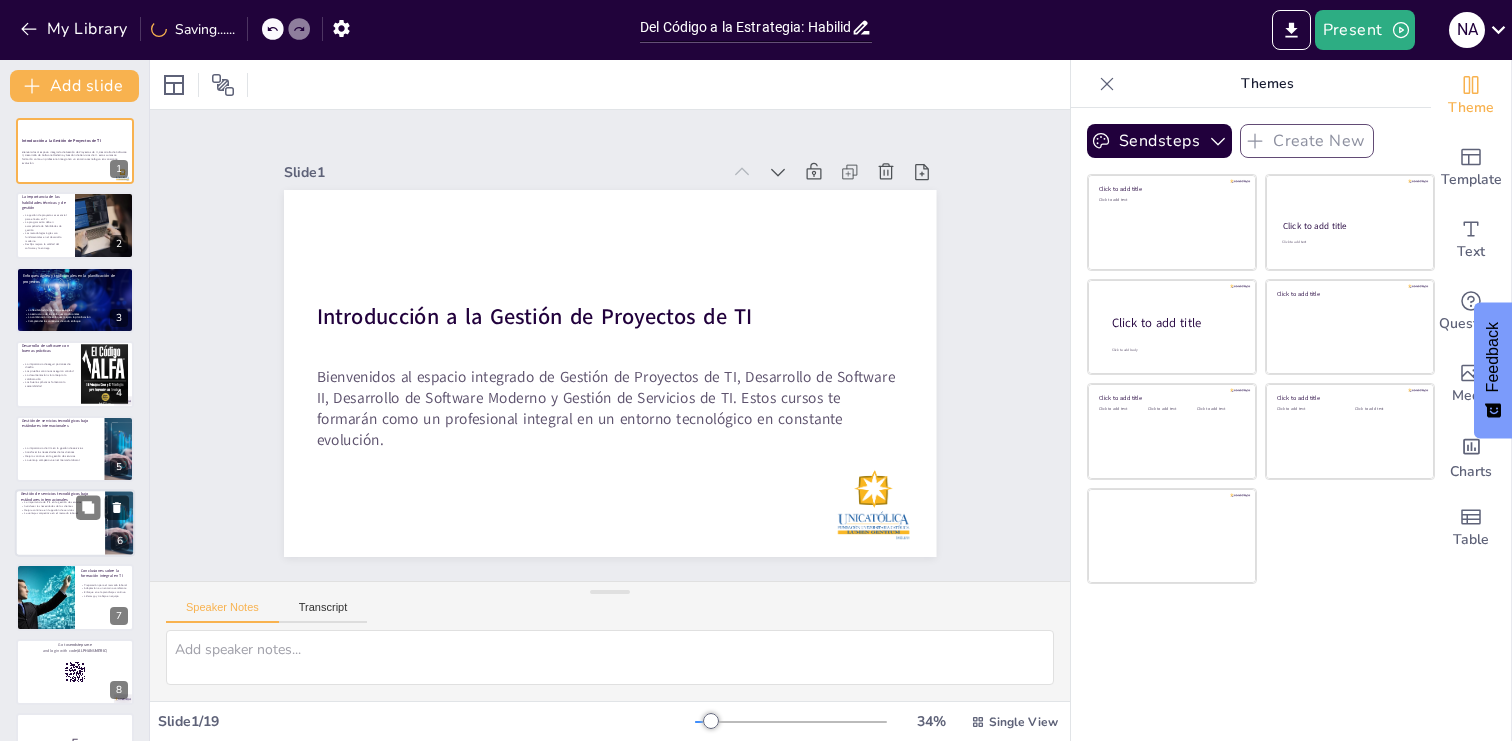 checkbox on "true" 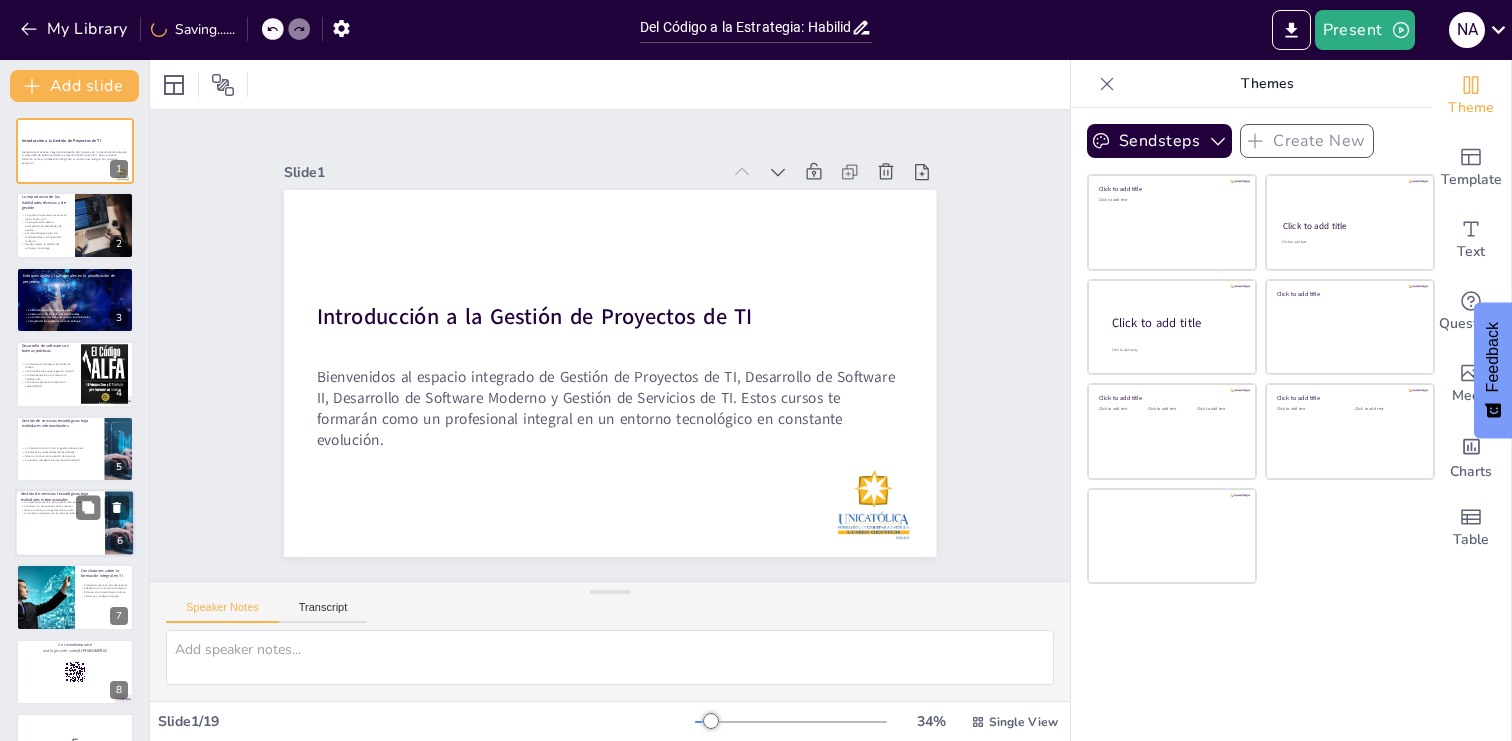 checkbox on "true" 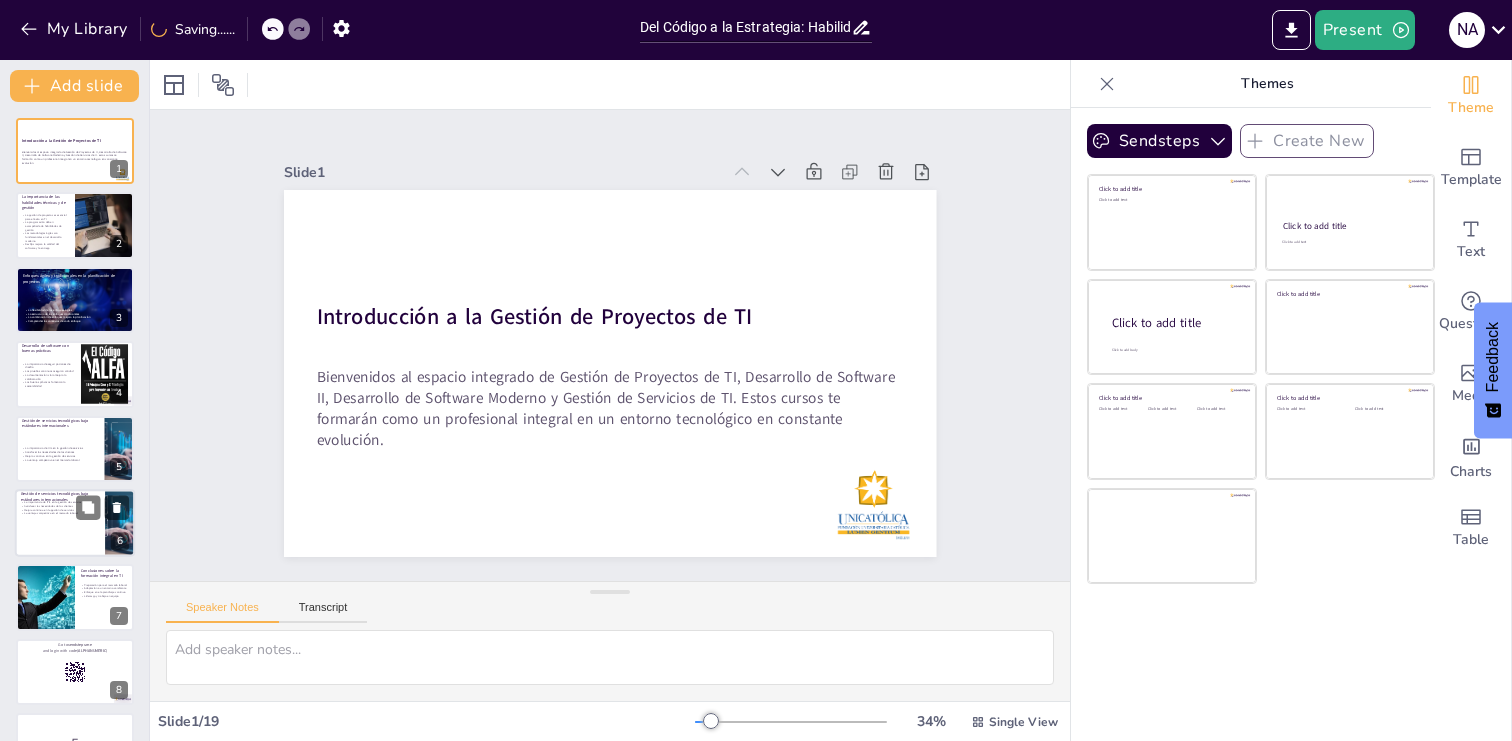 checkbox on "true" 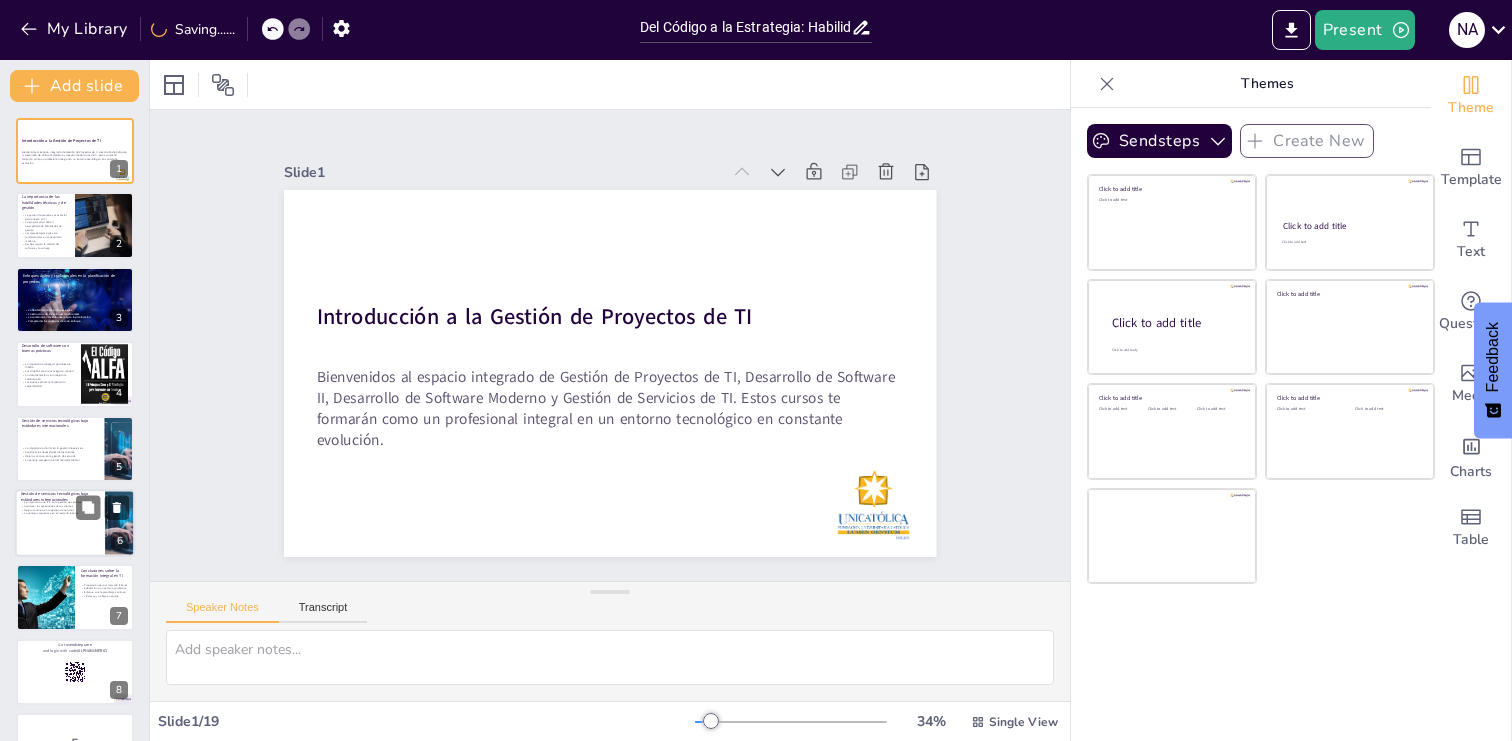 checkbox on "true" 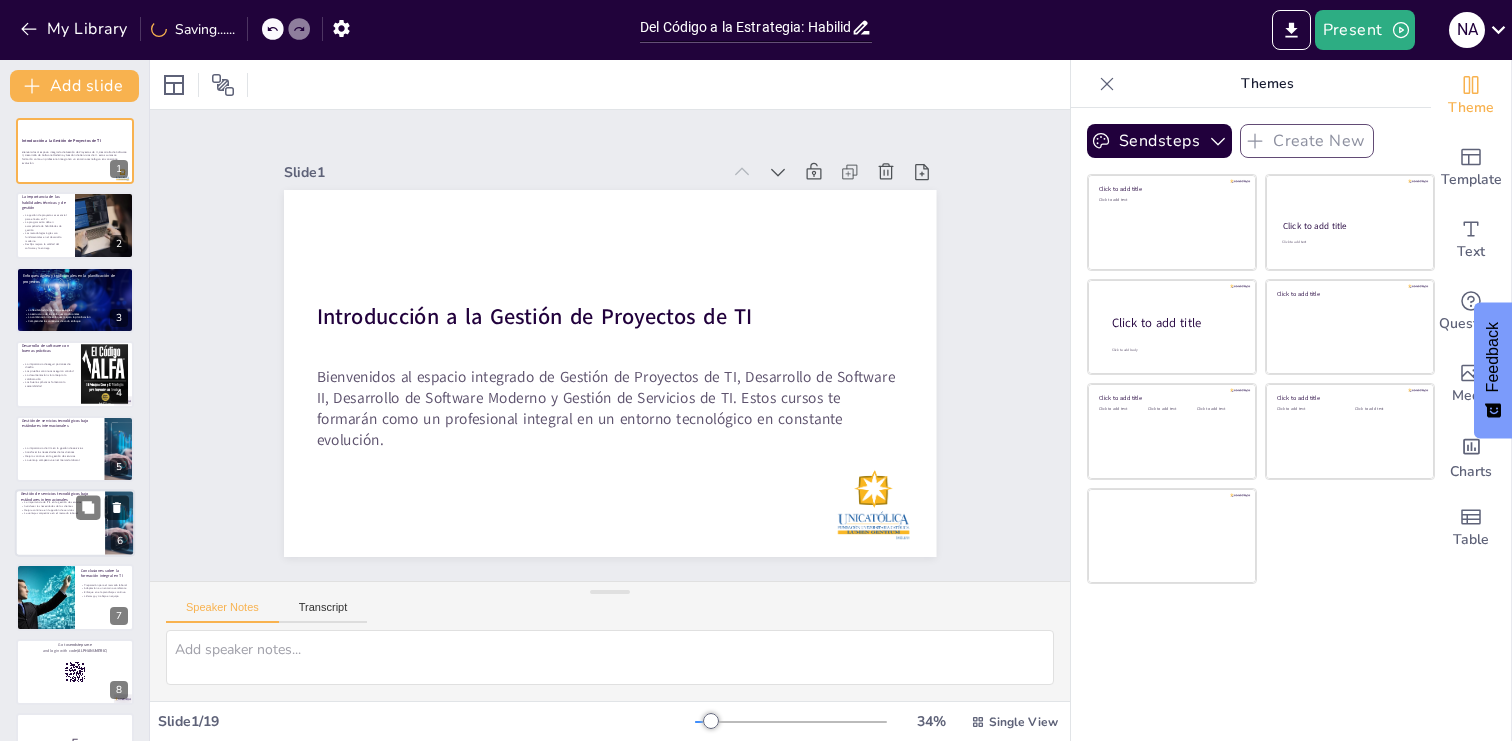 checkbox on "true" 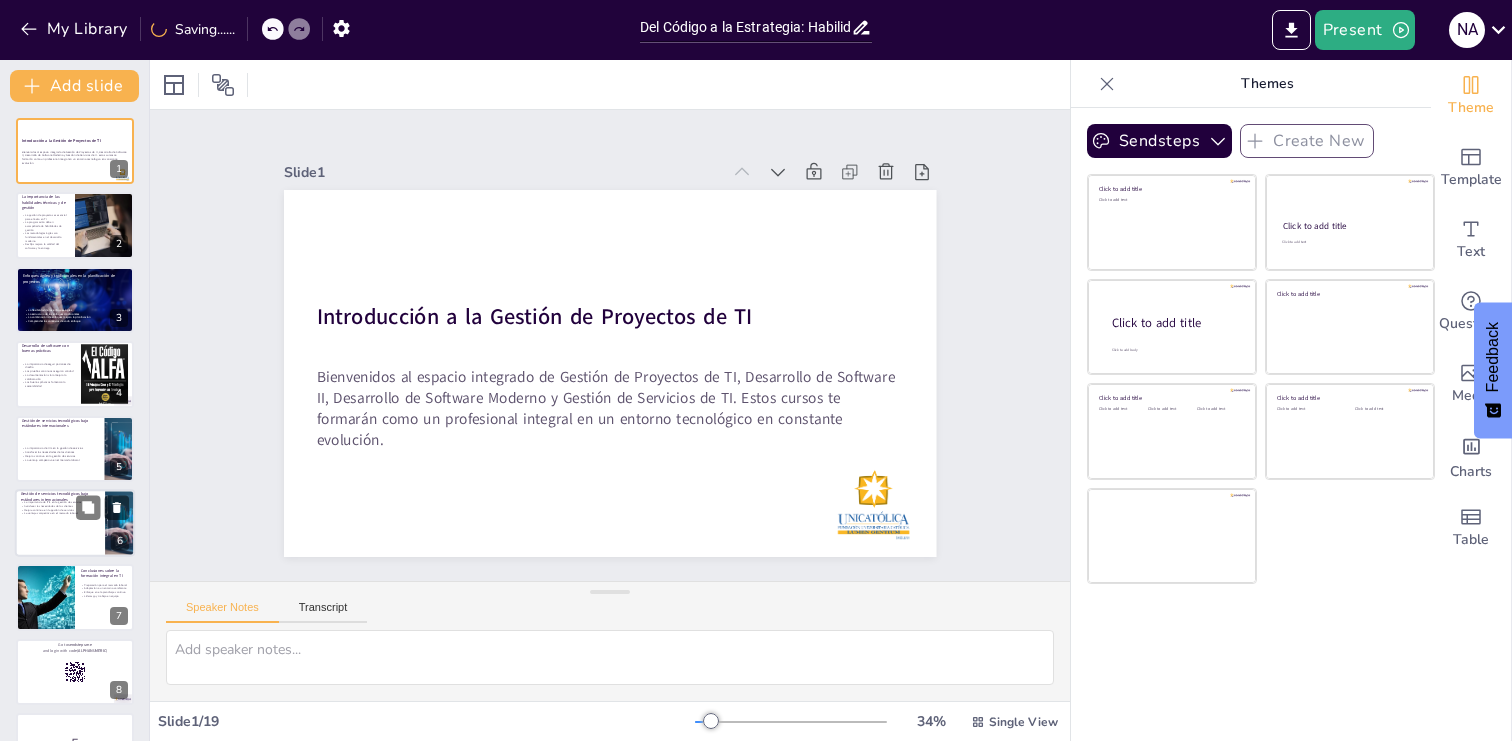 checkbox on "true" 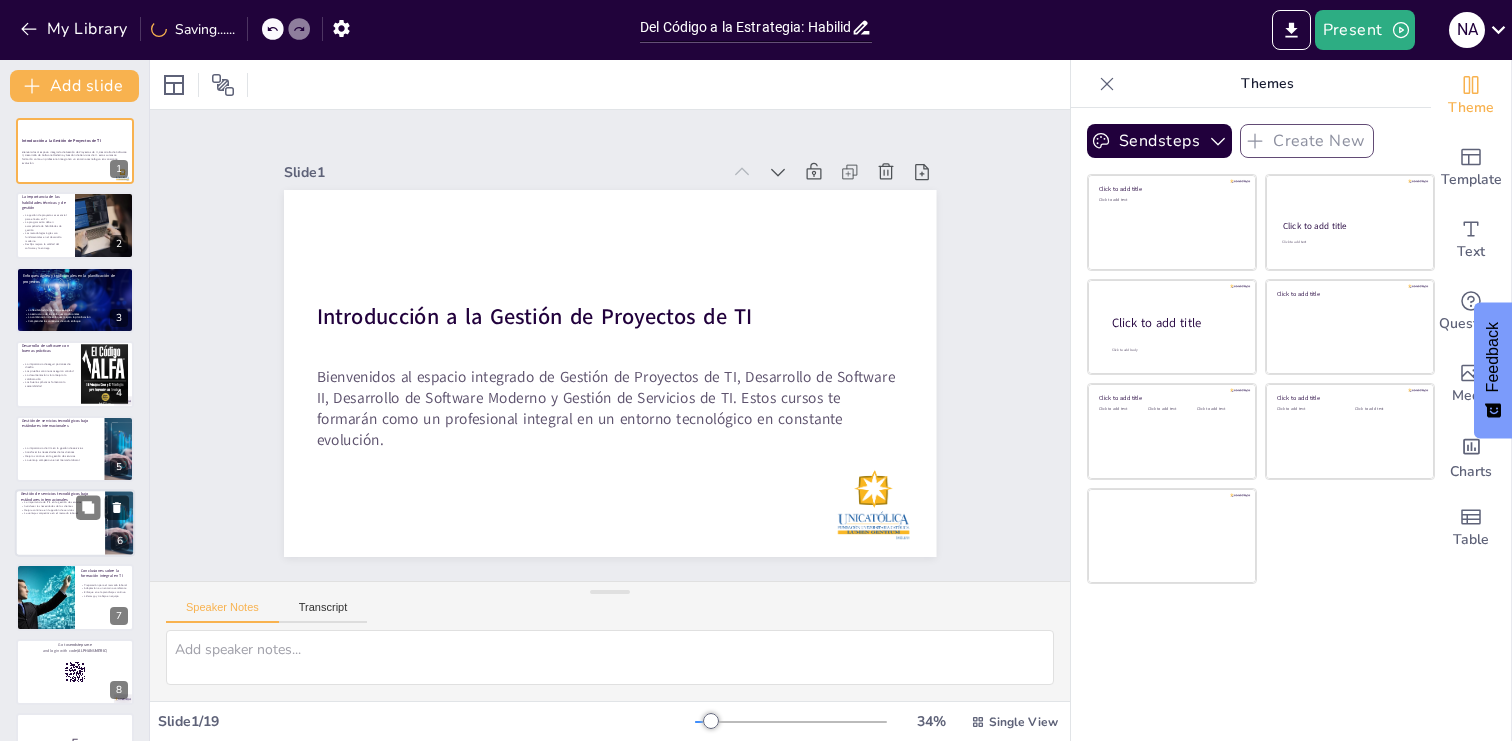 checkbox on "true" 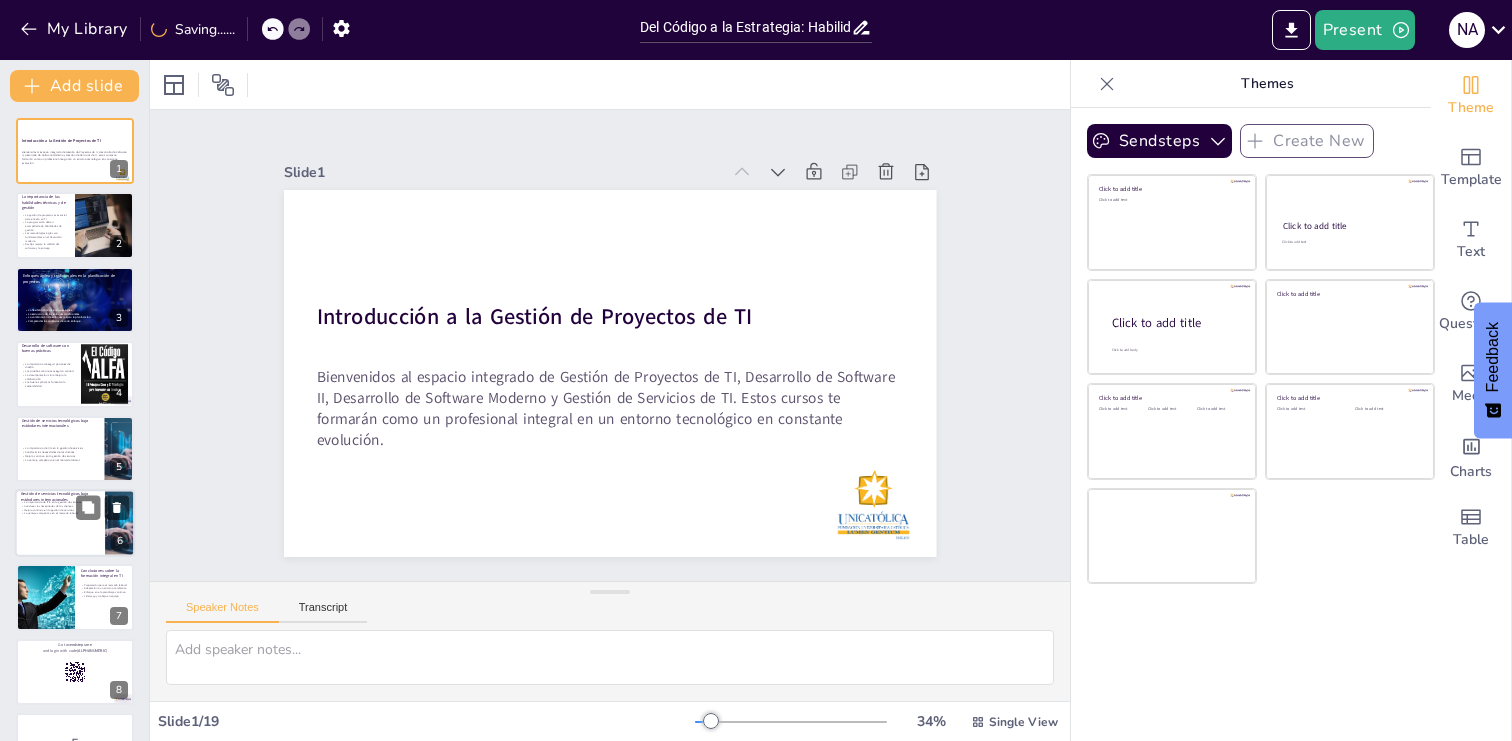 checkbox on "true" 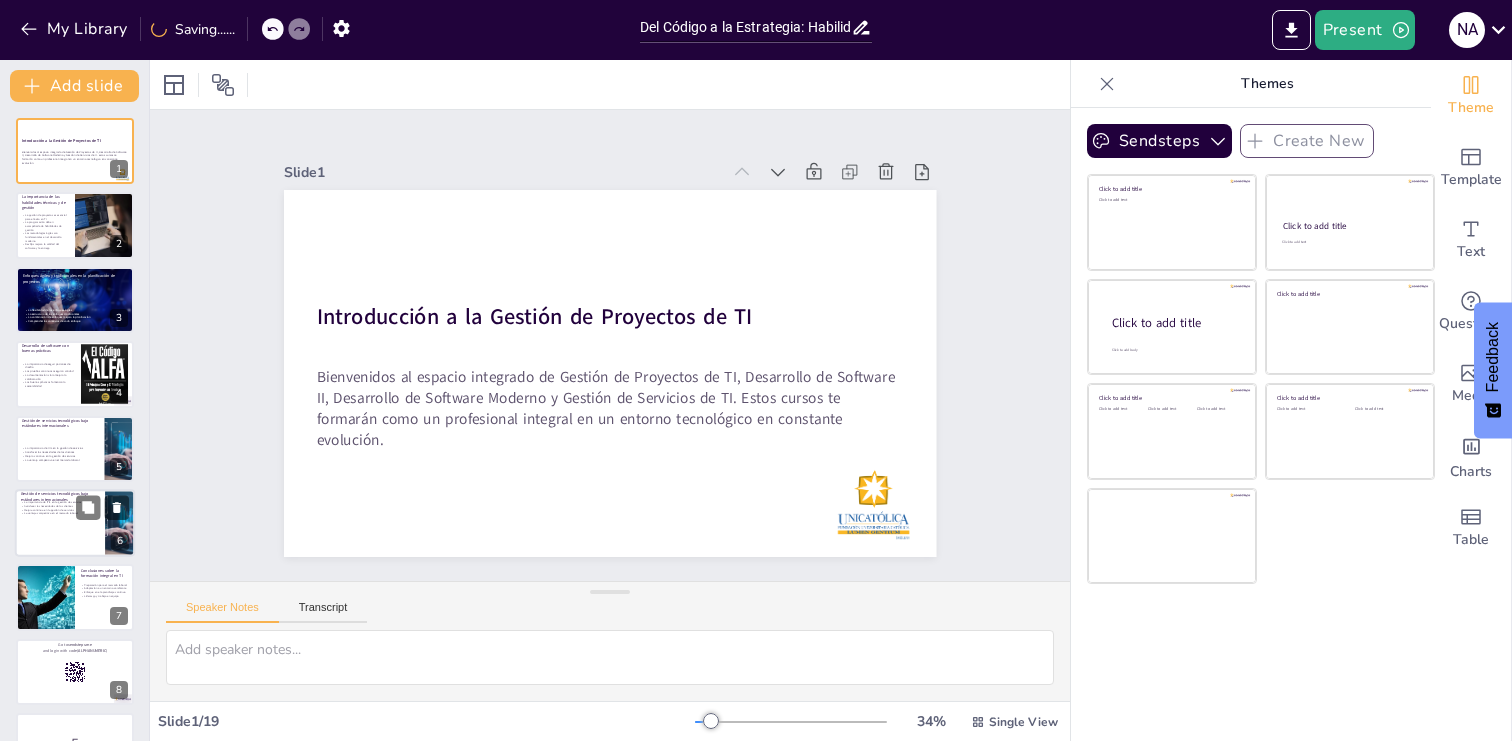 checkbox on "true" 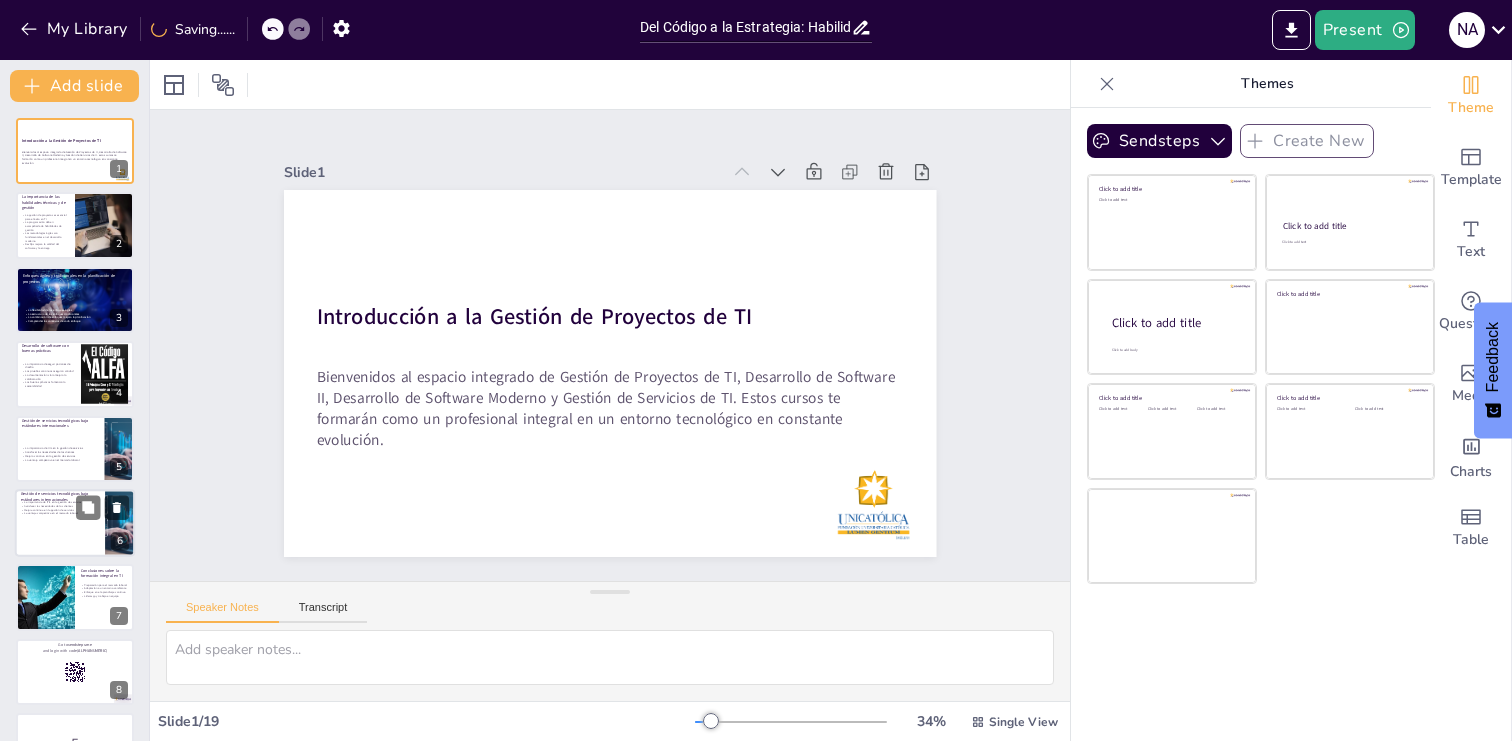 checkbox on "true" 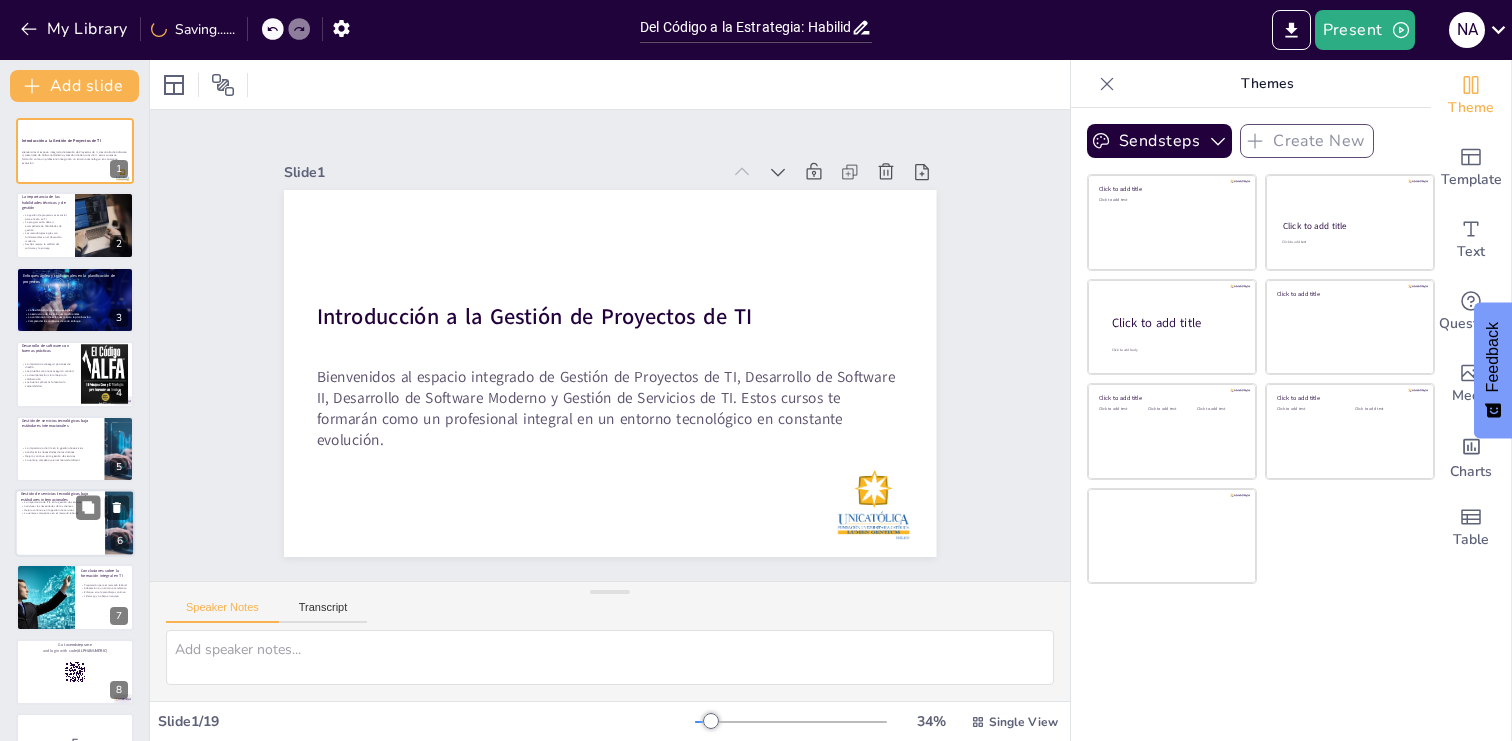 checkbox on "true" 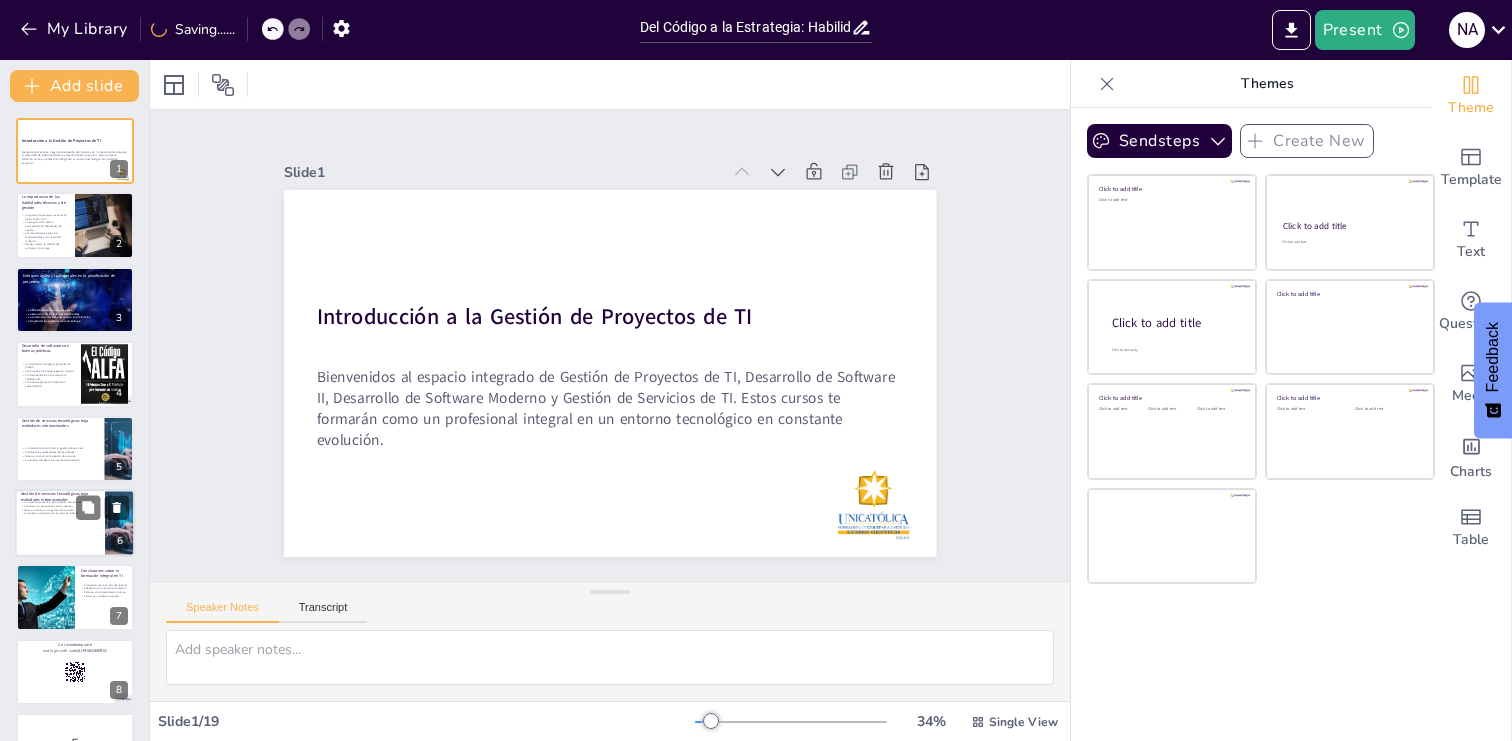 checkbox on "true" 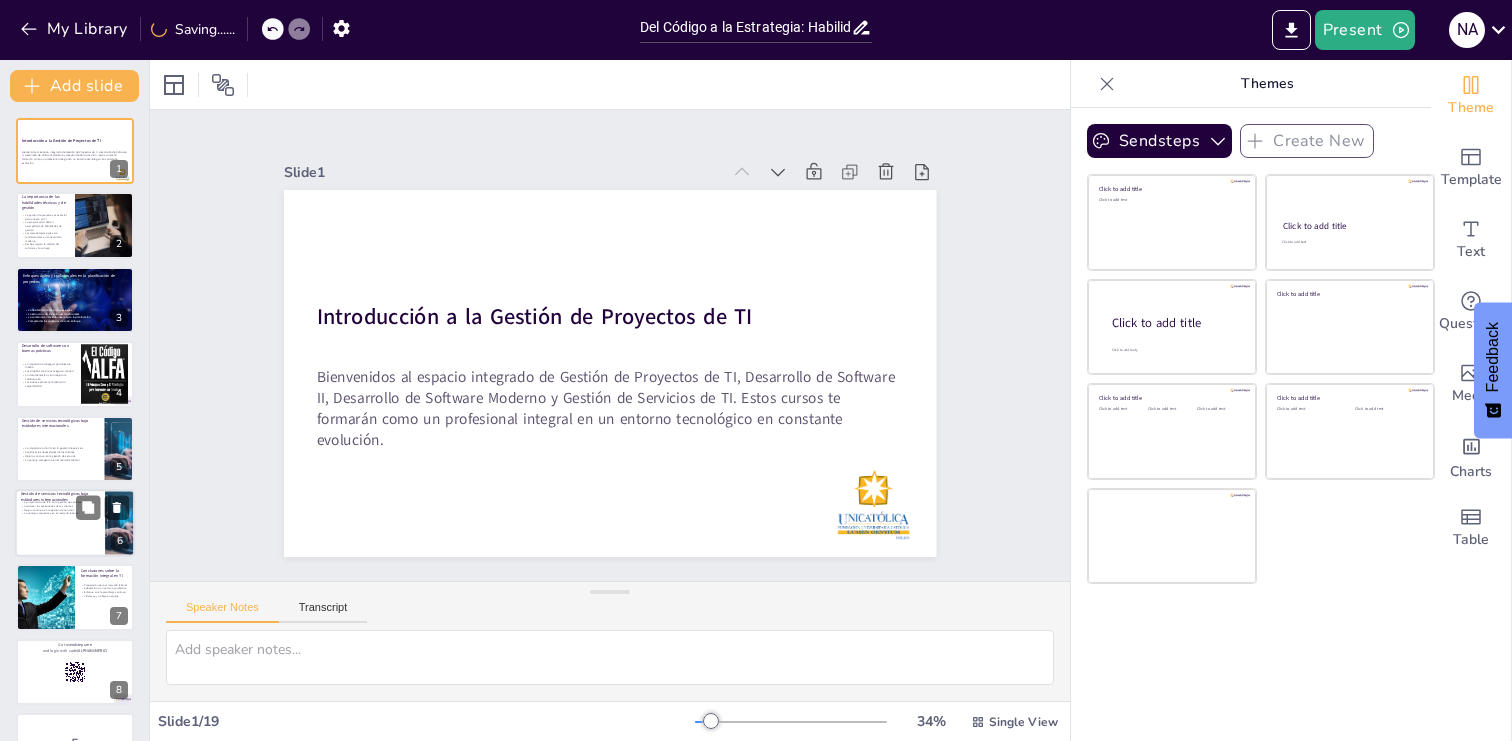 checkbox on "true" 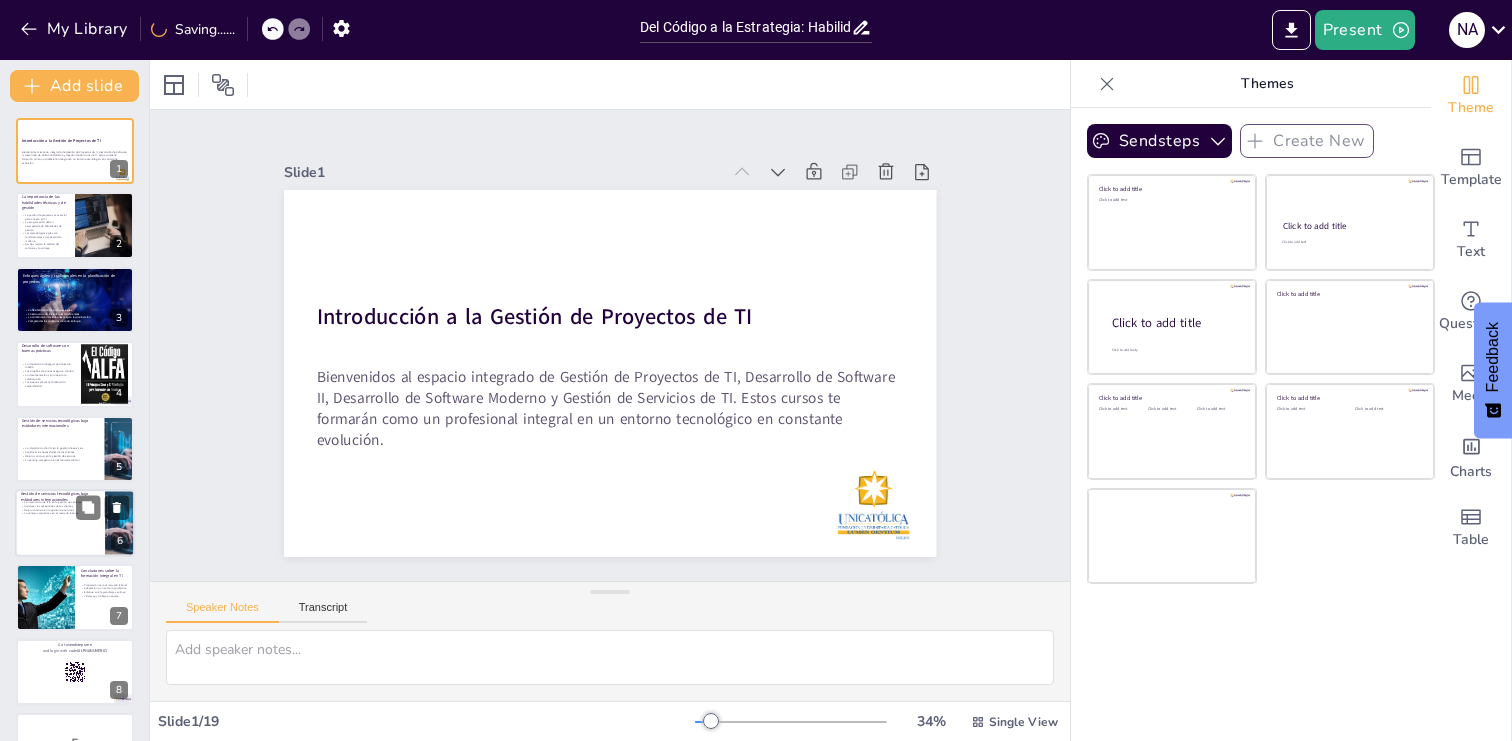 checkbox on "true" 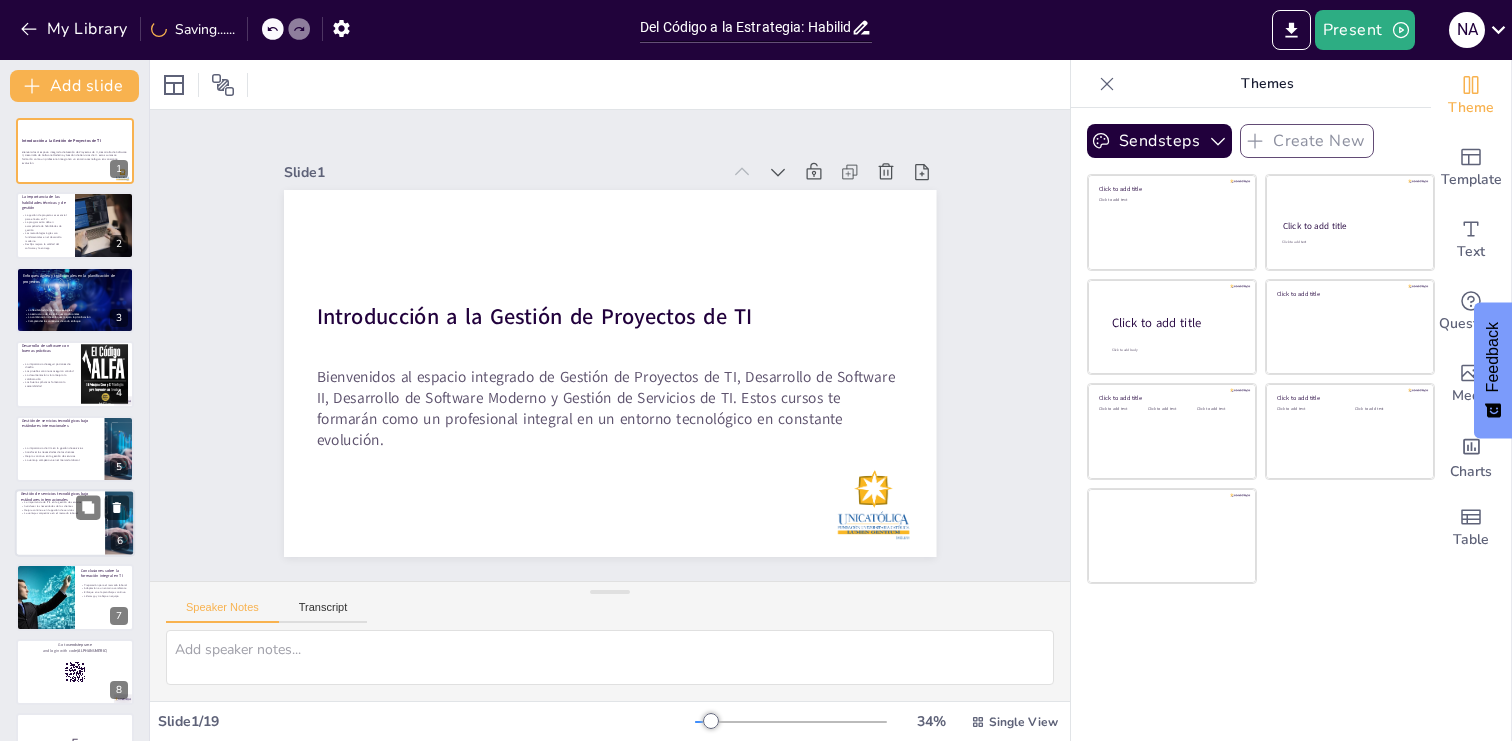checkbox on "true" 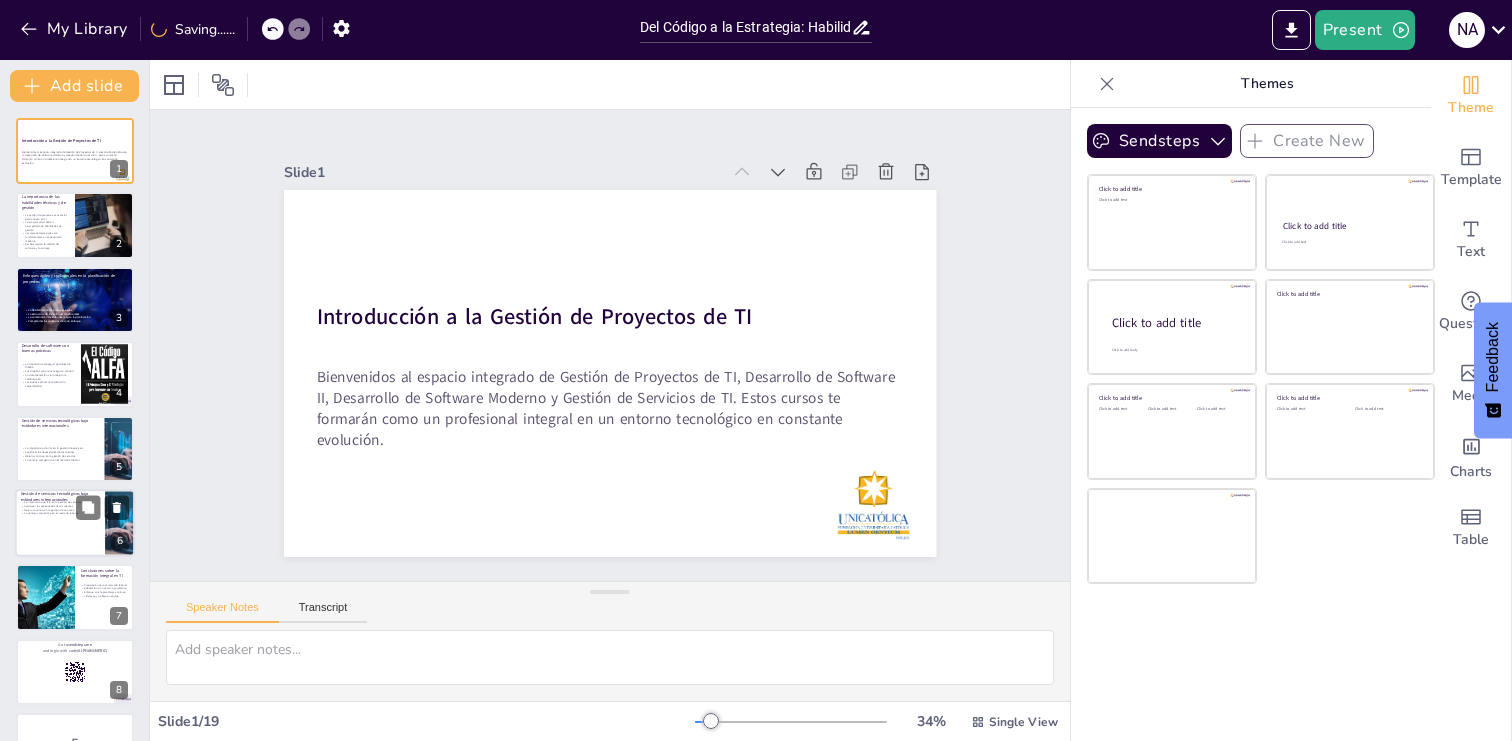 checkbox on "true" 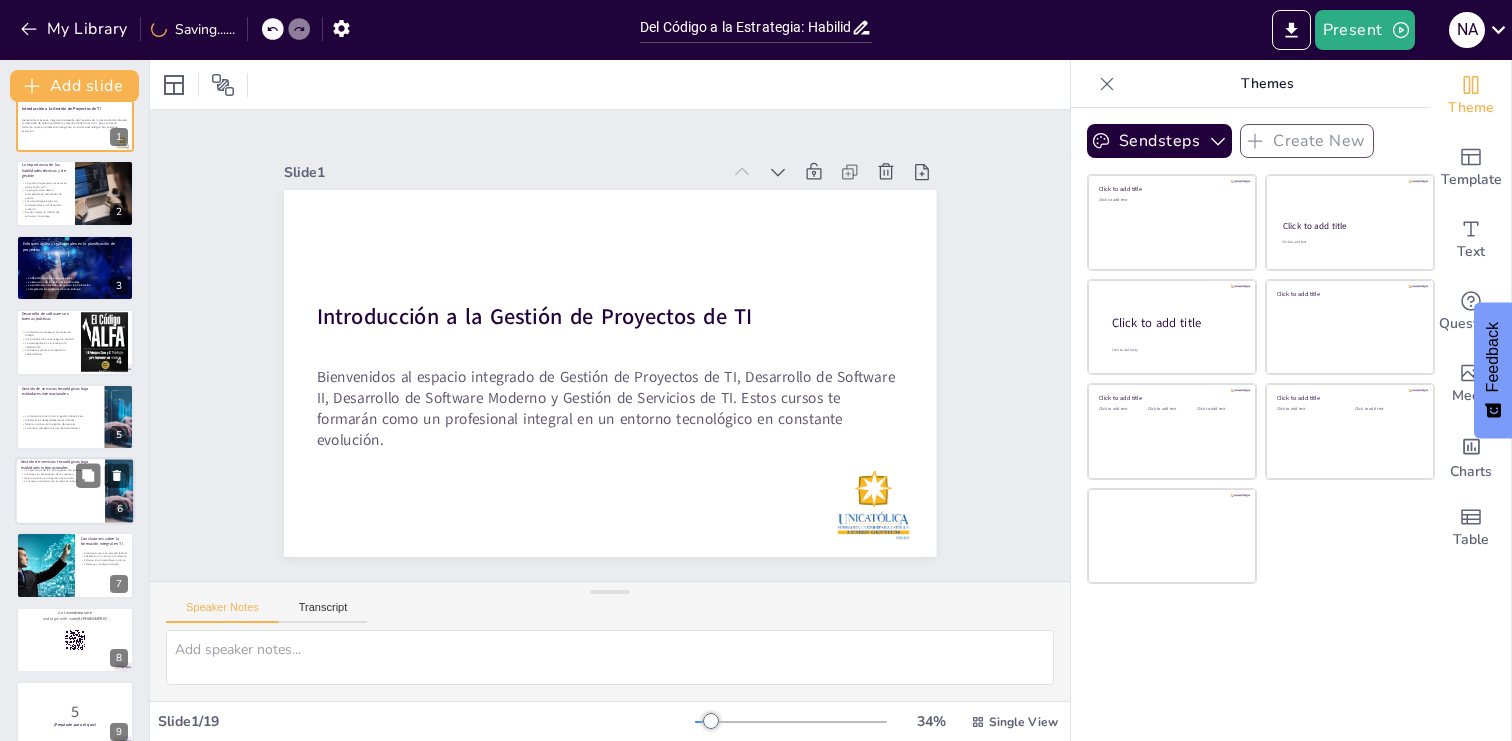 checkbox on "true" 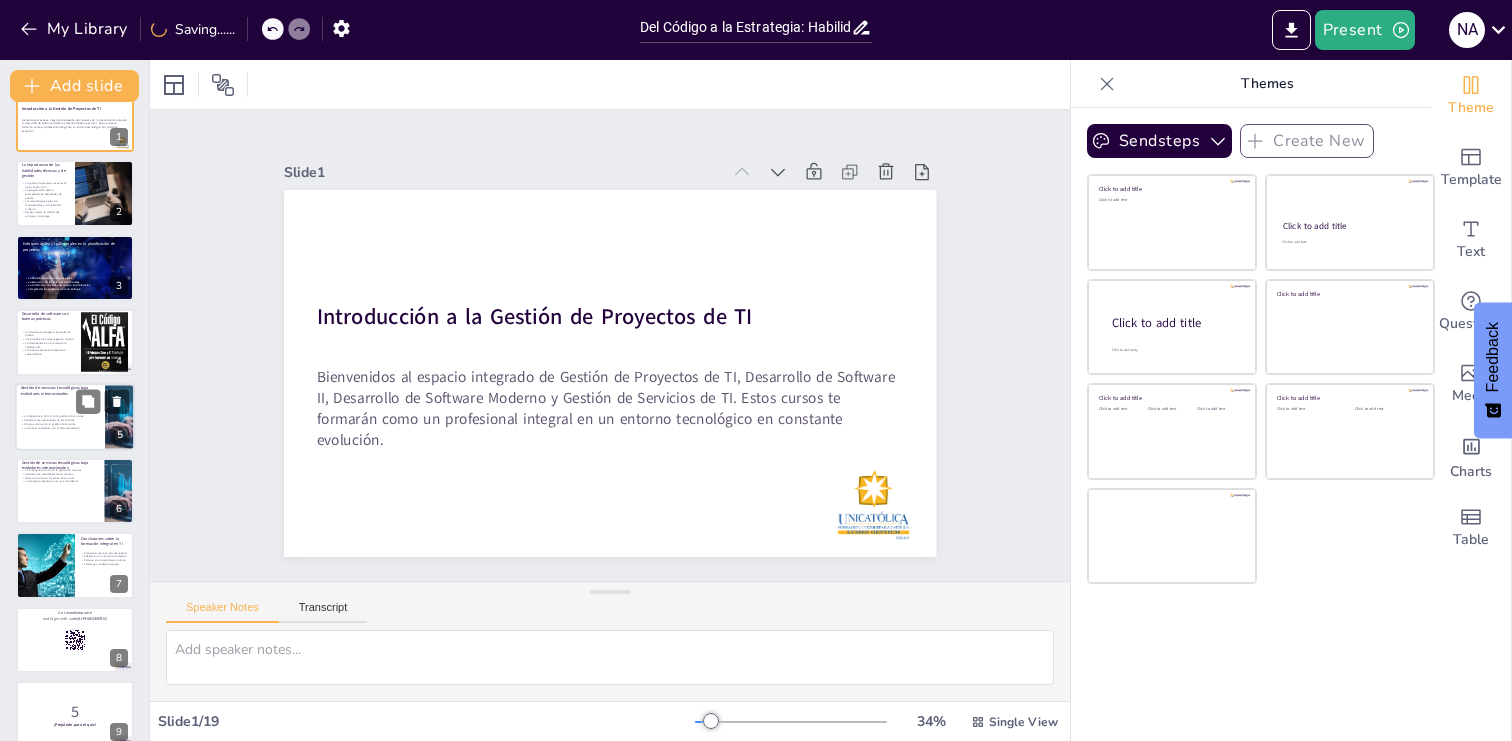 checkbox on "true" 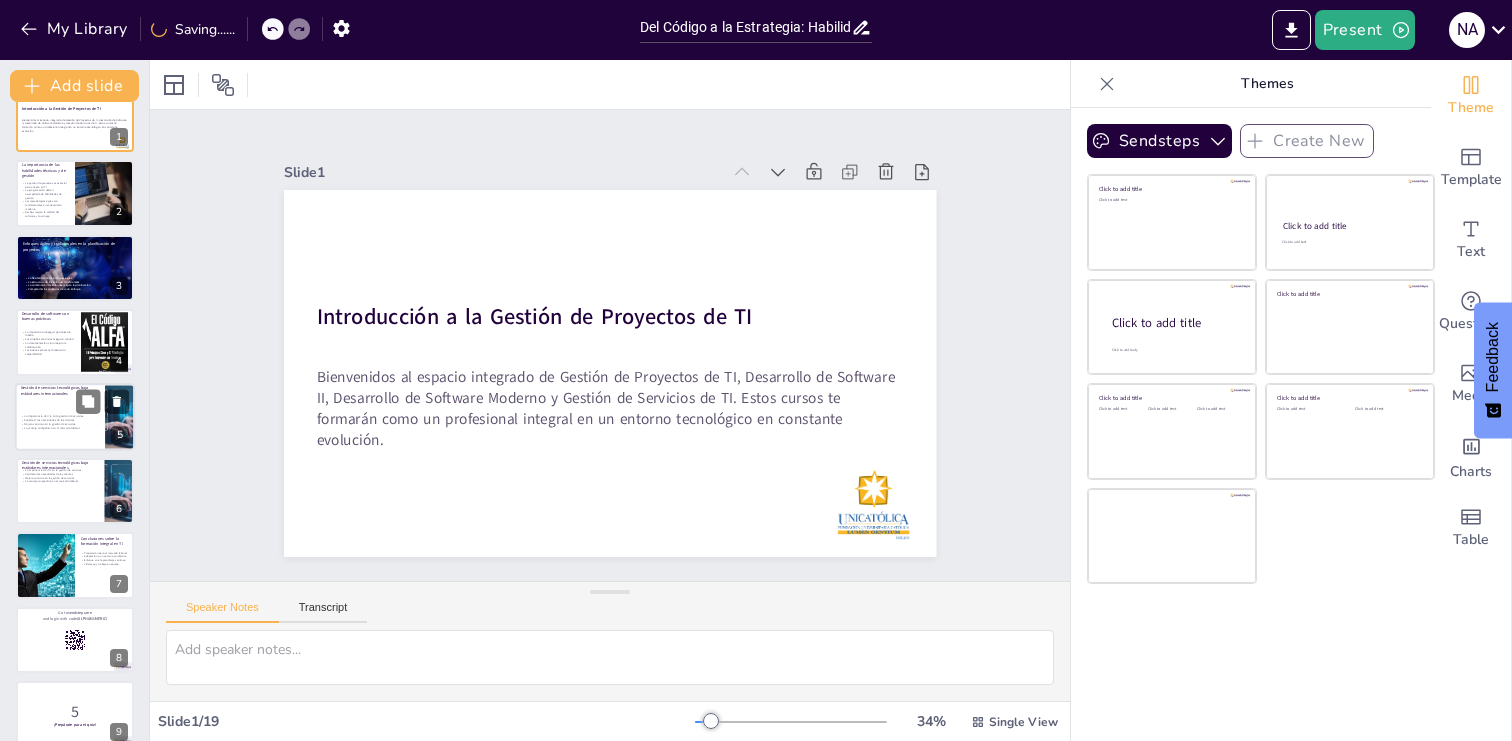 checkbox on "true" 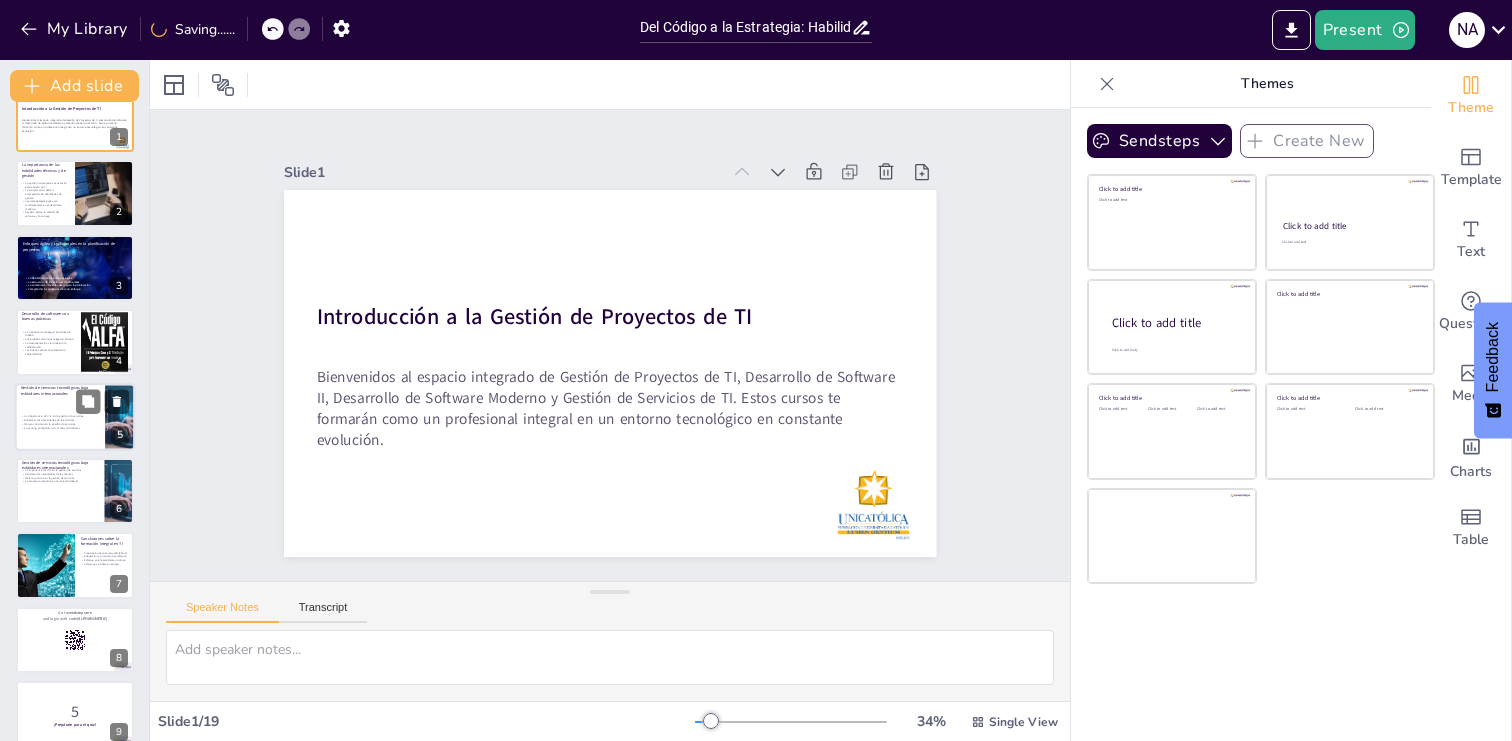 checkbox on "true" 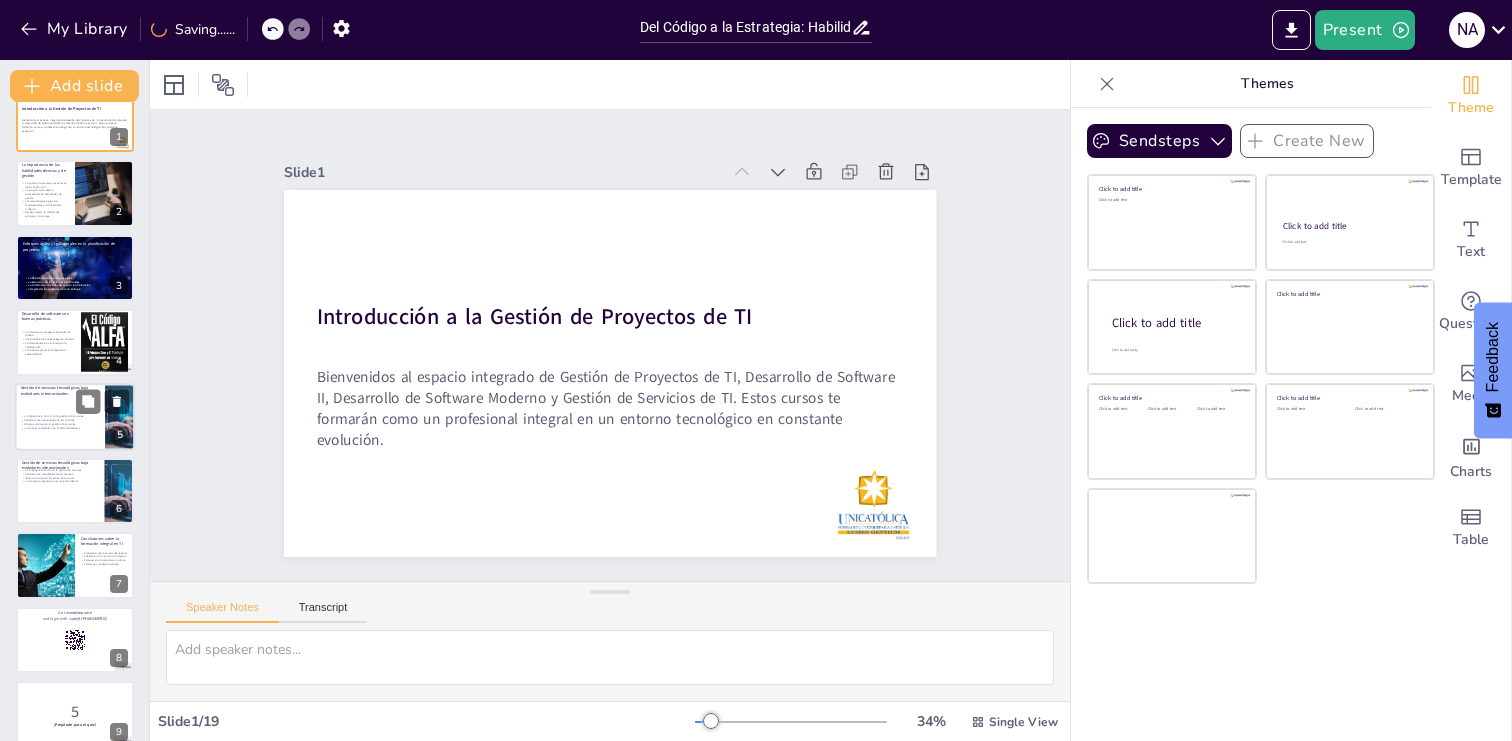 checkbox on "true" 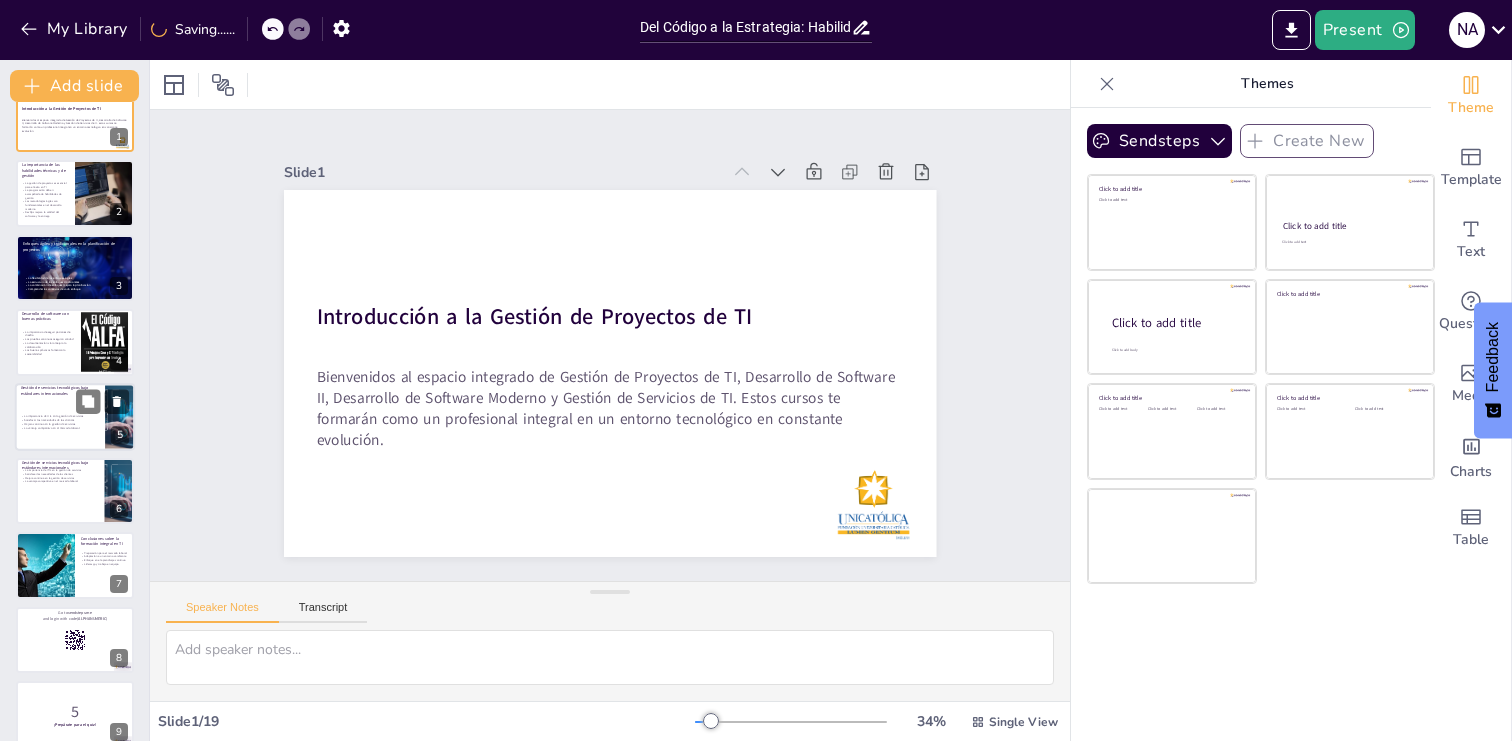 checkbox on "true" 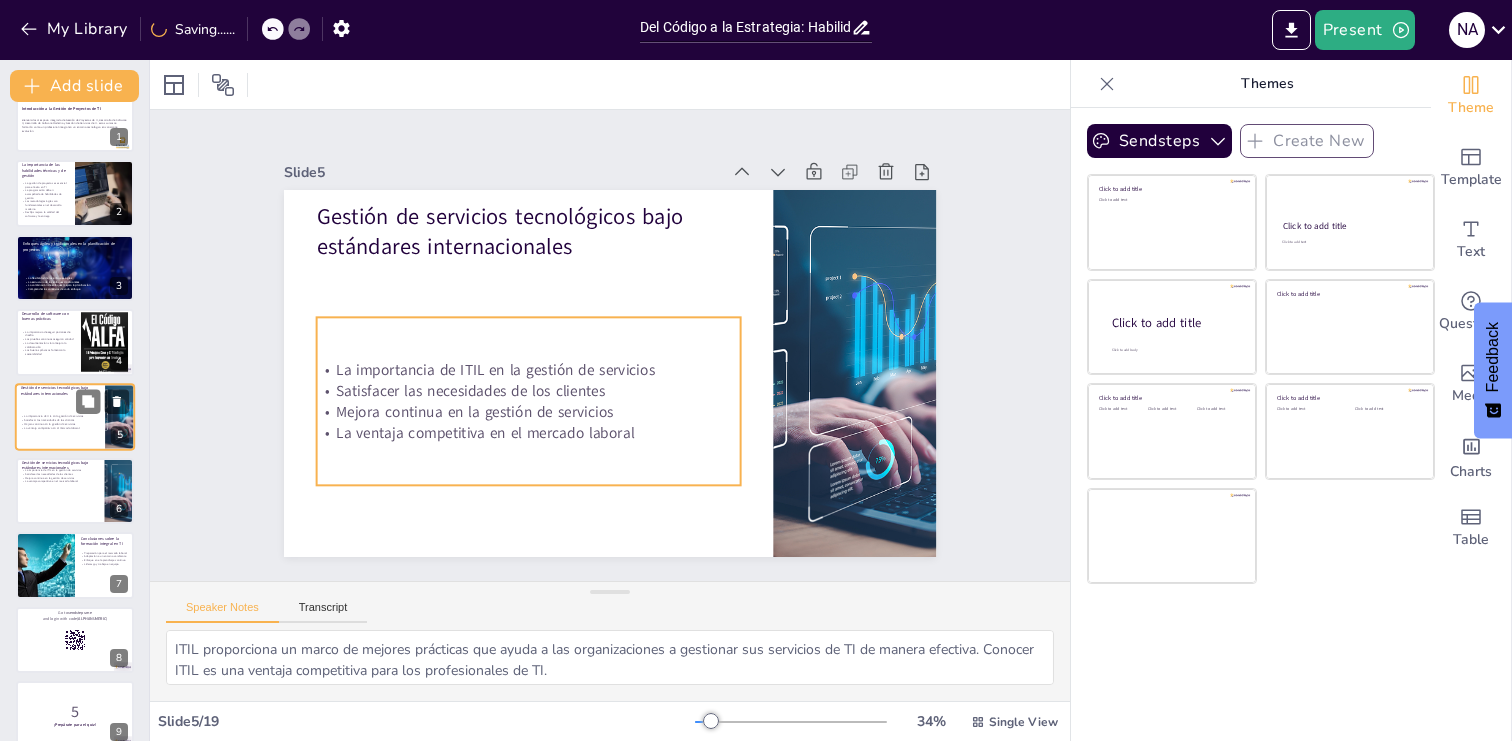 scroll, scrollTop: 27, scrollLeft: 0, axis: vertical 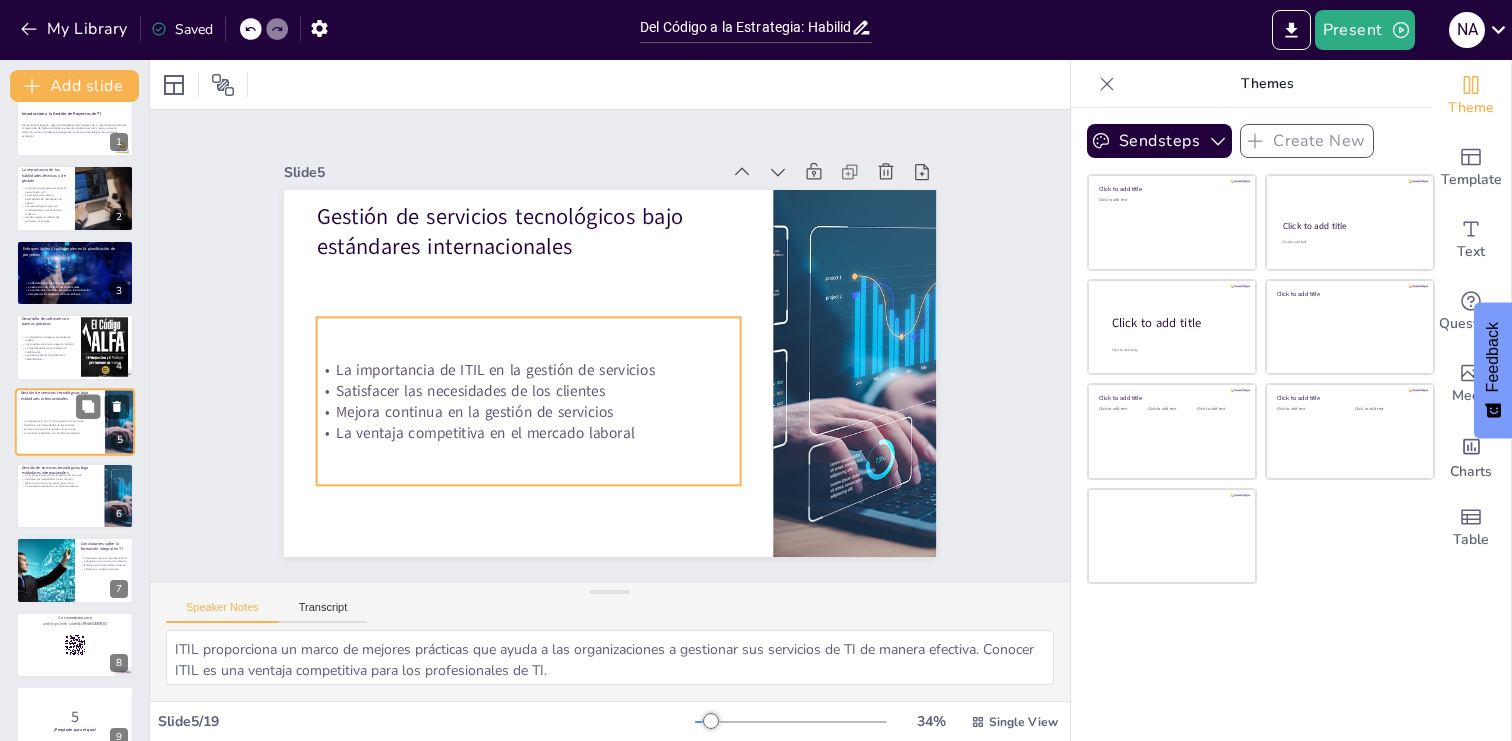checkbox on "true" 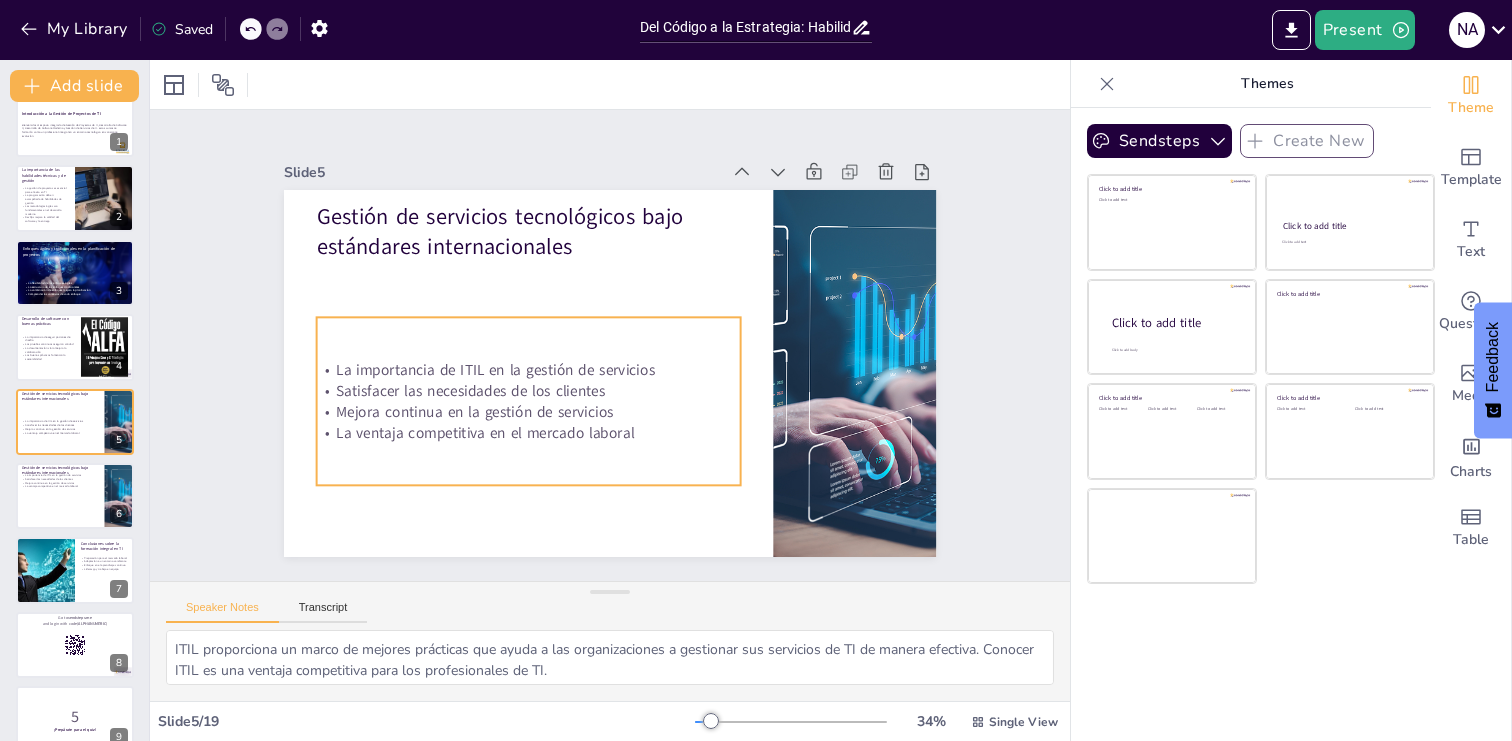 checkbox on "true" 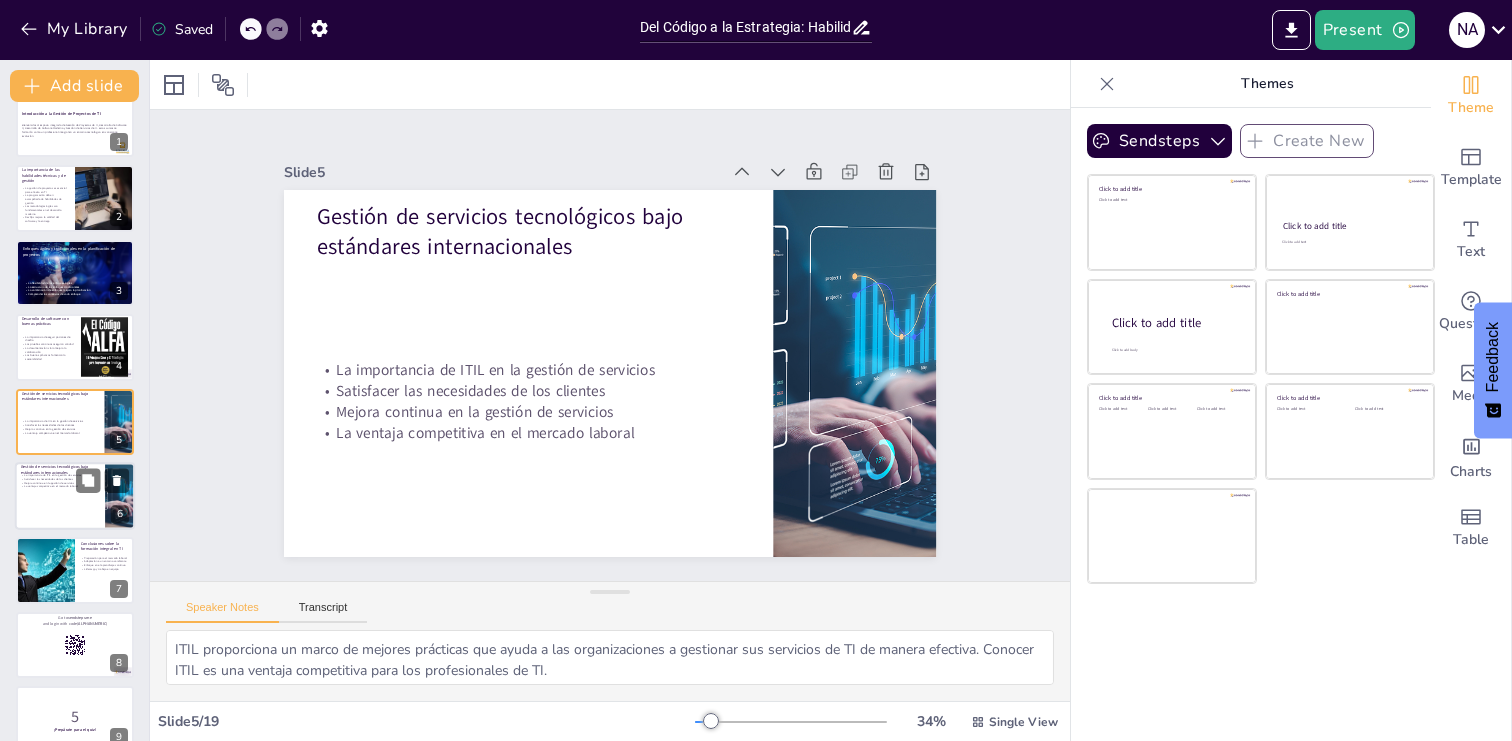 checkbox on "true" 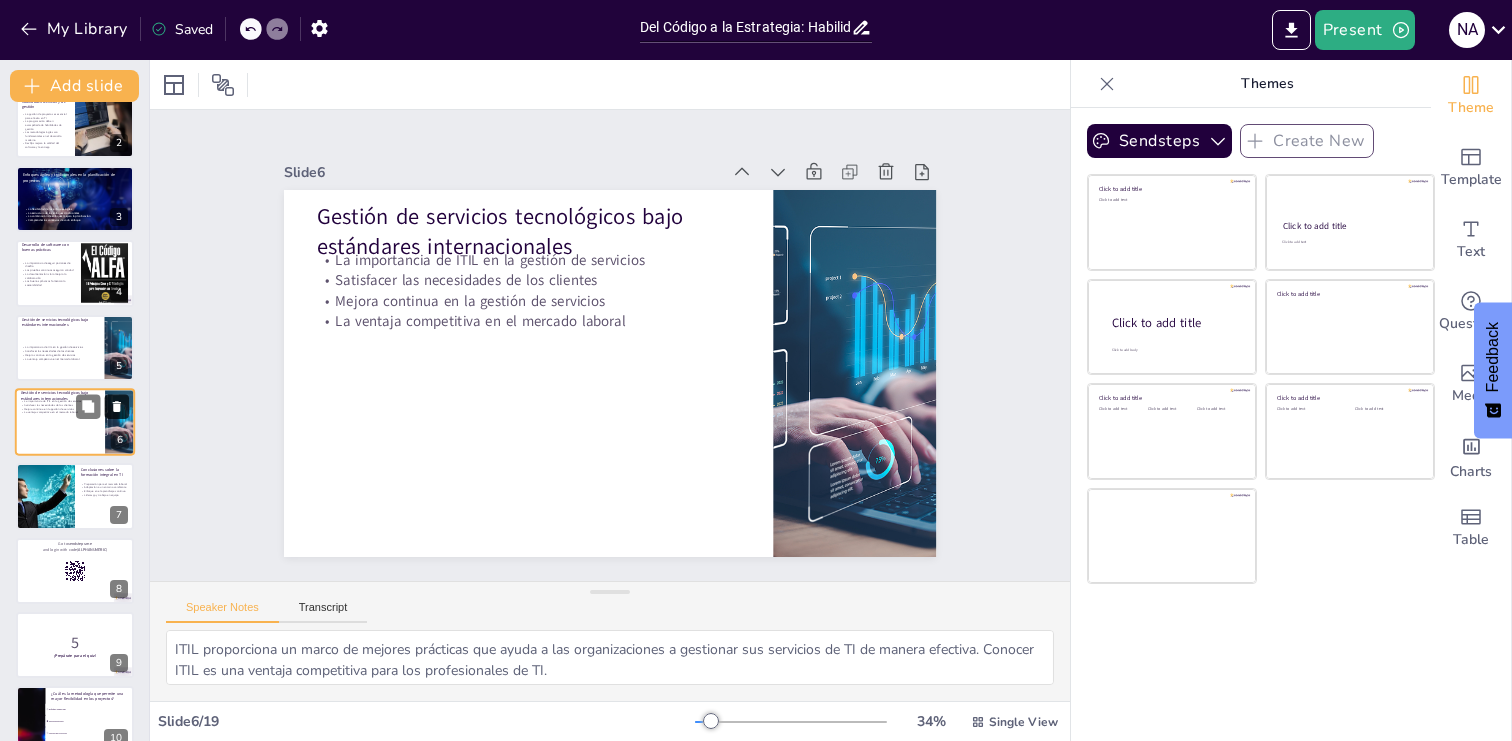 click 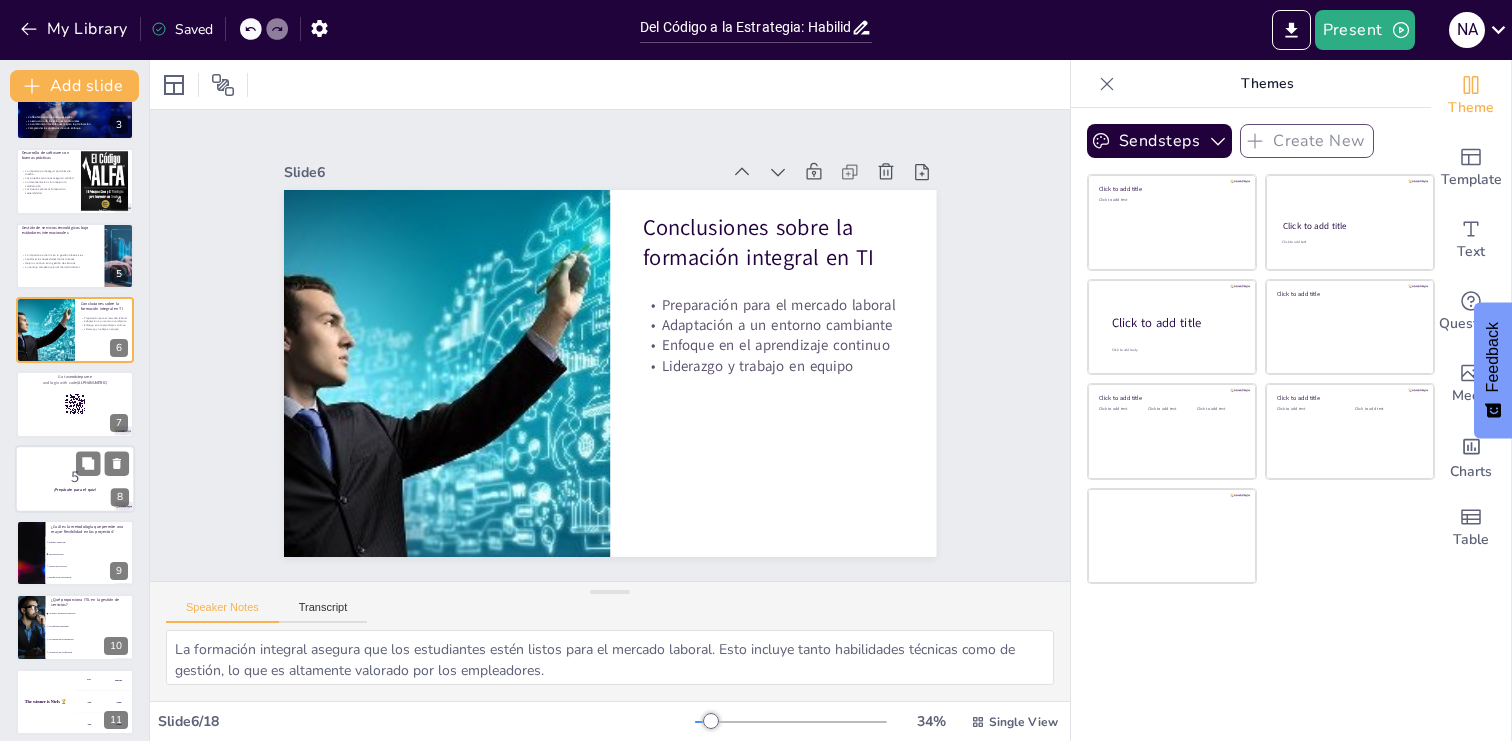 scroll, scrollTop: 221, scrollLeft: 0, axis: vertical 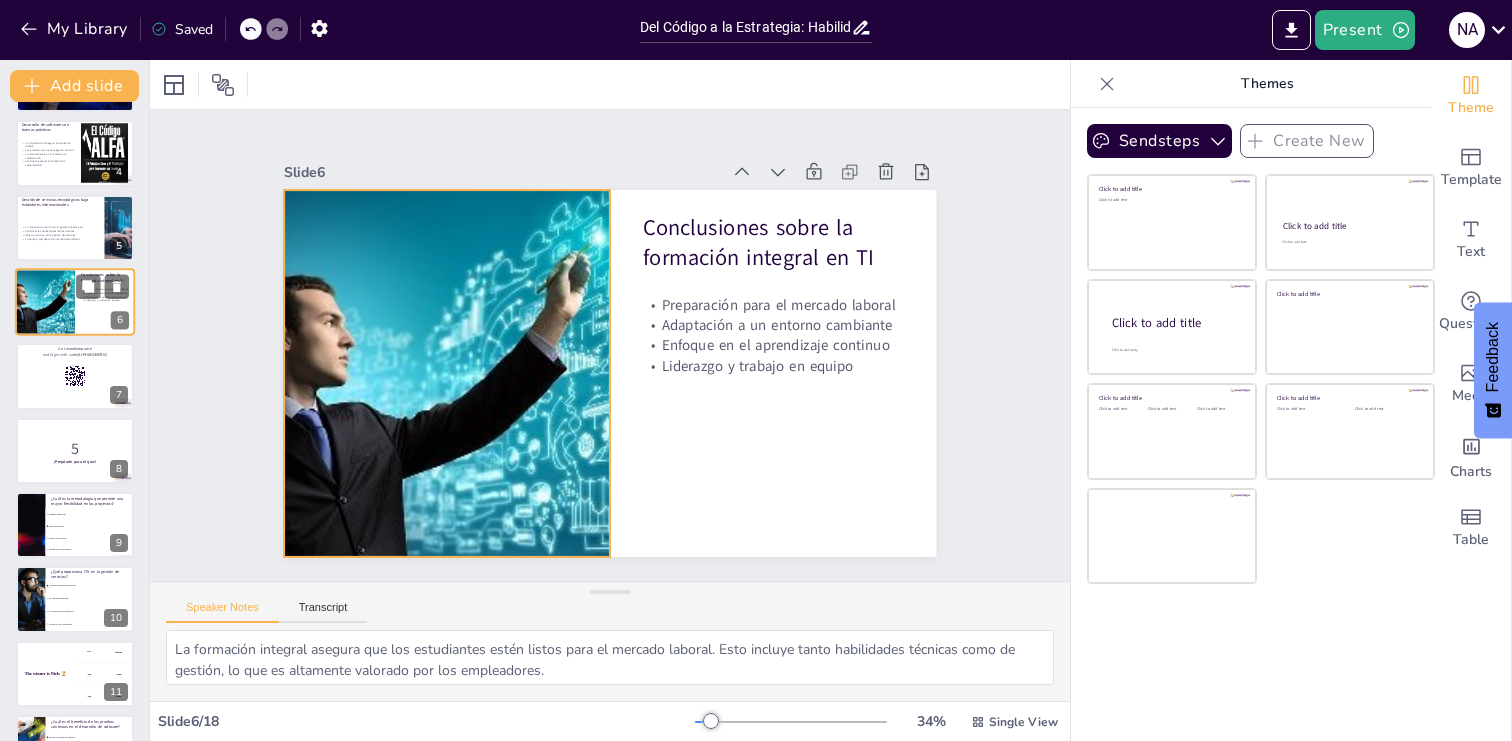 click at bounding box center [44, 302] 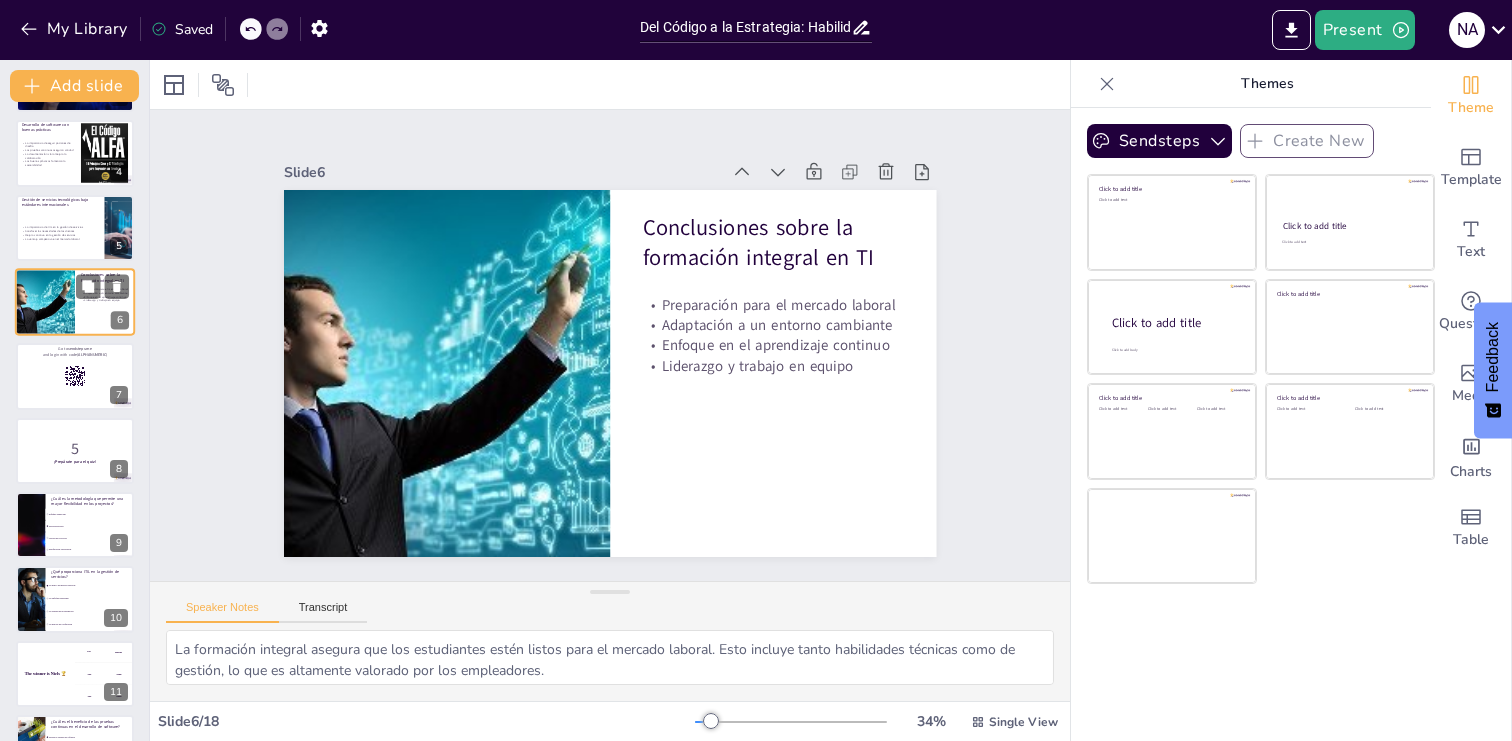scroll, scrollTop: 101, scrollLeft: 0, axis: vertical 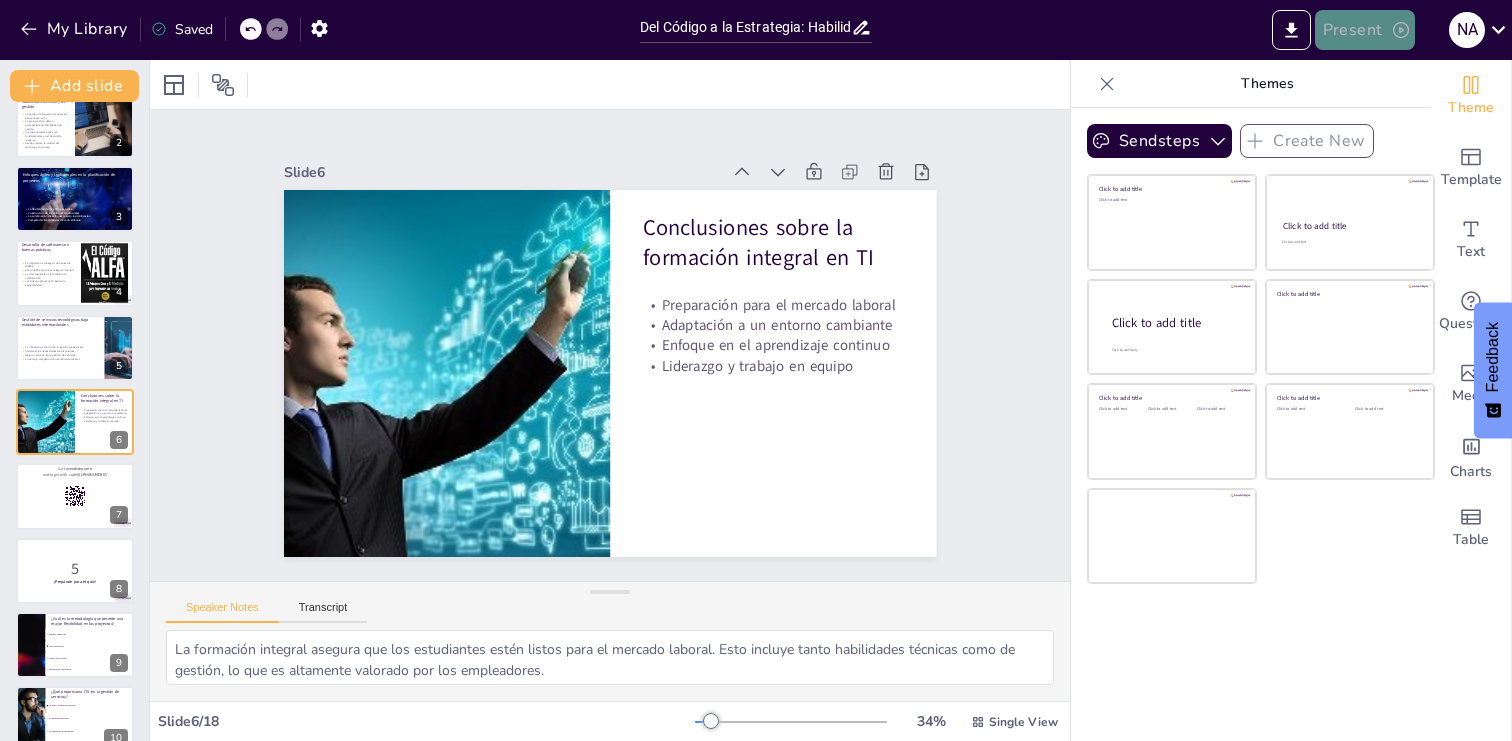click on "Present" at bounding box center [1365, 30] 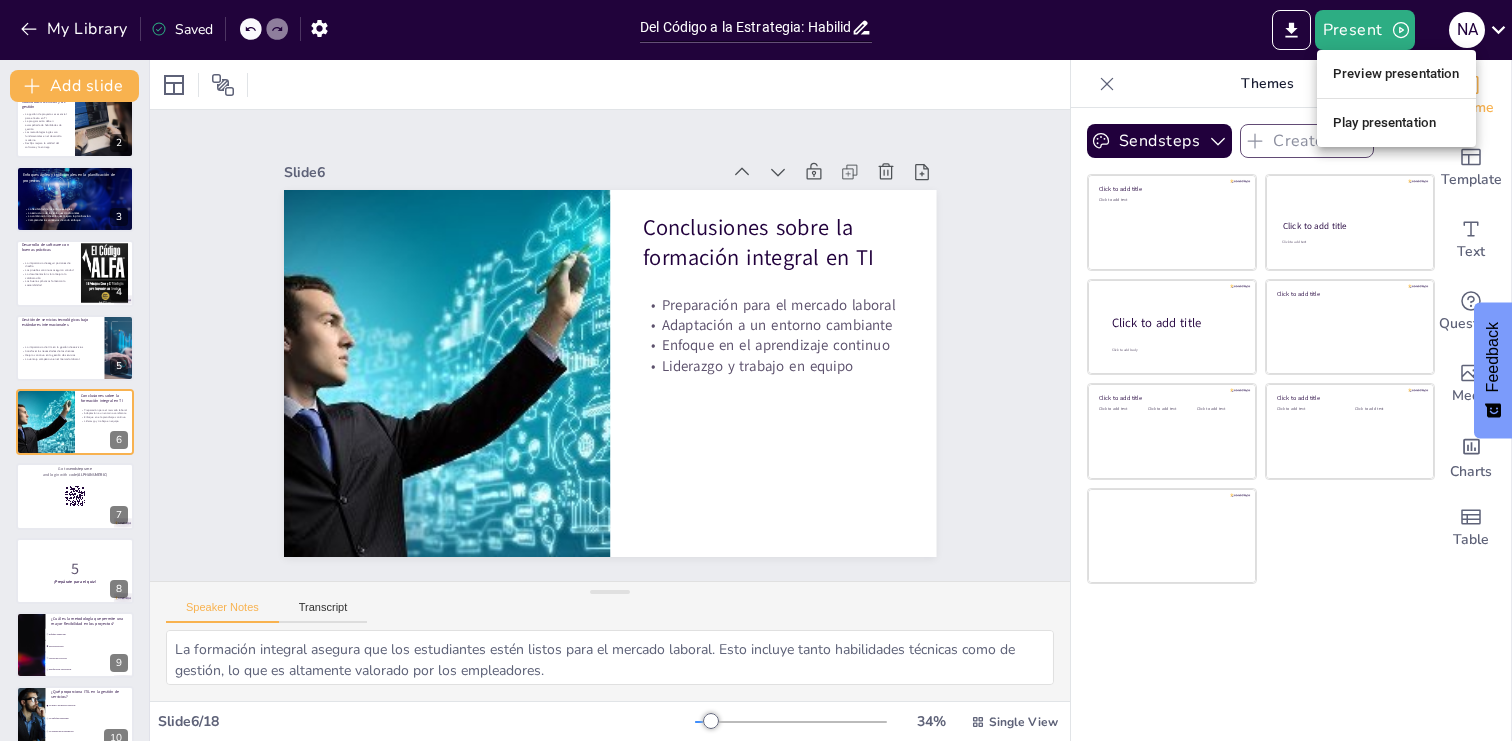 click on "Play presentation" at bounding box center (1396, 123) 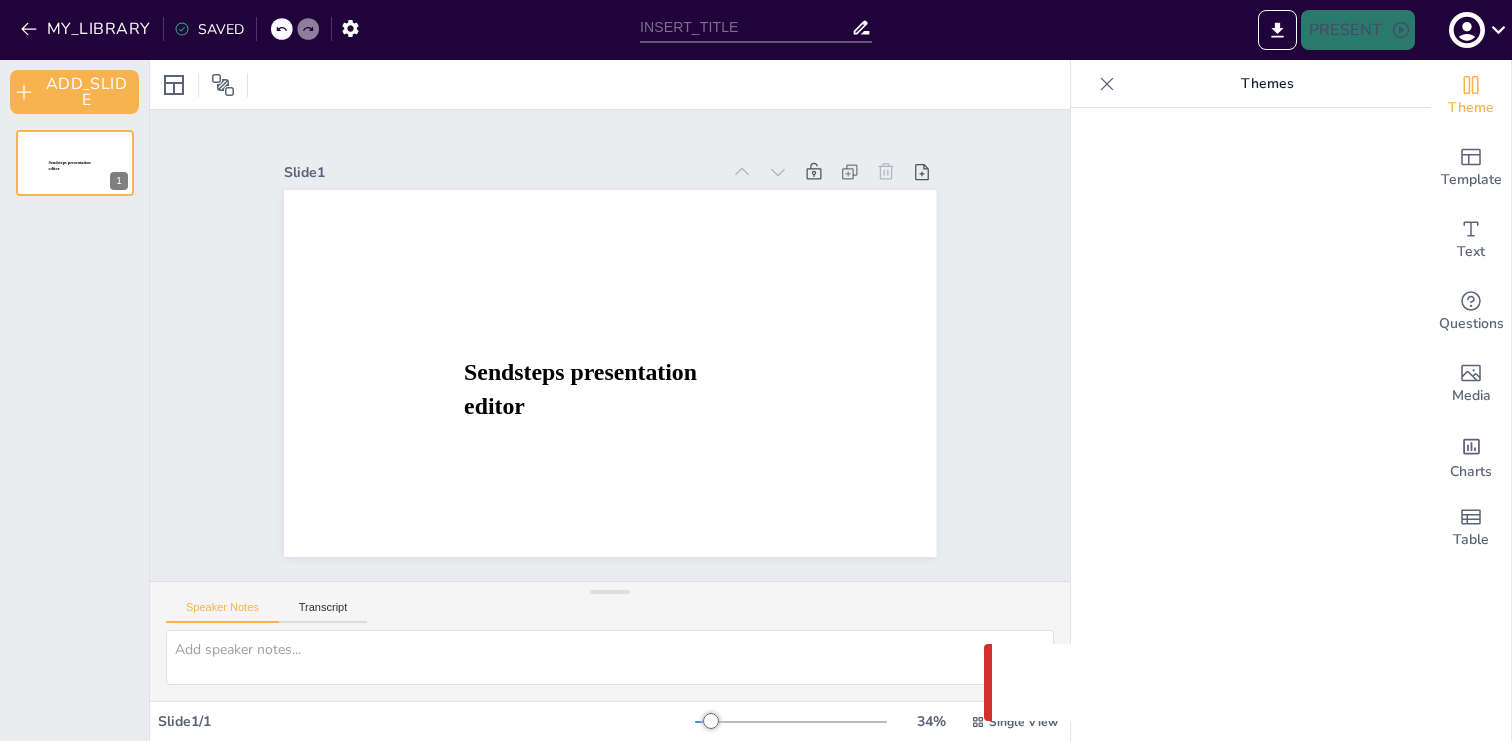 scroll, scrollTop: 0, scrollLeft: 0, axis: both 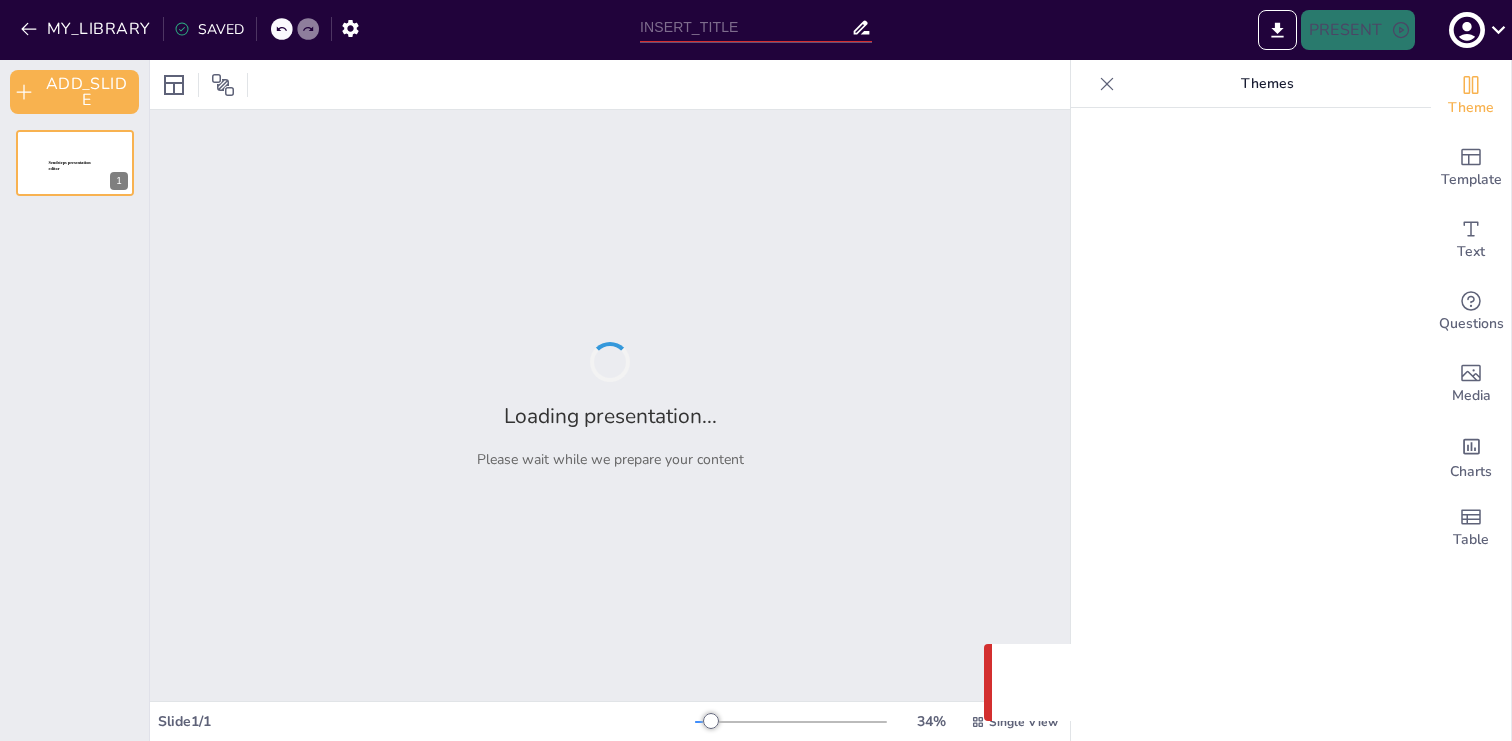 type on "Del Código a la Estrategia: Habilidades Clave para el Profesional de TI" 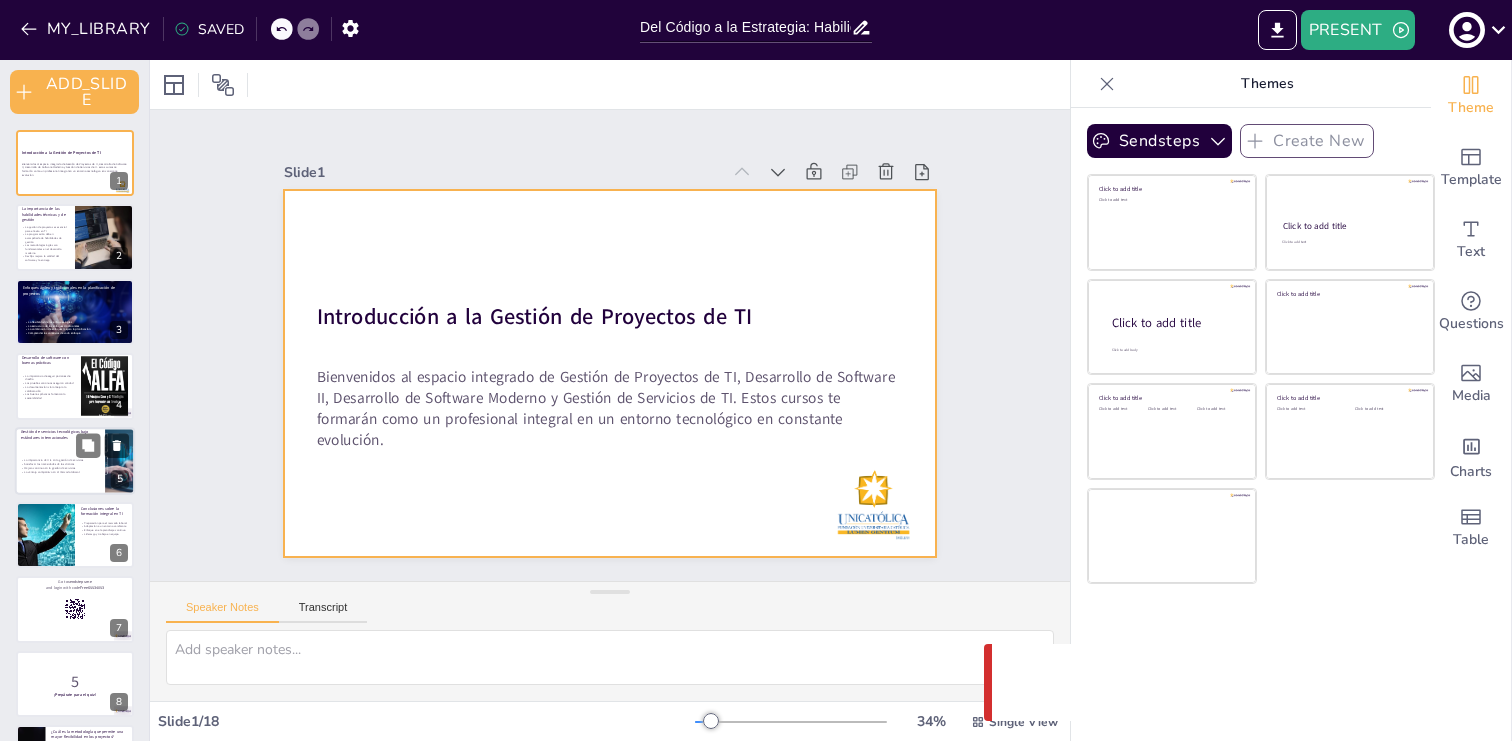 checkbox on "true" 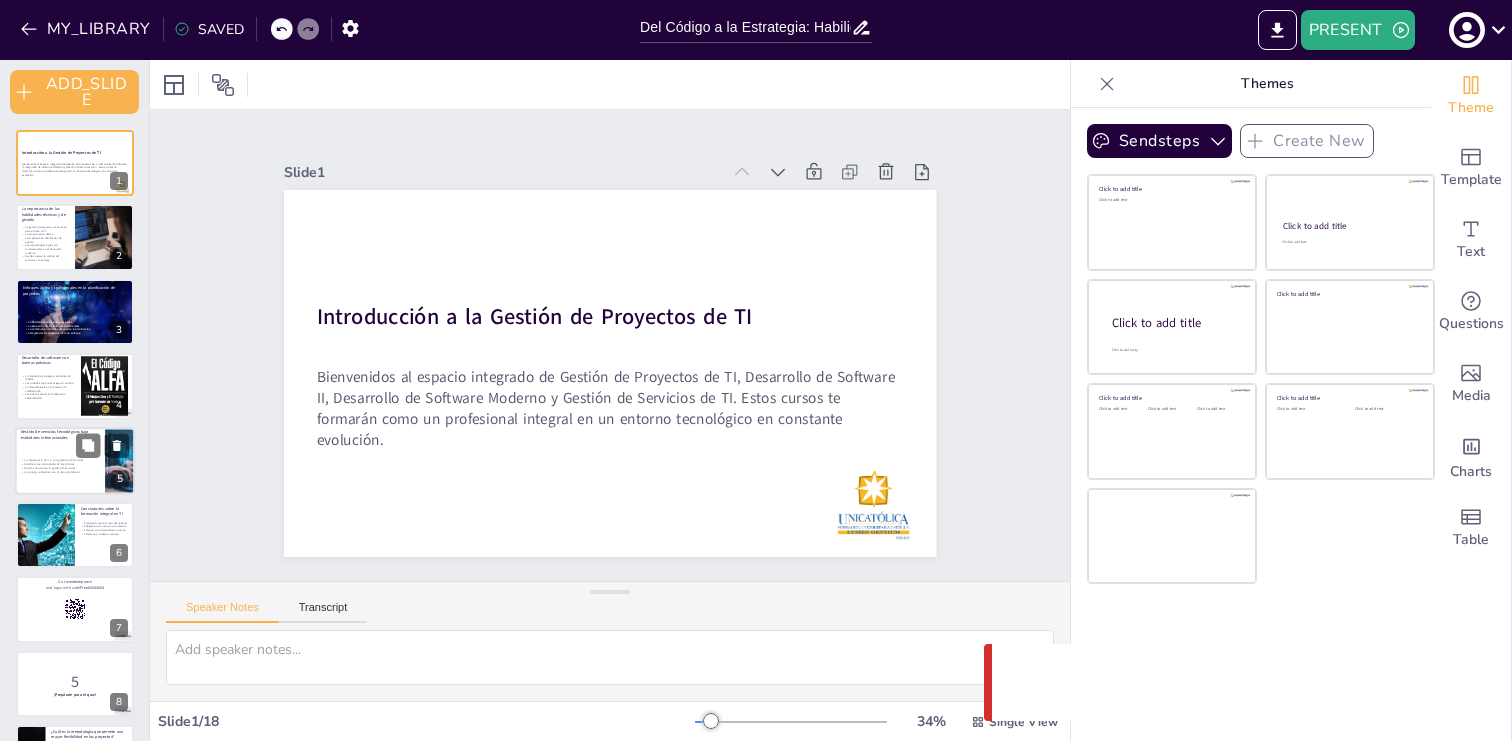 checkbox on "true" 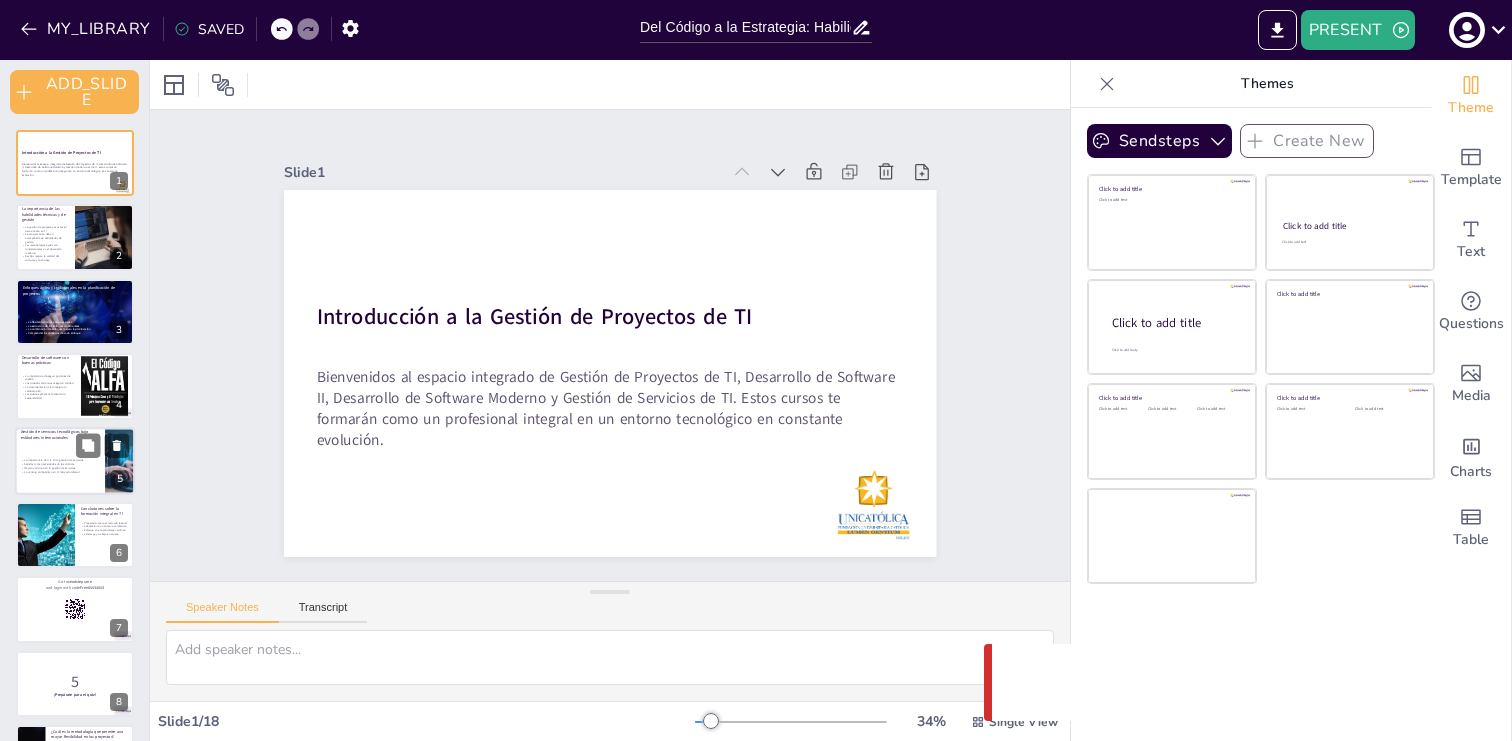 checkbox on "true" 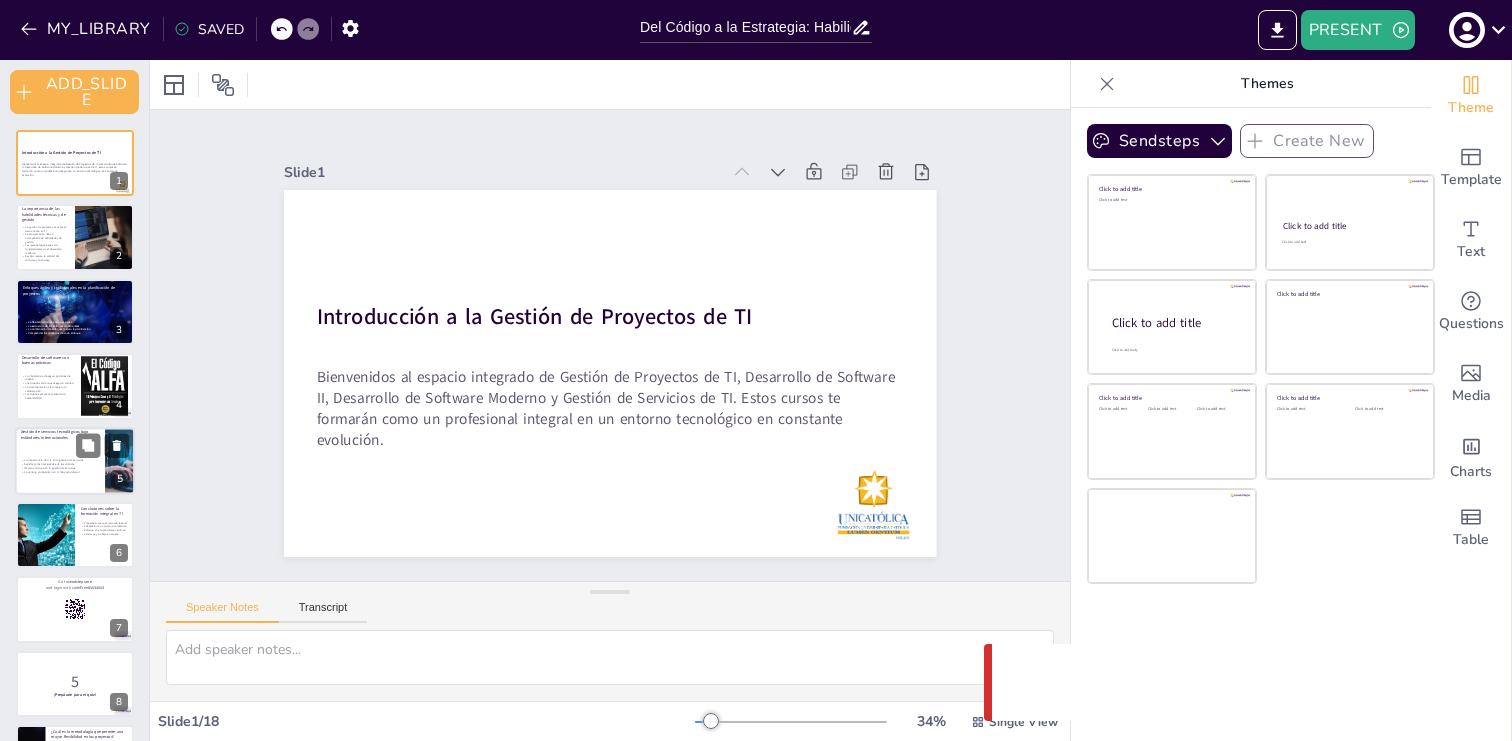 checkbox on "true" 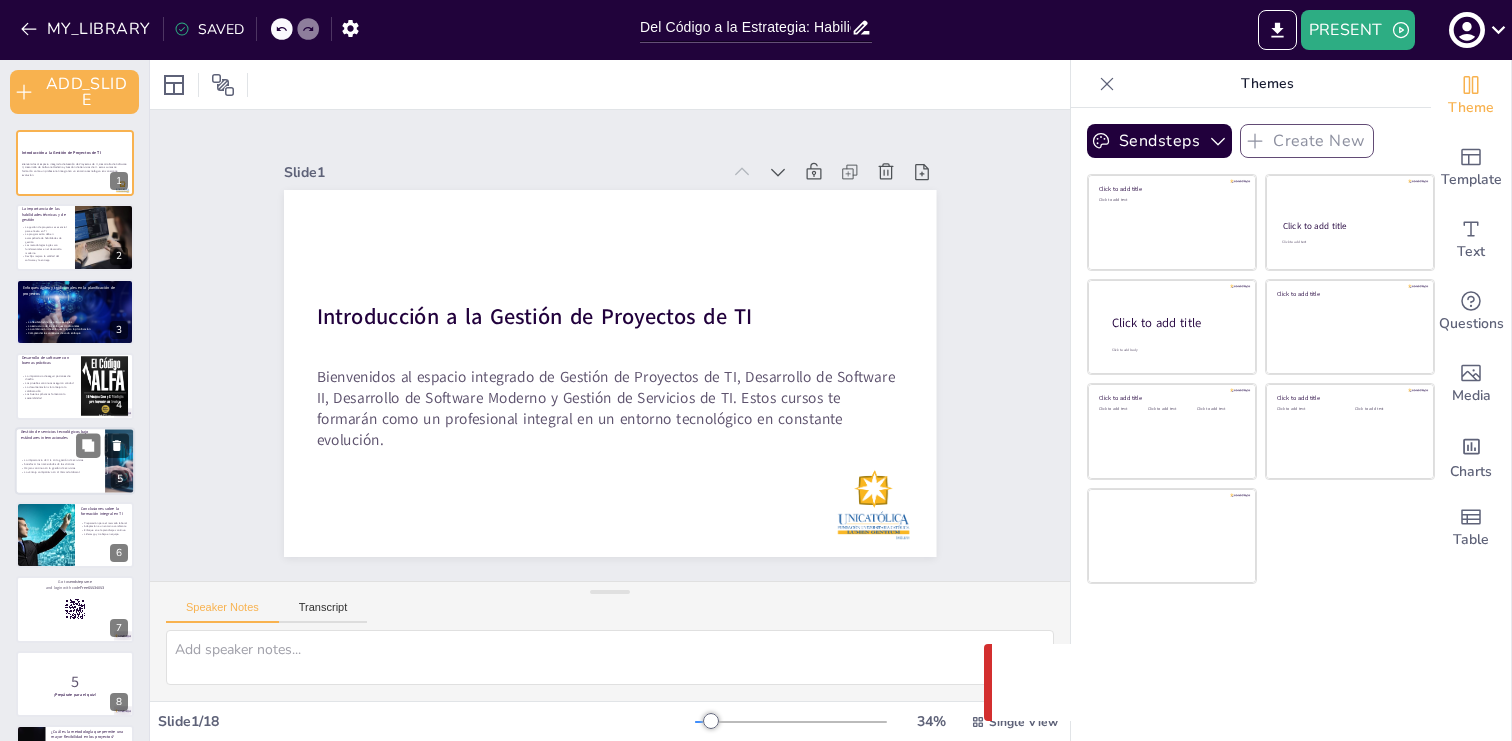 checkbox on "true" 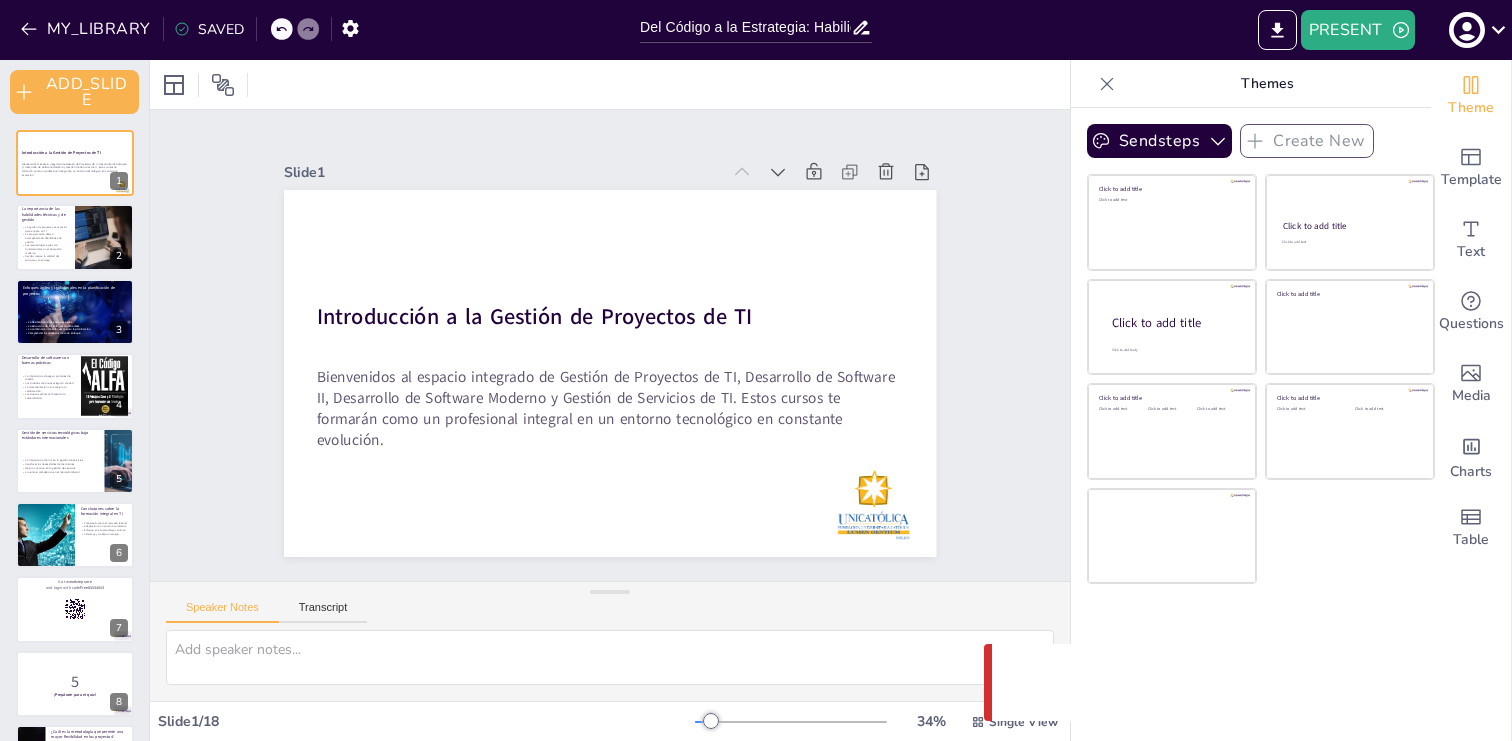 checkbox on "true" 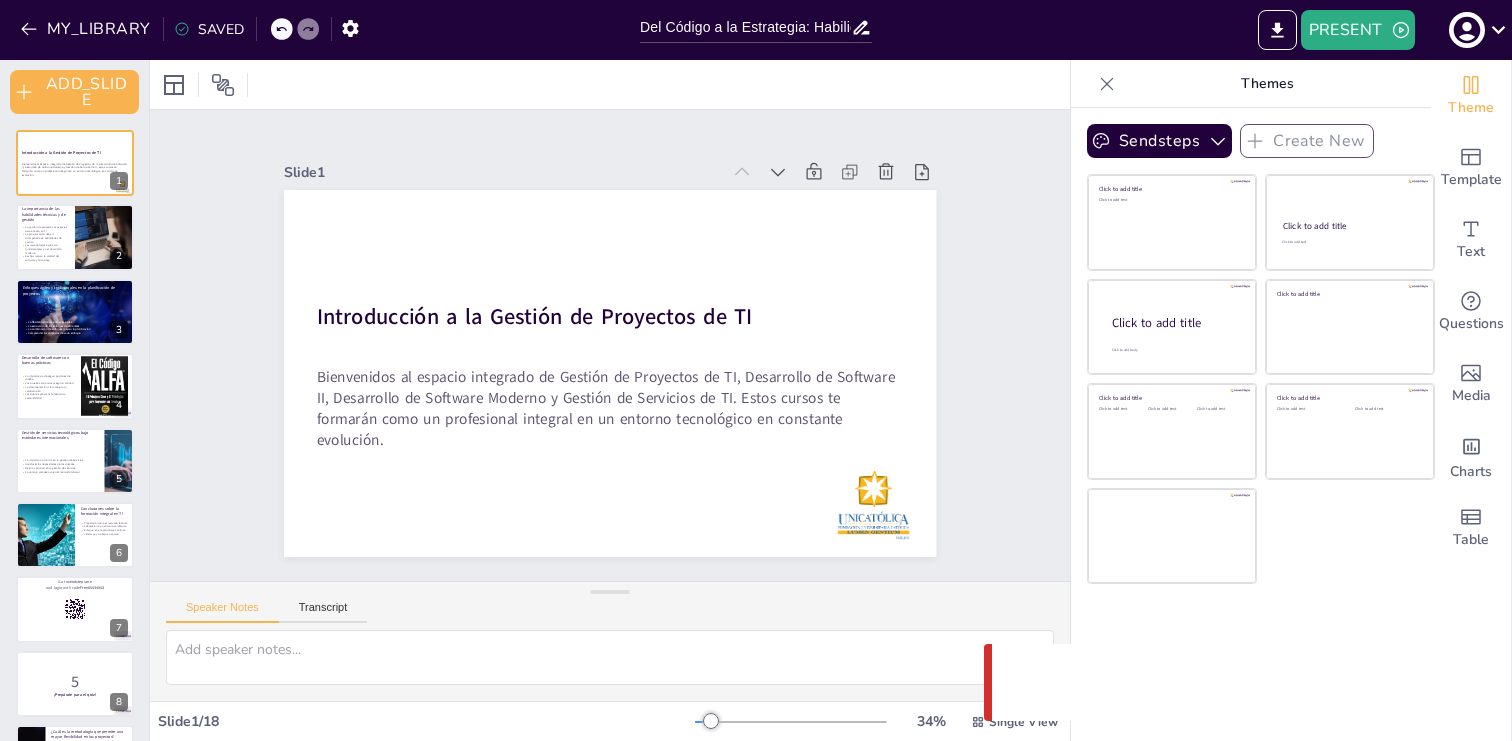 checkbox on "true" 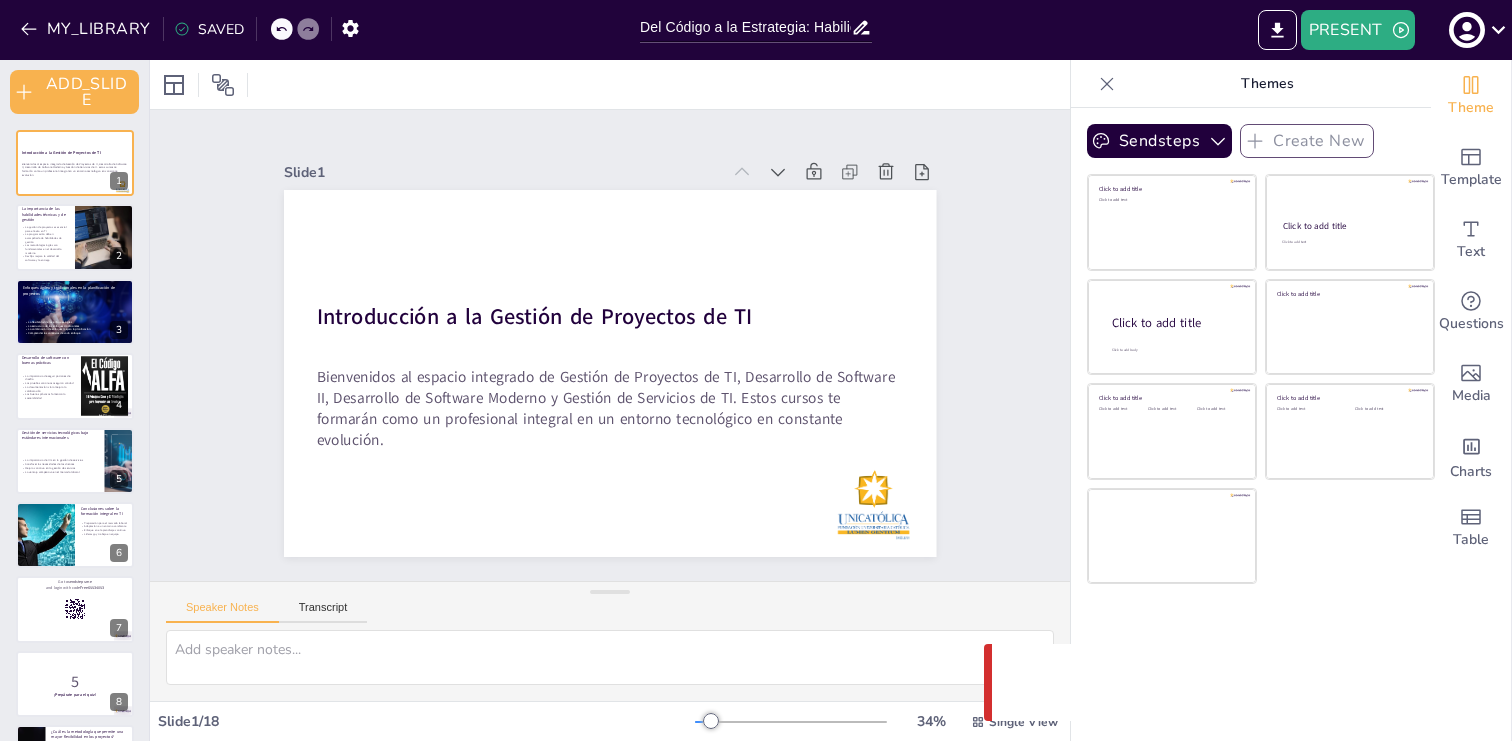 checkbox on "true" 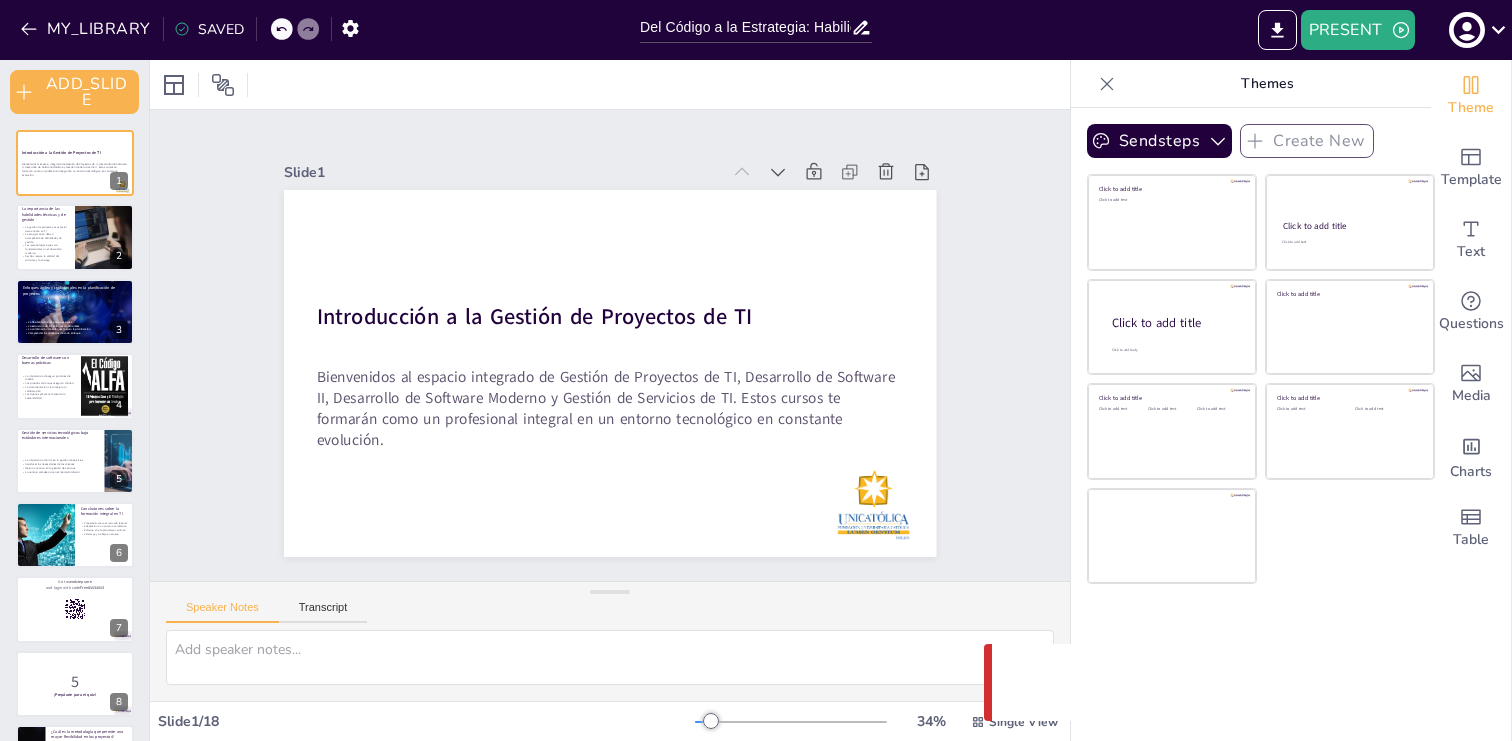 checkbox on "true" 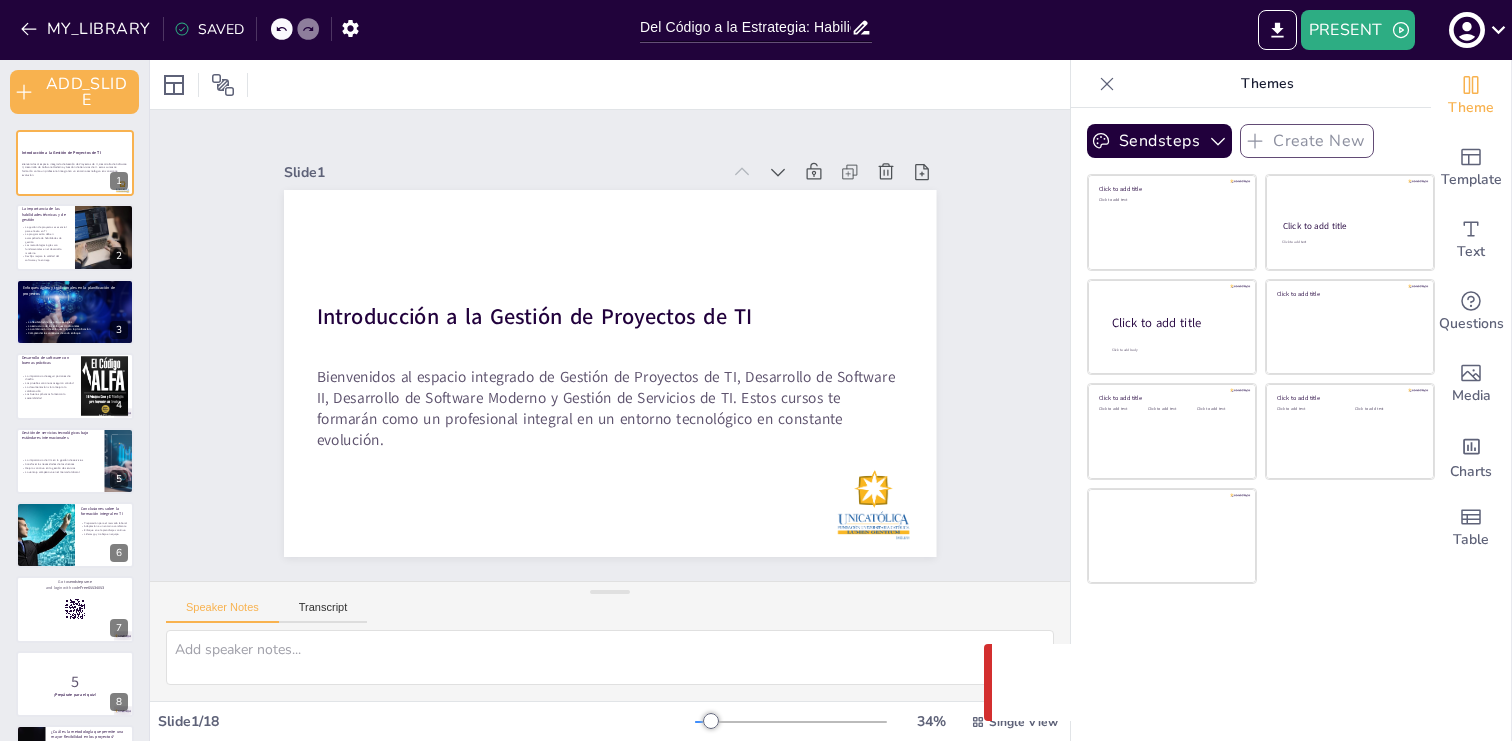 checkbox on "true" 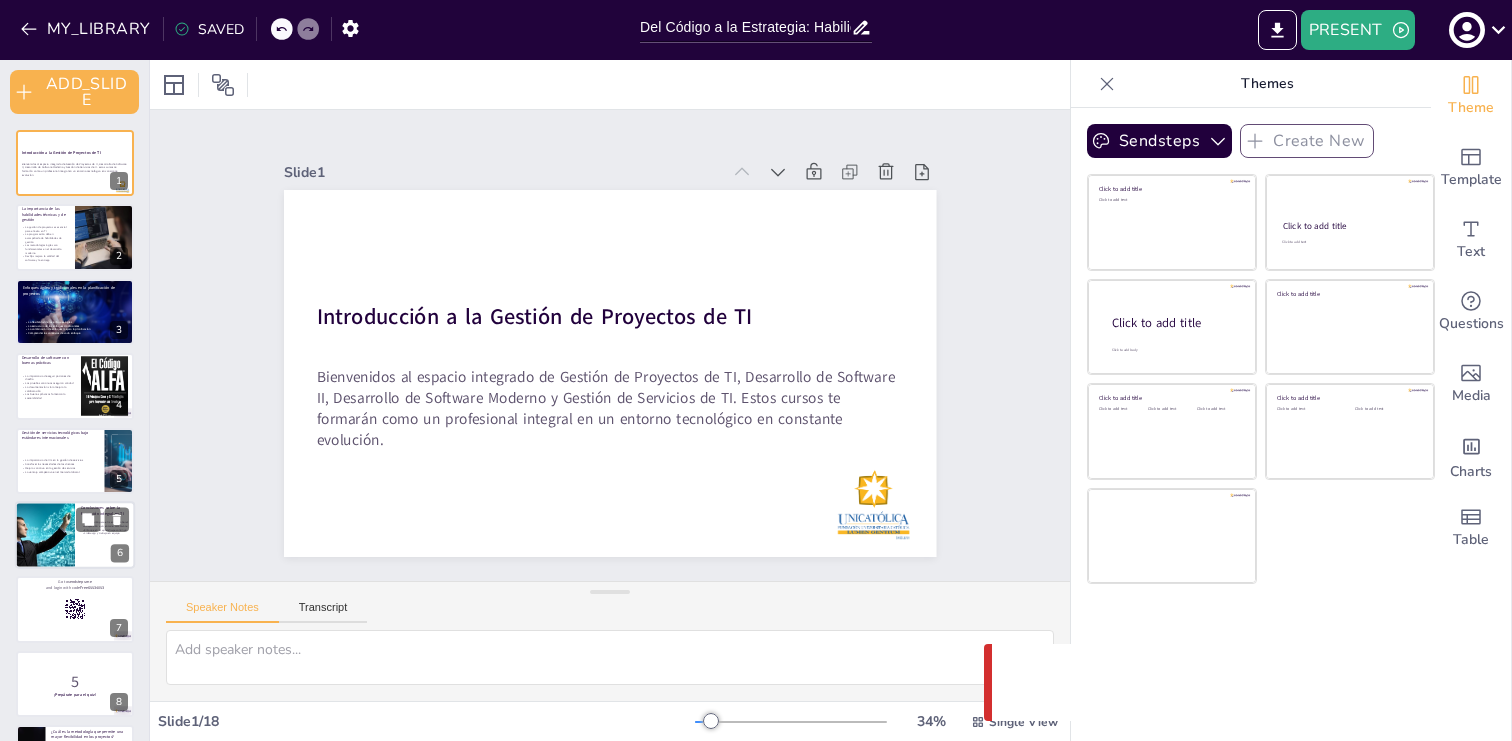 checkbox on "true" 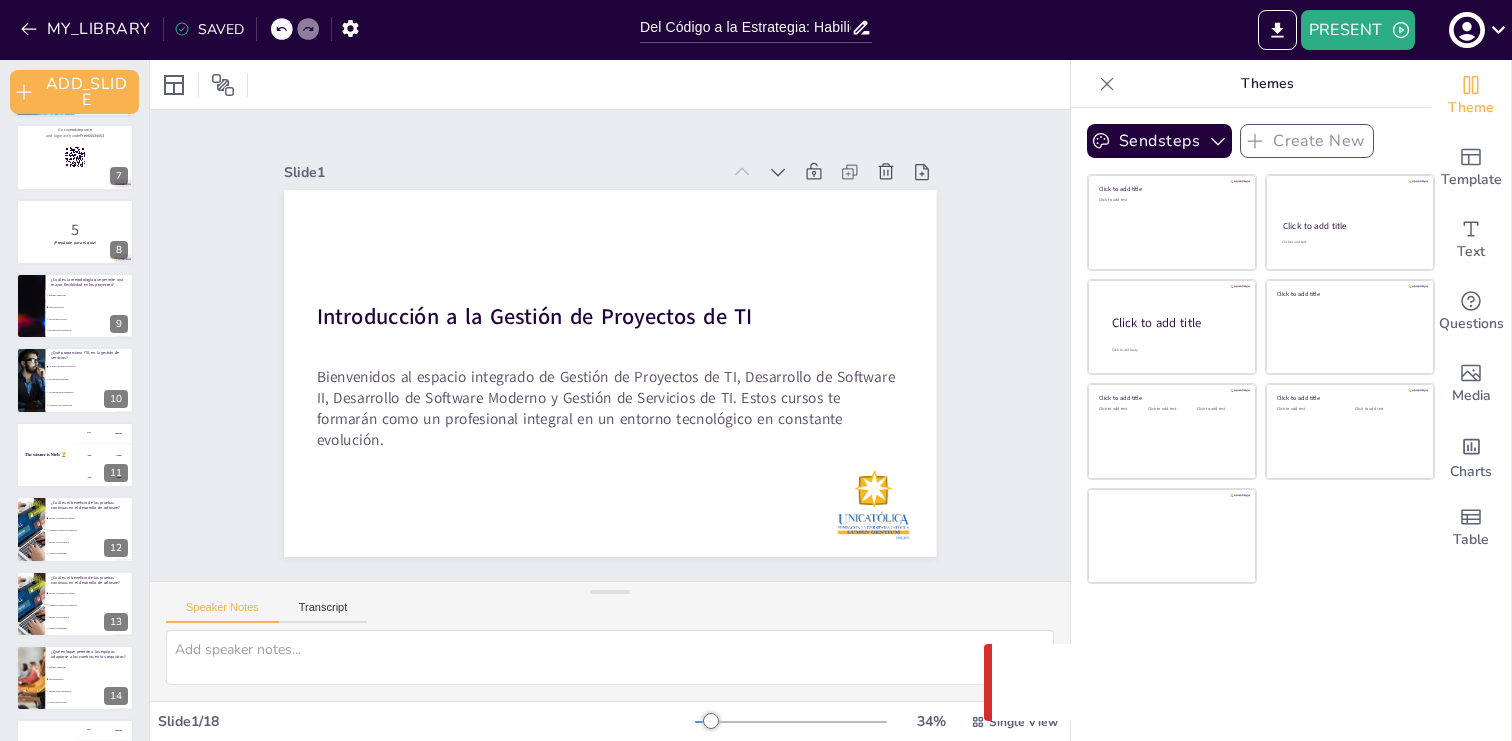 checkbox on "true" 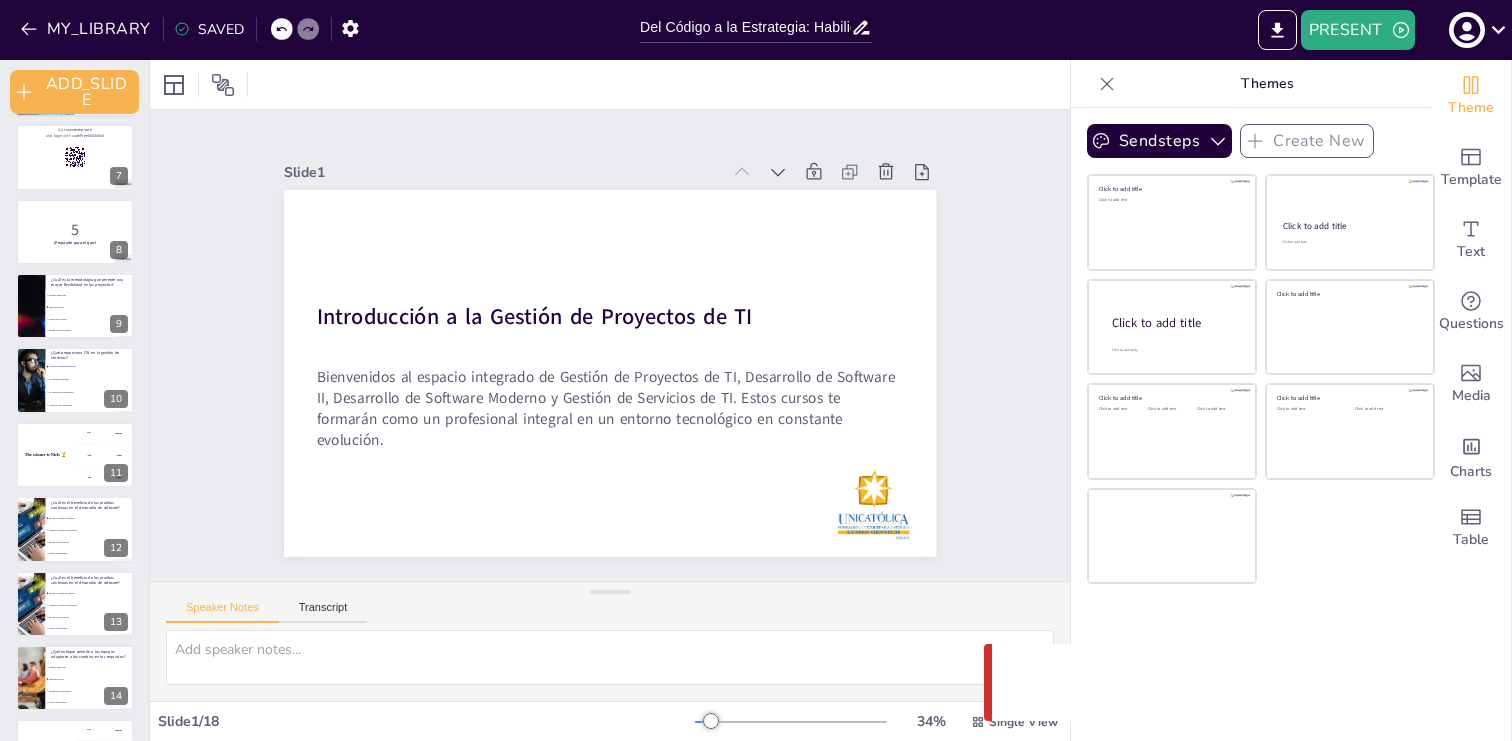 checkbox on "true" 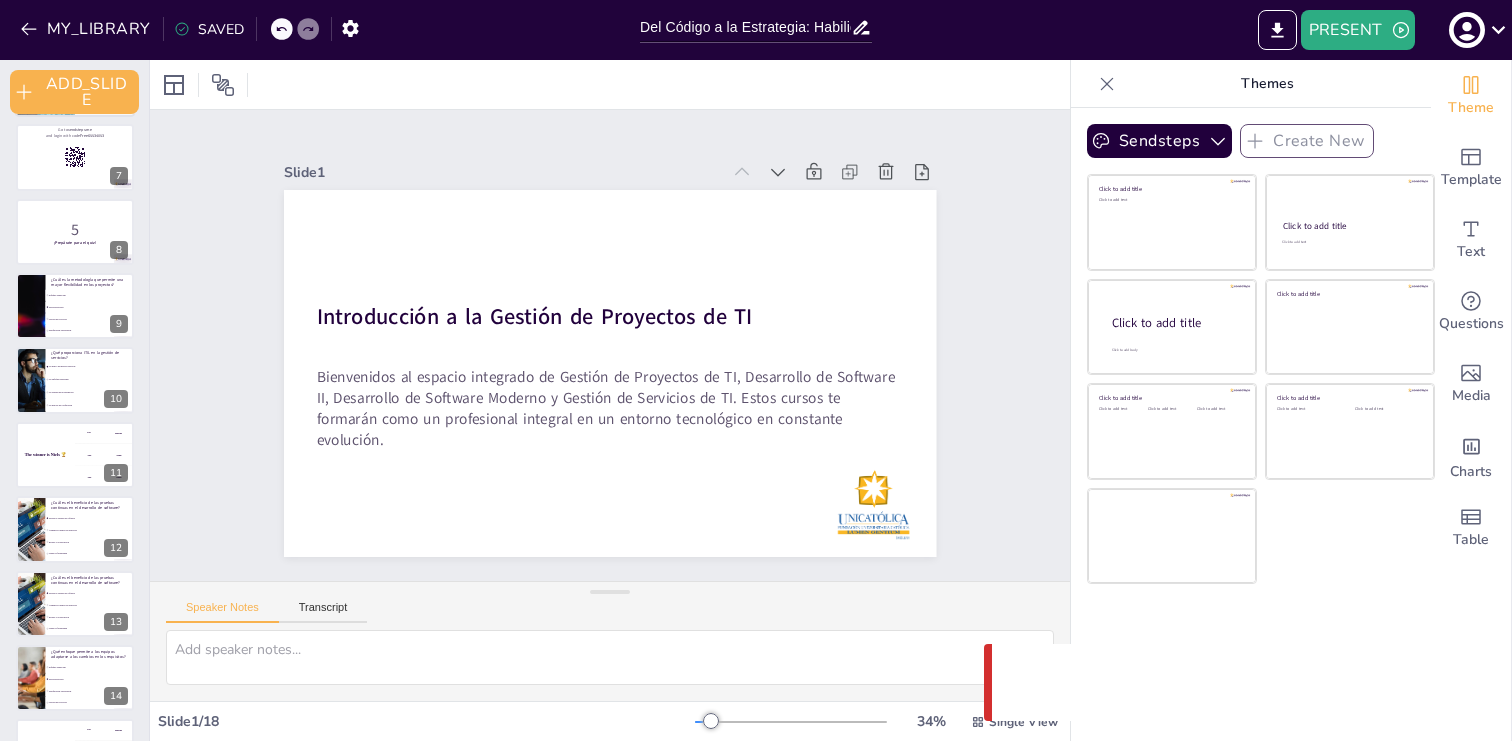 checkbox on "true" 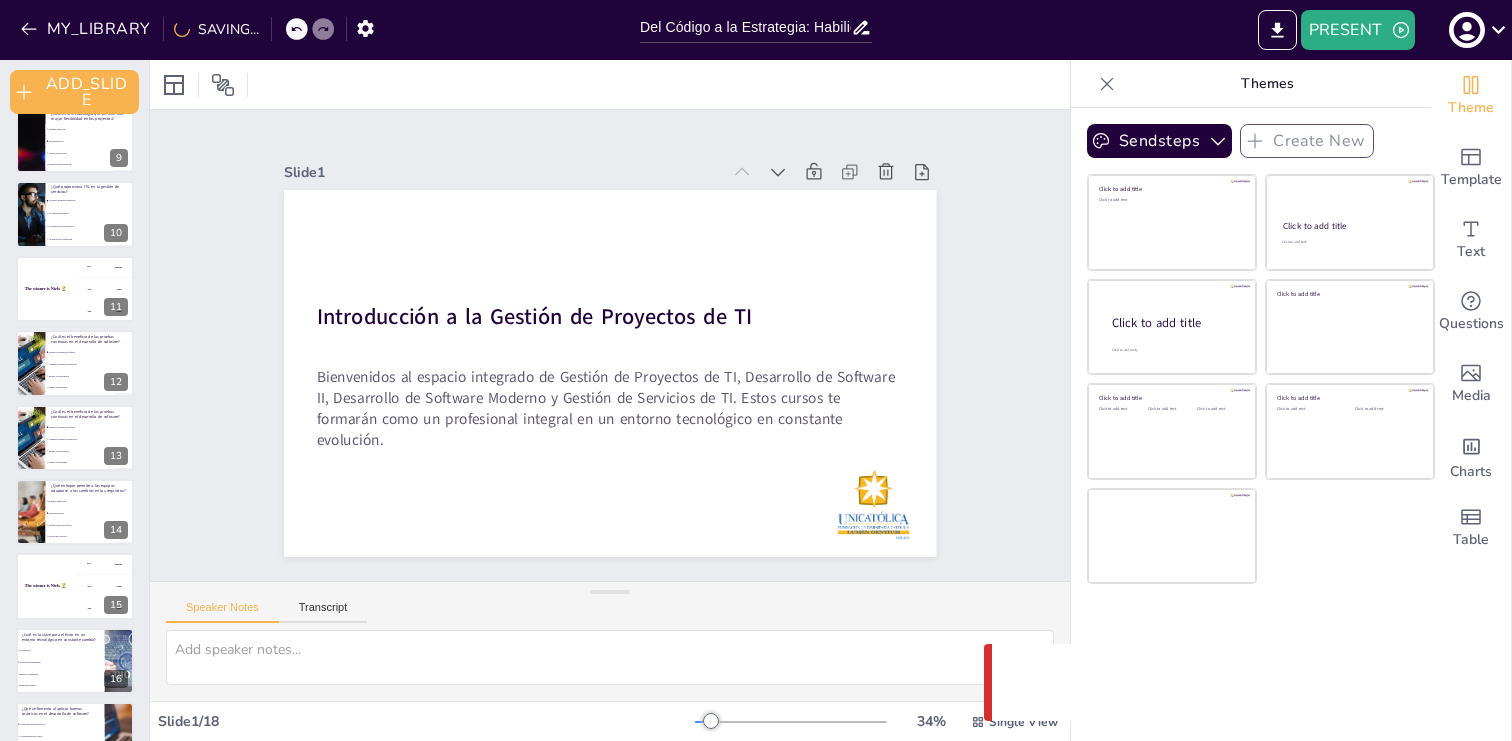checkbox on "true" 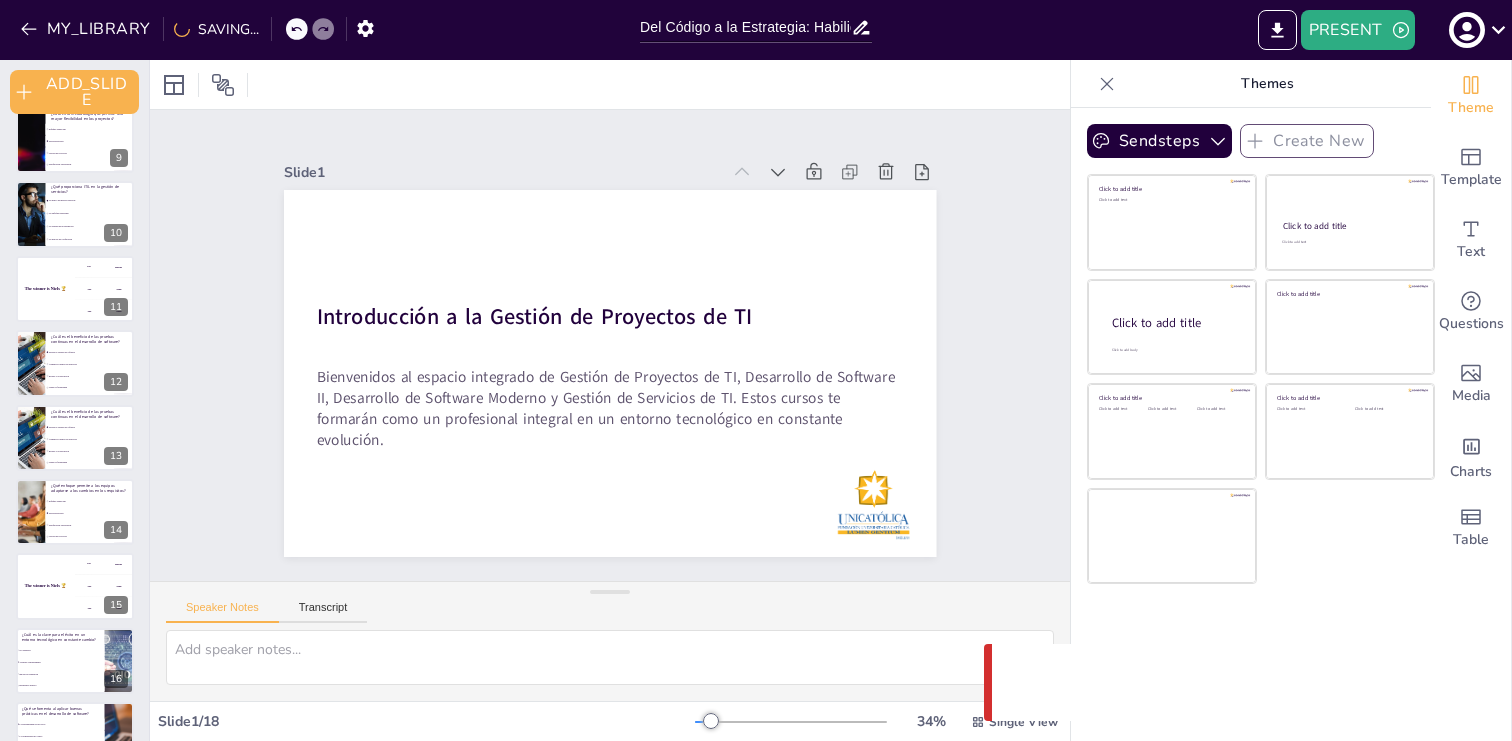 checkbox on "true" 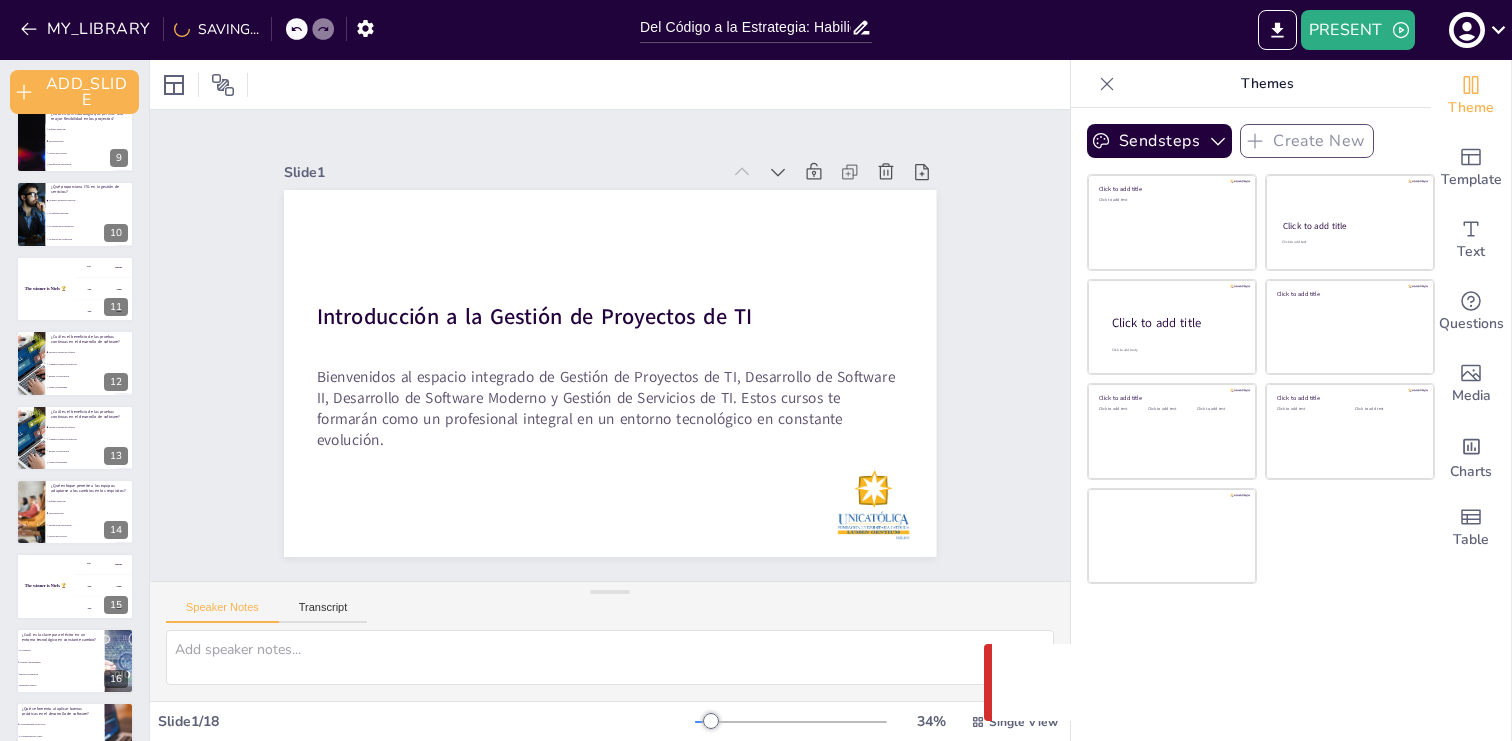 checkbox on "true" 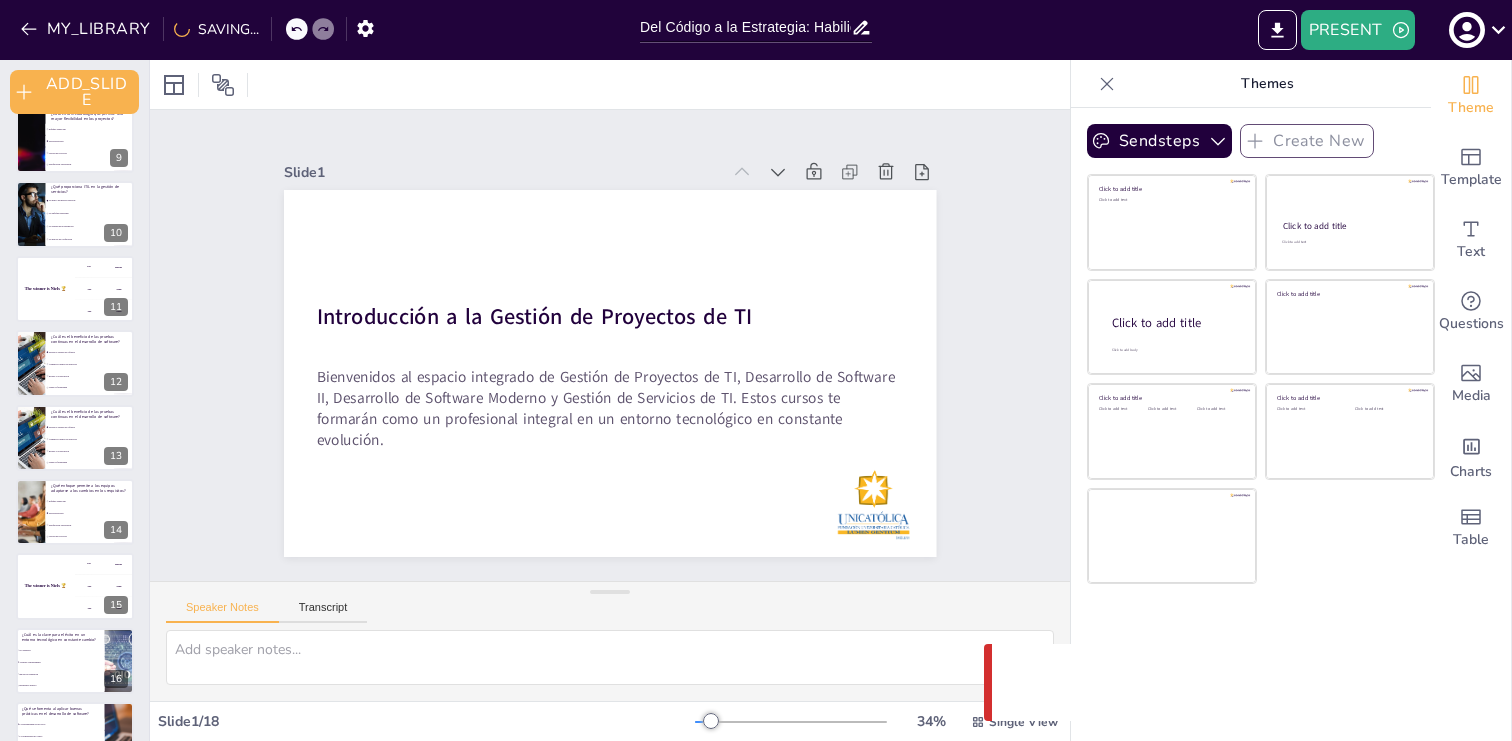 checkbox on "true" 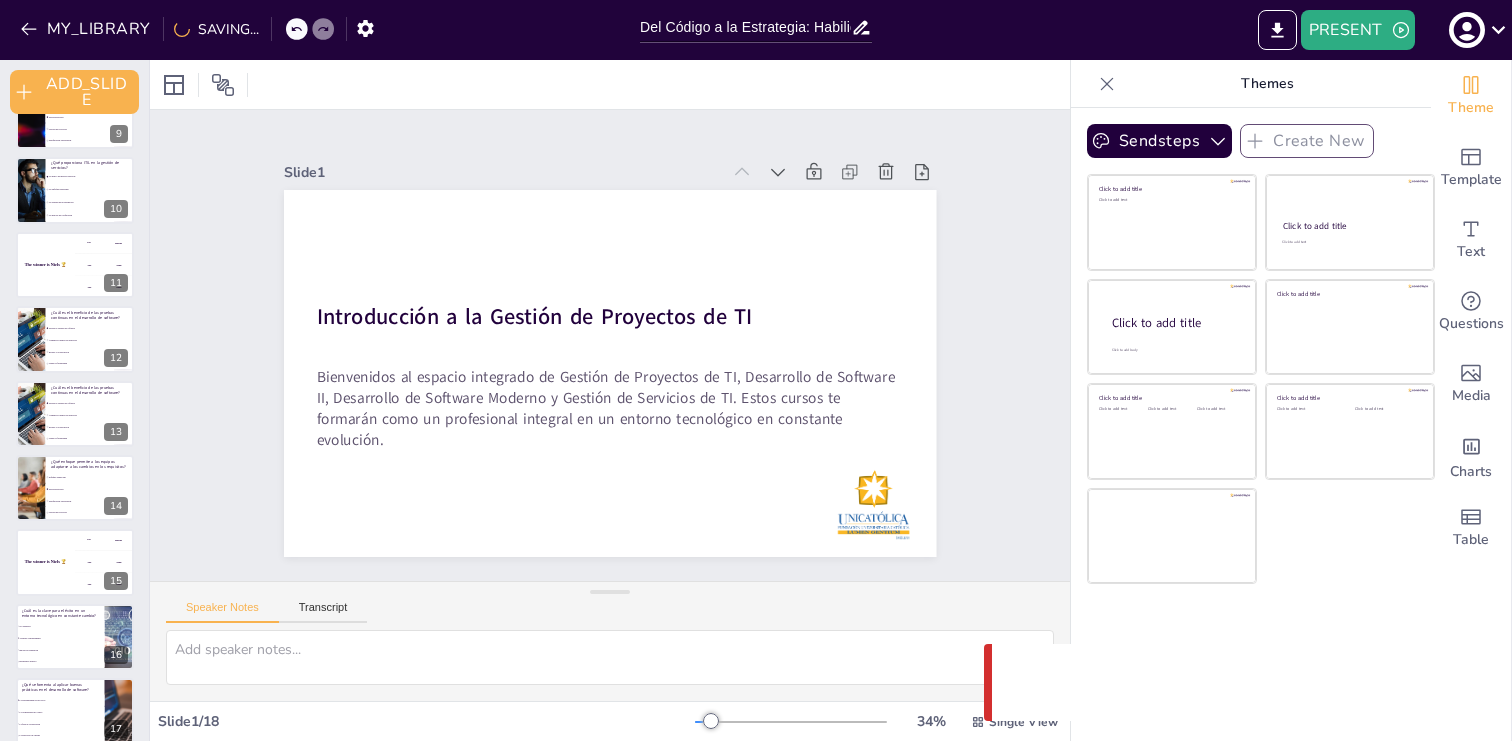 checkbox on "true" 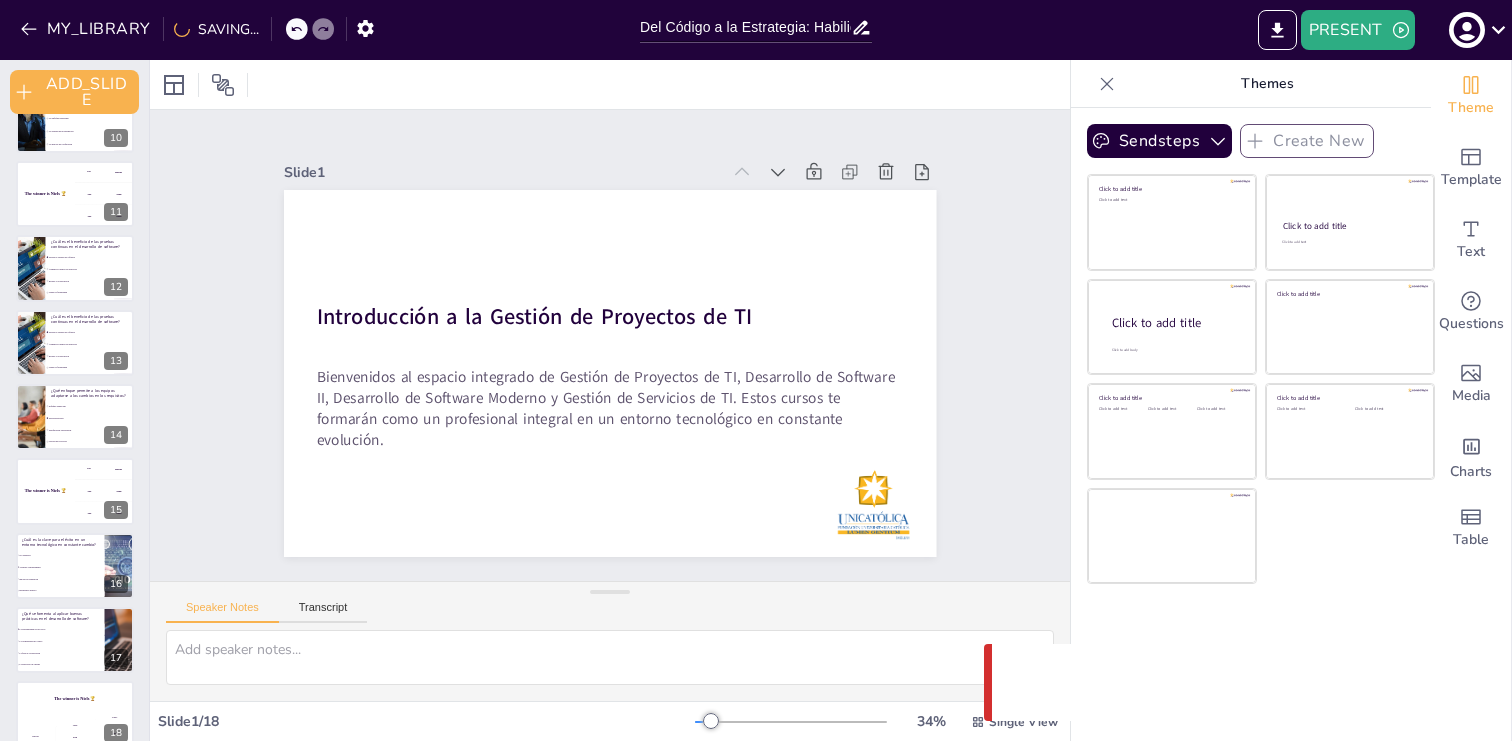scroll, scrollTop: 736, scrollLeft: 0, axis: vertical 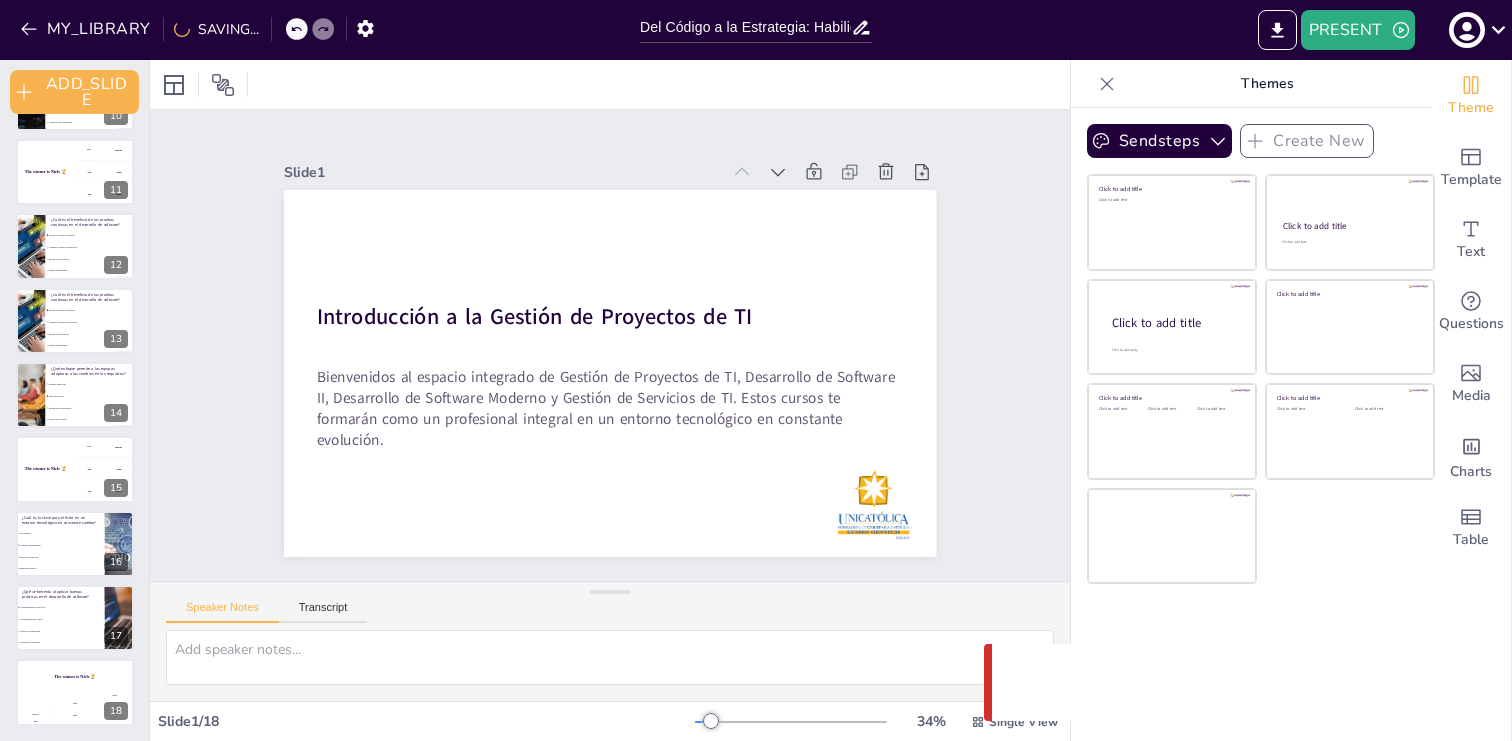 checkbox on "true" 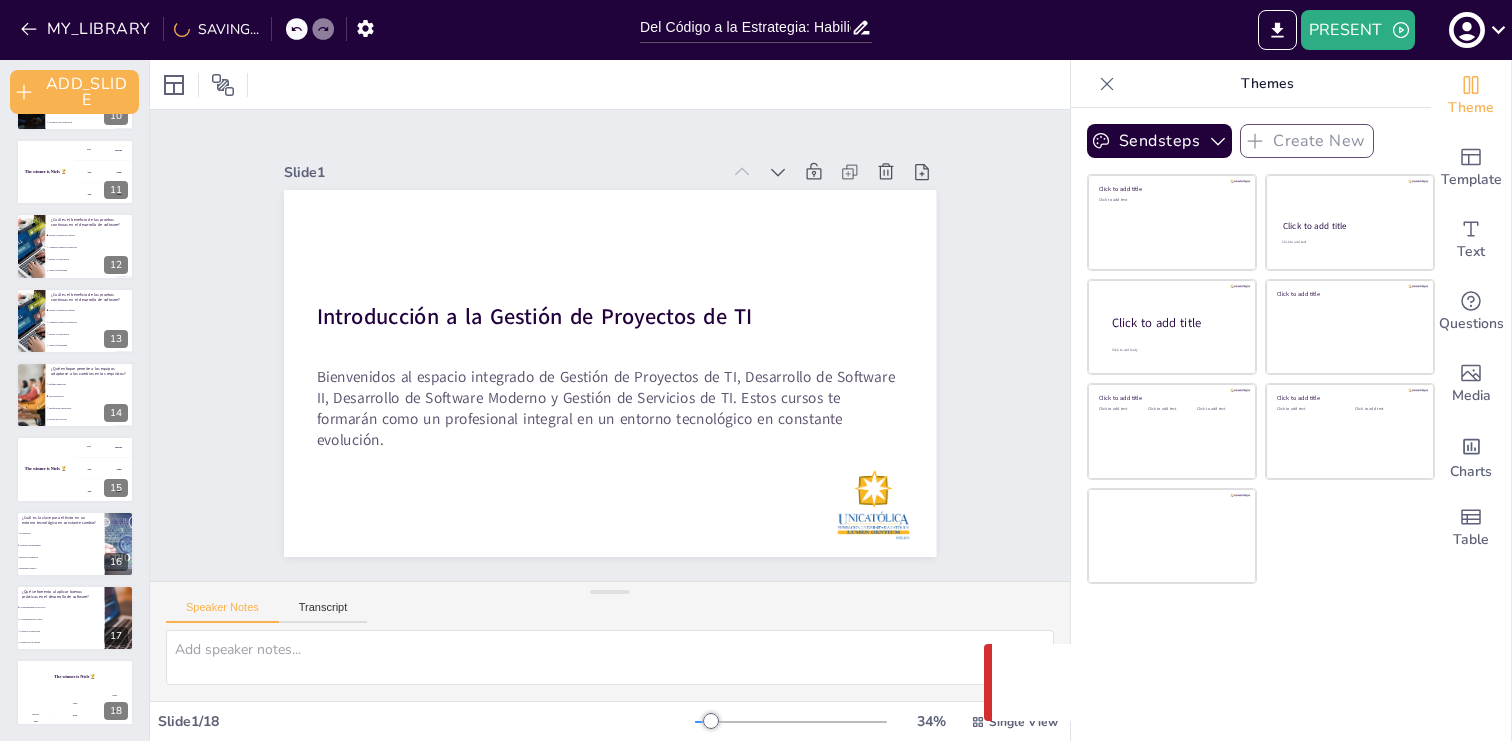 checkbox on "true" 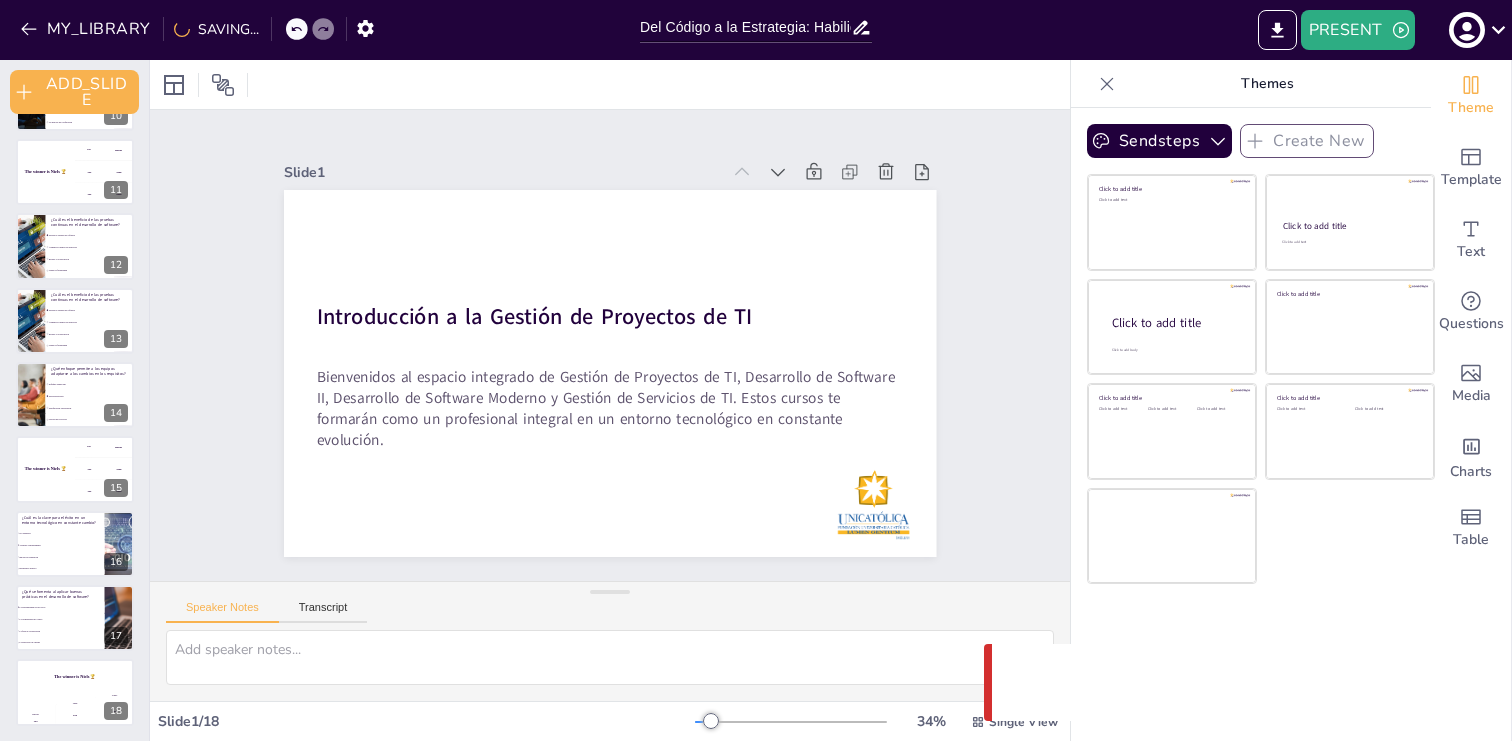 checkbox on "true" 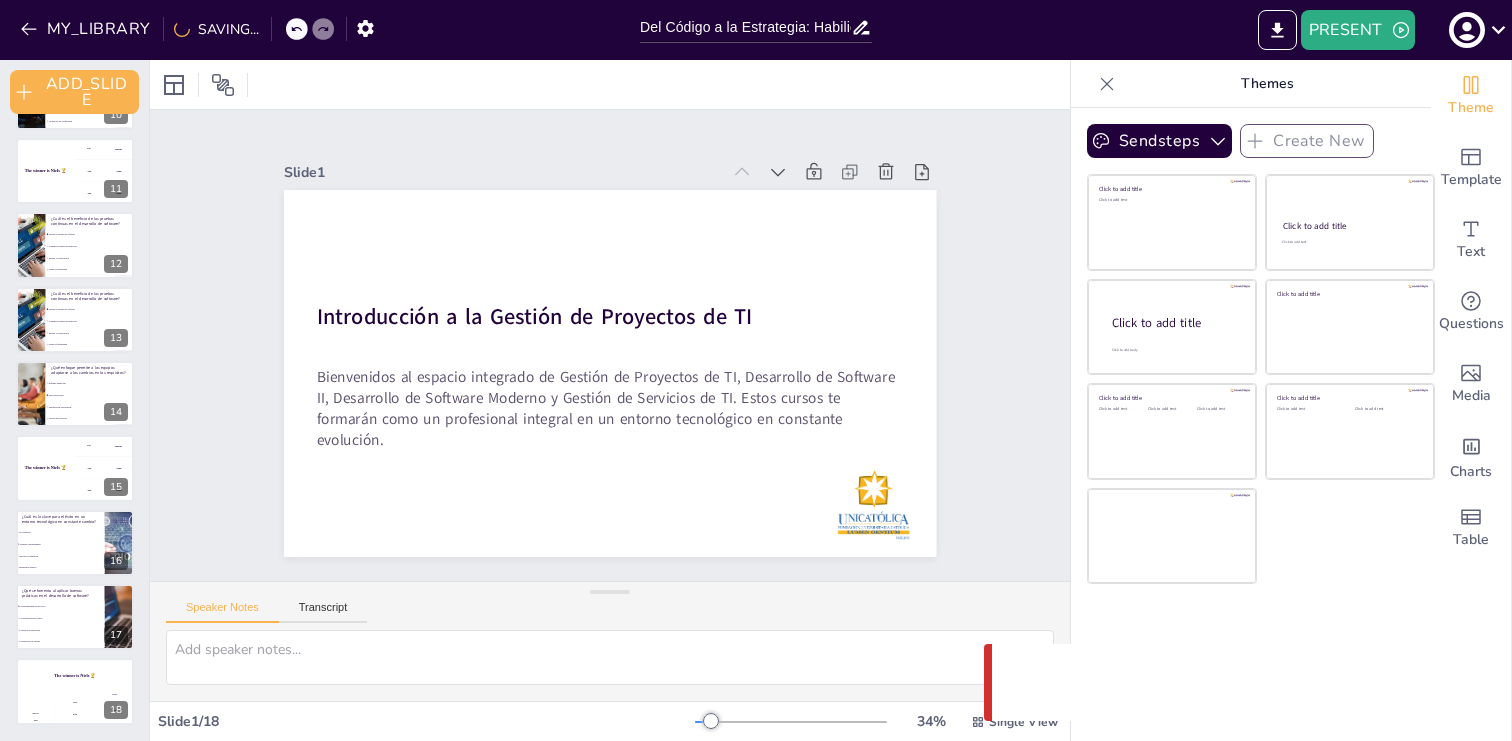 checkbox on "true" 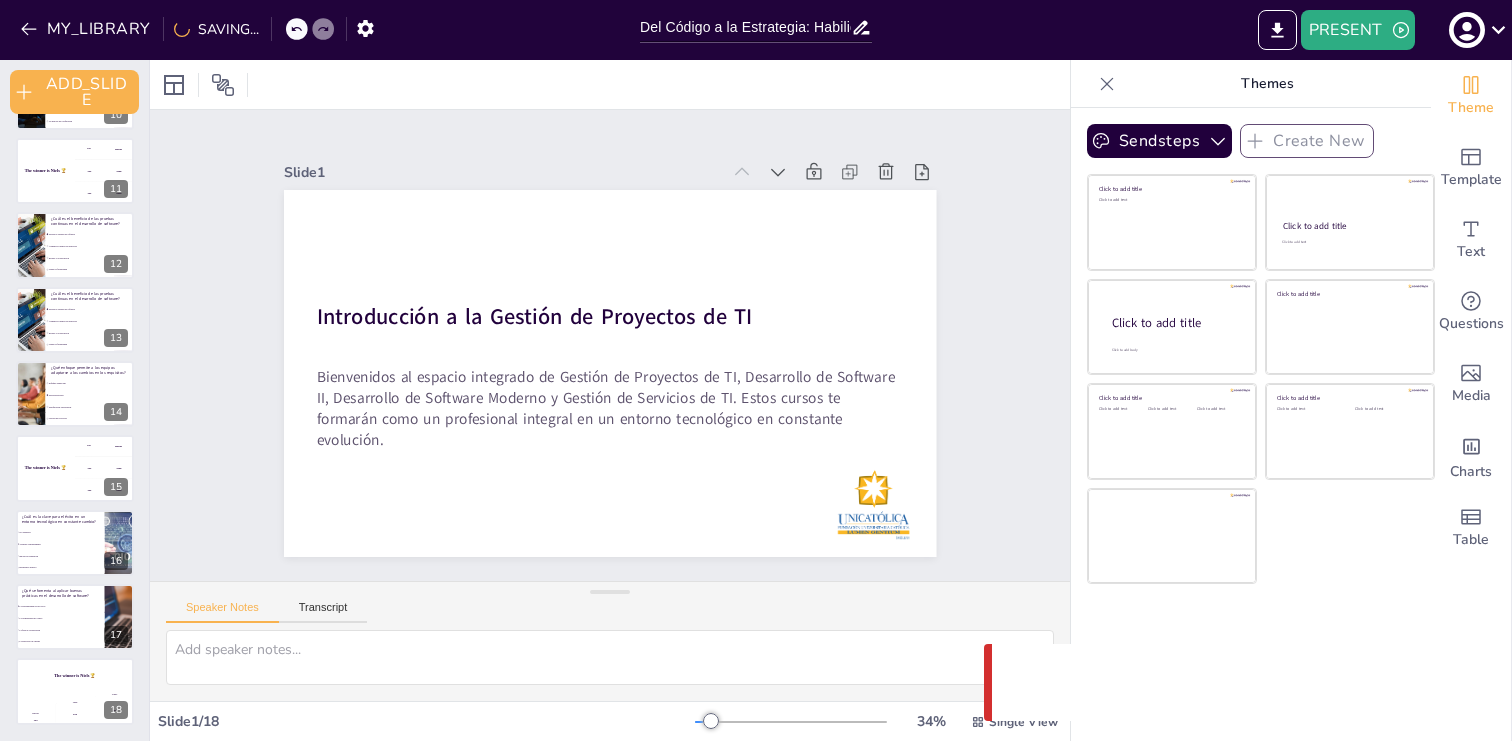 checkbox on "true" 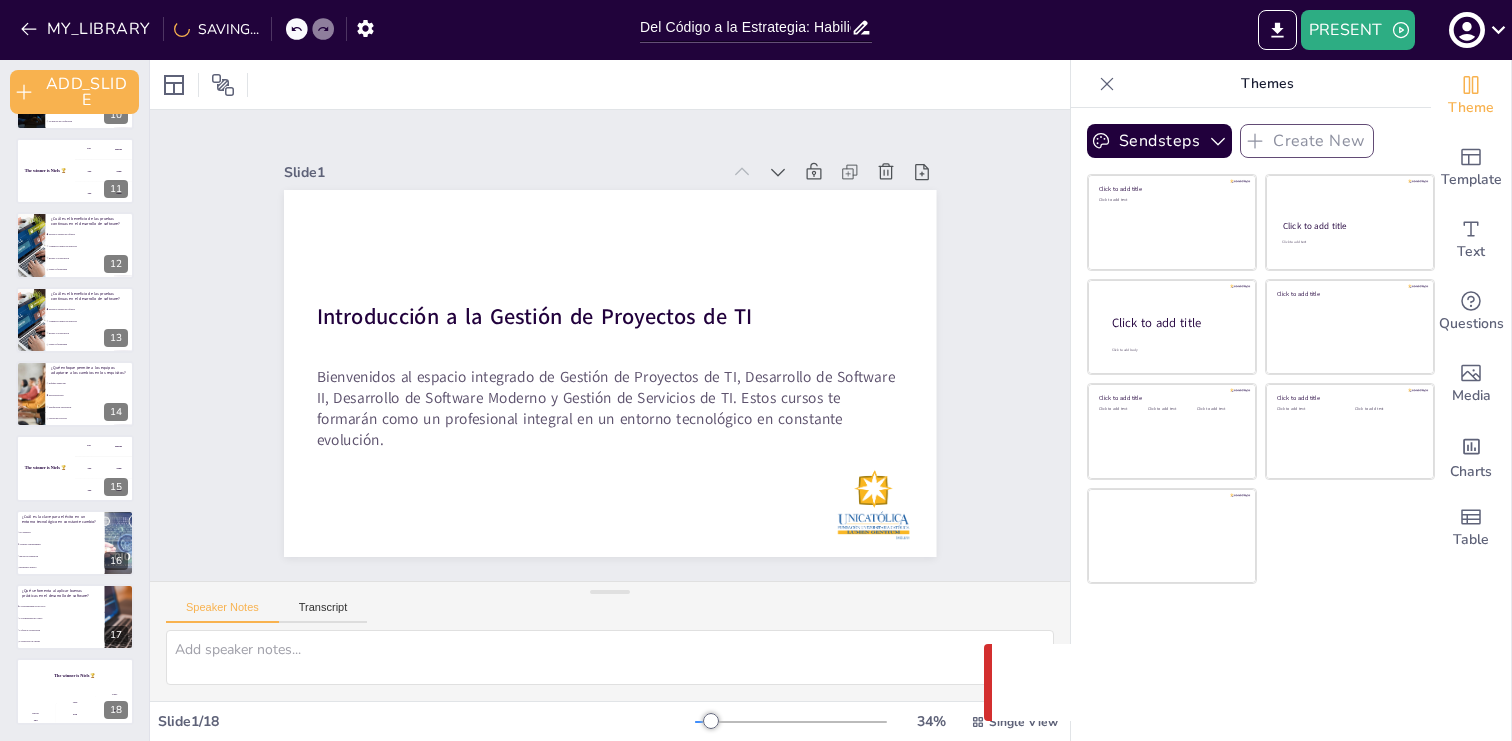 checkbox on "true" 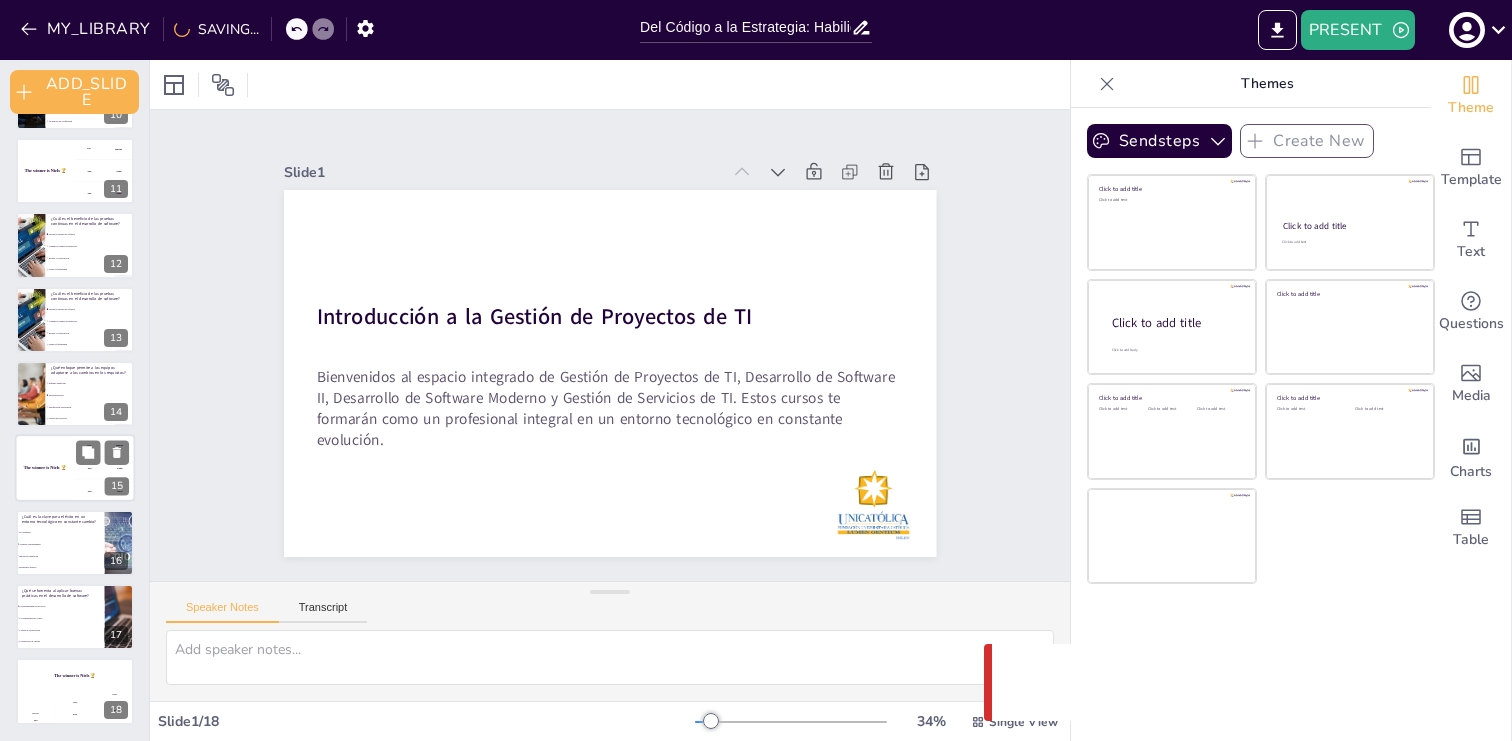 checkbox on "true" 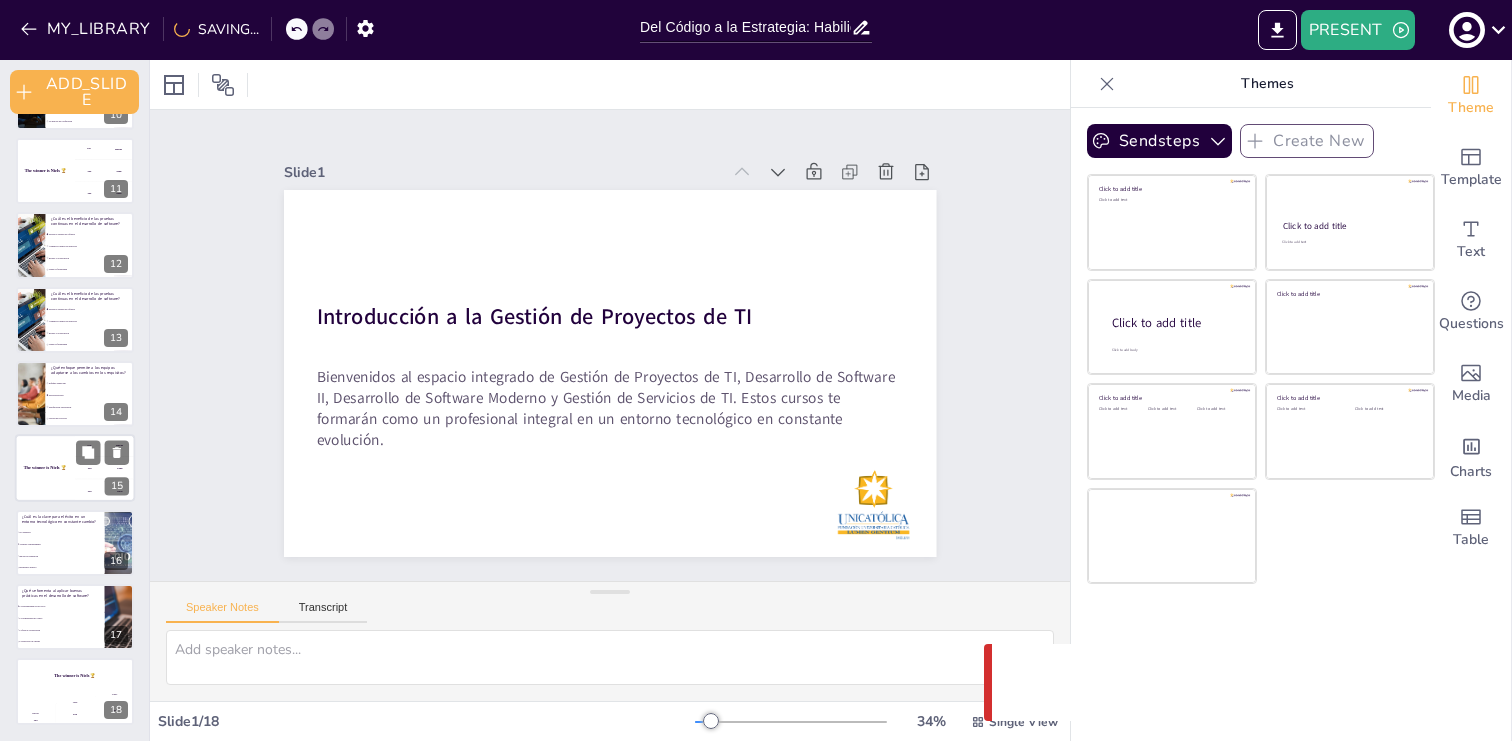 checkbox on "true" 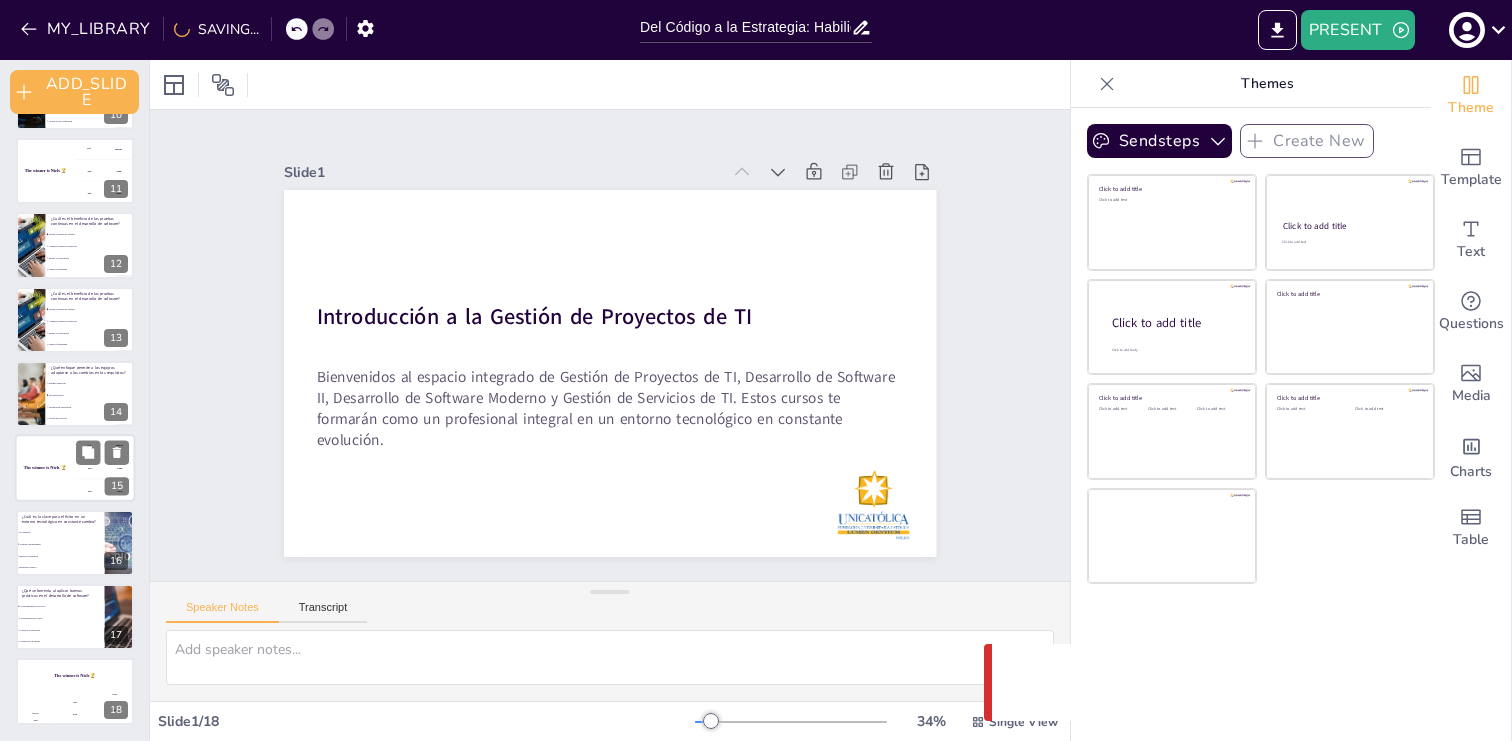 checkbox on "true" 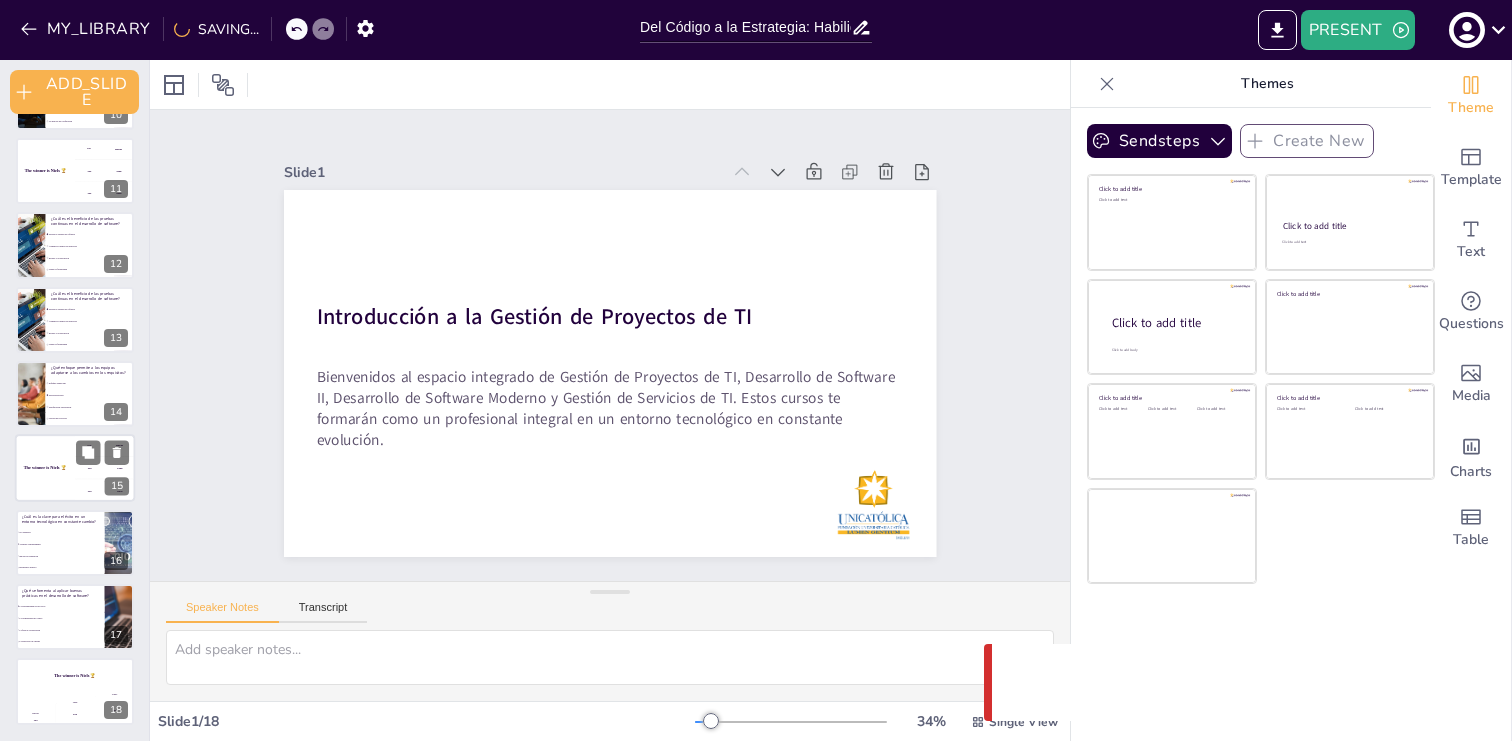 checkbox on "true" 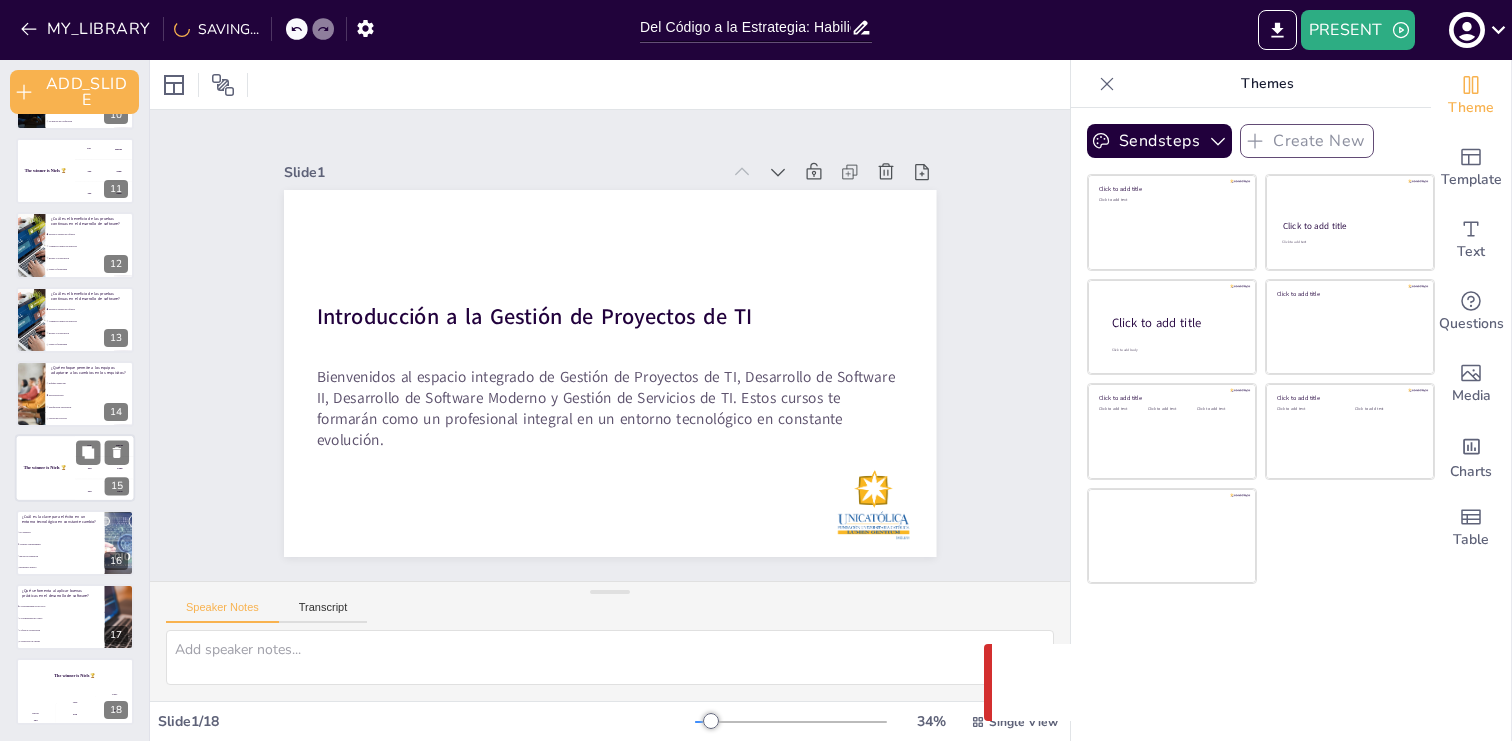 checkbox on "true" 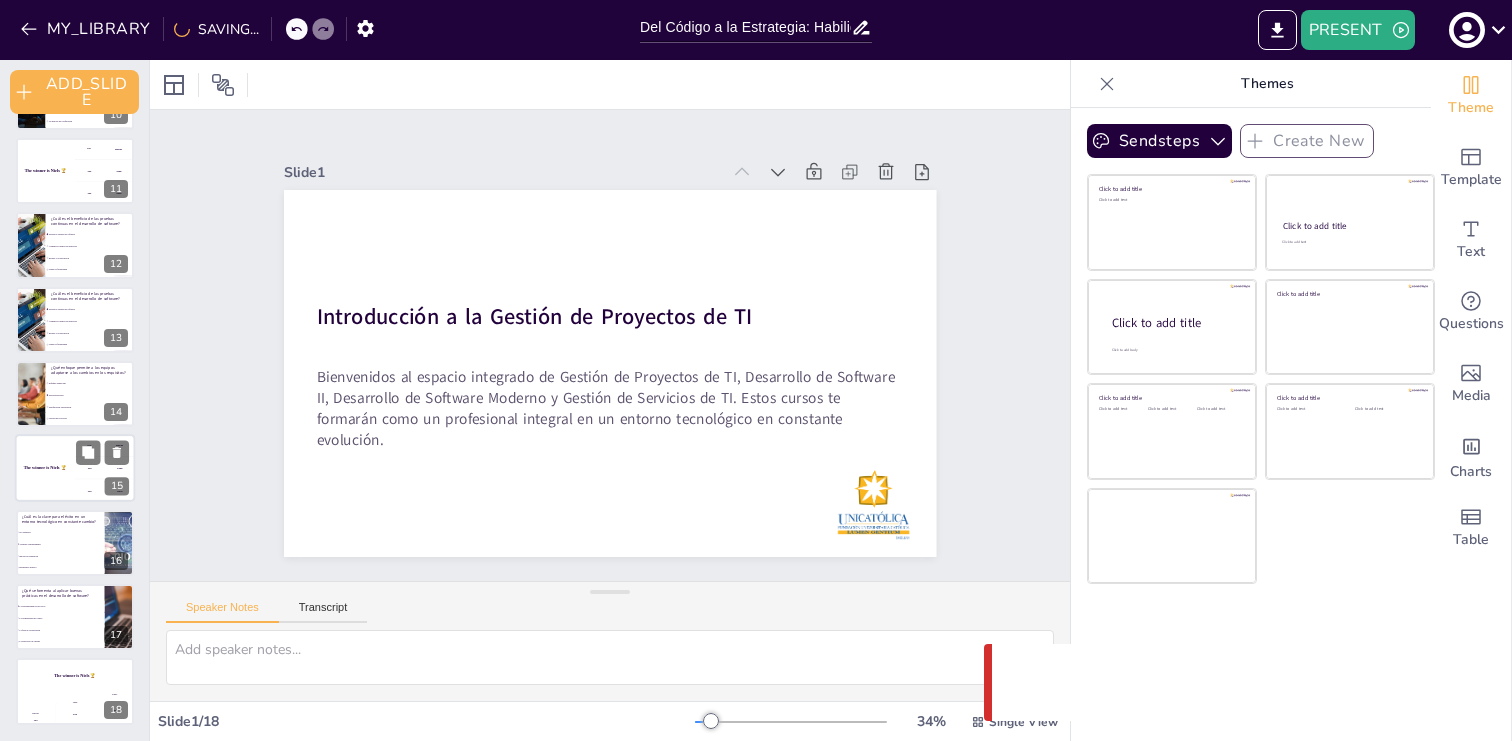 checkbox on "true" 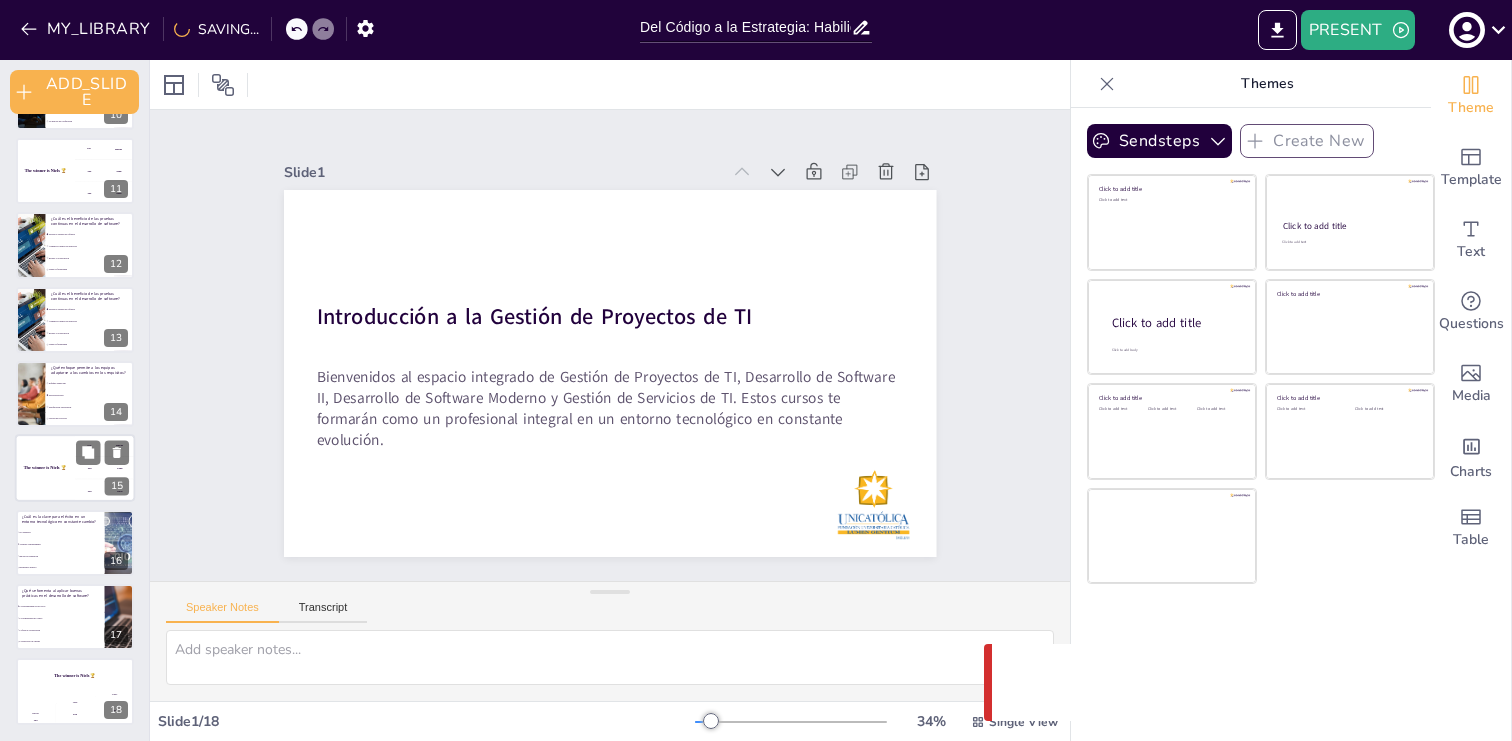 checkbox on "true" 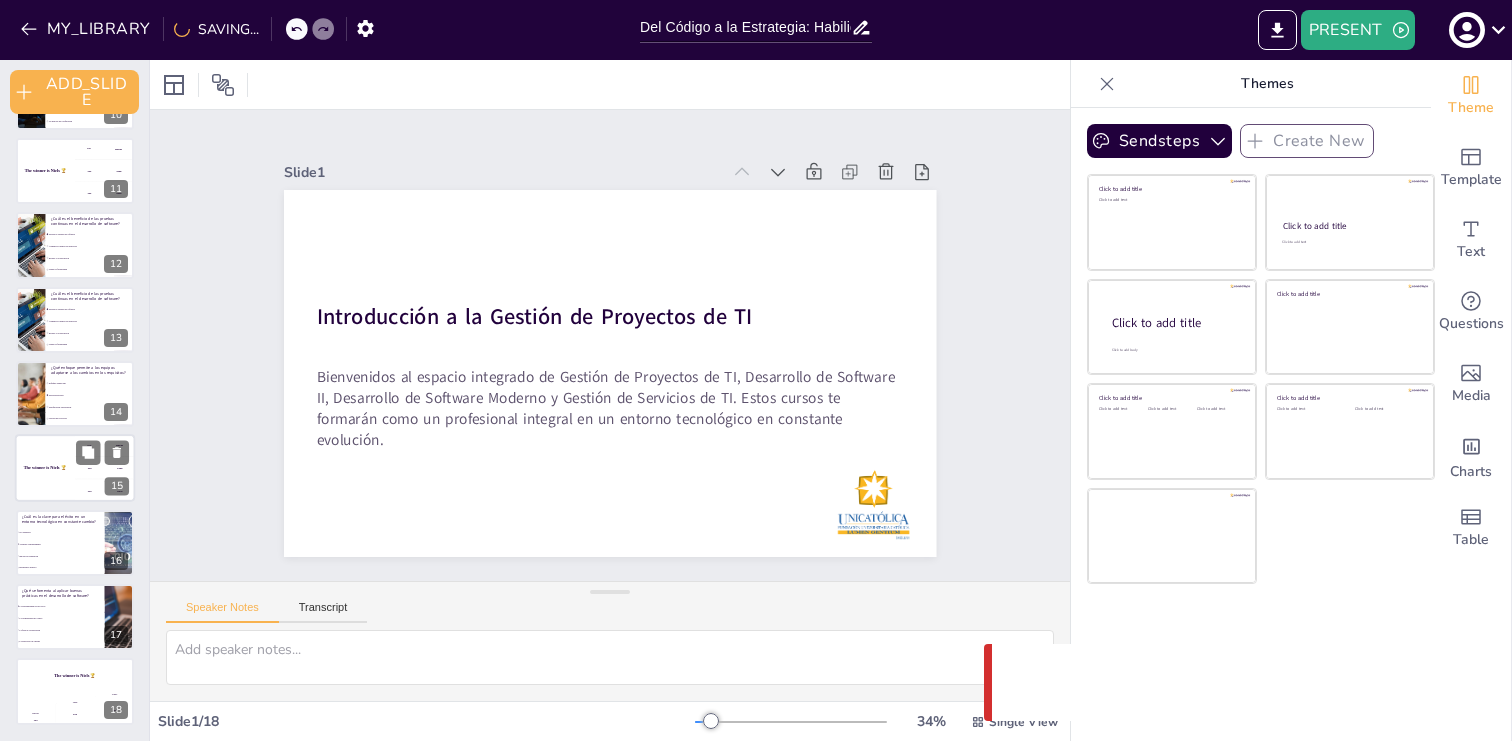 checkbox on "true" 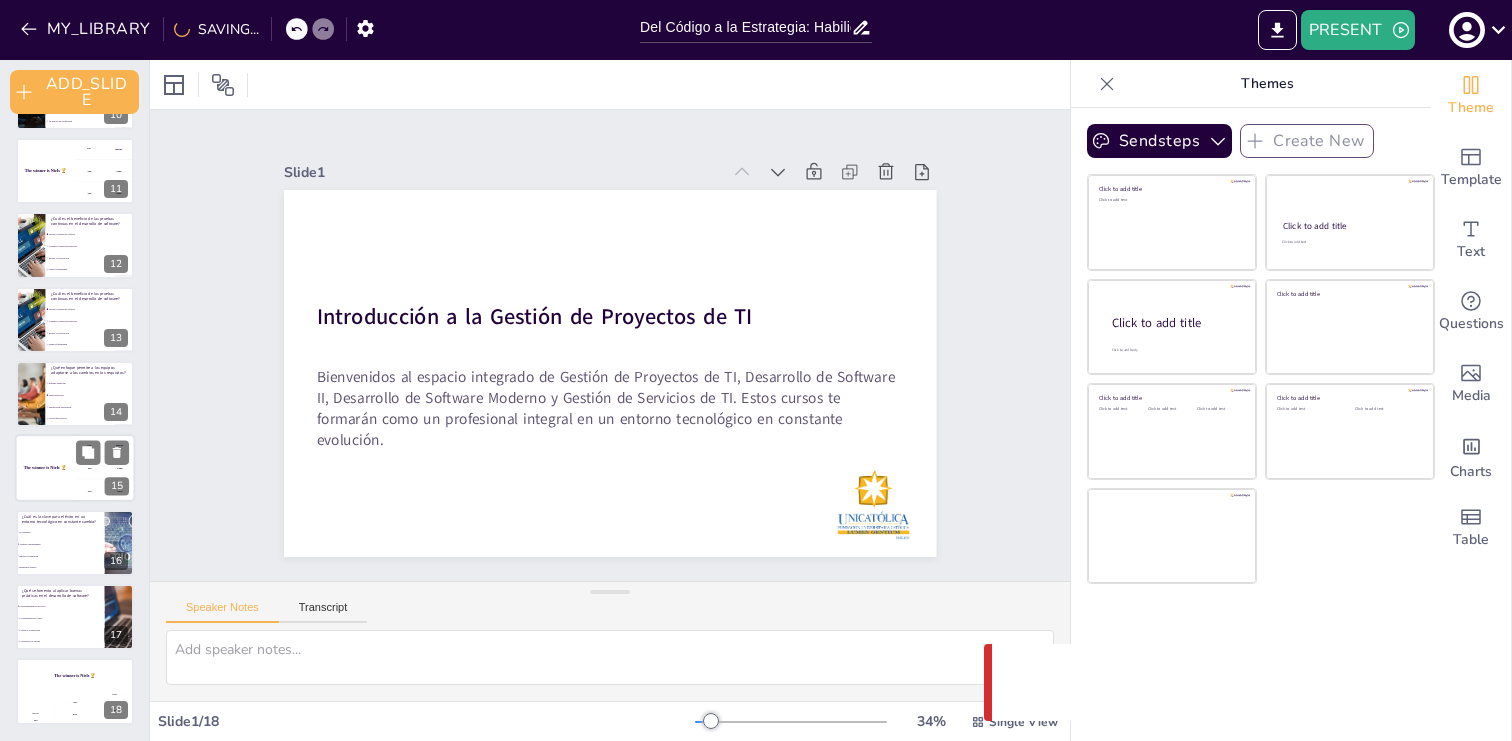 checkbox on "true" 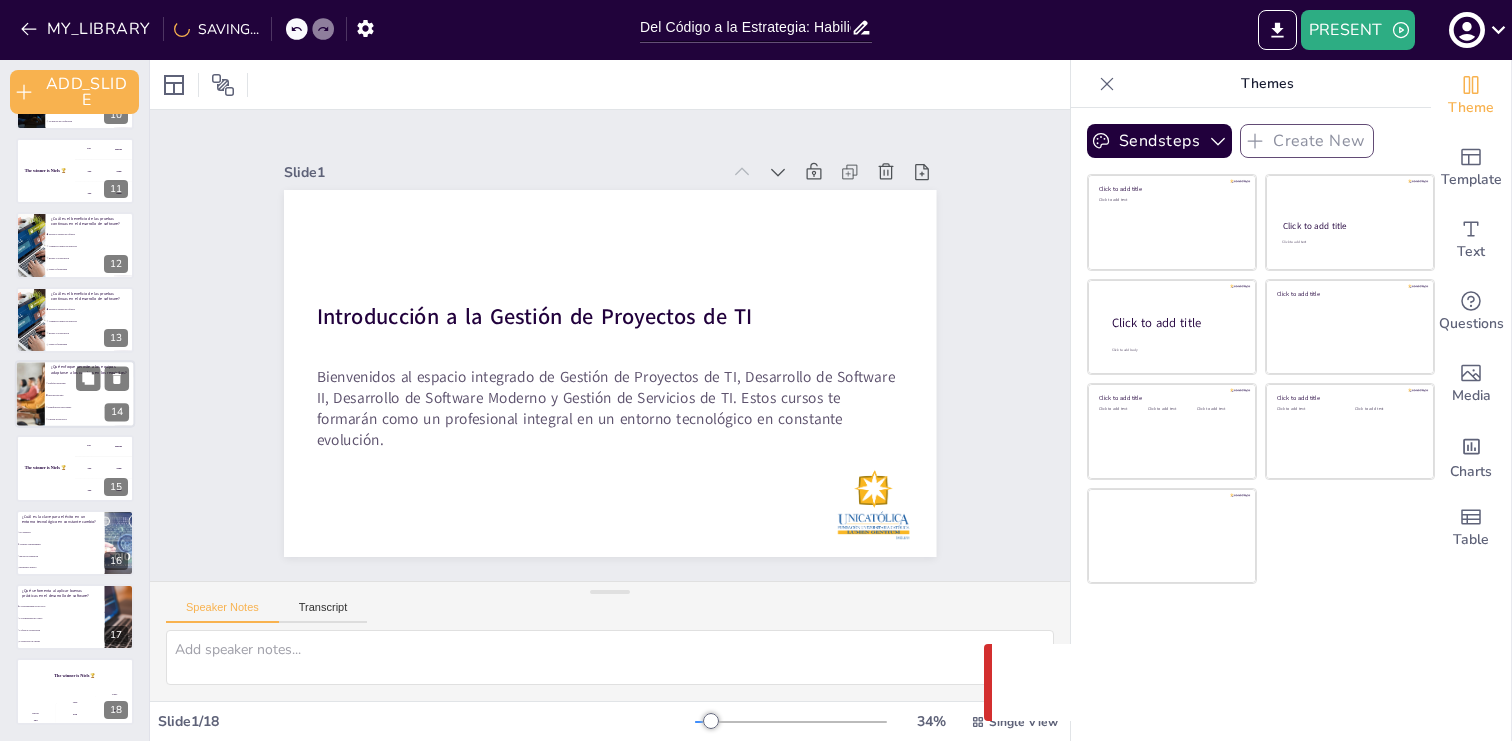 checkbox on "true" 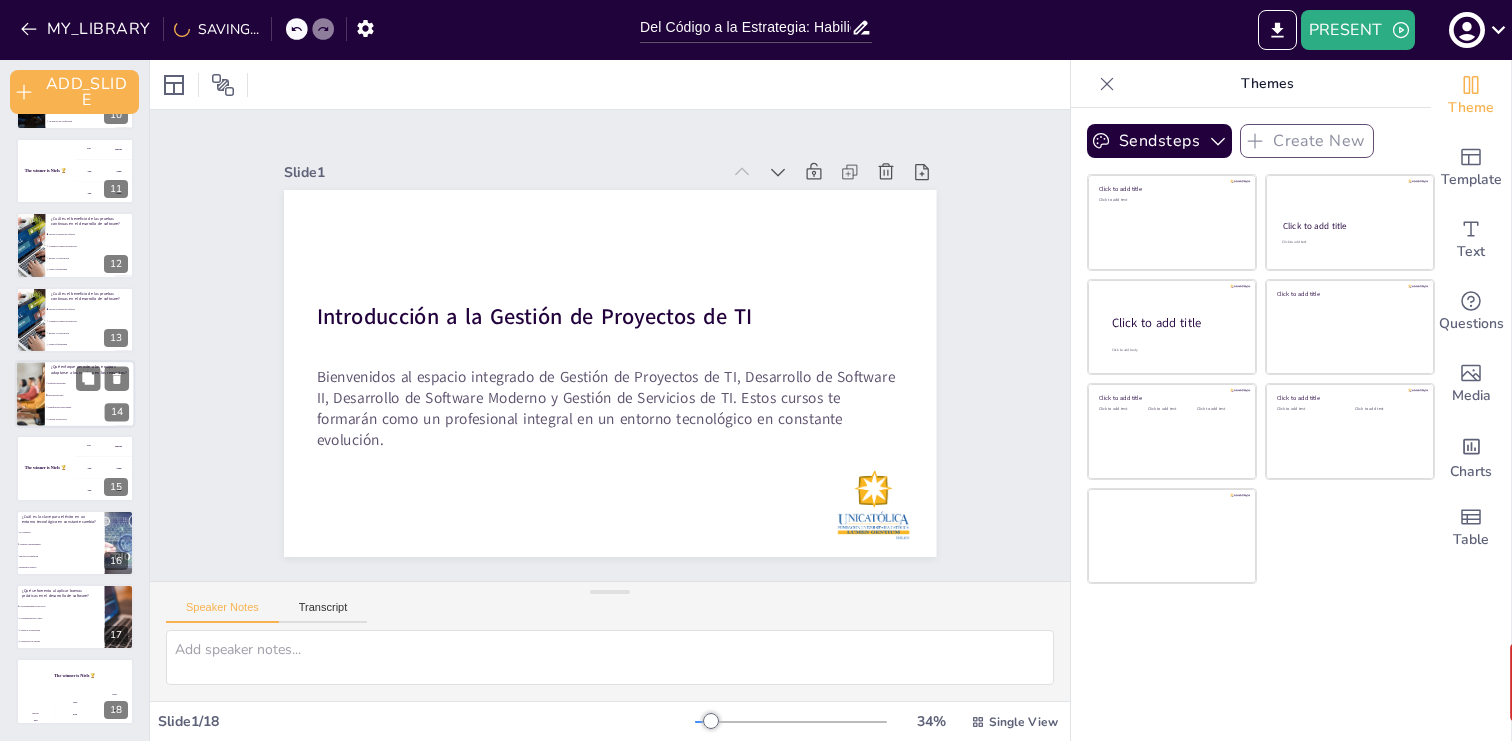 checkbox on "true" 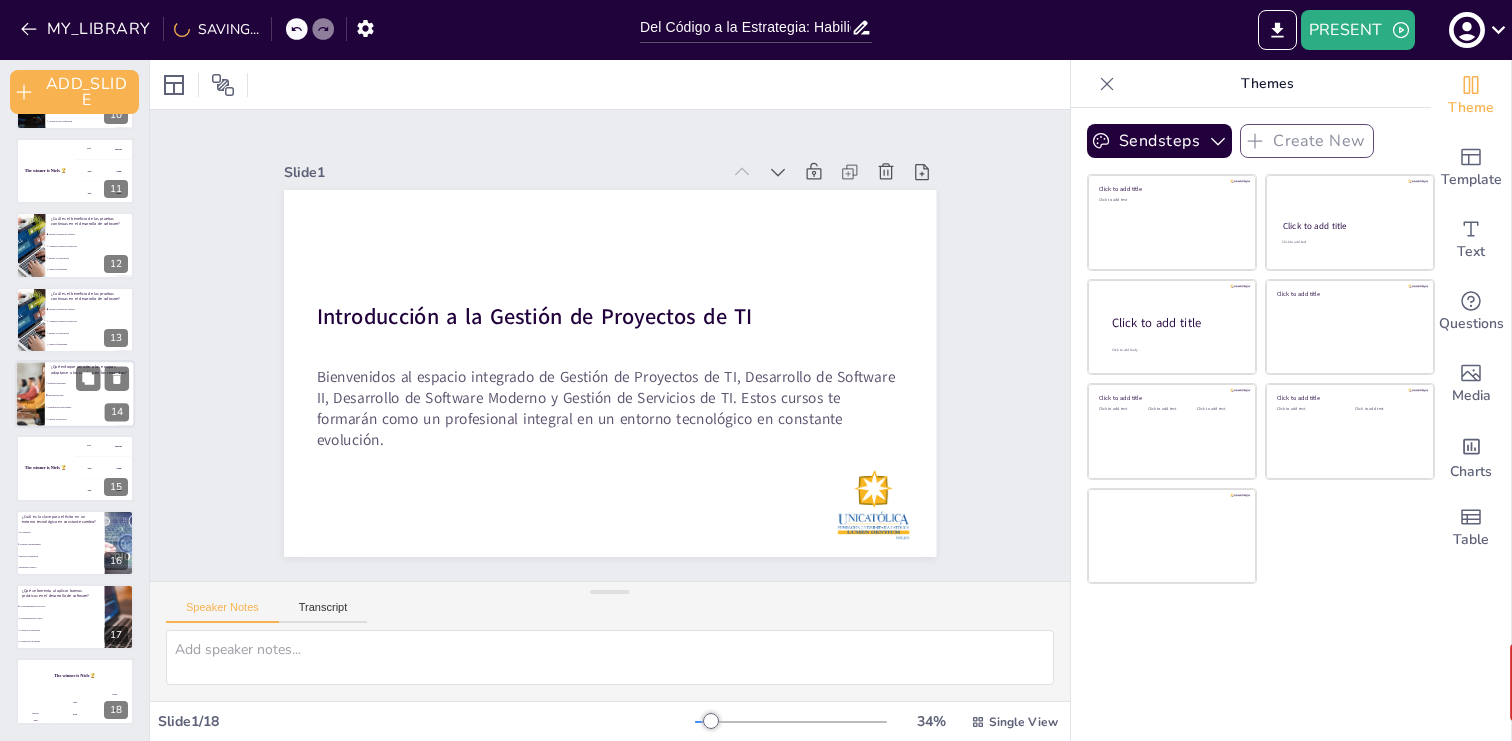 checkbox on "true" 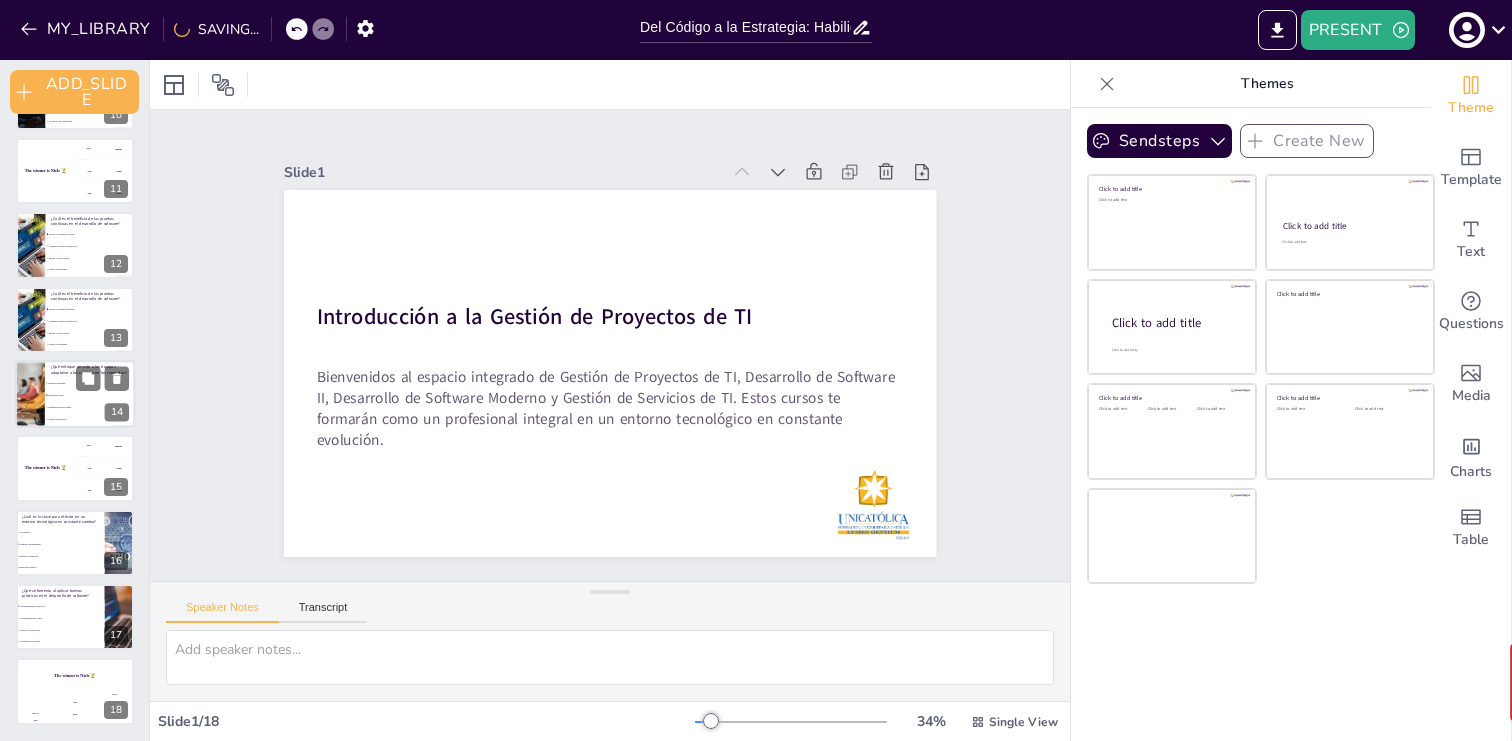 checkbox on "true" 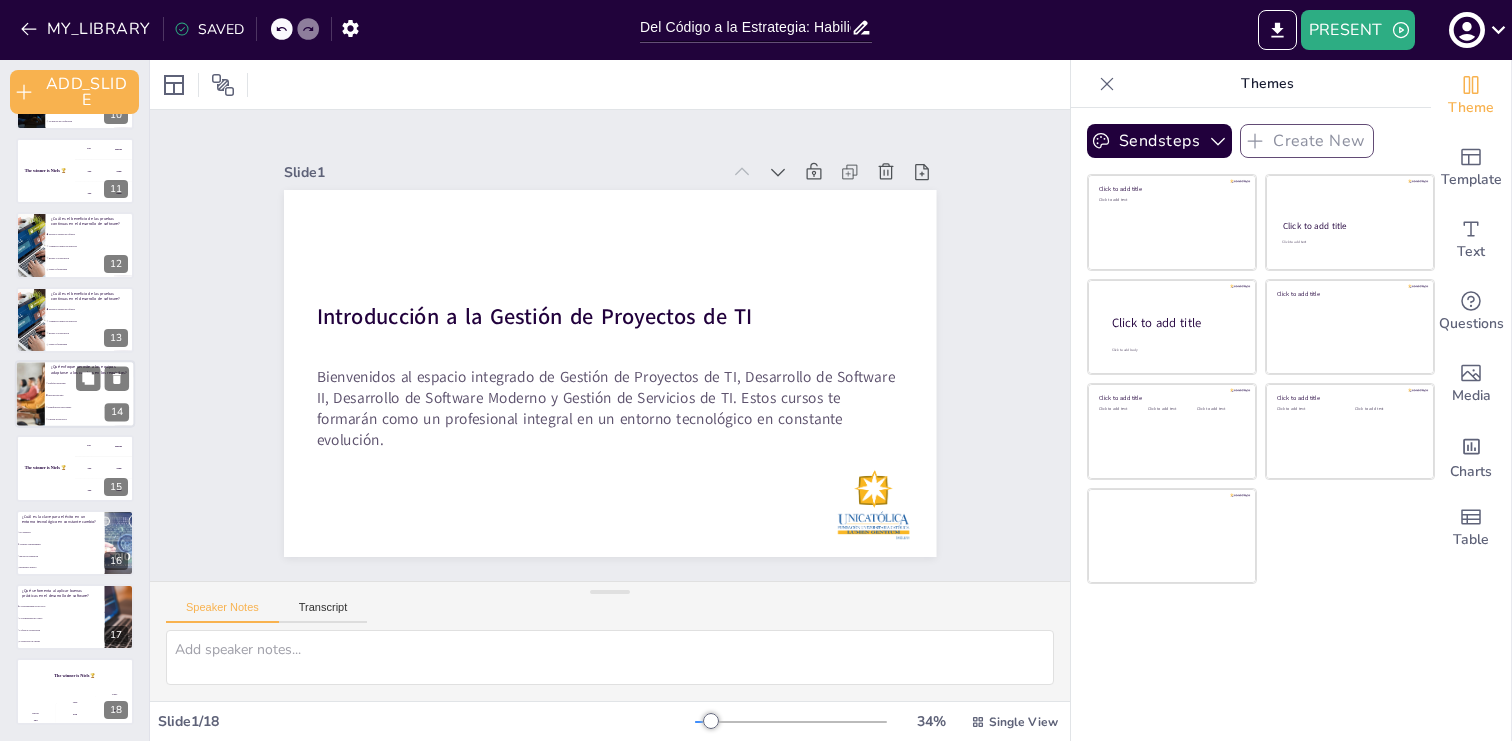 click on "Planificación estructurada" at bounding box center [90, 407] 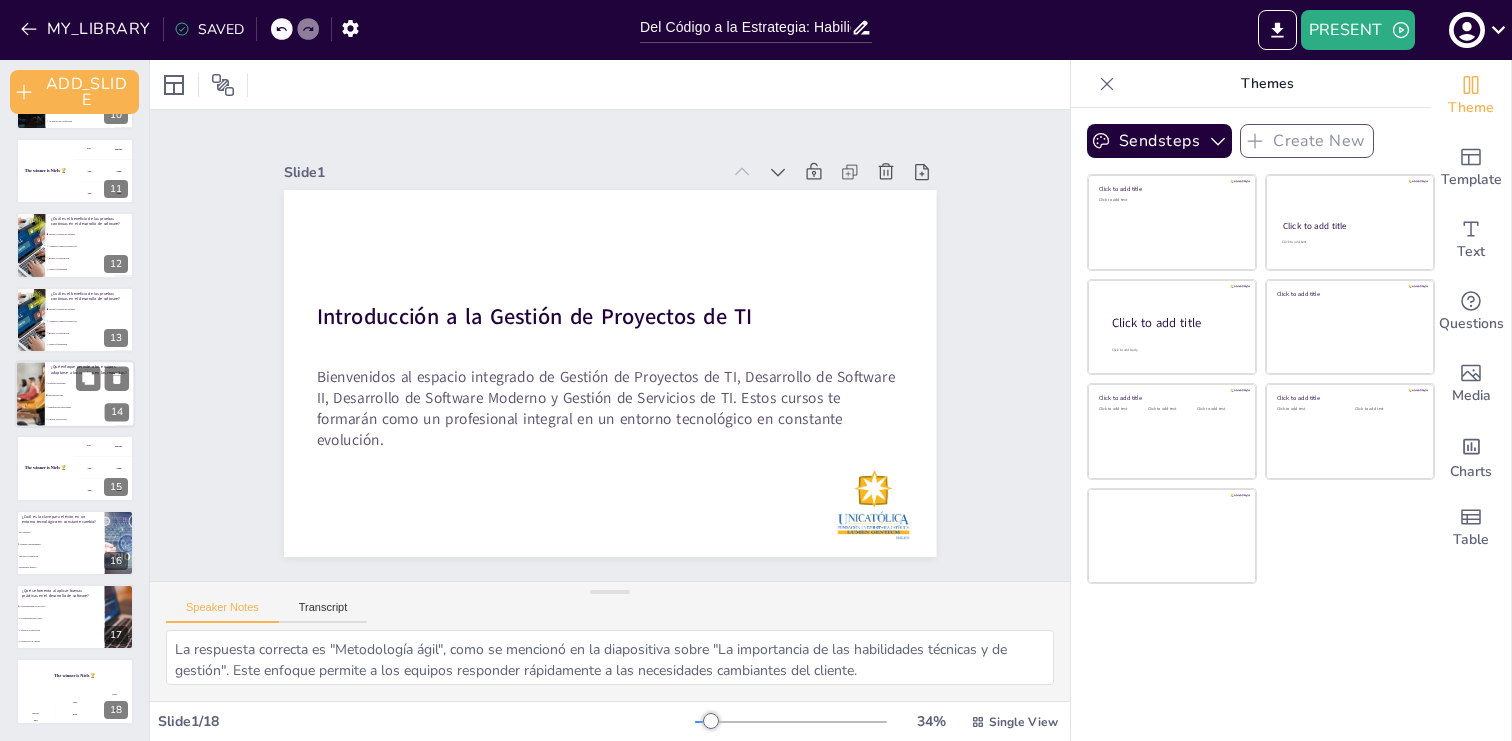 scroll, scrollTop: 702, scrollLeft: 0, axis: vertical 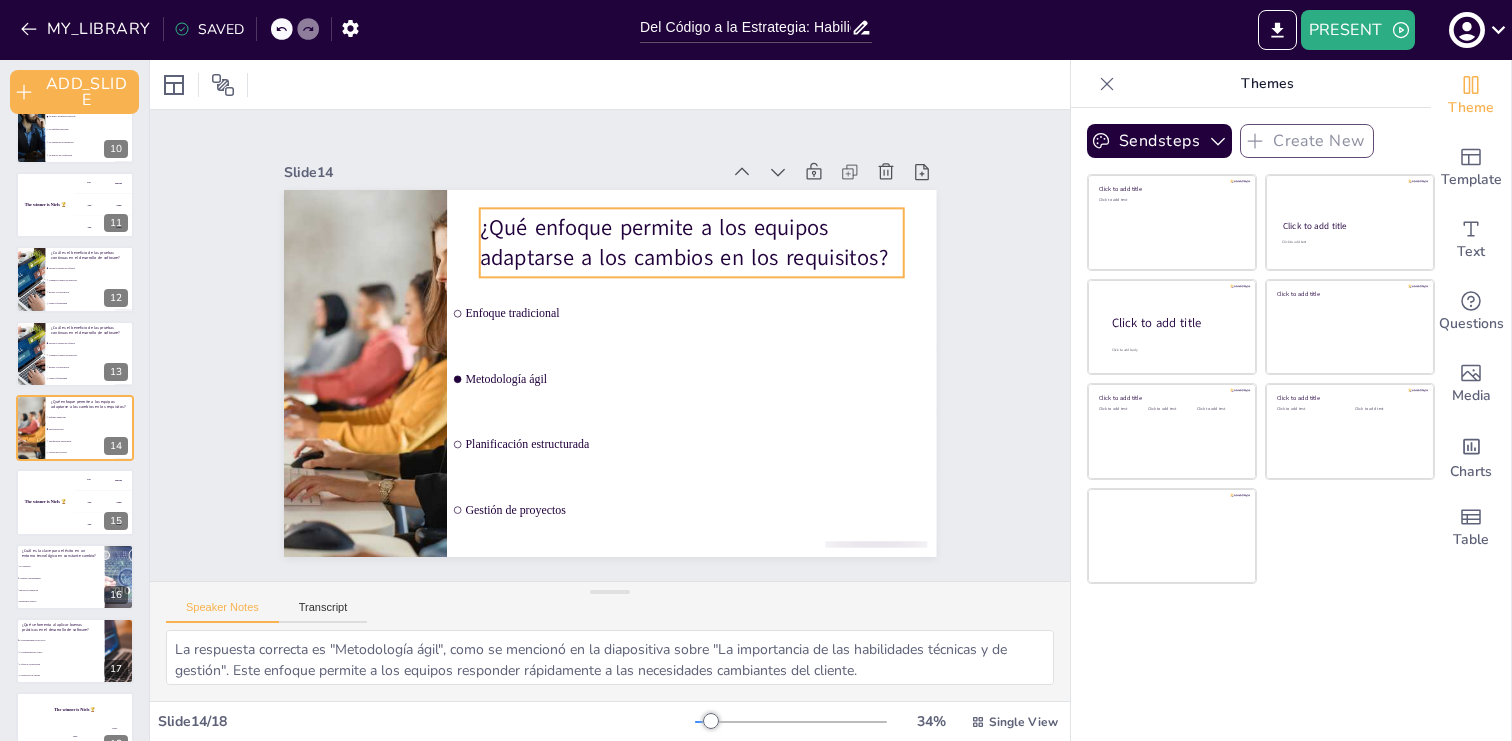 checkbox on "true" 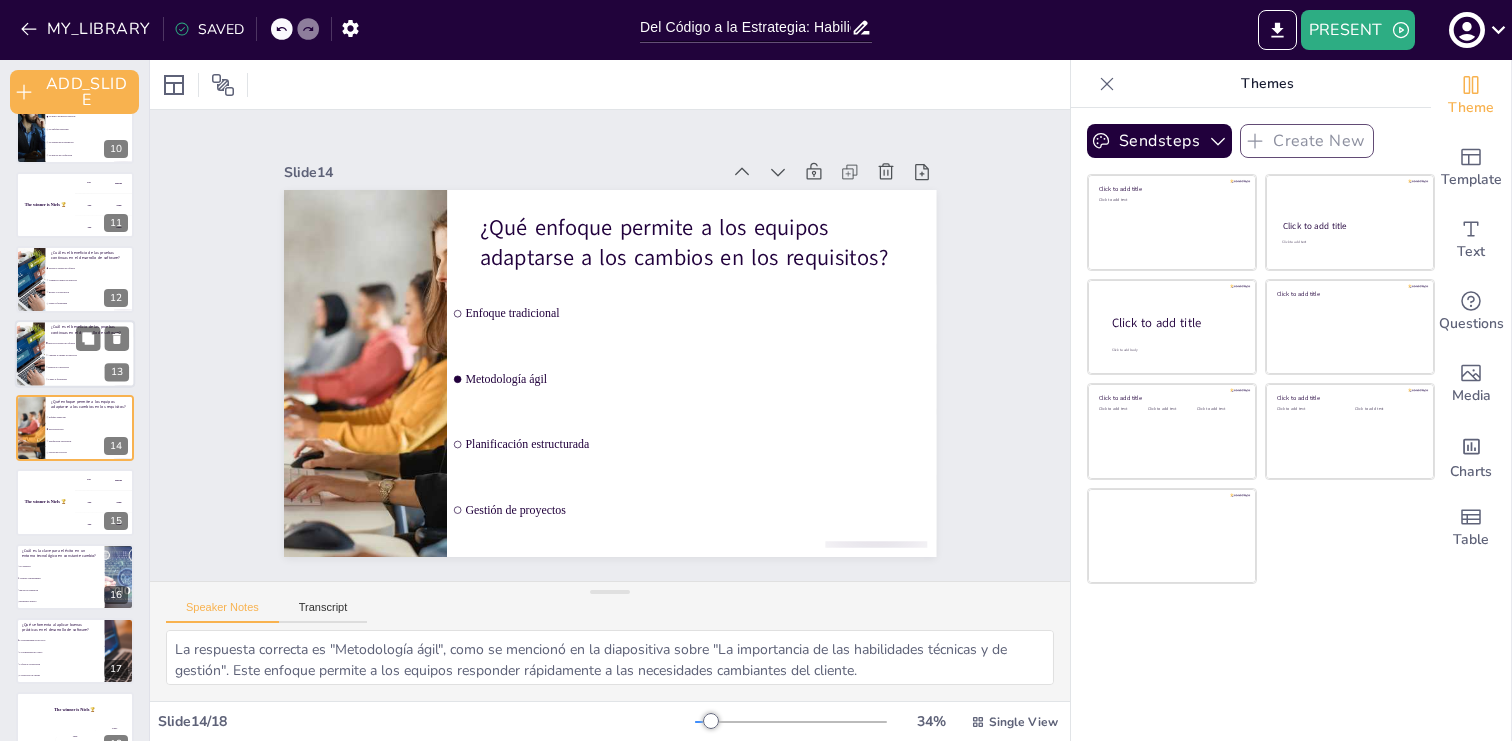 click on "Mejora la calidad del software" at bounding box center [90, 343] 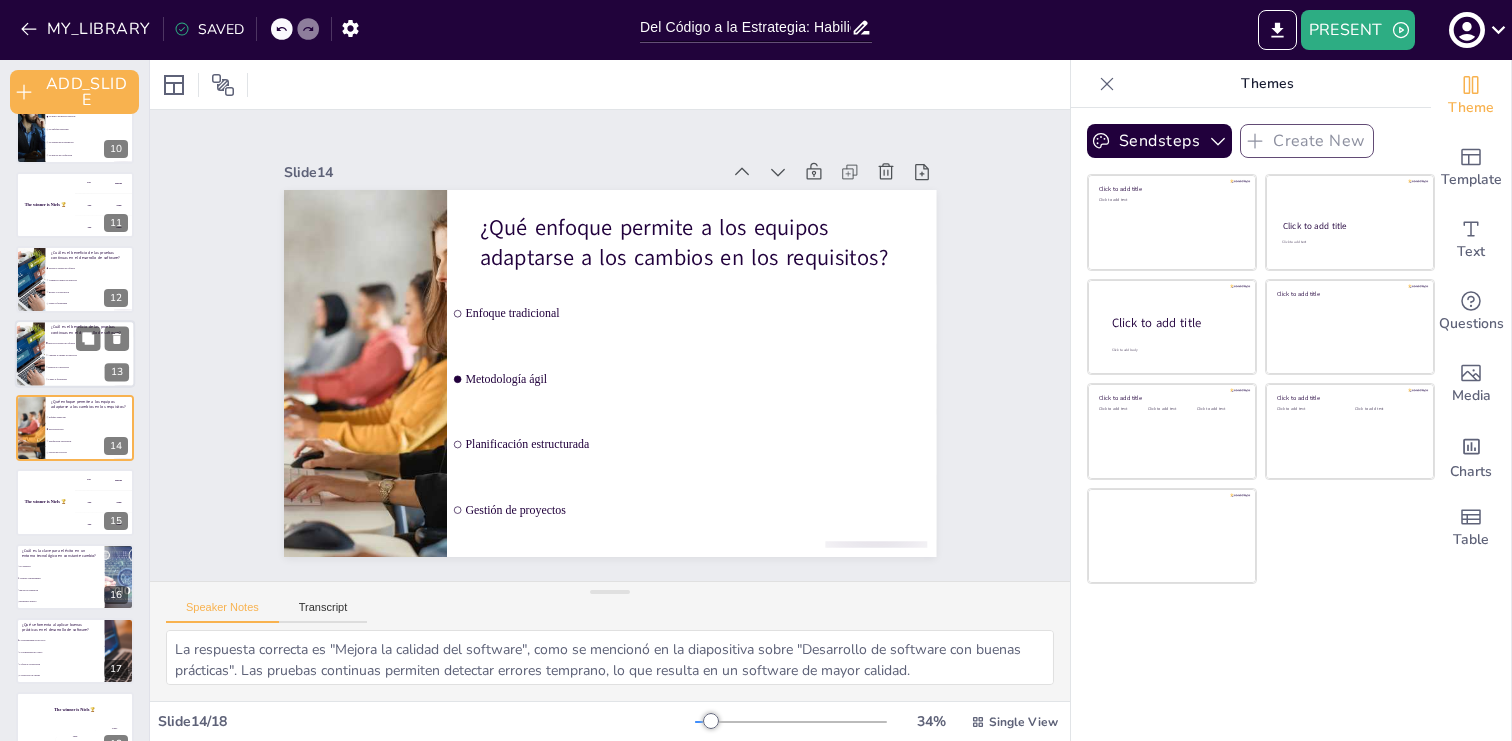 scroll, scrollTop: 628, scrollLeft: 0, axis: vertical 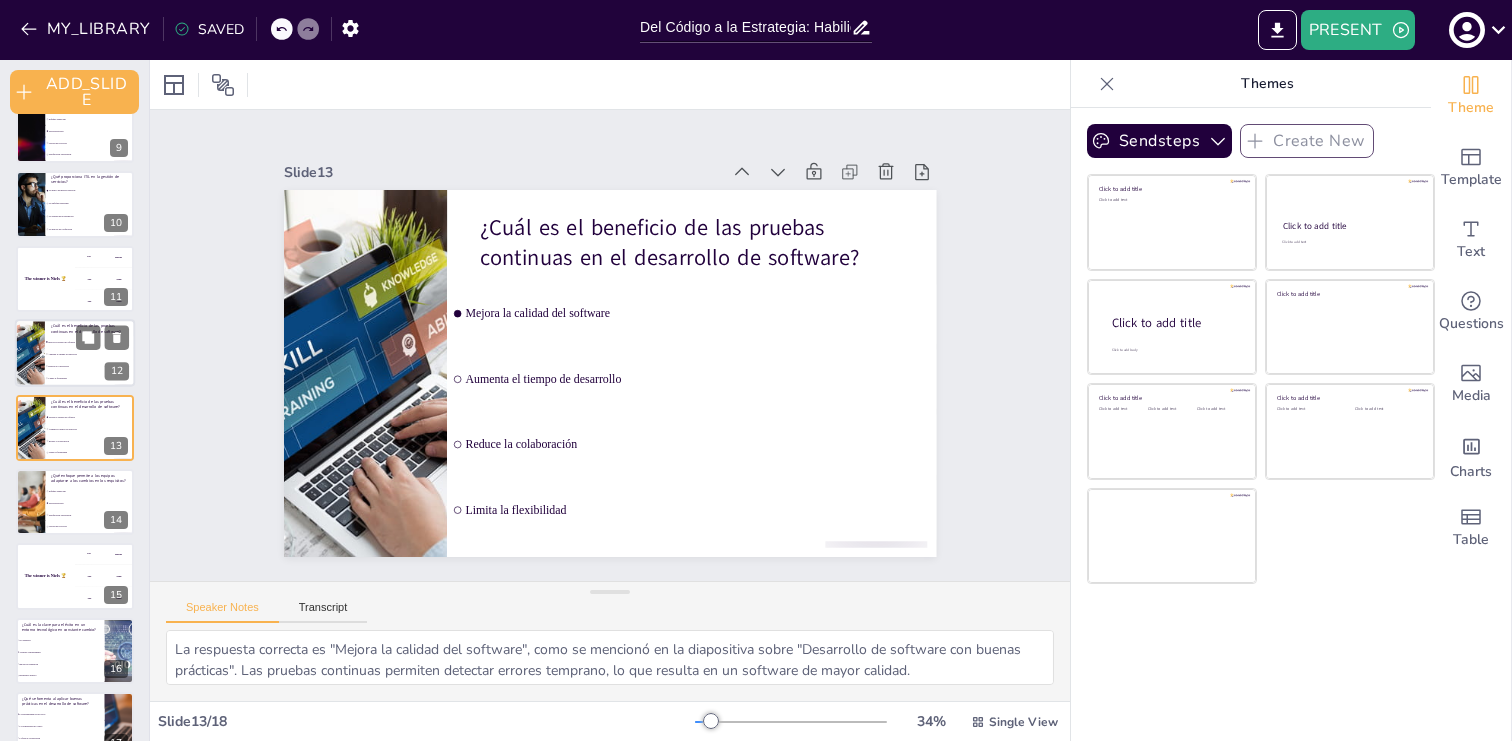 click on "Aumenta el tiempo de desarrollo" at bounding box center [90, 355] 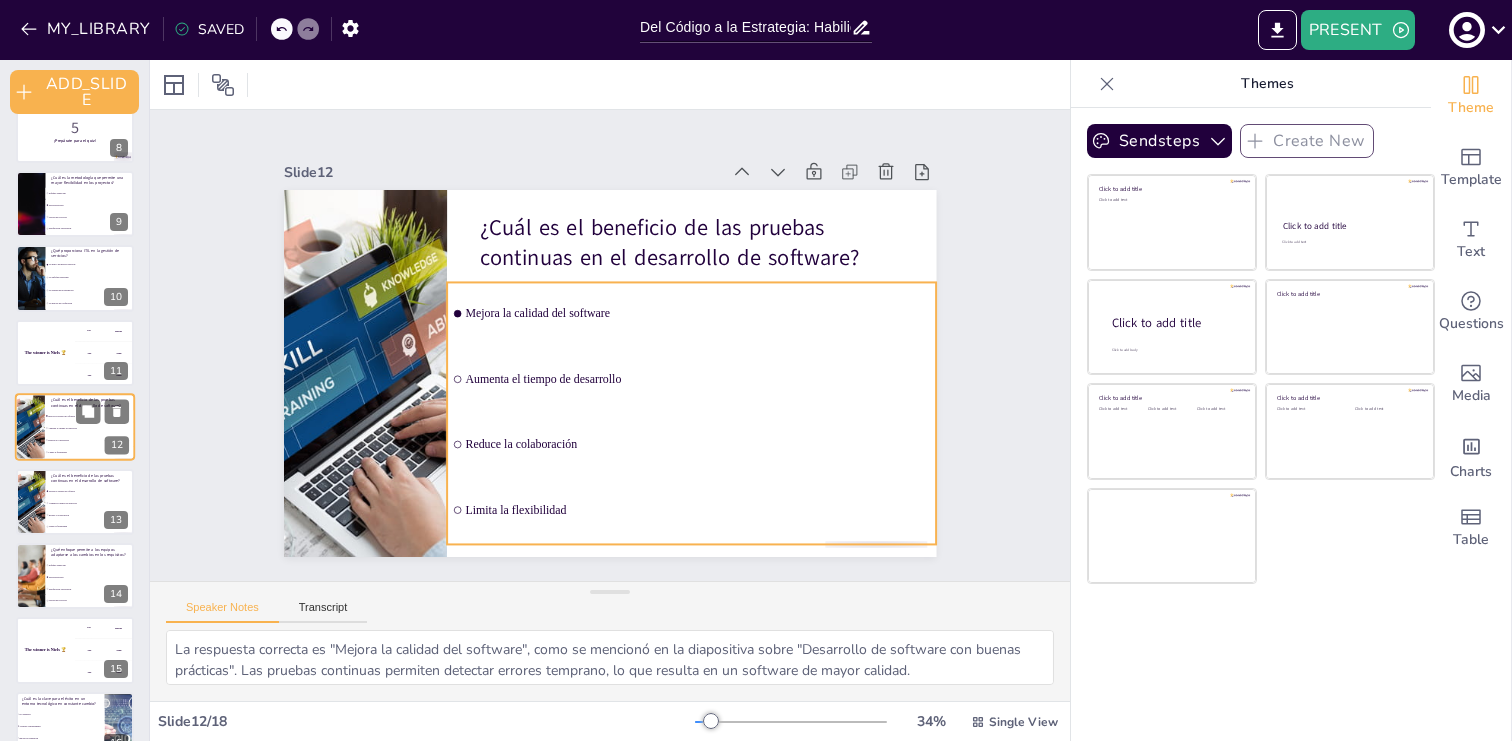 click on "Aumenta el tiempo de desarrollo" at bounding box center (90, 429) 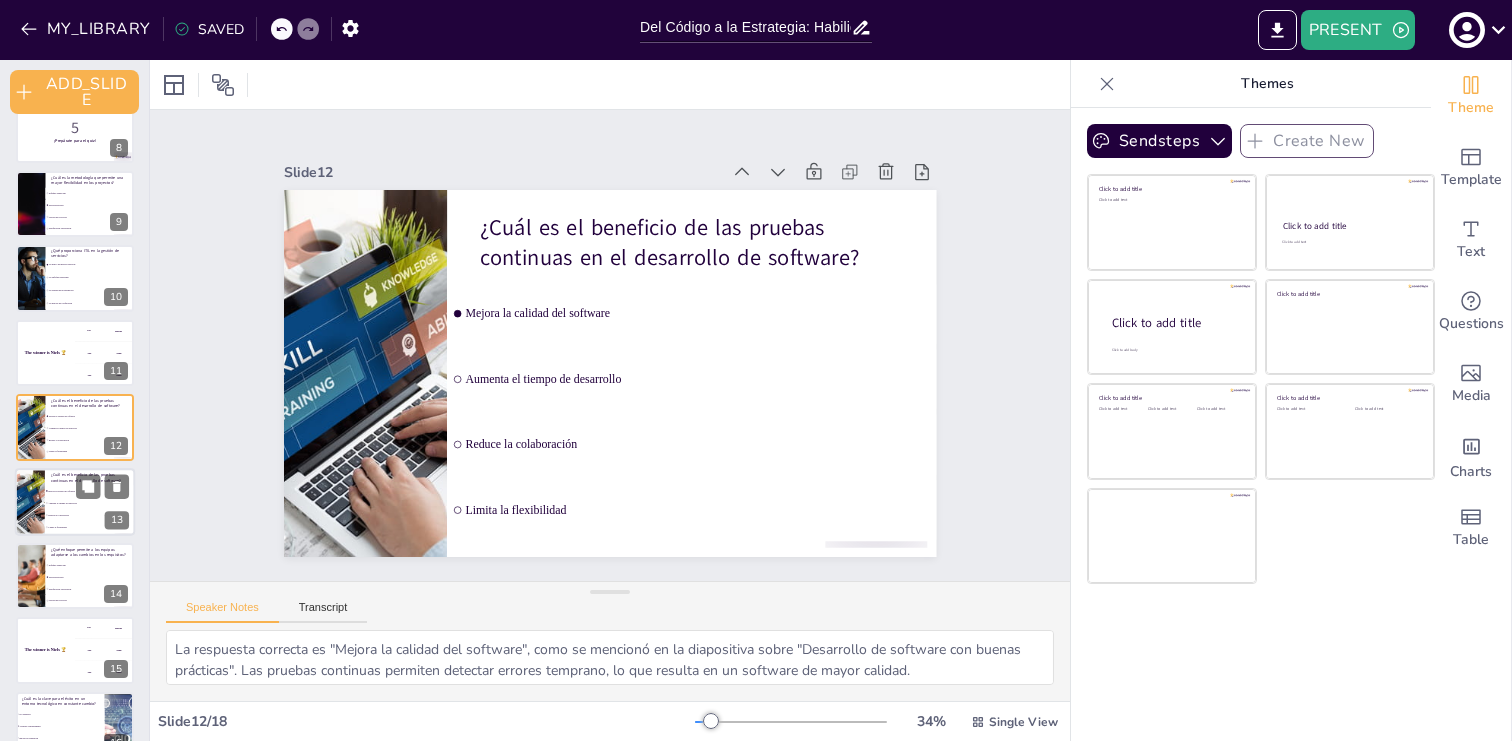 click on "Mejora la calidad del software" at bounding box center [91, 490] 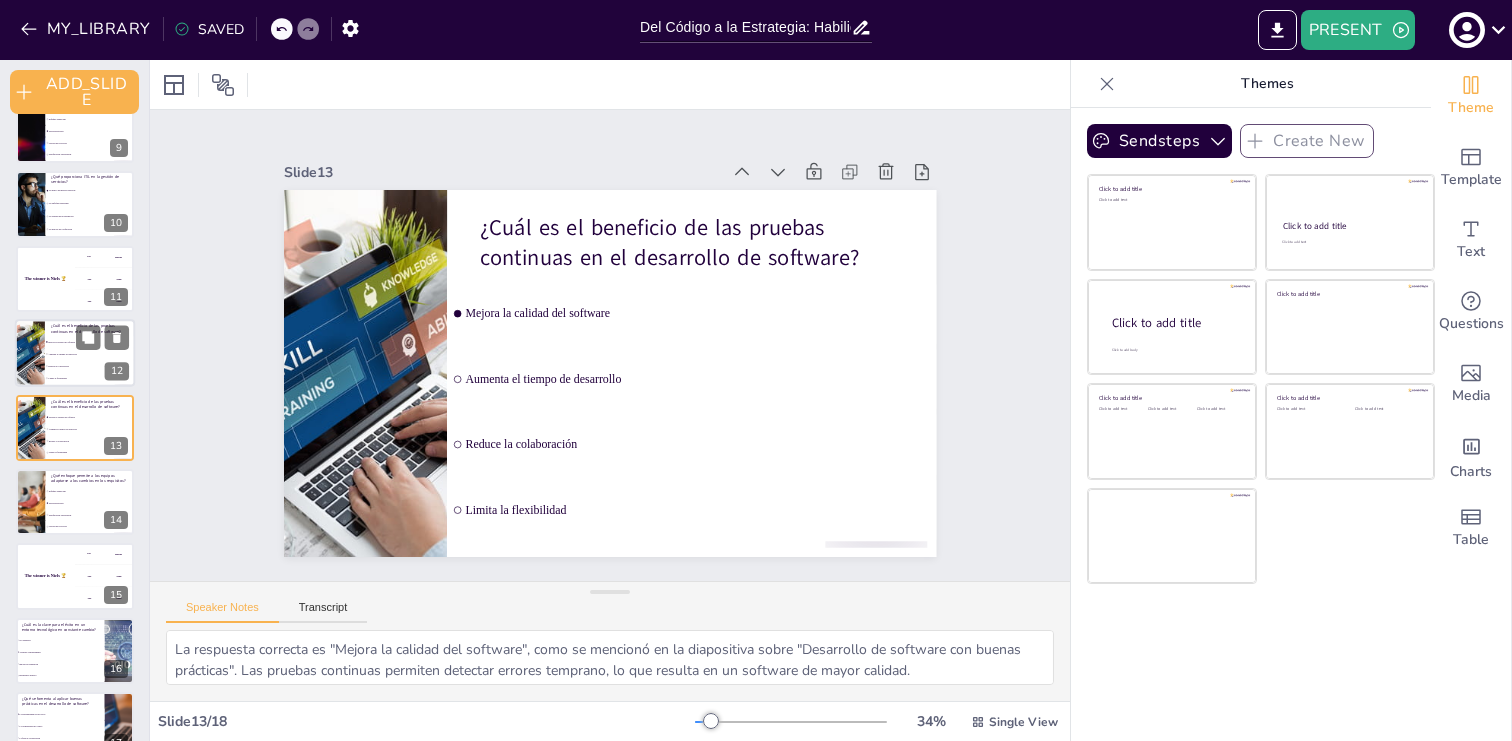 click on "Reduce la colaboración" at bounding box center [91, 366] 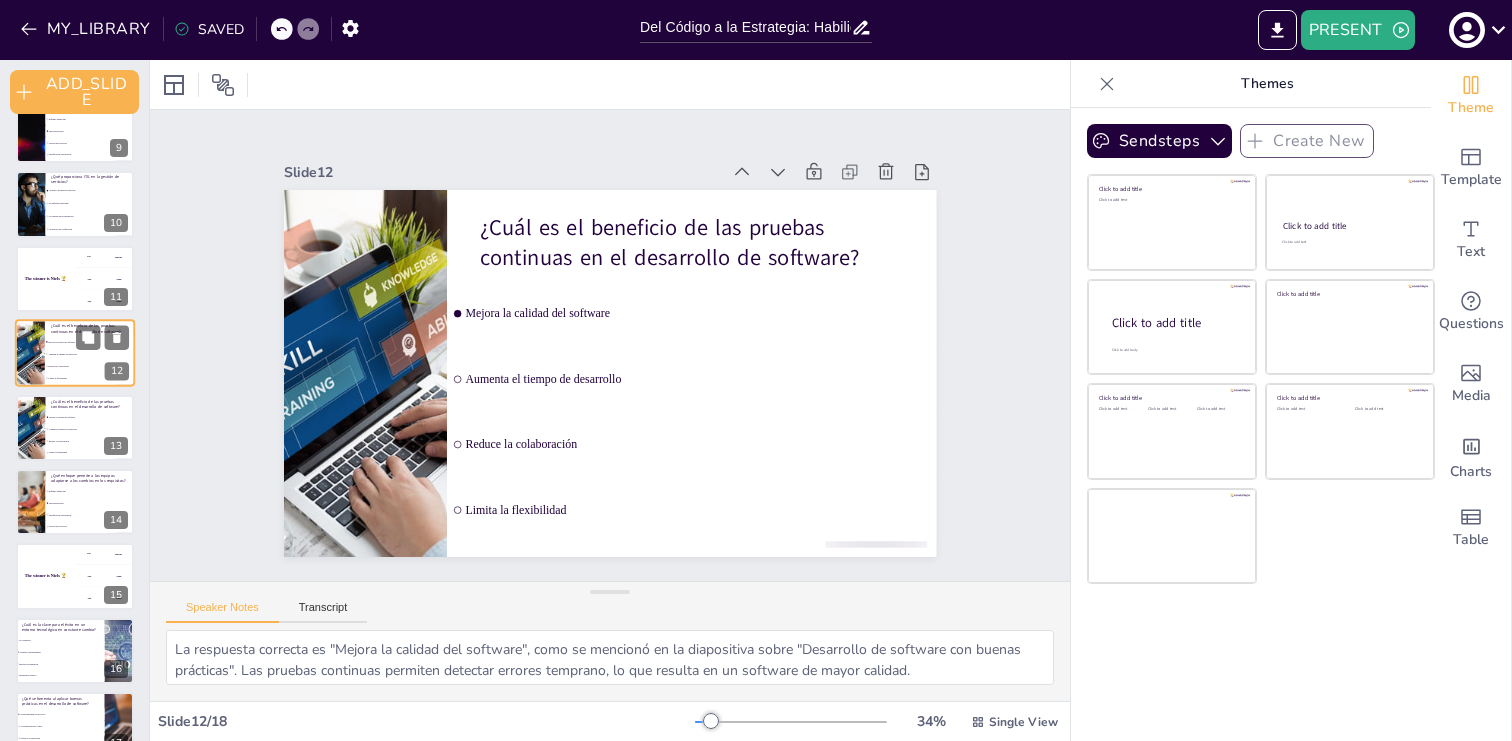 scroll, scrollTop: 554, scrollLeft: 0, axis: vertical 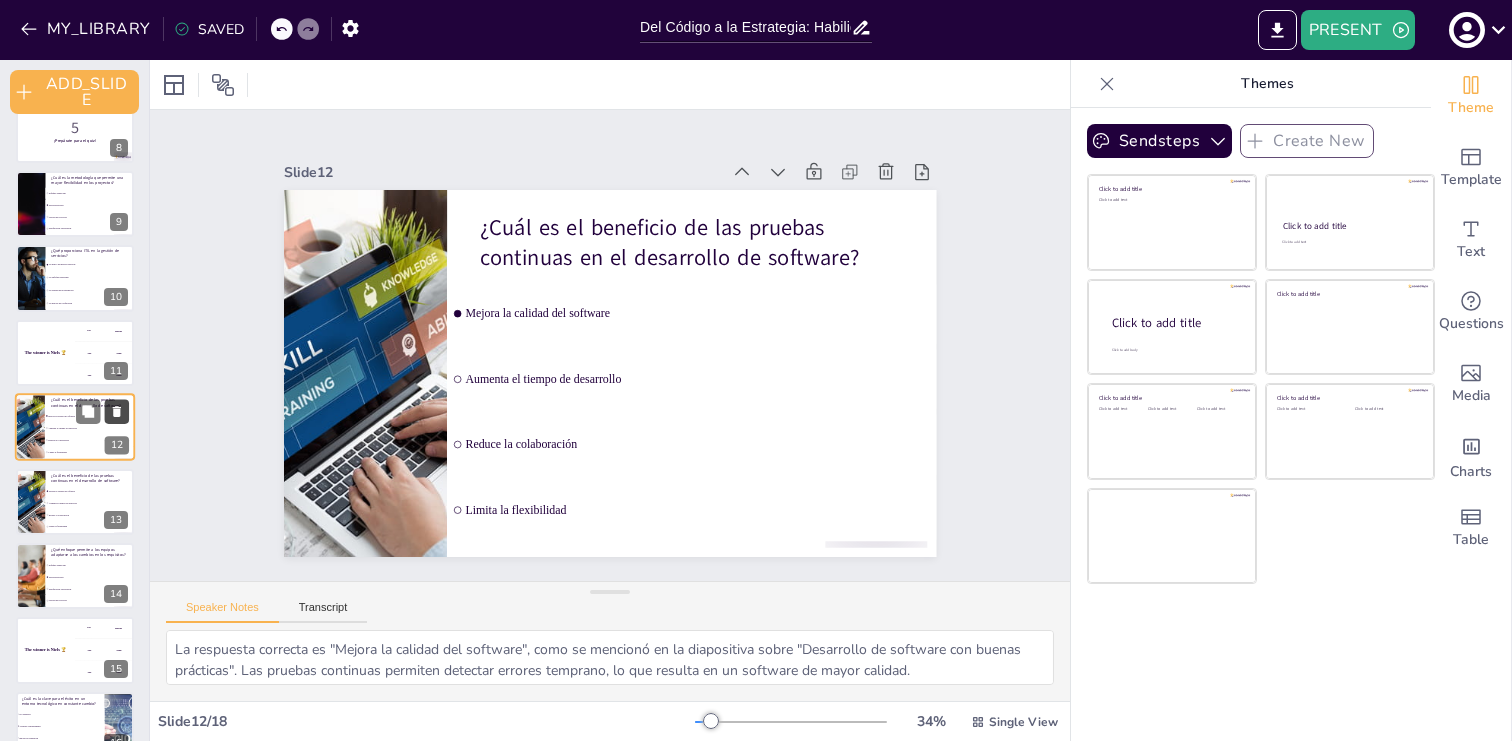 click 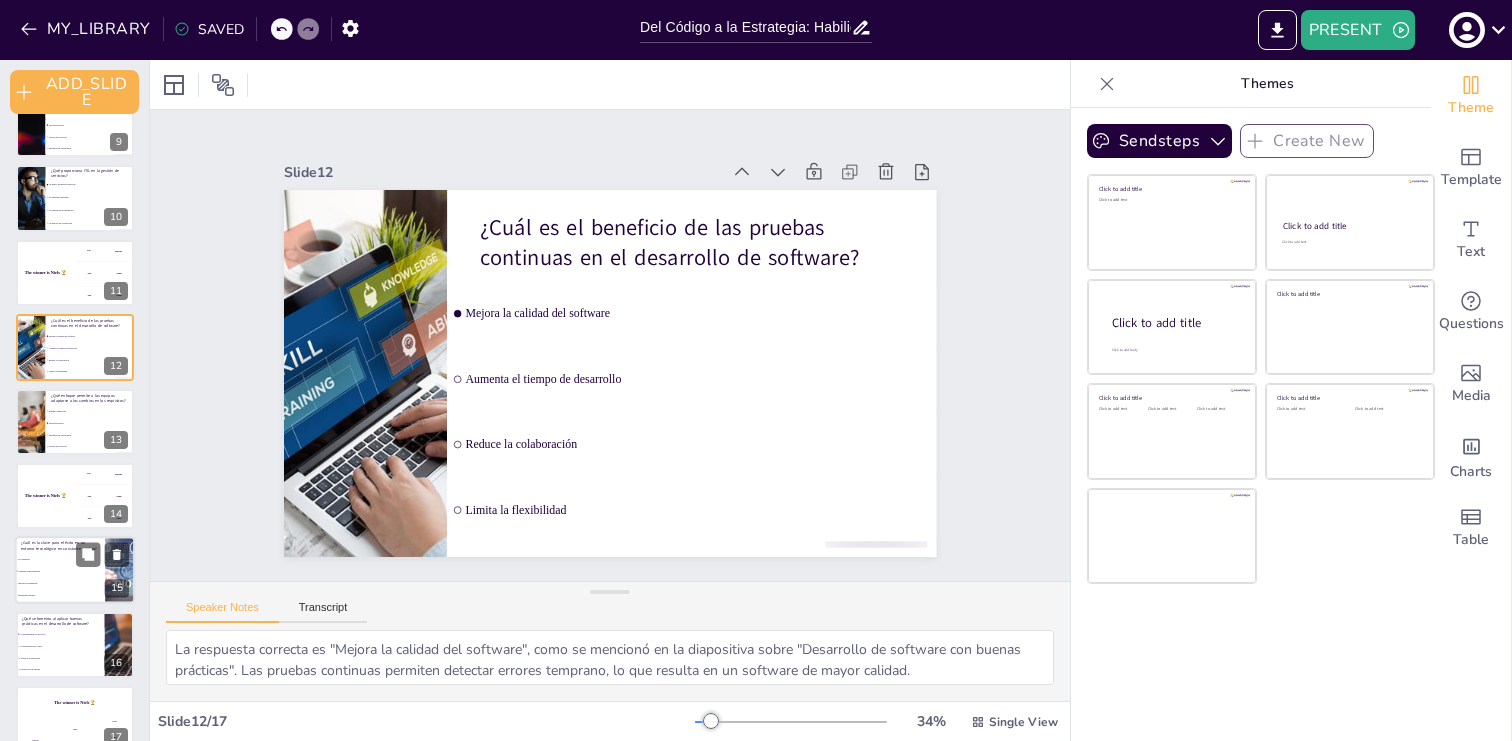 scroll, scrollTop: 661, scrollLeft: 0, axis: vertical 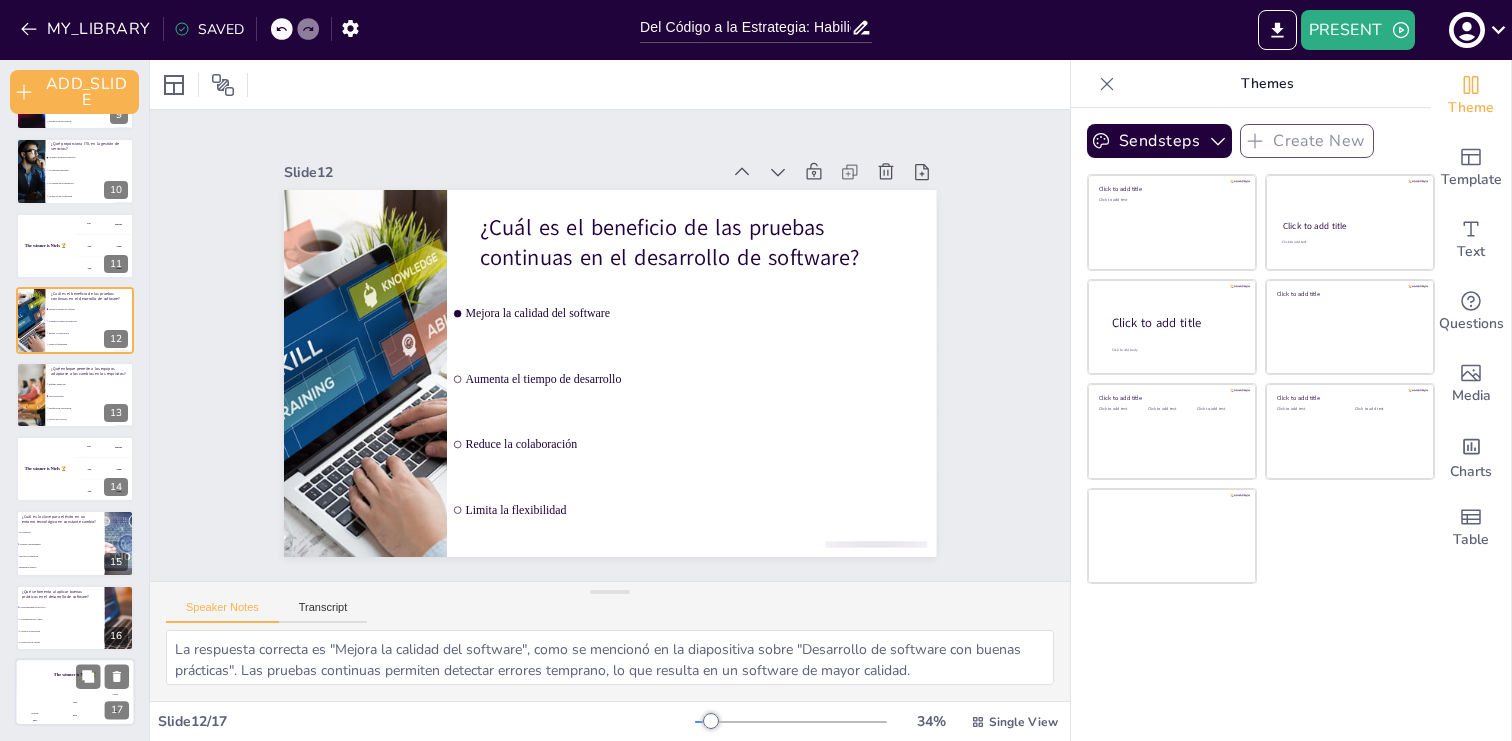click on "The winner is   Niels 🏆" at bounding box center [75, 675] 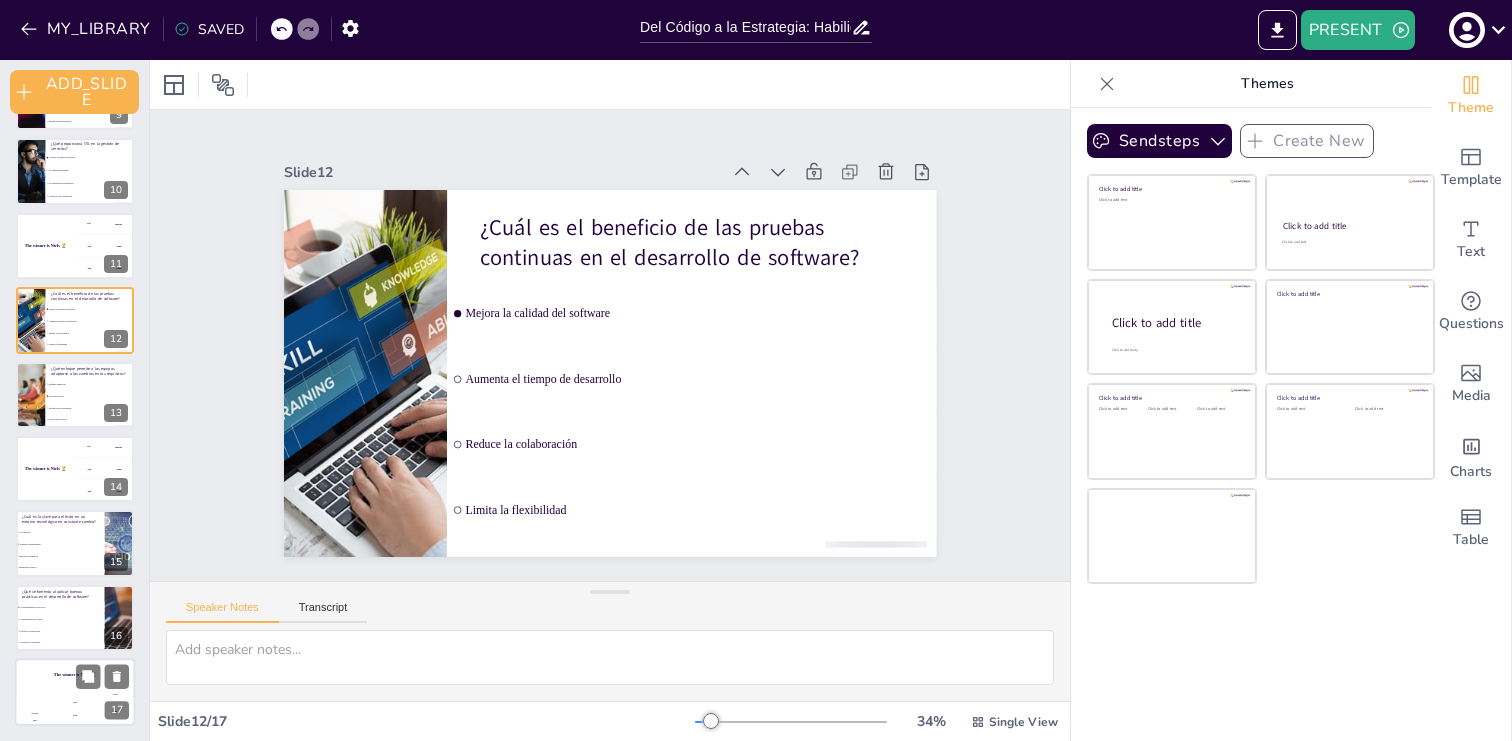 scroll, scrollTop: 661, scrollLeft: 0, axis: vertical 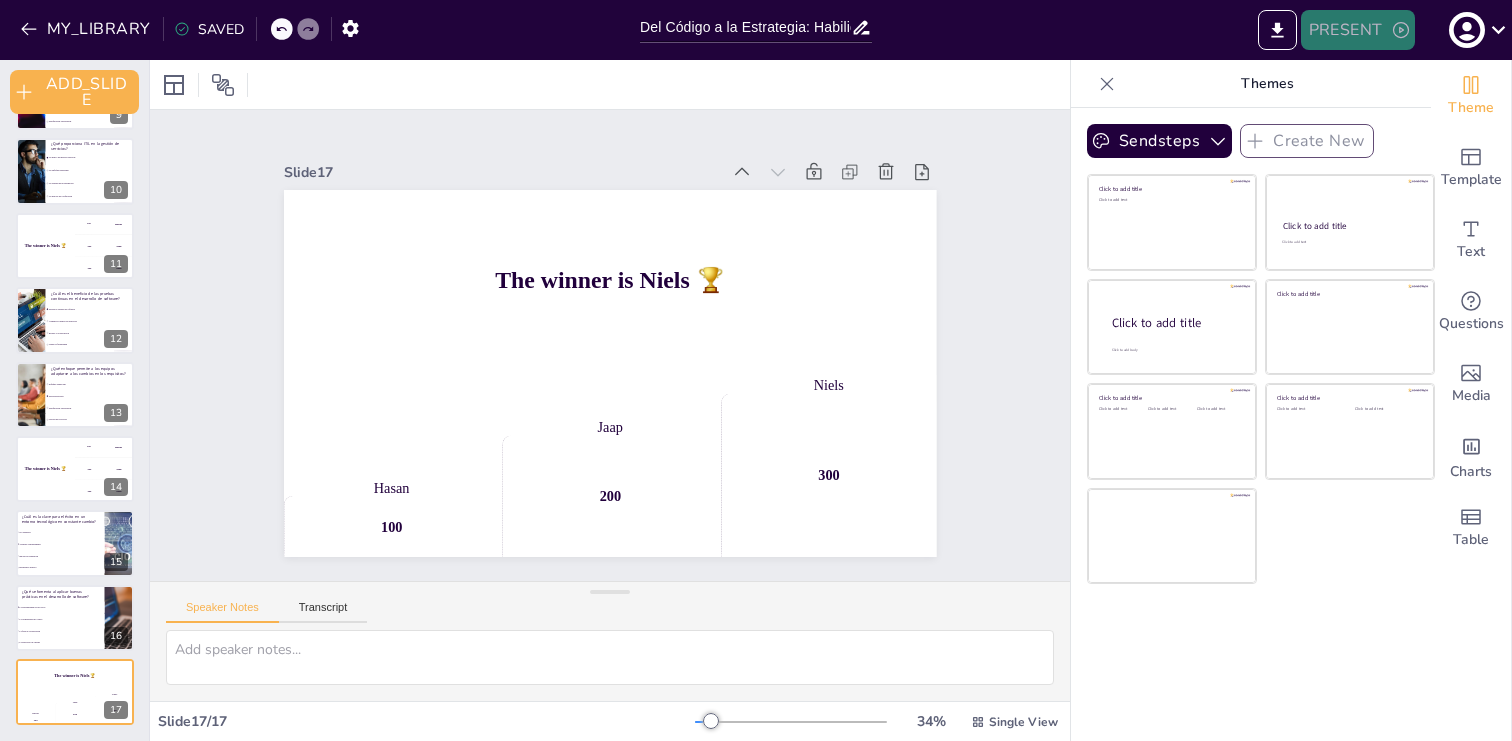 click on "PRESENT" at bounding box center [1358, 30] 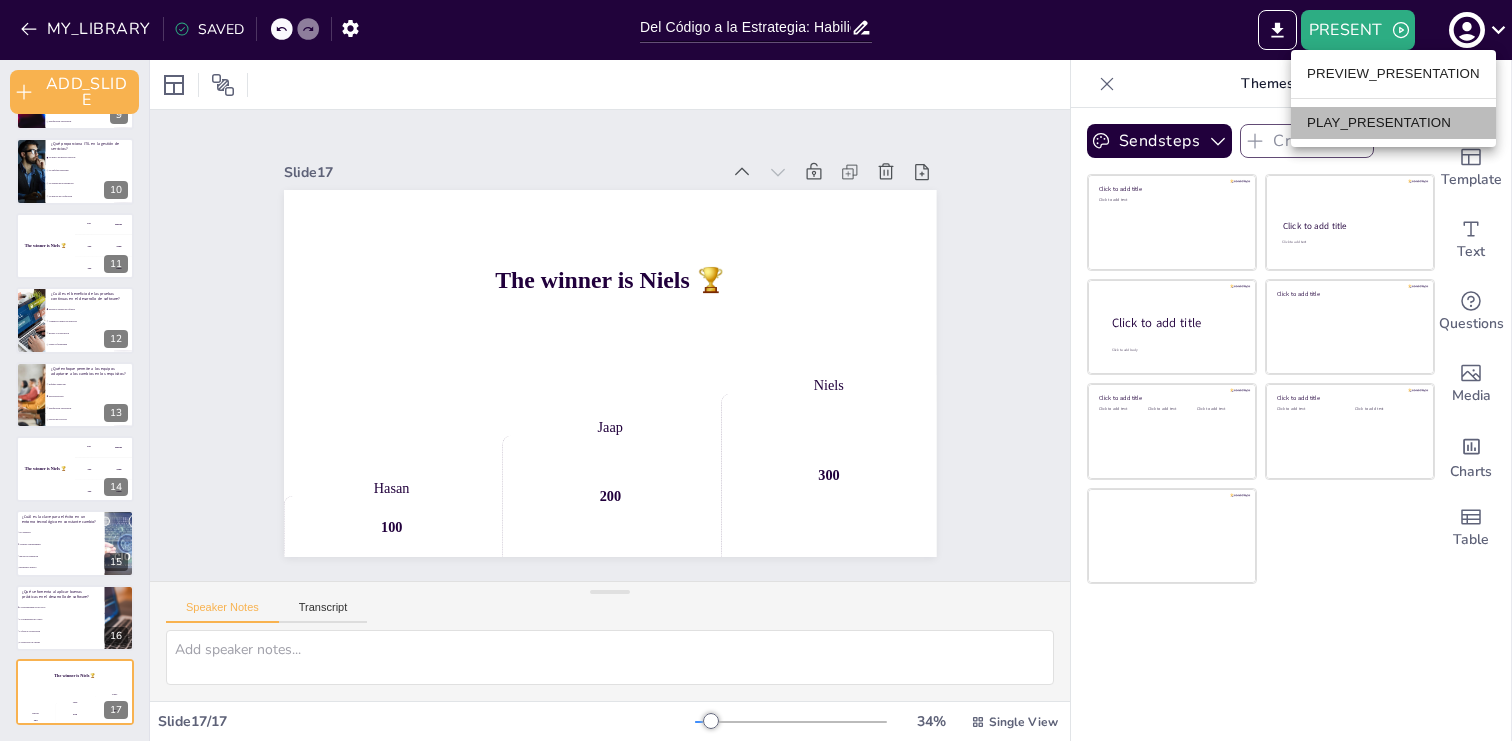 click on "PLAY_PRESENTATION" at bounding box center [1393, 123] 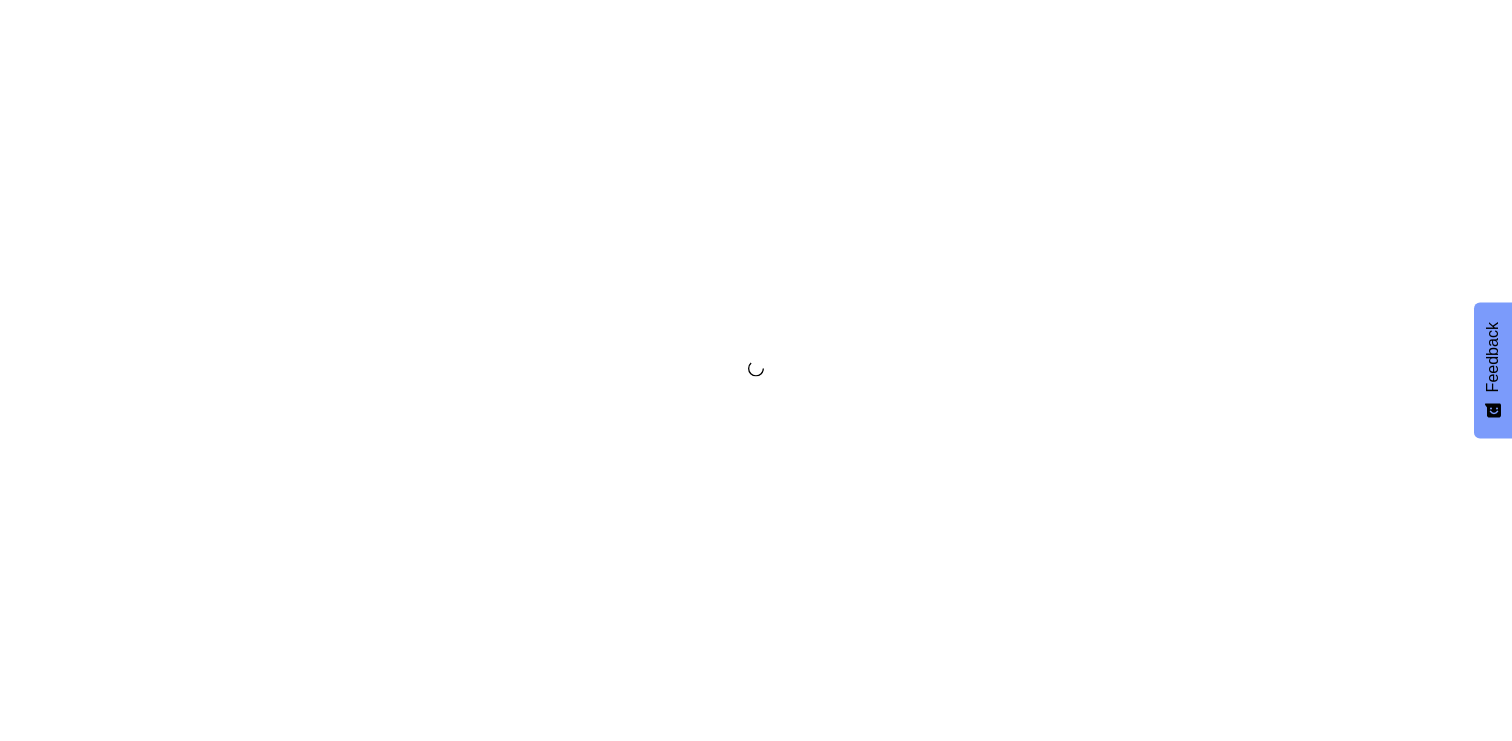 scroll, scrollTop: 0, scrollLeft: 0, axis: both 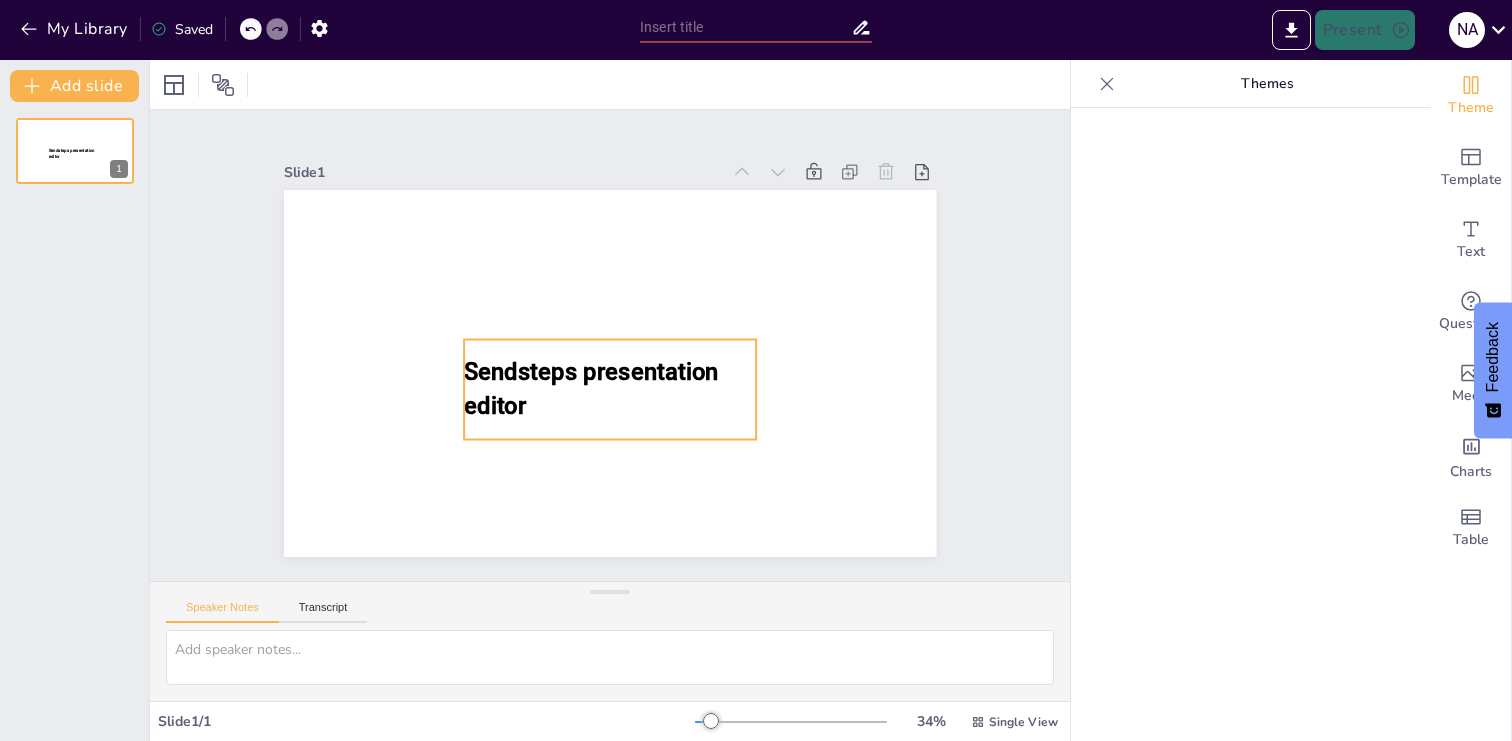 type on "Del Código a la Estrategia: Habilidades Clave para el Profesional de TI" 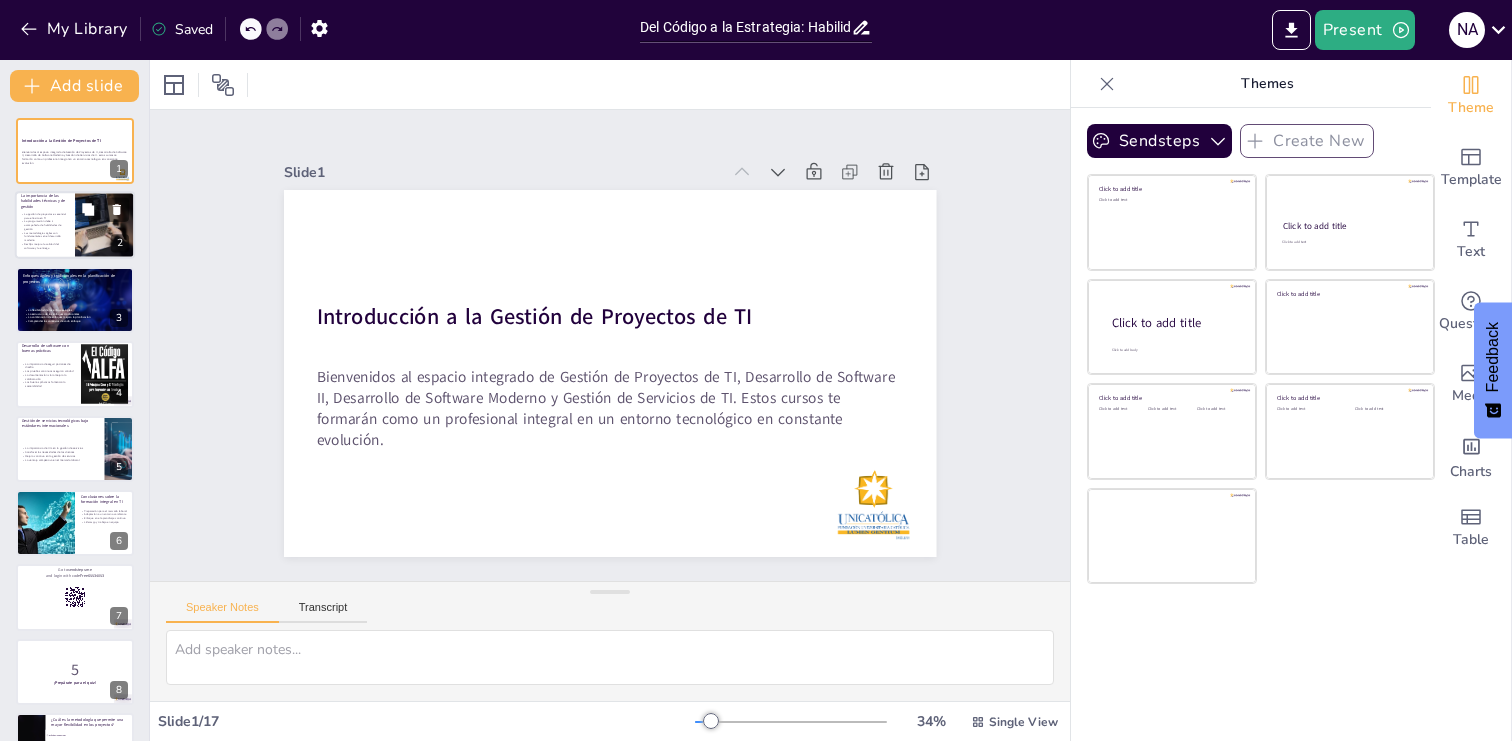 checkbox on "true" 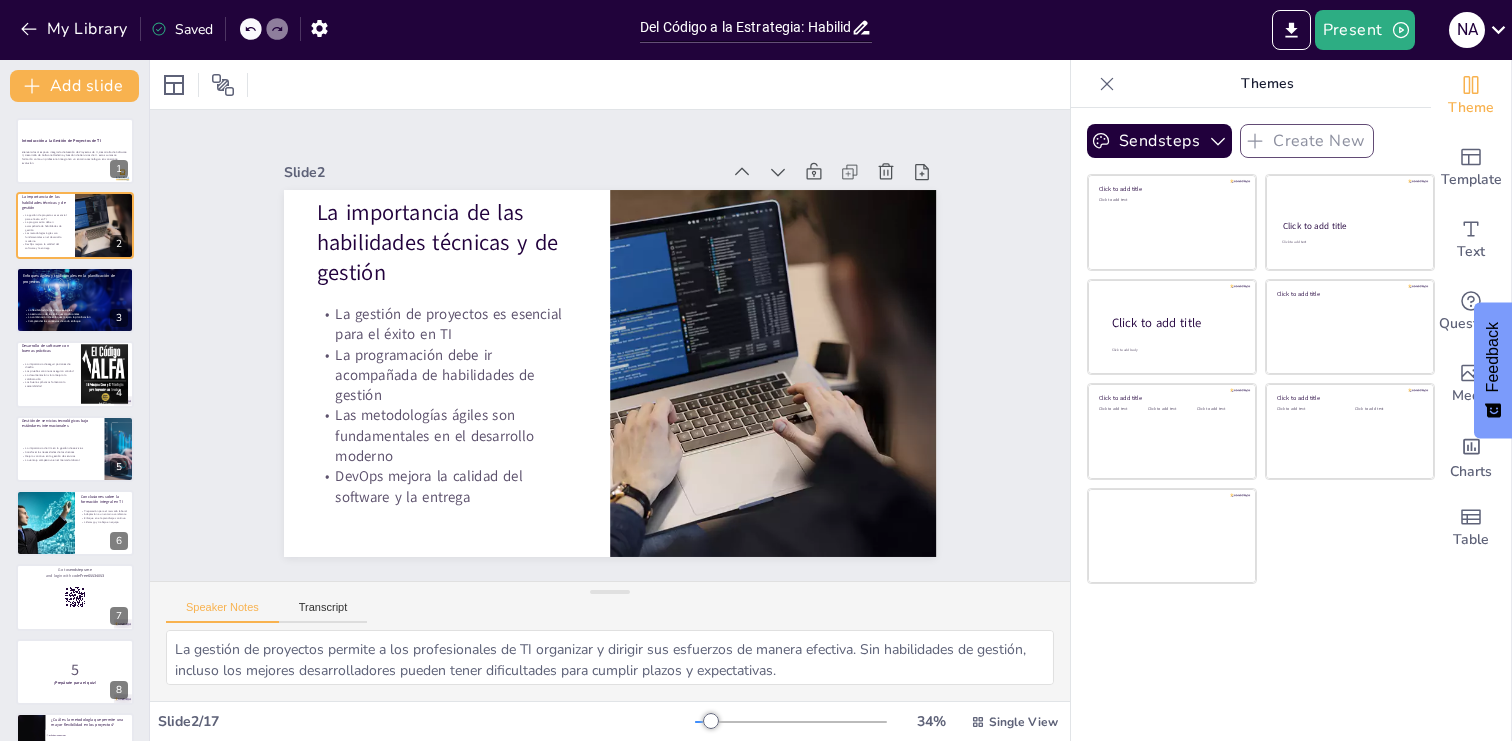 checkbox on "true" 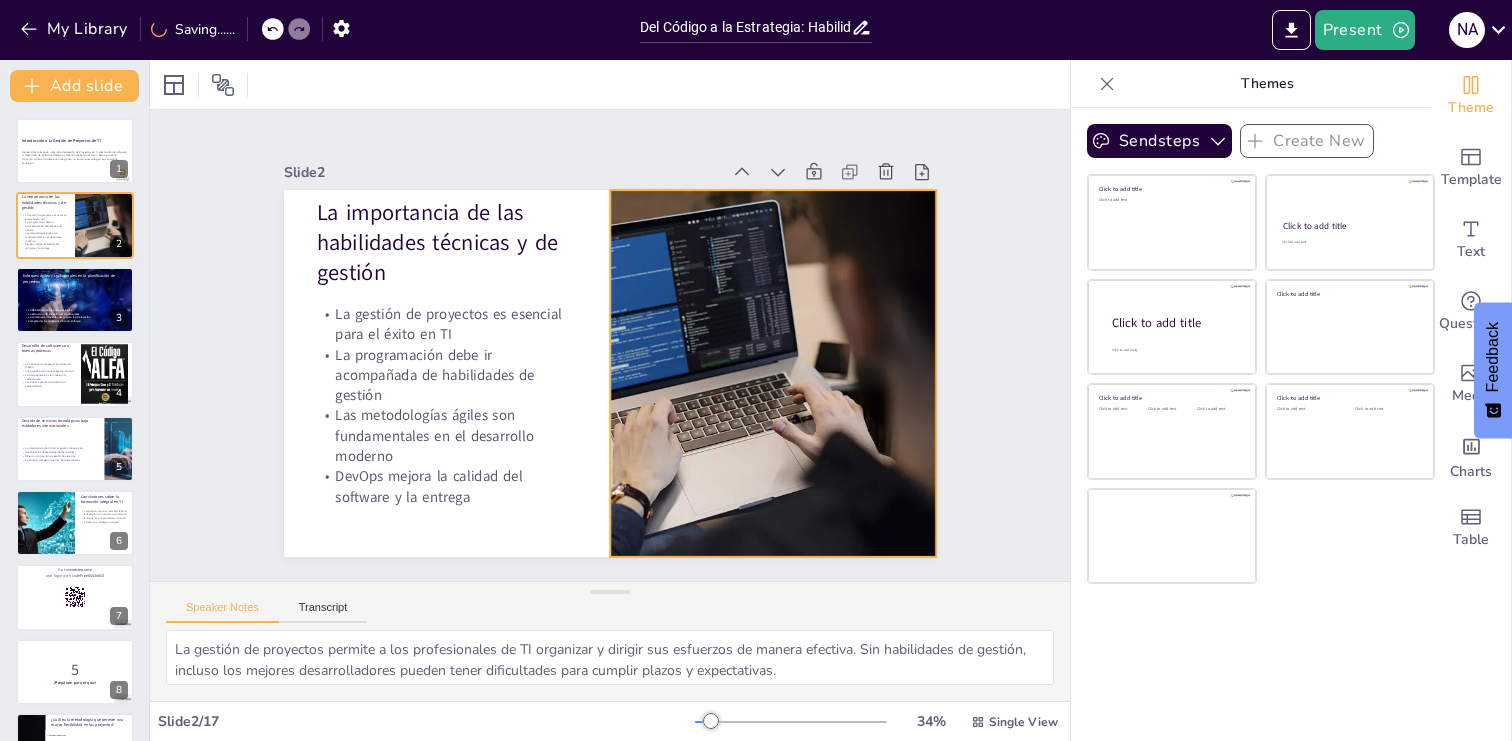 checkbox on "true" 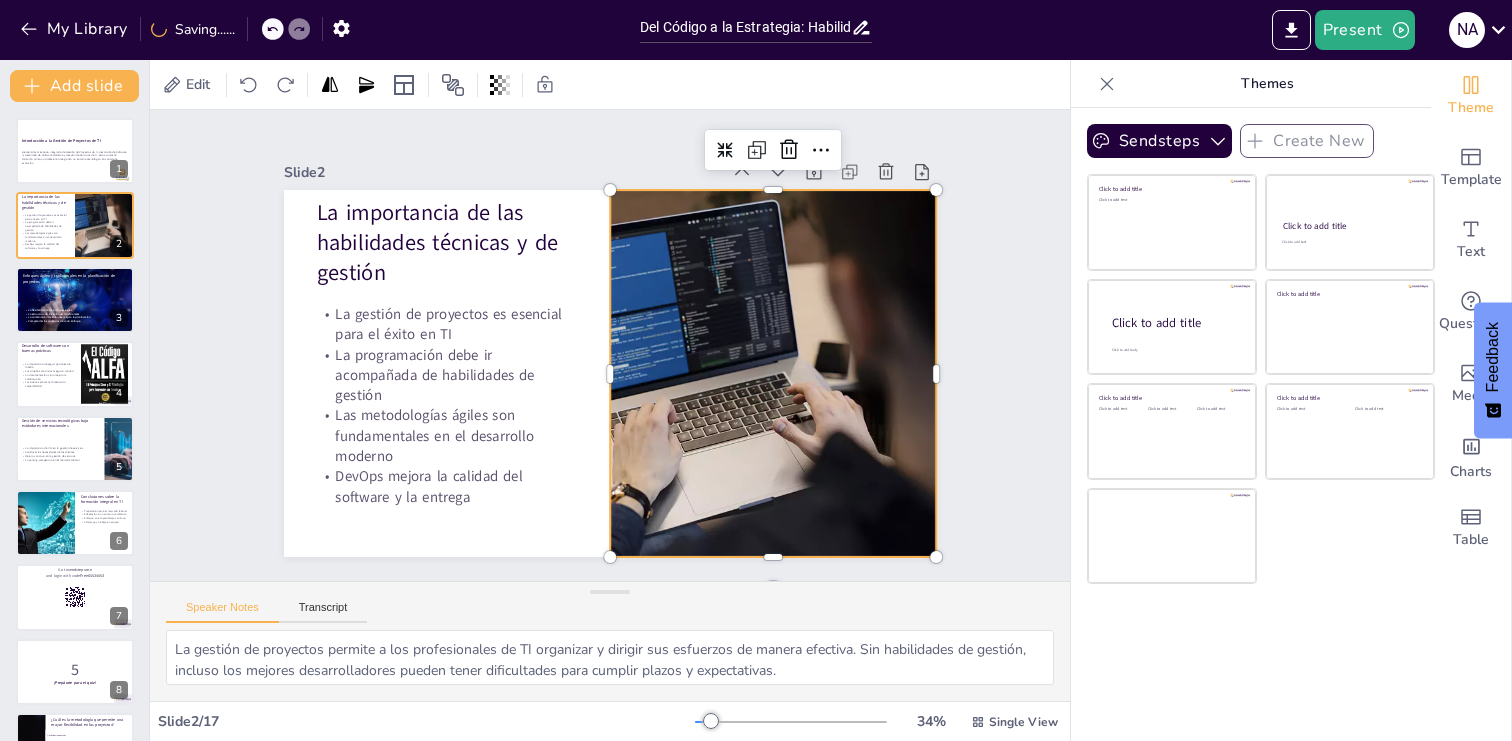 checkbox on "true" 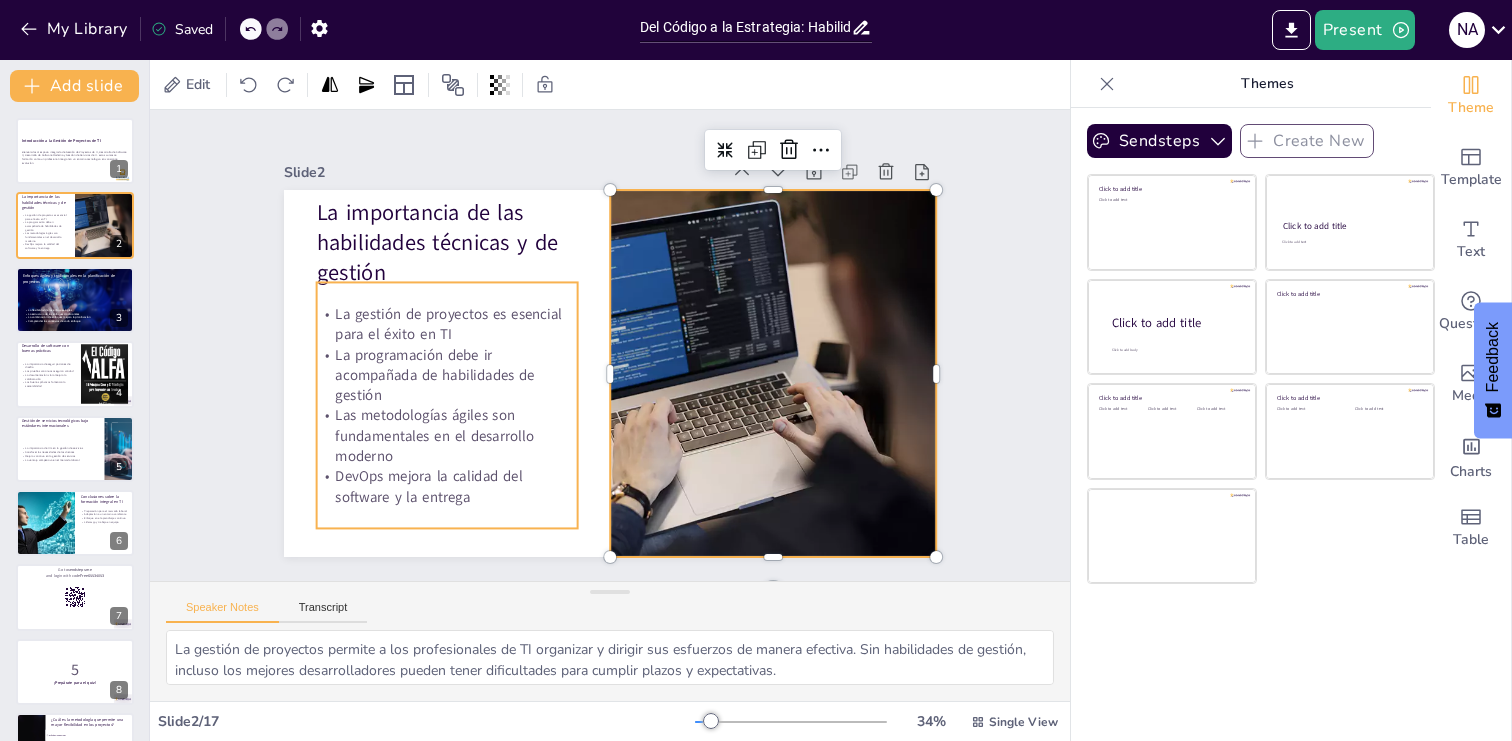 checkbox on "true" 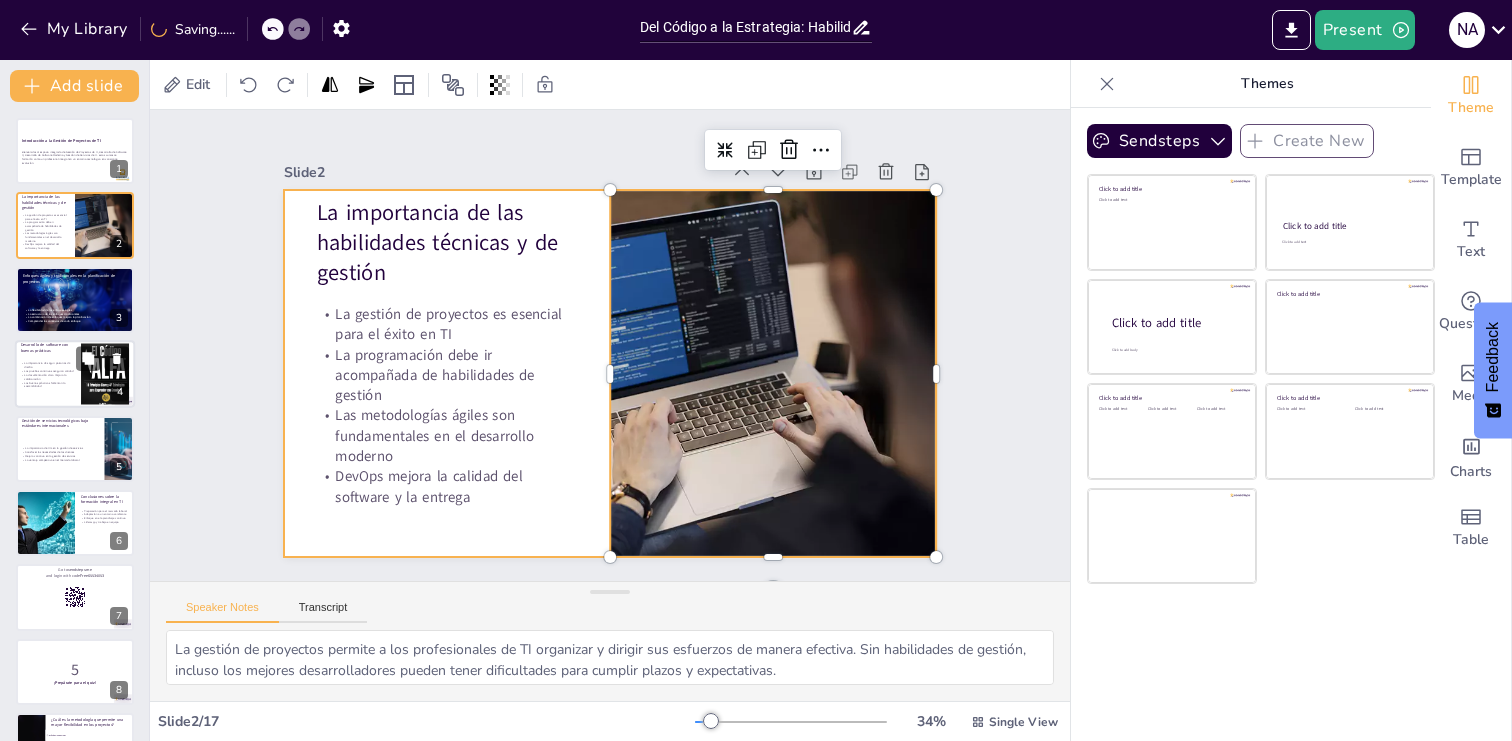checkbox on "true" 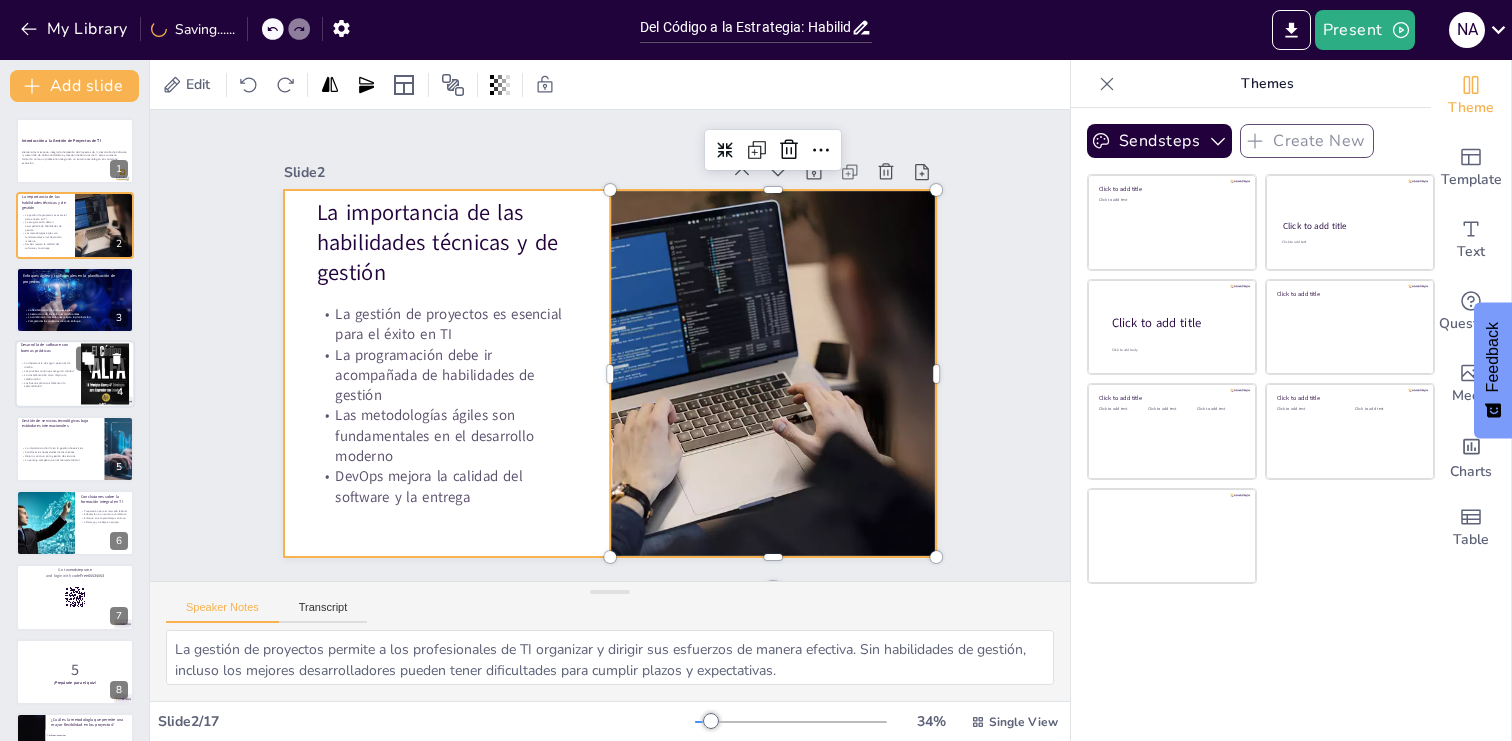 checkbox on "true" 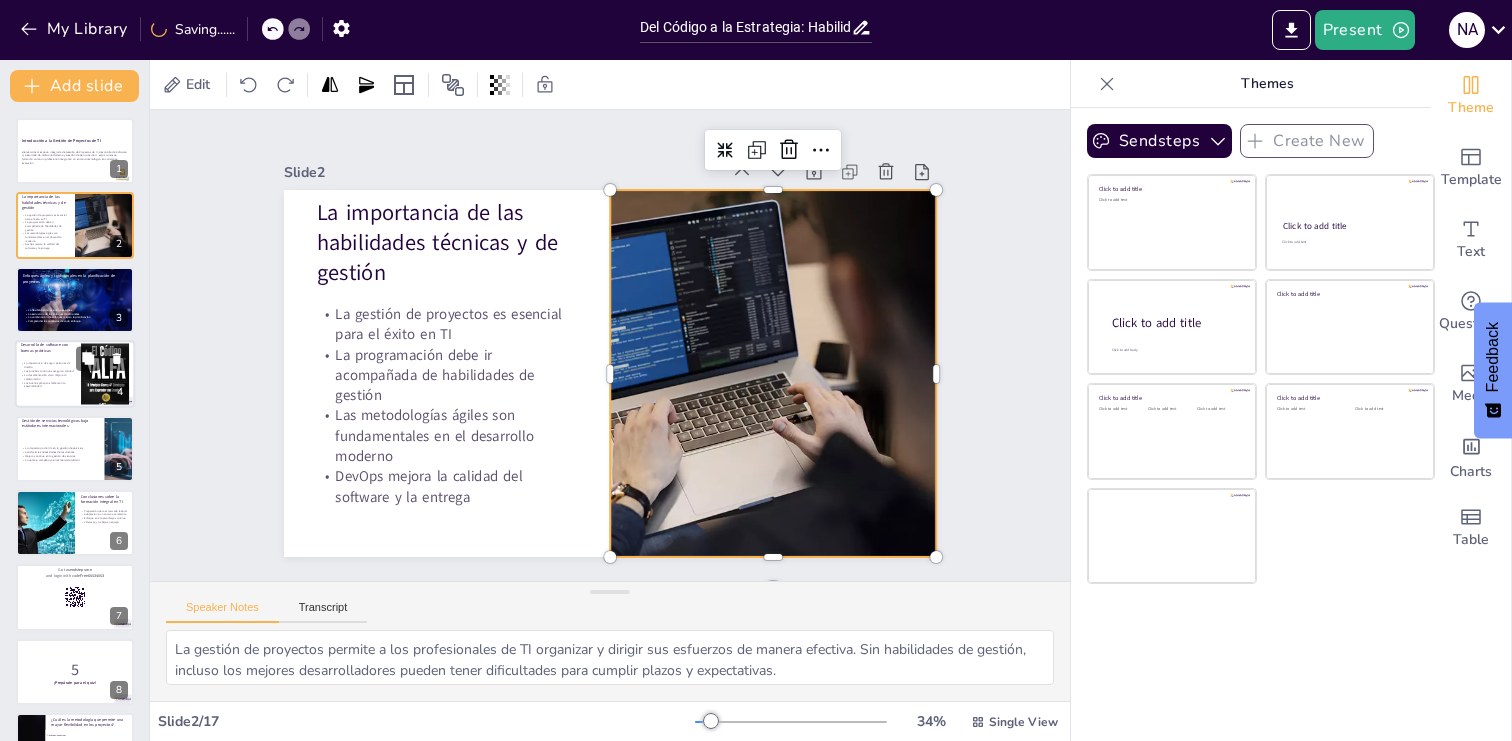 checkbox on "true" 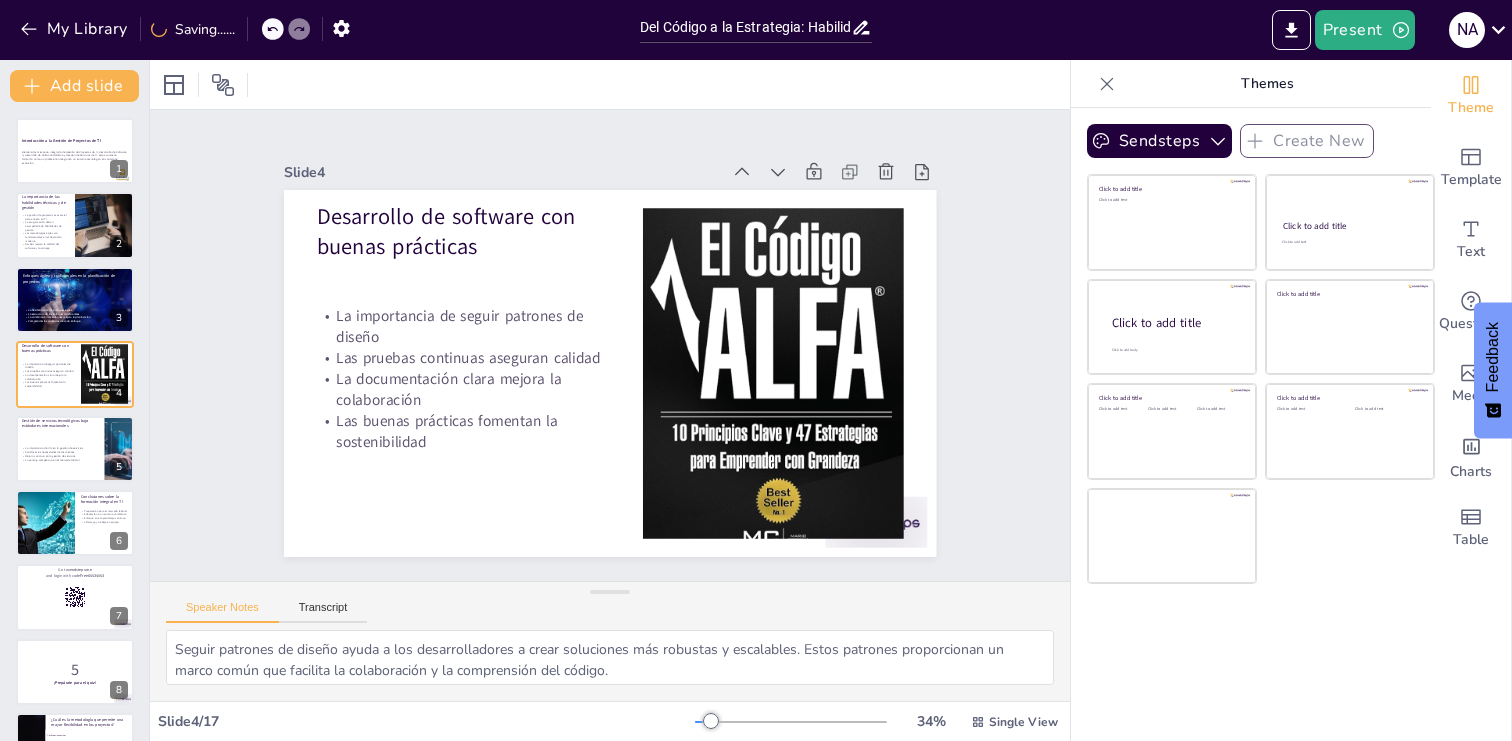 checkbox on "true" 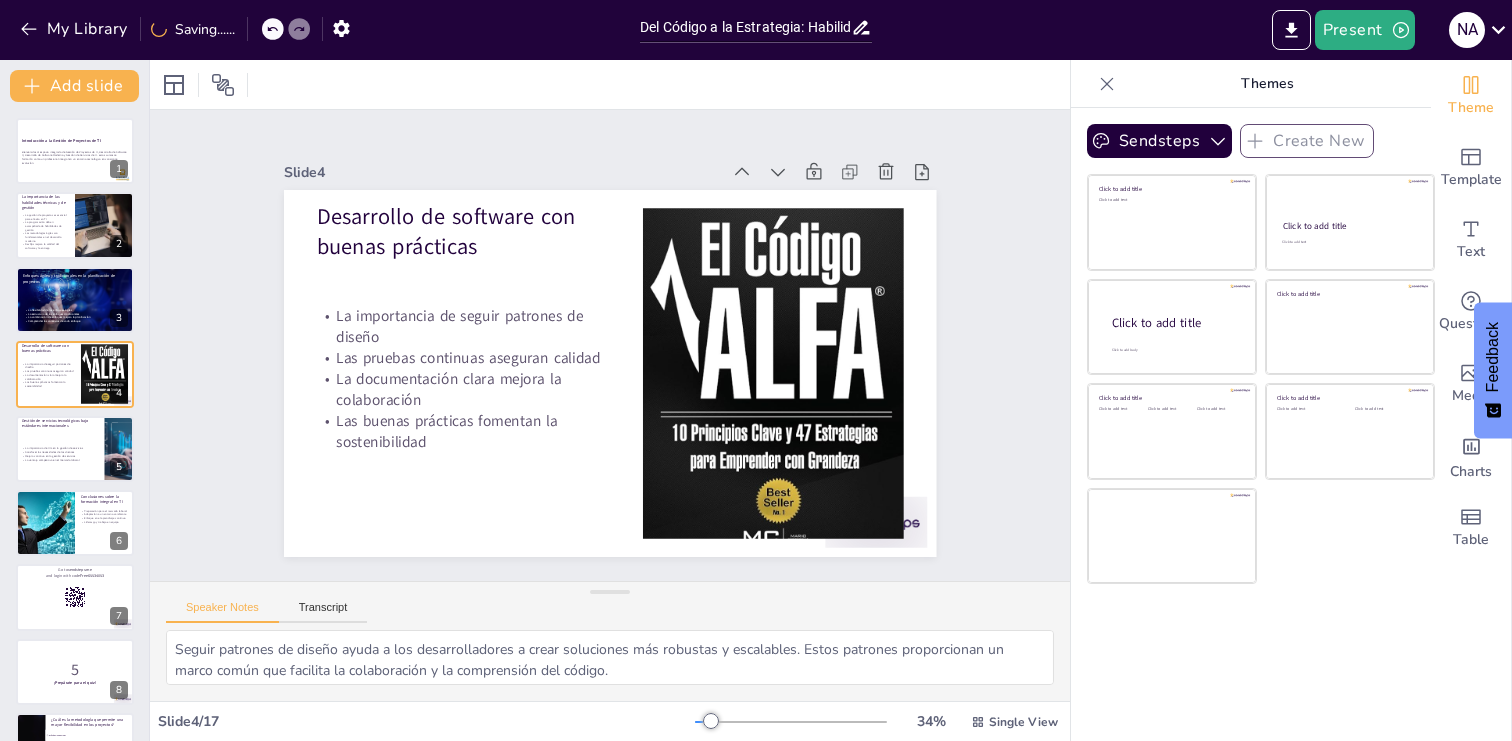 checkbox on "true" 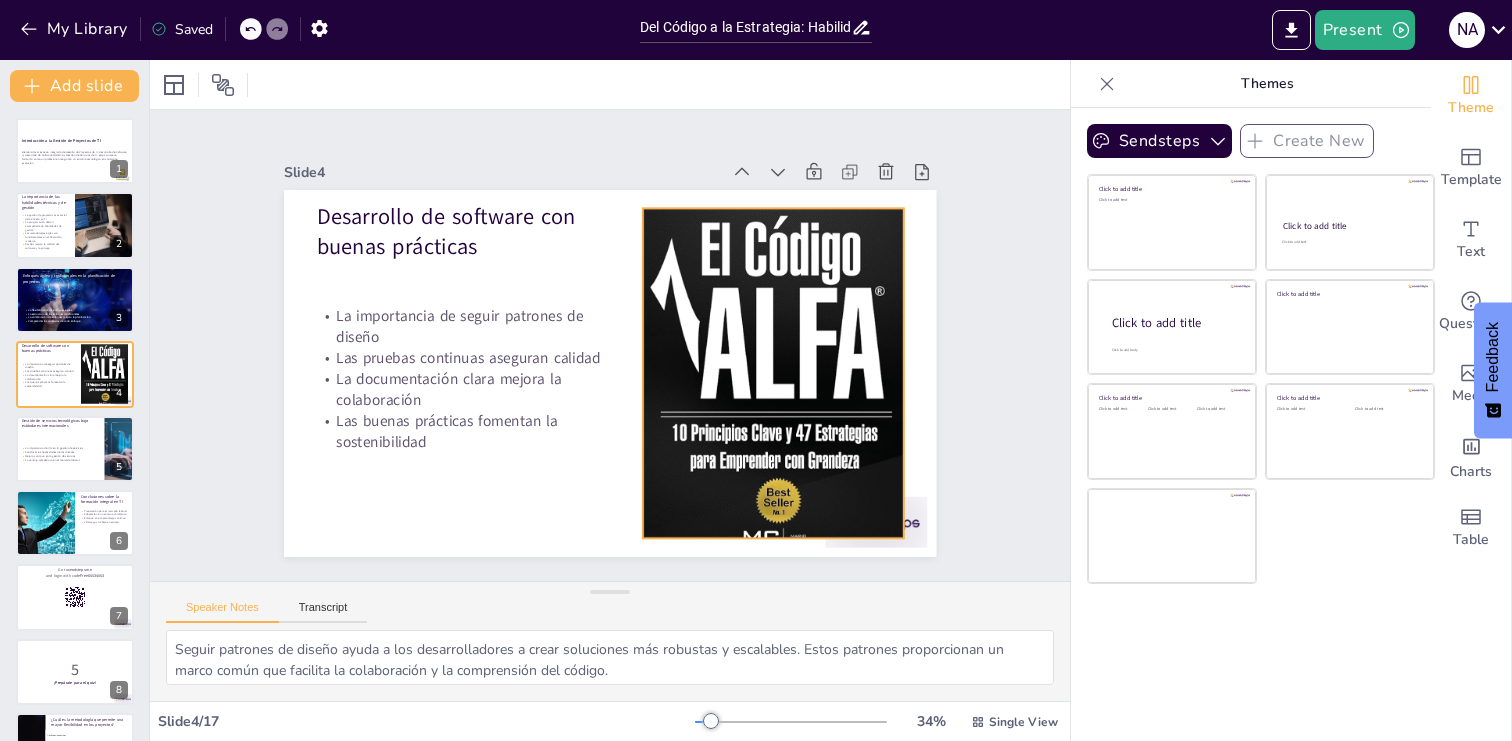 checkbox on "true" 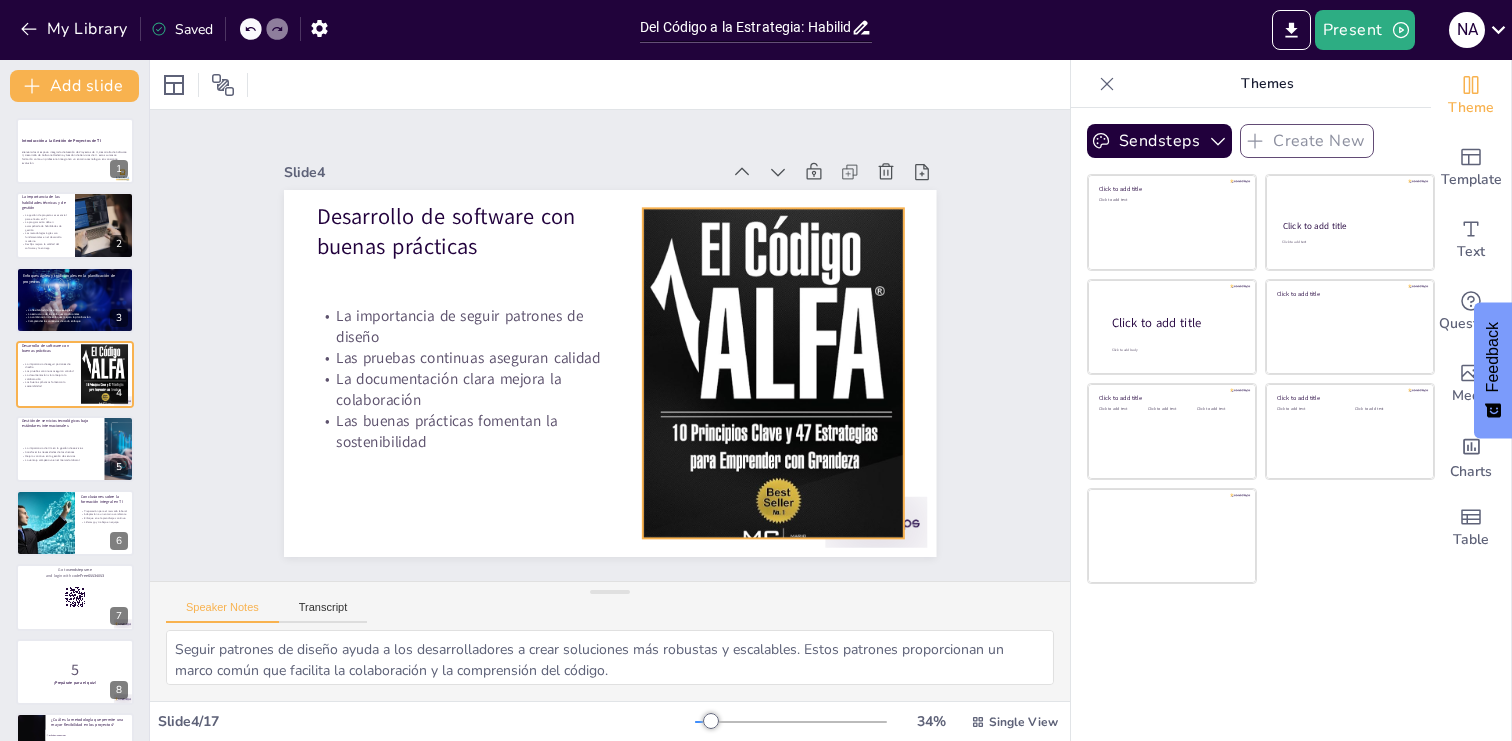 click at bounding box center (773, 373) 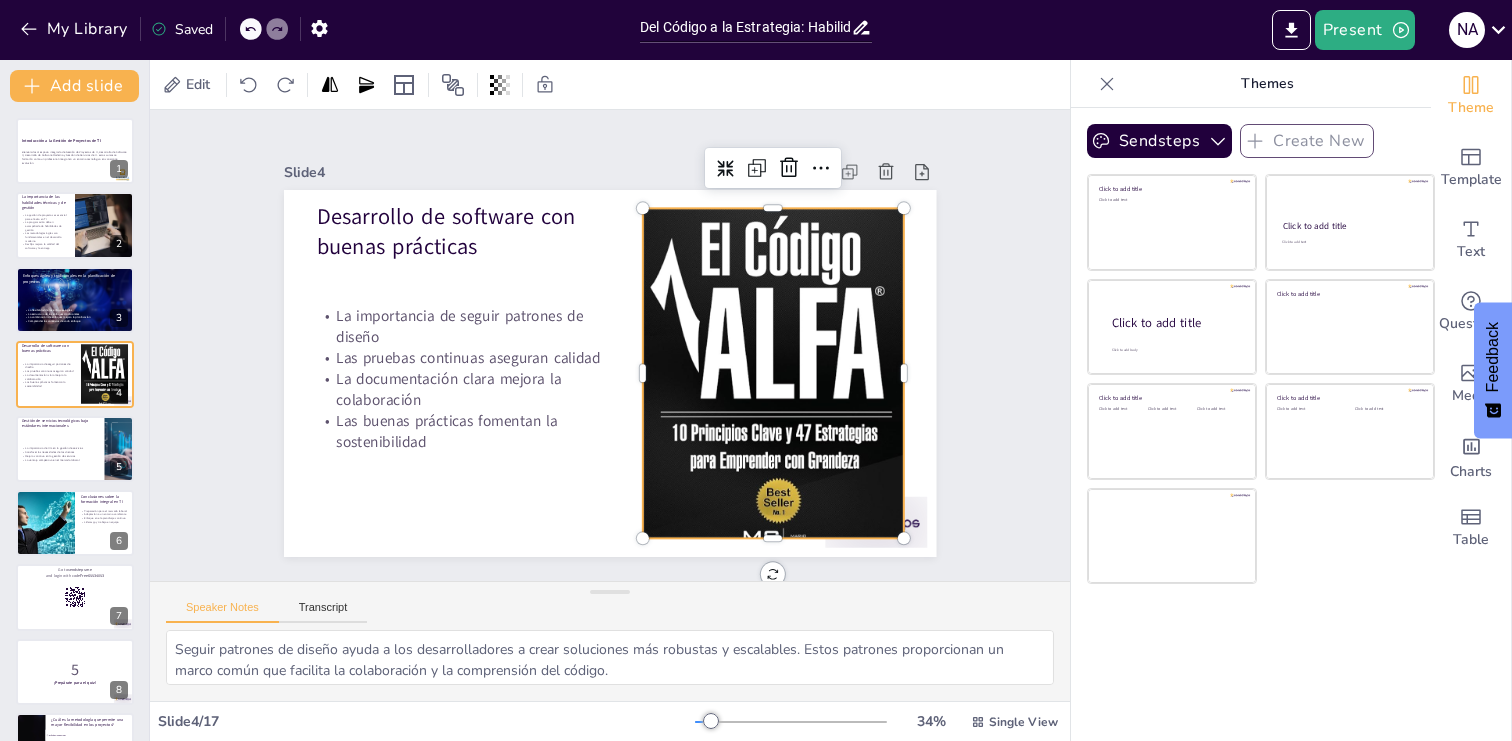 checkbox on "true" 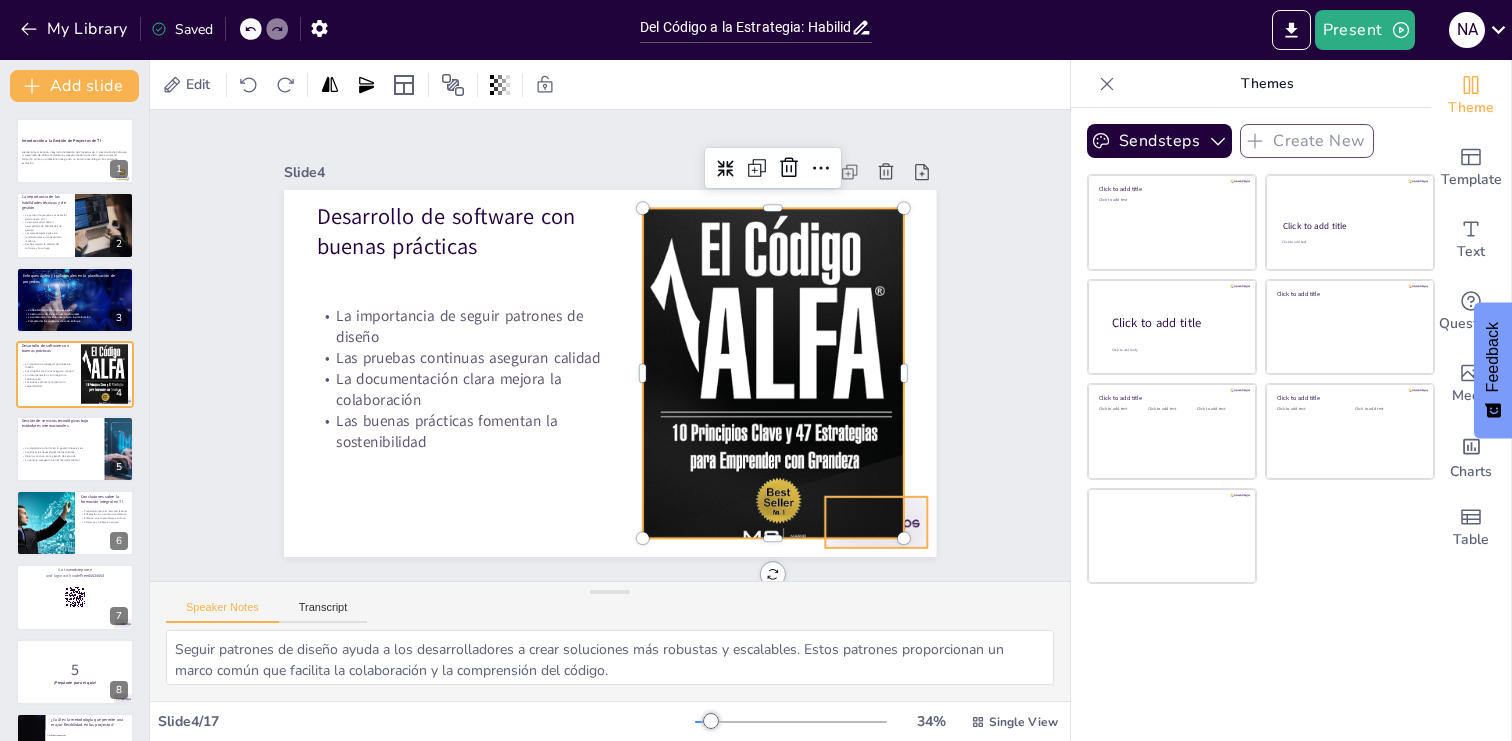 click at bounding box center [876, 522] 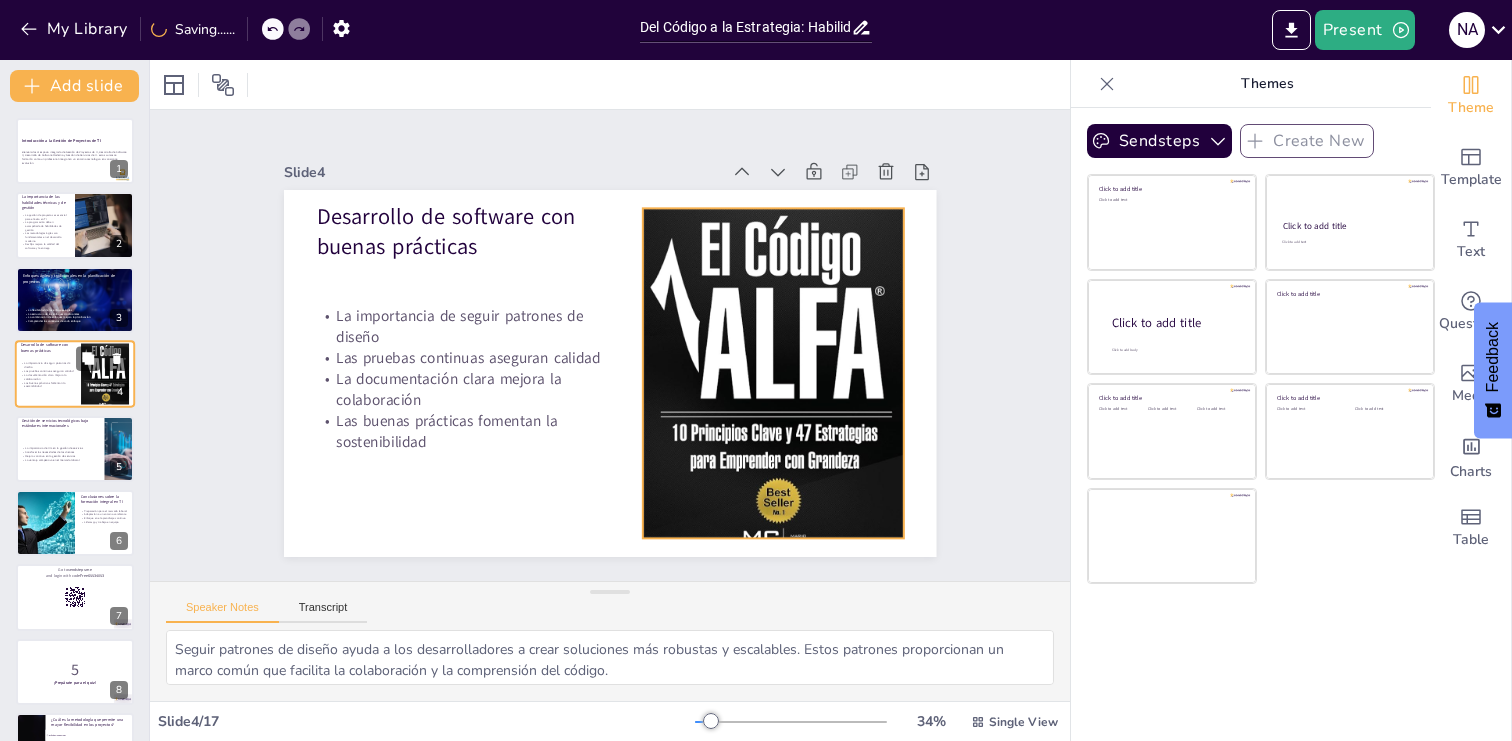 click at bounding box center [105, 374] 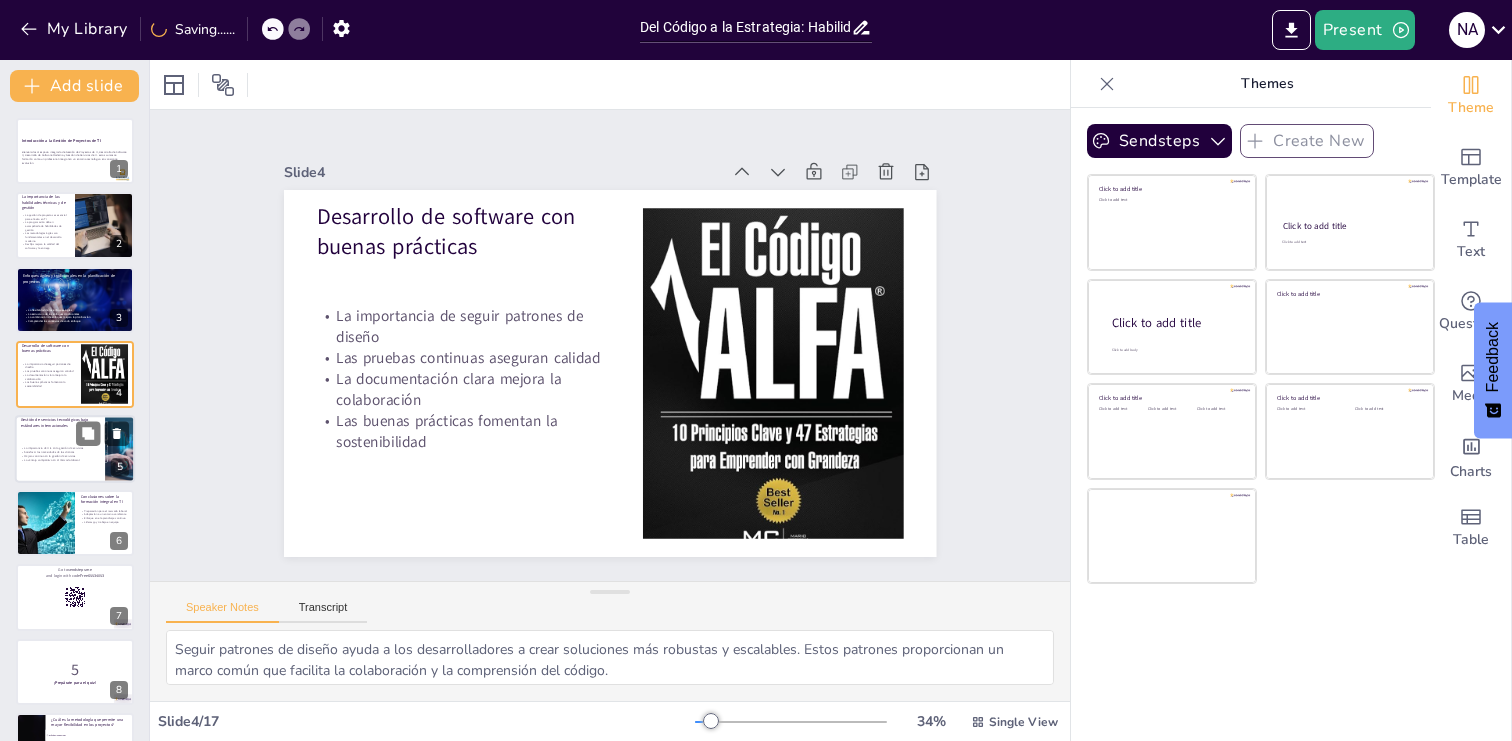 click on "Satisfacer las necesidades de los clientes" at bounding box center [60, 452] 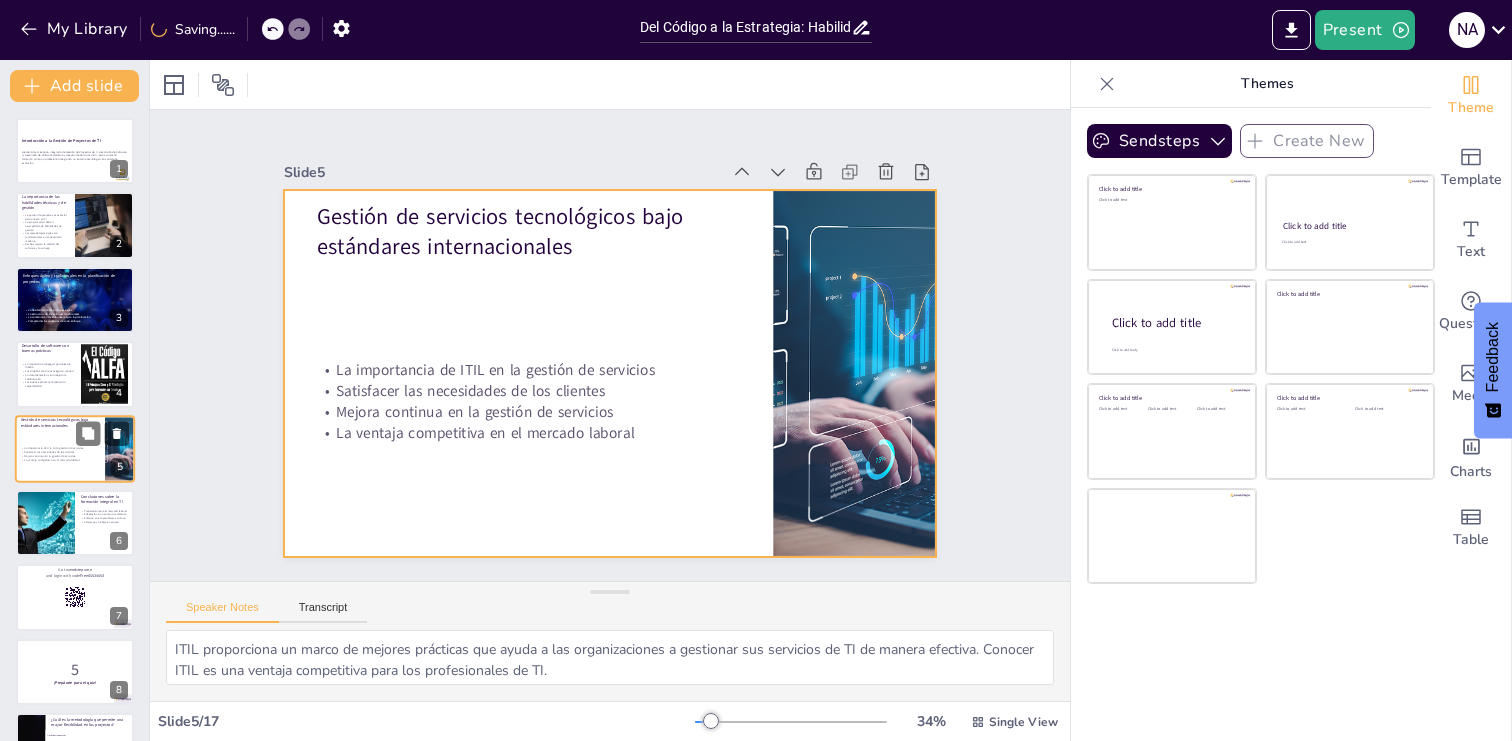 scroll, scrollTop: 27, scrollLeft: 0, axis: vertical 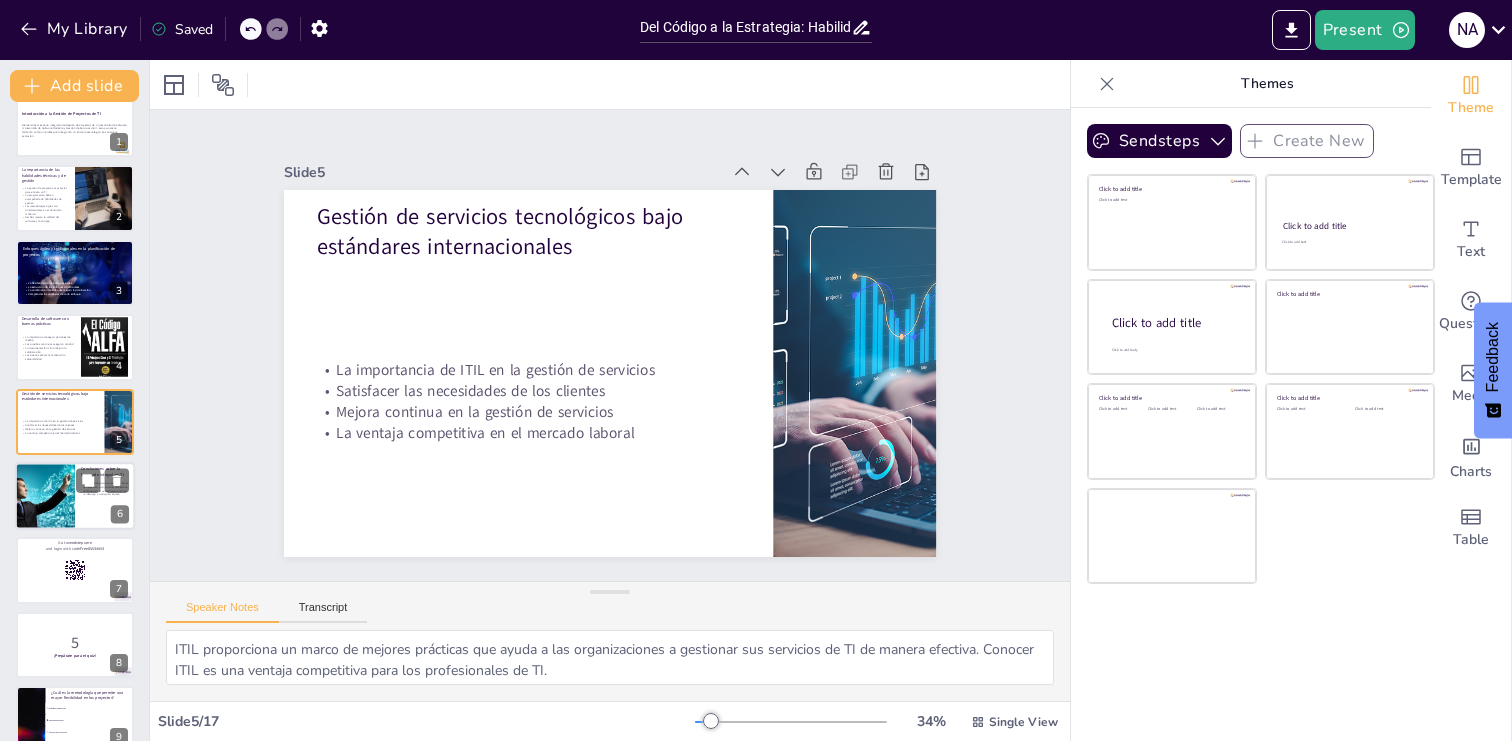 click at bounding box center (75, 496) 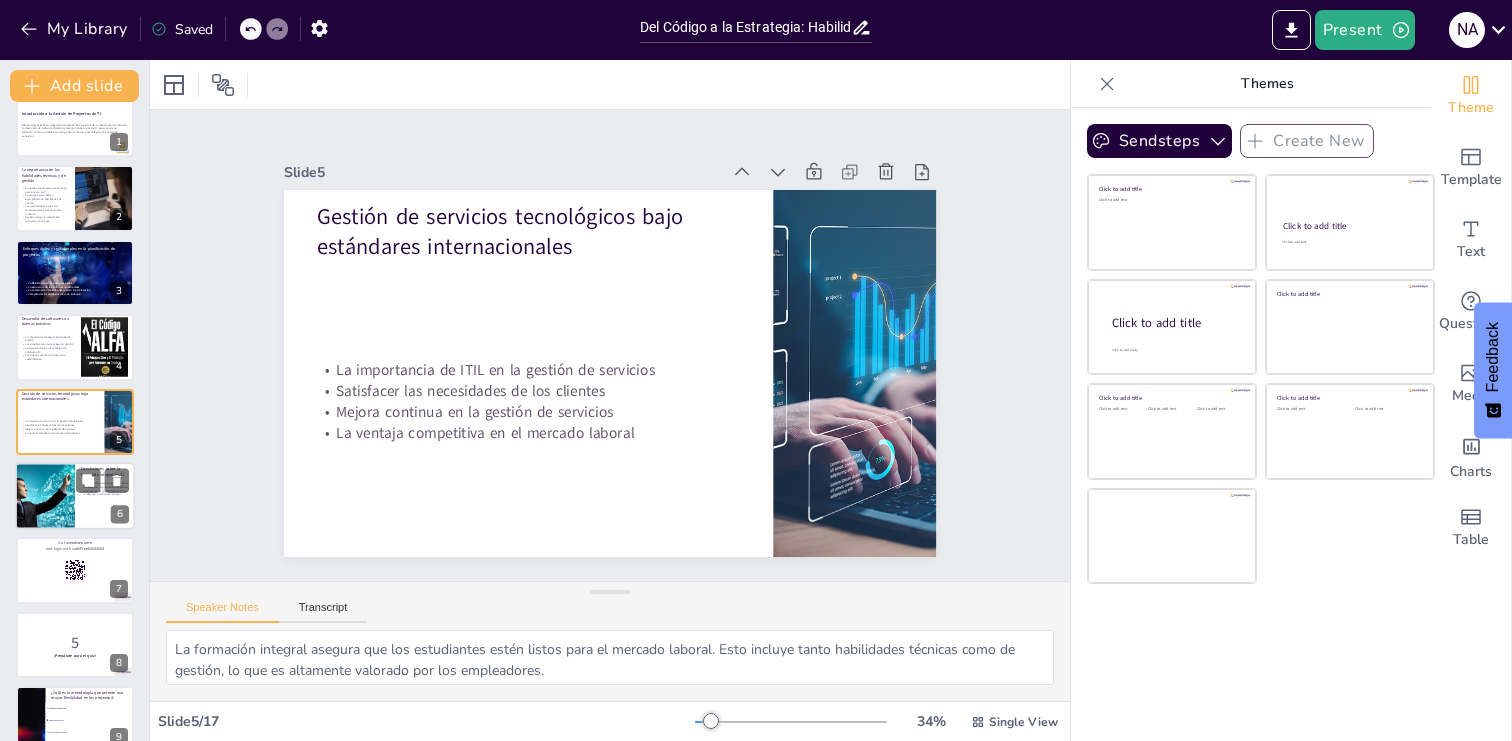 scroll, scrollTop: 101, scrollLeft: 0, axis: vertical 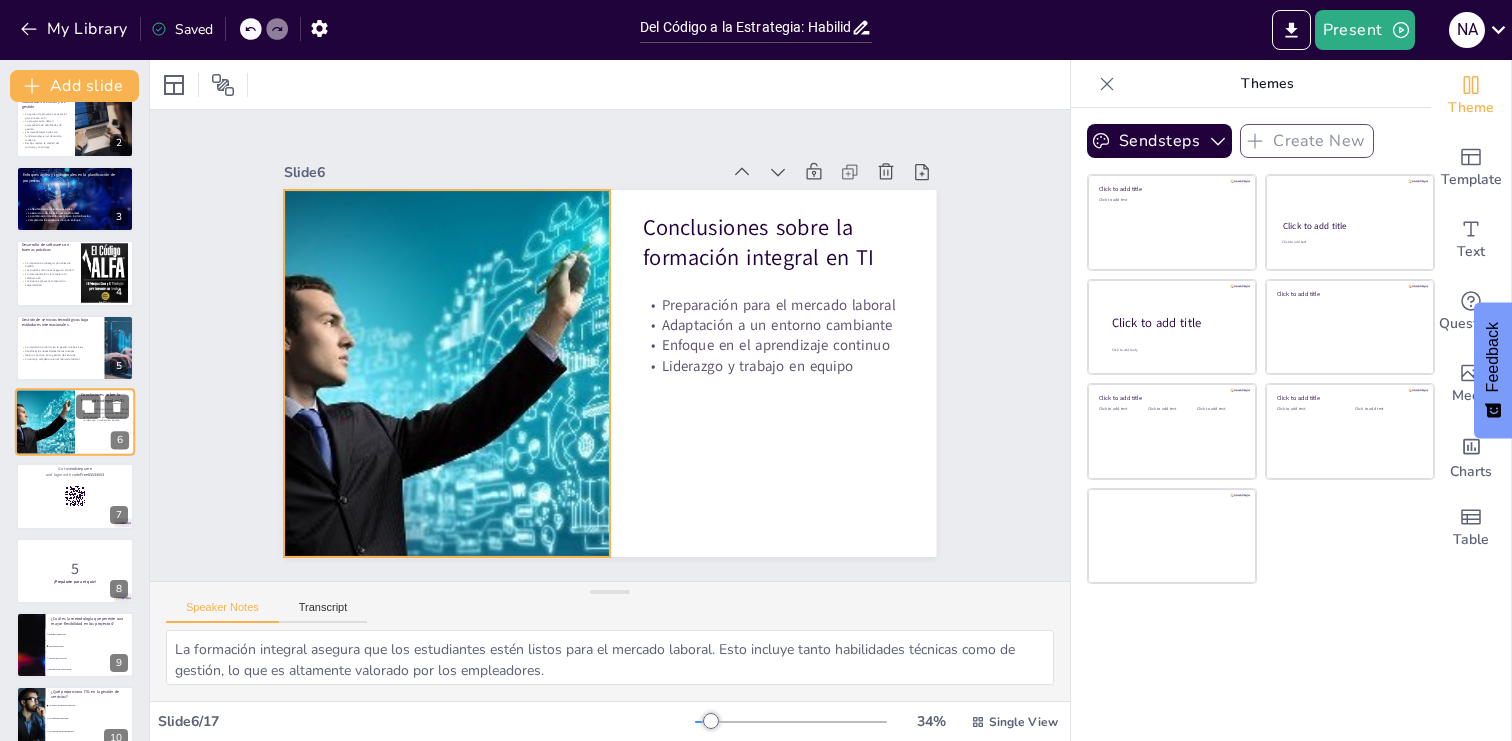 click at bounding box center (44, 422) 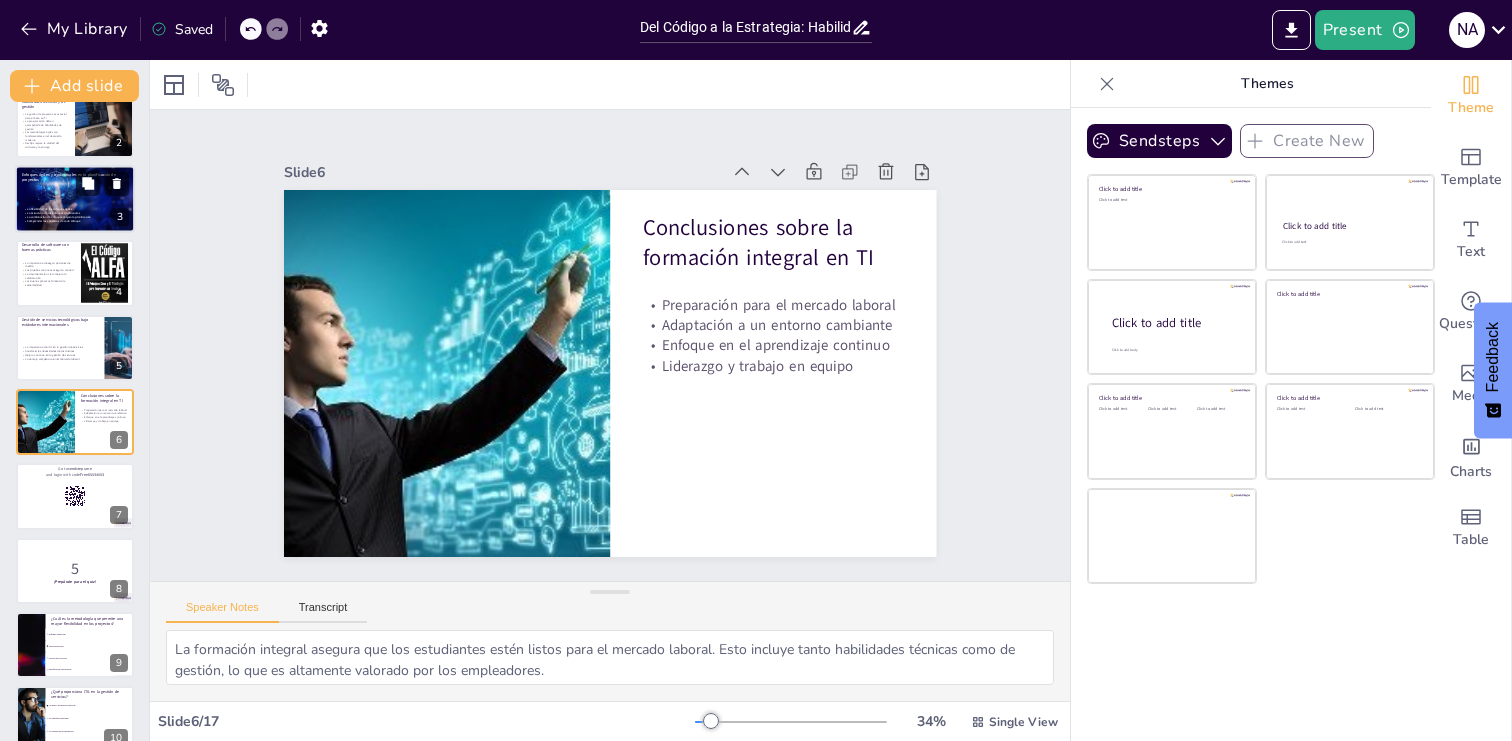 click on "La flexibilidad de los enfoques ágiles" at bounding box center (78, 209) 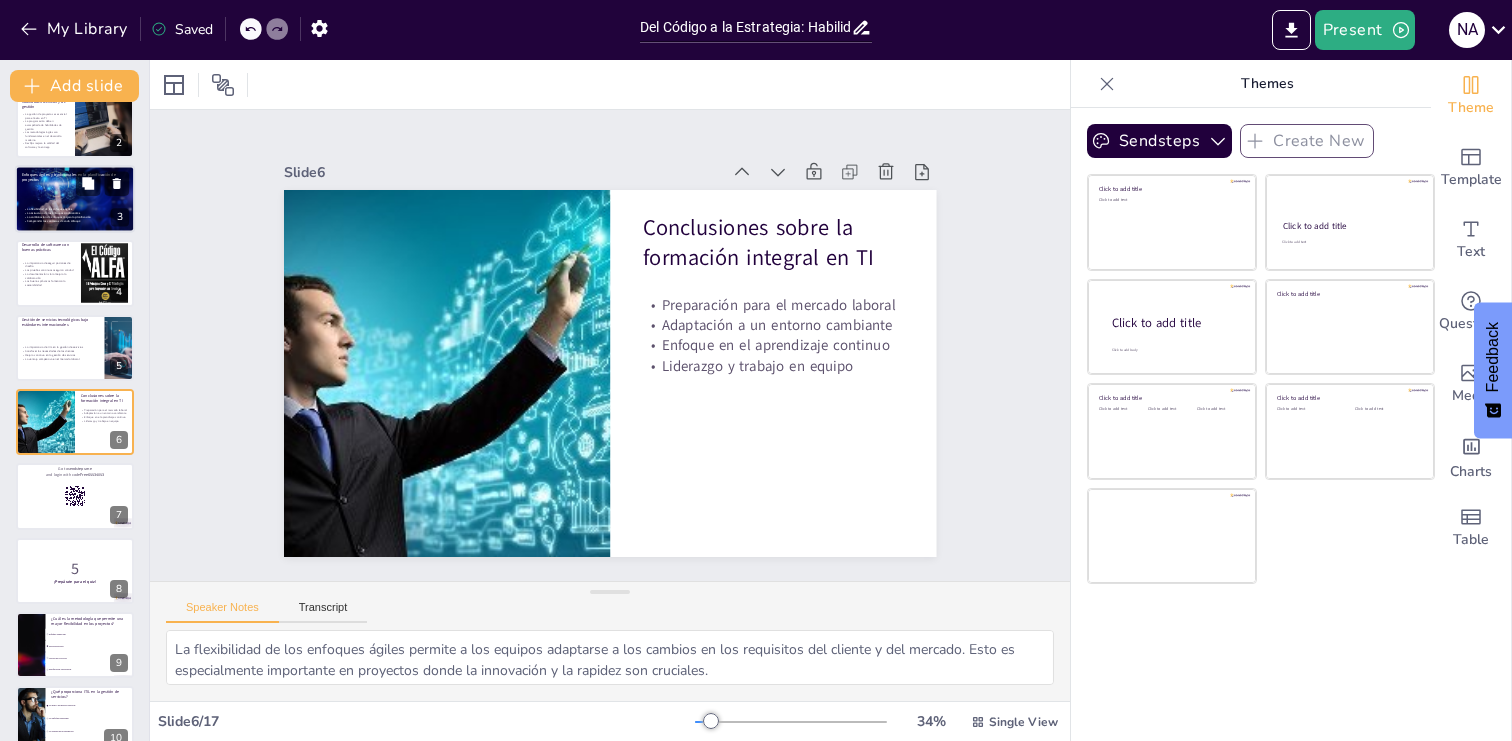 scroll, scrollTop: 0, scrollLeft: 0, axis: both 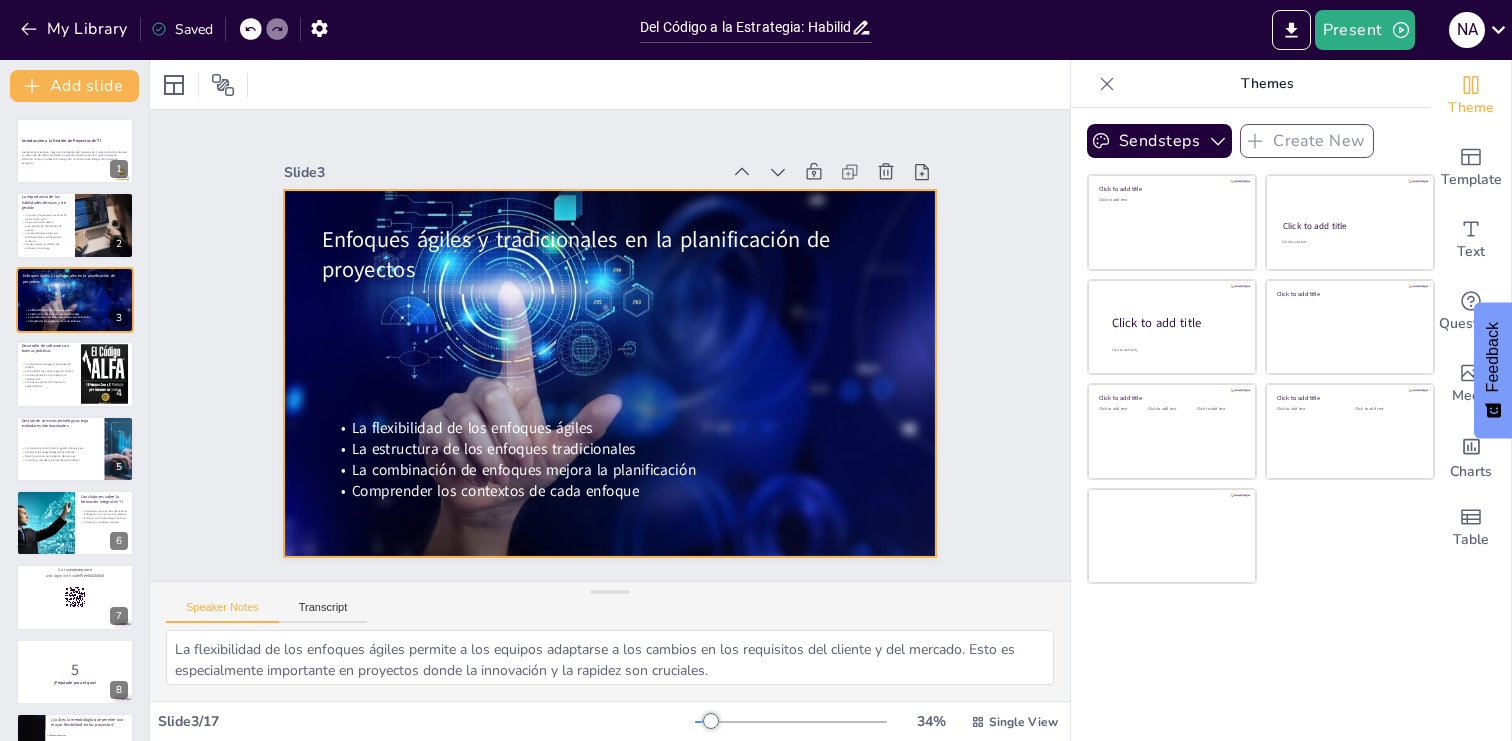 click at bounding box center (610, 373) 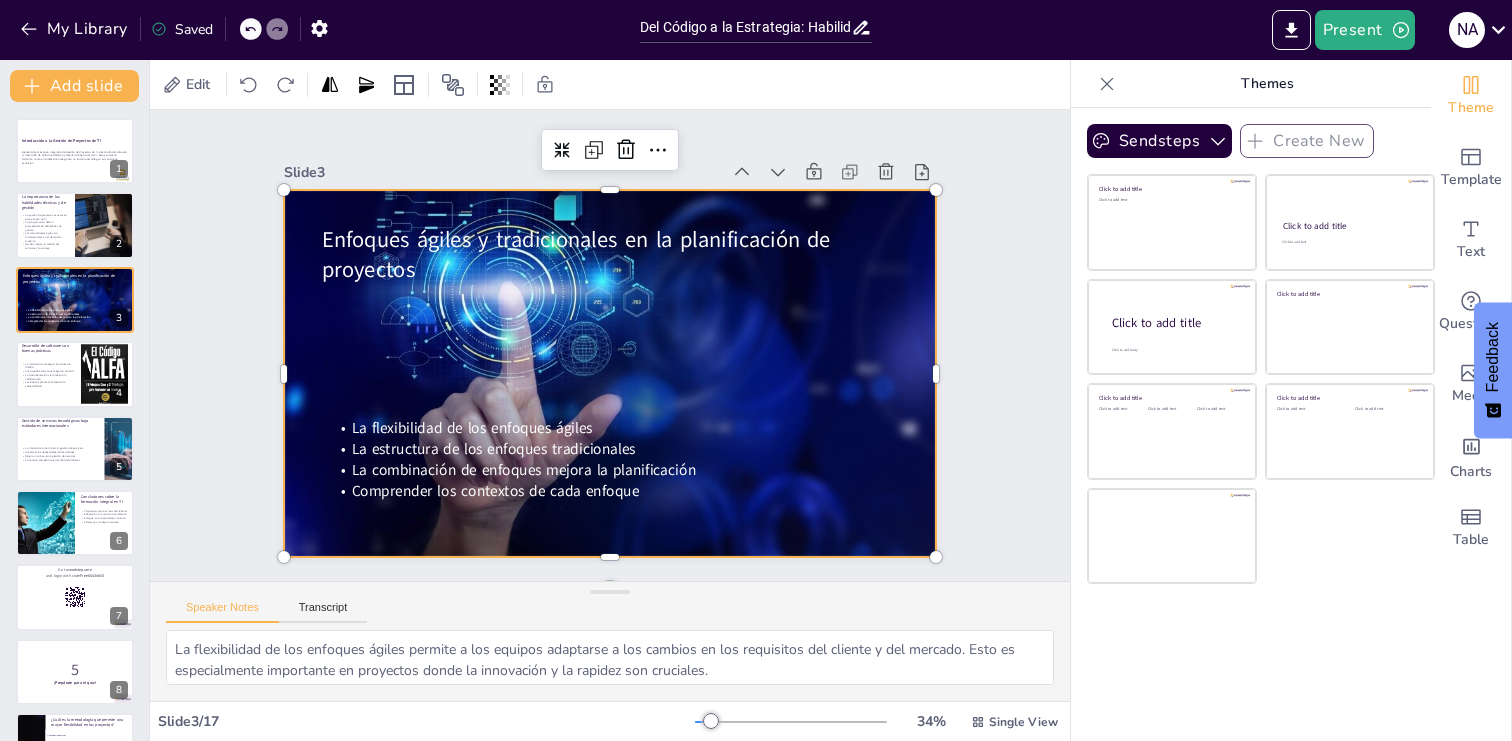 click at bounding box center [610, 373] 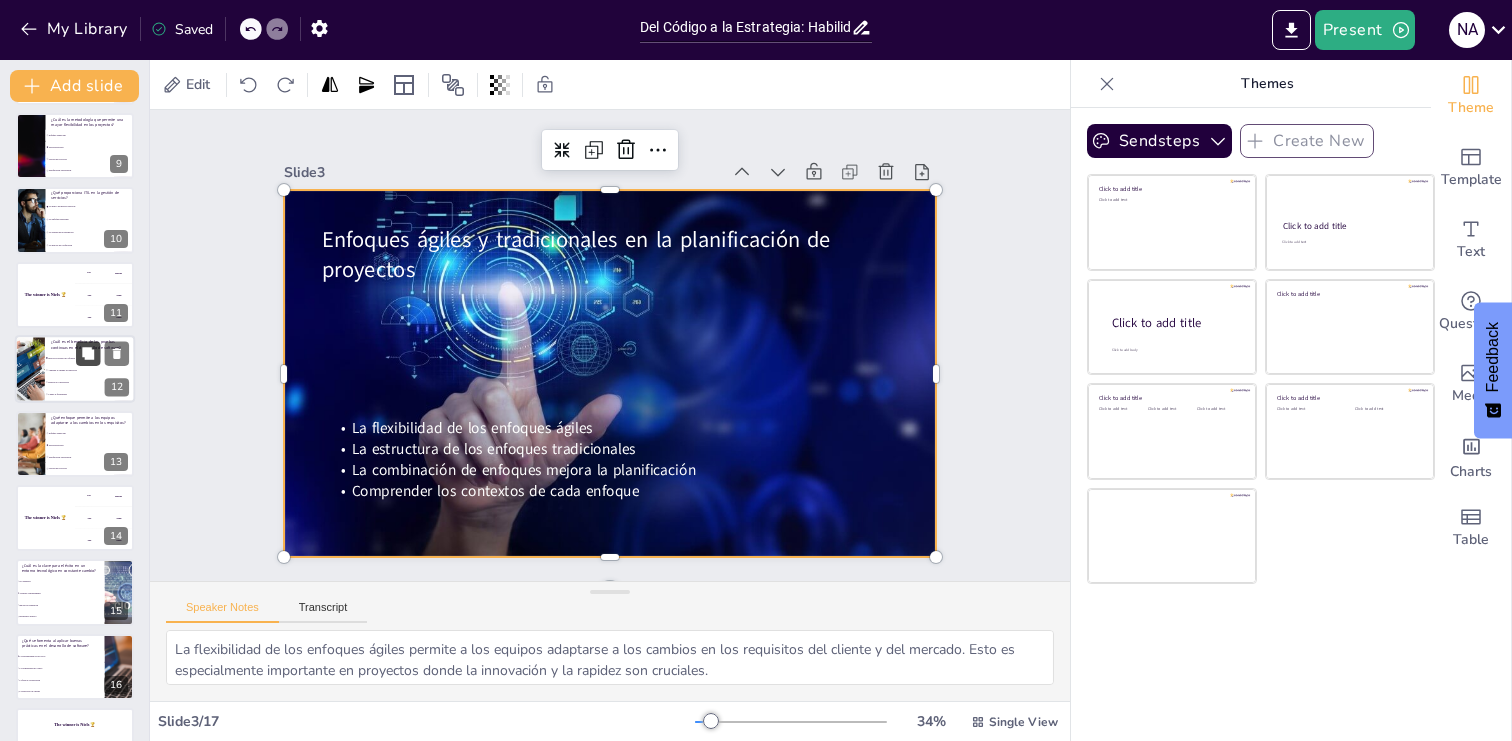 scroll, scrollTop: 649, scrollLeft: 0, axis: vertical 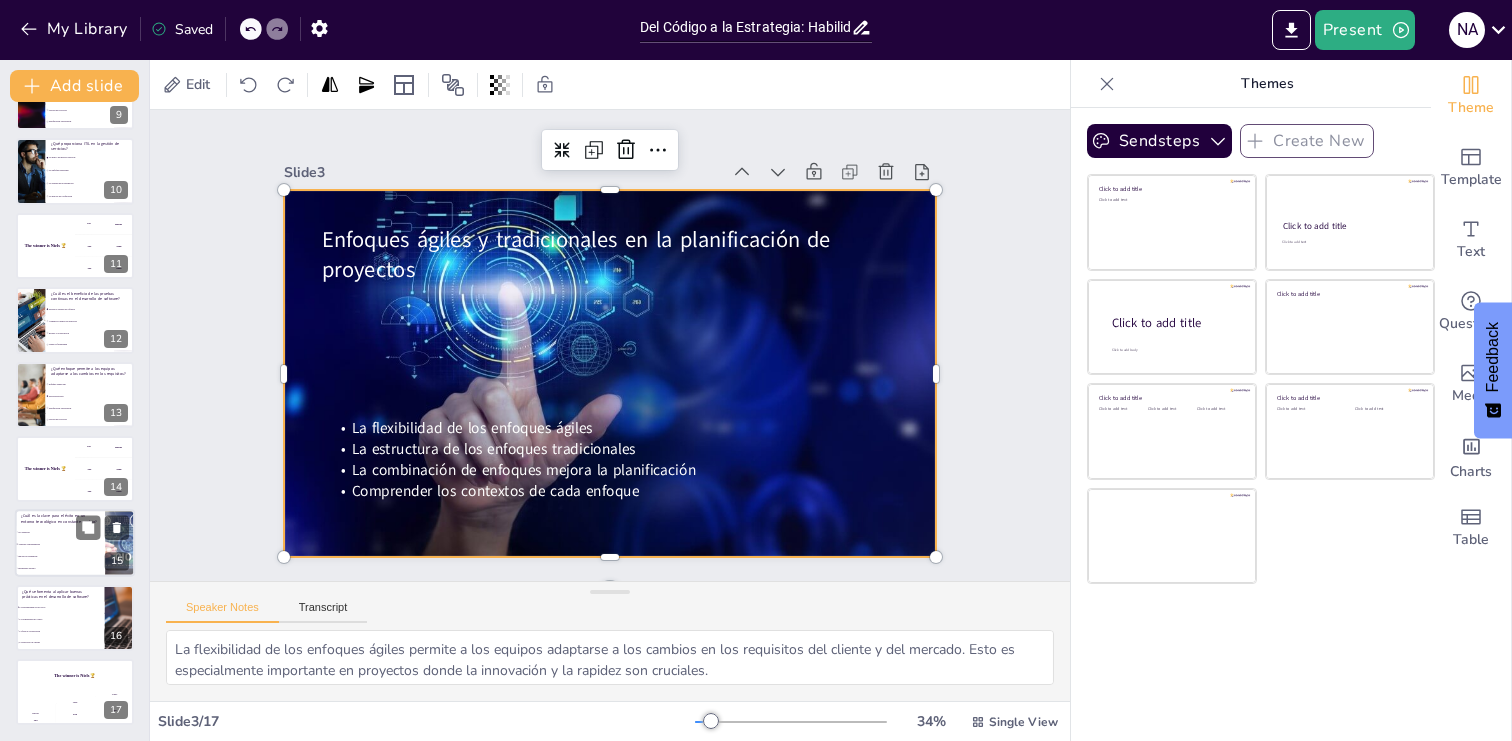 click on "Mantenerse estático" at bounding box center (60, 569) 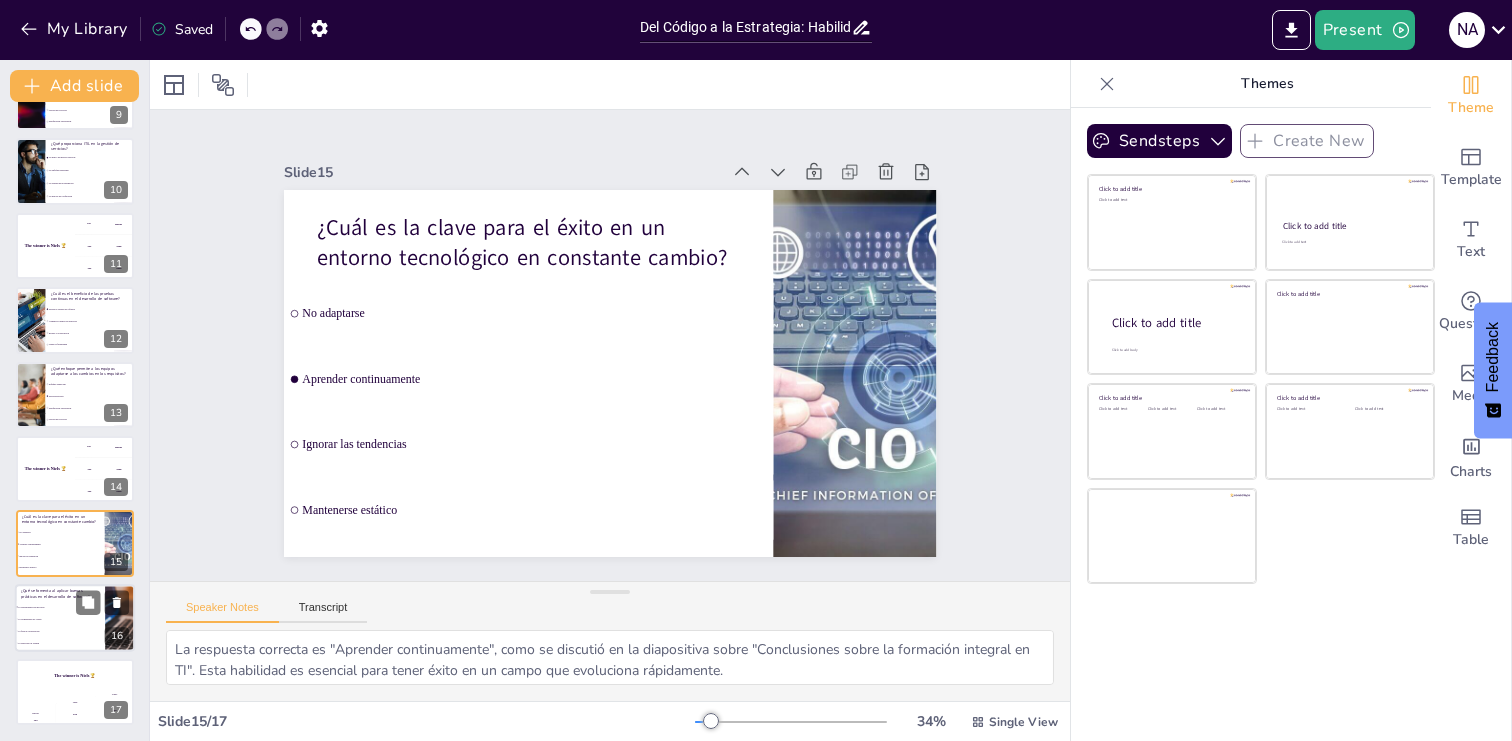 click on "La falta de colaboración" at bounding box center (60, 631) 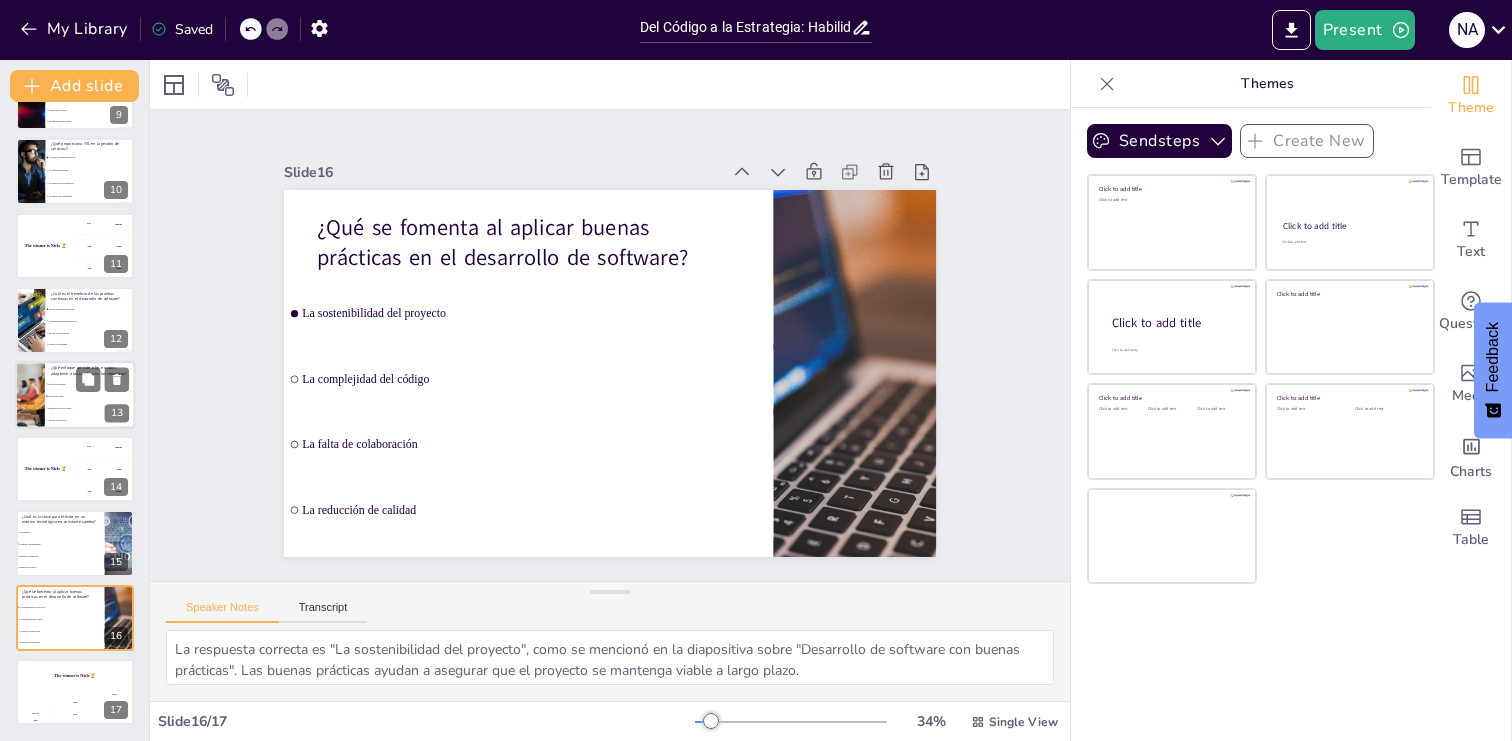 click on "Gestión de proyectos" at bounding box center [90, 420] 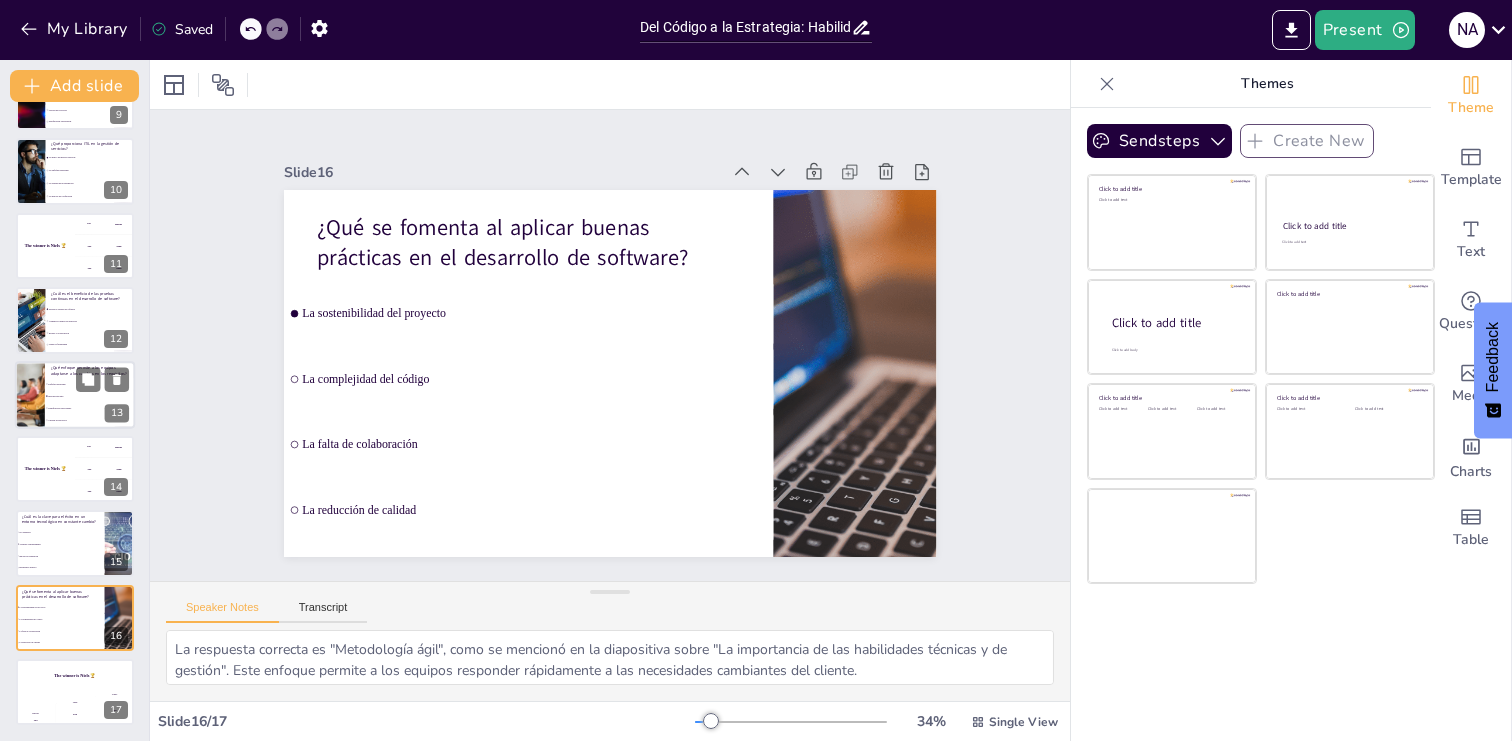 scroll, scrollTop: 622, scrollLeft: 0, axis: vertical 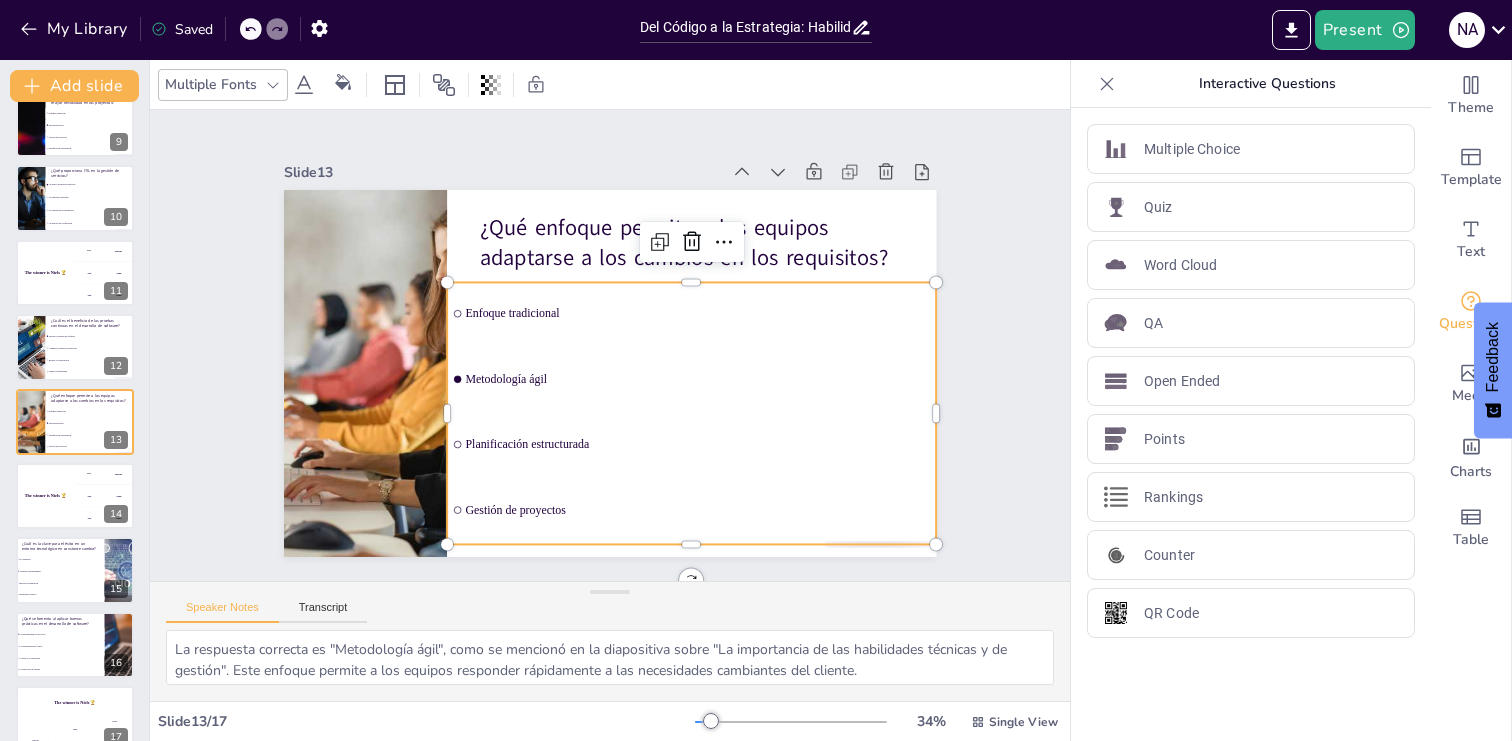click on "¿Qué enfoque permite a los equipos adaptarse a los cambios en los requisitos? Enfoque tradicional Metodología ágil Planificación estructurada Gestión de proyectos" at bounding box center [610, 190] 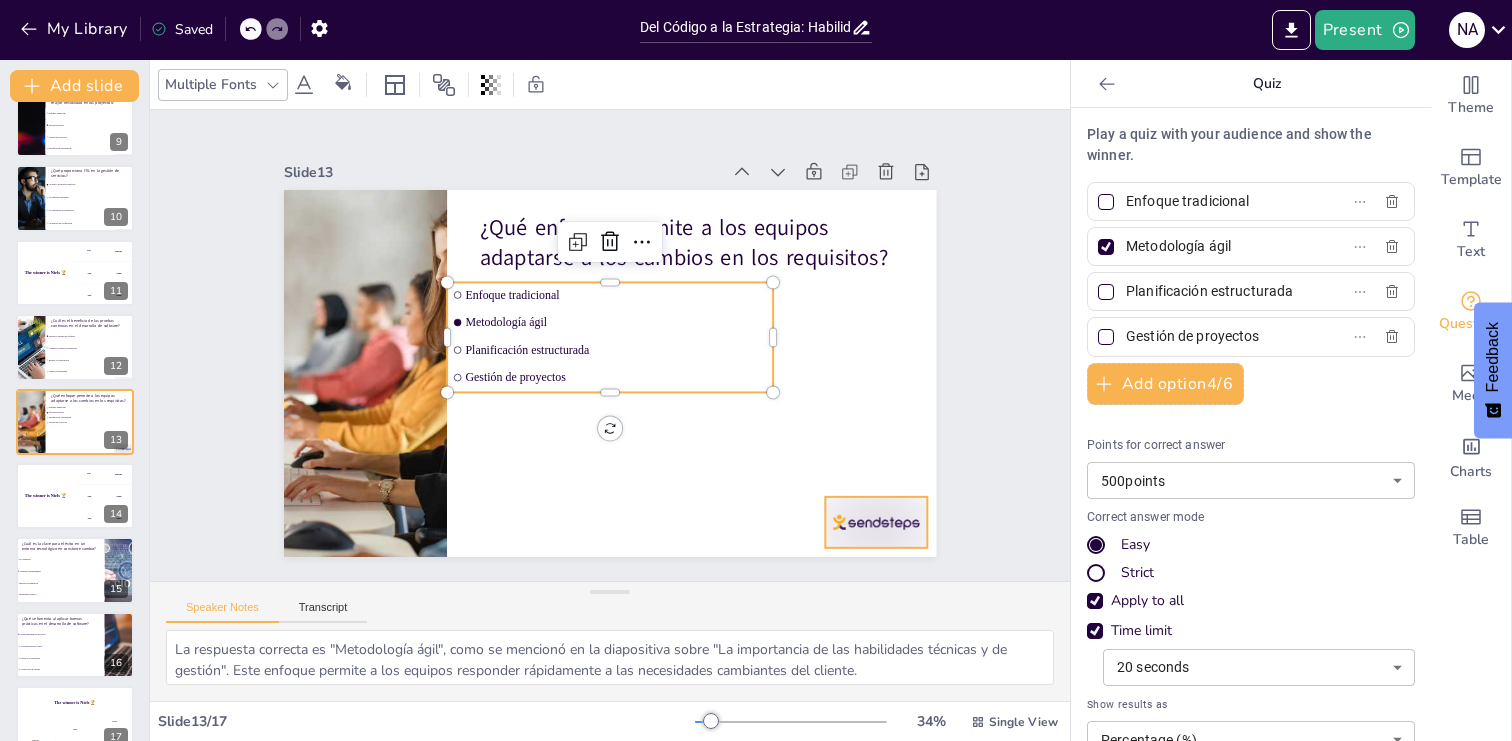 click at bounding box center [876, 522] 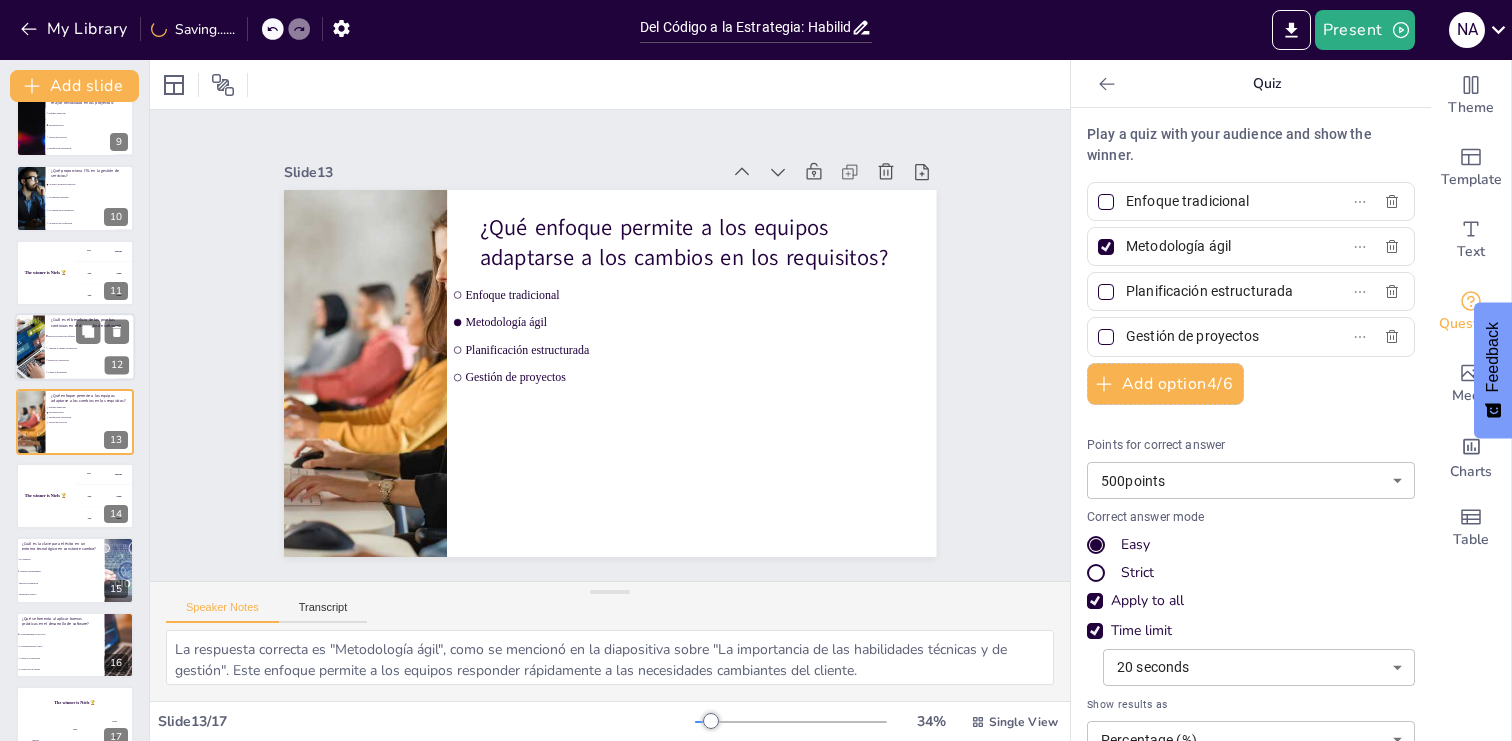 click on "Limita la flexibilidad" at bounding box center (90, 373) 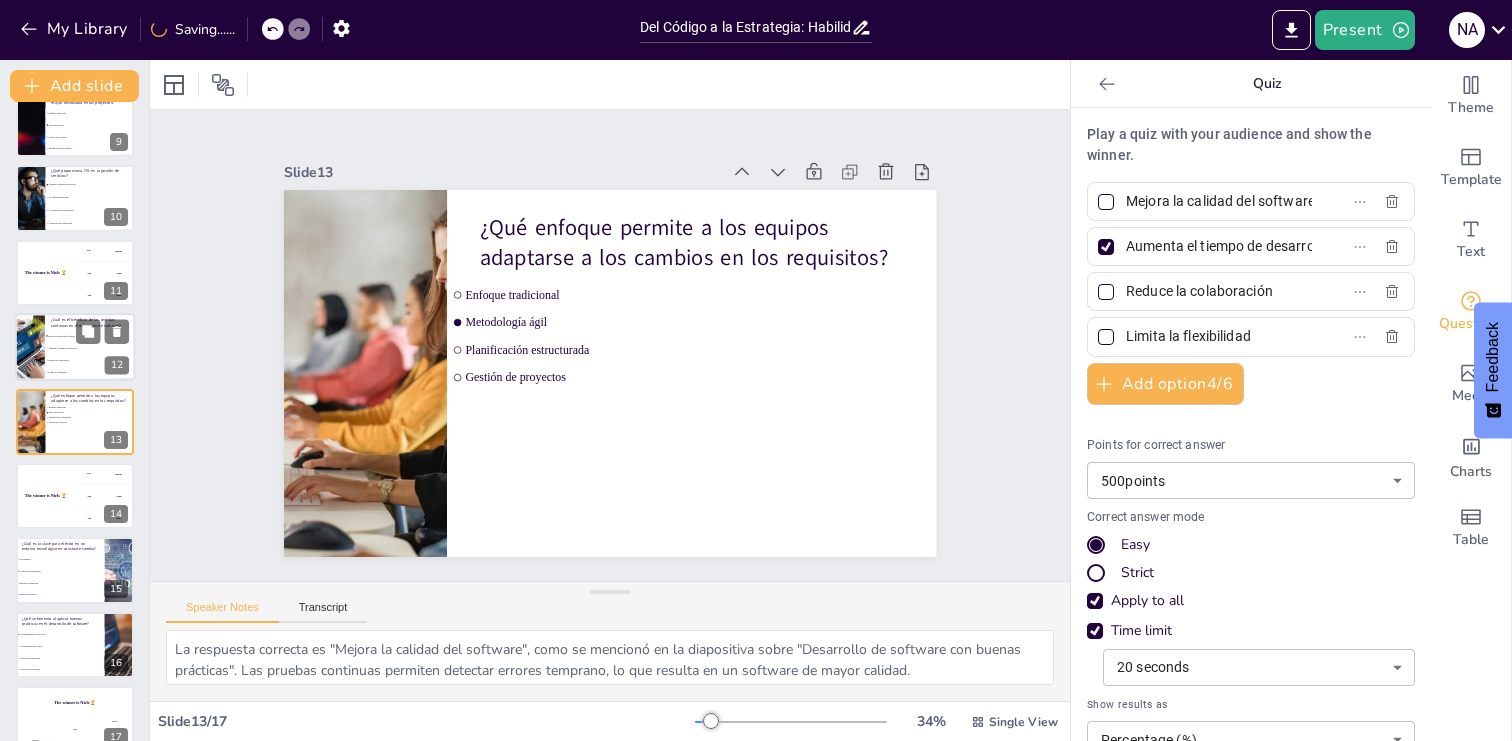 scroll, scrollTop: 548, scrollLeft: 0, axis: vertical 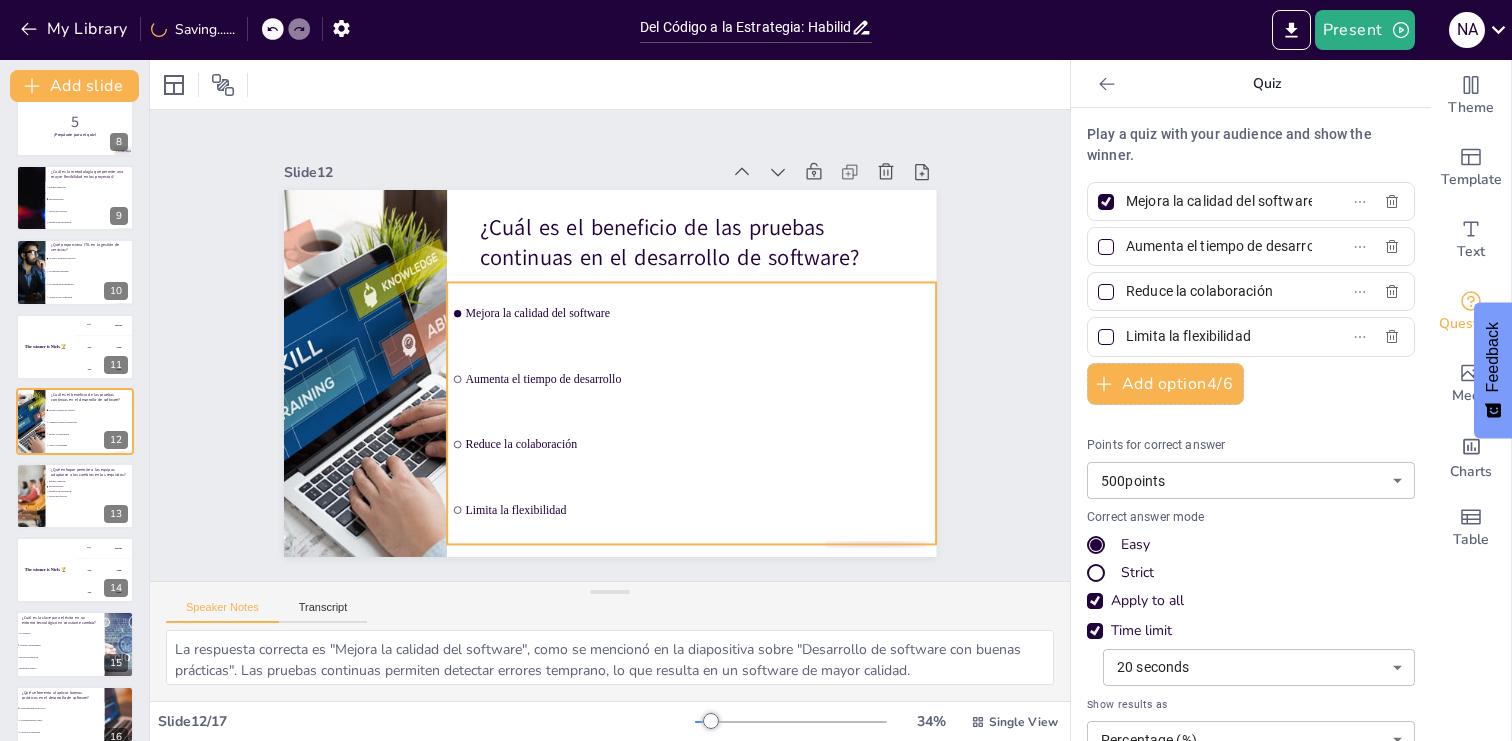 click on "¿Cuál es el beneficio de las pruebas continuas en el desarrollo de software? Mejora la calidad del software Aumenta el tiempo de desarrollo Reduce la colaboración Limita la flexibilidad" at bounding box center (610, 190) 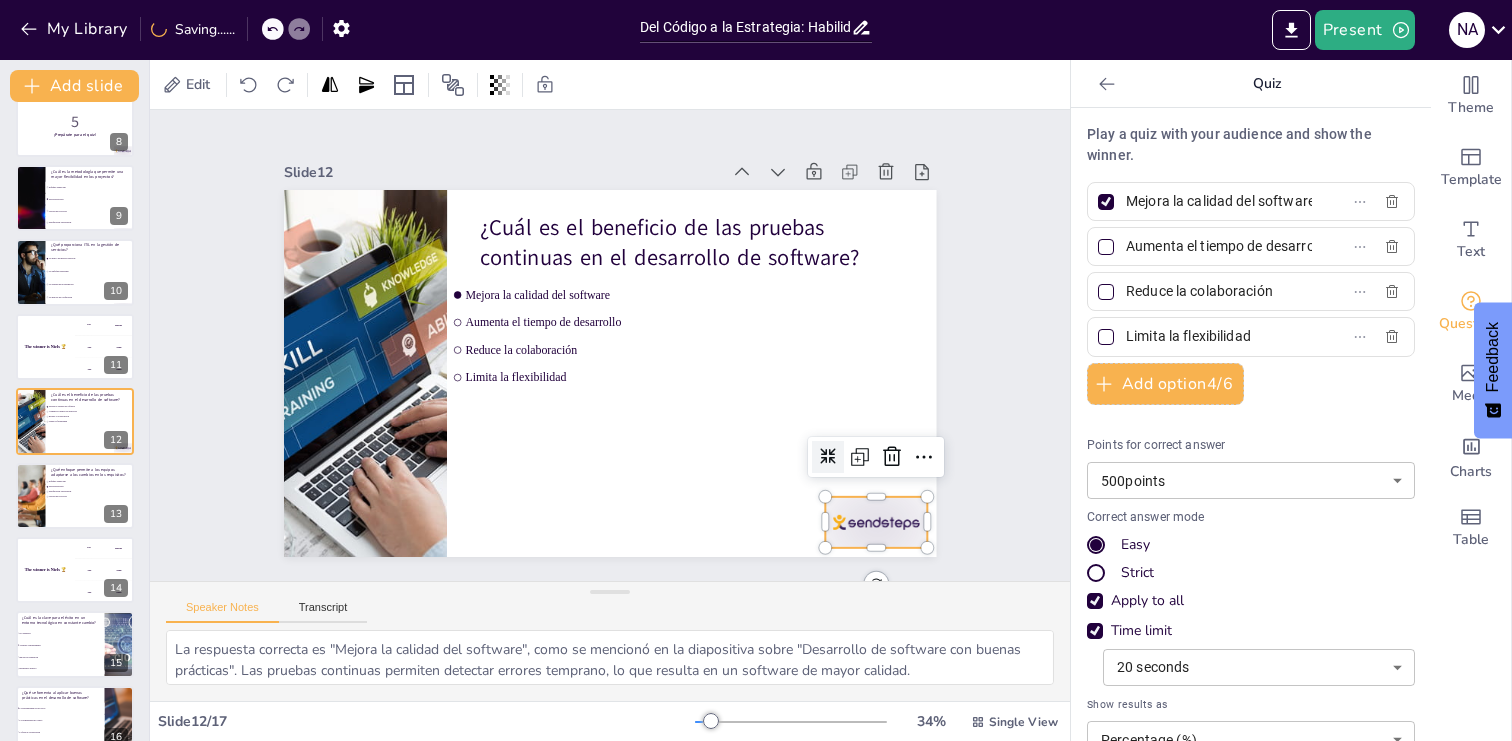 click at bounding box center (876, 522) 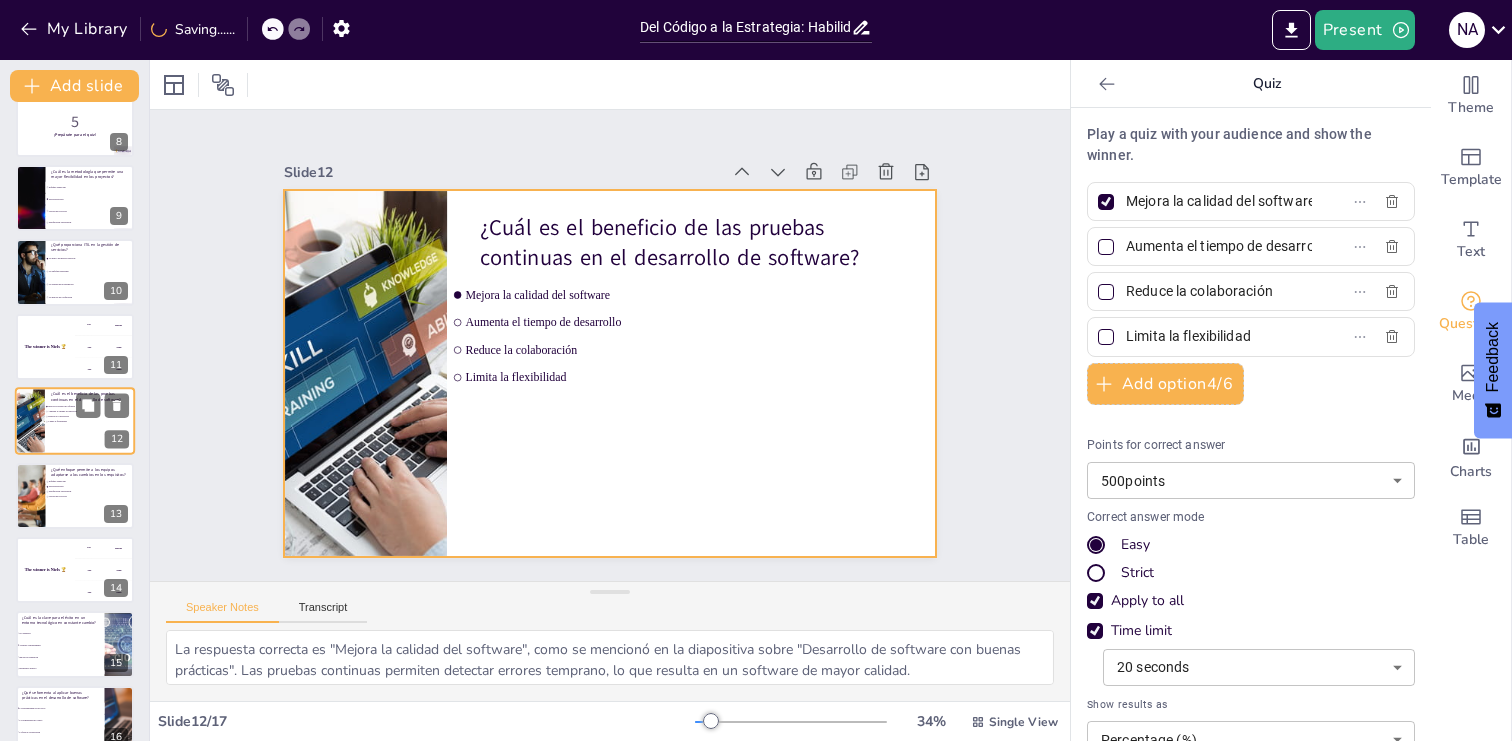 click at bounding box center [75, 421] 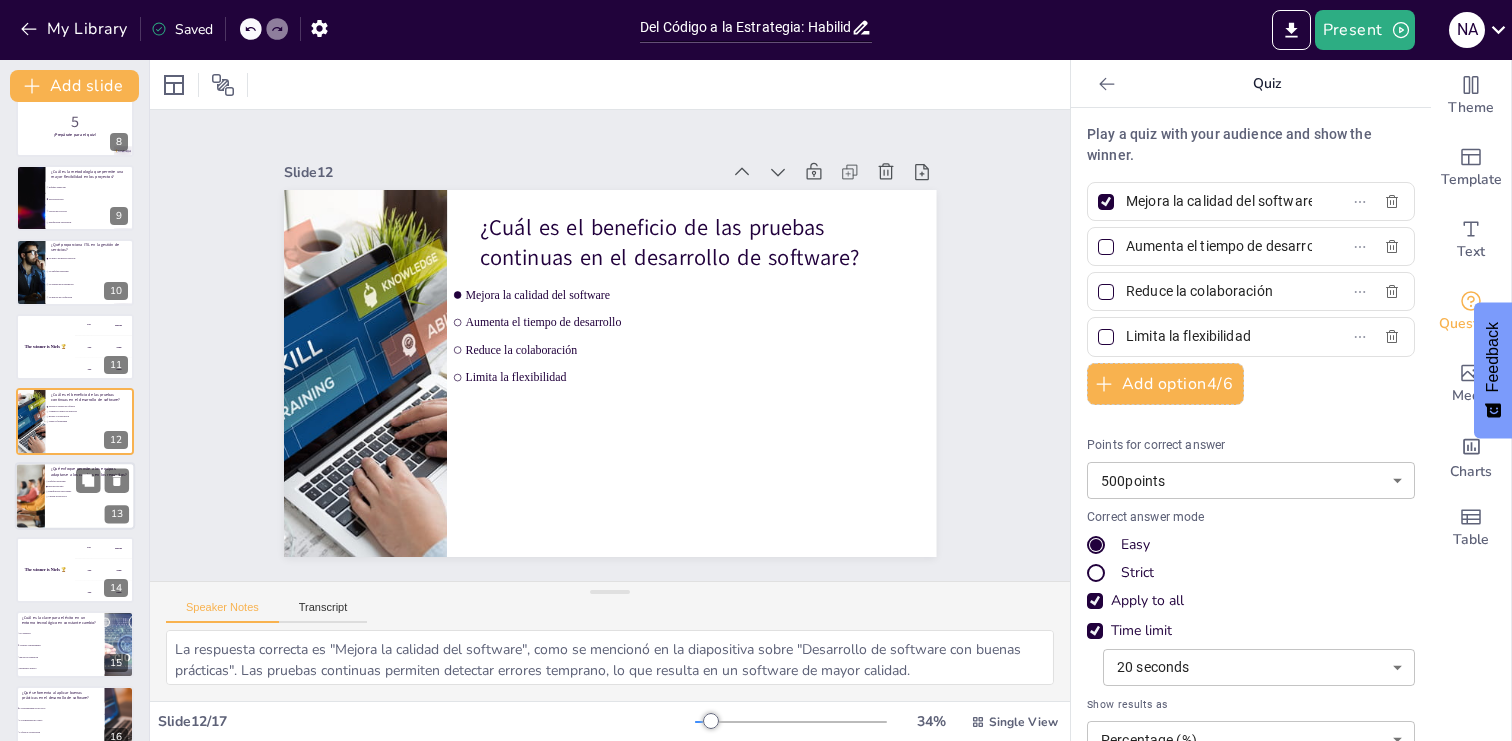 click at bounding box center [75, 496] 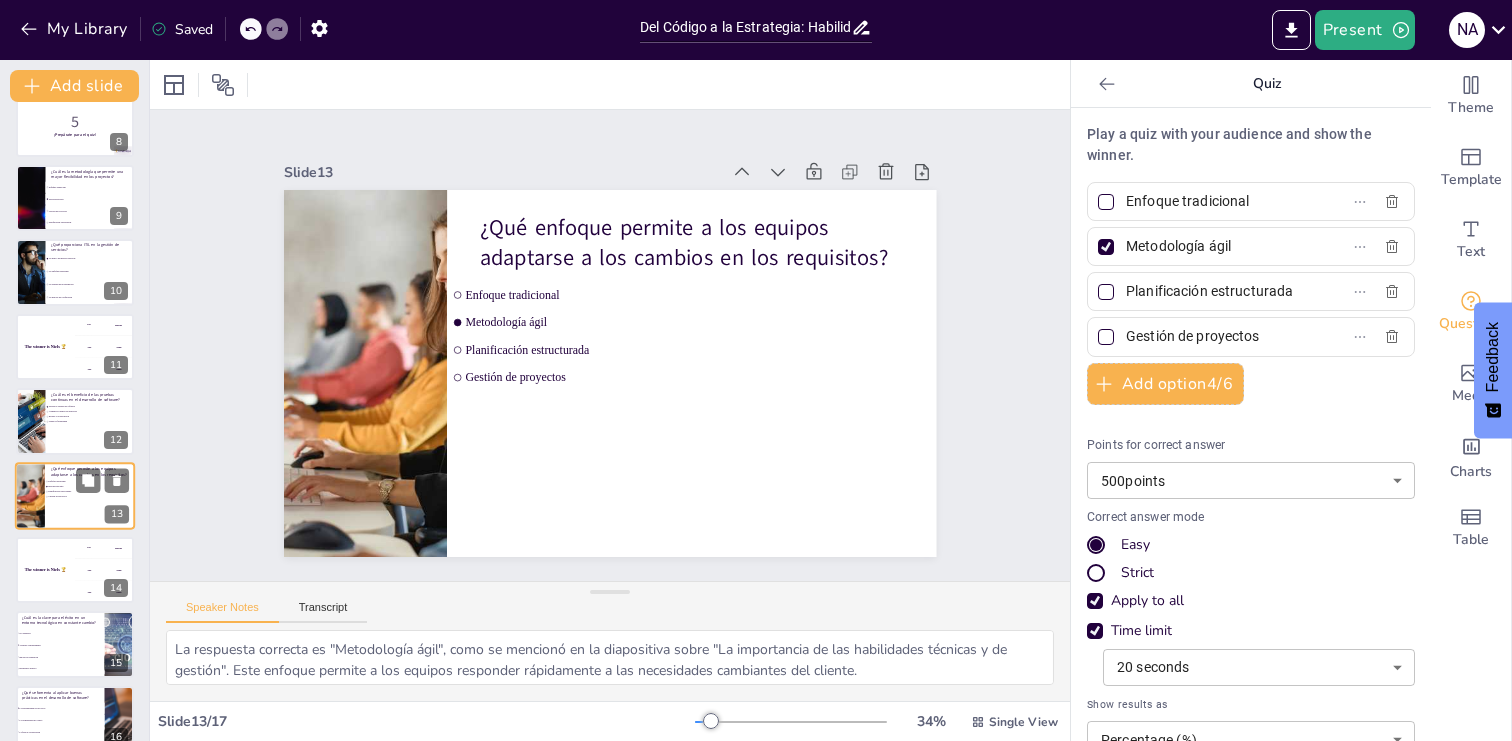 scroll, scrollTop: 622, scrollLeft: 0, axis: vertical 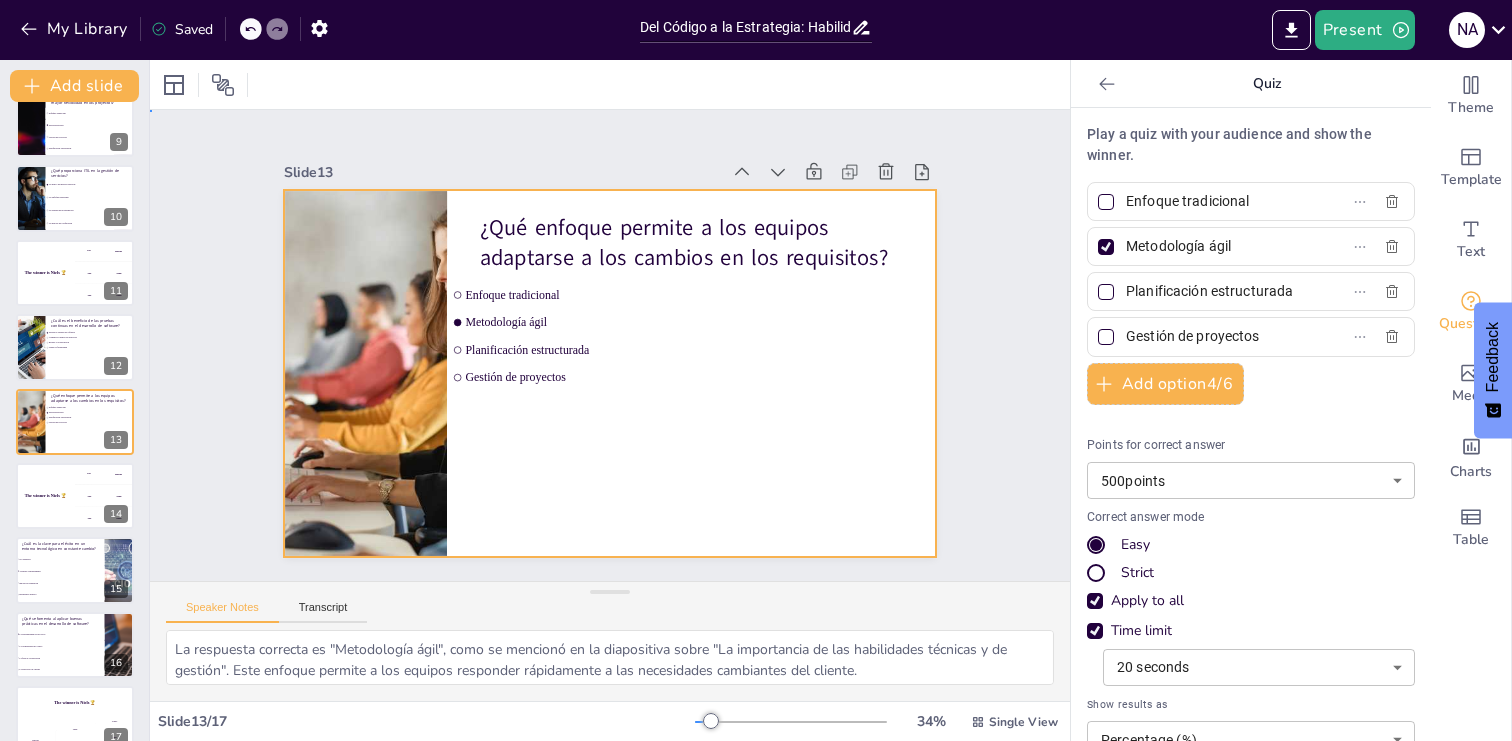 click at bounding box center (610, 373) 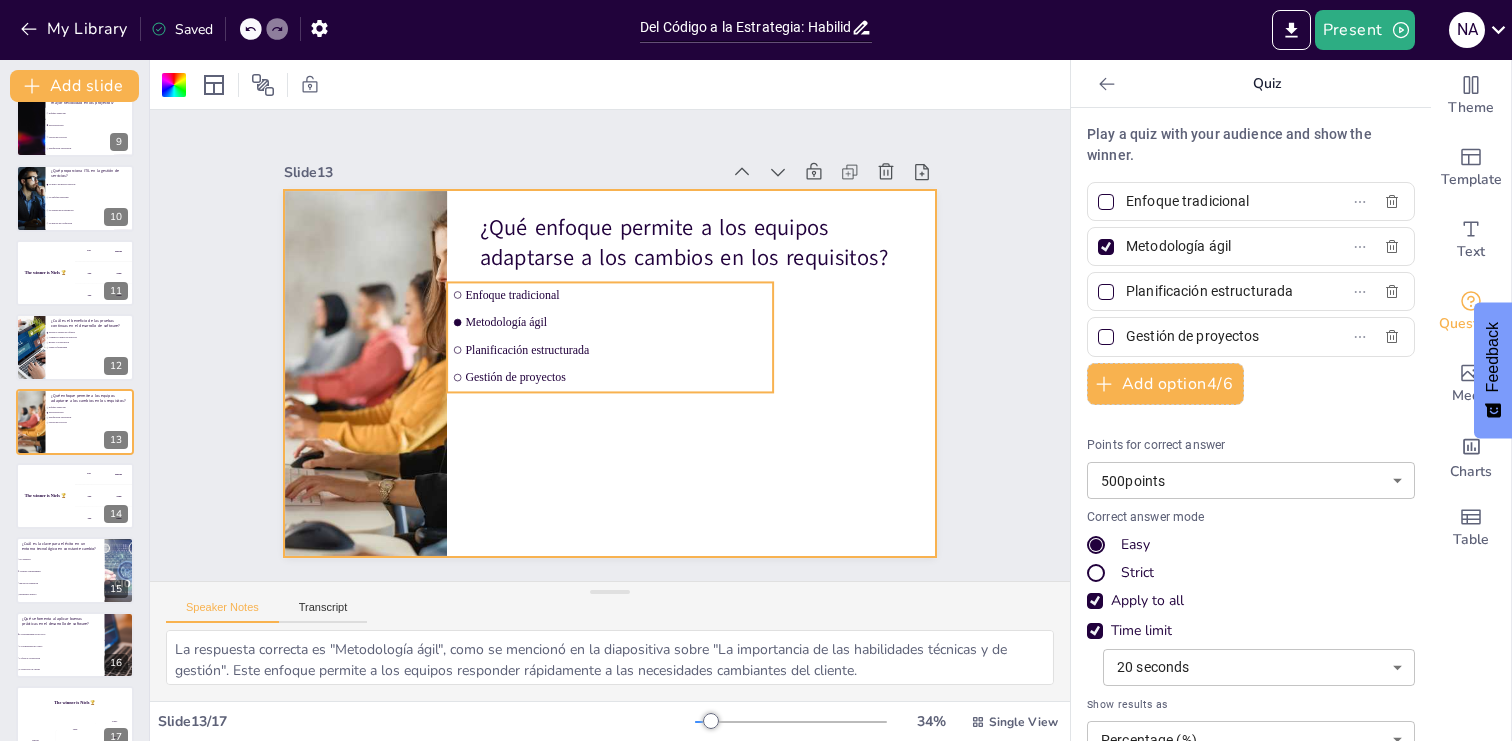 click on "Planificación estructurada" at bounding box center [610, 349] 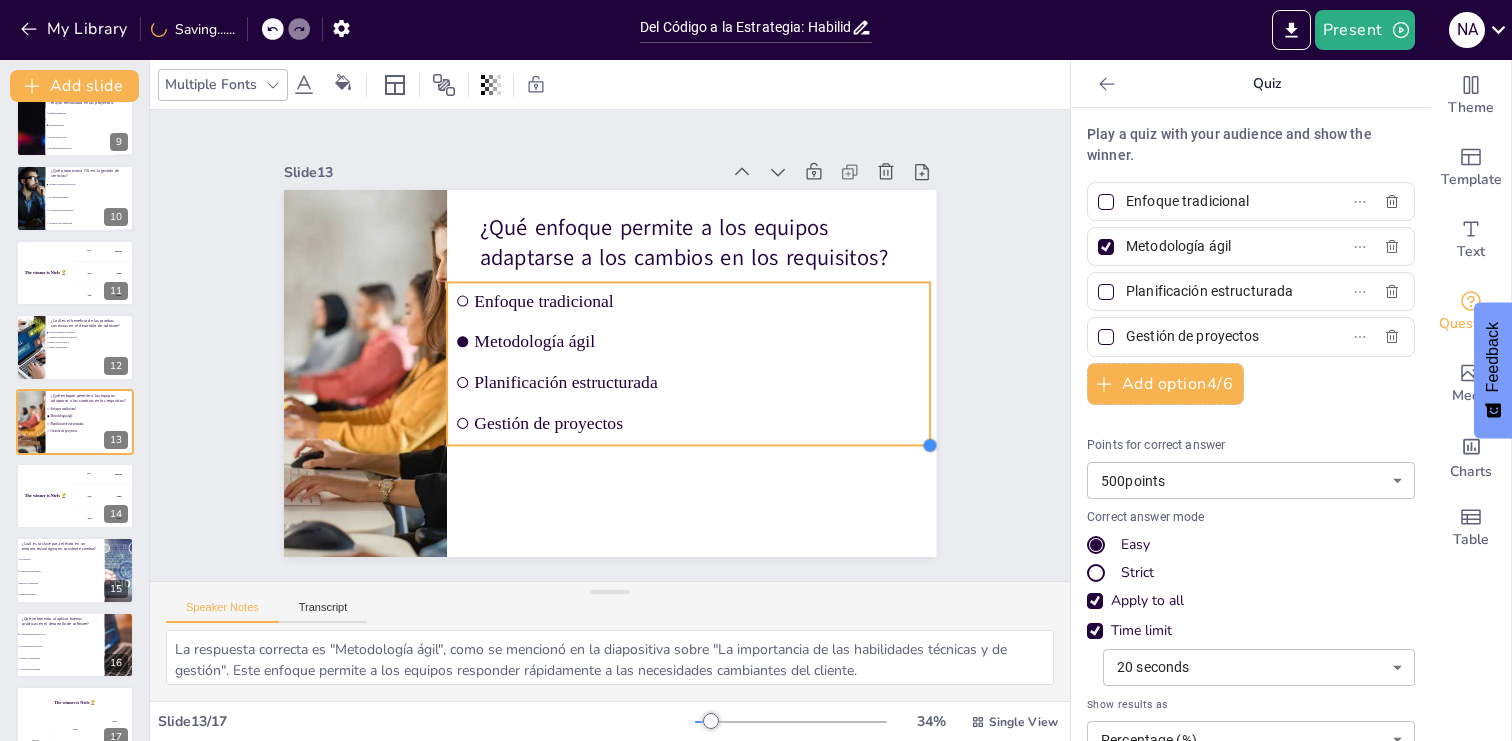 drag, startPoint x: 772, startPoint y: 394, endPoint x: 743, endPoint y: 447, distance: 60.41523 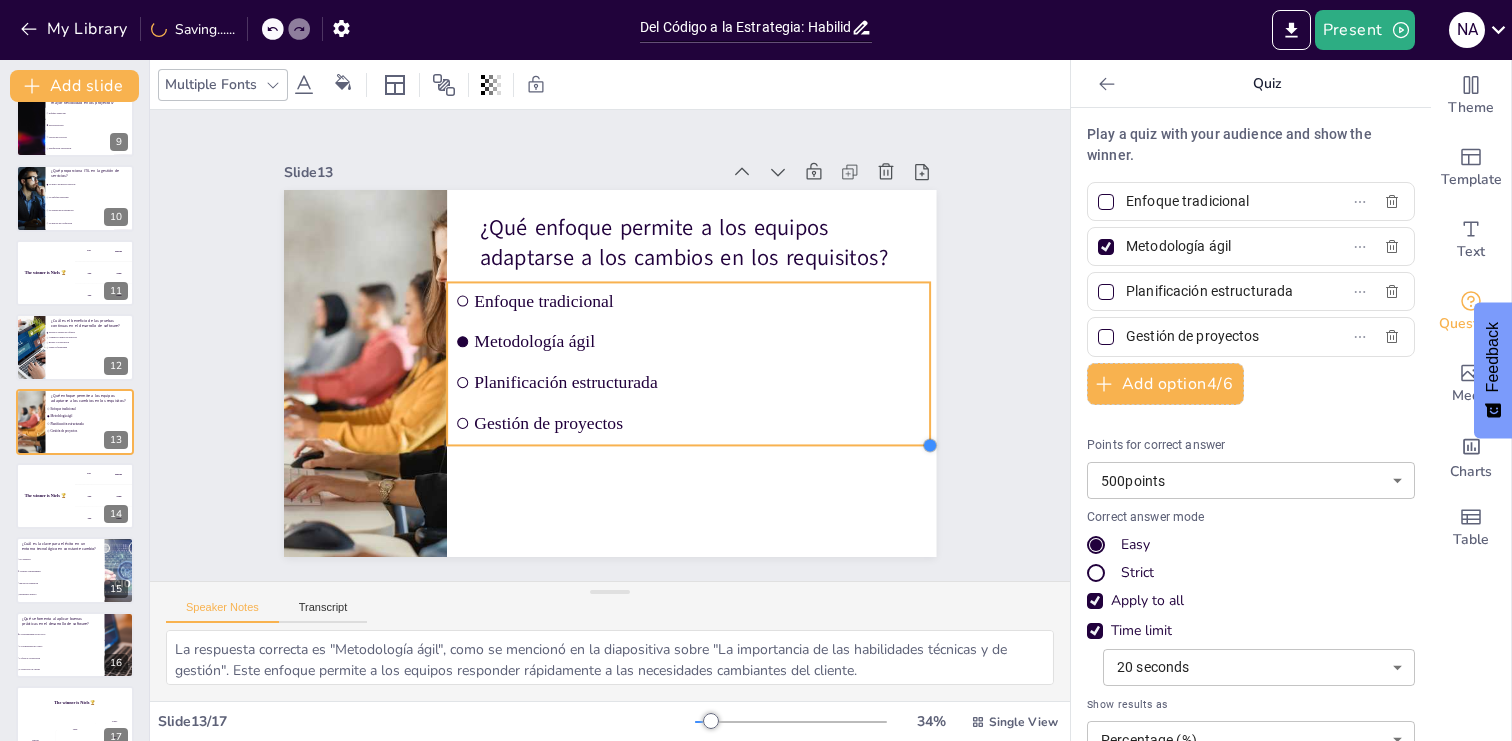 click on "¿Qué enfoque permite a los equipos adaptarse a los cambios en los requisitos? Enfoque tradicional Metodología ágil Planificación estructurada Gestión de proyectos" at bounding box center [610, 373] 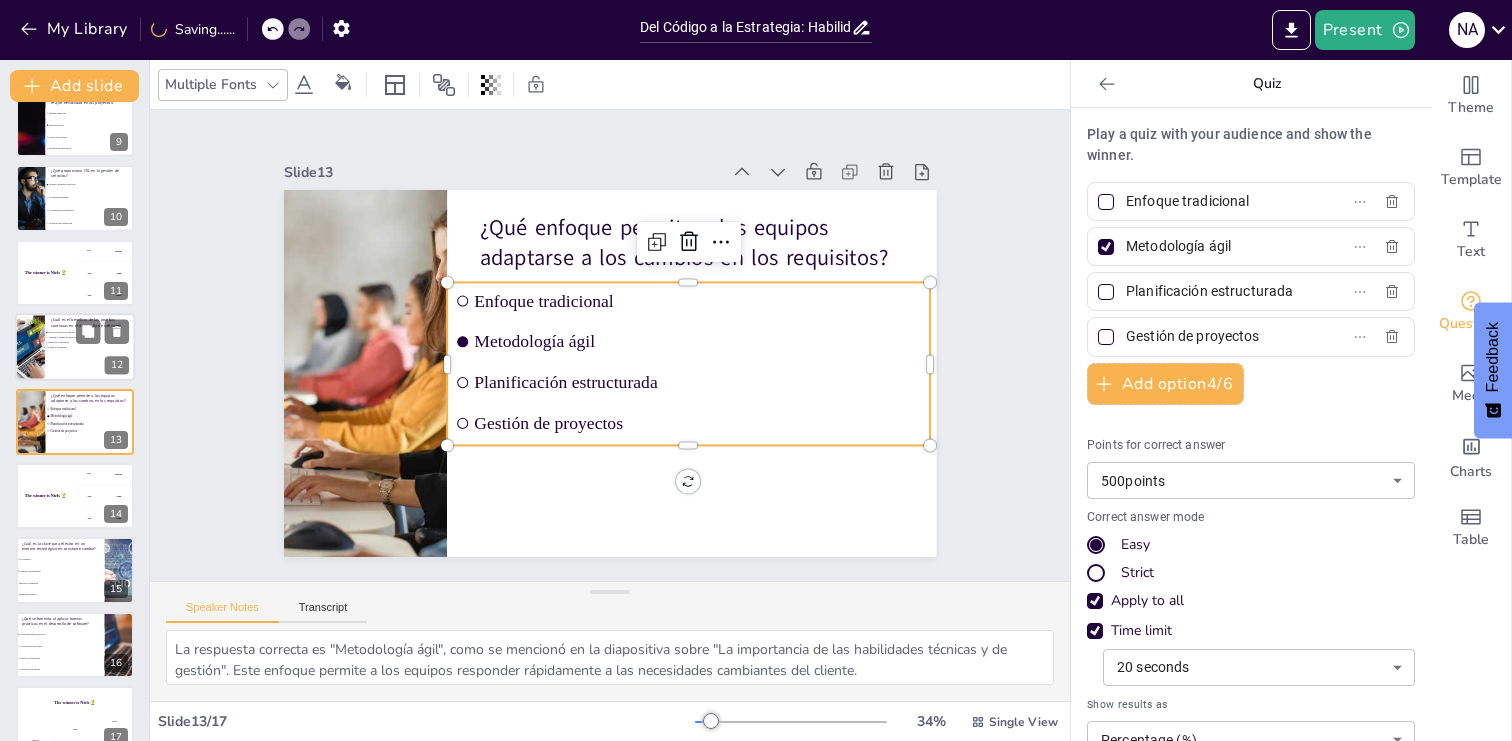 click at bounding box center (75, 347) 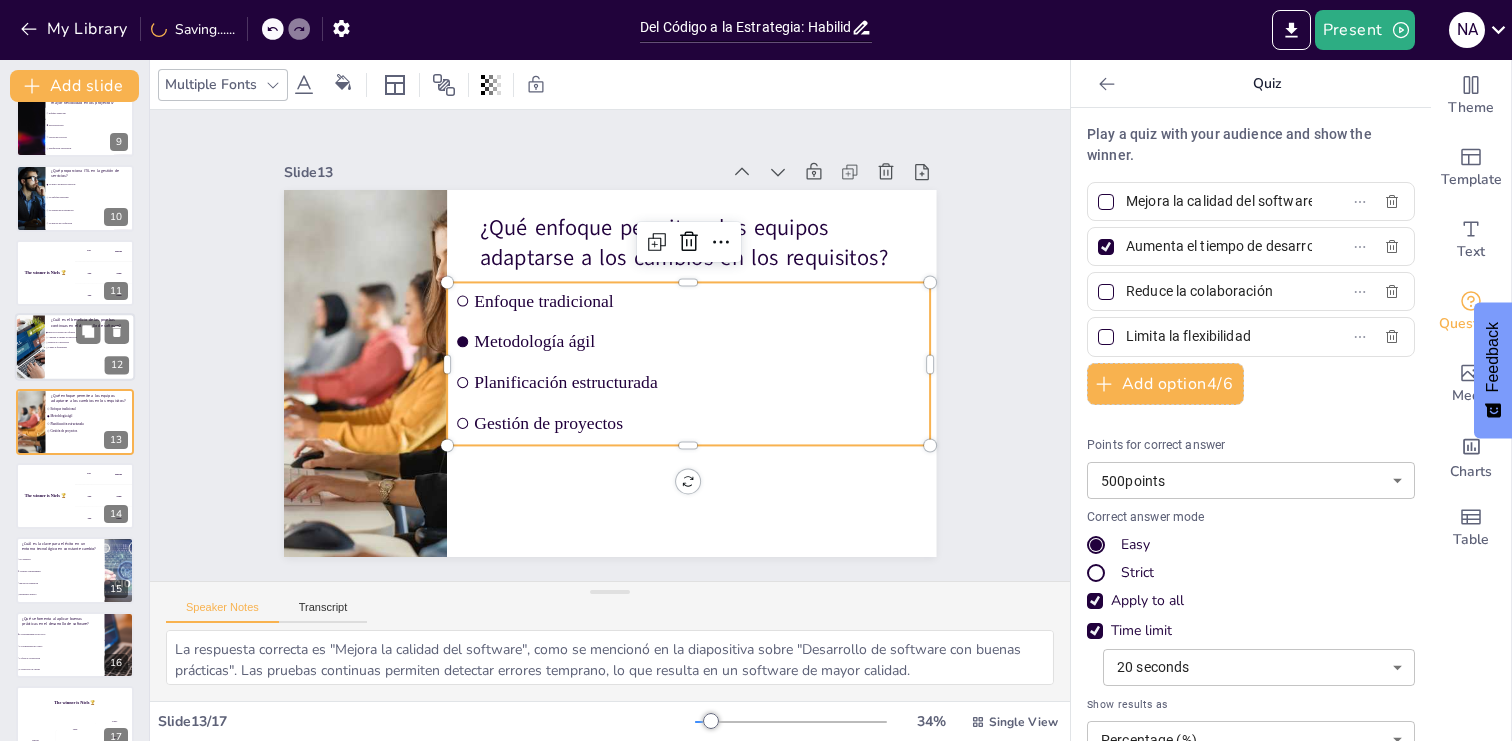 scroll, scrollTop: 548, scrollLeft: 0, axis: vertical 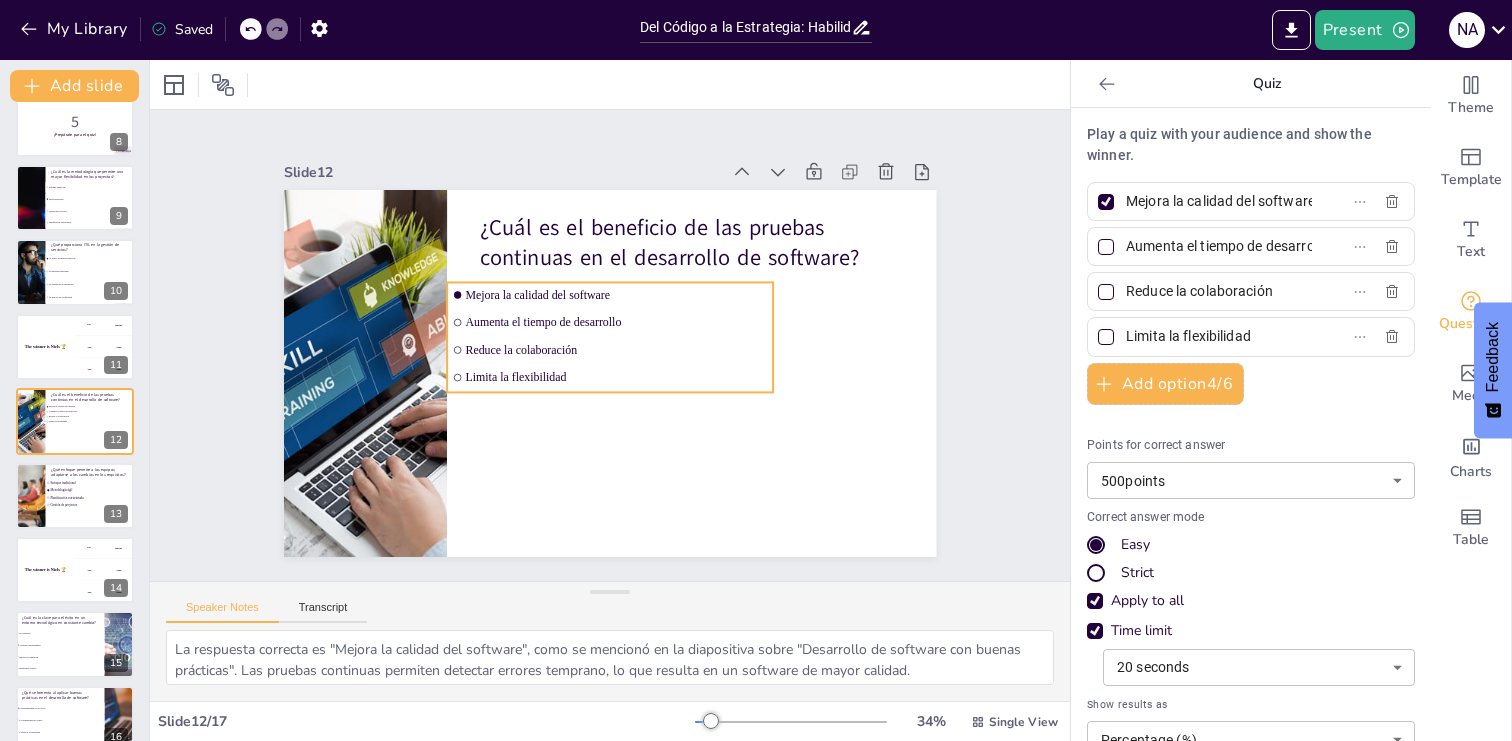 click on "Limita la flexibilidad" at bounding box center [616, 378] 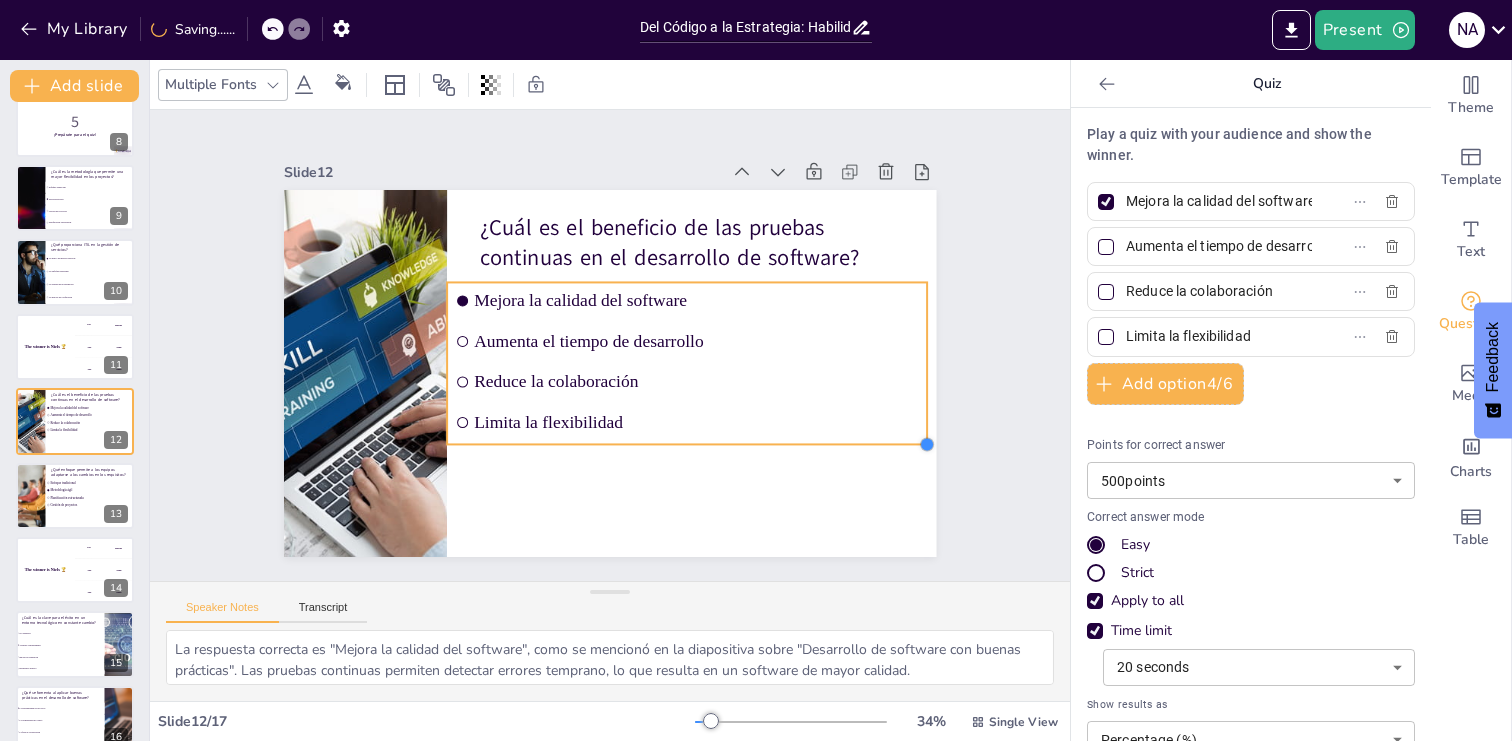 drag, startPoint x: 775, startPoint y: 394, endPoint x: 842, endPoint y: 446, distance: 84.811554 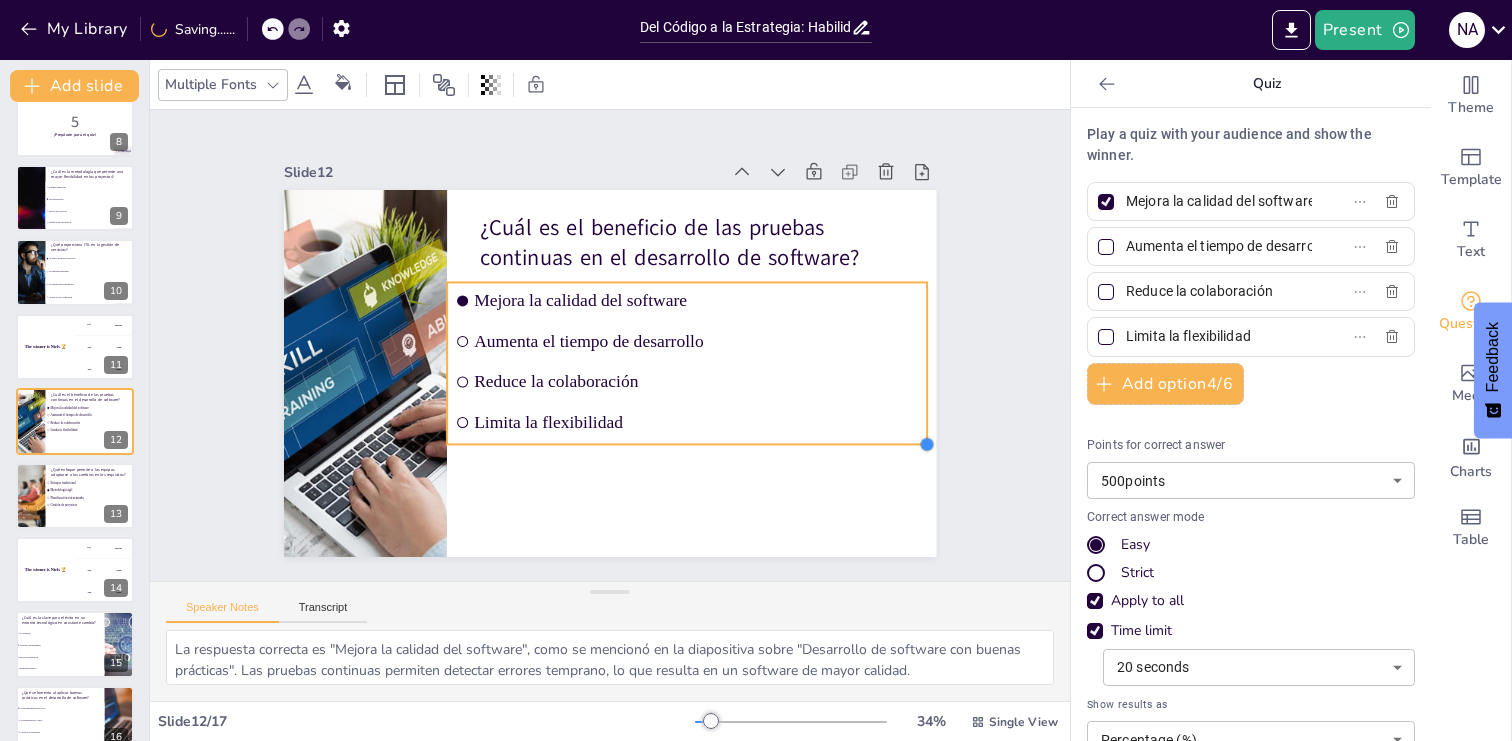 click on "¿Cuál es el beneficio de las pruebas continuas en el desarrollo de software? Mejora la calidad del software Aumenta el tiempo de desarrollo Reduce la colaboración Limita la flexibilidad" at bounding box center (610, 373) 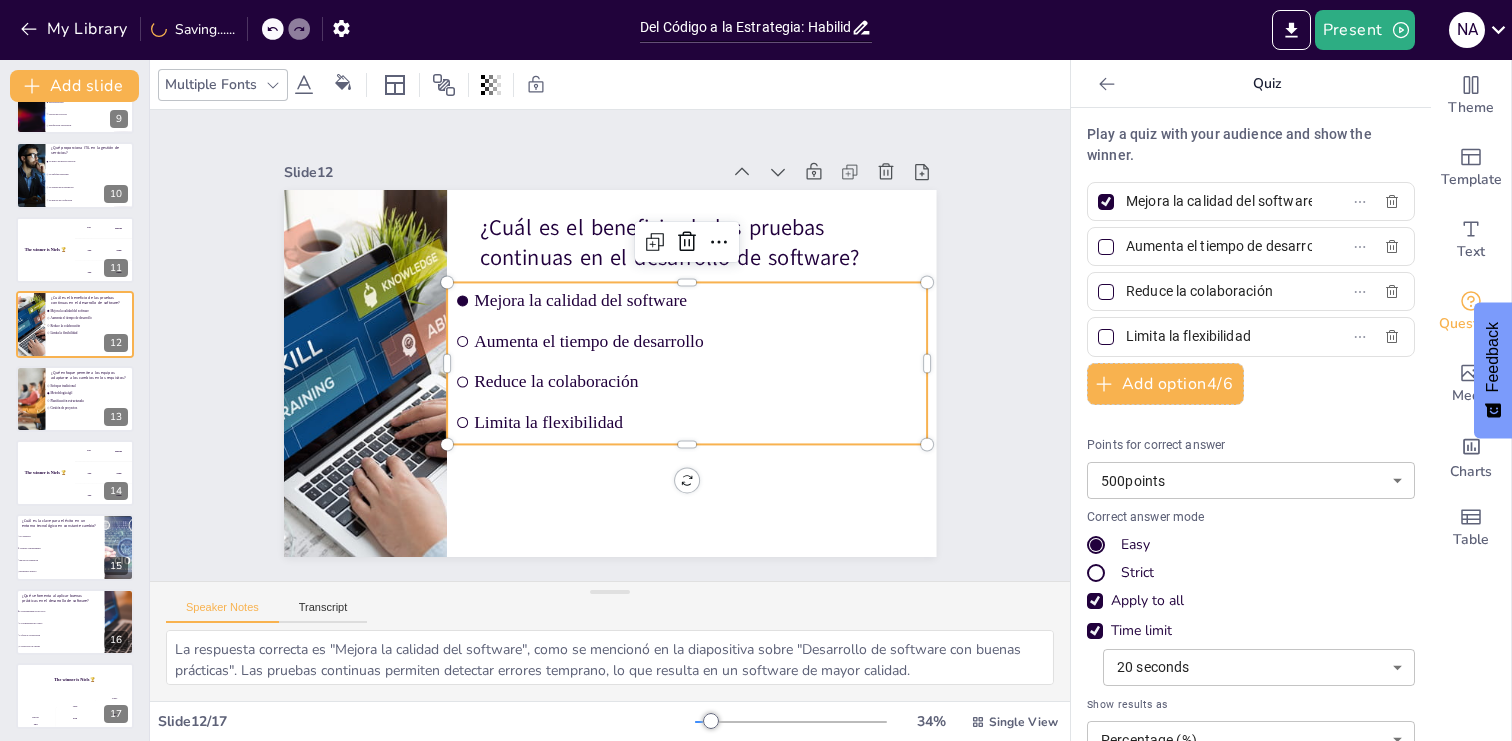 scroll, scrollTop: 649, scrollLeft: 0, axis: vertical 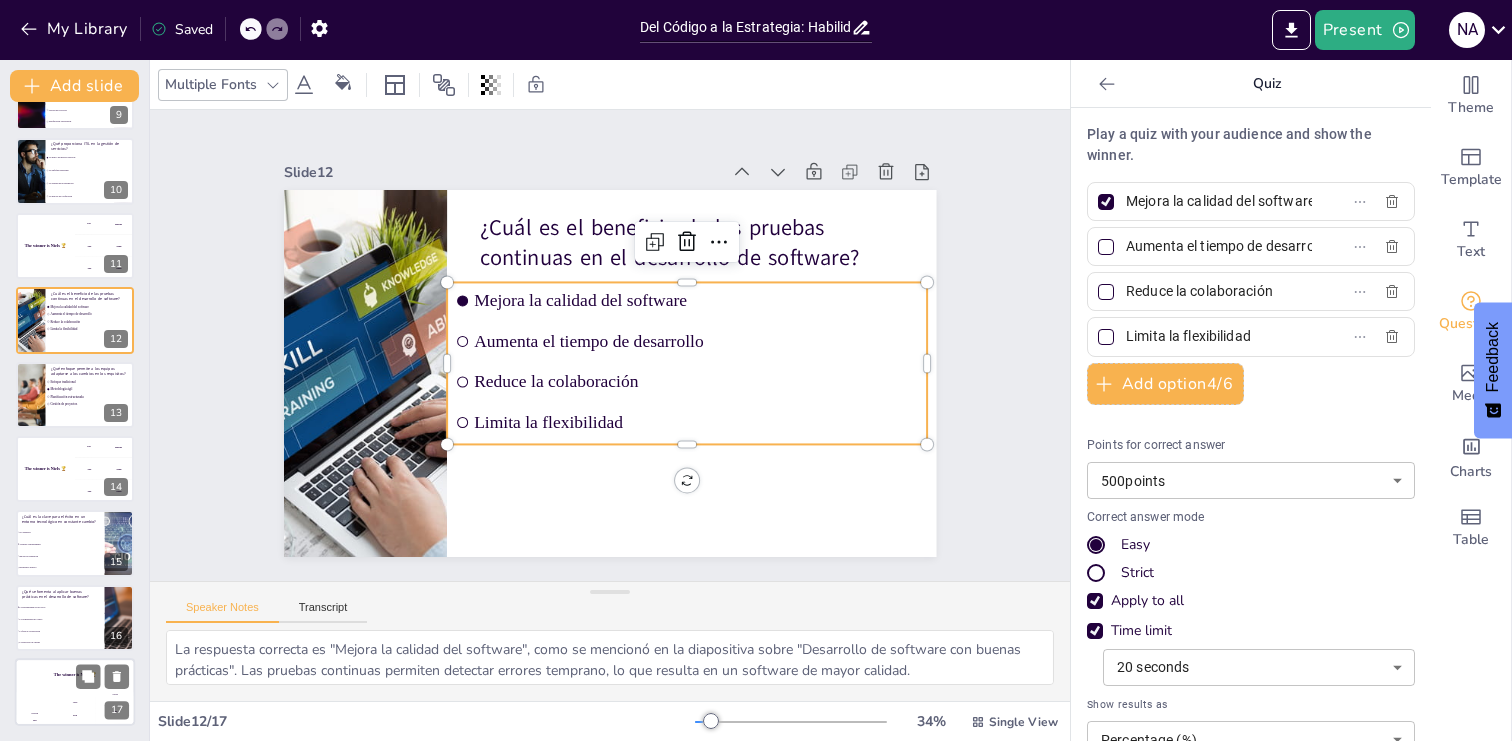 click on "The winner is   Niels 🏆" at bounding box center (75, 675) 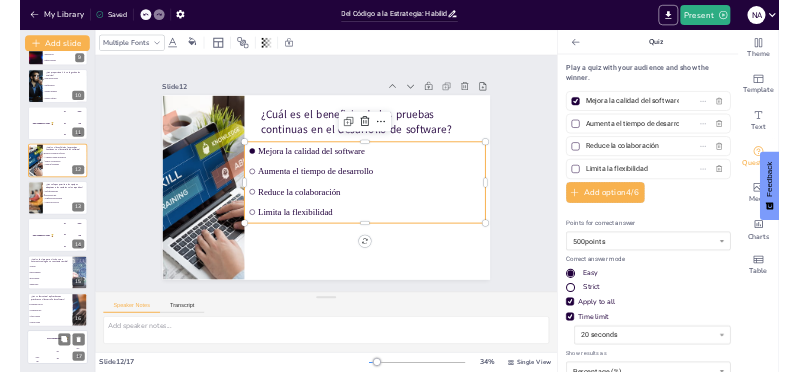 scroll, scrollTop: 649, scrollLeft: 0, axis: vertical 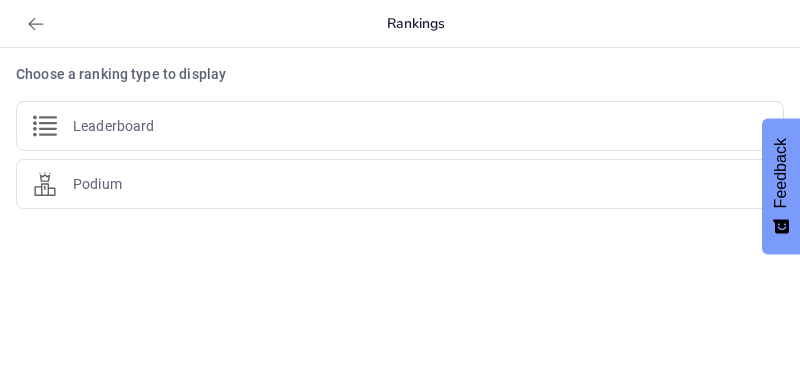 click on "Choose a ranking type to display Leaderboard Podium" at bounding box center (400, 210) 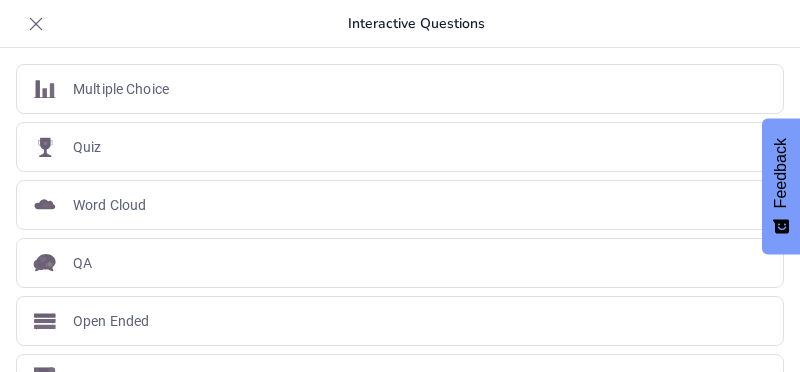 click 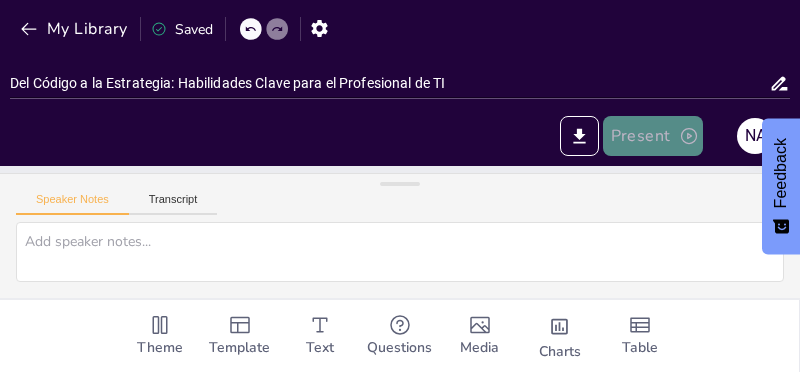 click on "Present" at bounding box center (653, 136) 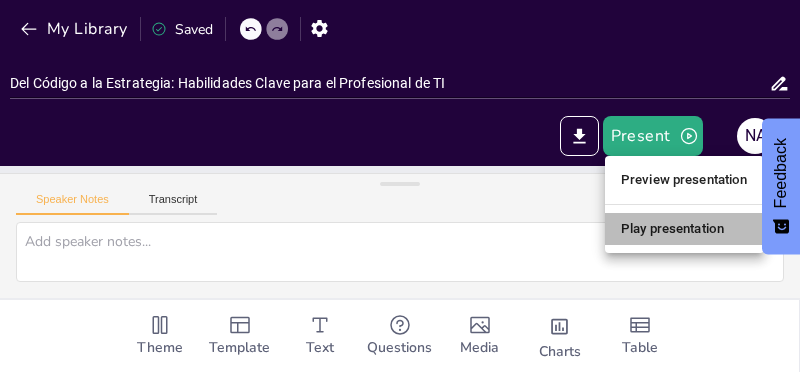 click on "Play presentation" at bounding box center [684, 229] 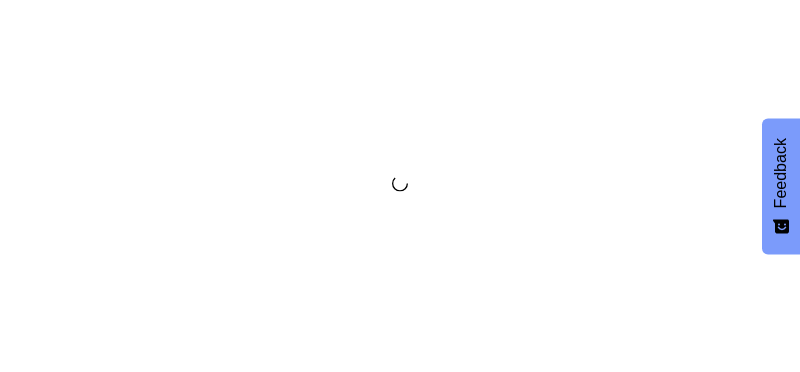 scroll, scrollTop: 0, scrollLeft: 0, axis: both 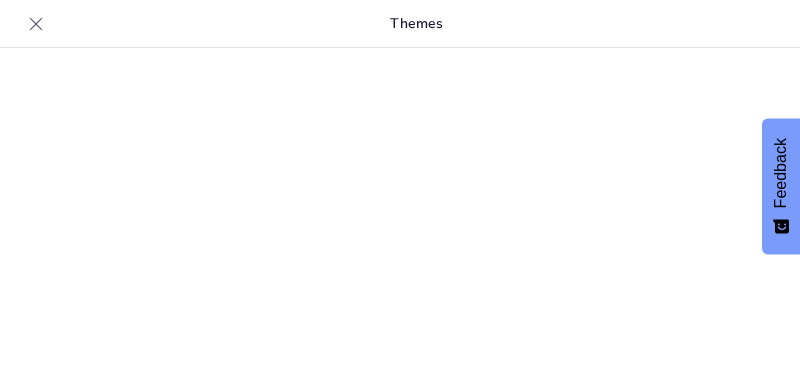 type on "Del Código a la Estrategia: Habilidades Clave para el Profesional de TI" 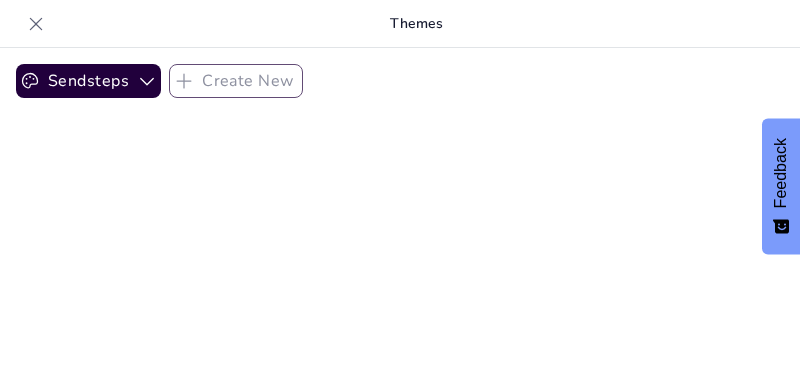 checkbox on "true" 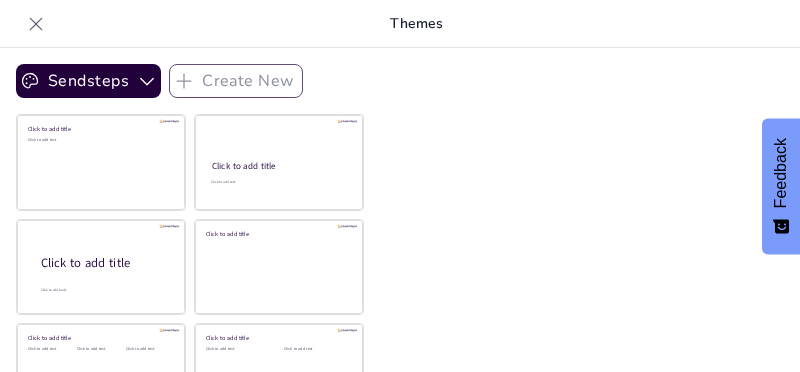 click 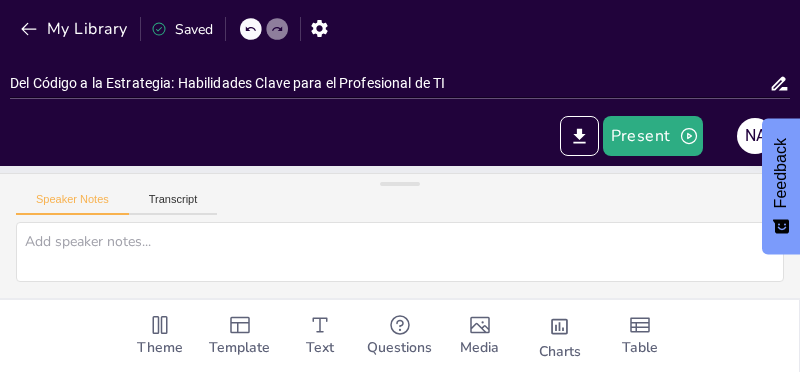 checkbox on "true" 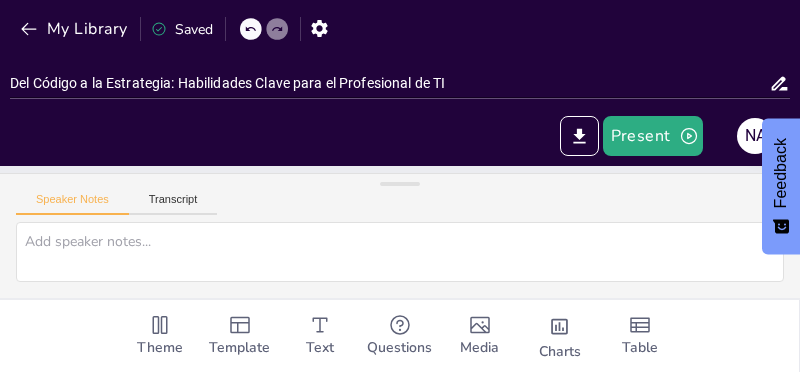 checkbox on "true" 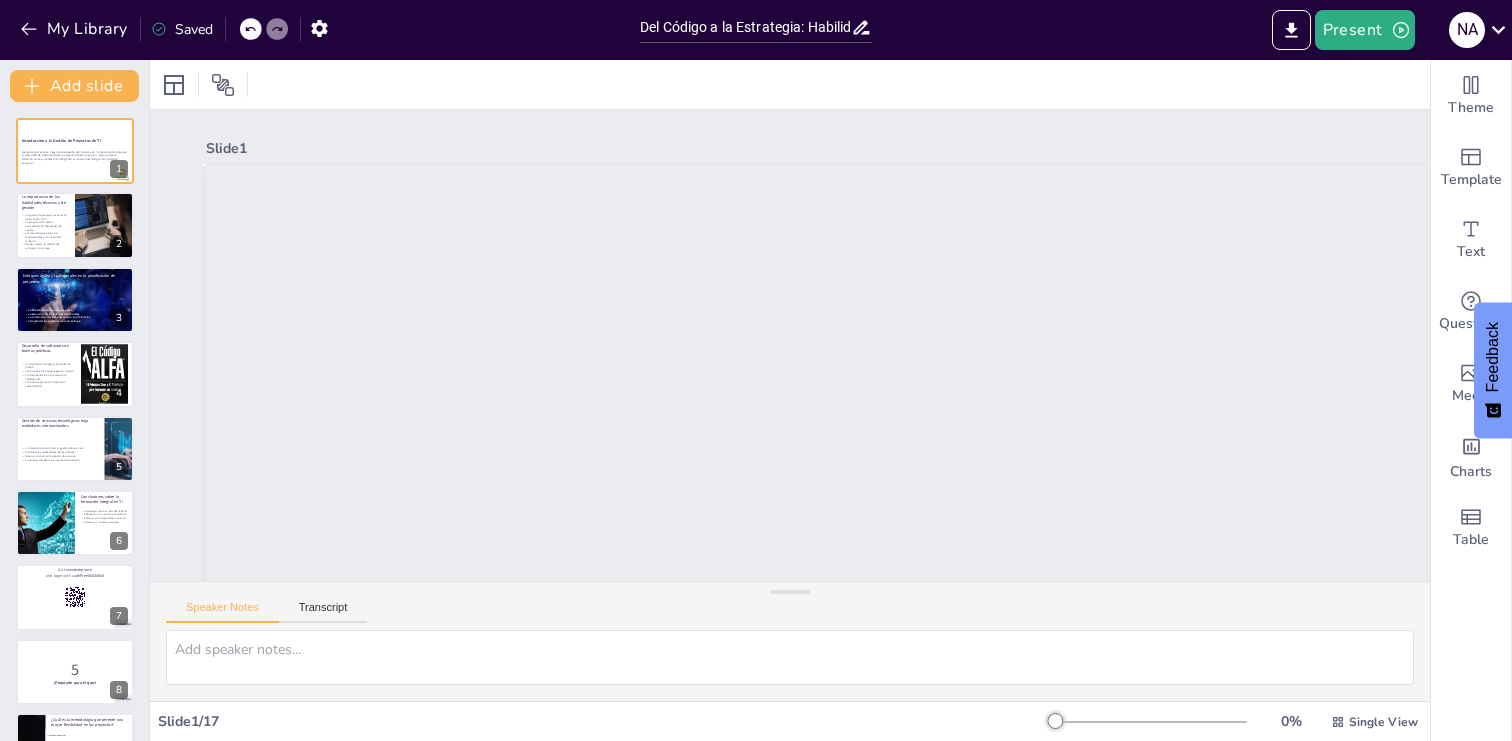 checkbox on "true" 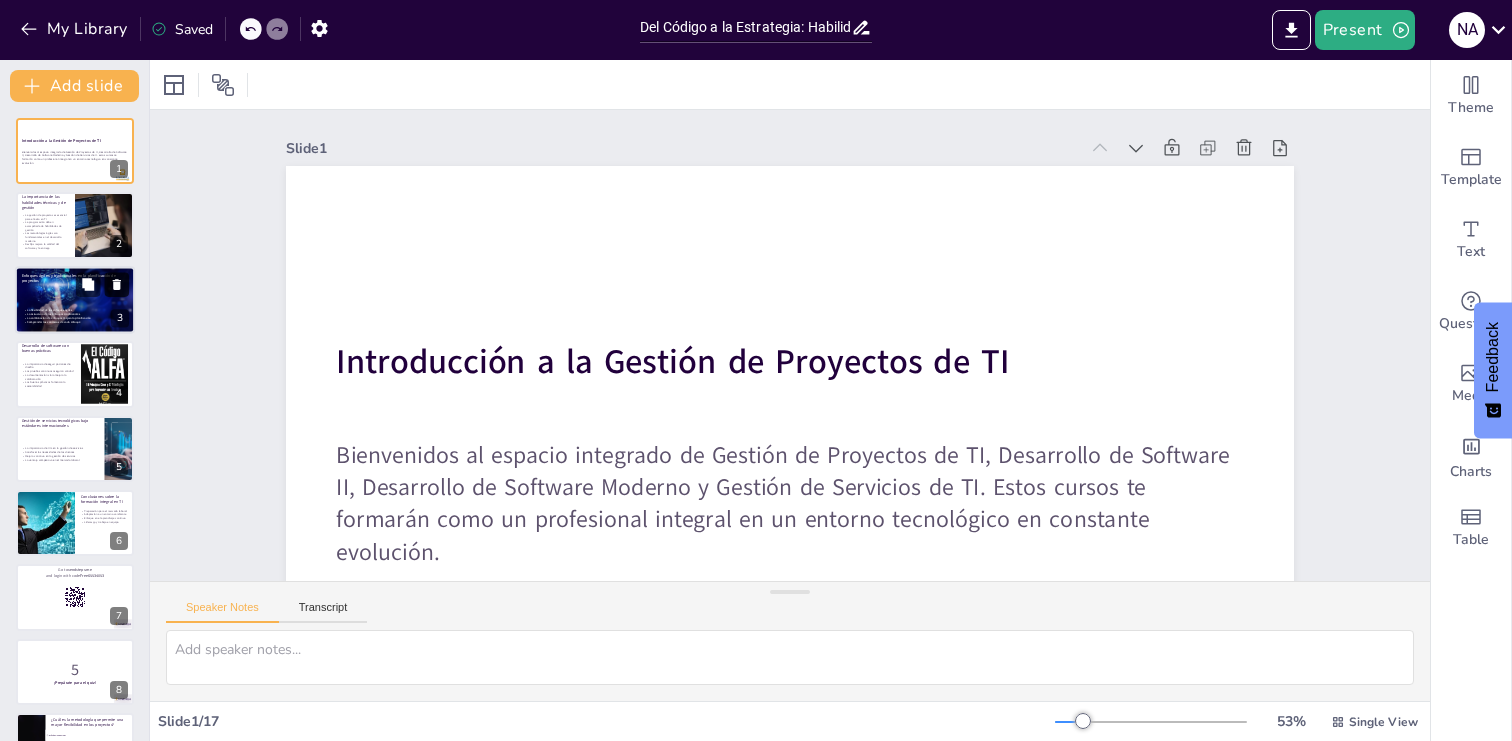 checkbox on "true" 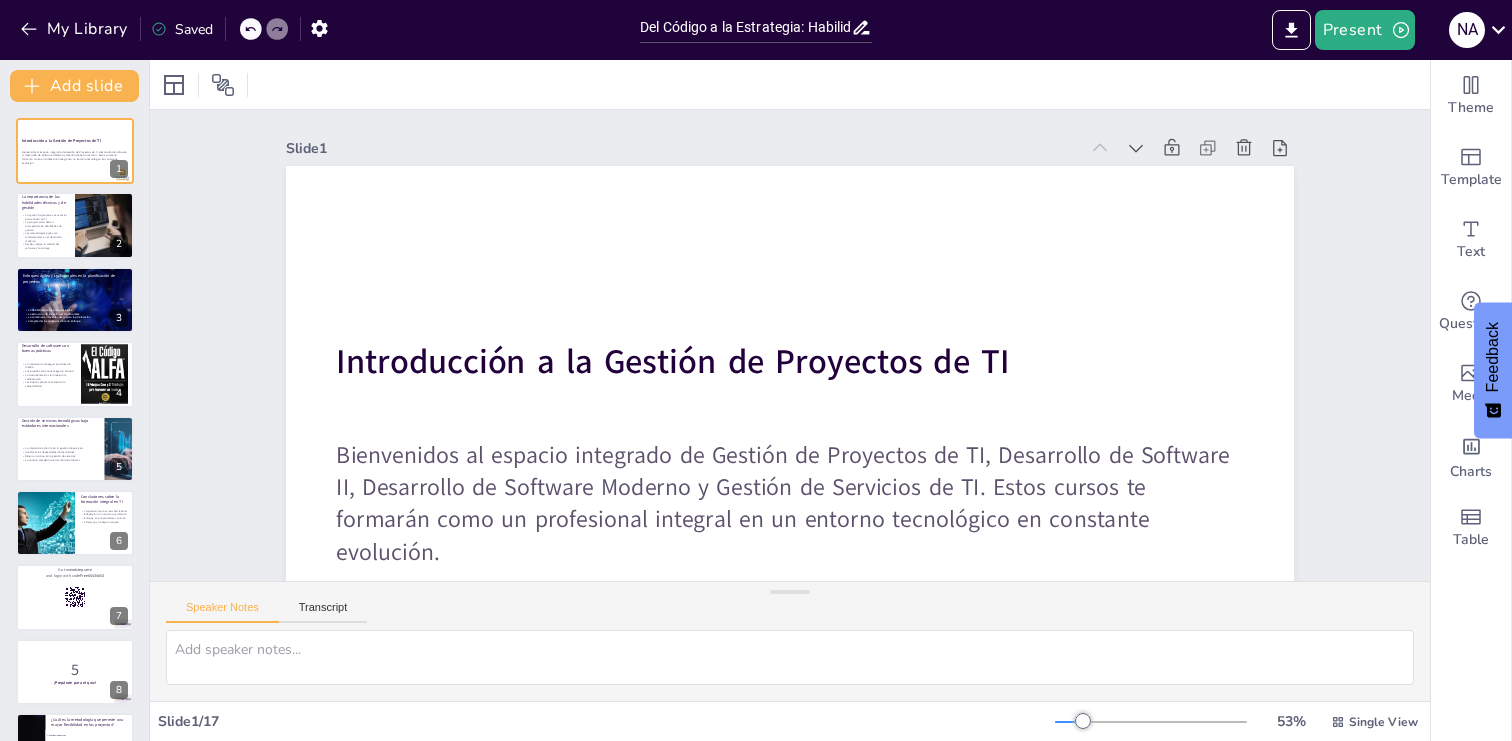 checkbox on "true" 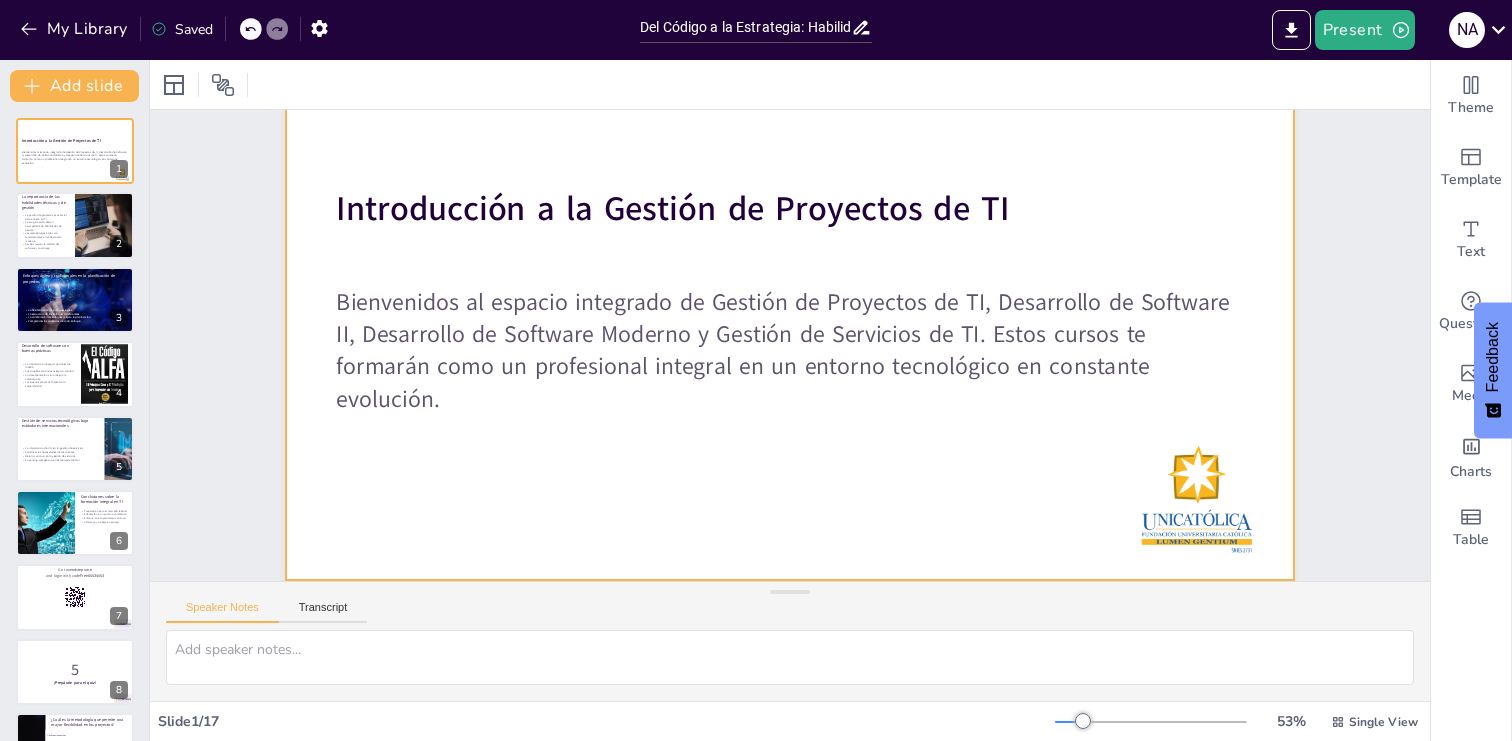 checkbox on "true" 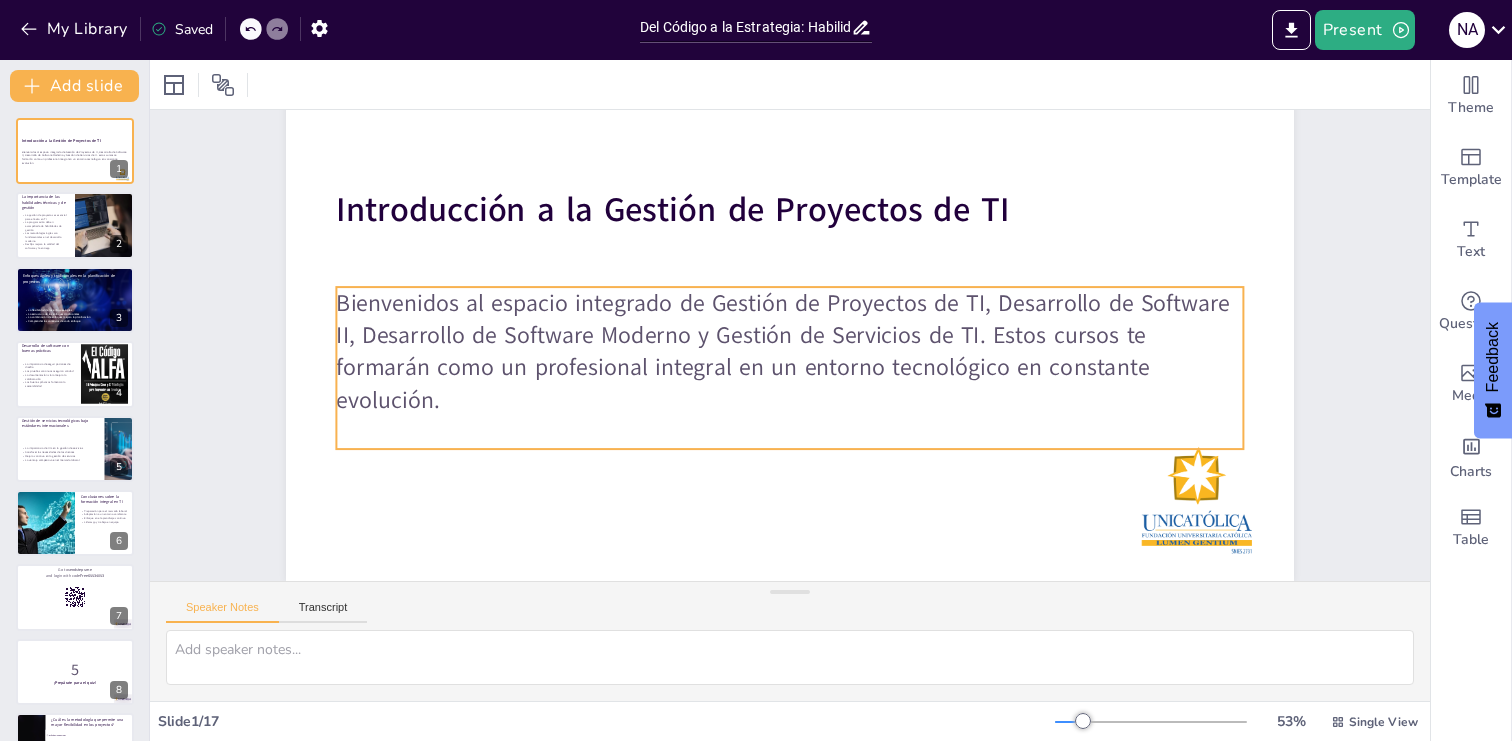 checkbox on "true" 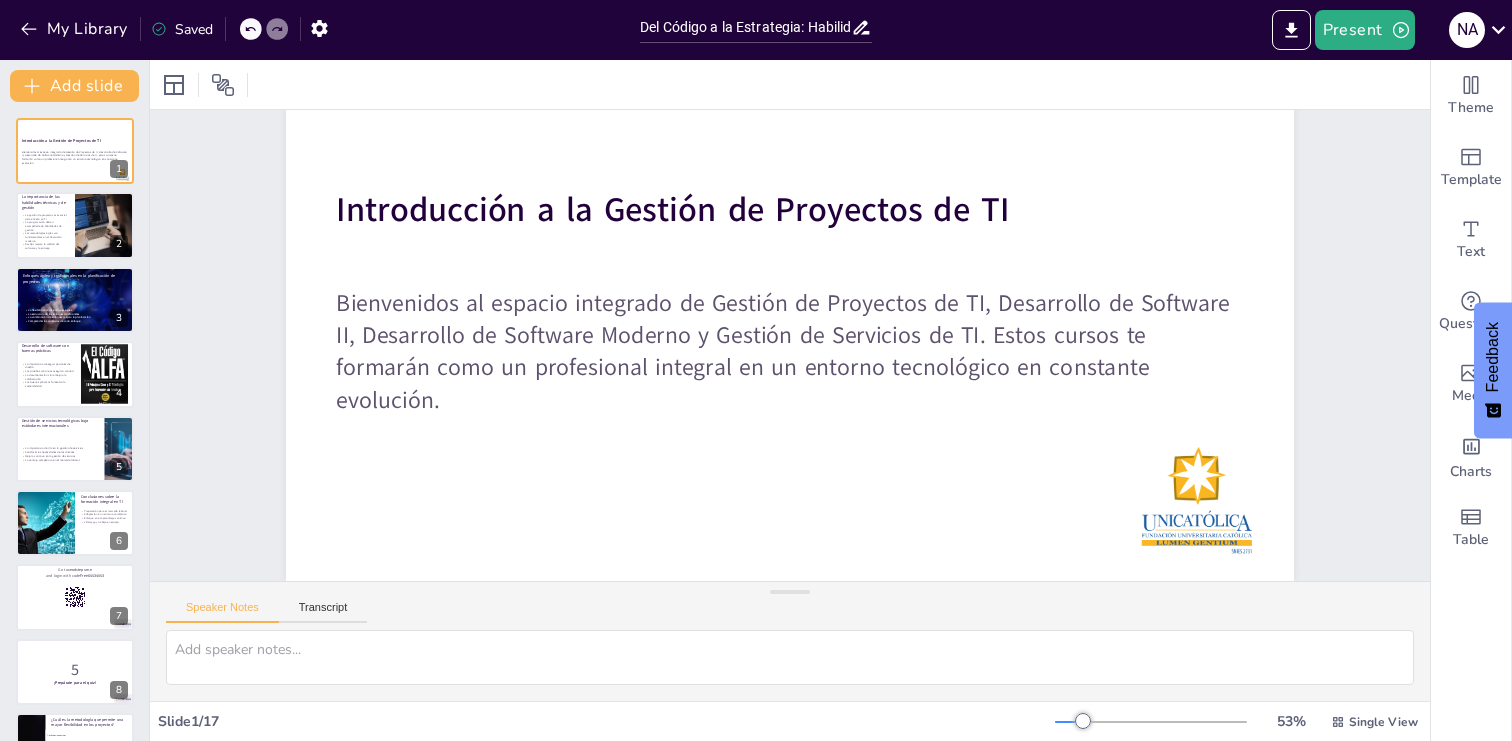 checkbox on "true" 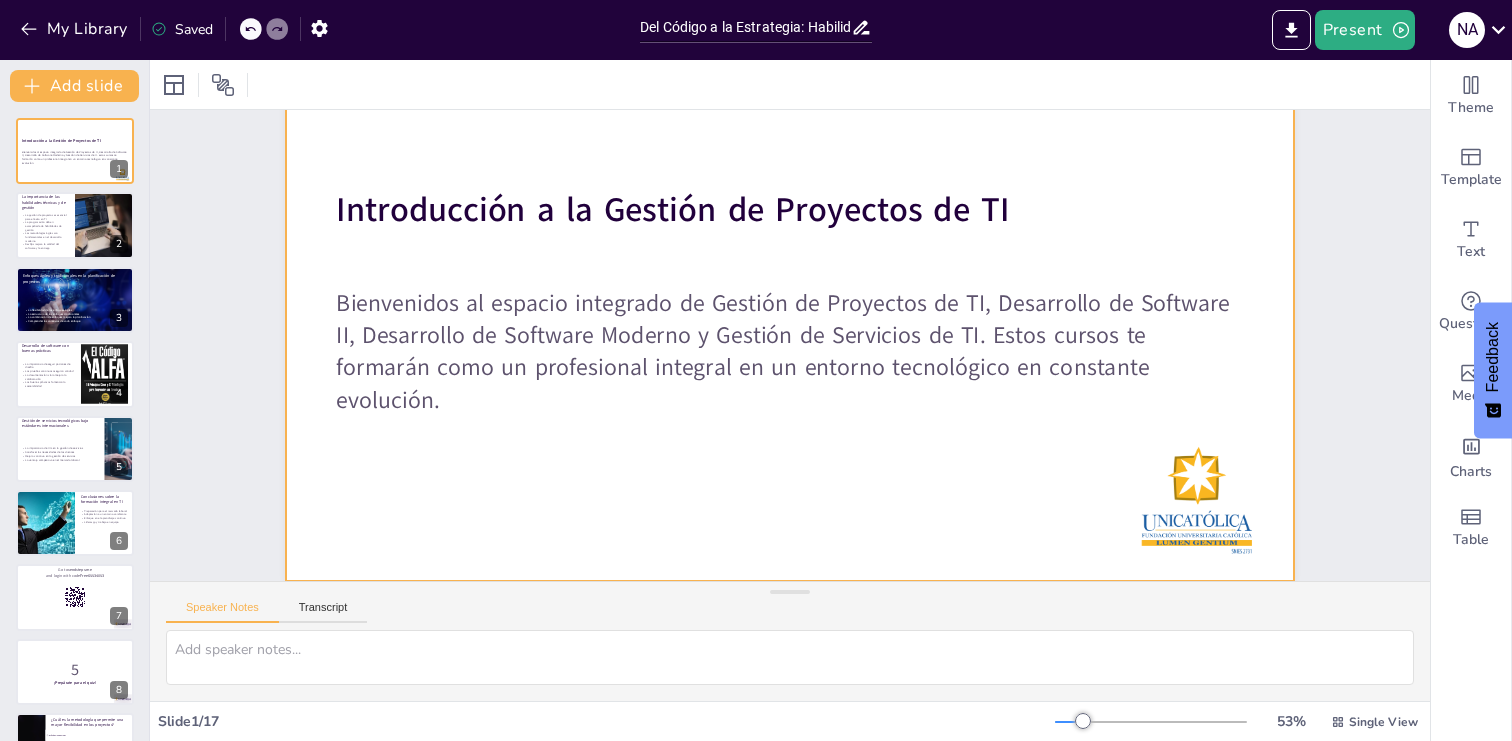 checkbox on "true" 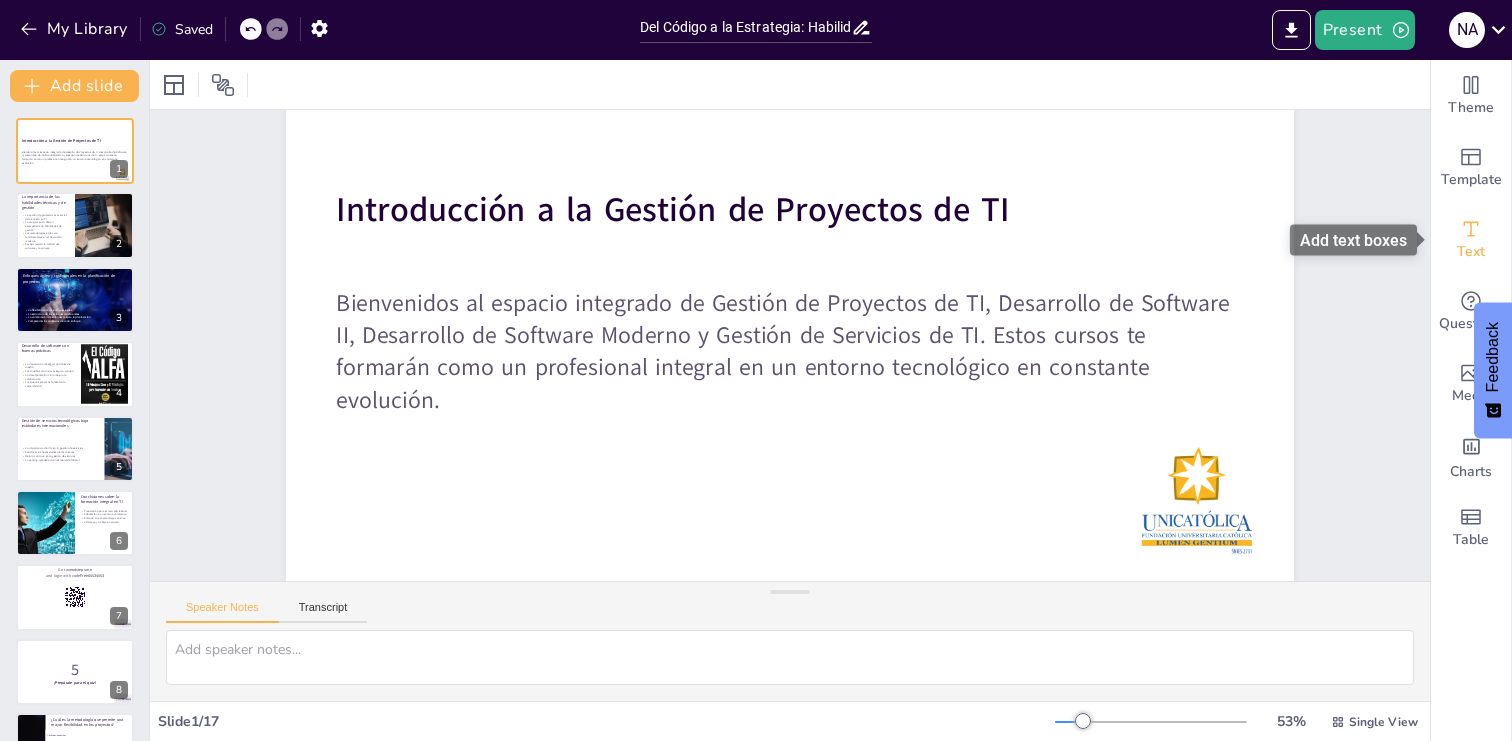 click 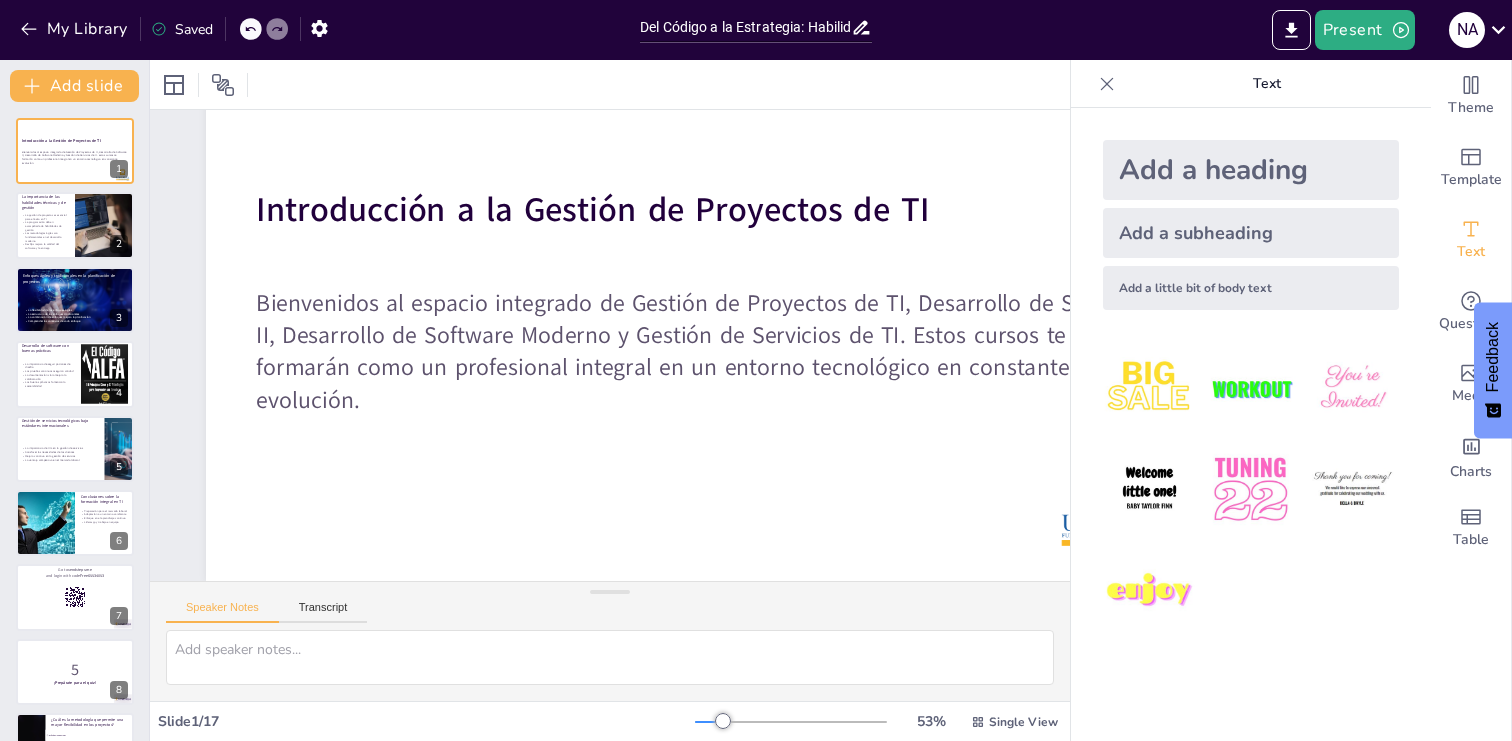 click on "Add a subheading" at bounding box center (1251, 233) 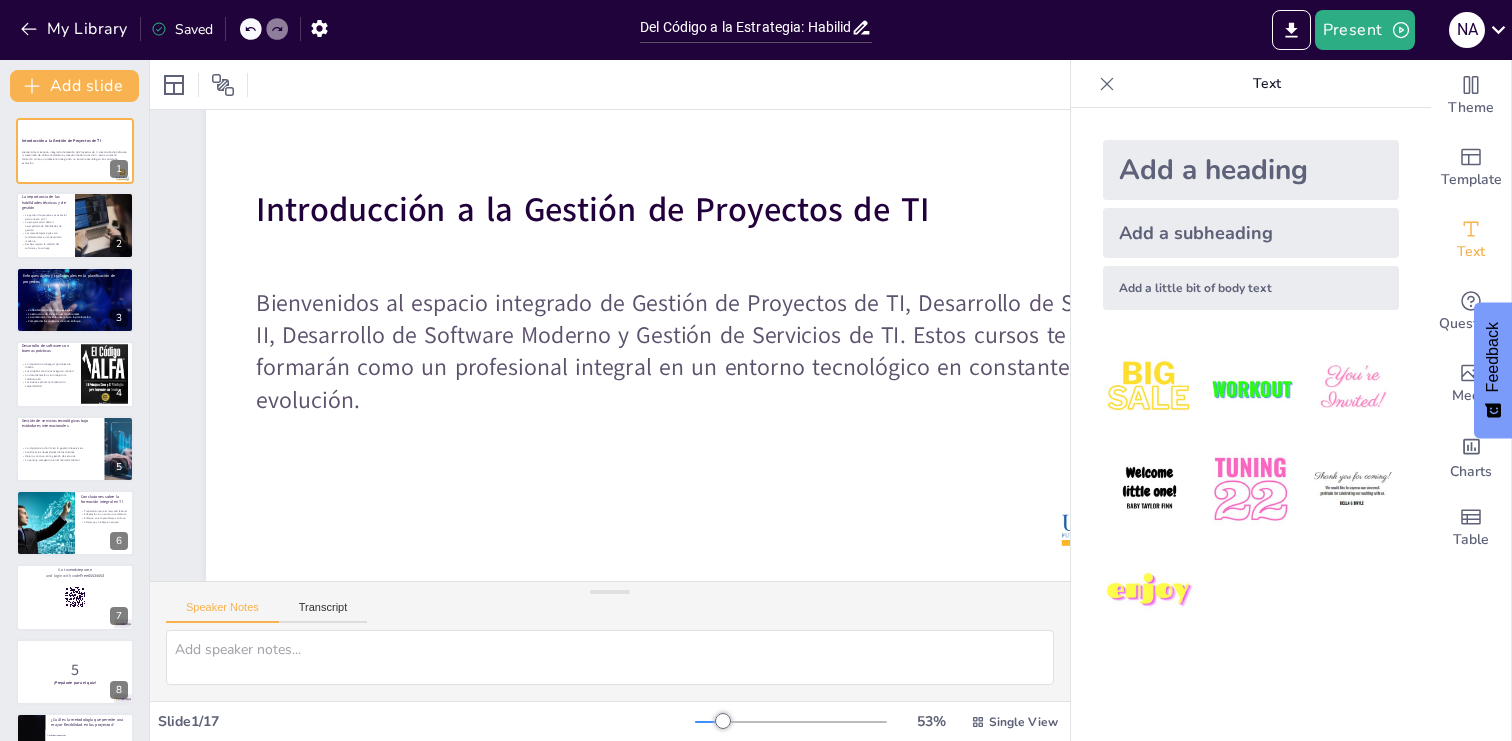 checkbox on "true" 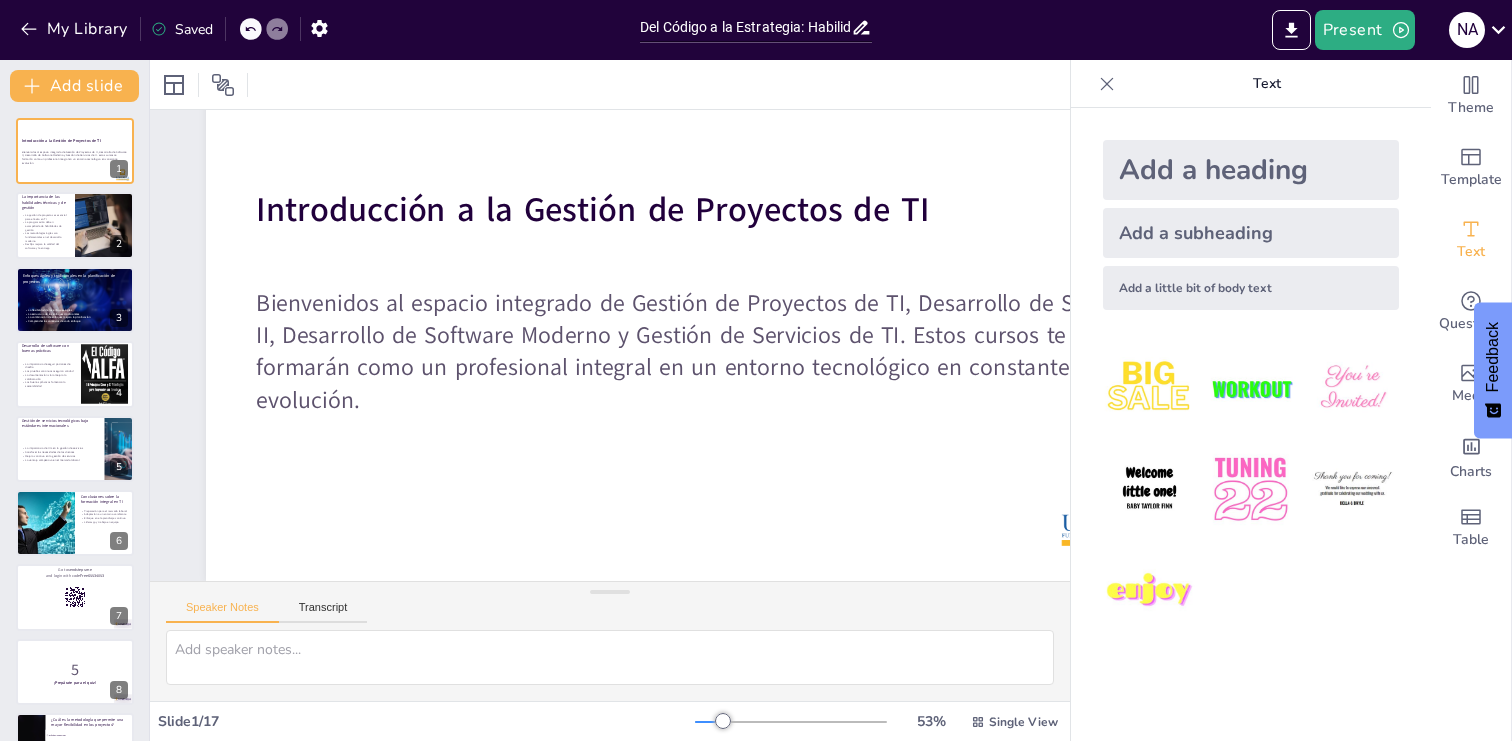 checkbox on "true" 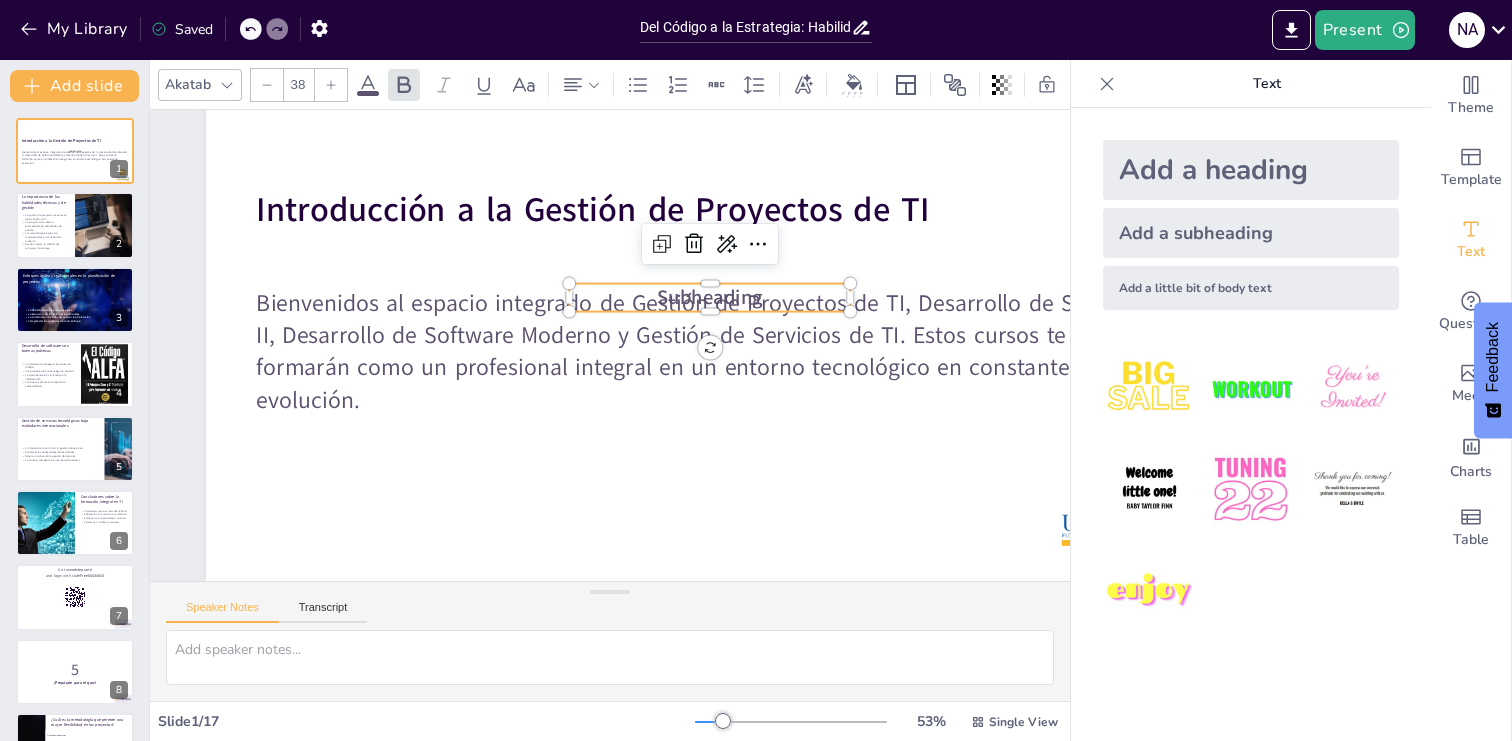 checkbox on "true" 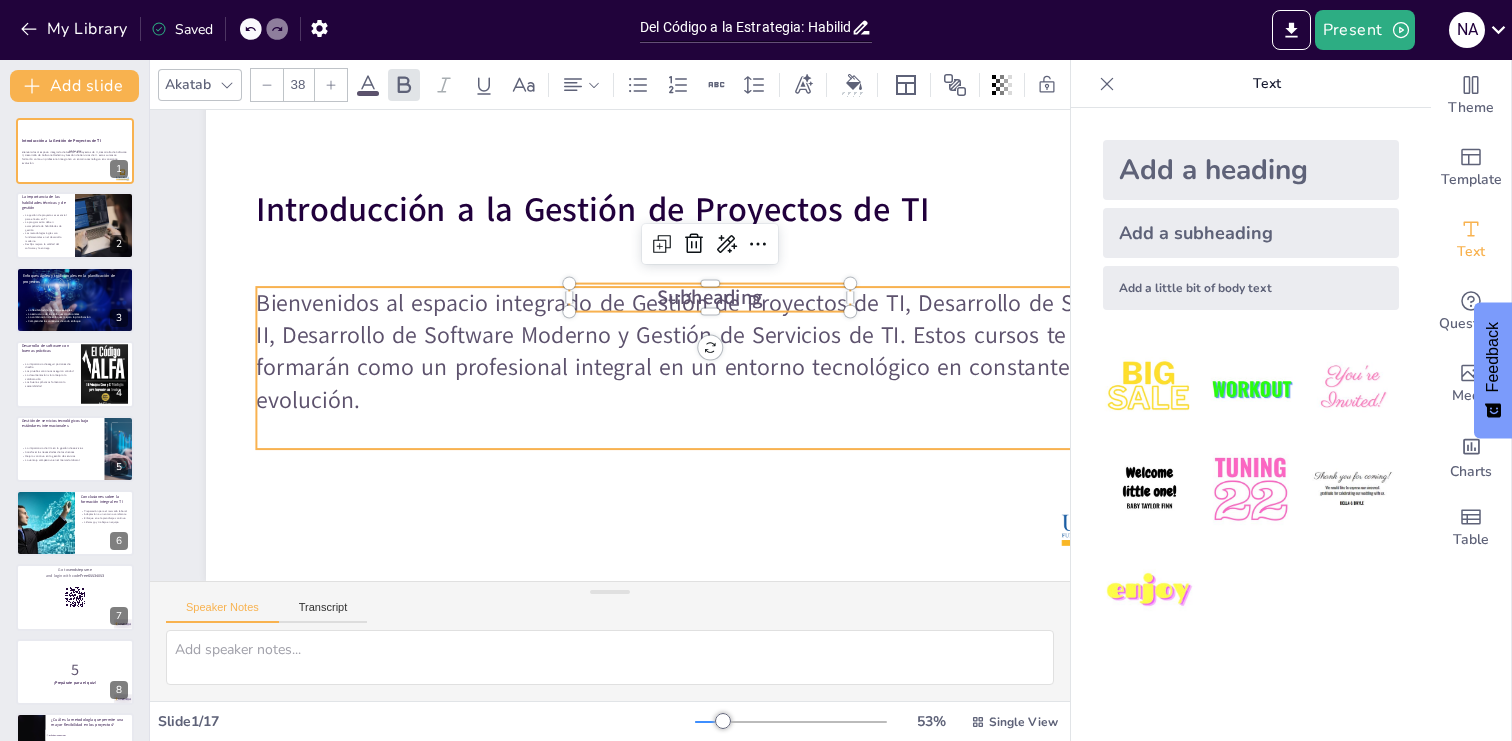 checkbox on "true" 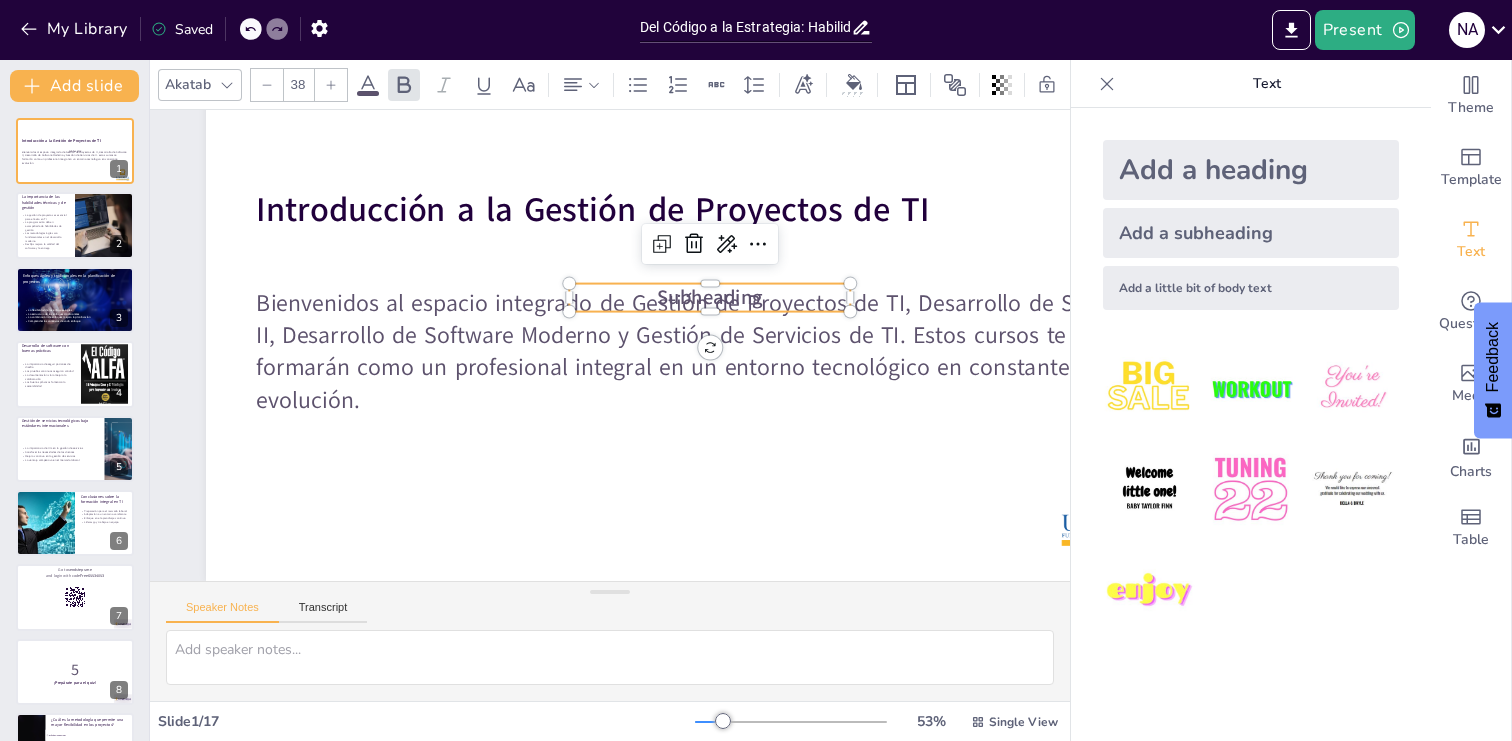 checkbox on "true" 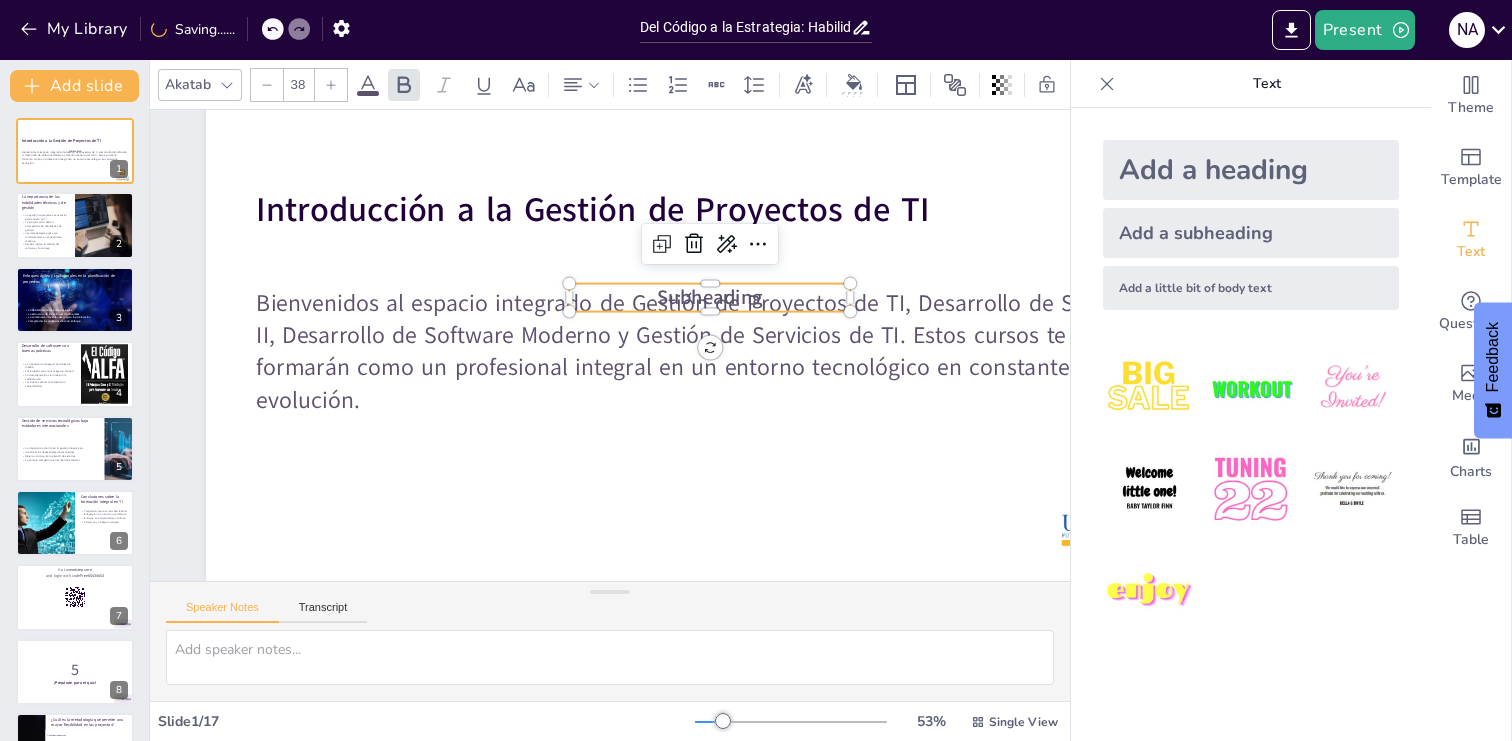 checkbox on "true" 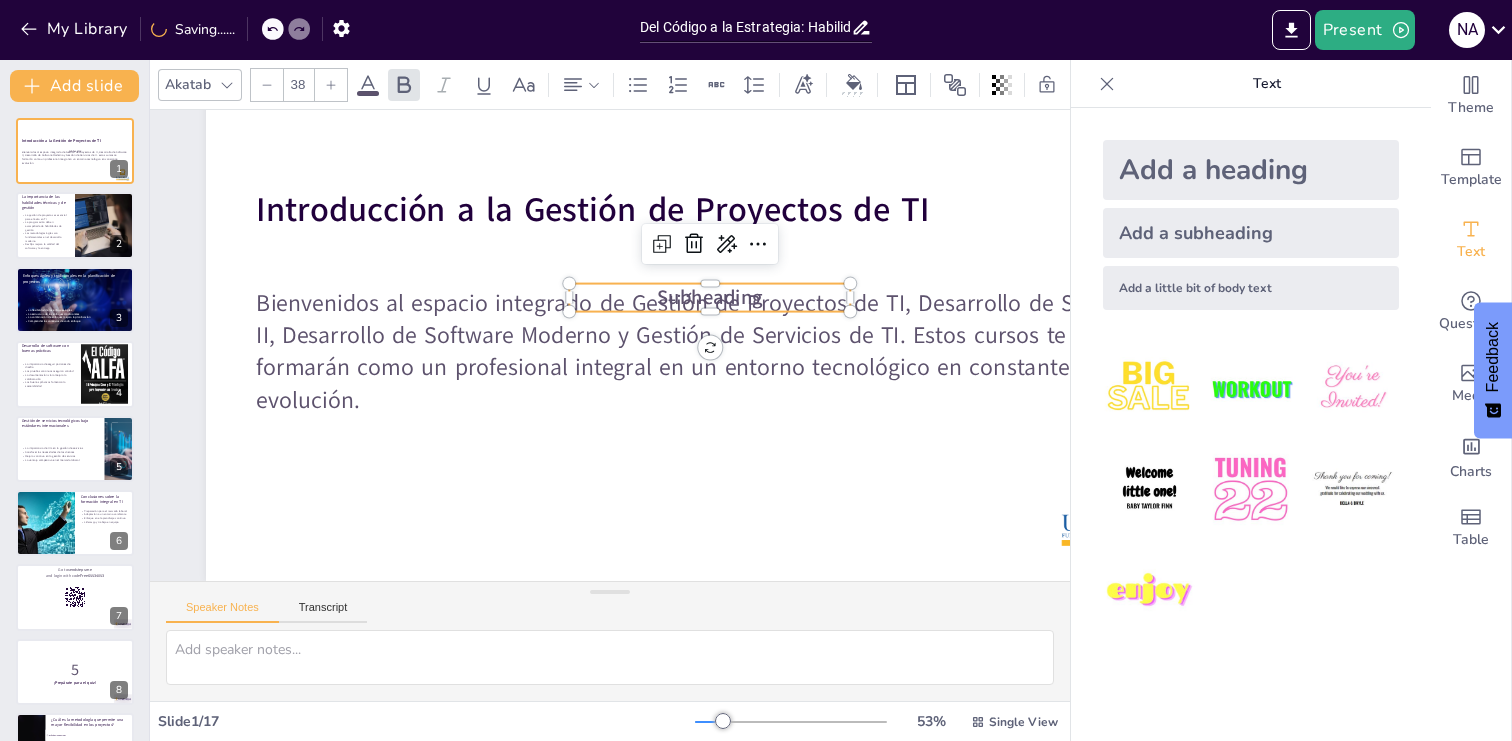 checkbox on "true" 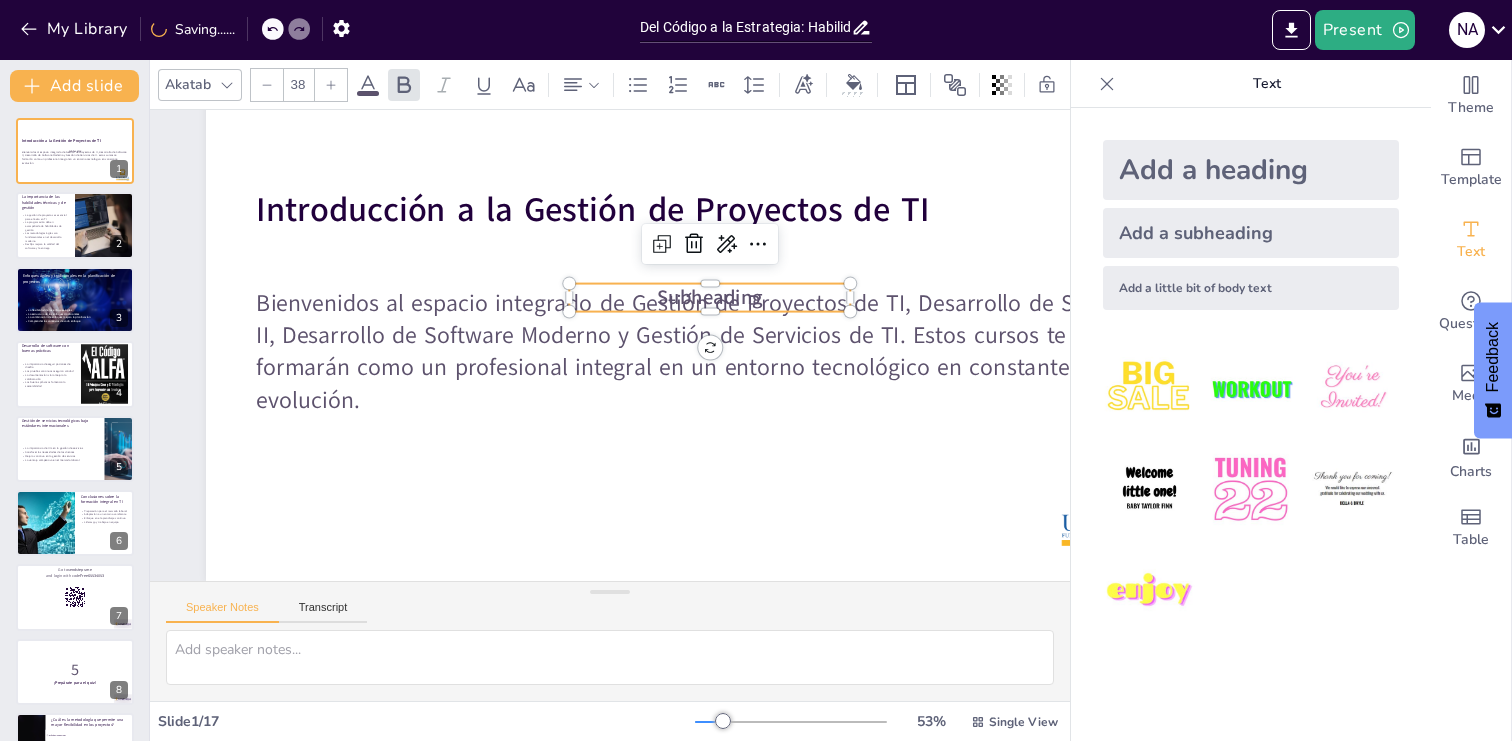checkbox on "true" 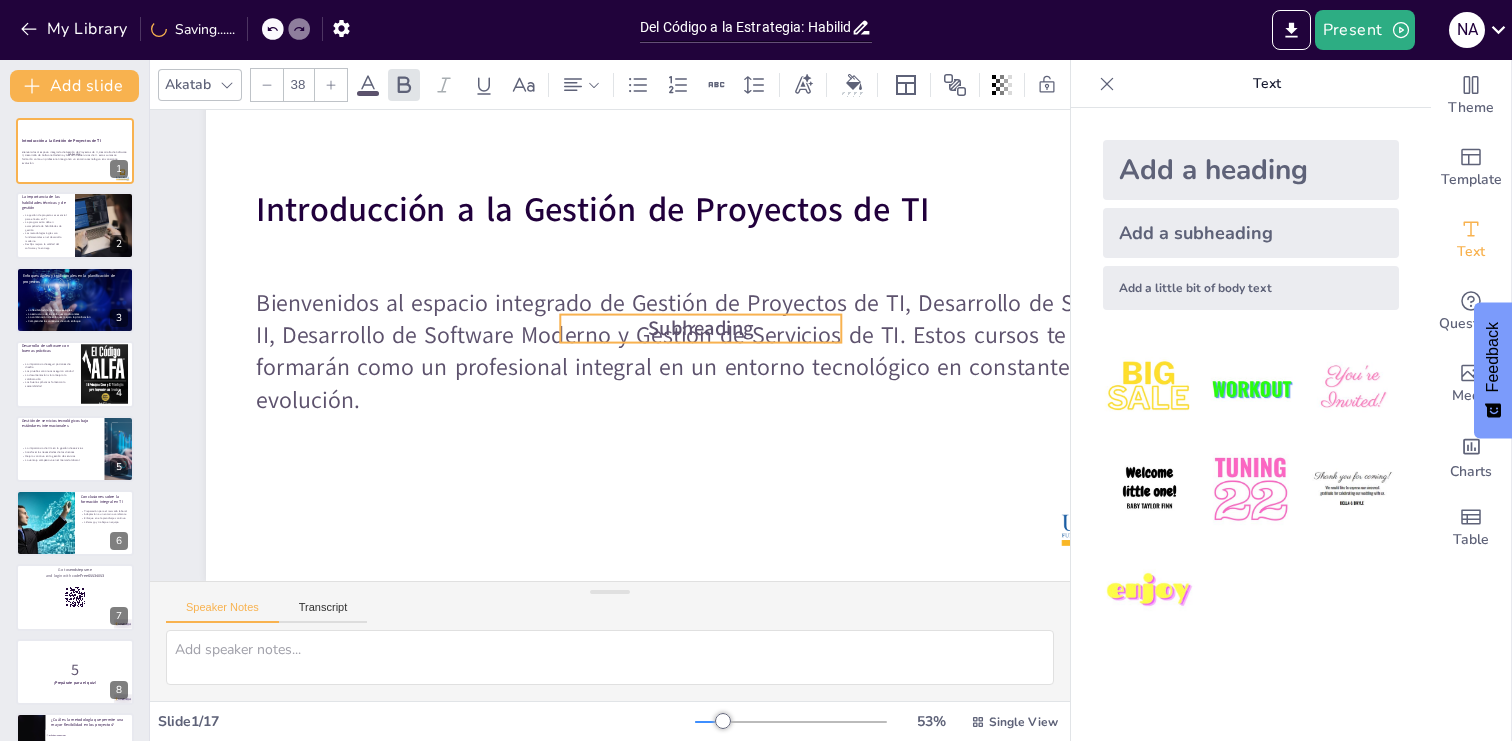 checkbox on "true" 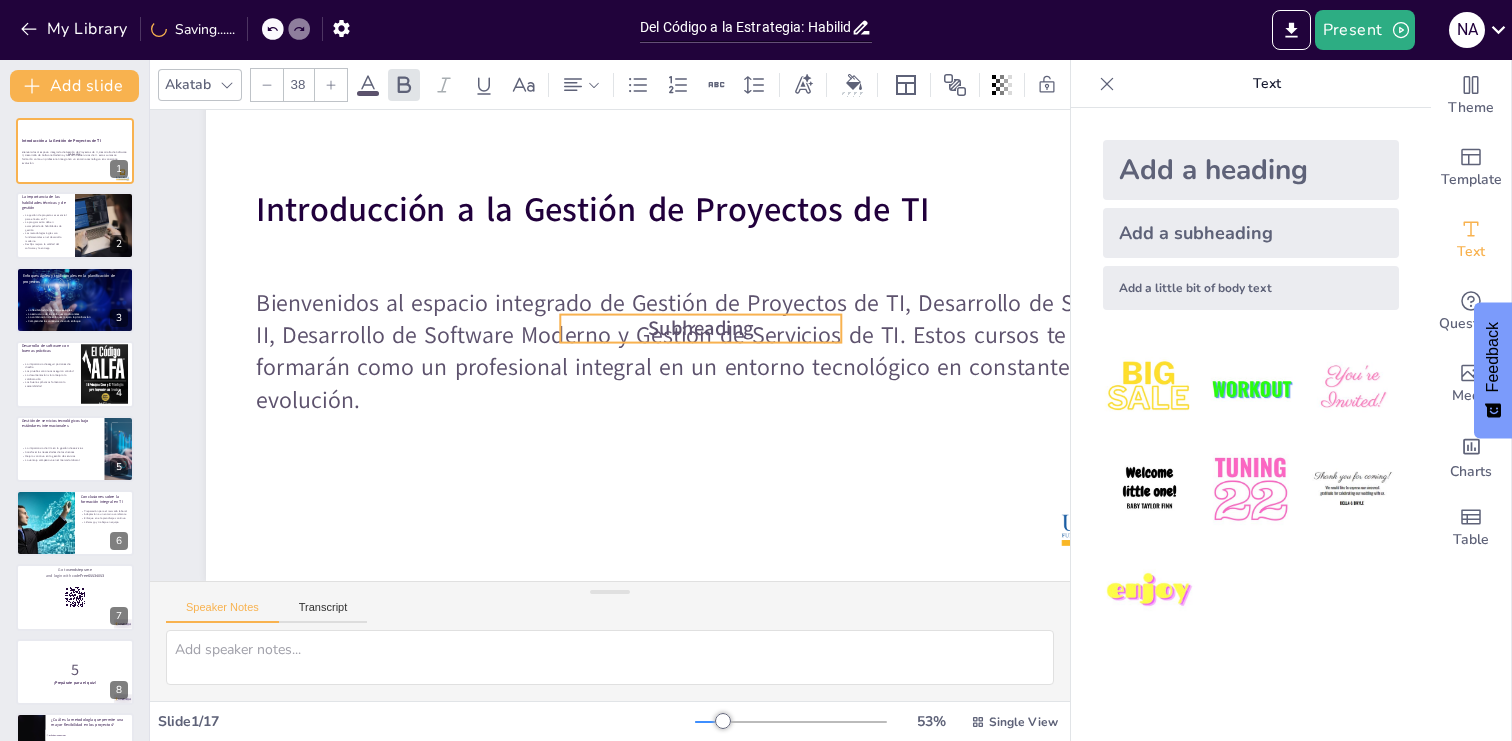 checkbox on "true" 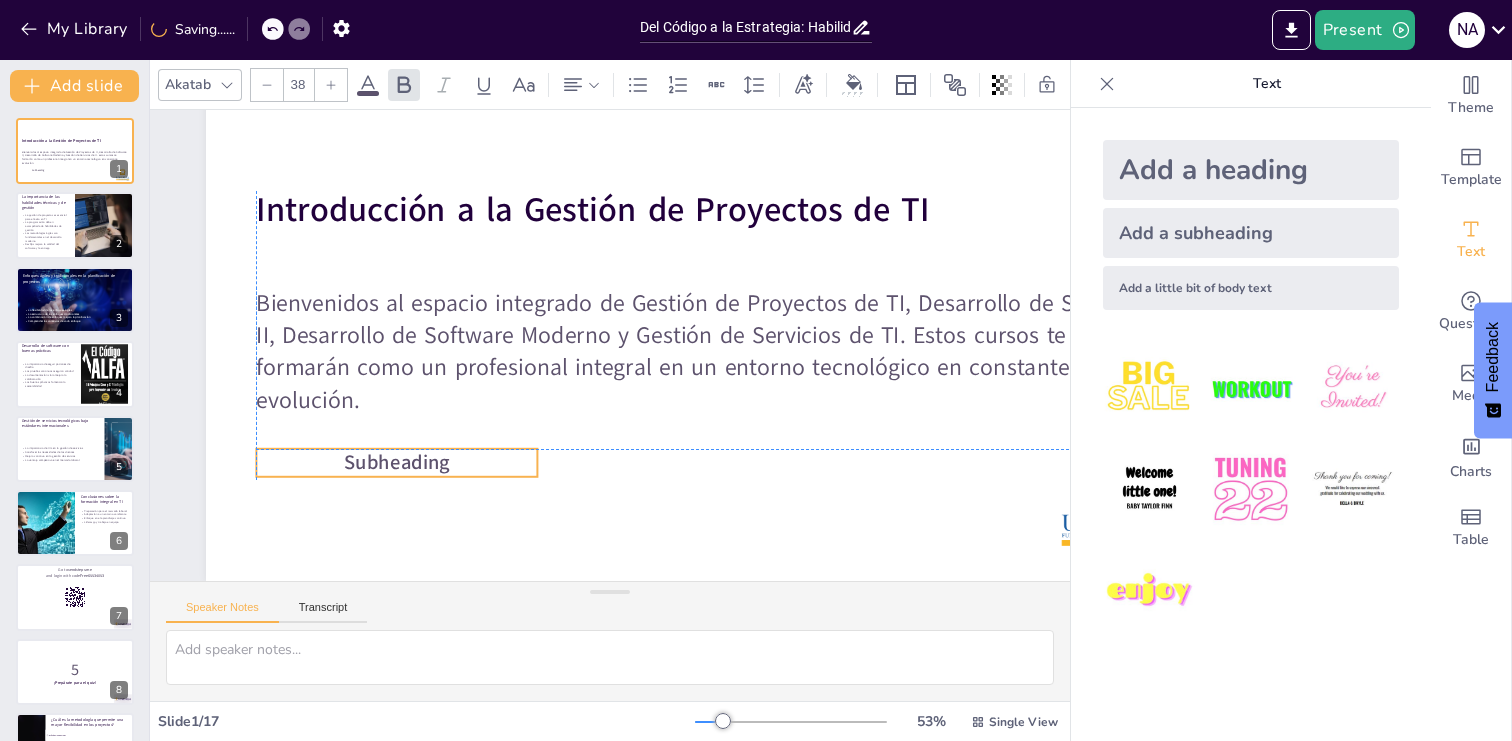 drag, startPoint x: 794, startPoint y: 305, endPoint x: 485, endPoint y: 474, distance: 352.19595 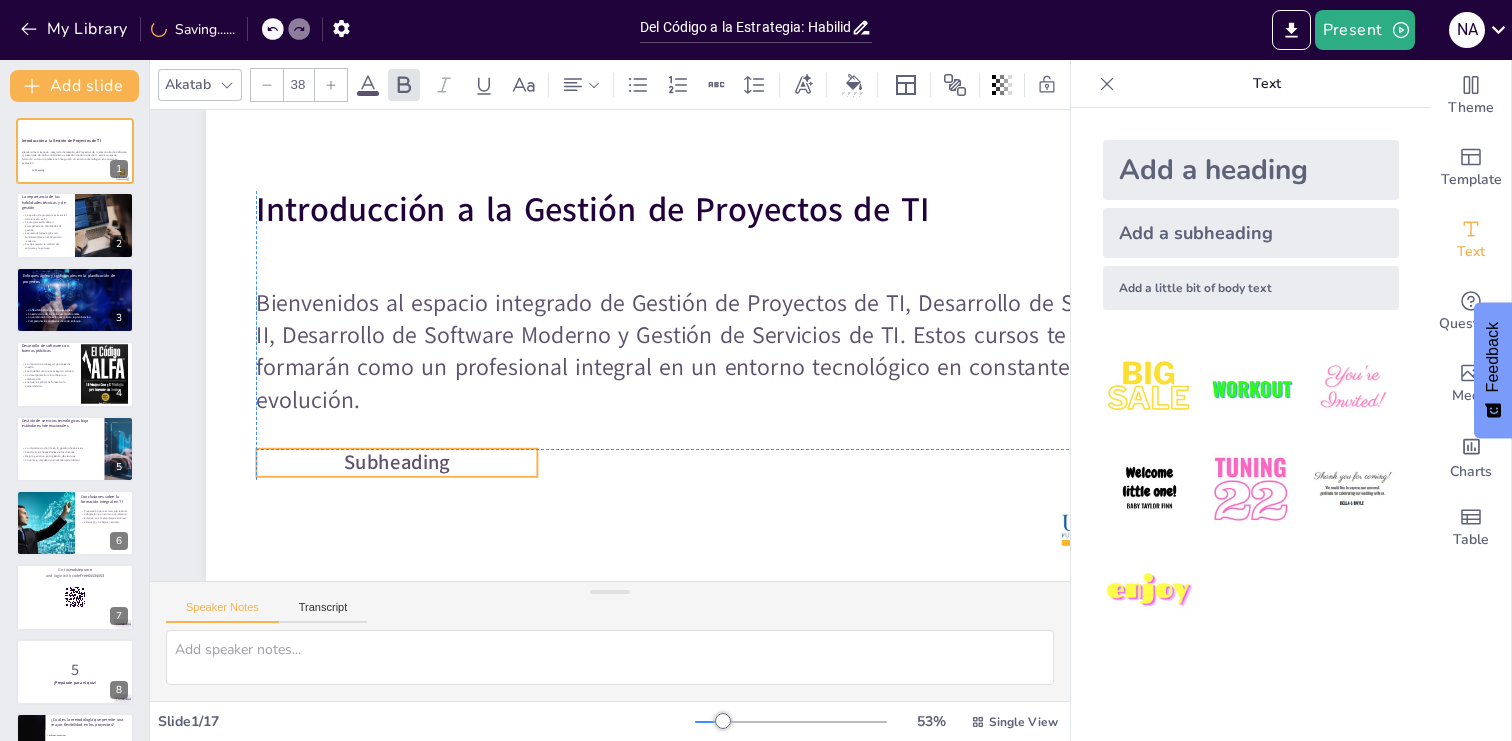 click on "Subheading" at bounding box center [373, 290] 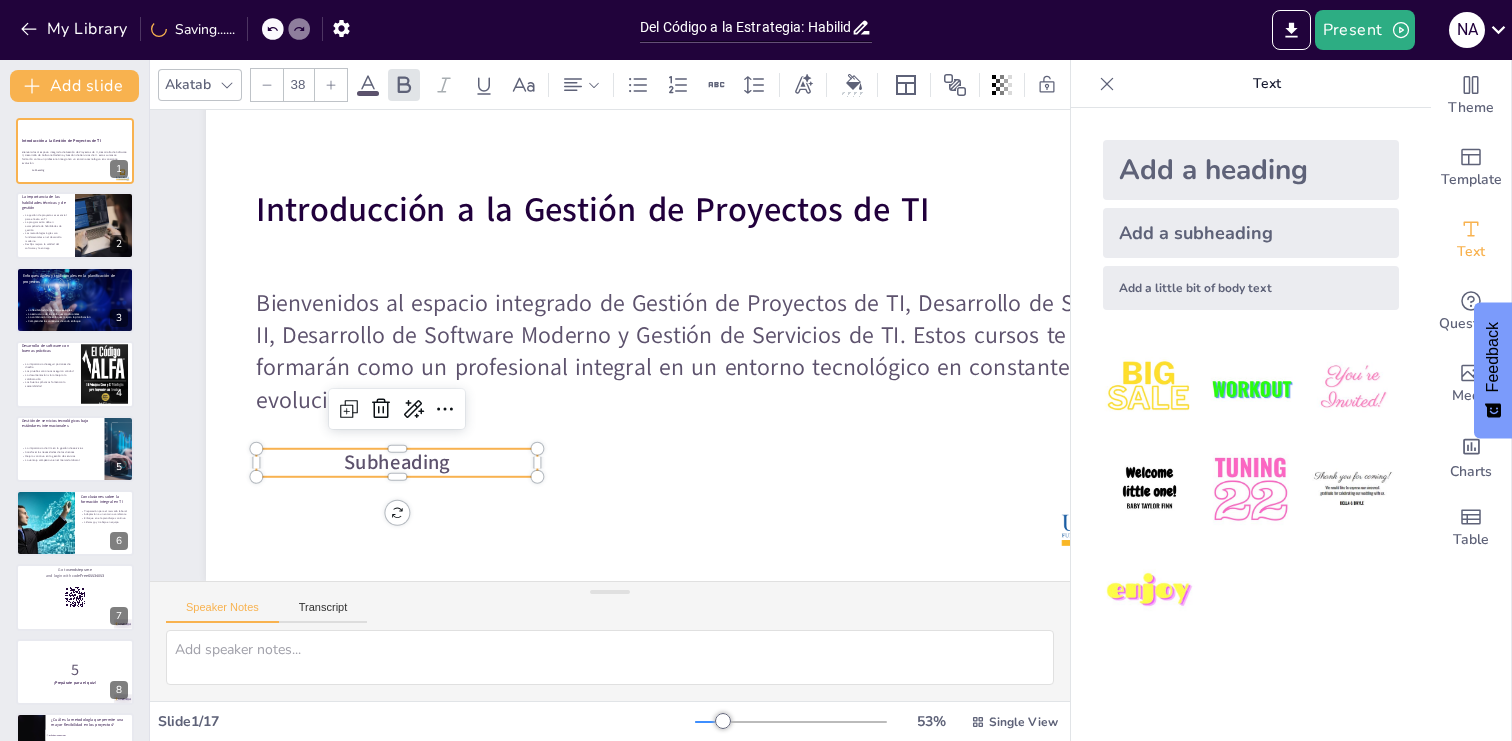 click on "Subheading" at bounding box center [377, 415] 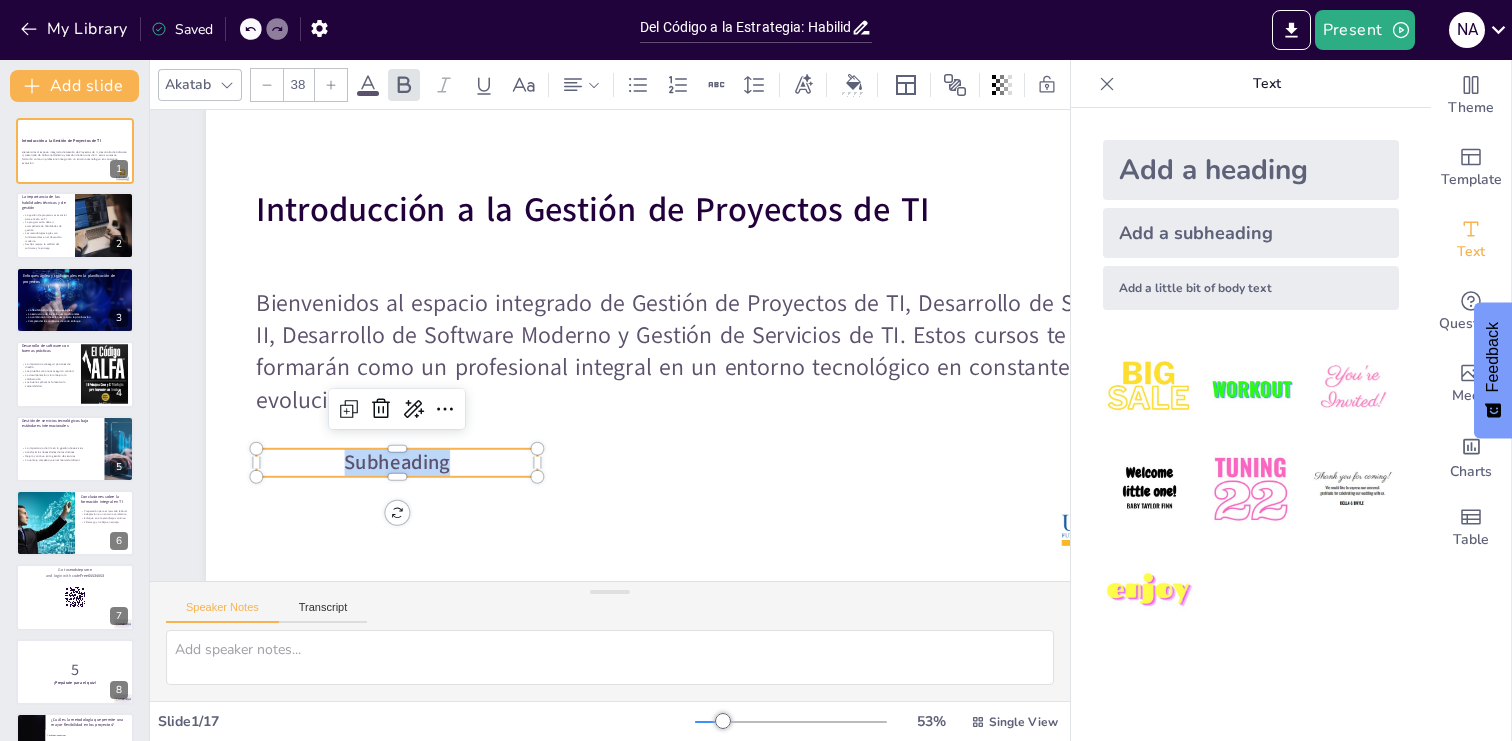 drag, startPoint x: 445, startPoint y: 468, endPoint x: 347, endPoint y: 468, distance: 98 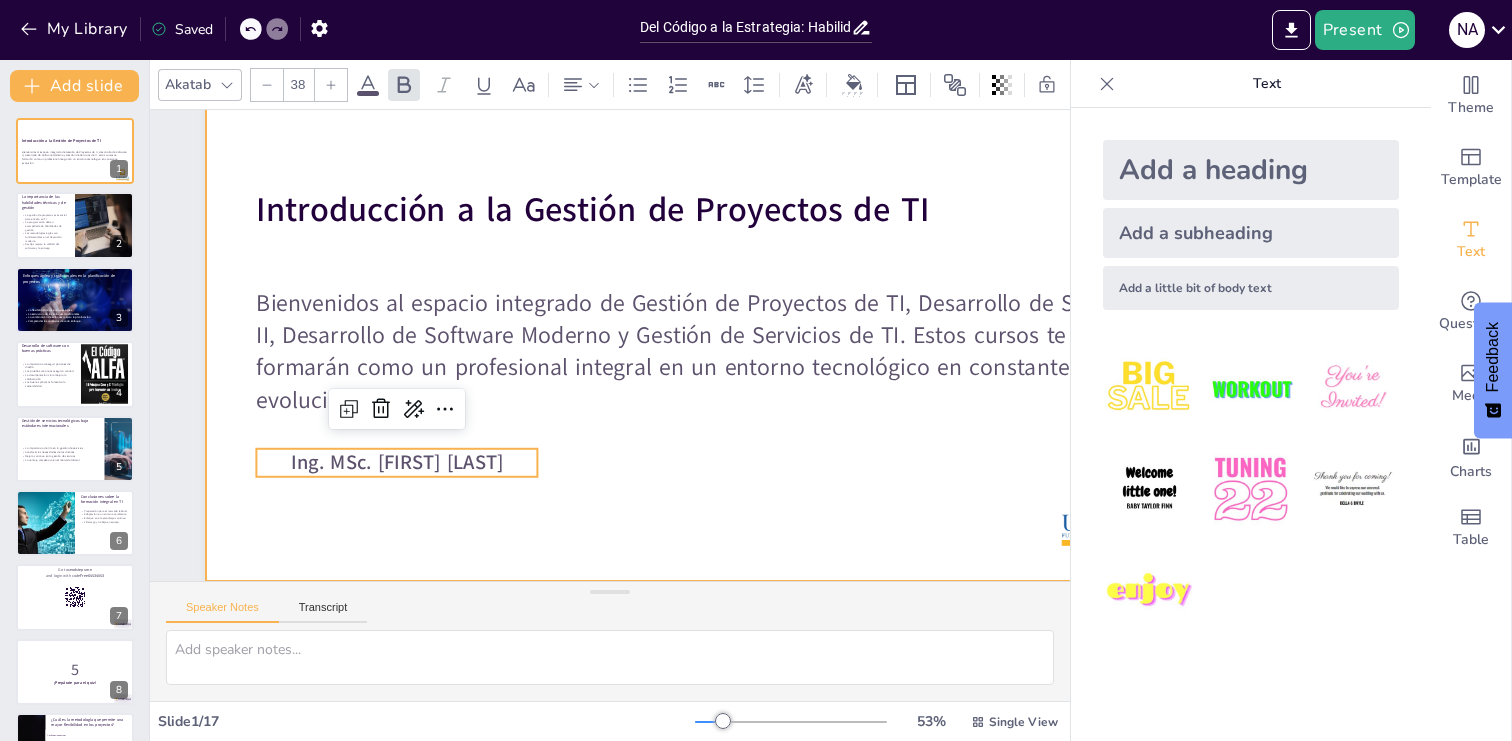 click at bounding box center (715, 308) 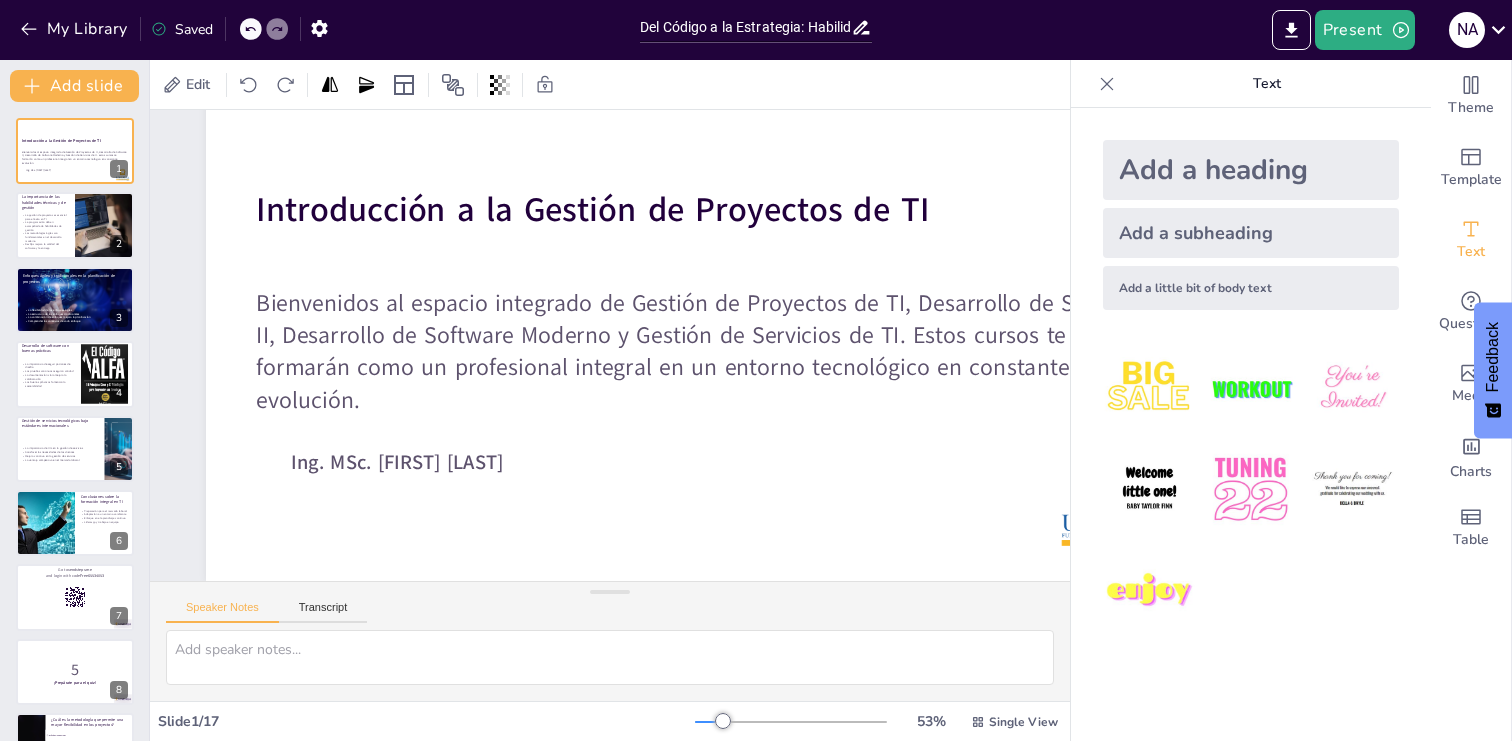 click 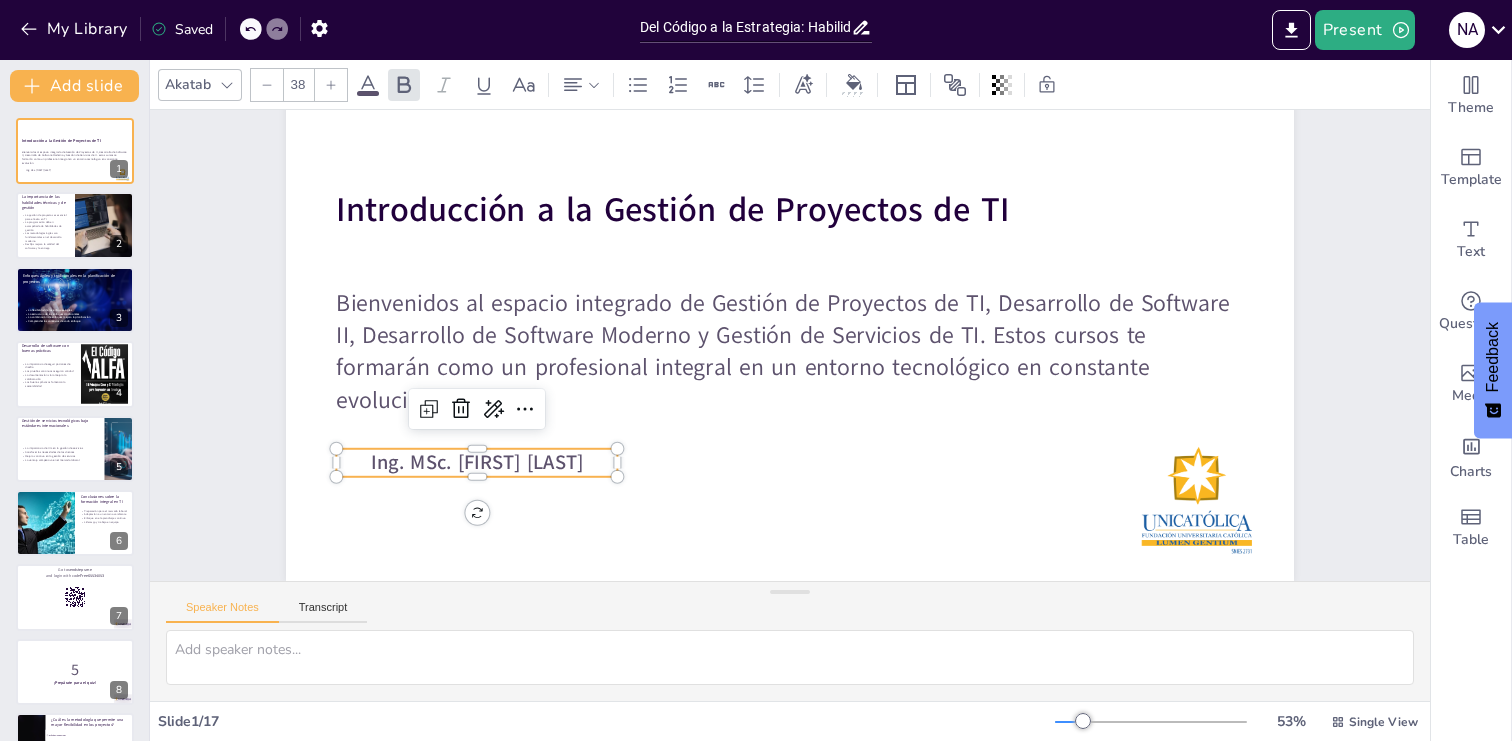 click on "Introducción a la Gestión de Proyectos de TI Bienvenidos al espacio integrado de Gestión de Proyectos de TI, Desarrollo de Software II, Desarrollo de Software Moderno y Gestión de Servicios de TI. Estos cursos te formarán como un profesional integral en un entorno tecnológico en constante evolución. Ing. MSc. Nelson Andrade" at bounding box center [790, 297] 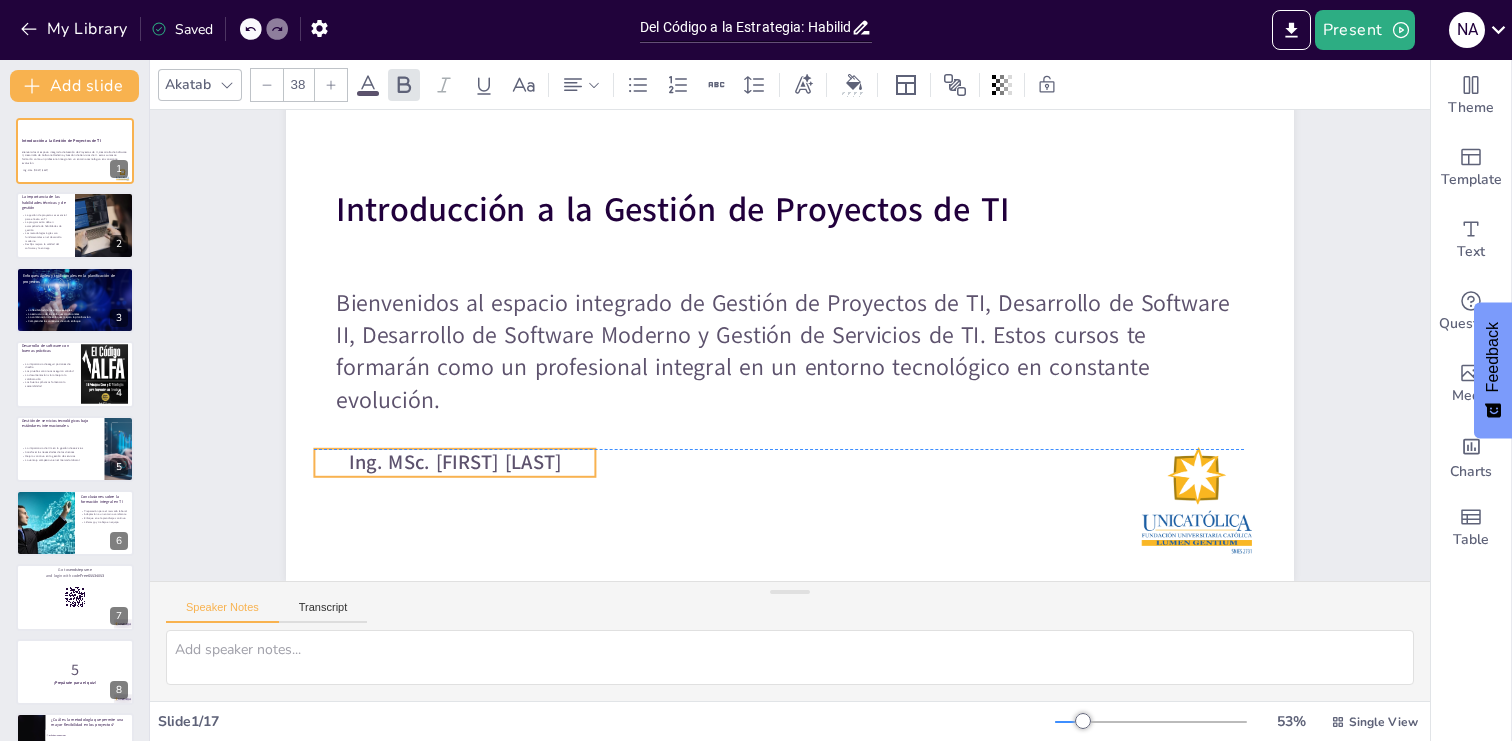 drag, startPoint x: 485, startPoint y: 472, endPoint x: 464, endPoint y: 471, distance: 21.023796 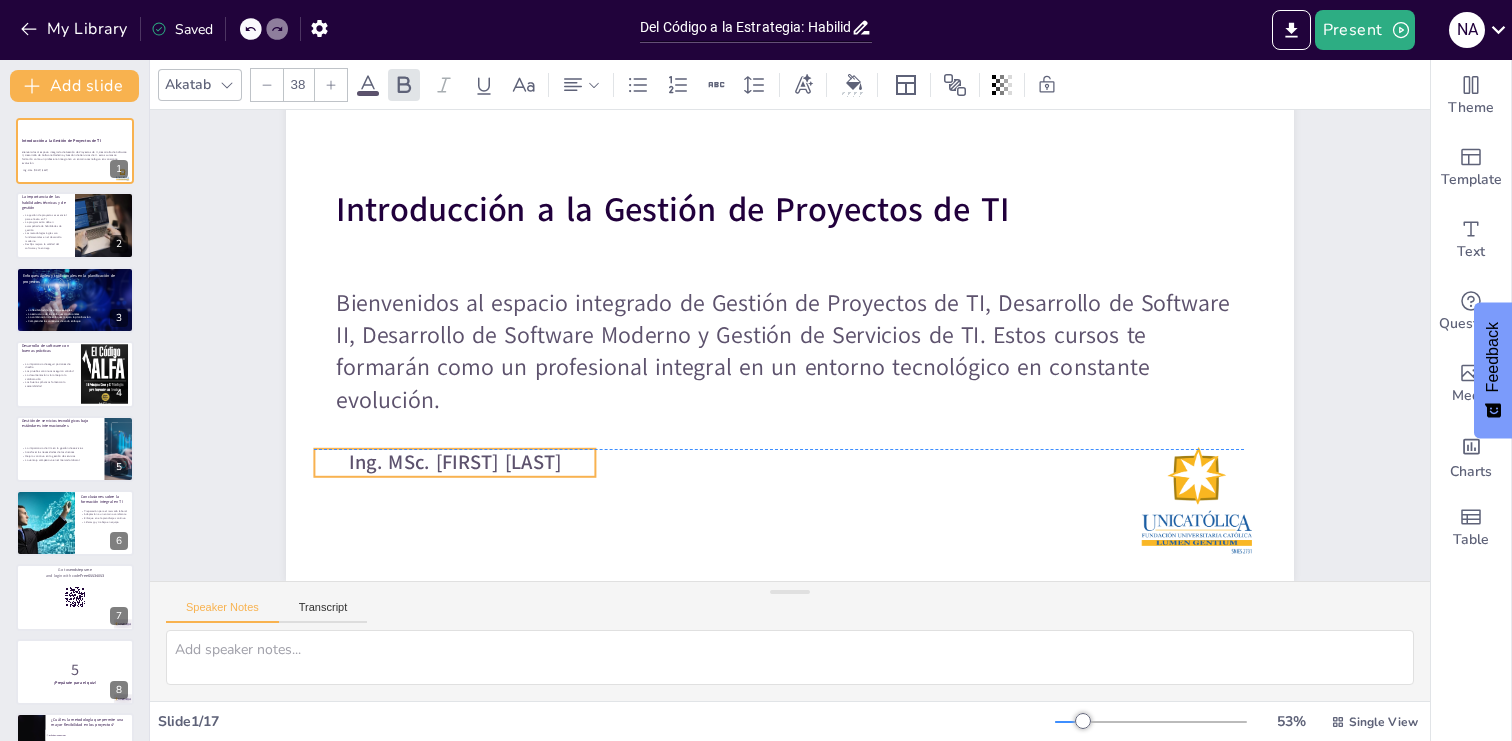 click on "Ing. MSc. [NAME]" at bounding box center [455, 462] 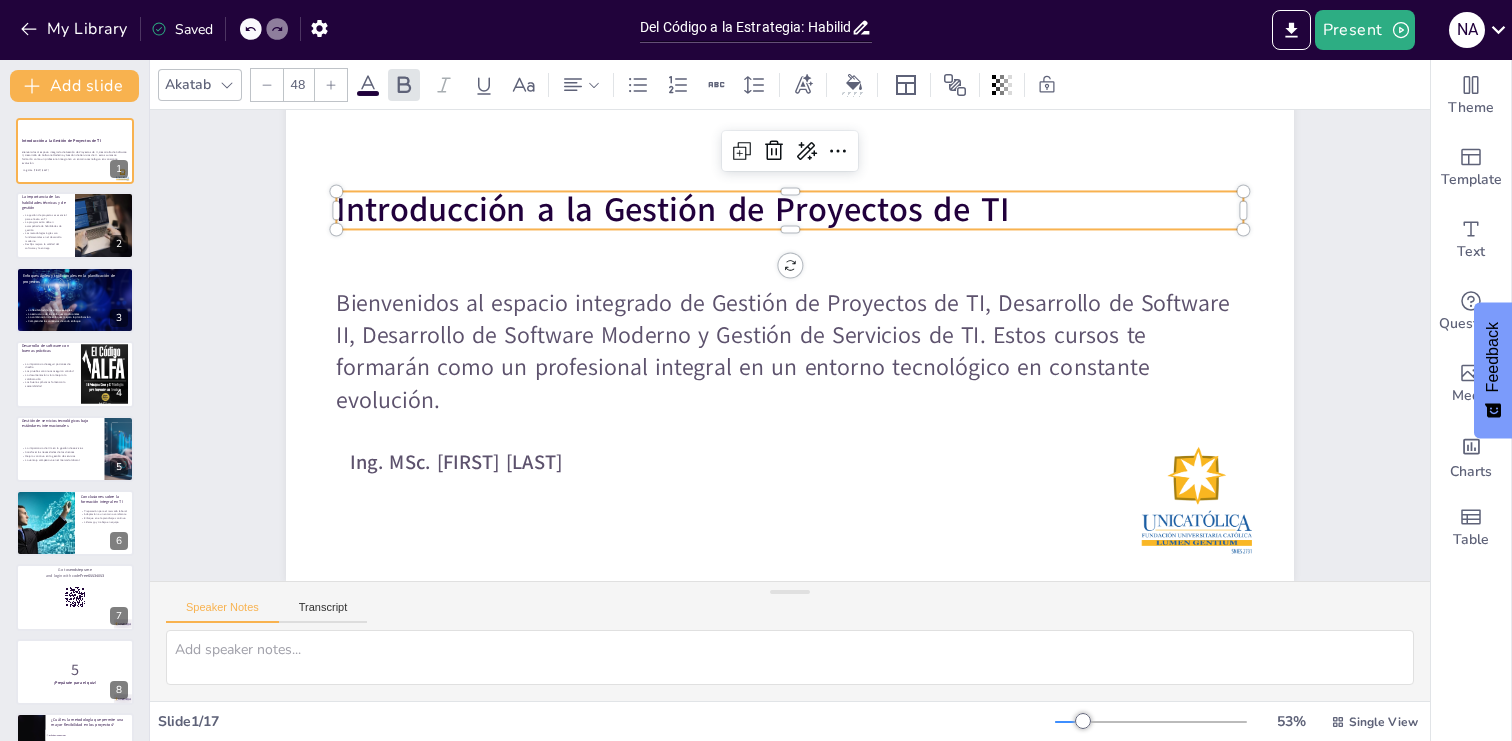 click on "Introducción a la Gestión de Proyectos de TI" at bounding box center (688, 199) 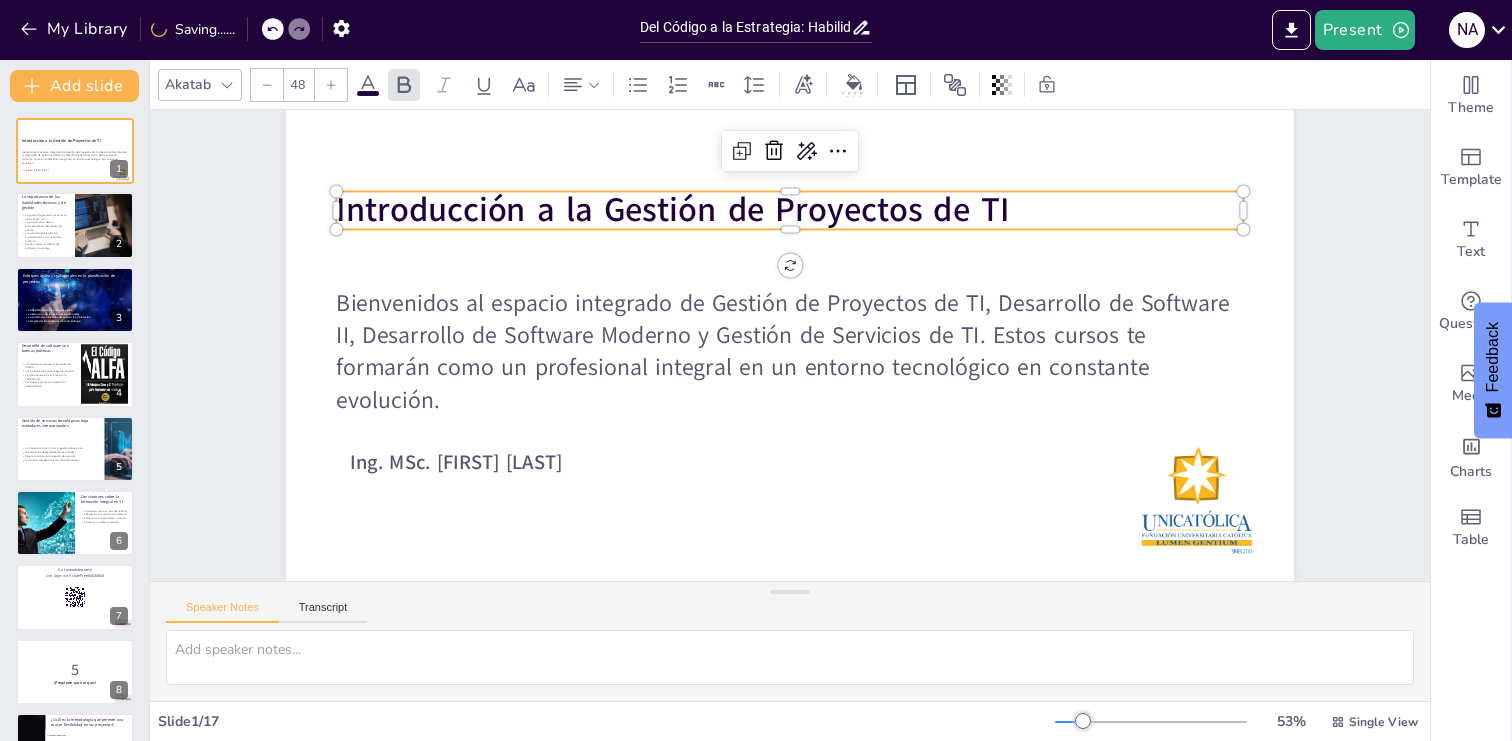 click on "Introducción a la Gestión de Proyectos de TI" at bounding box center (704, 188) 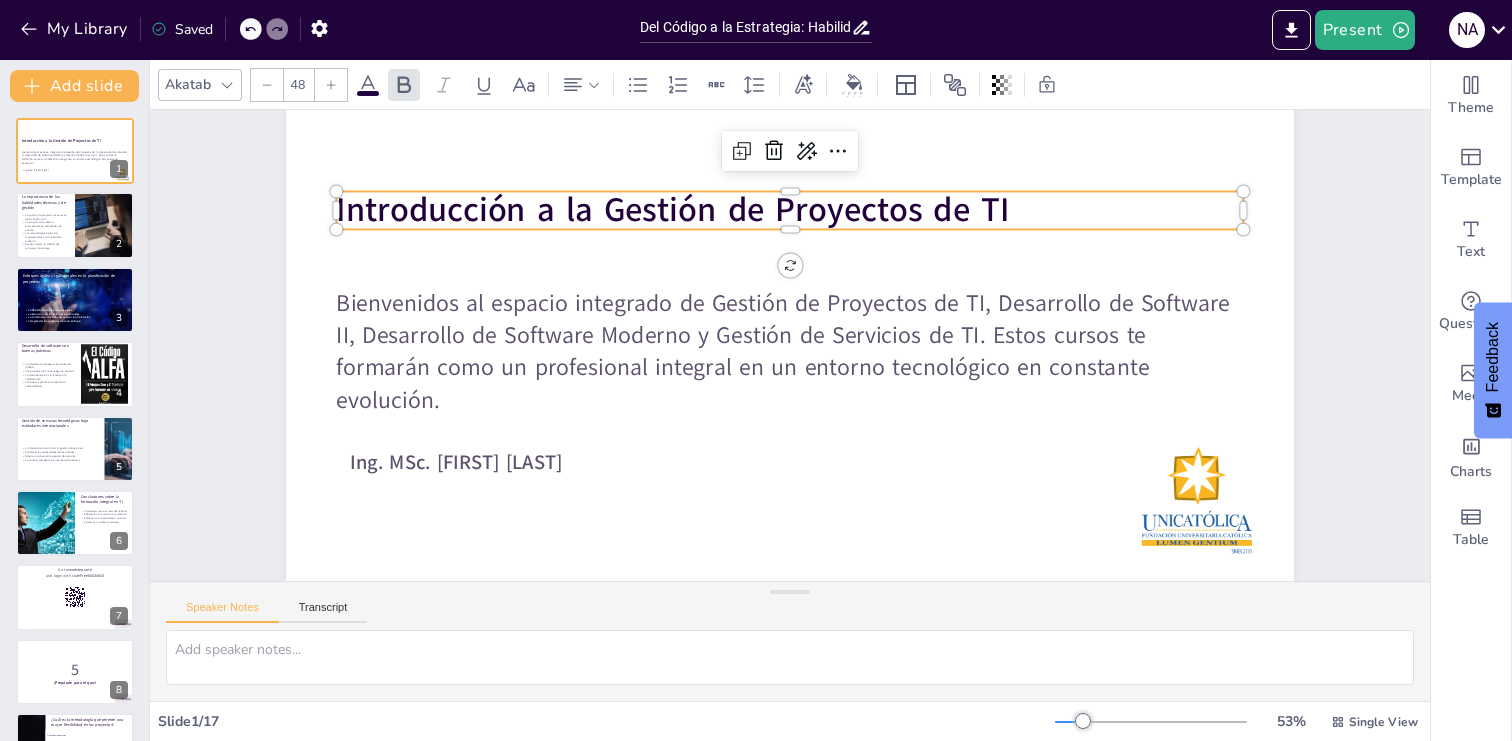 click on "Introducción a la Gestión de Proyectos de TI" at bounding box center [848, 177] 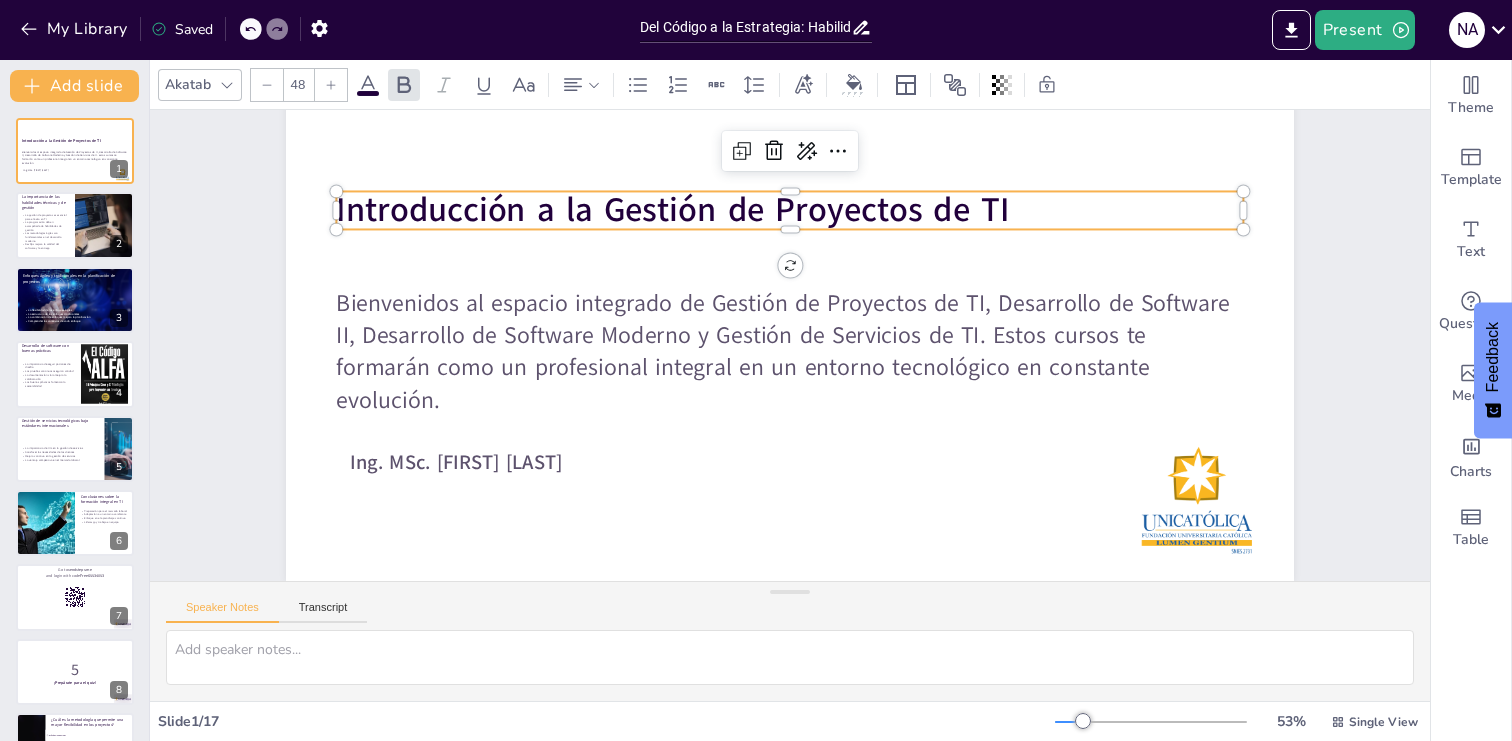 click on "Introducción a la Gestión de Proyectos de TI" at bounding box center [688, 199] 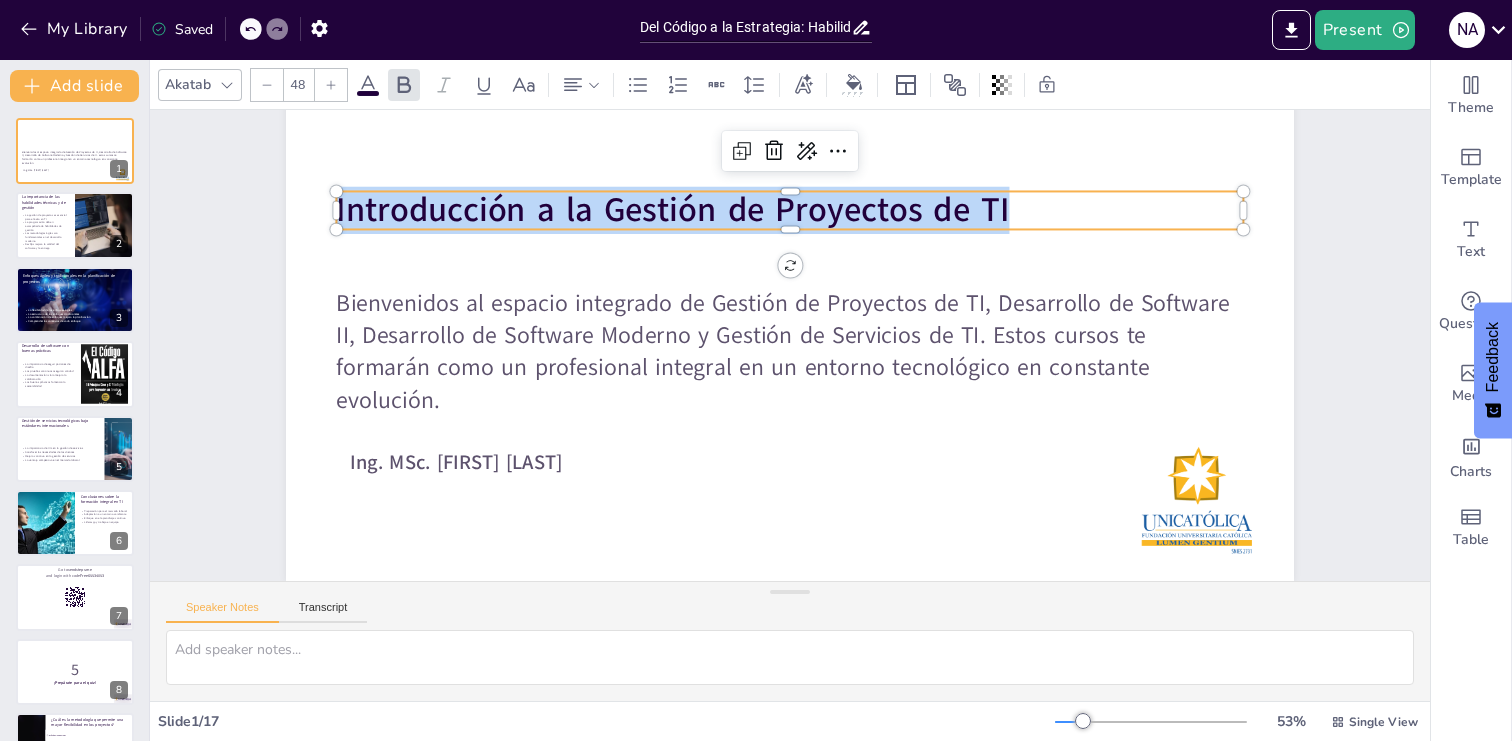 click on "Introducción a la Gestión de Proyectos de TI" at bounding box center [720, 180] 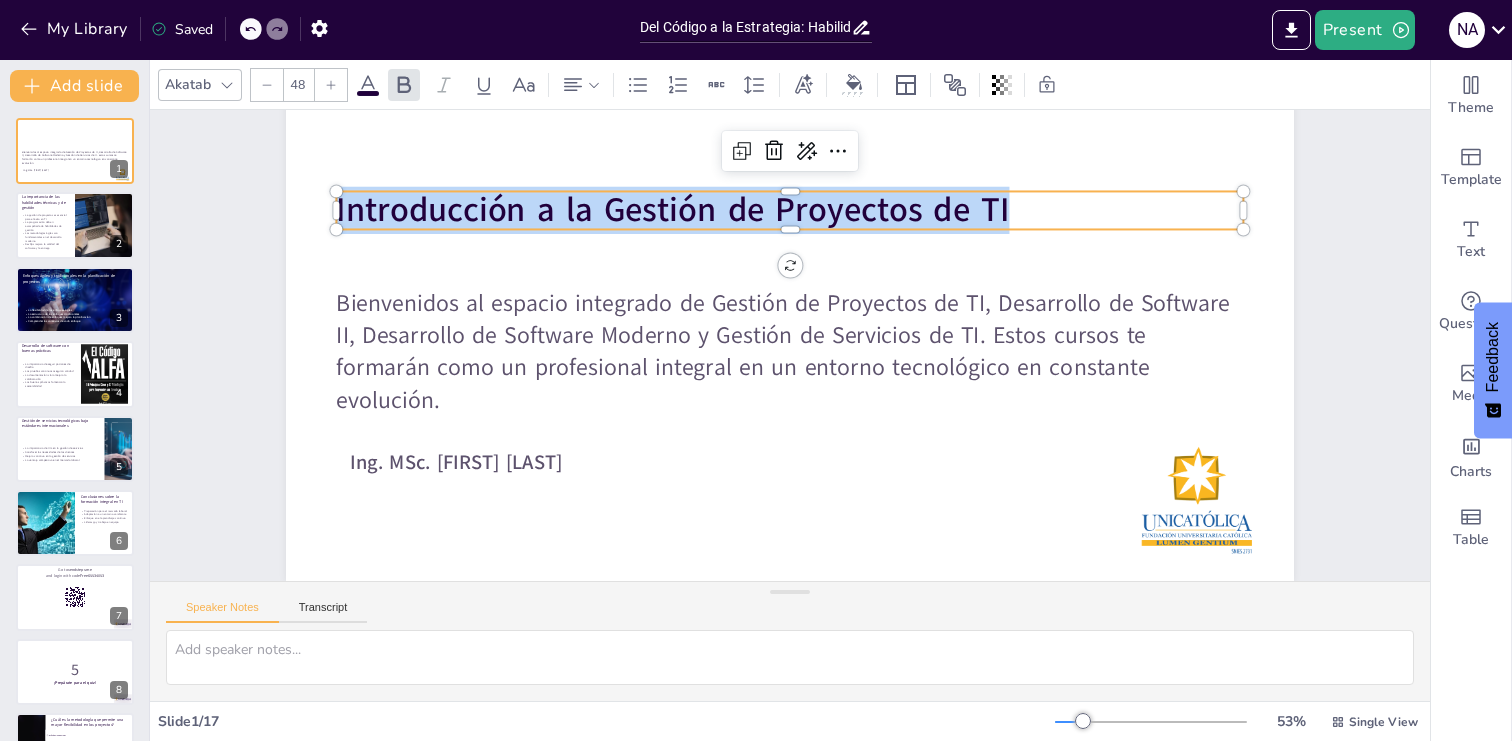 click on "Introducción a la Gestión de Proyectos de TI" at bounding box center [882, 192] 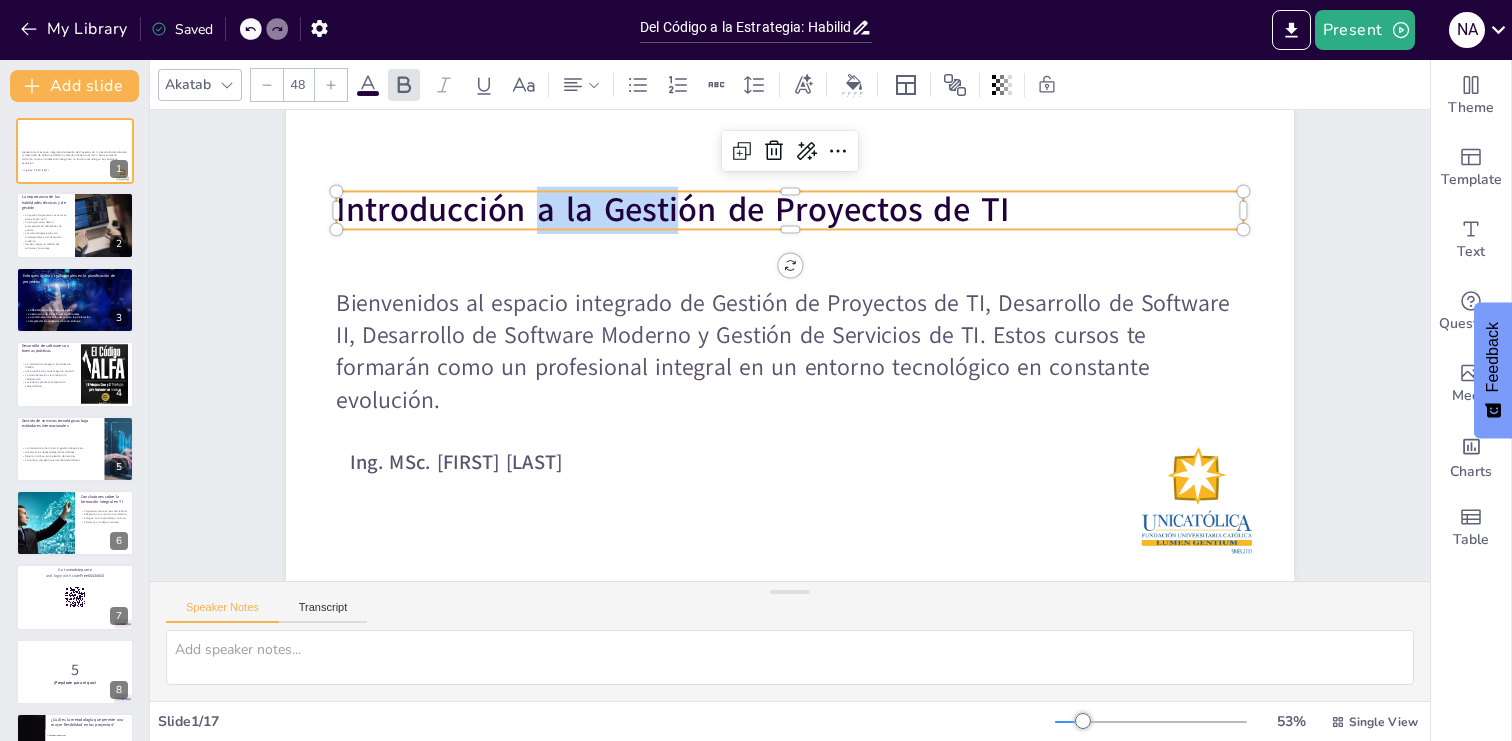 drag, startPoint x: 541, startPoint y: 213, endPoint x: 682, endPoint y: 210, distance: 141.0319 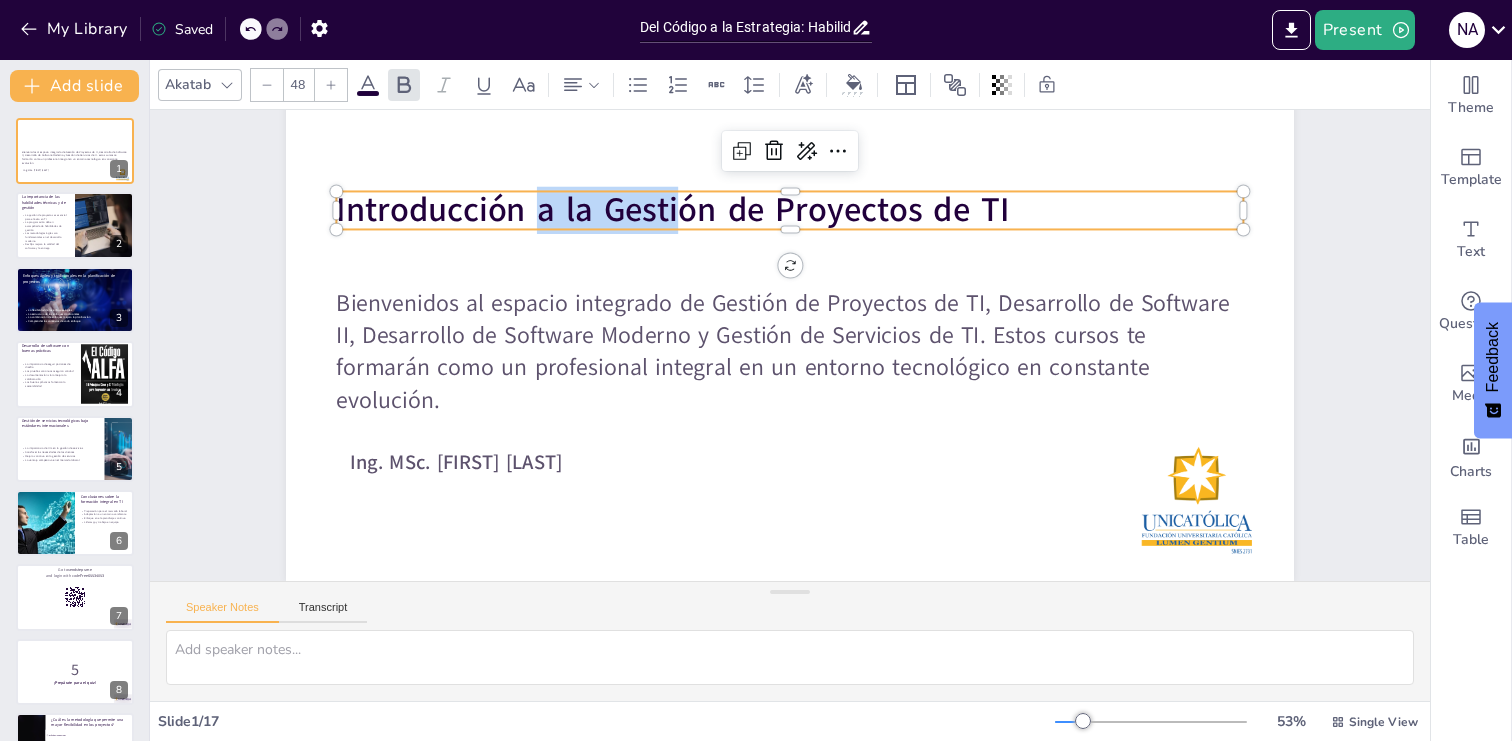 click on "Introducción a la Gestión de Proyectos de TI" at bounding box center (672, 210) 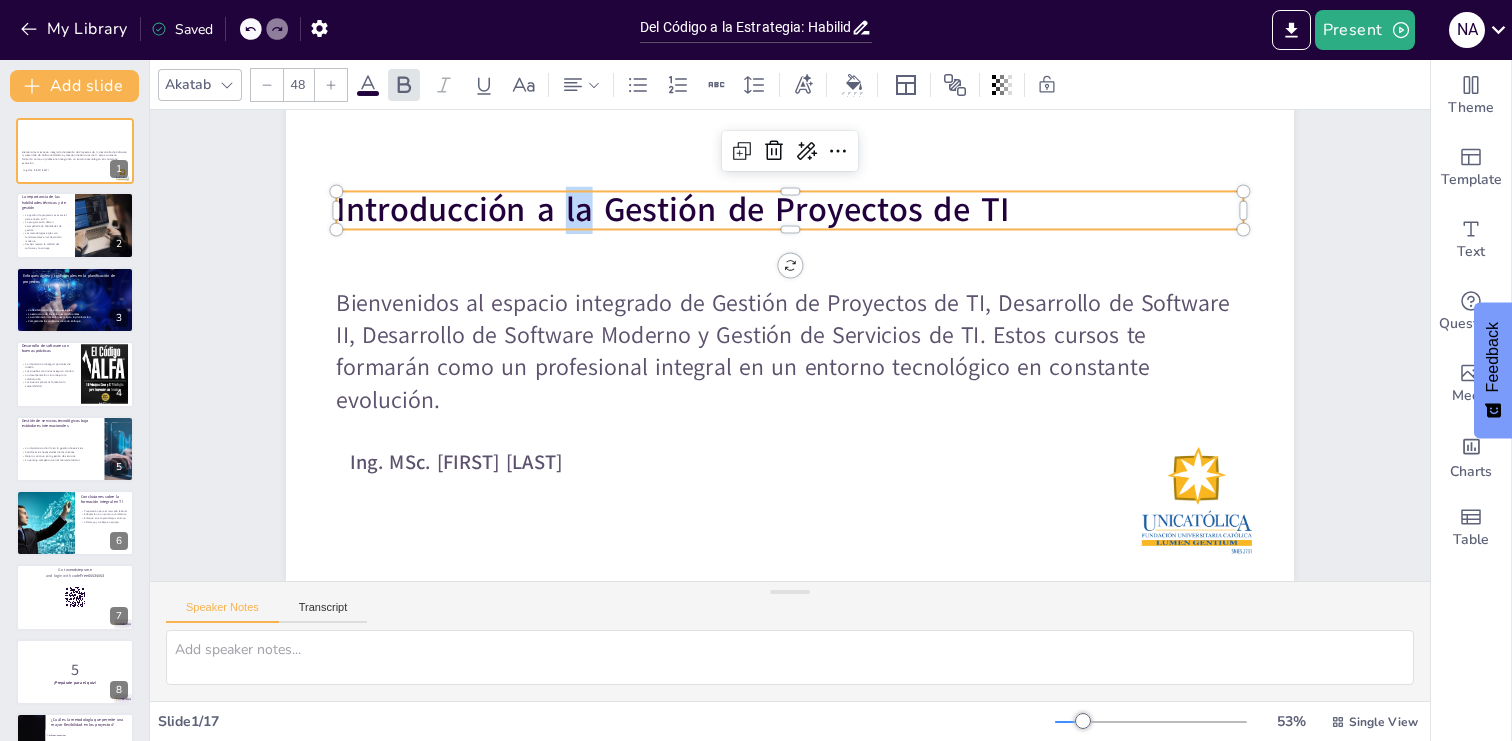 drag, startPoint x: 562, startPoint y: 212, endPoint x: 590, endPoint y: 211, distance: 28.01785 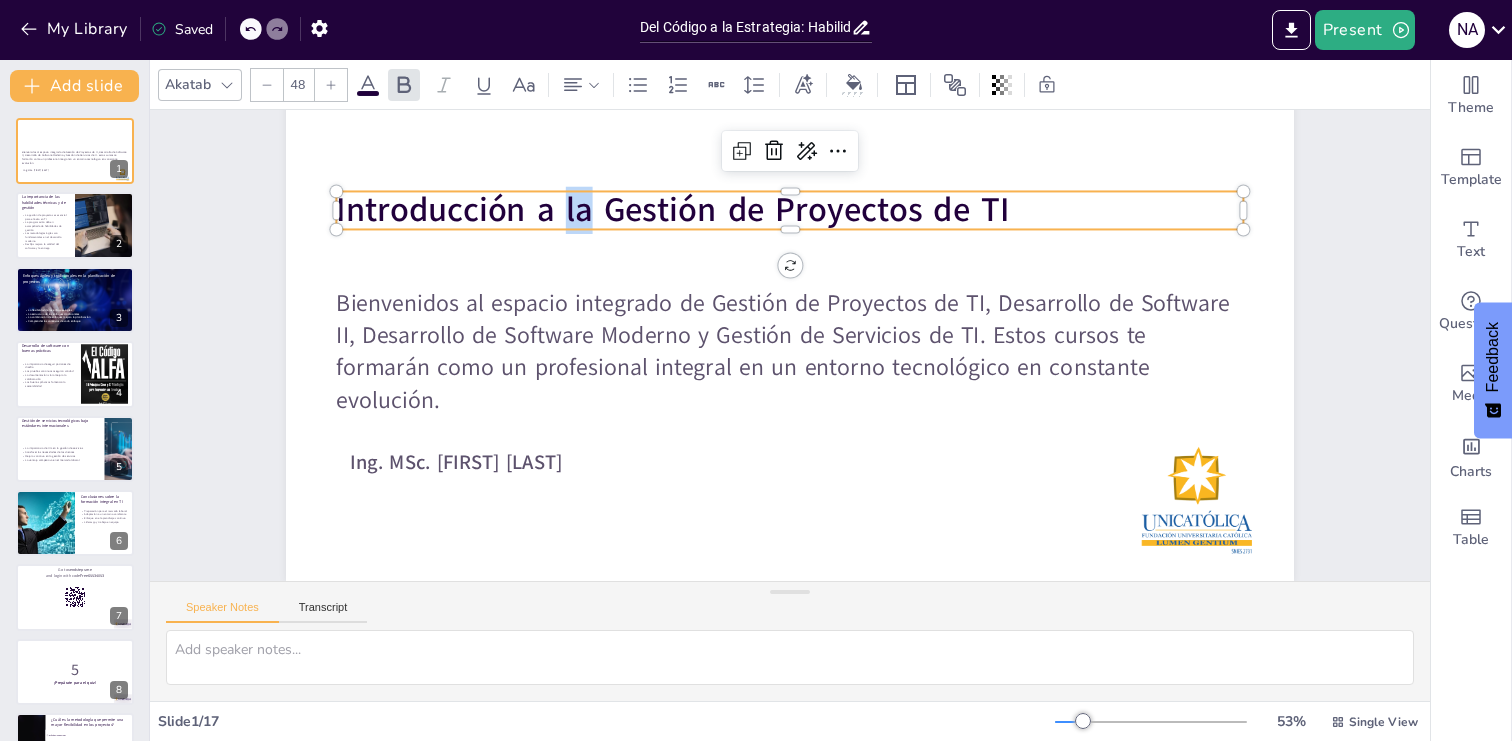 click on "Introducción a la Gestión de Proyectos de TI" at bounding box center (688, 199) 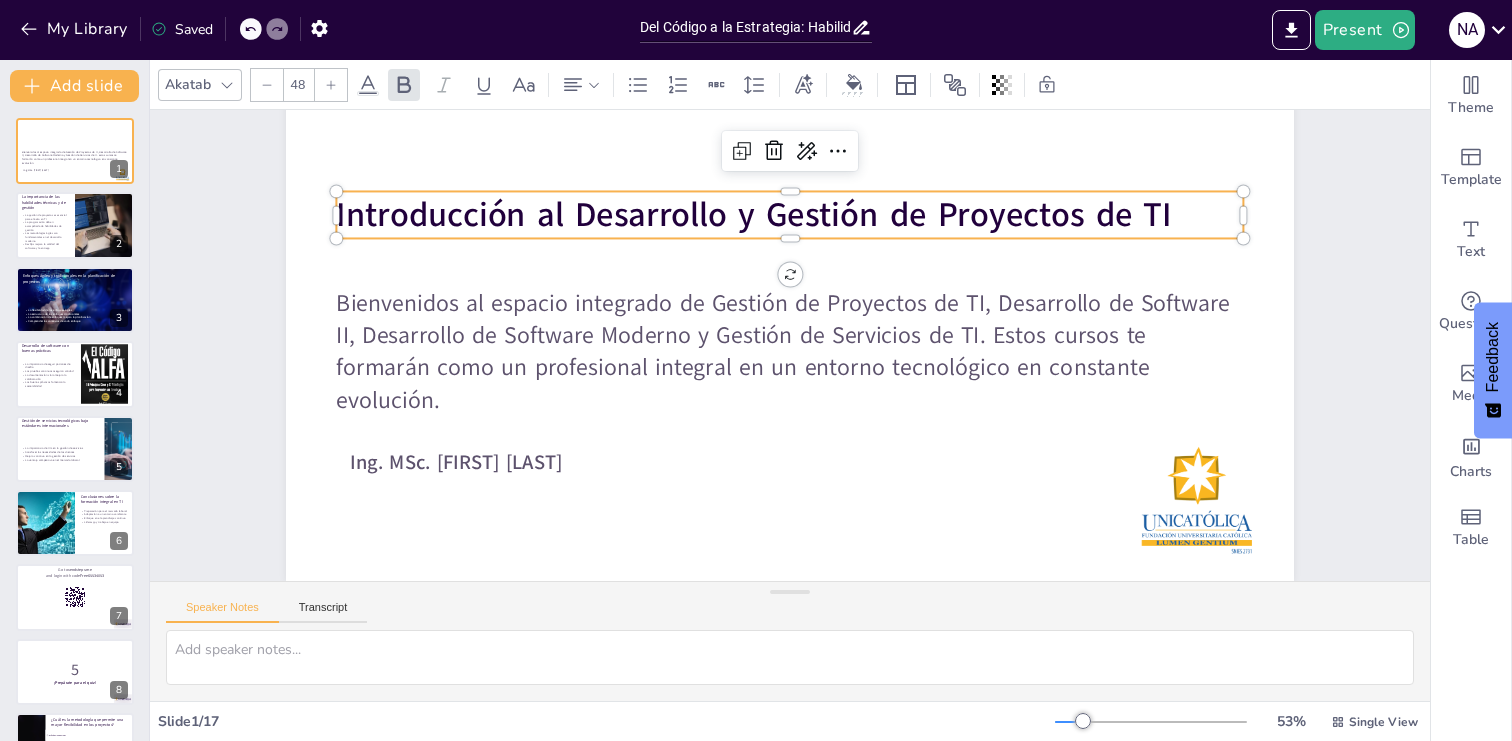 click on "Introducción al Desarrollo y Gestión de Proyectos de TI" at bounding box center [753, 215] 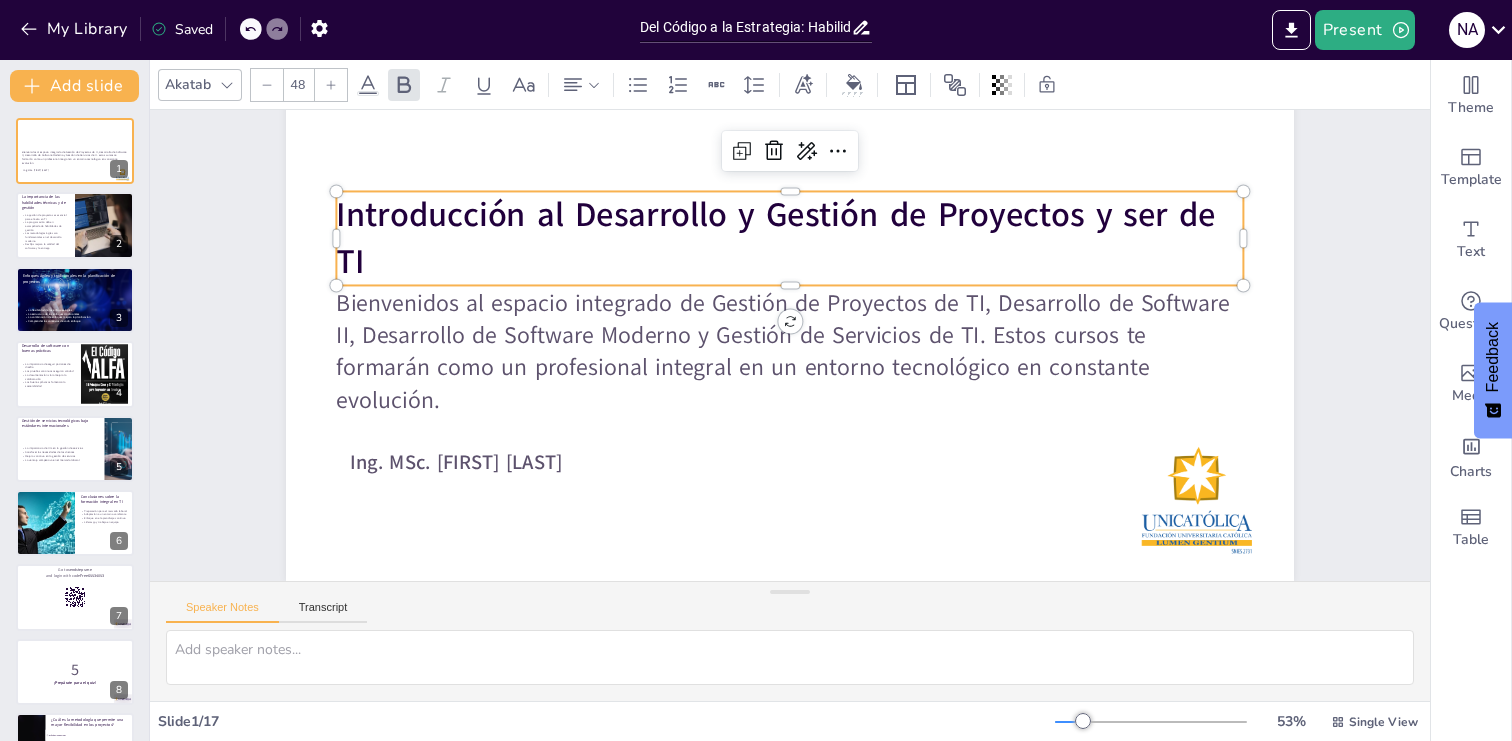 scroll, scrollTop: 128, scrollLeft: 0, axis: vertical 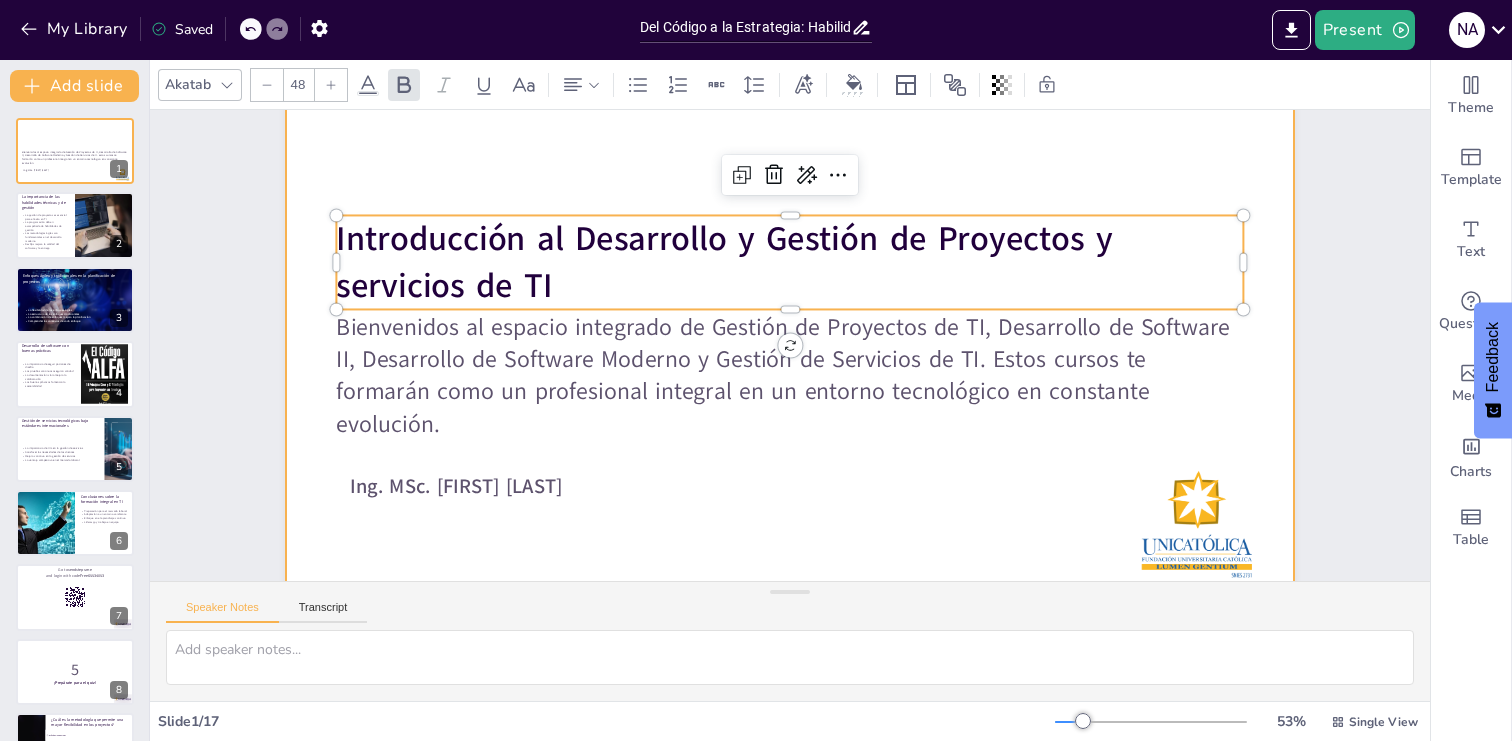 click at bounding box center (813, 341) 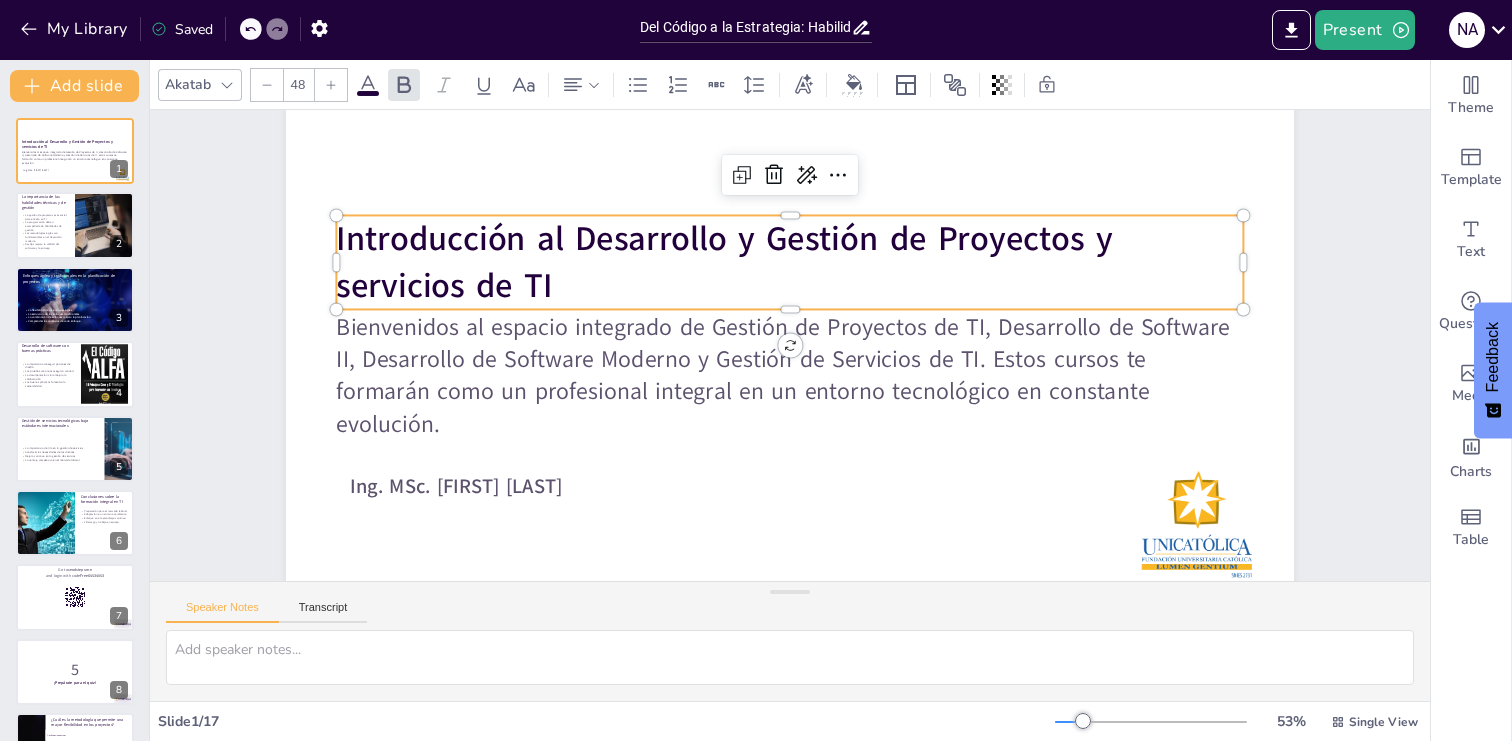 click on "Introducción al Desarrollo y Gestión de Proyectos y servicios de TI" at bounding box center [869, 320] 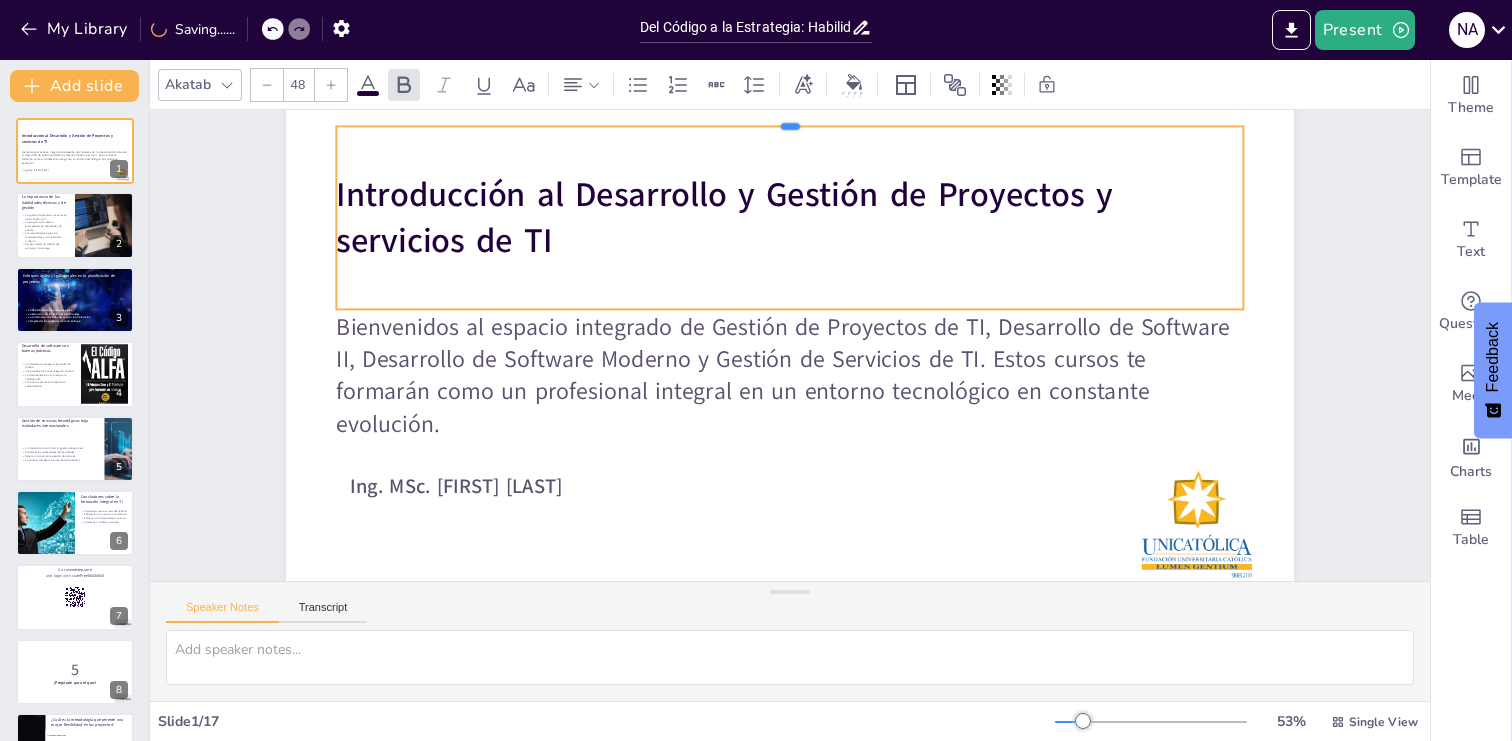 drag, startPoint x: 1005, startPoint y: 214, endPoint x: 996, endPoint y: 125, distance: 89.453896 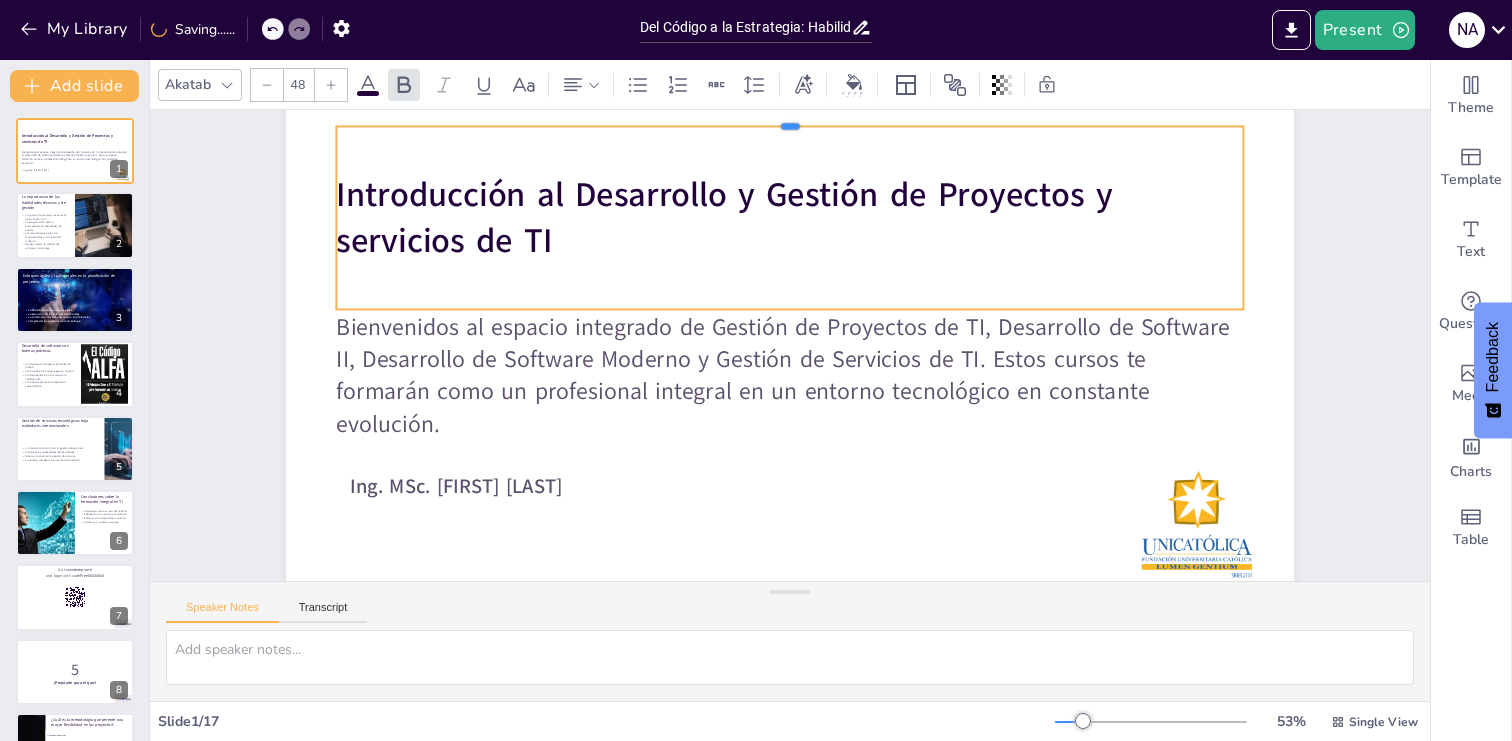 click at bounding box center (1012, 298) 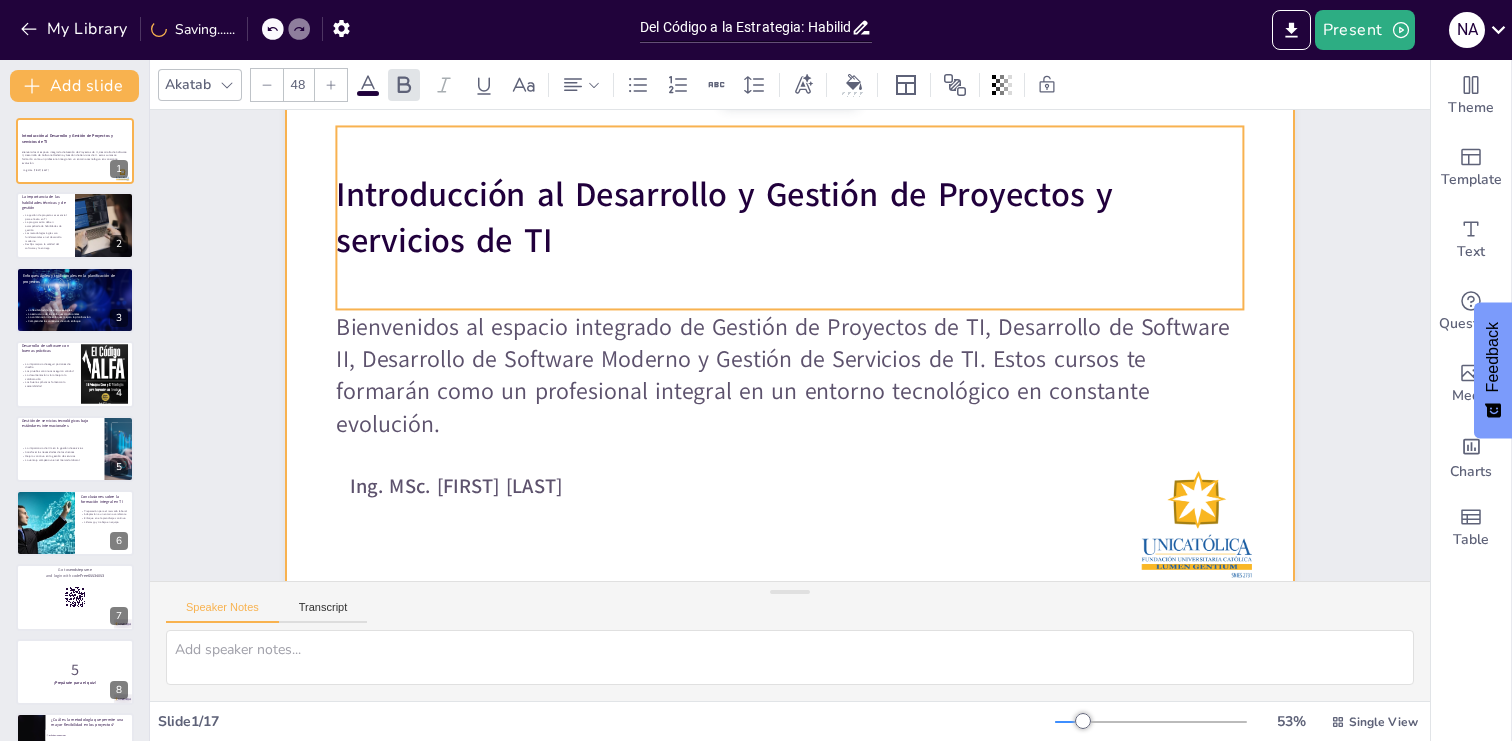click at bounding box center [774, 328] 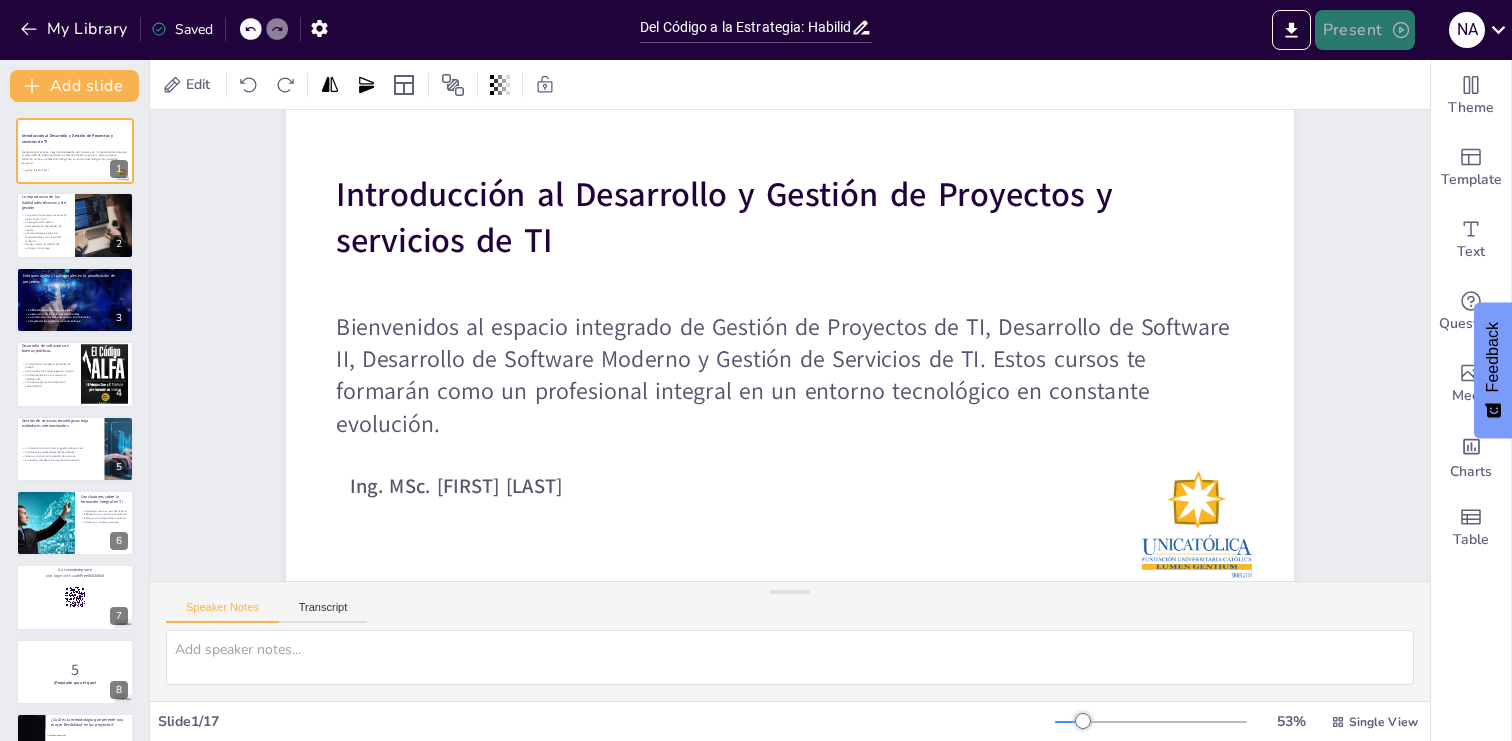 click on "Present" at bounding box center (1365, 30) 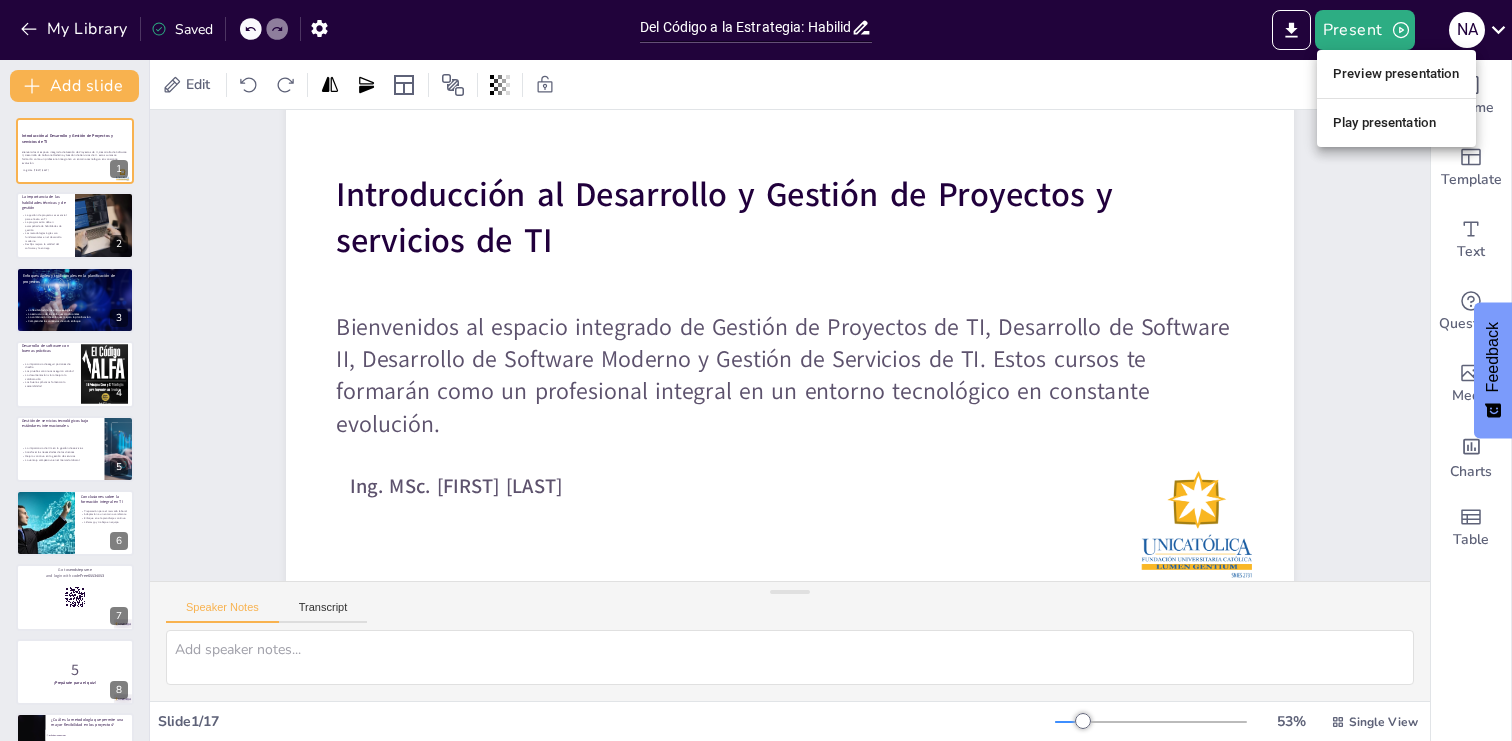 click on "Play presentation" at bounding box center [1396, 123] 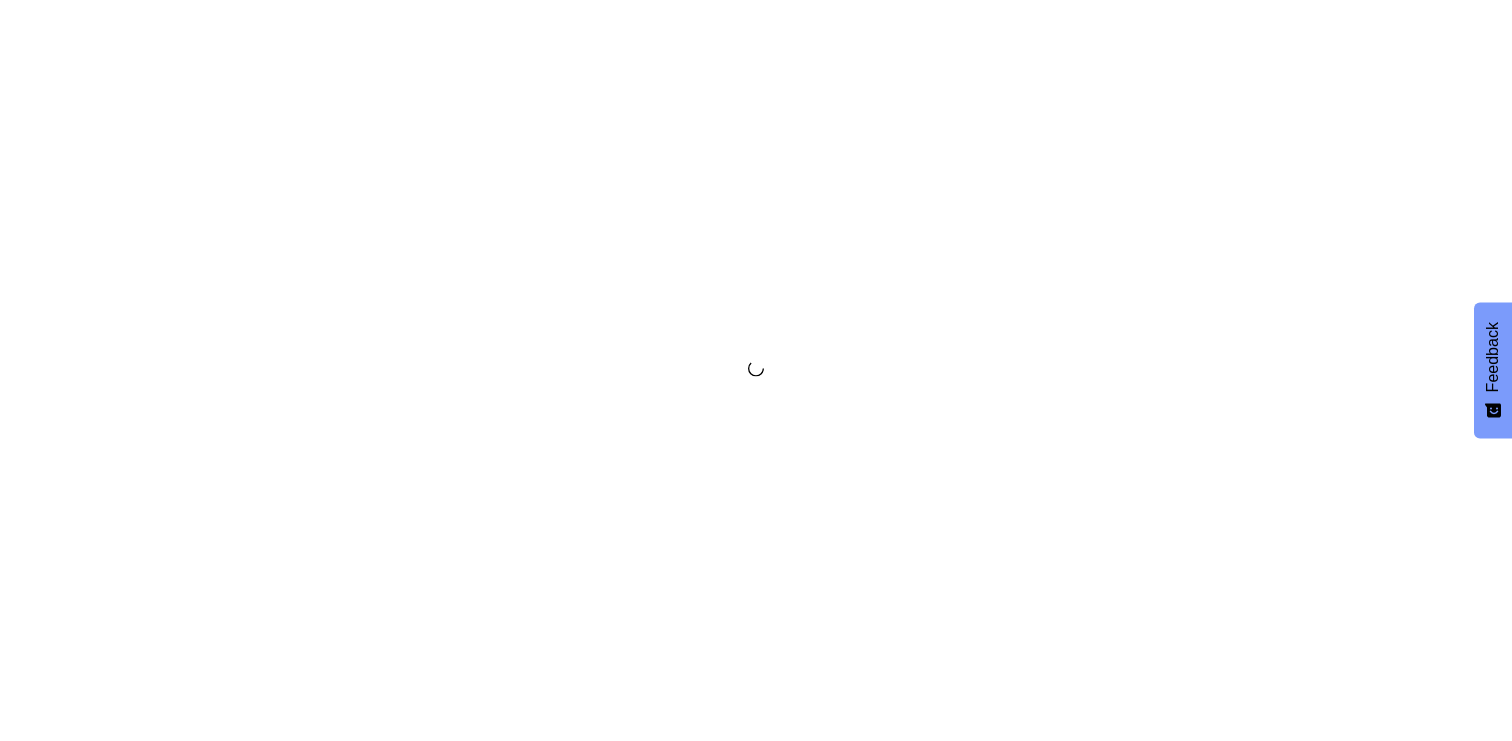 scroll, scrollTop: 0, scrollLeft: 0, axis: both 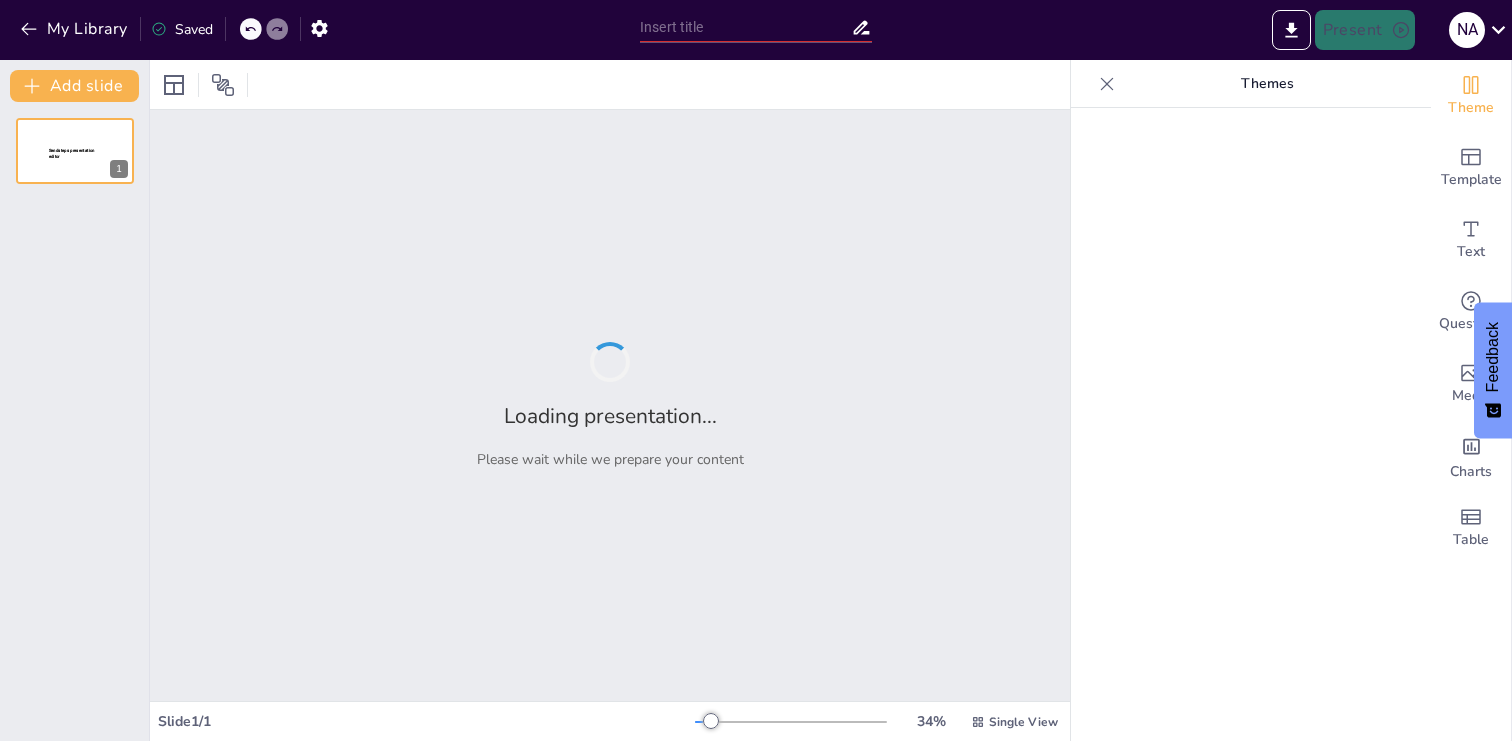 type on "Del Código a la Estrategia: Habilidades Clave para el Profesional de TI" 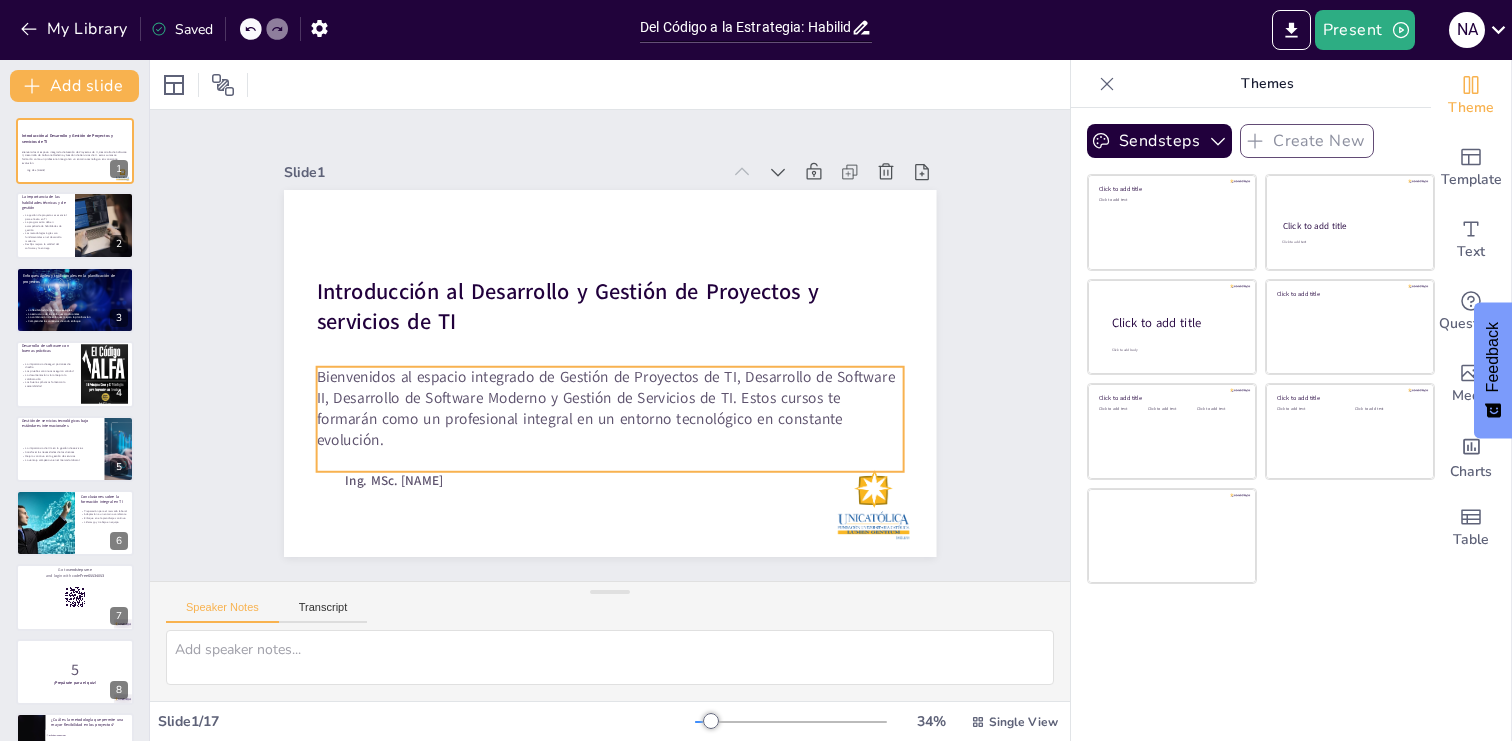checkbox on "true" 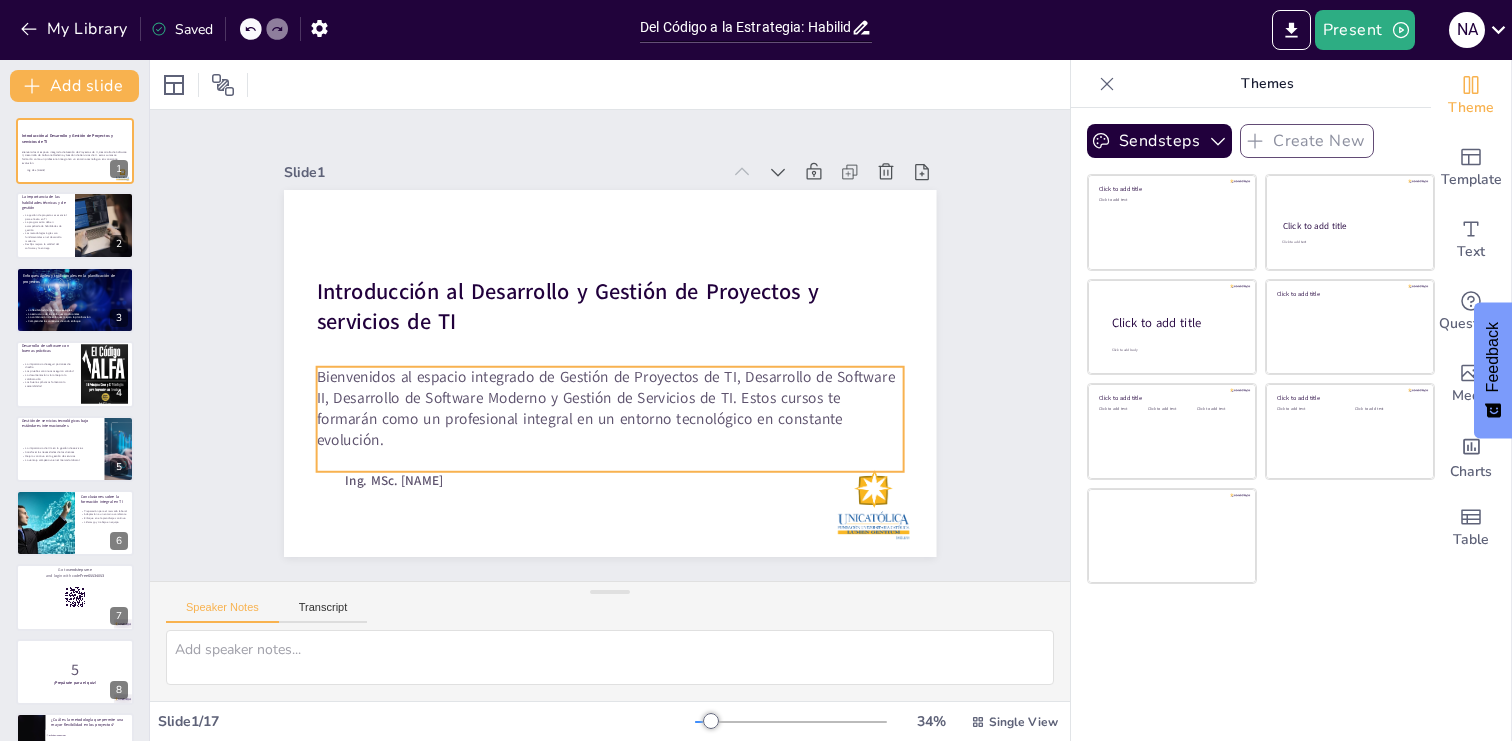 checkbox on "true" 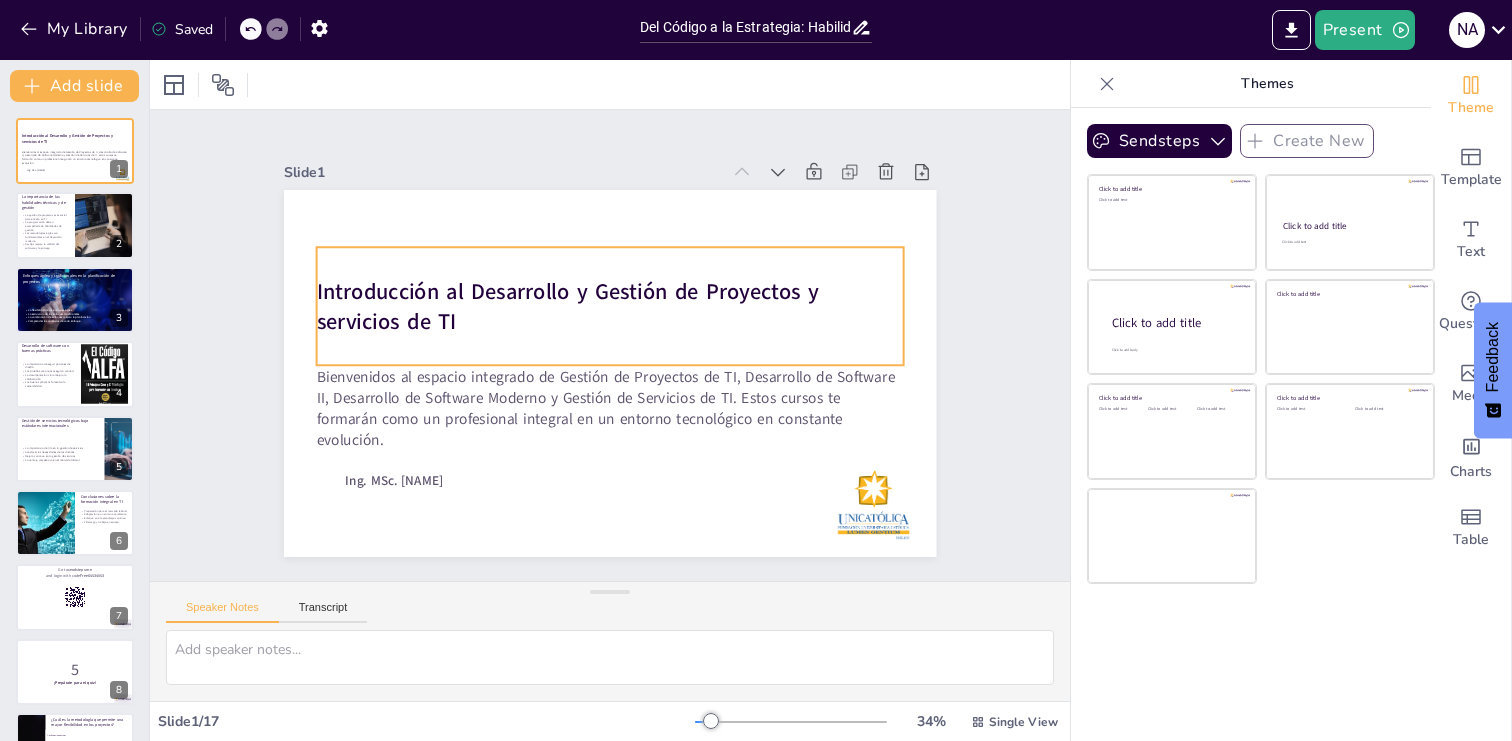 checkbox on "true" 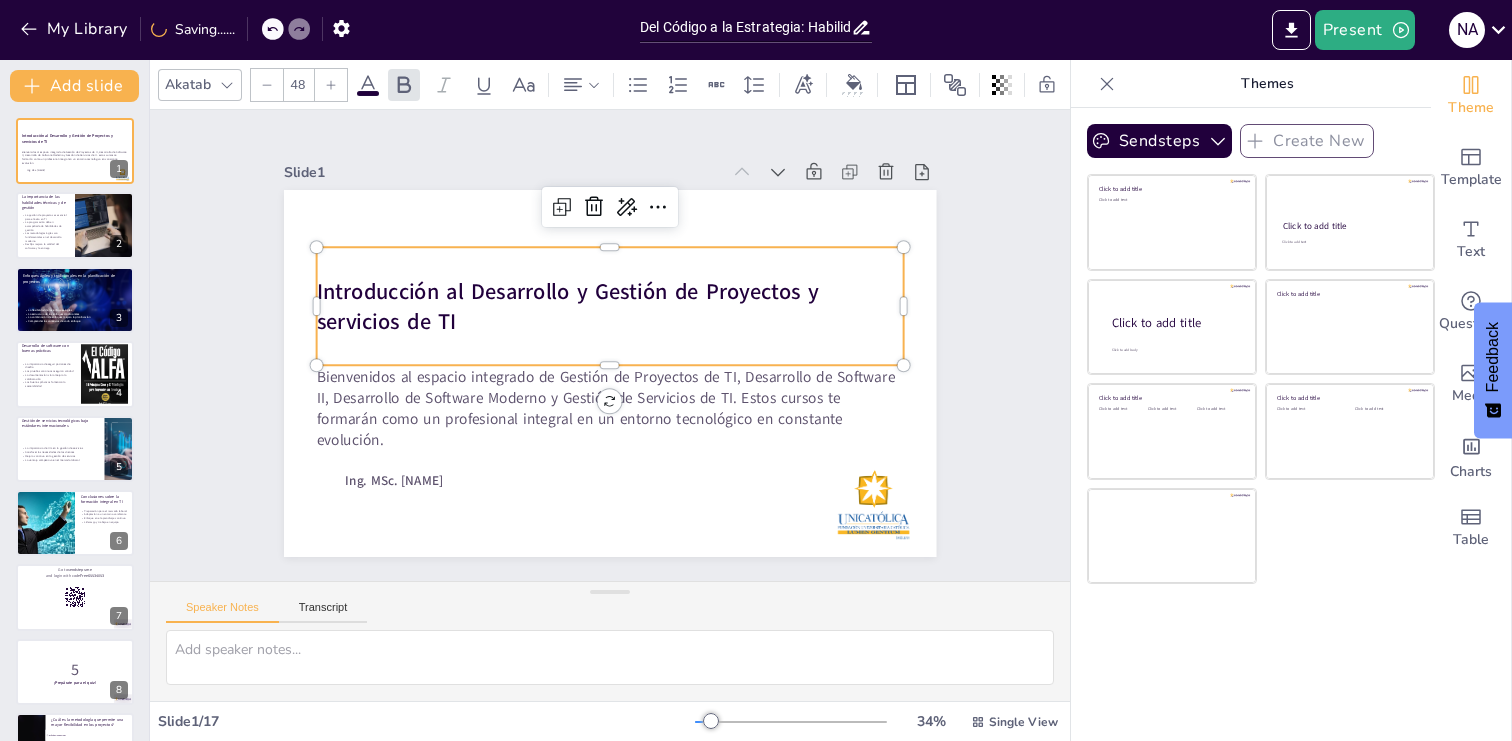 click on "Introducción al Desarrollo y Gestión de Proyectos y servicios de TI" at bounding box center (567, 306) 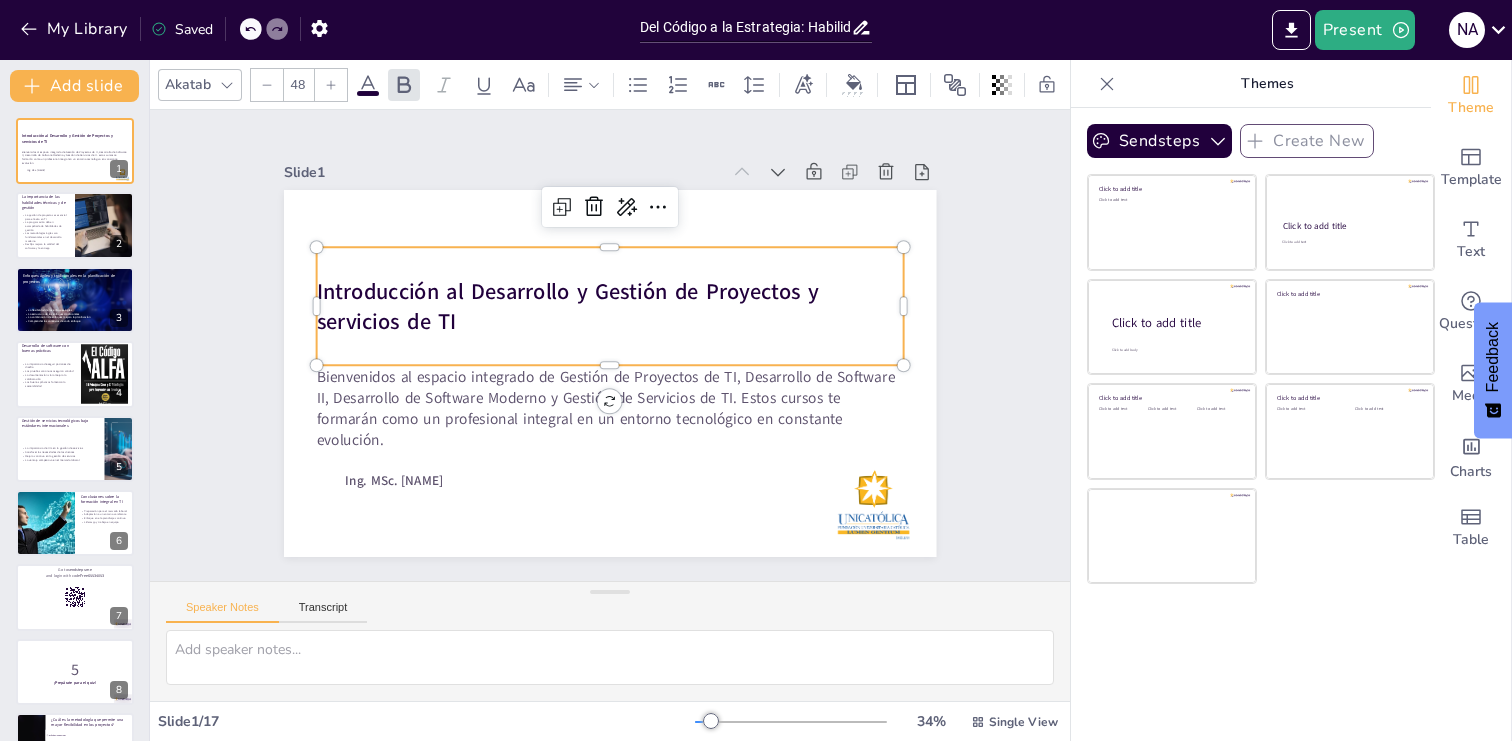 checkbox on "true" 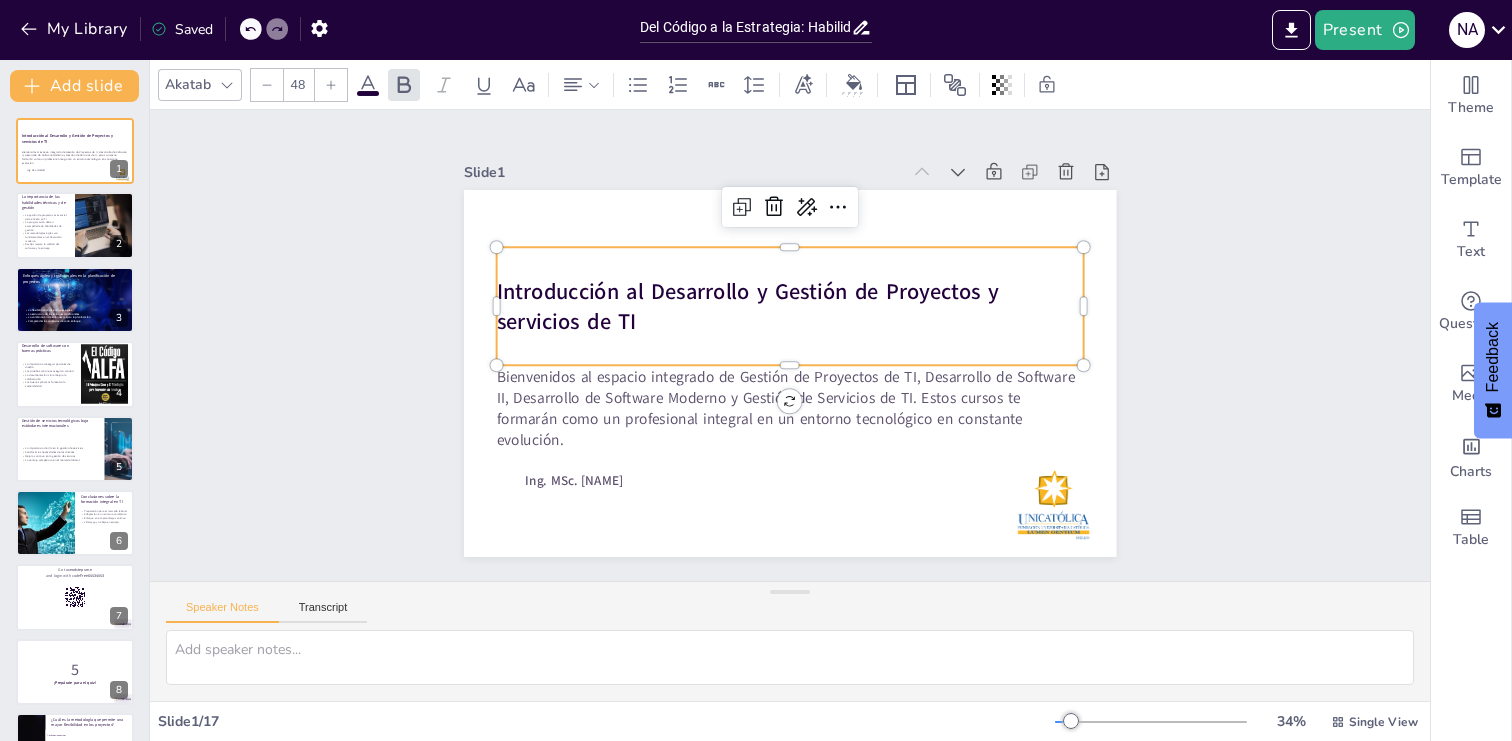 checkbox on "true" 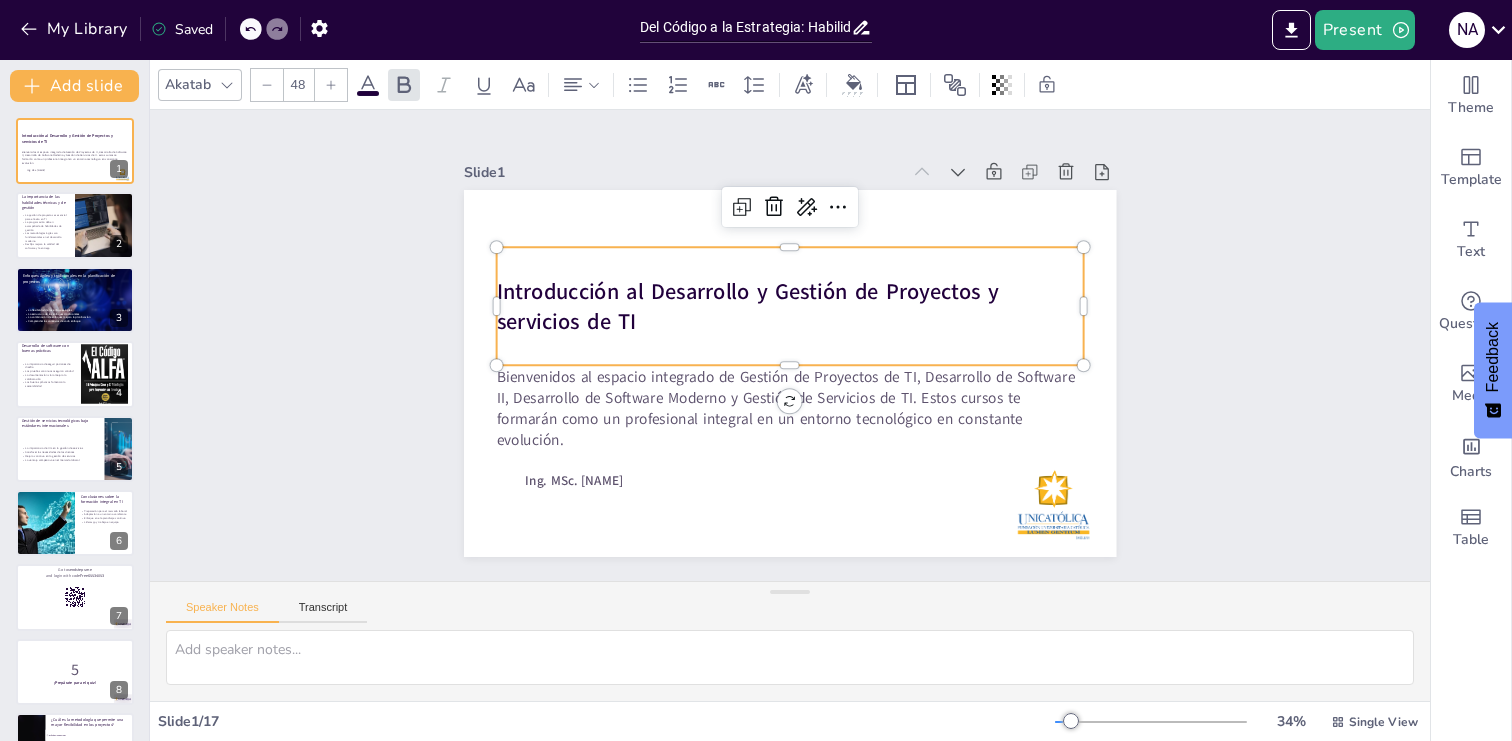 checkbox on "true" 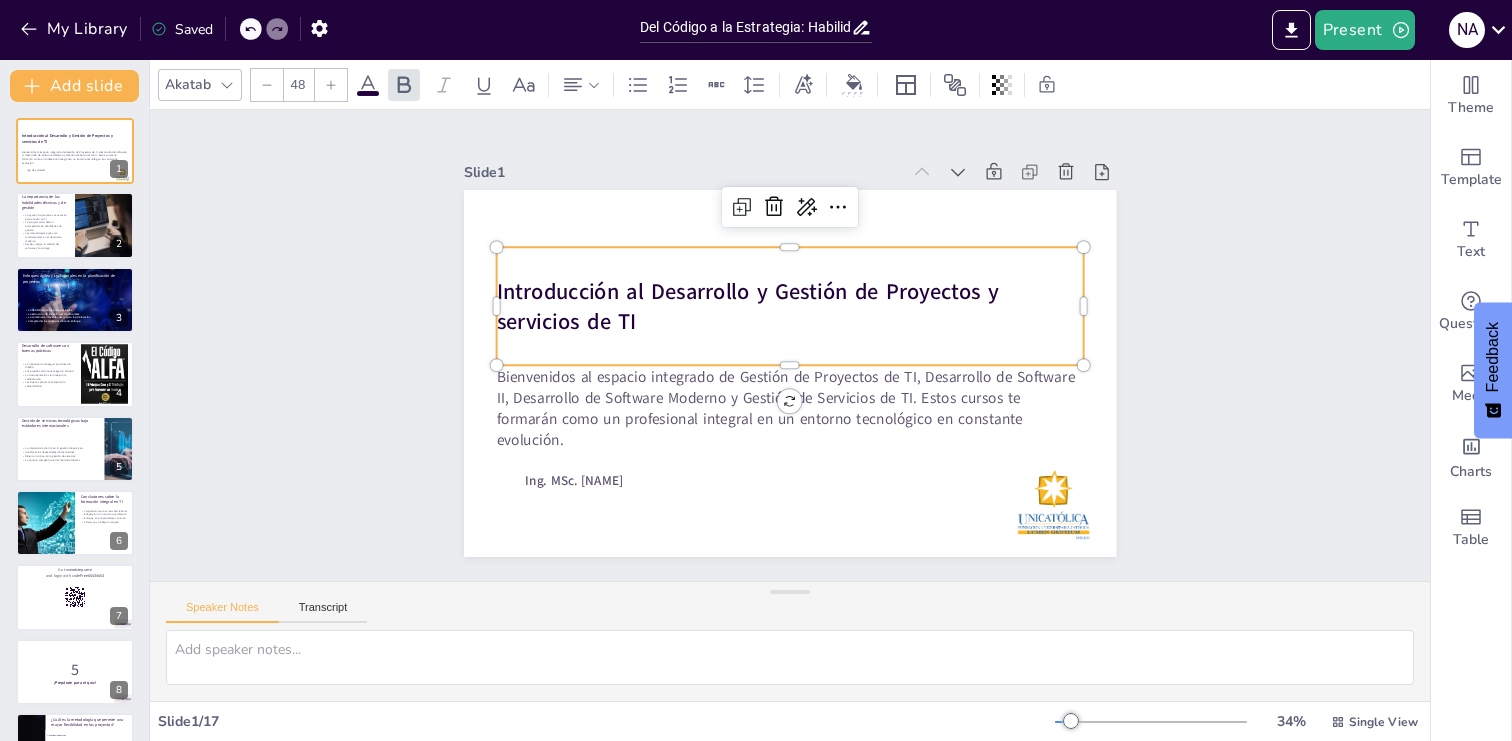 checkbox on "true" 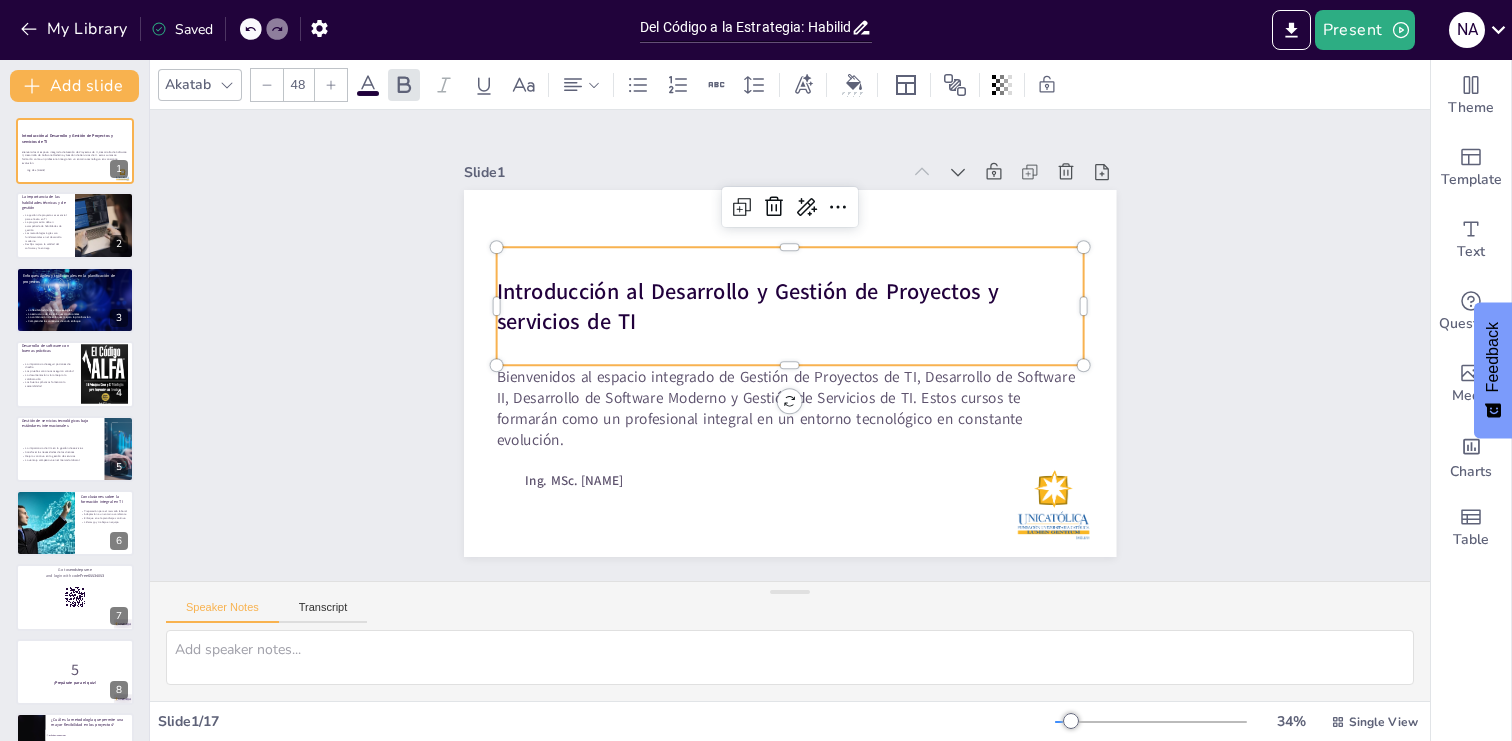 checkbox on "true" 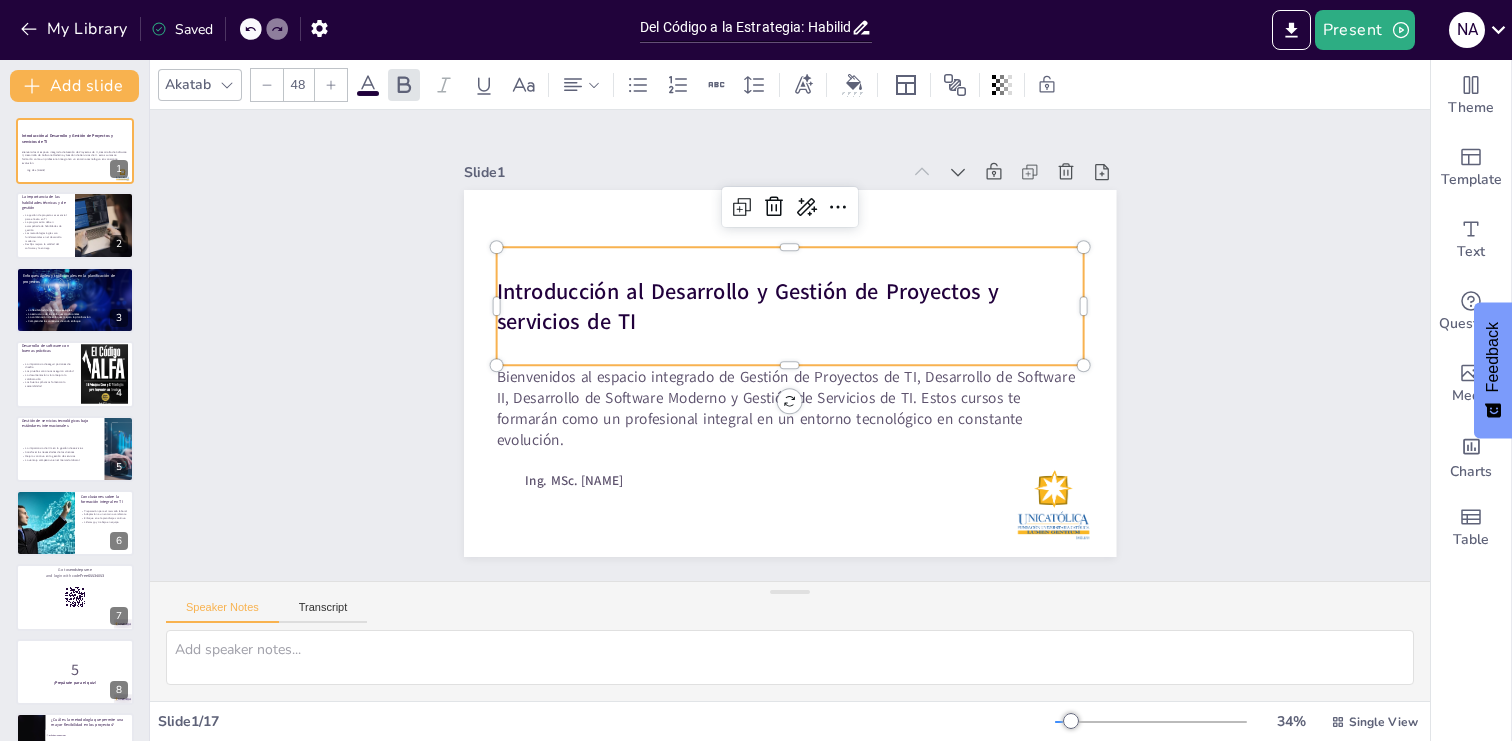 checkbox on "true" 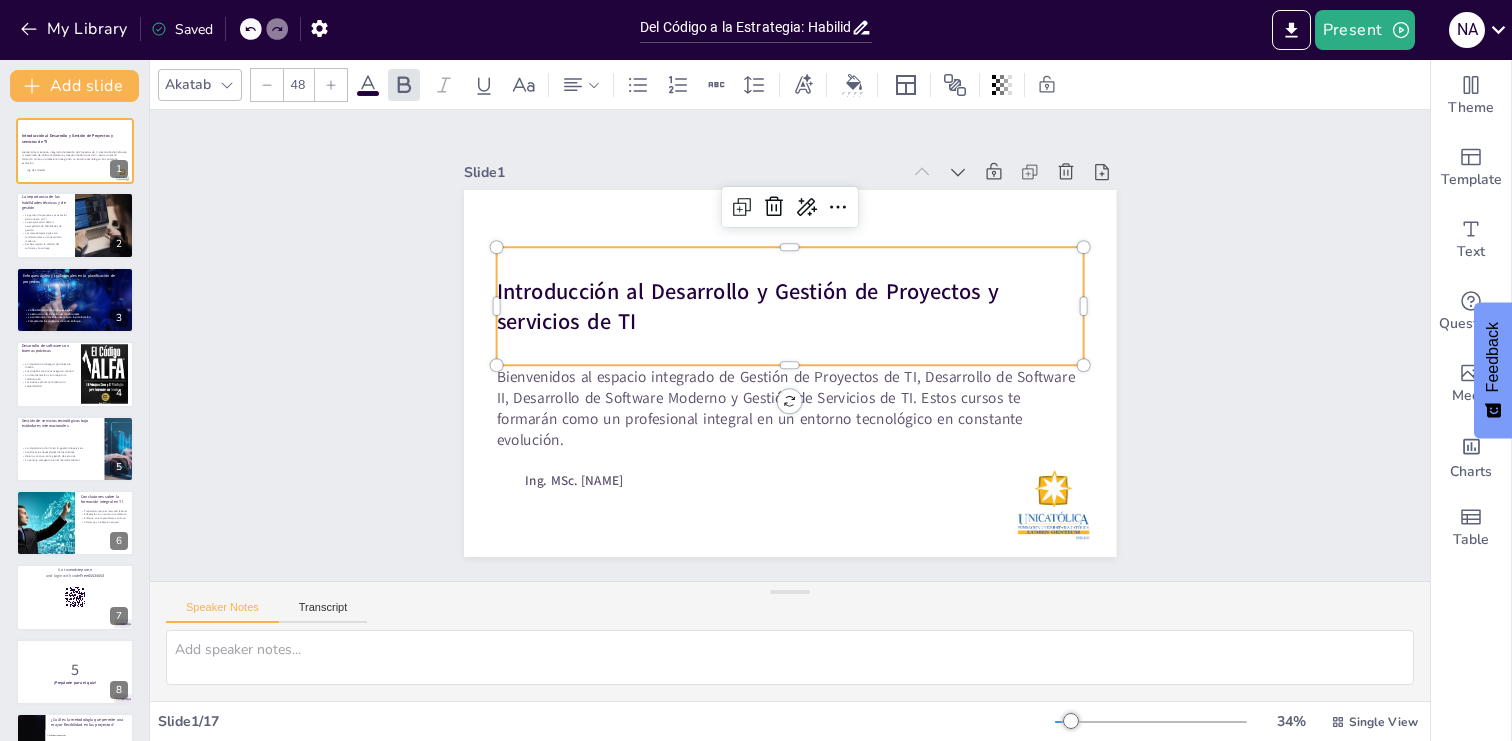 checkbox on "true" 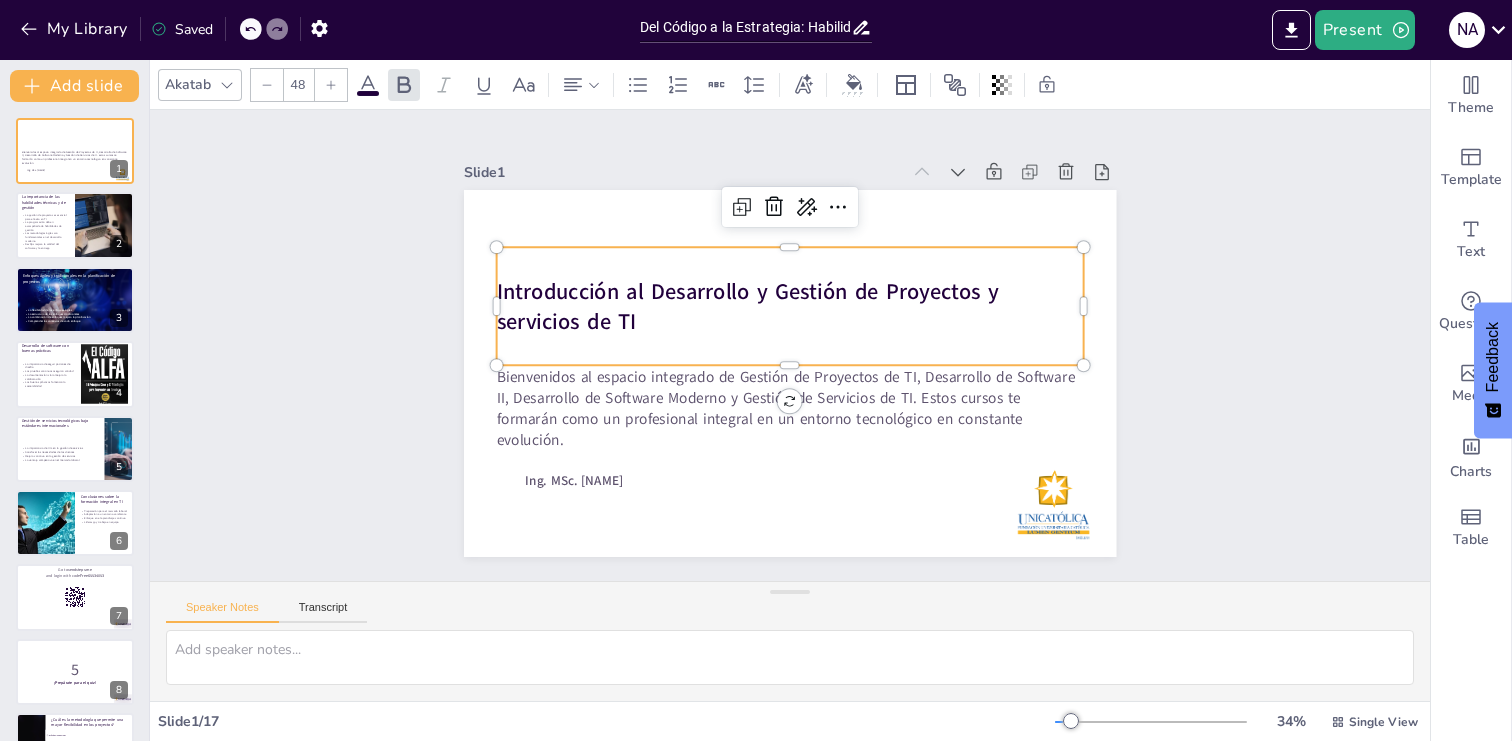 click on "Introducción al Desarrollo y Gestión de Proyectos y servicios de TI" at bounding box center [747, 306] 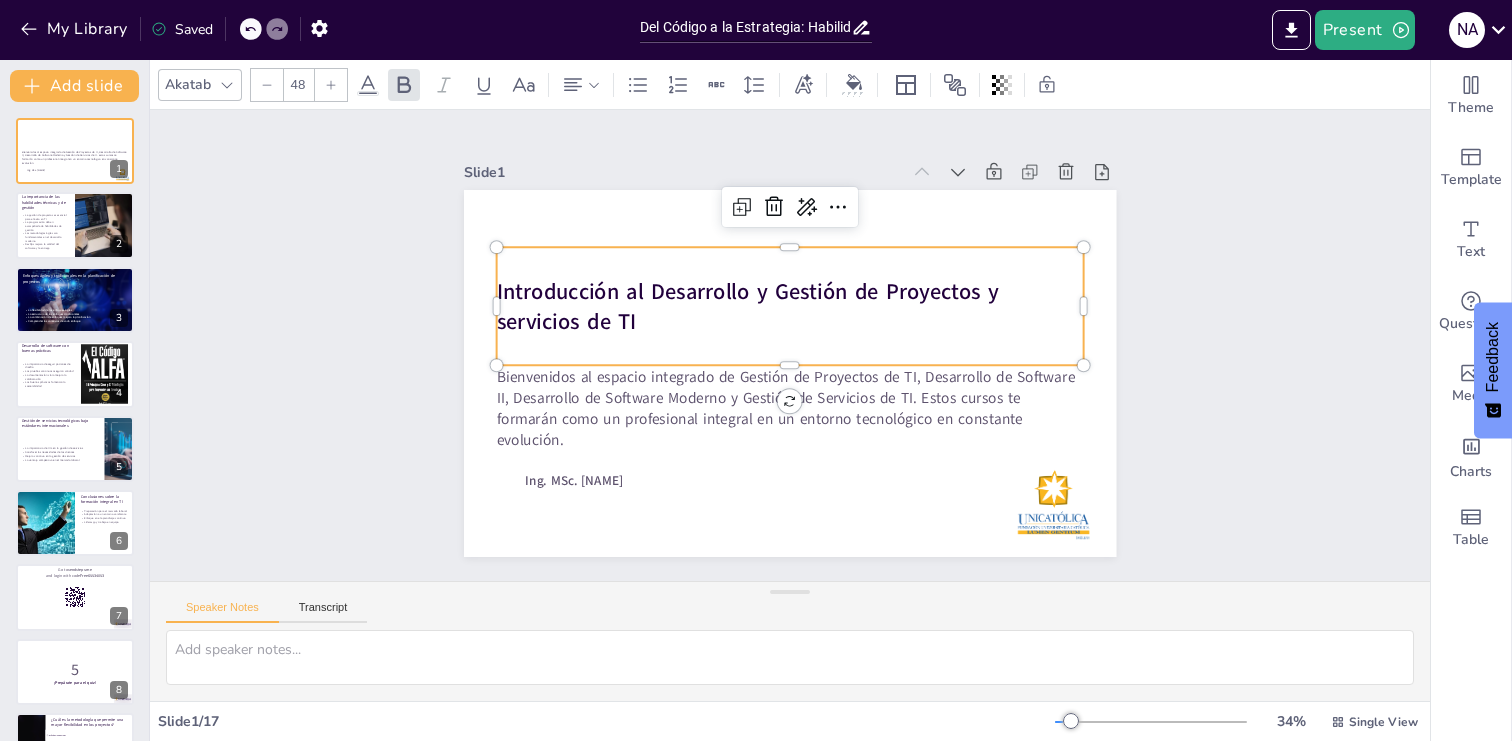 checkbox on "true" 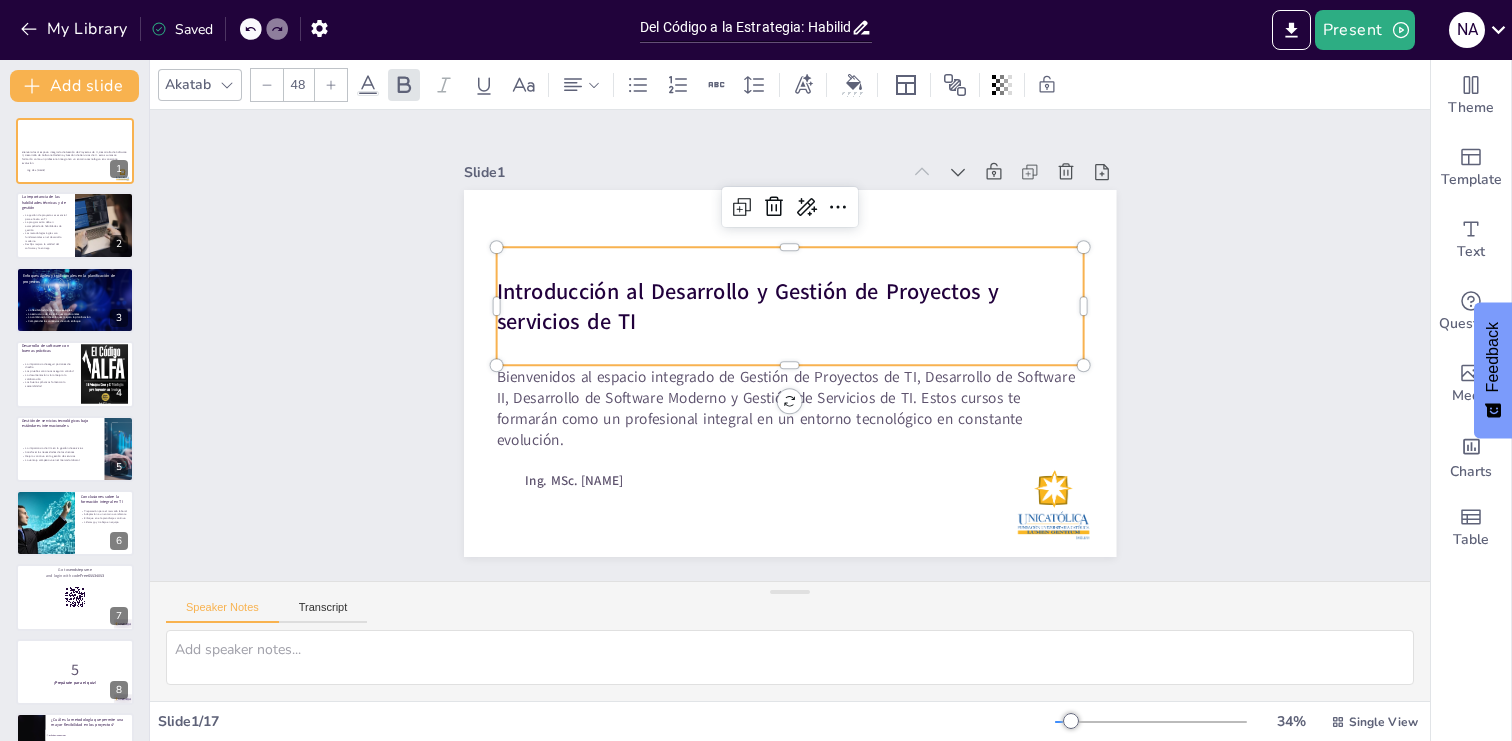 checkbox on "true" 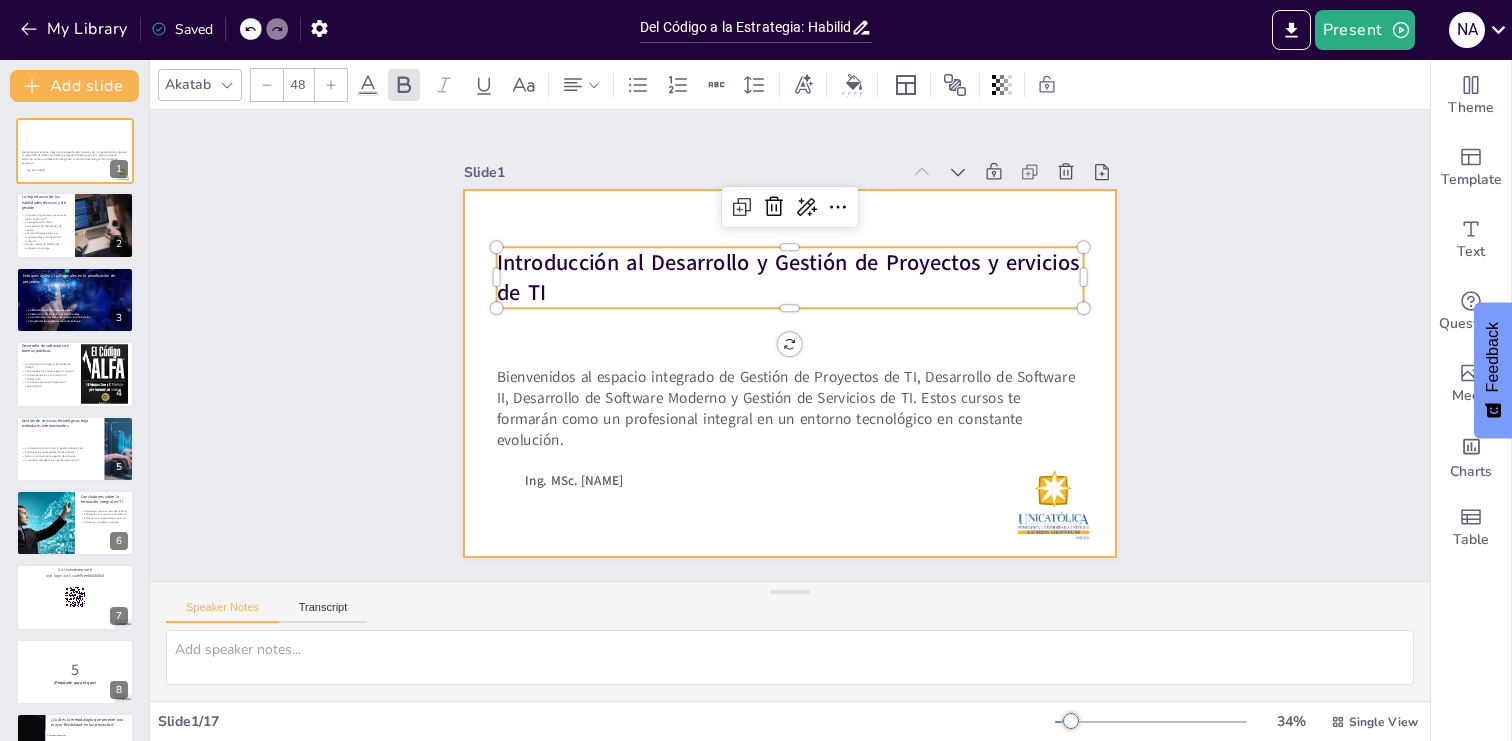checkbox on "true" 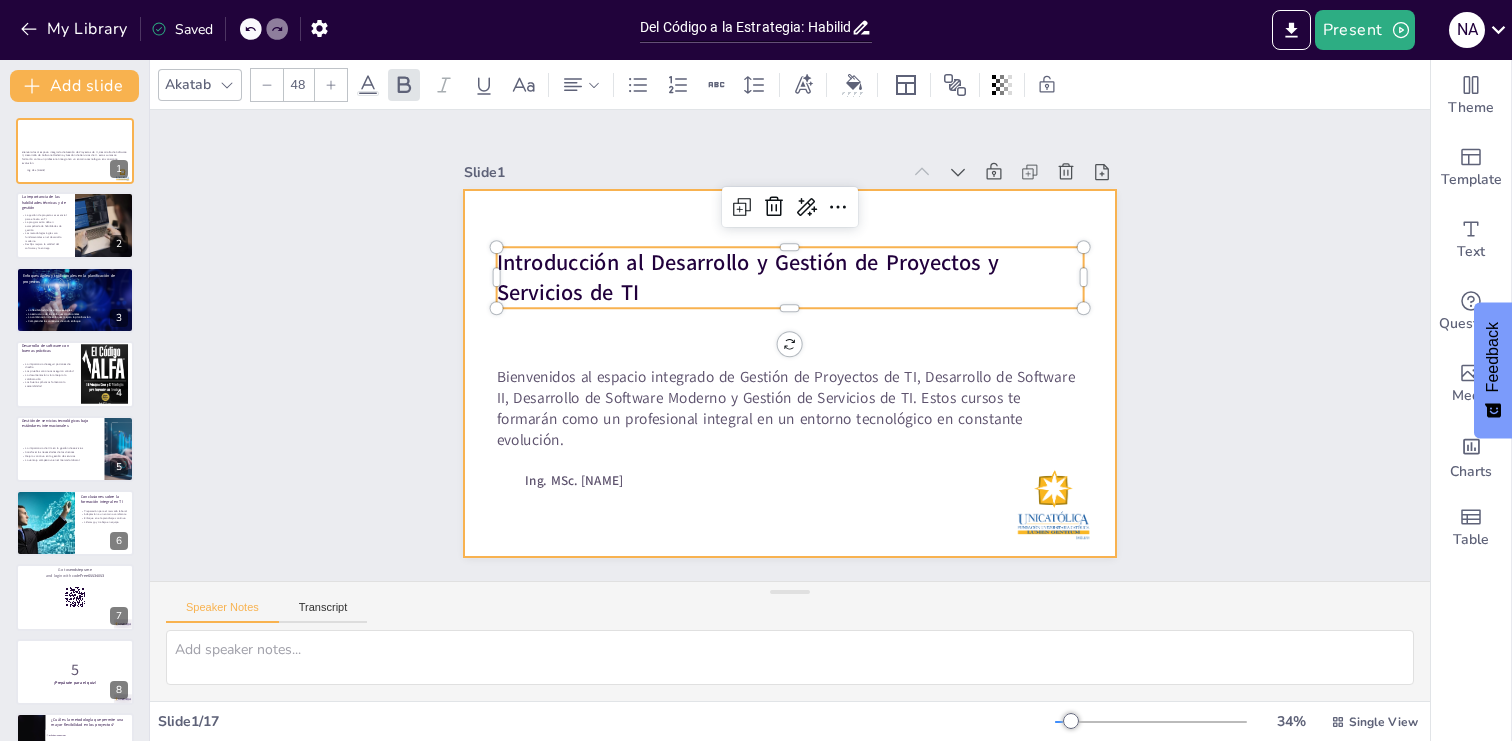 checkbox on "true" 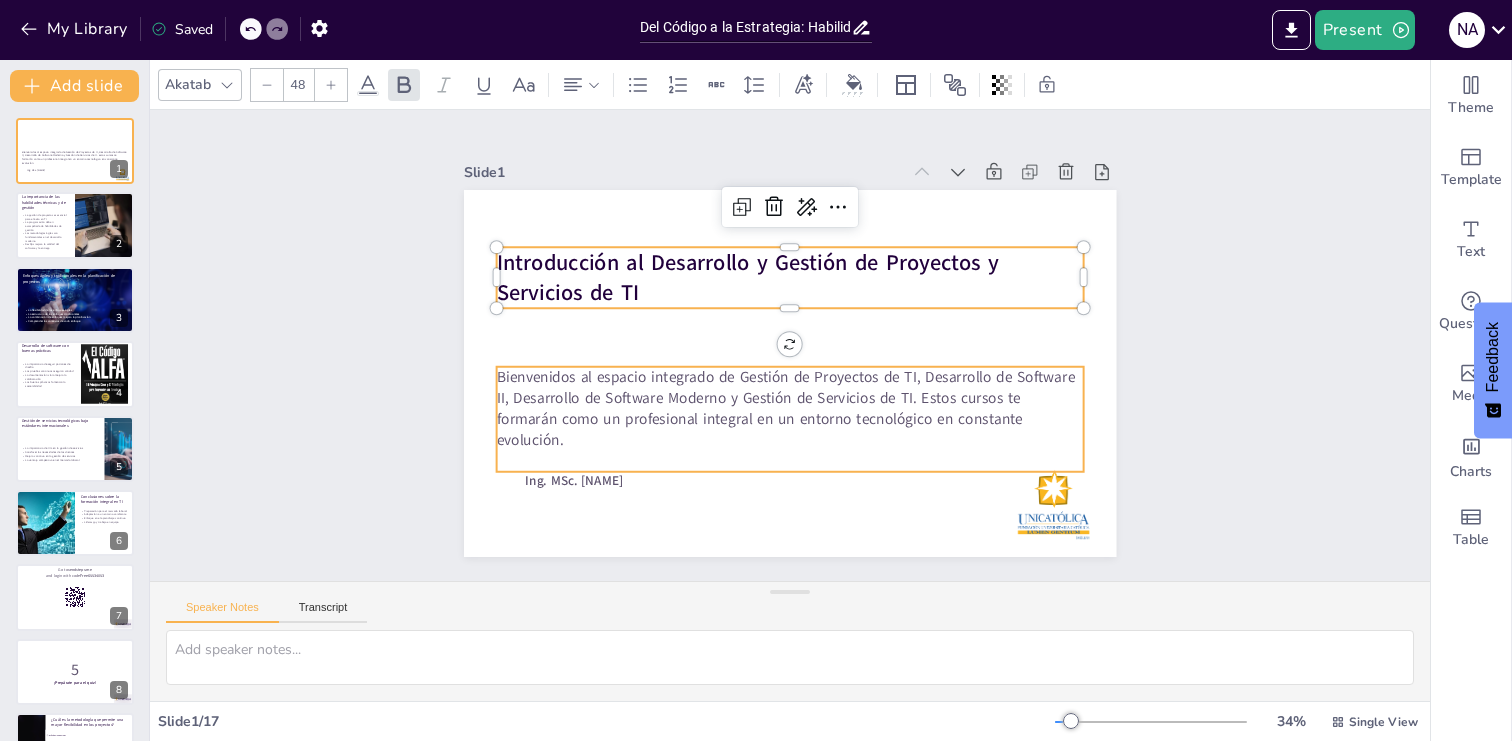 checkbox on "true" 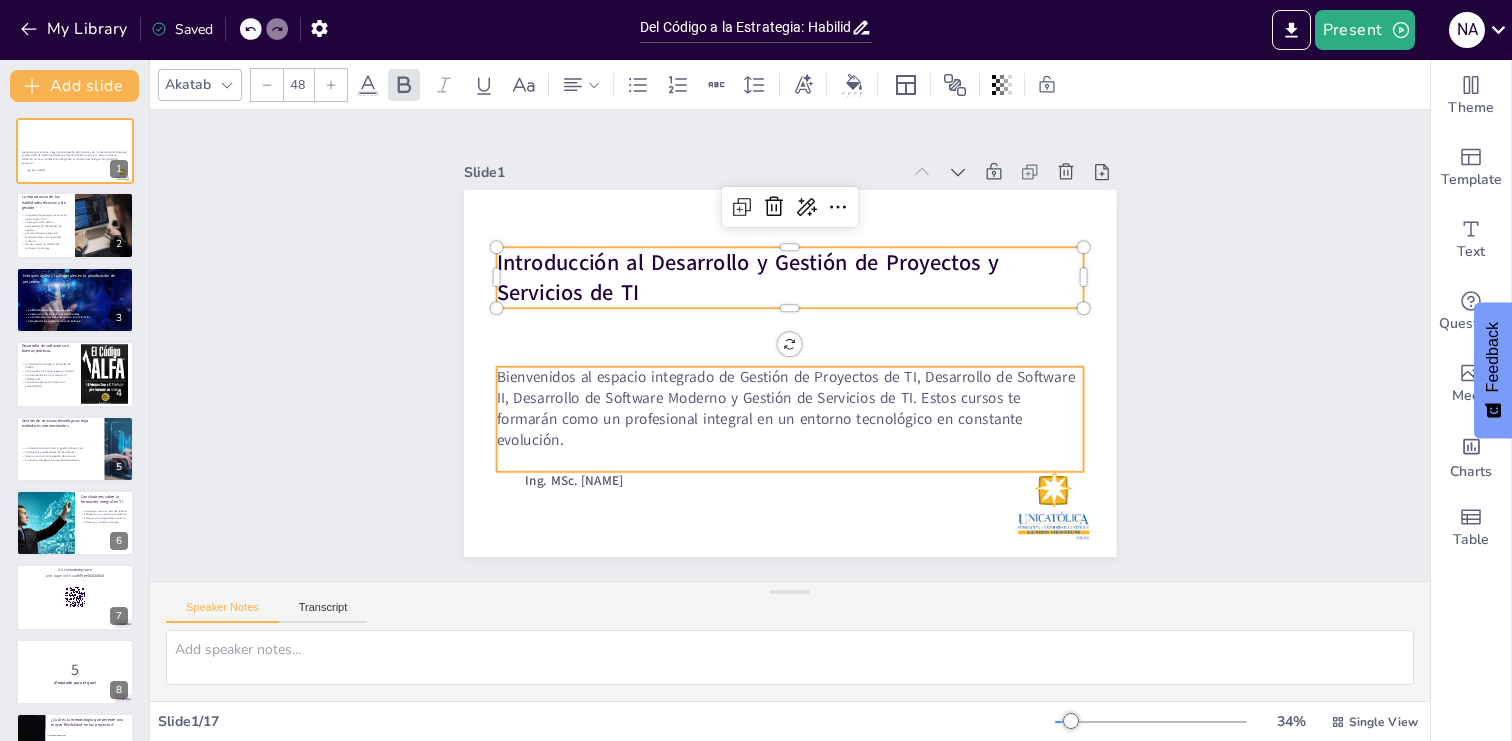 checkbox on "true" 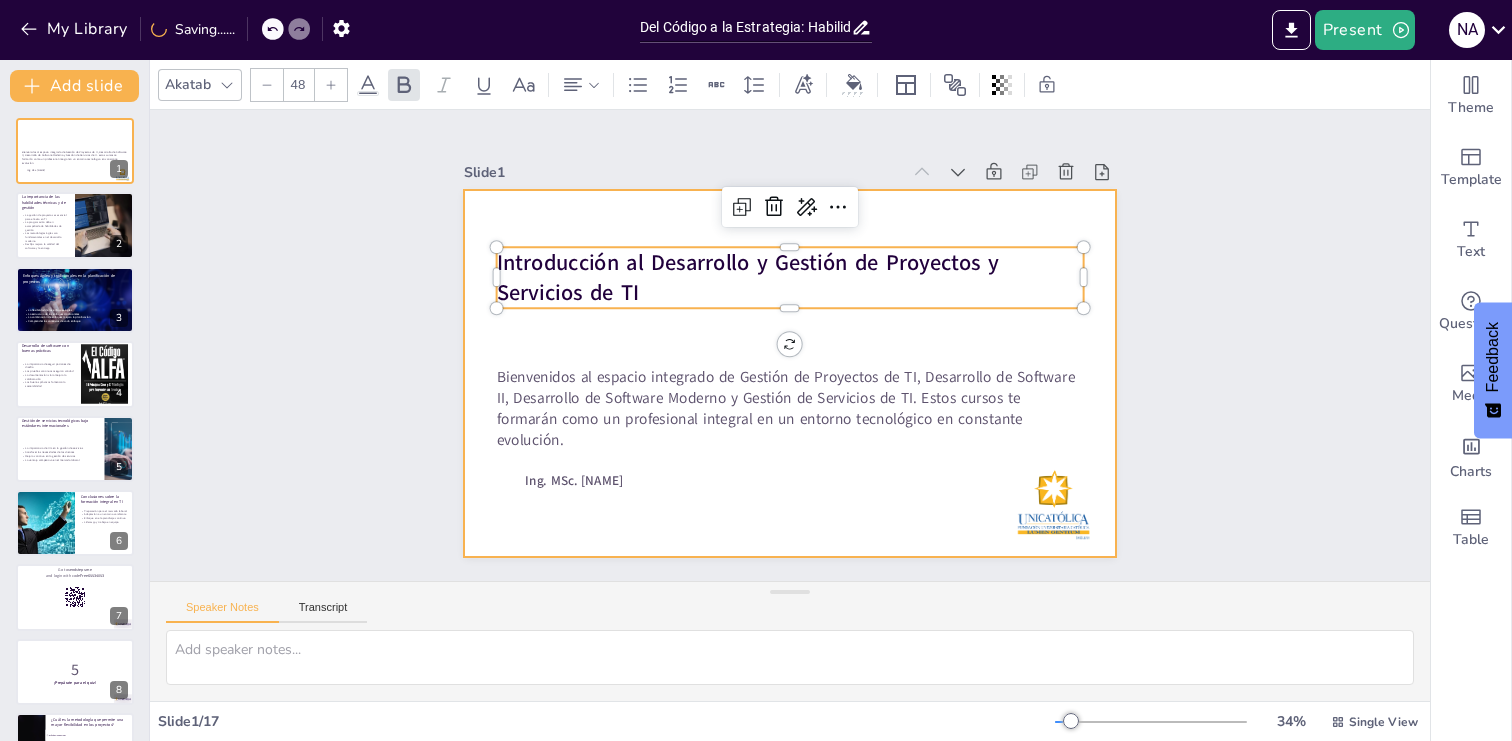 checkbox on "true" 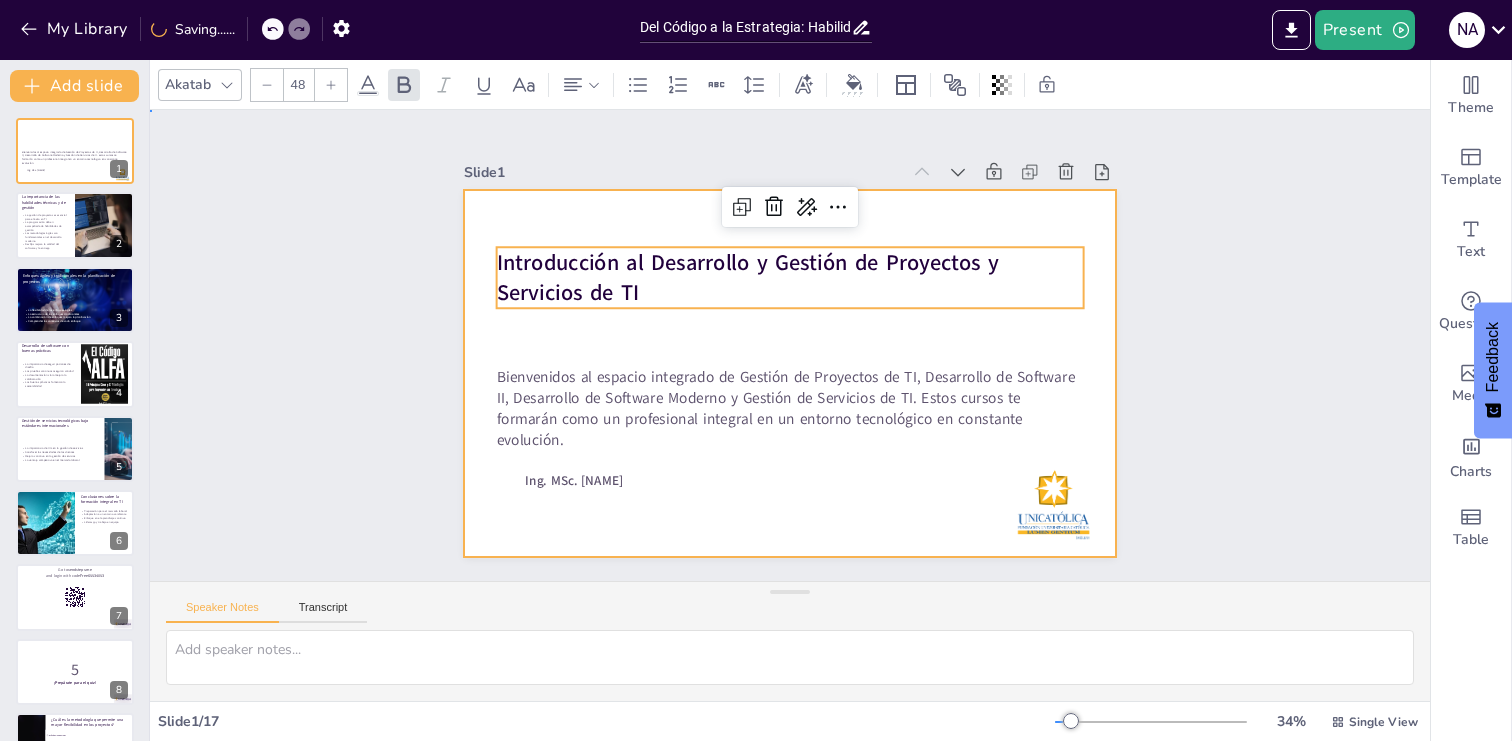 click at bounding box center [790, 373] 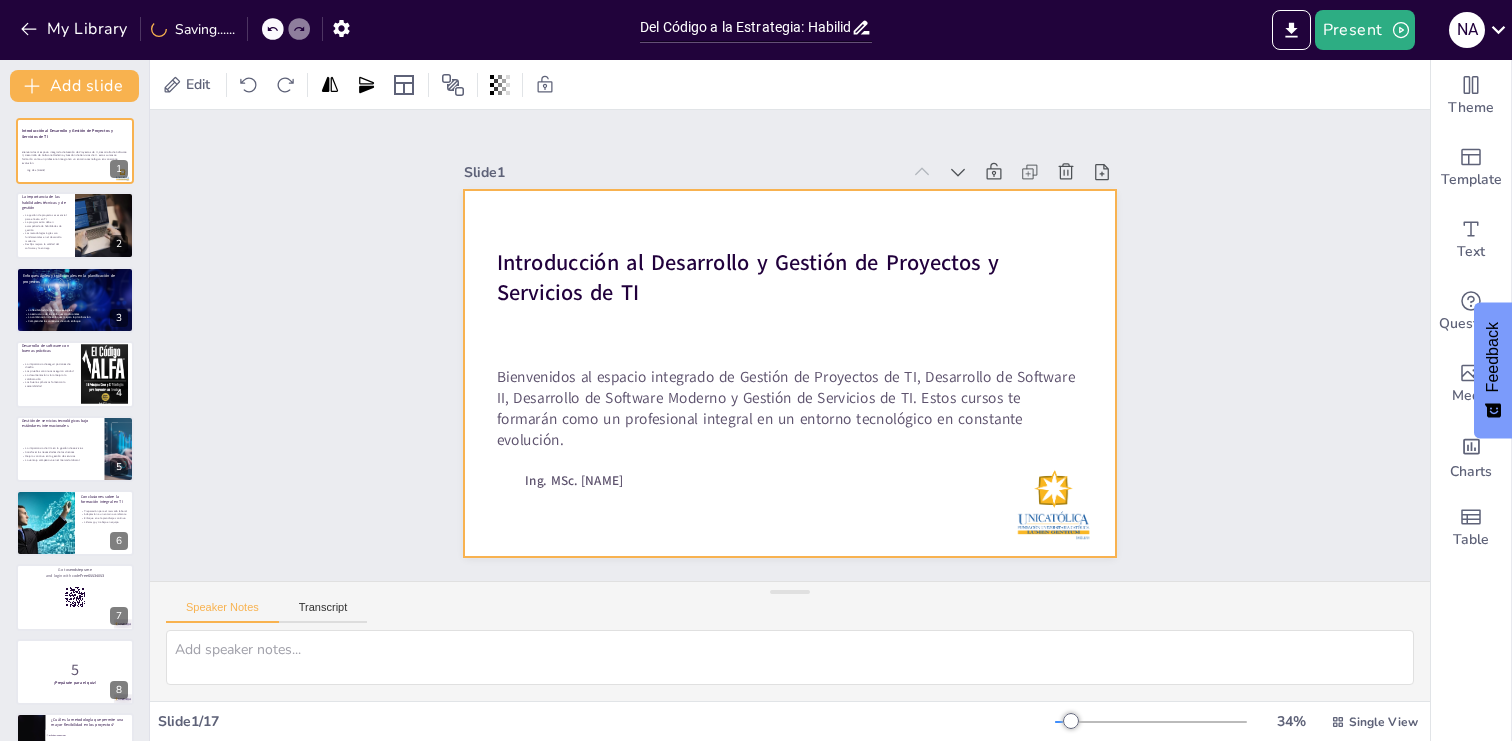checkbox on "true" 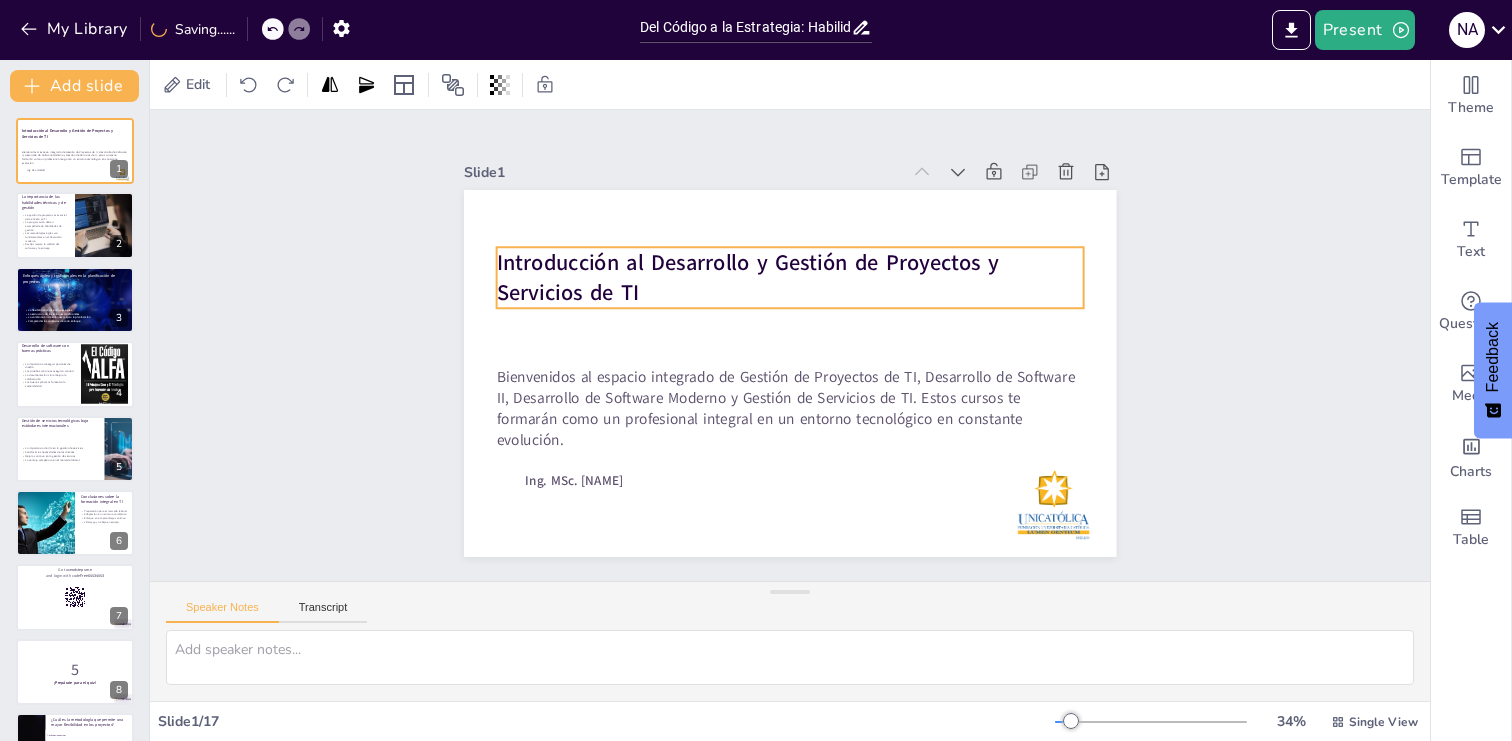 checkbox on "true" 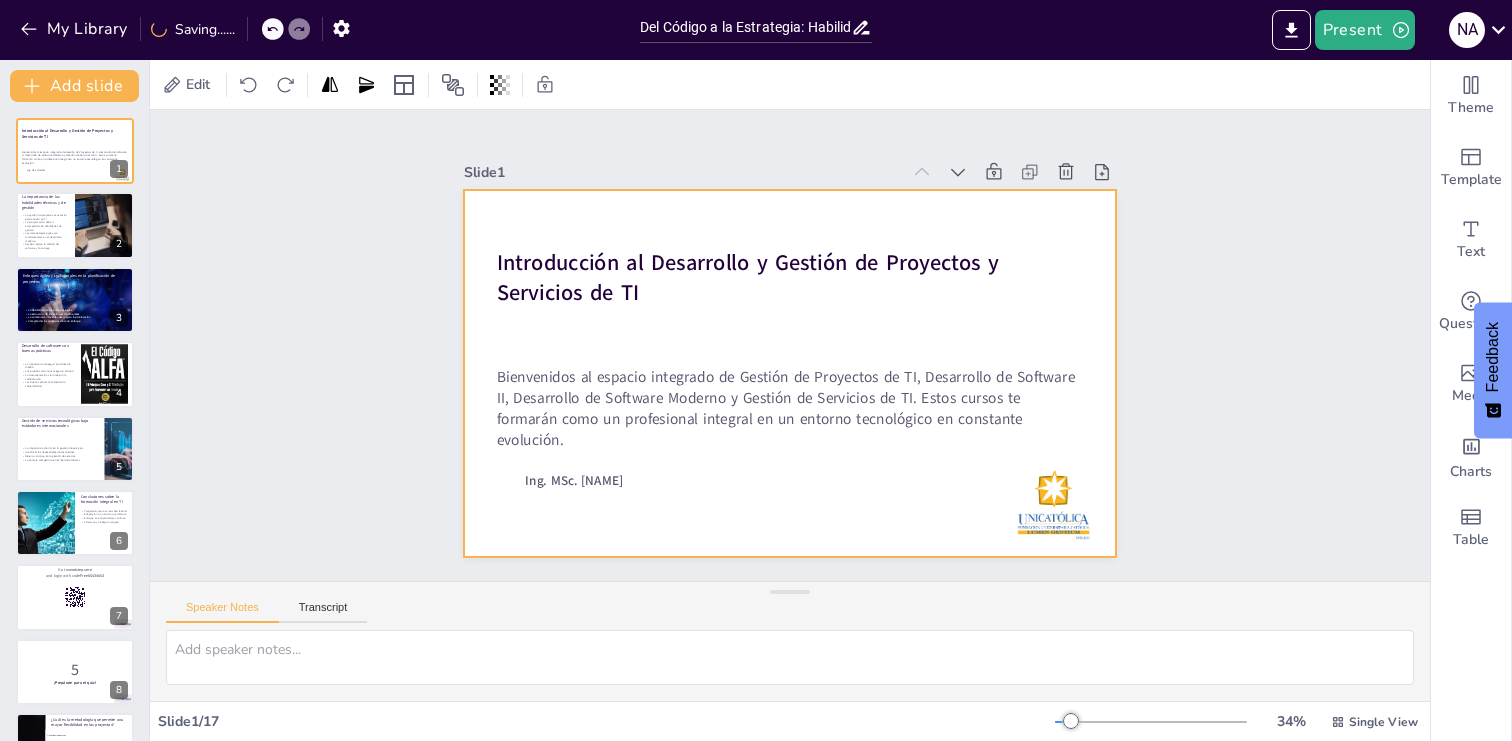 checkbox on "true" 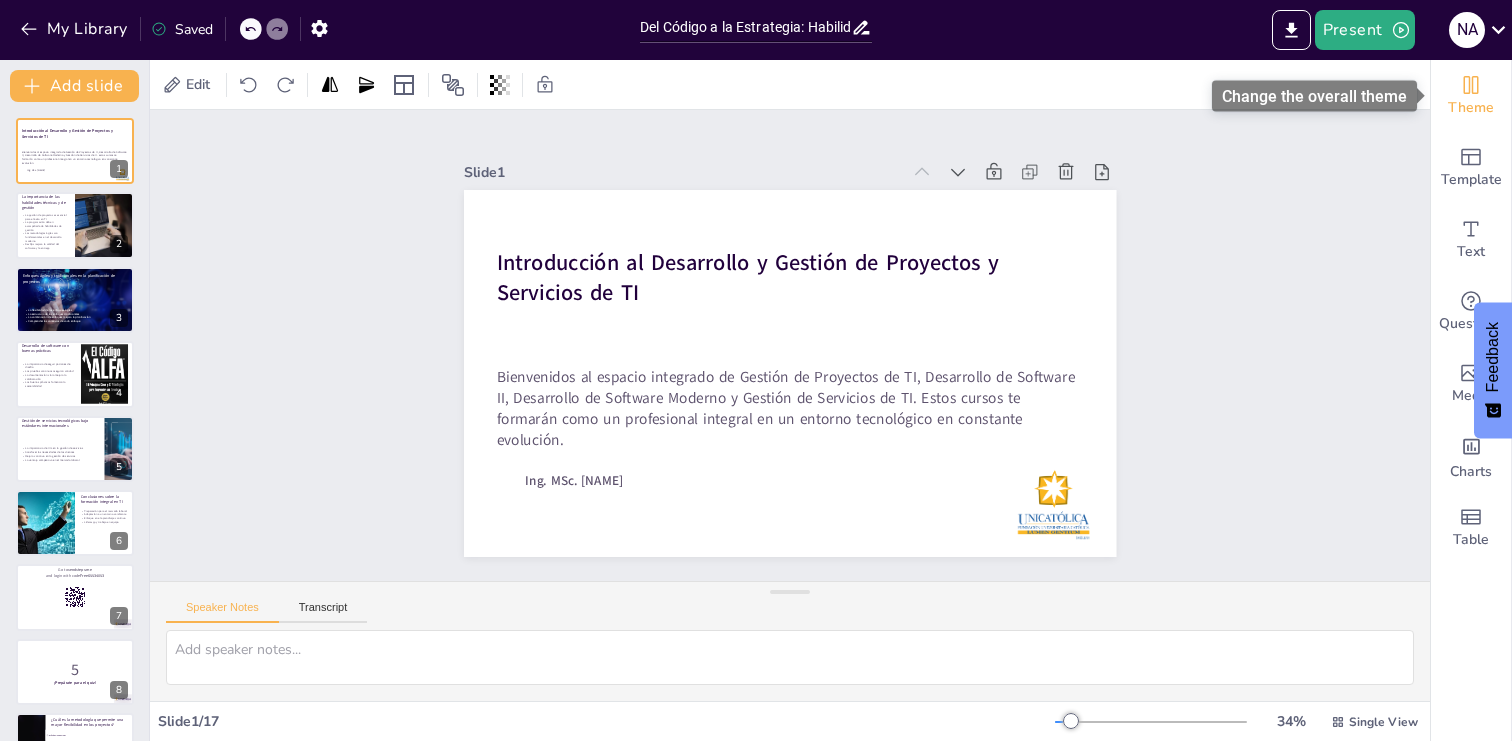 click 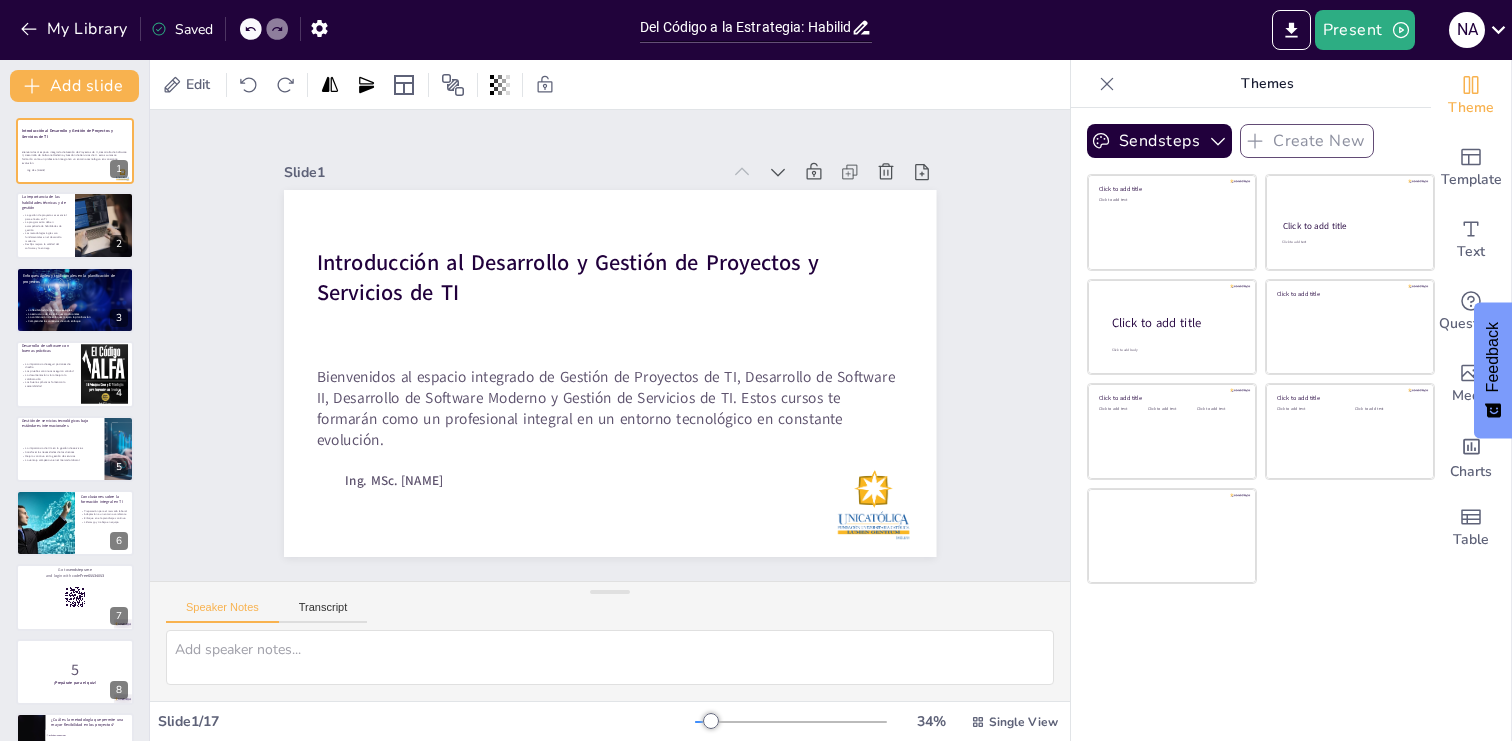click 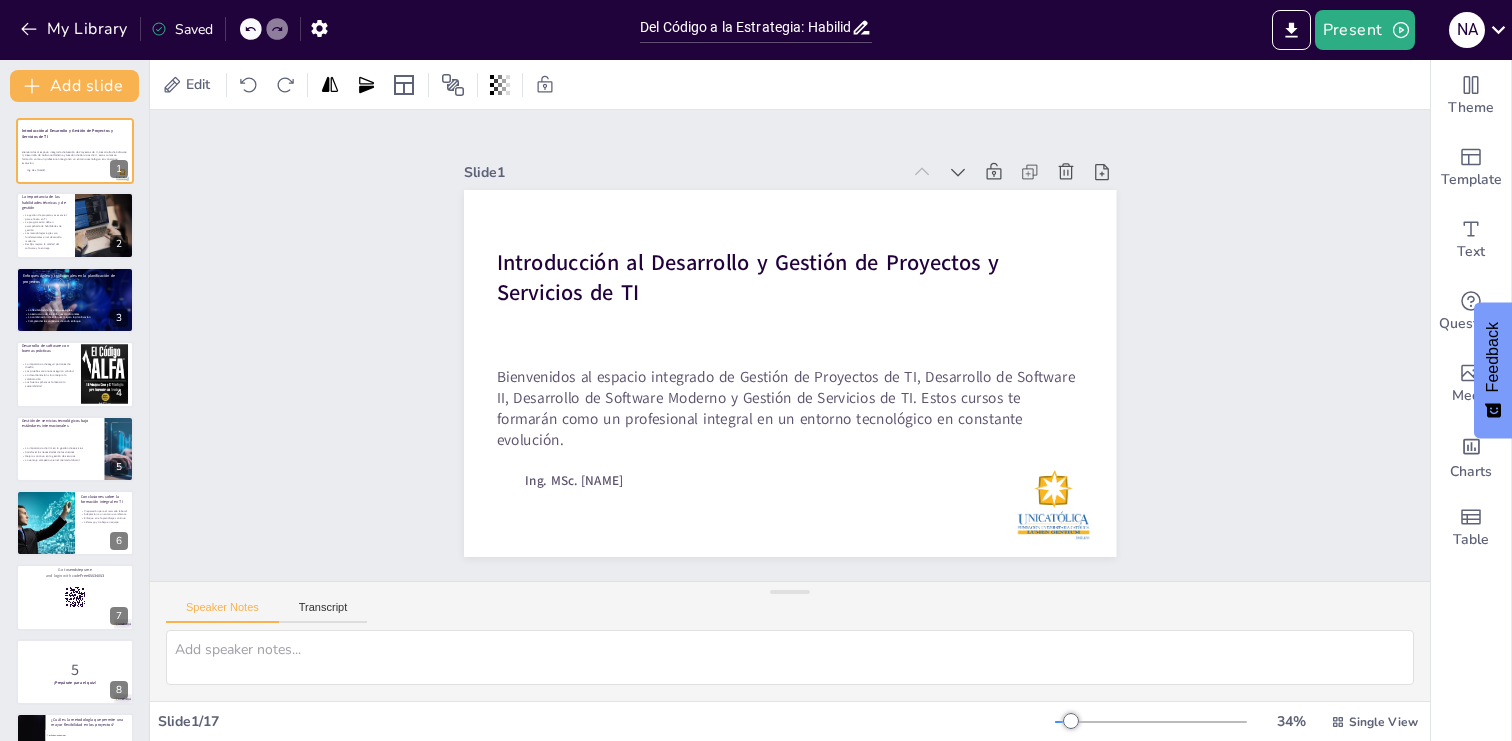 checkbox on "true" 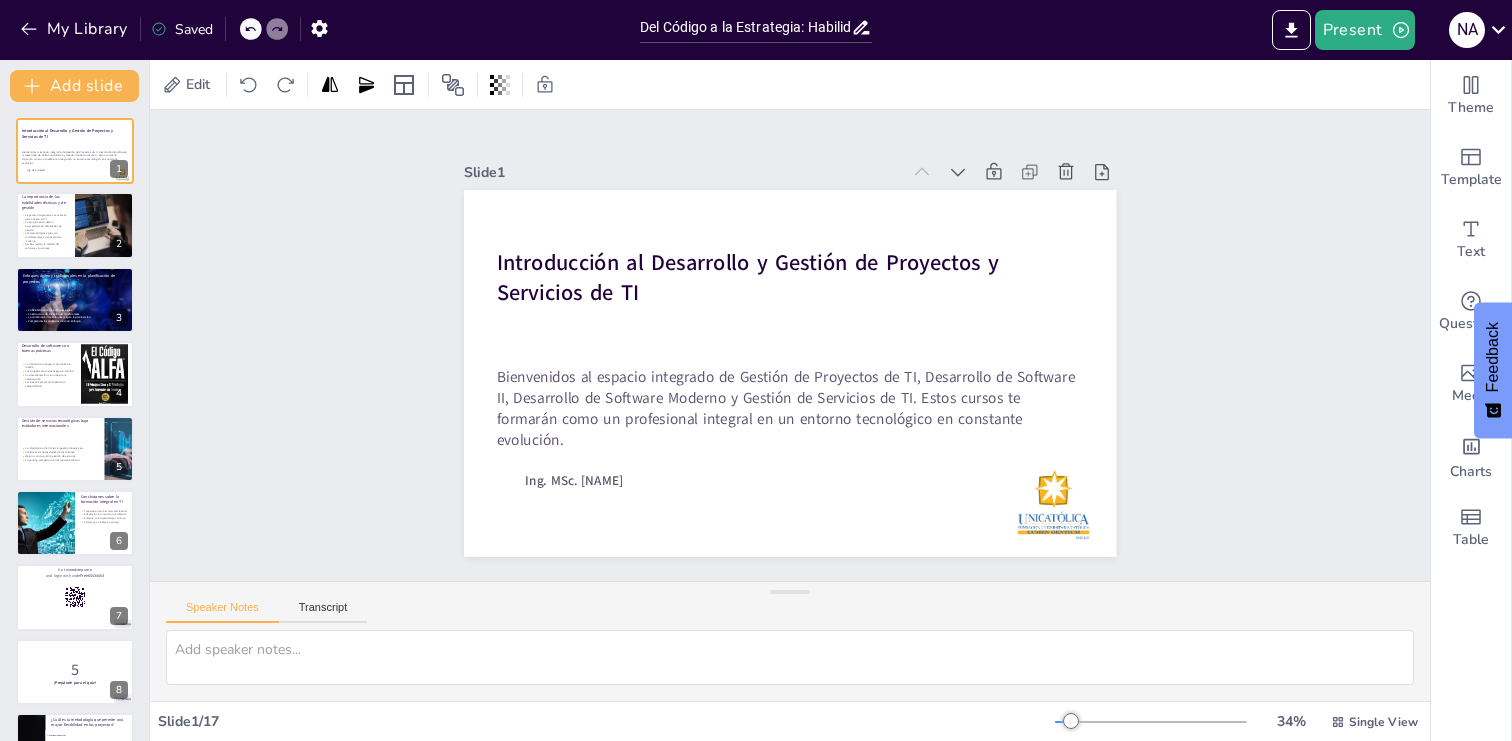 checkbox on "true" 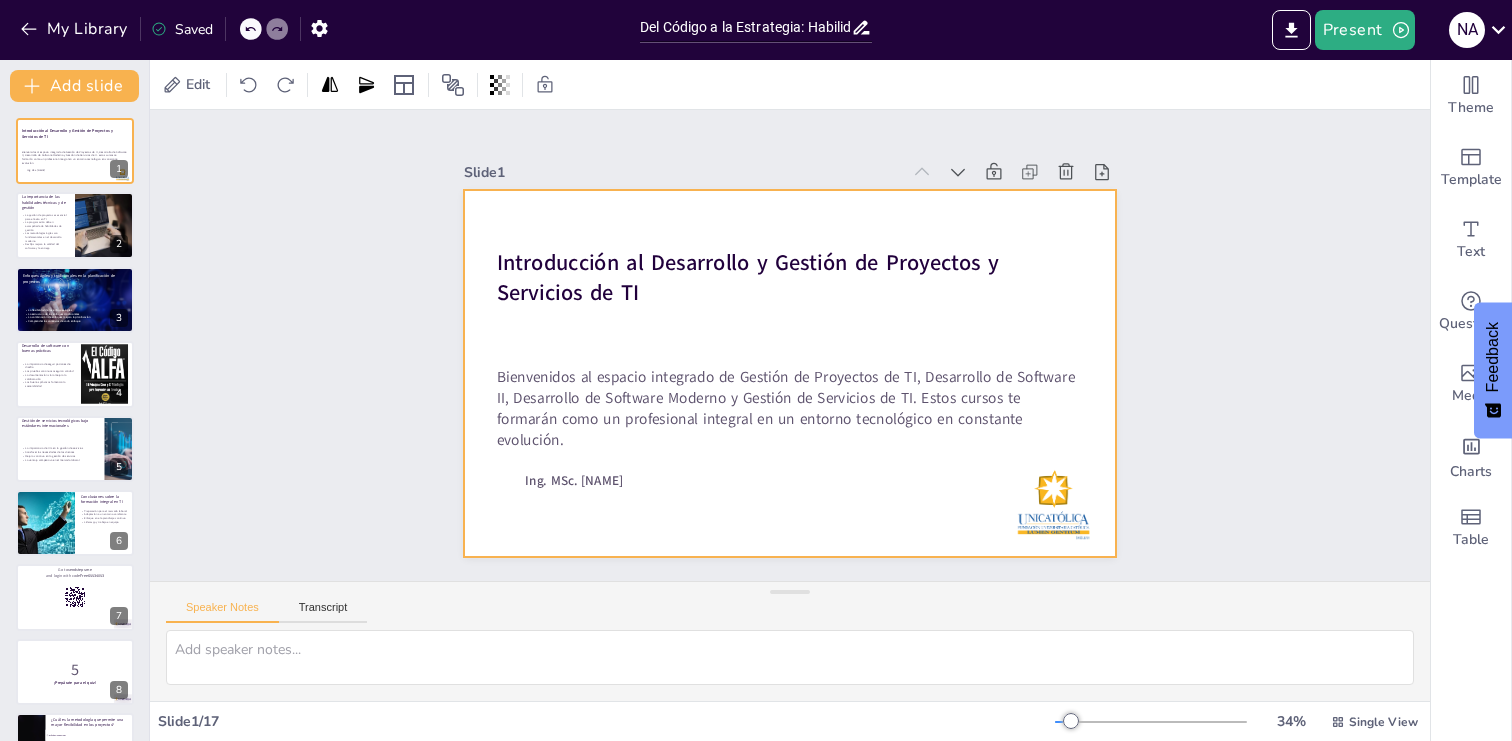 checkbox on "true" 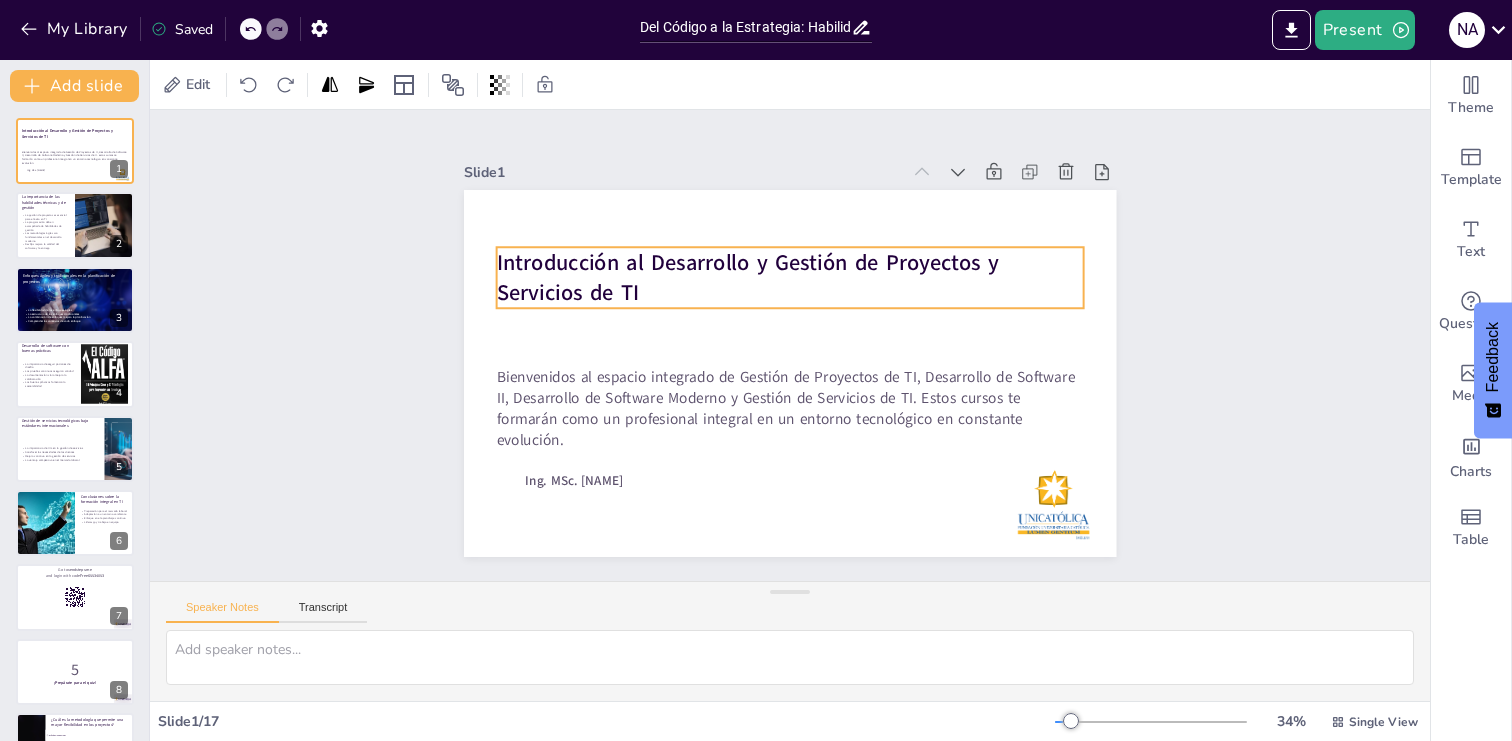 type 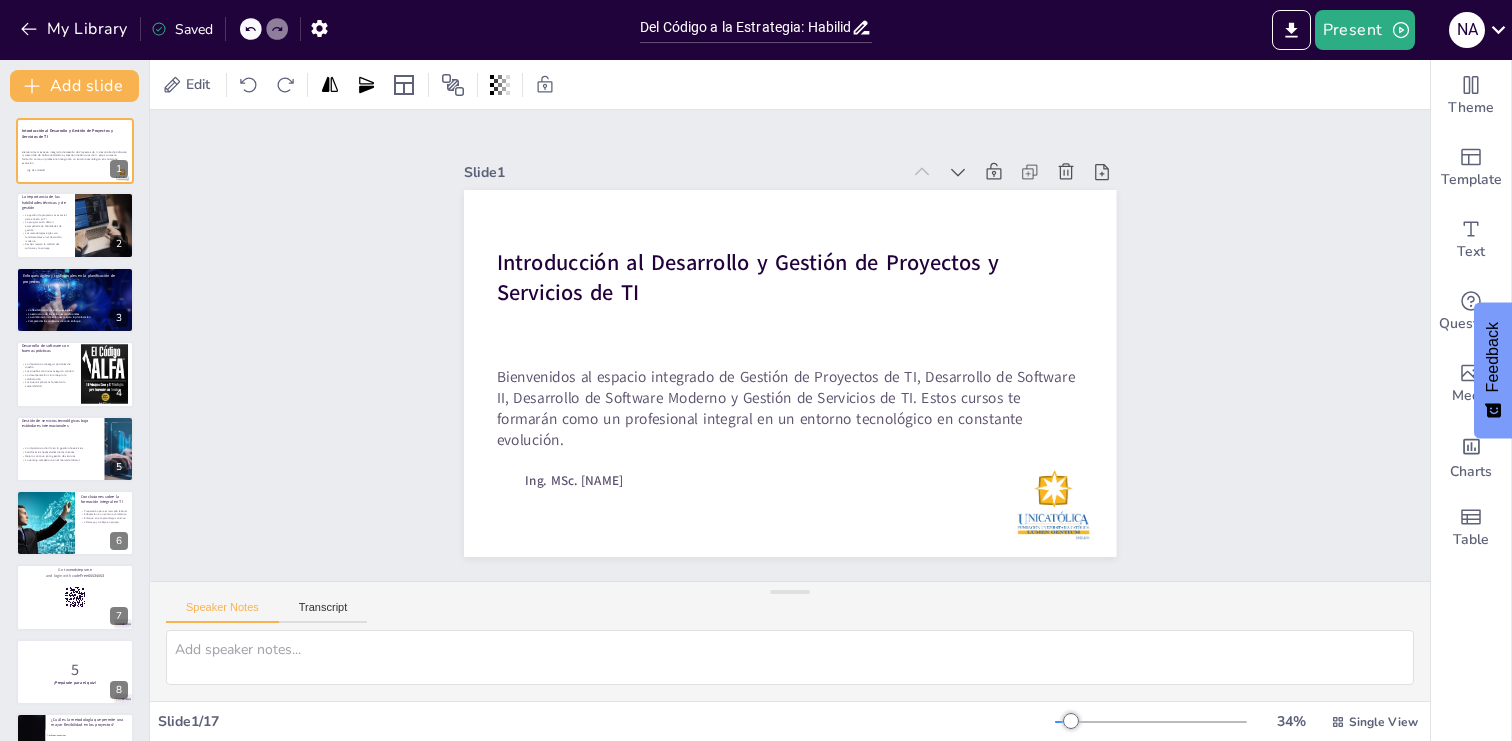 click on "Slide  1 Introducción al Desarrollo y Gestión de Proyectos y Servicios de TI Bienvenidos al espacio integrado de Gestión de Proyectos de TI, Desarrollo de Software II, Desarrollo de Software Moderno y Gestión de Servicios de TI. Estos cursos te formarán como un profesional integral en un entorno tecnológico en constante evolución. Ing. MSc. [LAST] Slide  2 La importancia de las habilidades técnicas y de gestión La gestión de proyectos es esencial para el éxito en TI La programación debe ir acompañada de habilidades de gestión Las metodologías ágiles son fundamentales en el desarrollo moderno DevOps mejora la calidad del software y la entrega Slide  3 Enfoques ágiles y tradicionales en la planificación de proyectos La flexibilidad de los enfoques ágiles La estructura de los enfoques tradicionales La combinación de enfoques mejora la planificación Comprender los contextos de cada enfoque Slide  4 Desarrollo de software con buenas prácticas Las pruebas continuas aseguran calidad 5 6" at bounding box center [790, 346] 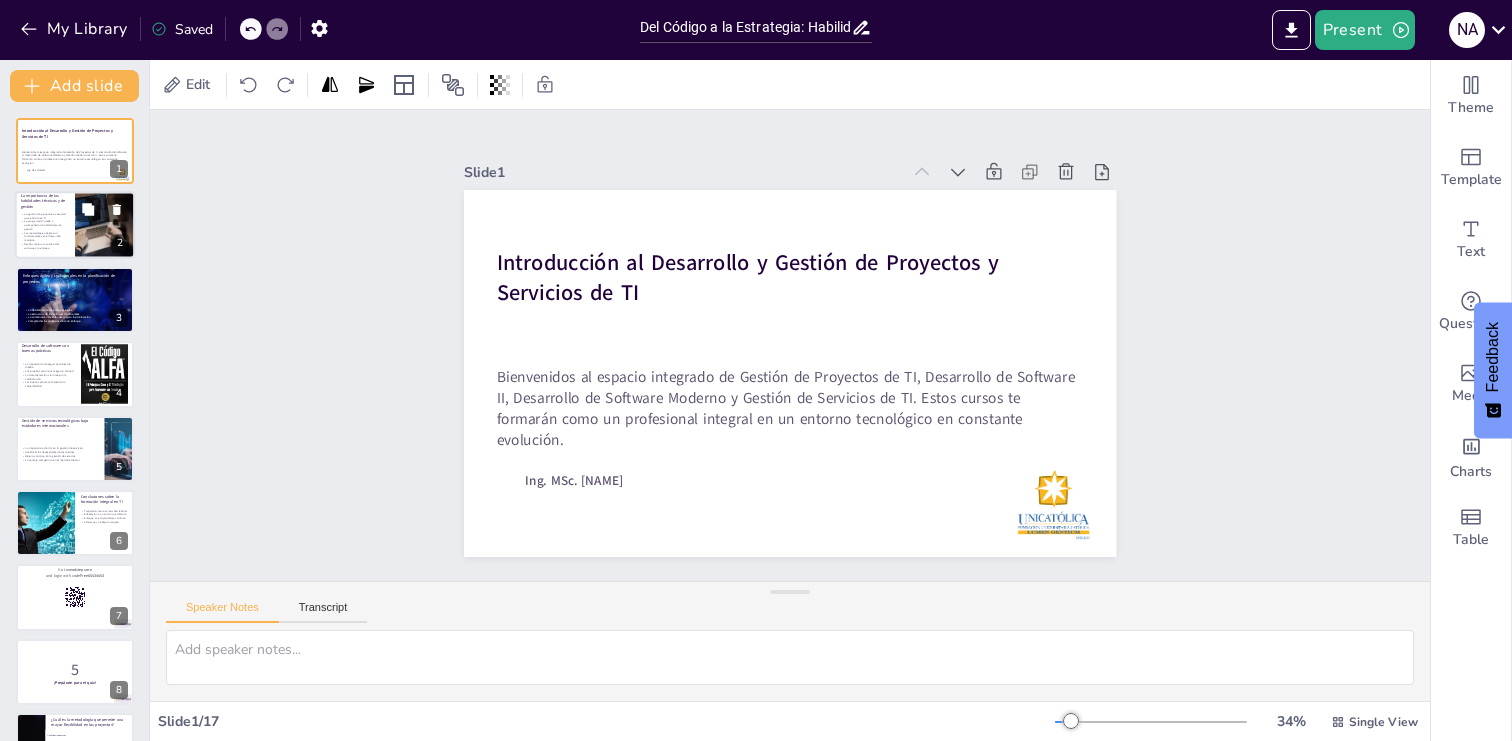 click on "Las metodologías ágiles son fundamentales en el desarrollo moderno" at bounding box center (45, 236) 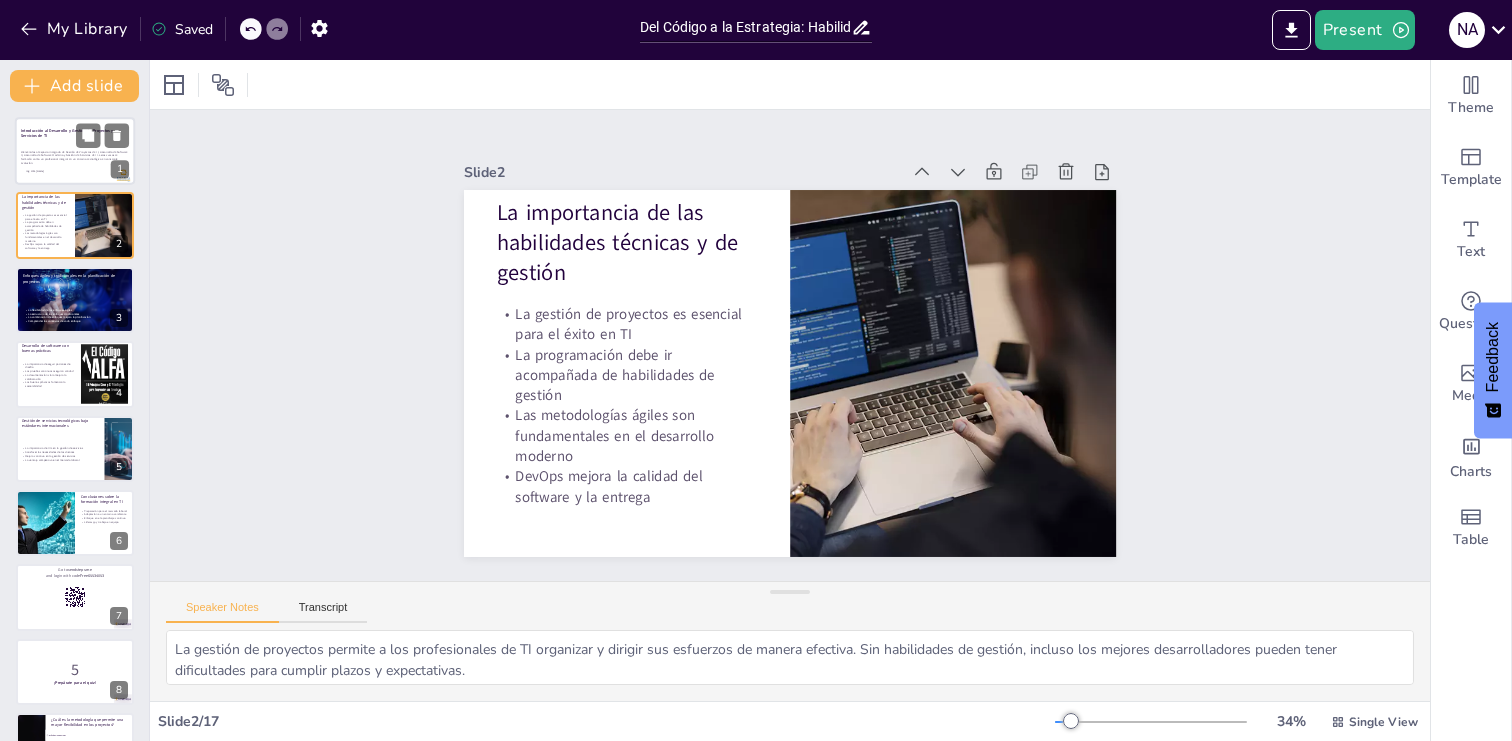 click on "Bienvenidos al espacio integrado de Gestión de Proyectos de TI, Desarrollo de Software II, Desarrollo de Software Moderno y Gestión de Servicios de TI. Estos cursos te formarán como un profesional integral en un entorno tecnológico en constante evolución." at bounding box center (75, 157) 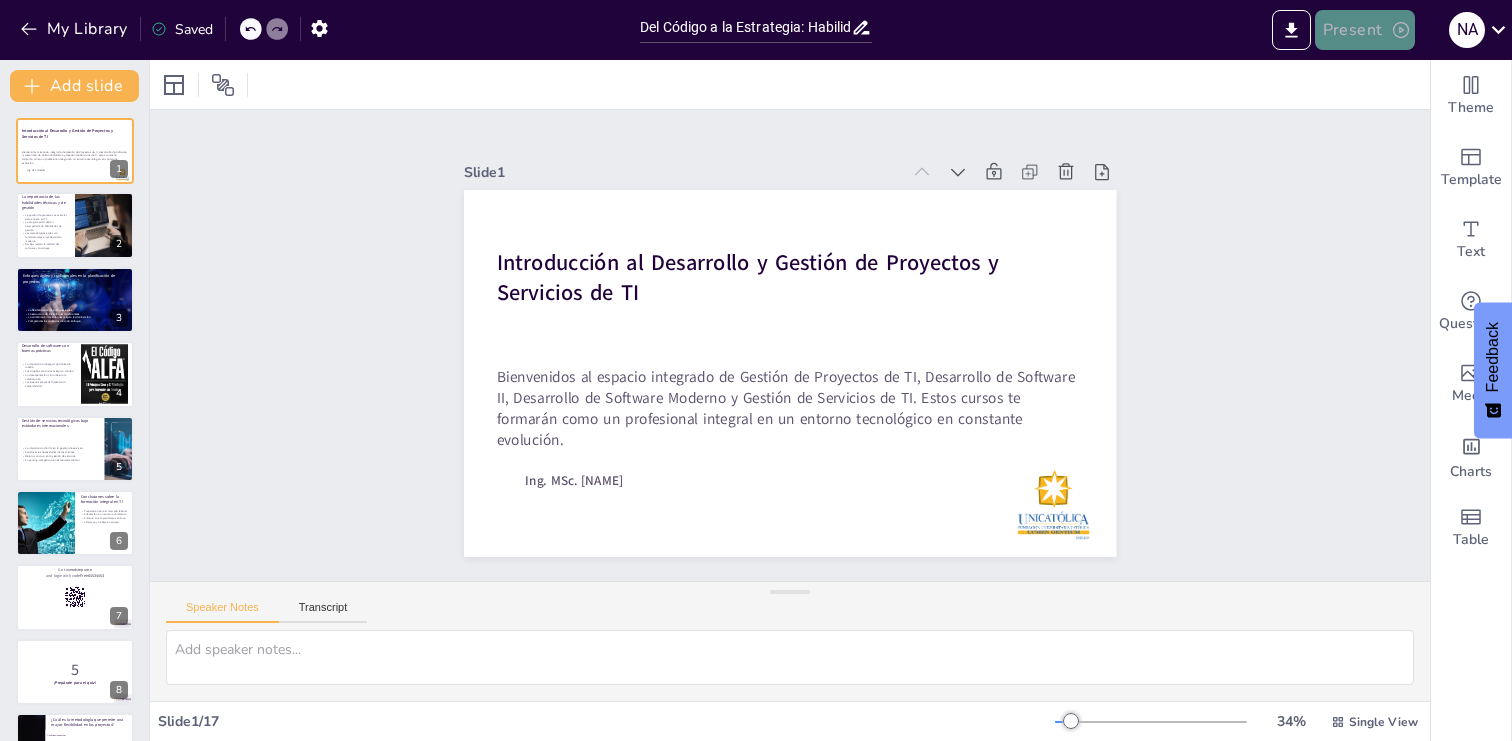 click on "Present" at bounding box center (1365, 30) 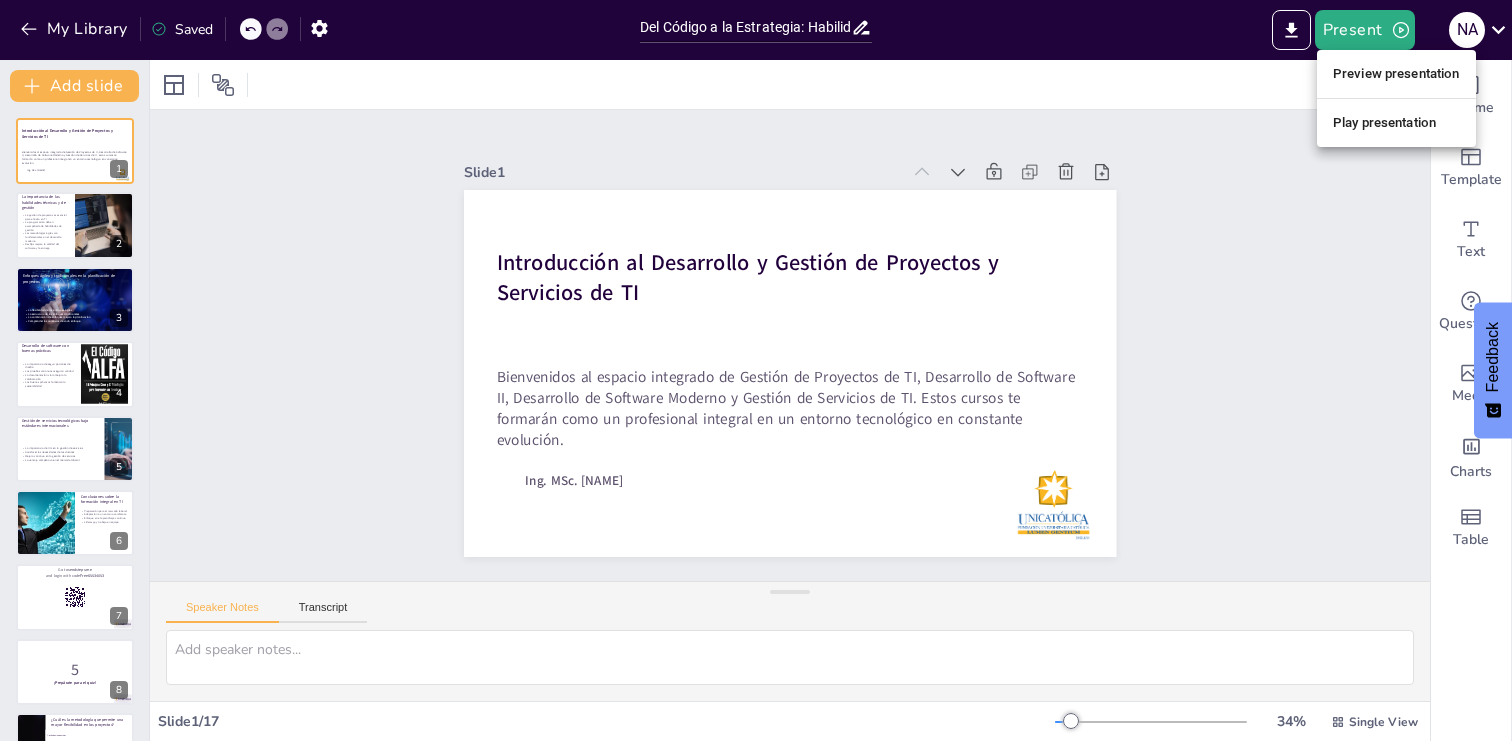 click on "Preview presentation Play presentation" at bounding box center (1396, 98) 